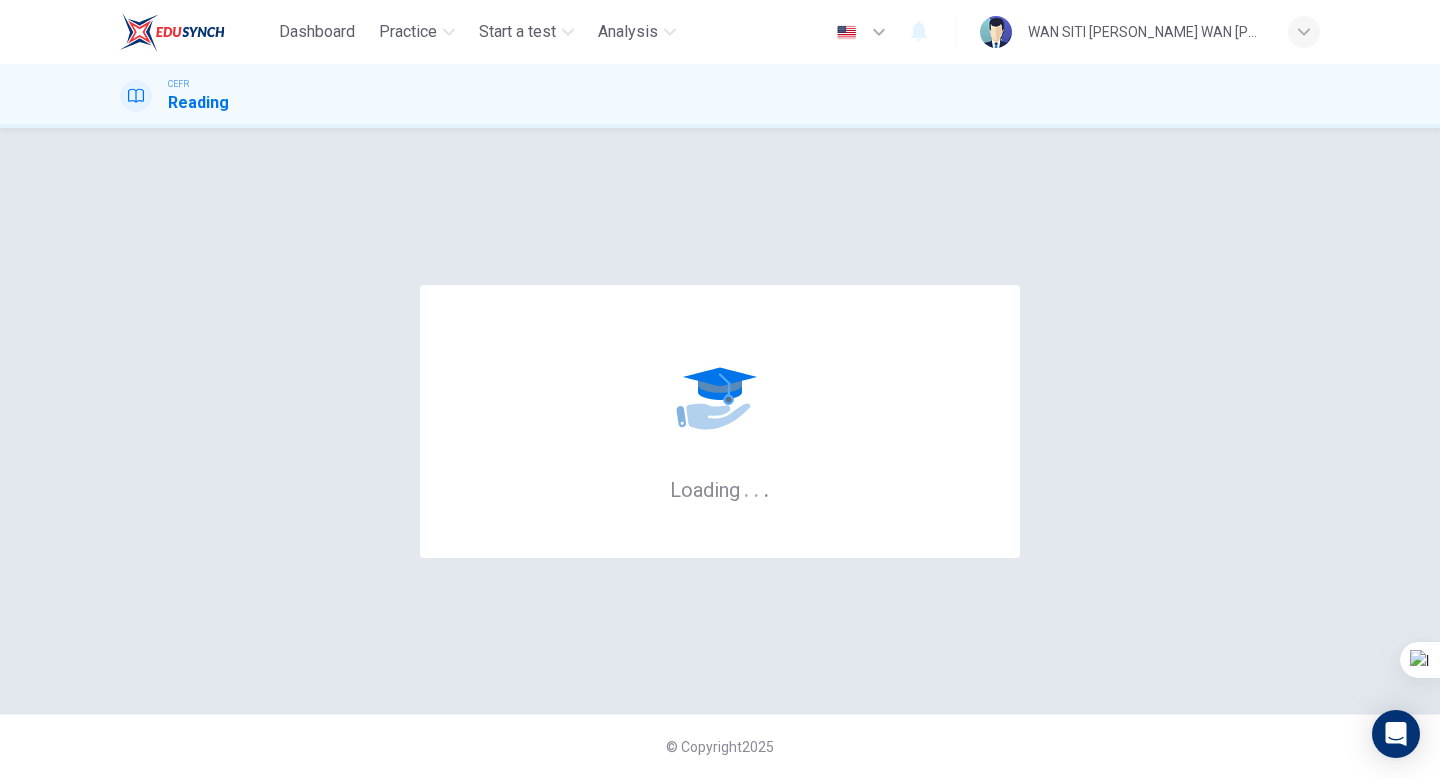 scroll, scrollTop: 0, scrollLeft: 0, axis: both 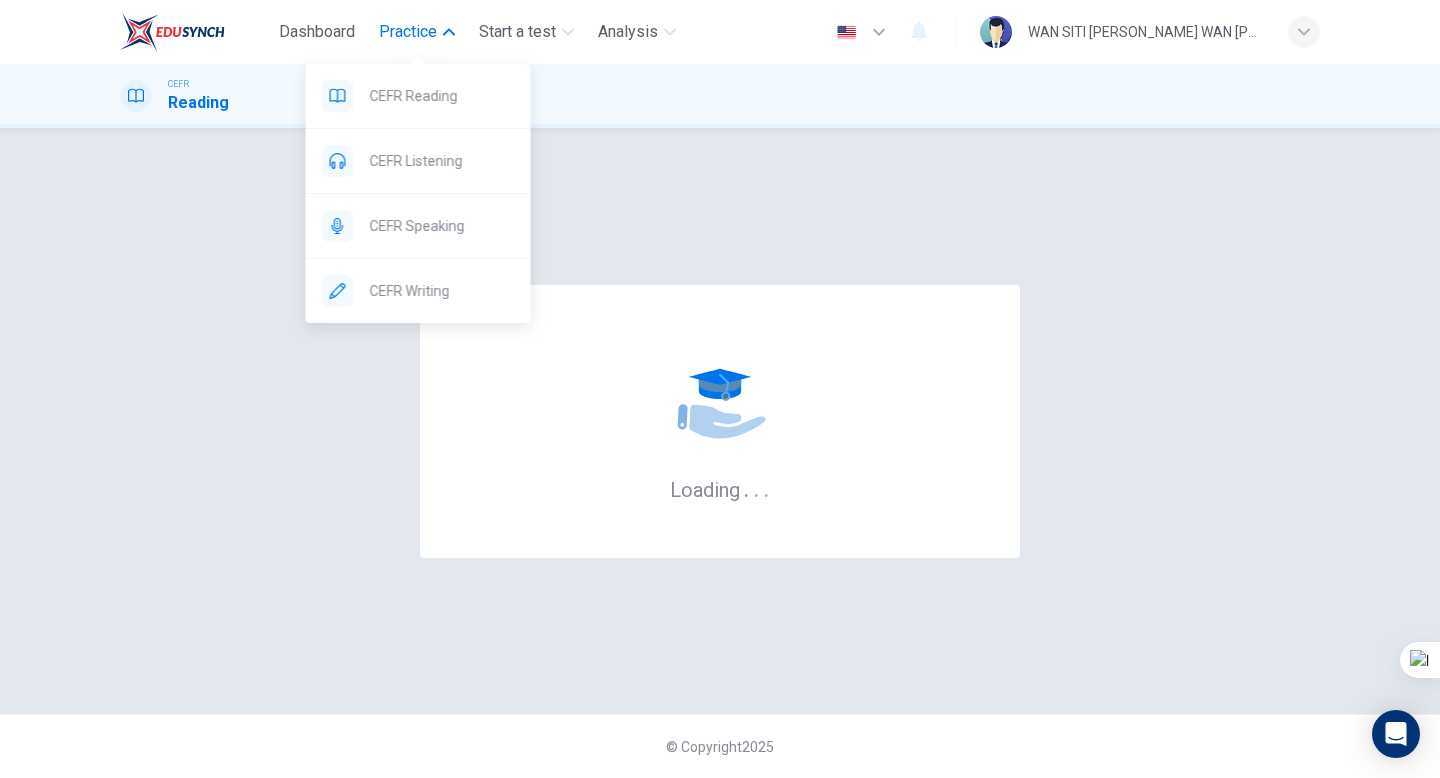 click on "Practice" at bounding box center (417, 32) 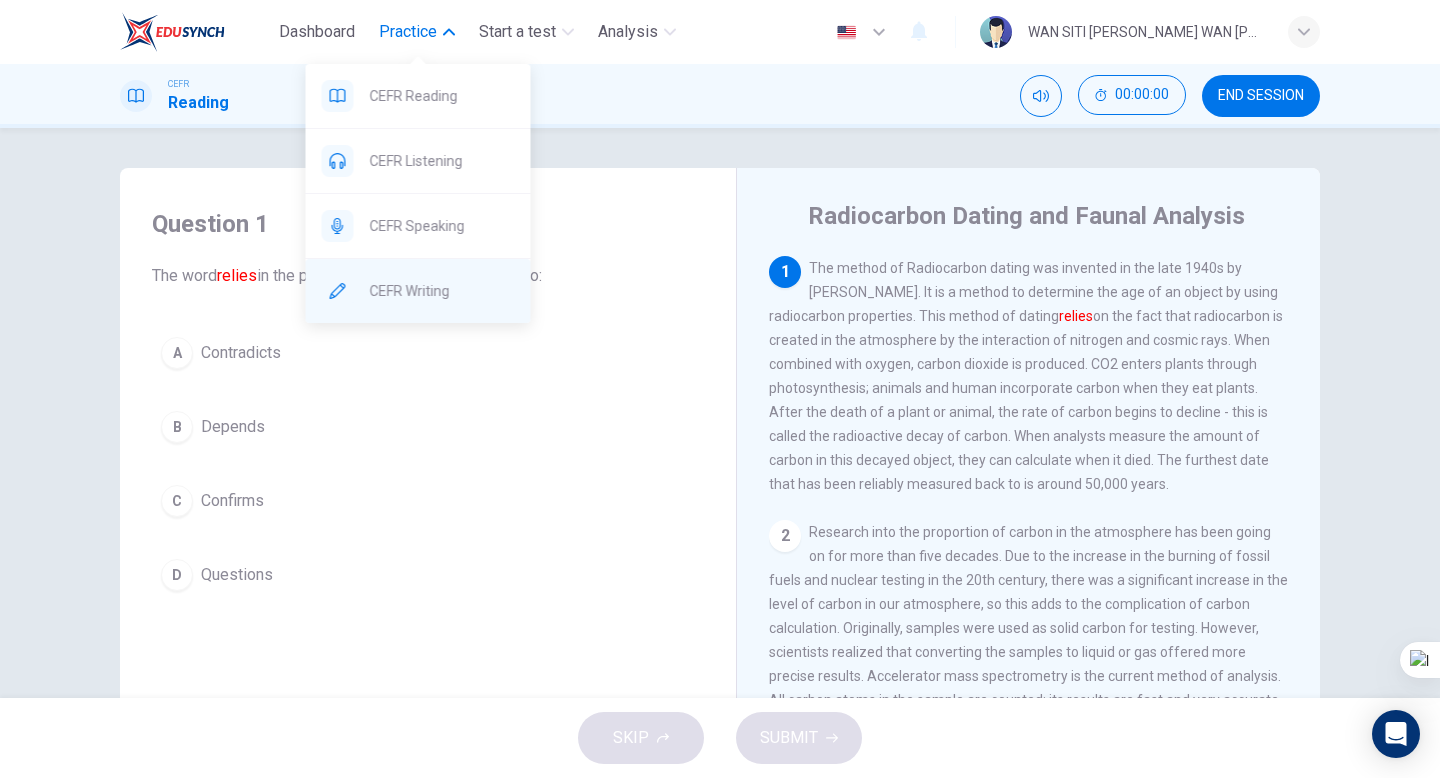 click on "CEFR Writing" at bounding box center (442, 291) 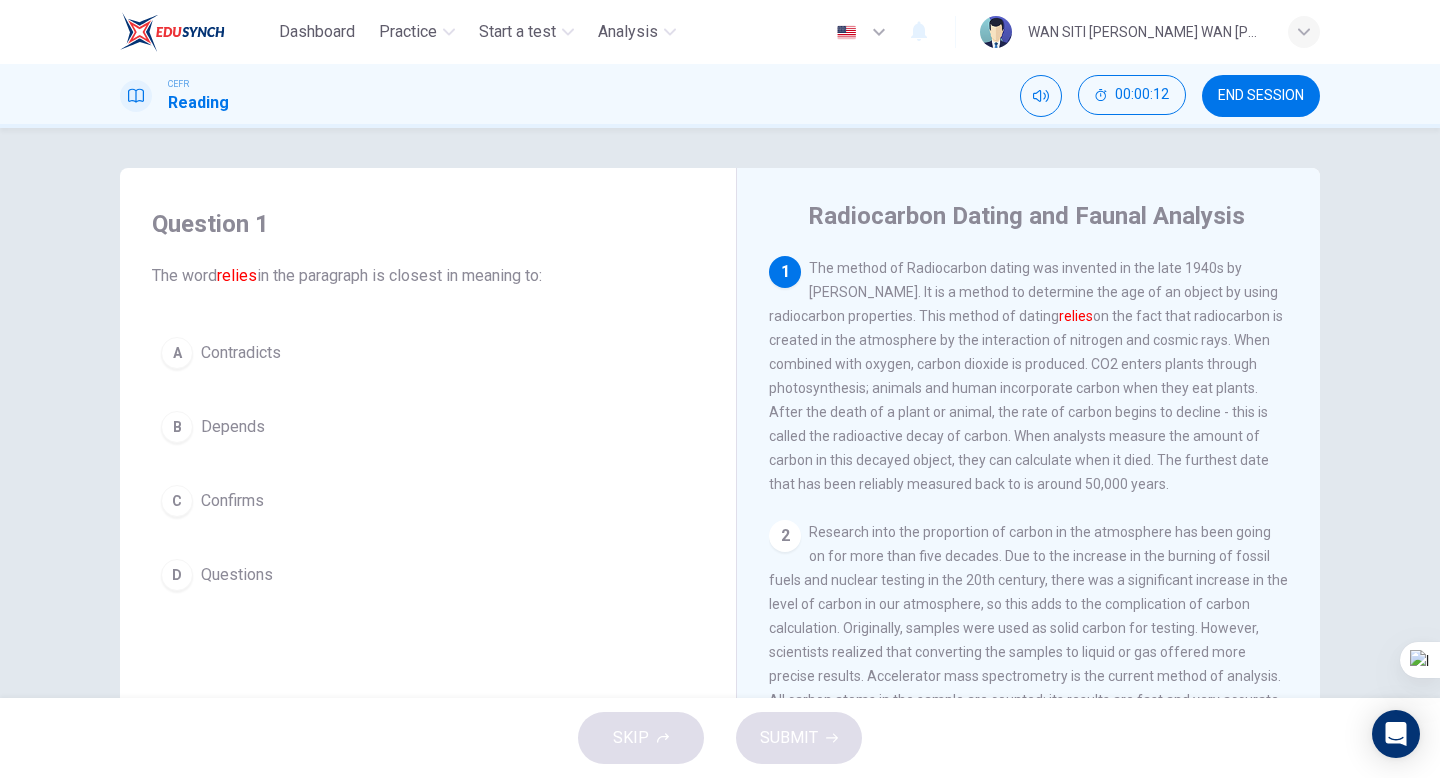 click on "Depends" at bounding box center [233, 427] 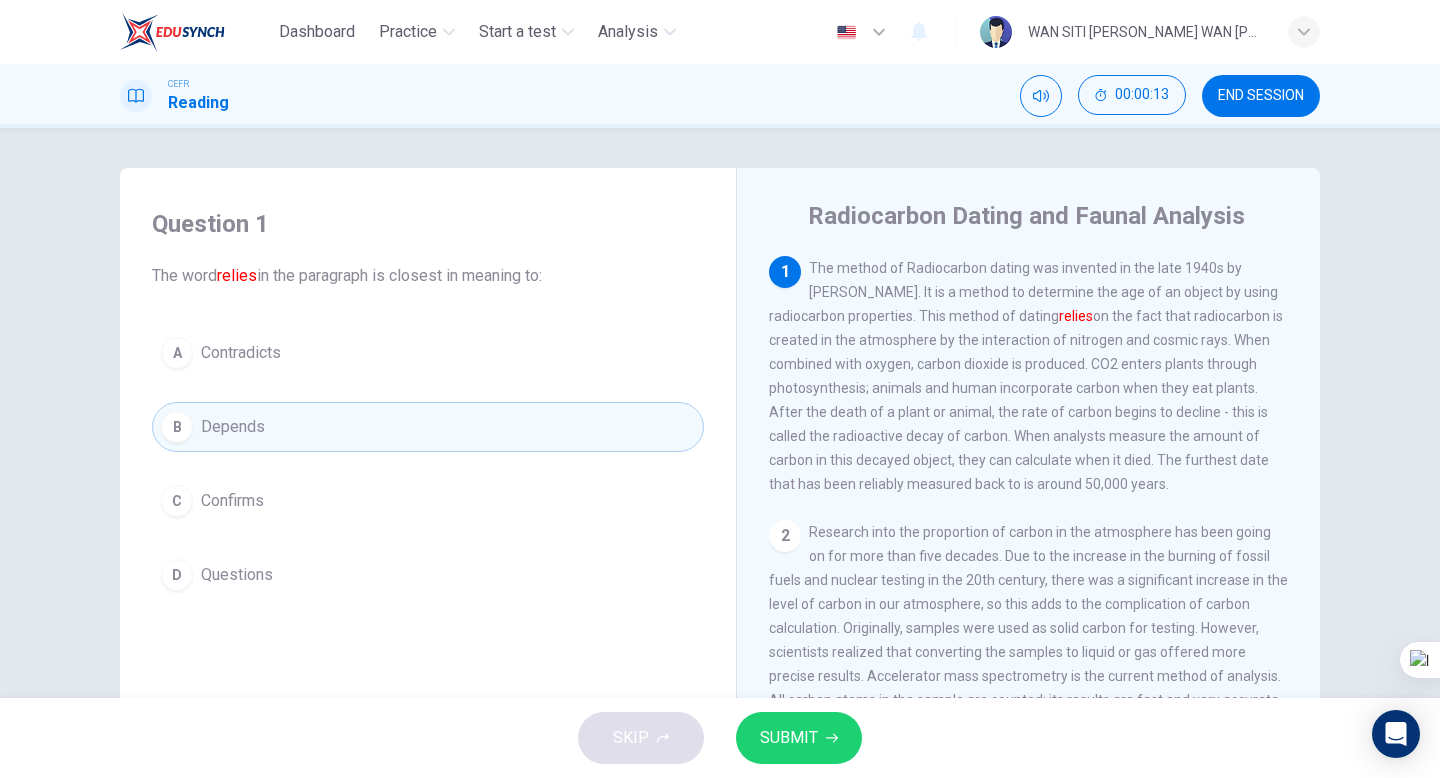 click on "SUBMIT" at bounding box center (789, 738) 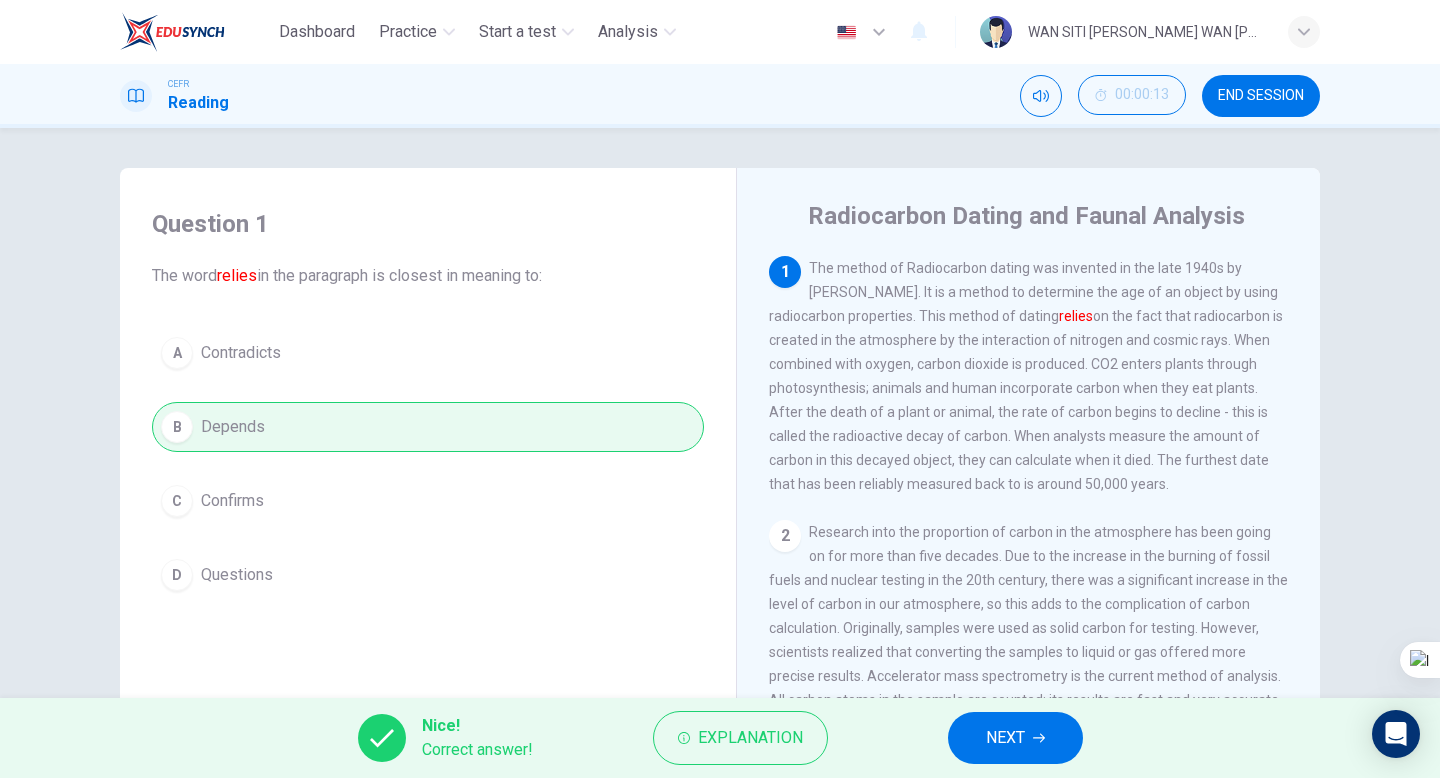 click on "NEXT" at bounding box center [1015, 738] 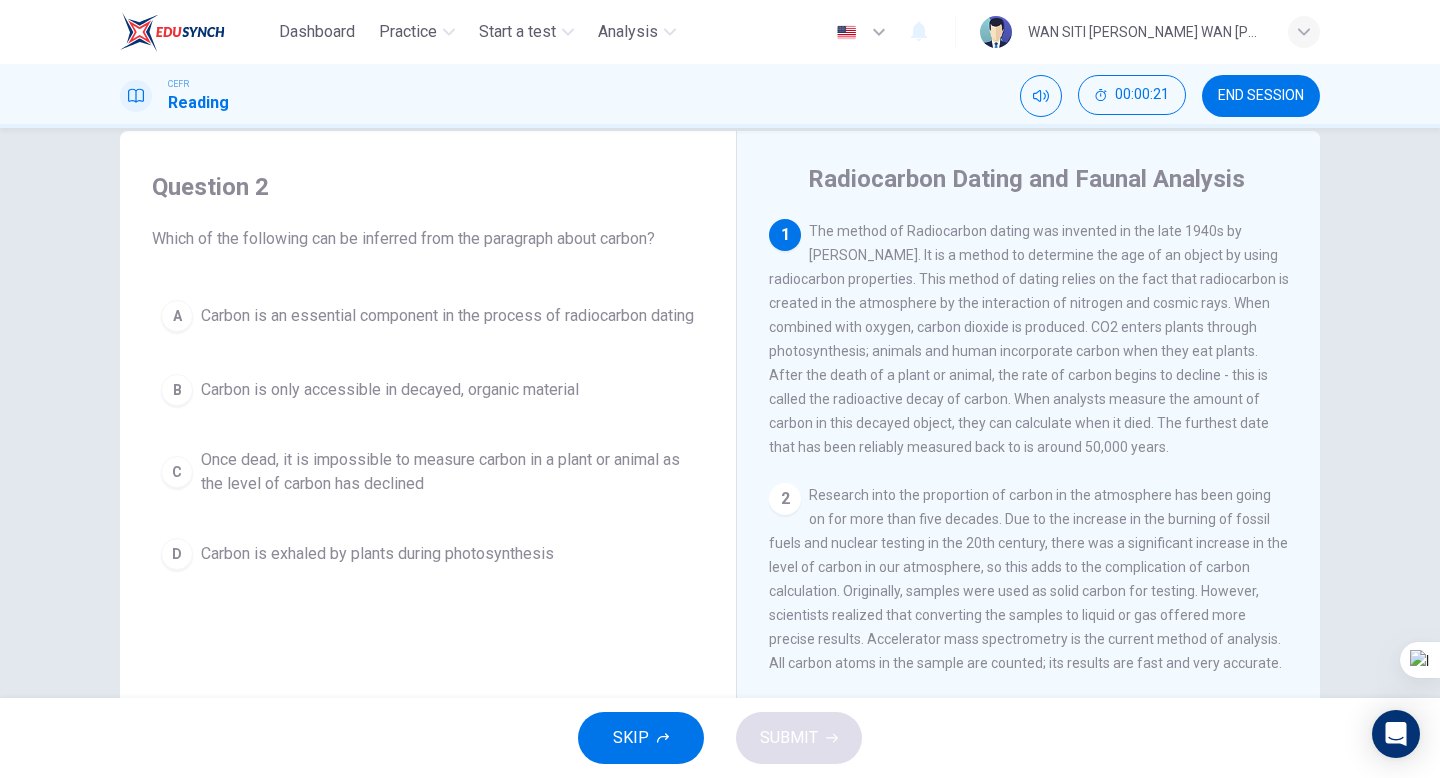 scroll, scrollTop: 32, scrollLeft: 0, axis: vertical 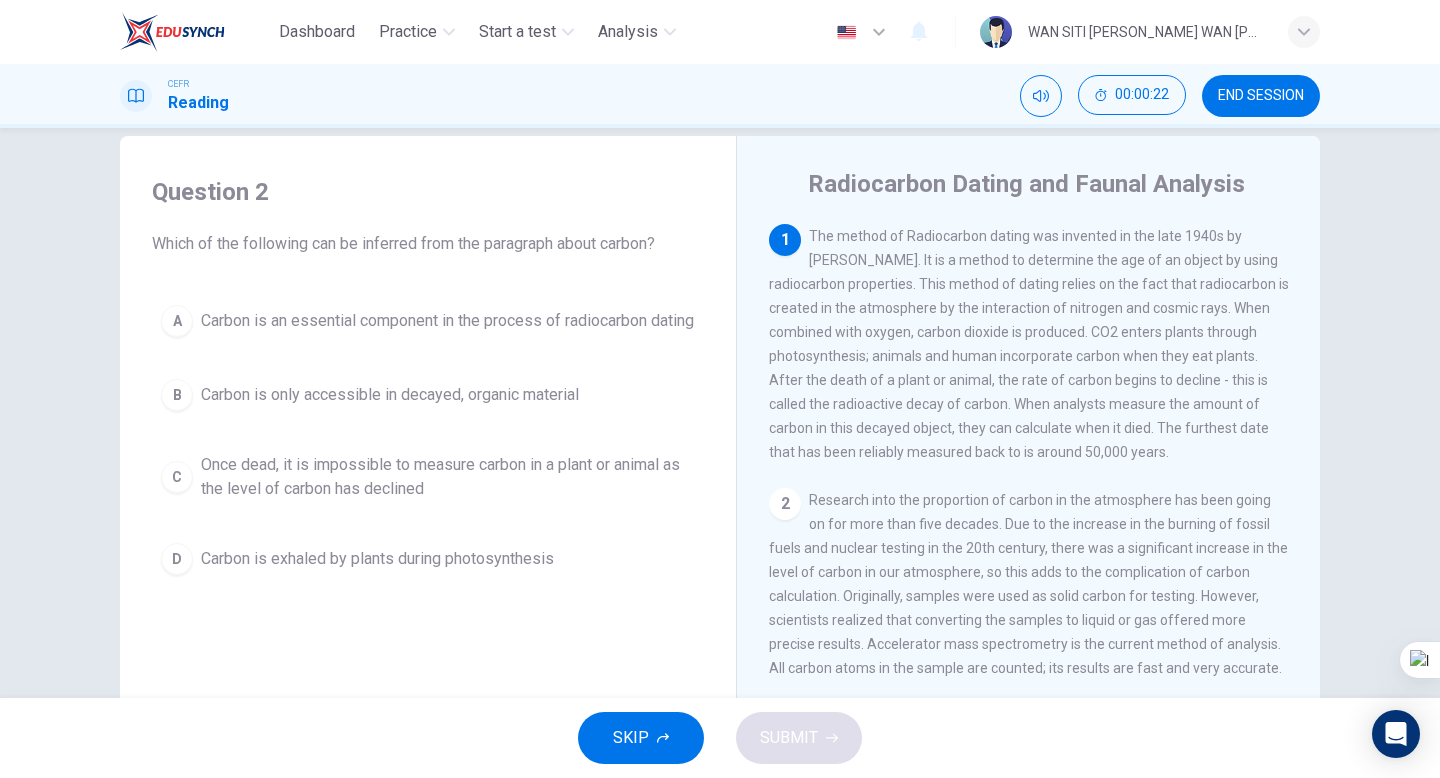 click on "2" at bounding box center [785, 504] 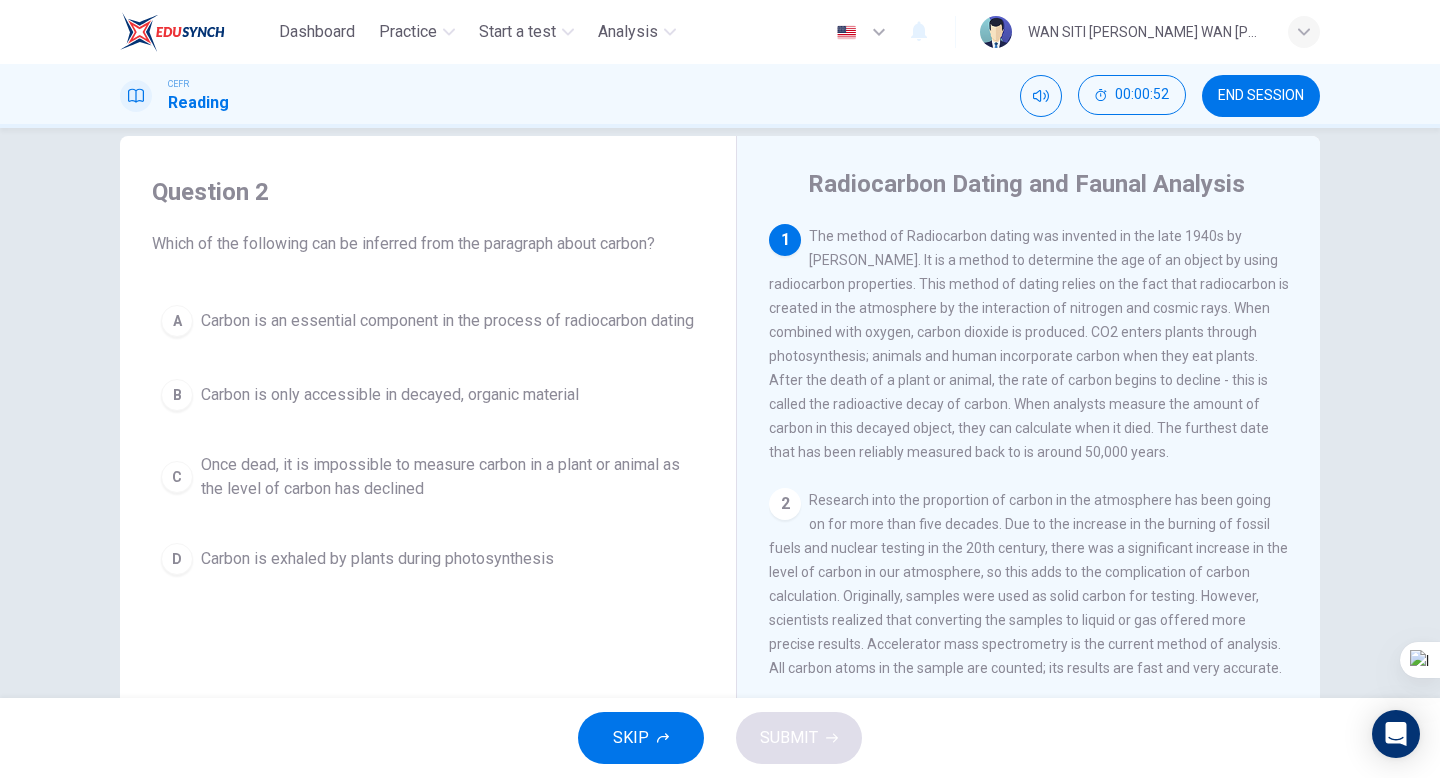 click on "A" at bounding box center (177, 321) 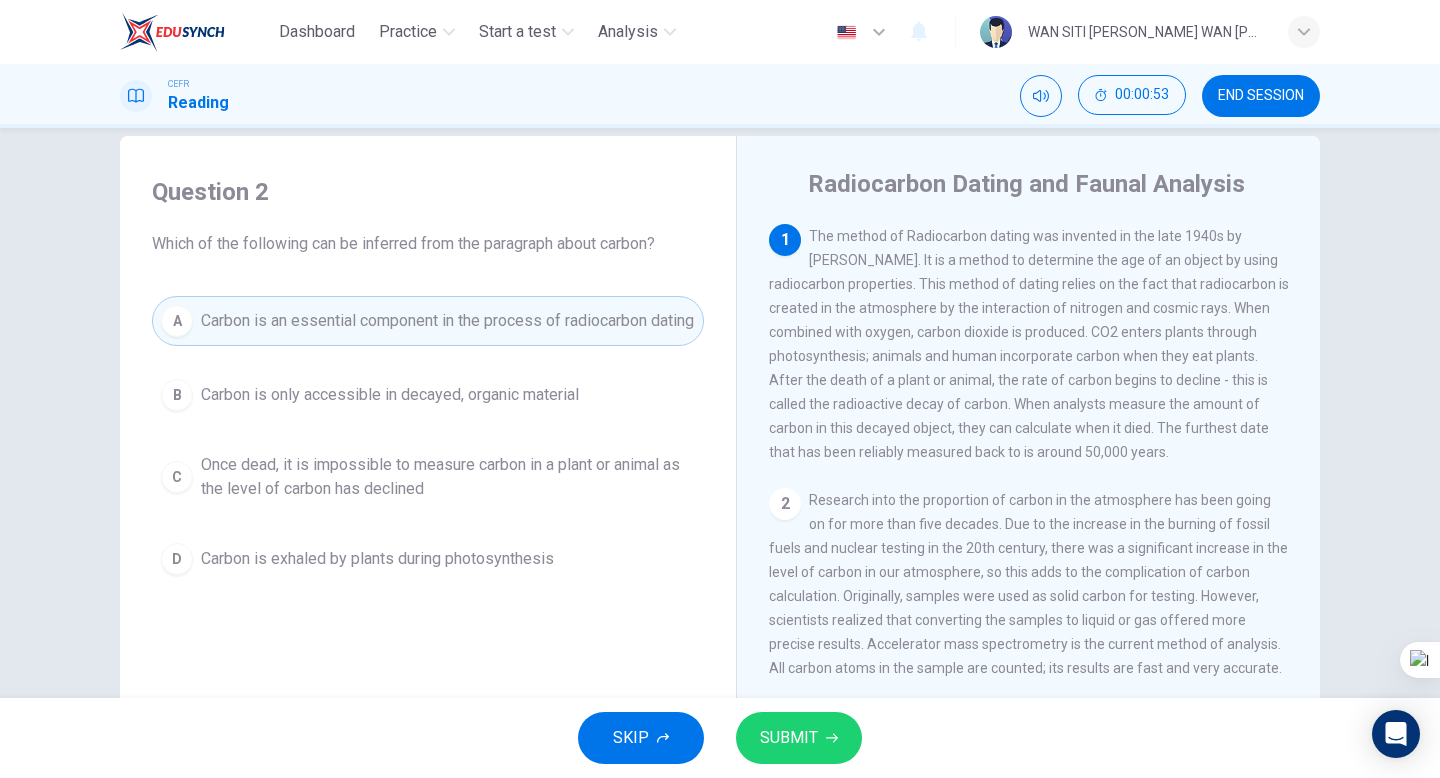 click on "SUBMIT" at bounding box center (789, 738) 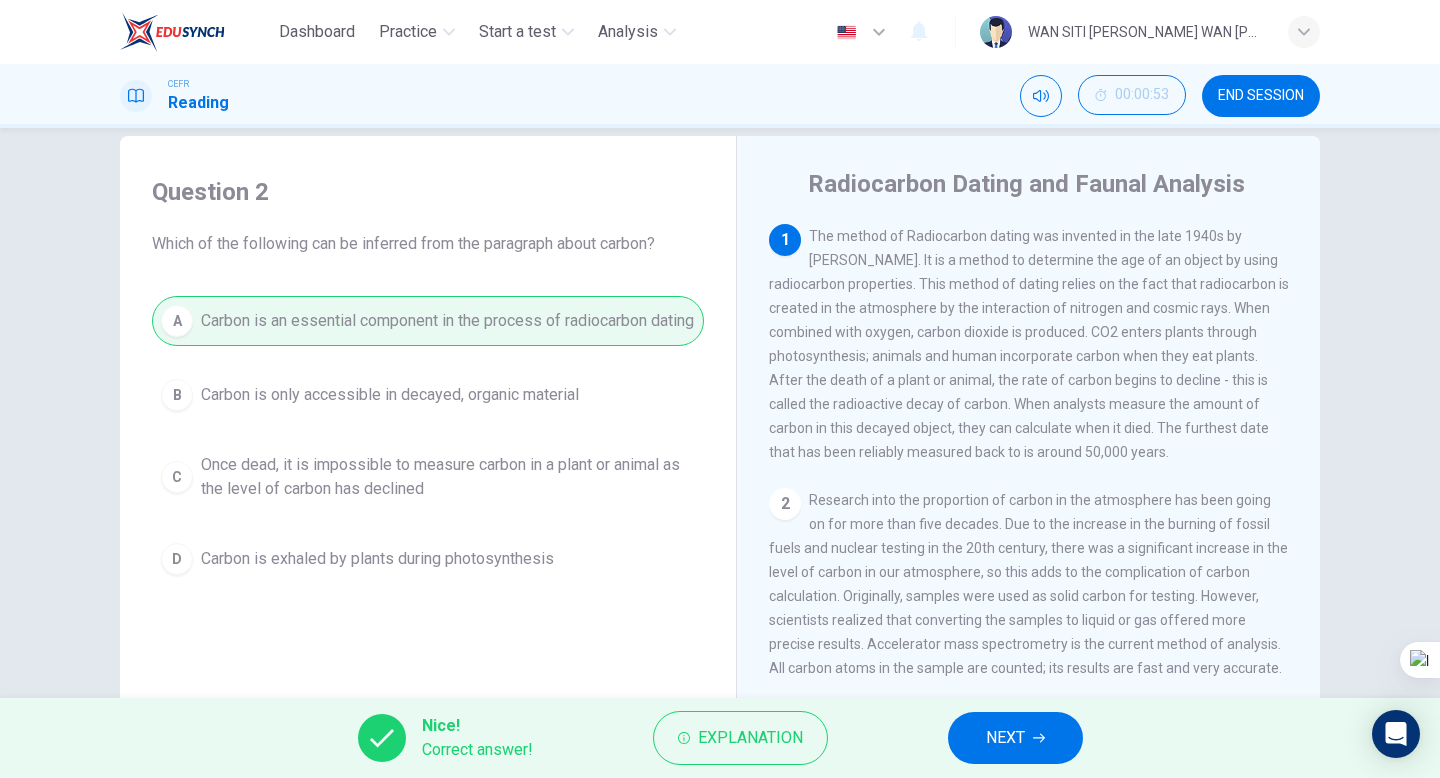 click on "NEXT" at bounding box center (1005, 738) 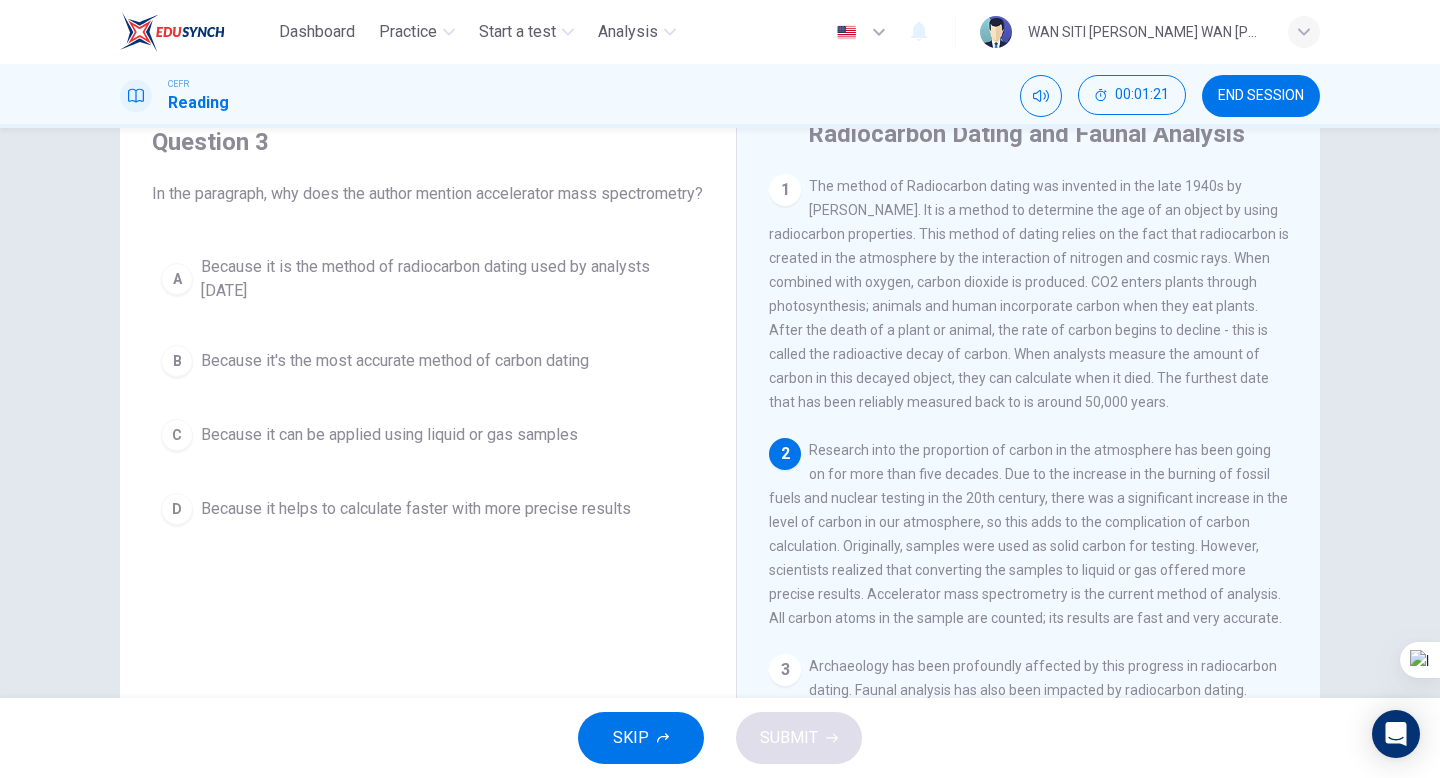 scroll, scrollTop: 67, scrollLeft: 0, axis: vertical 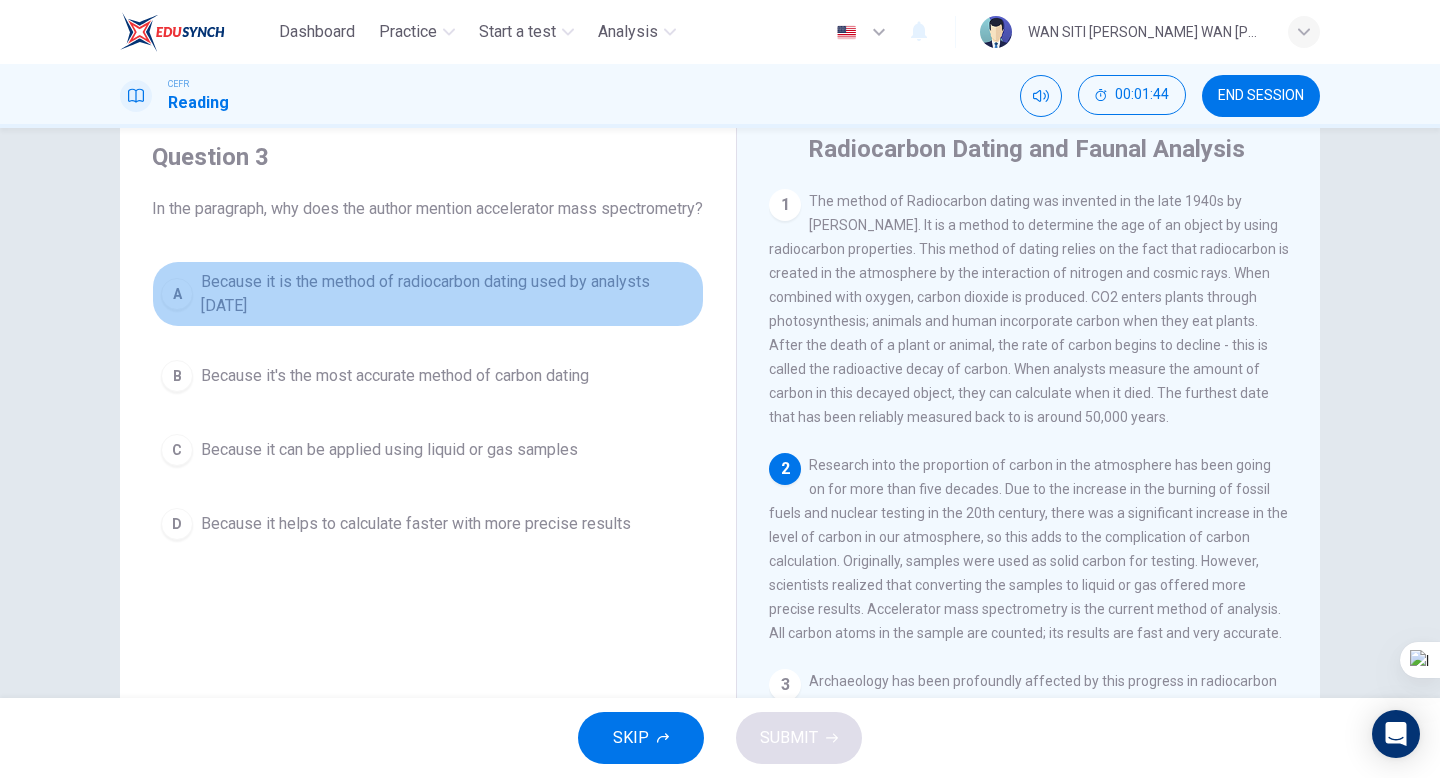 click on "Because it is the method of radiocarbon dating used by analysts today" at bounding box center [448, 294] 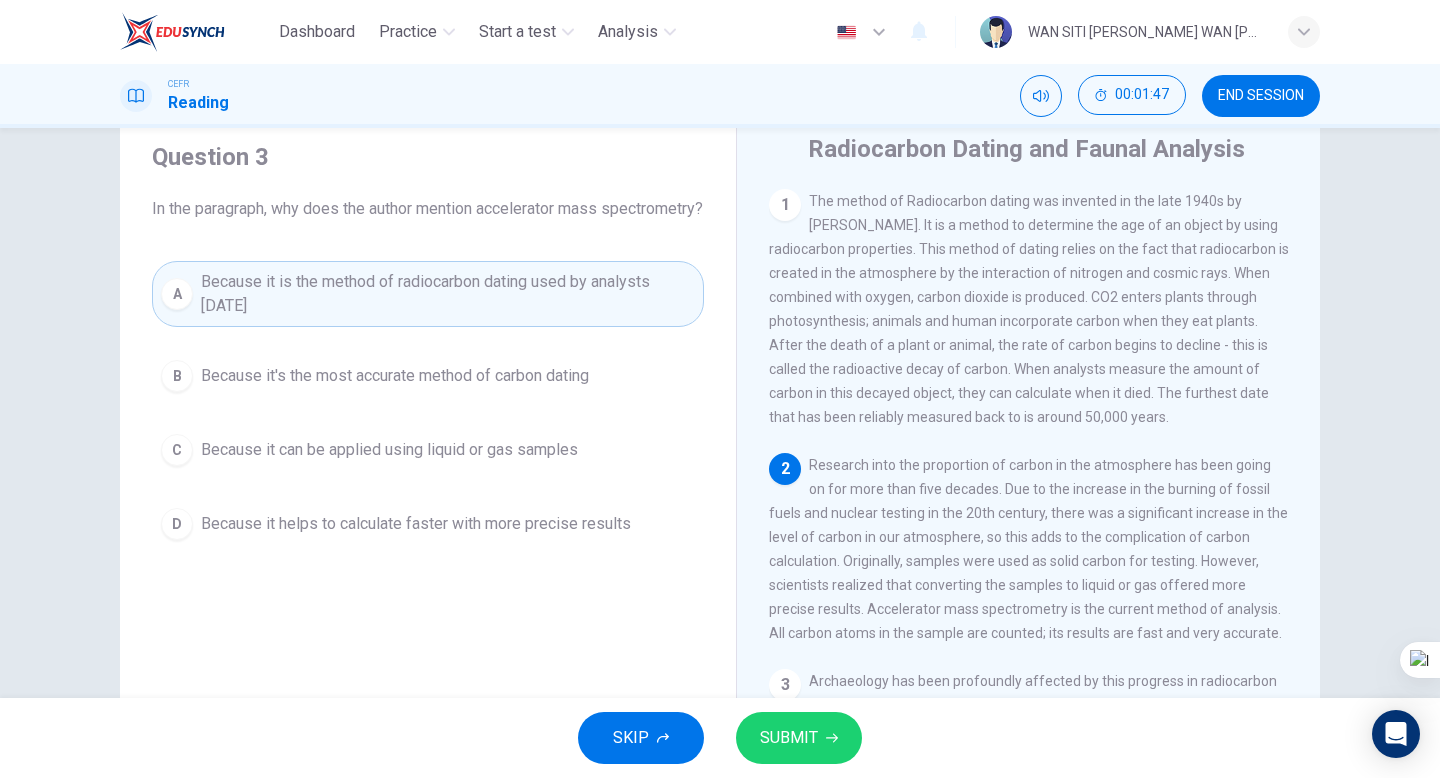 click on "SUBMIT" at bounding box center (799, 738) 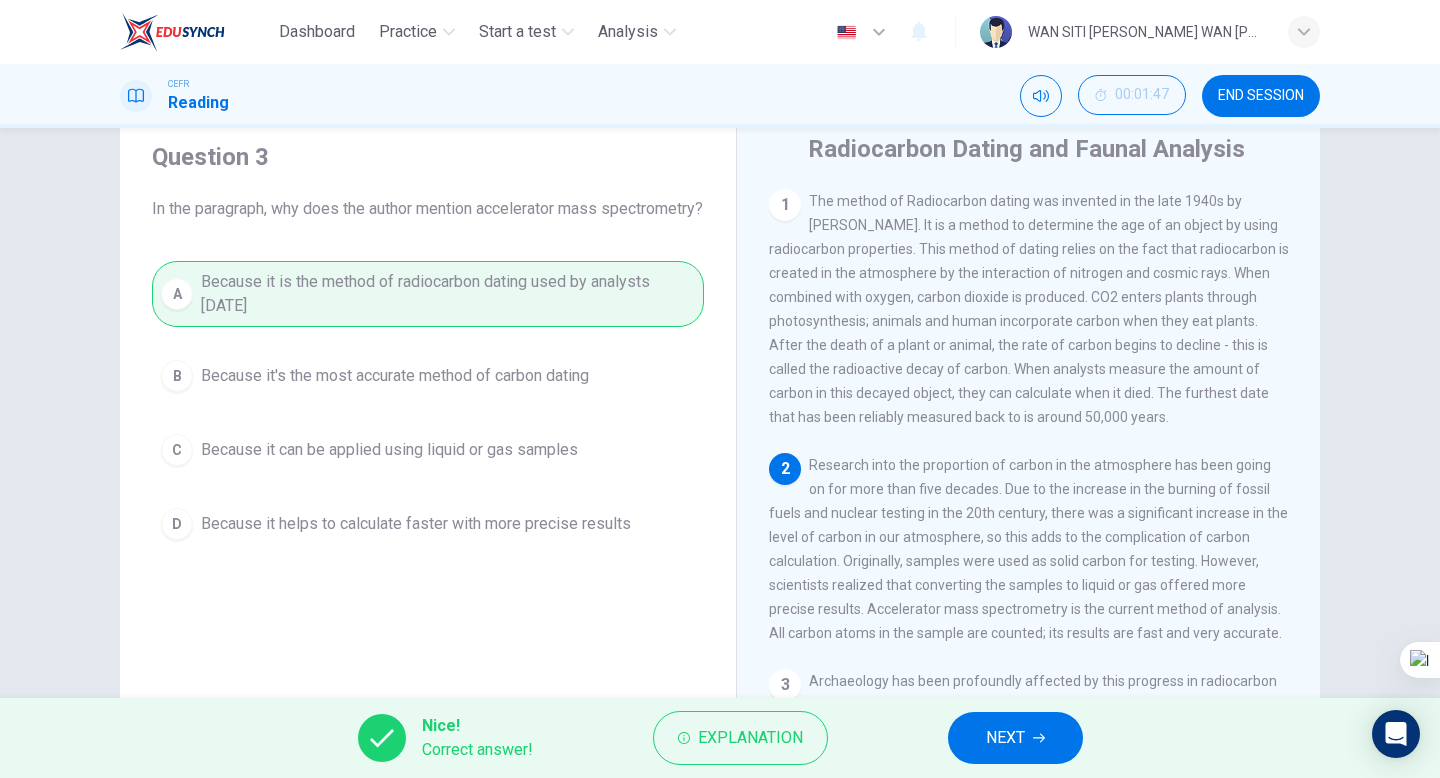 click on "NEXT" at bounding box center [1005, 738] 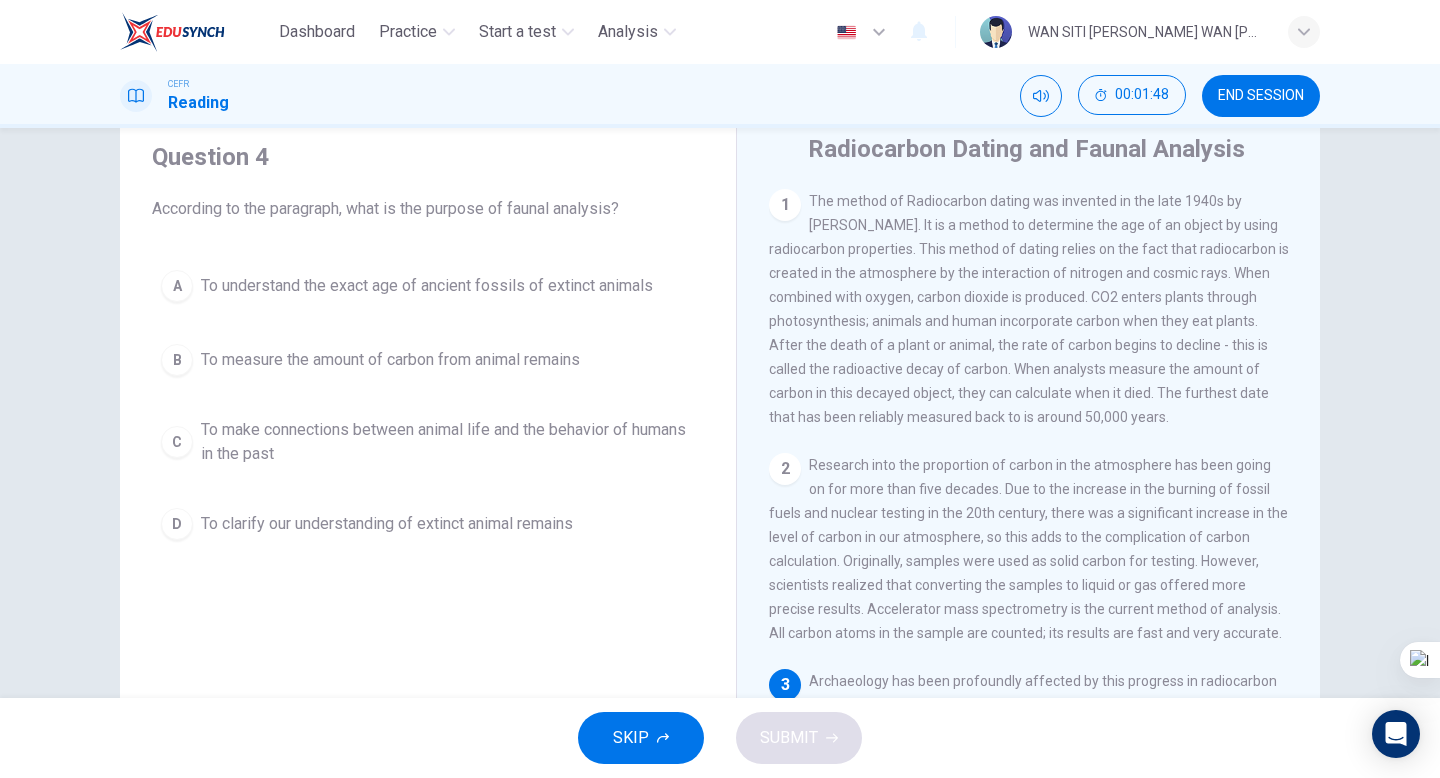 scroll, scrollTop: 25, scrollLeft: 0, axis: vertical 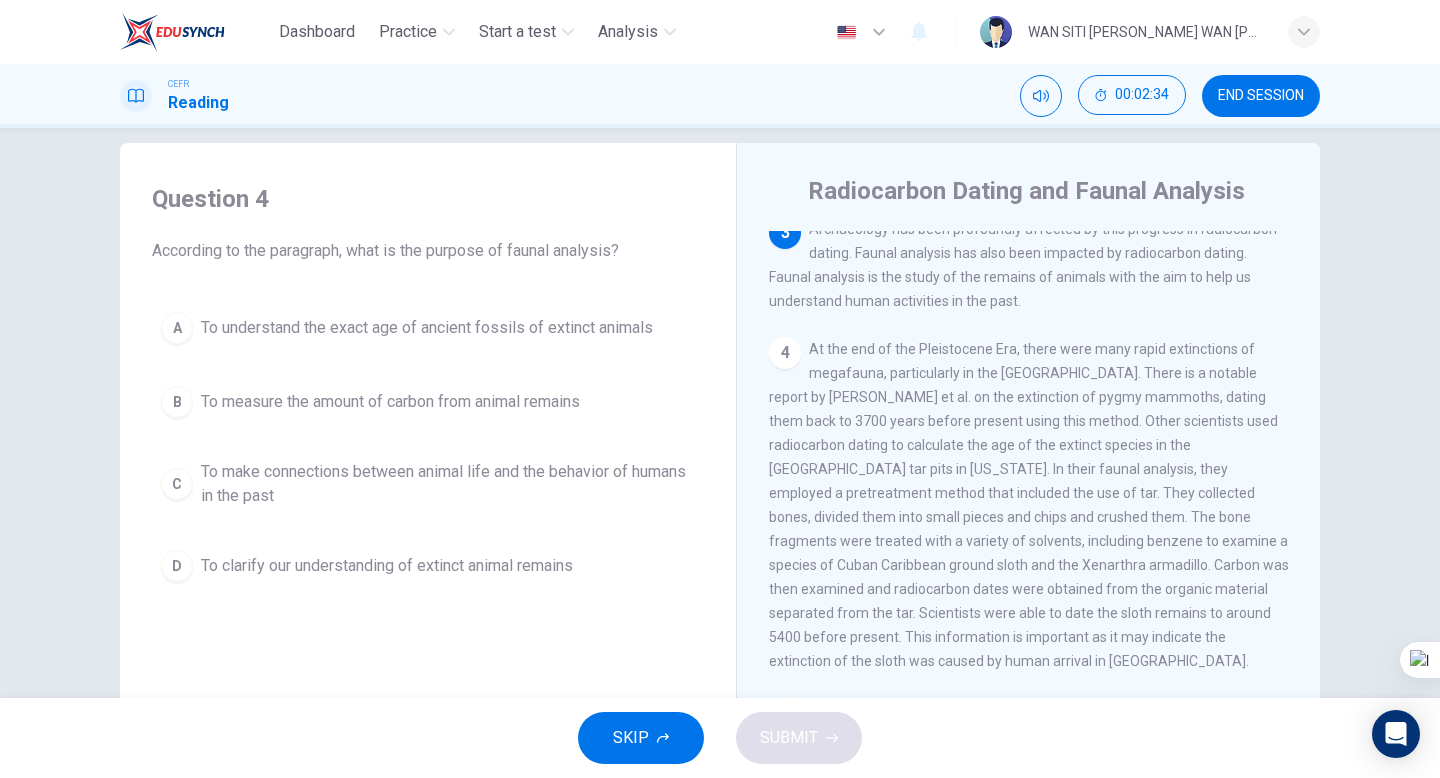 click on "To make connections between animal life and the behavior of humans in the past" at bounding box center [448, 484] 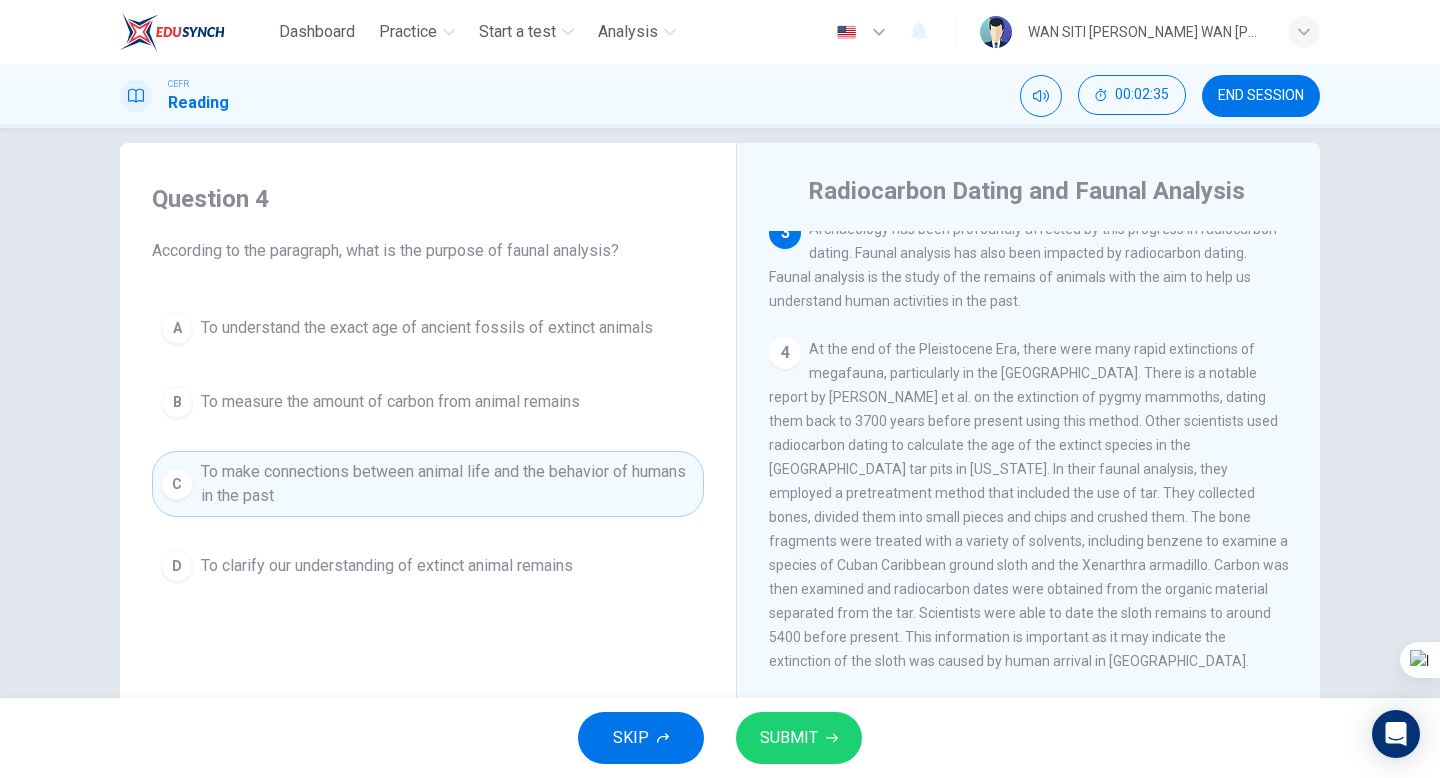 click 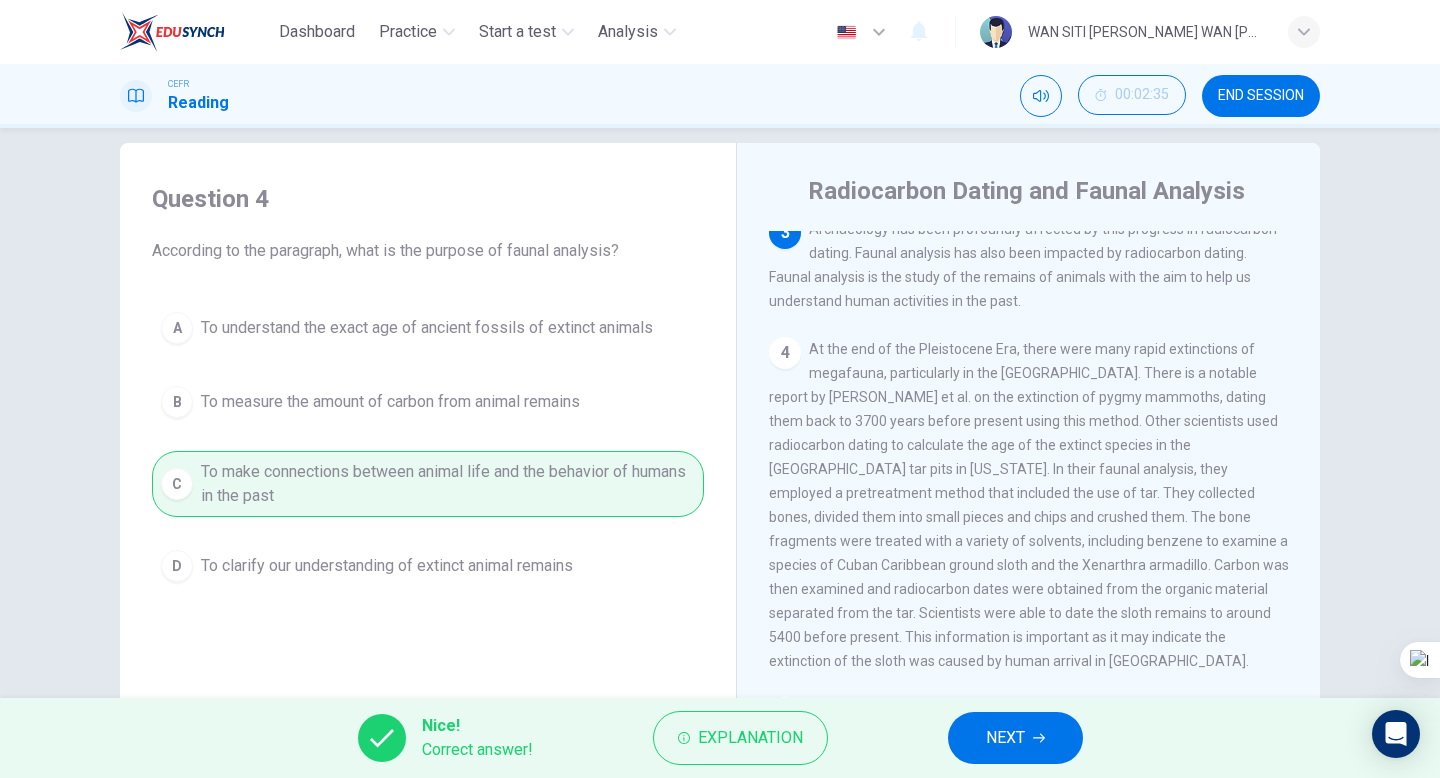 click on "NEXT" at bounding box center (1015, 738) 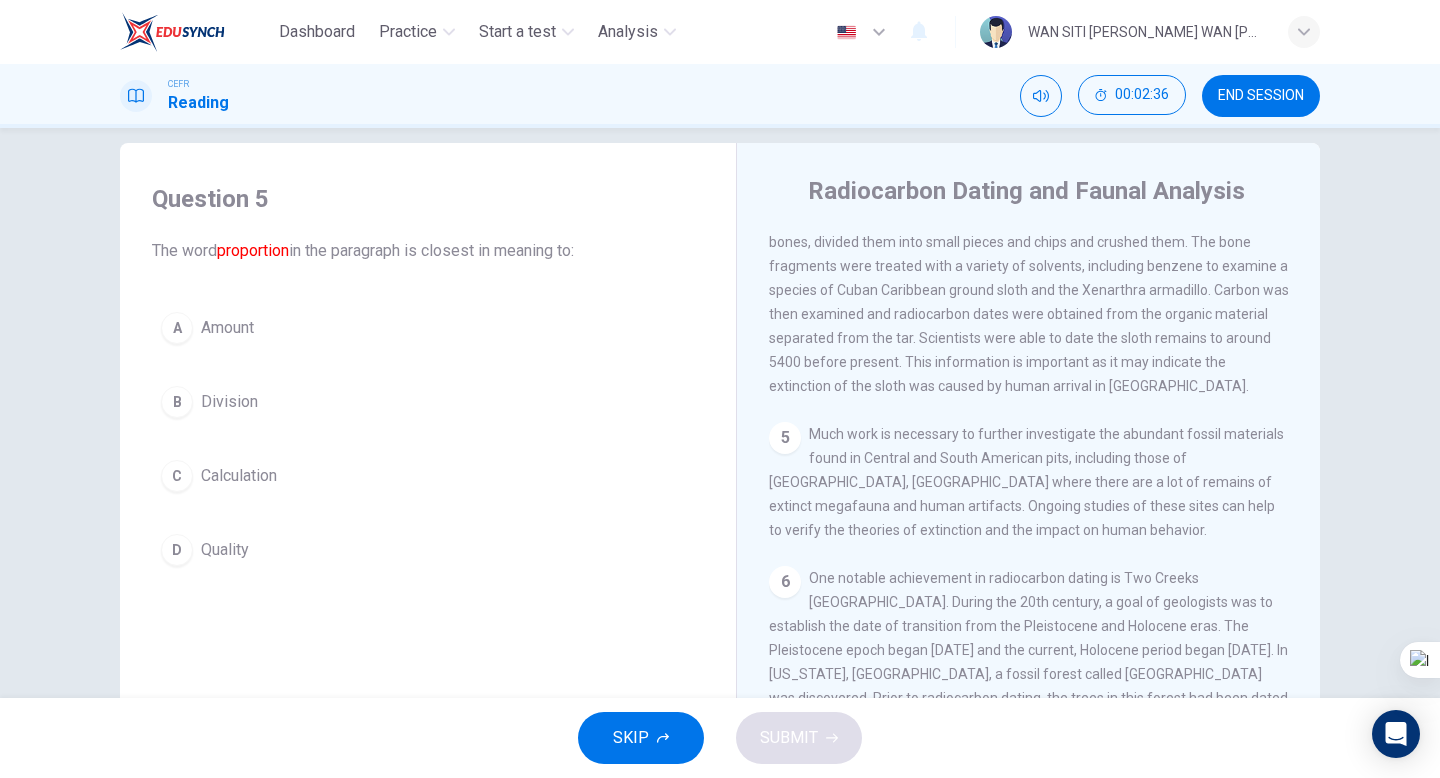 scroll, scrollTop: 862, scrollLeft: 0, axis: vertical 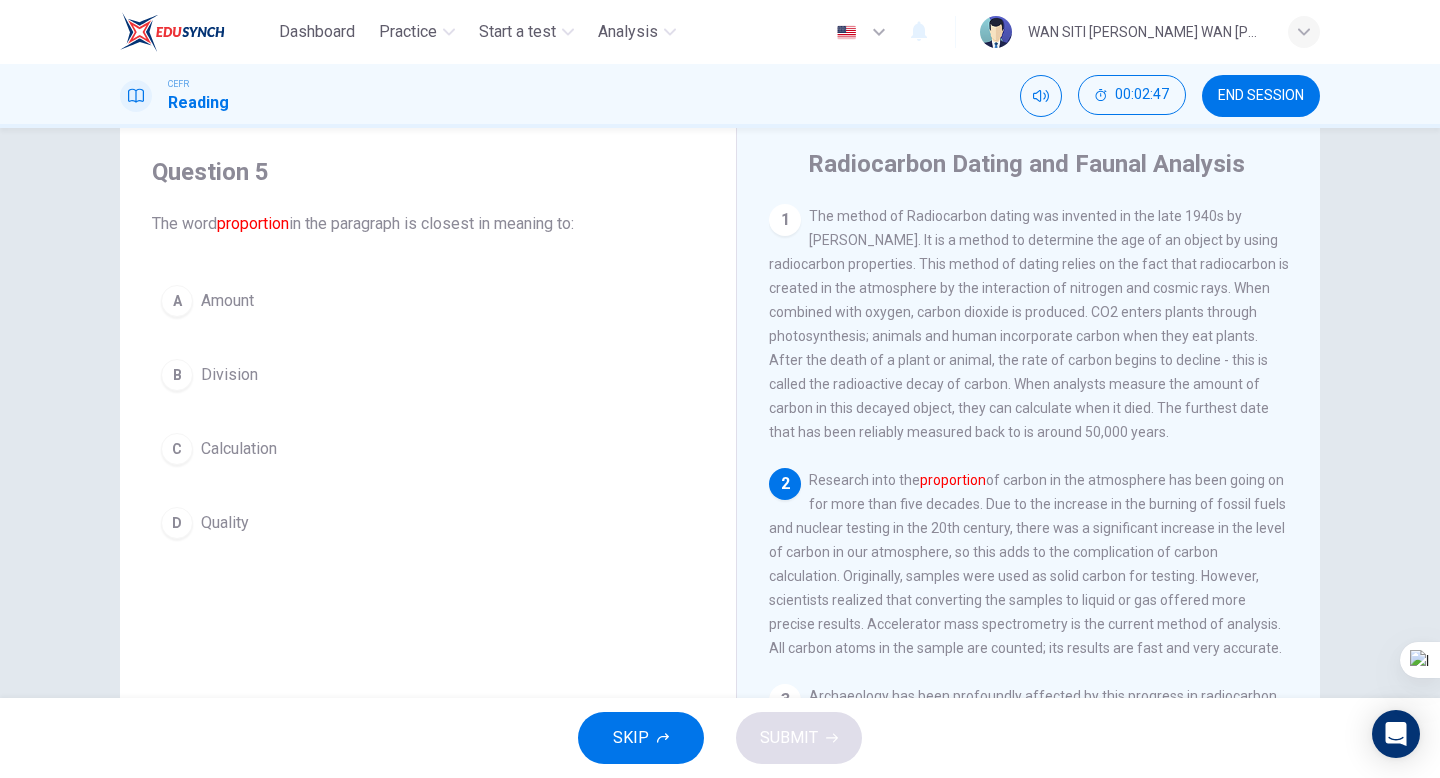 click on "A" at bounding box center (177, 301) 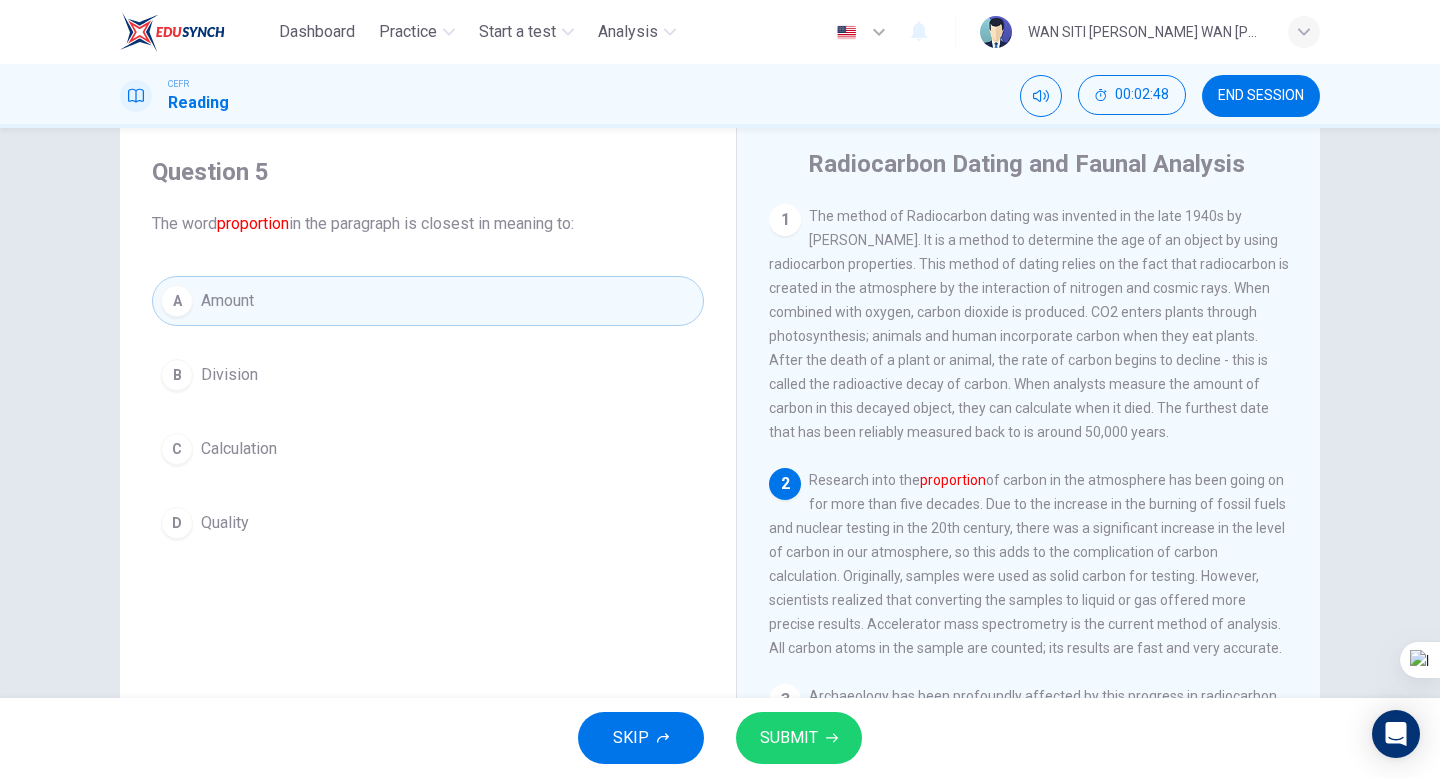 click on "SUBMIT" at bounding box center (789, 738) 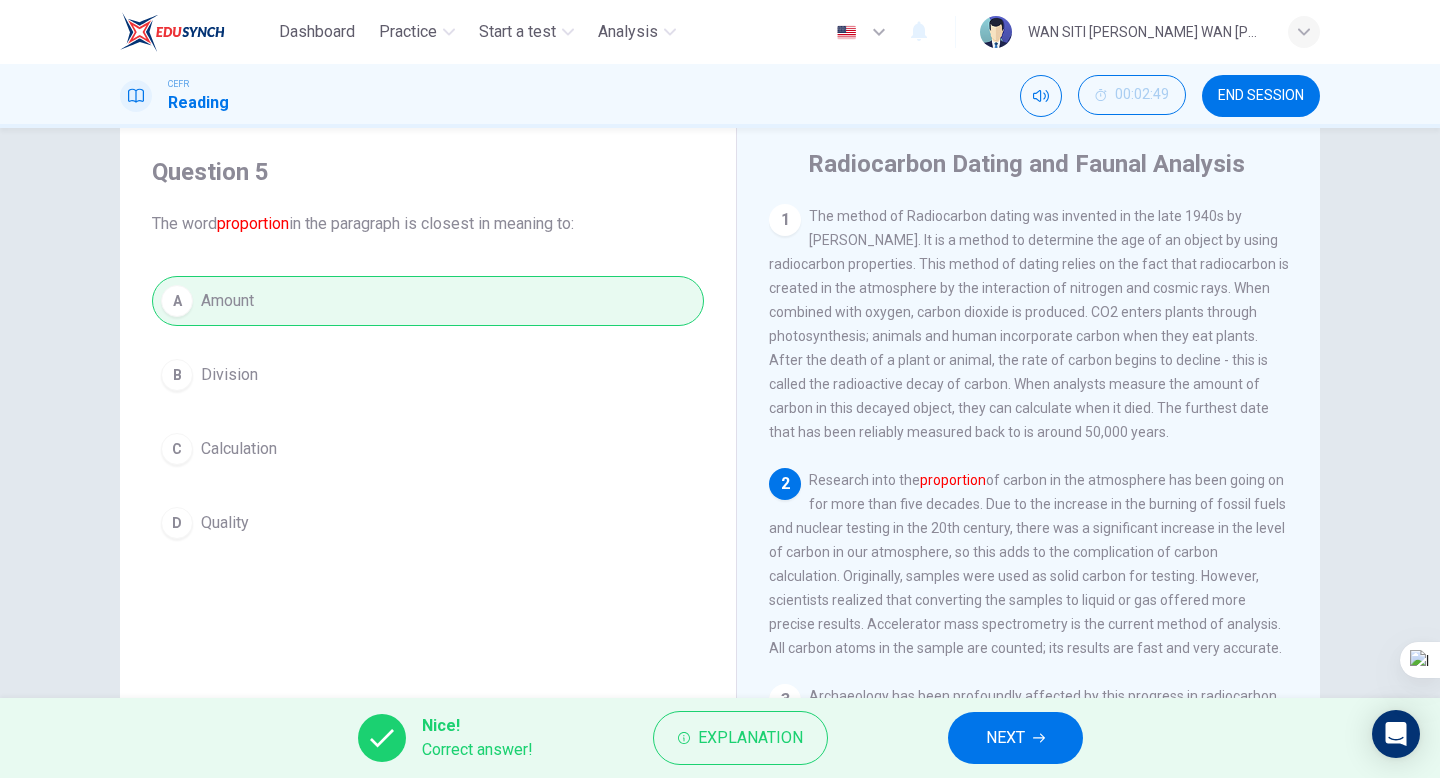 click on "NEXT" at bounding box center (1015, 738) 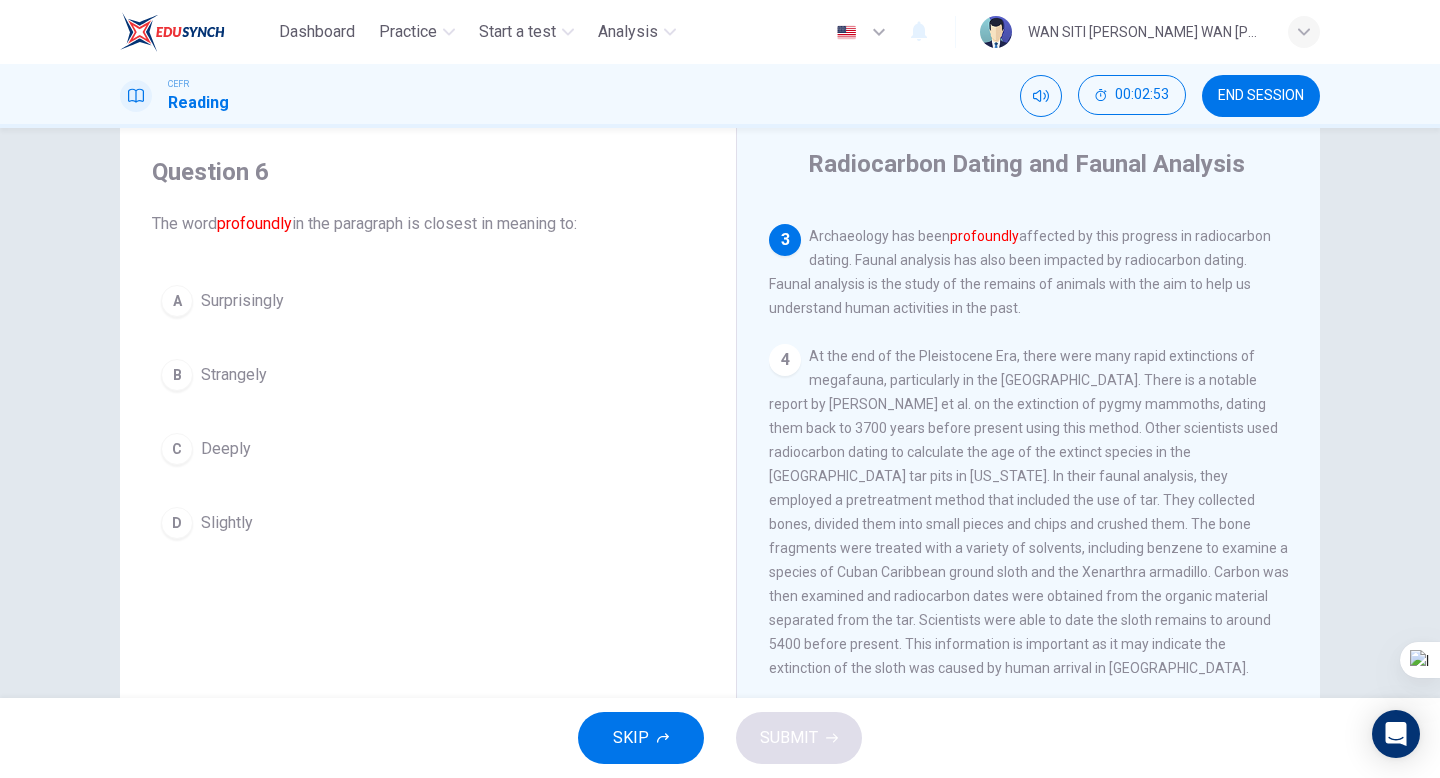 scroll, scrollTop: 438, scrollLeft: 0, axis: vertical 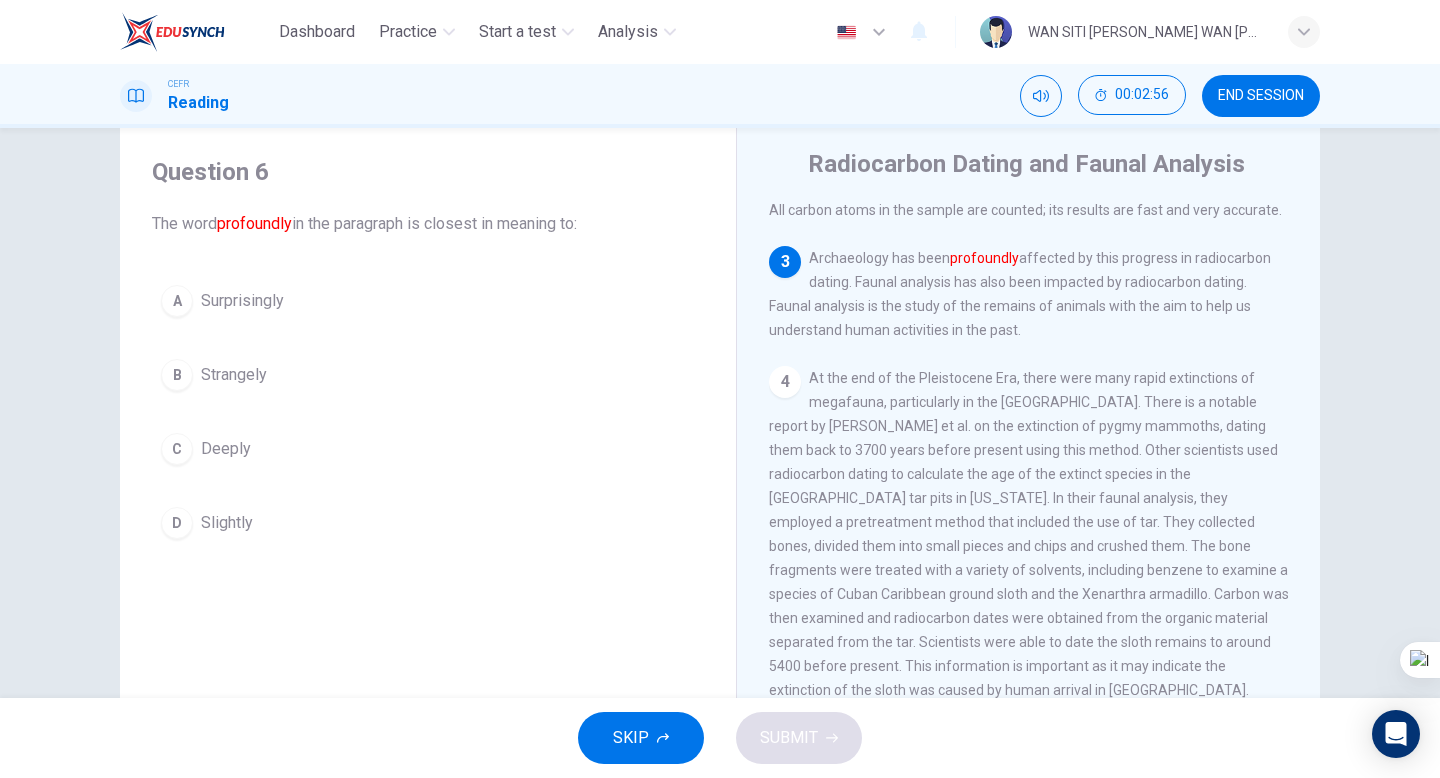 click on "C Deeply" at bounding box center (428, 449) 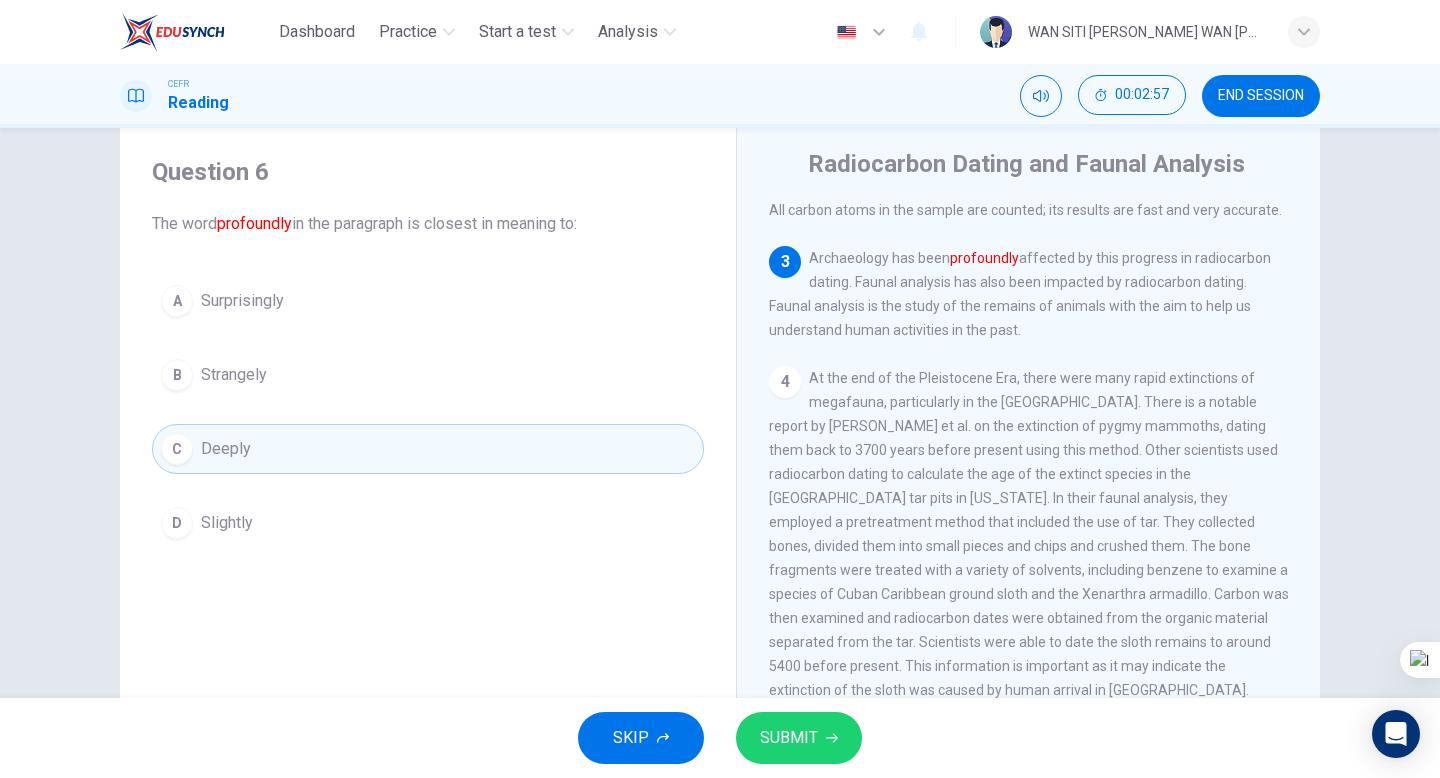click on "SUBMIT" at bounding box center (799, 738) 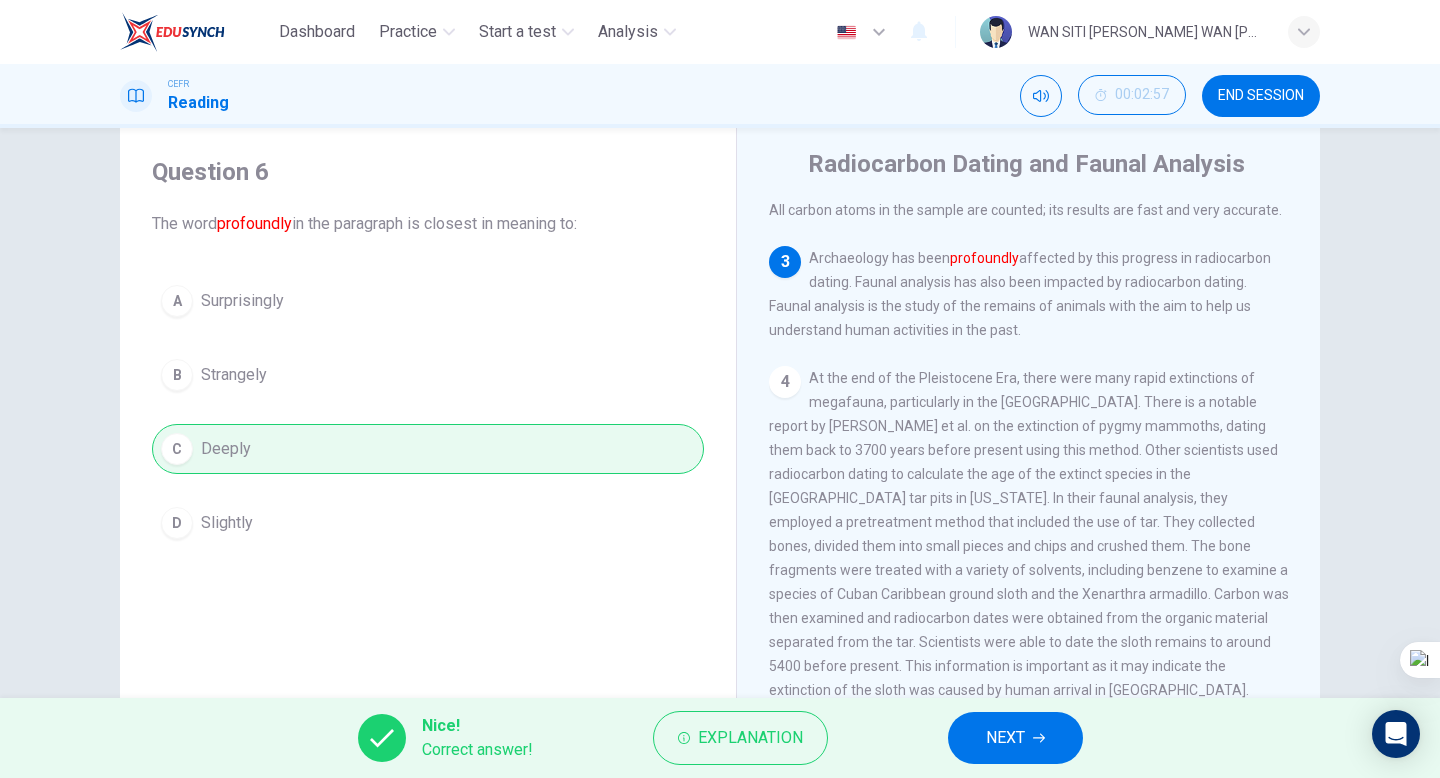 click on "NEXT" at bounding box center (1015, 738) 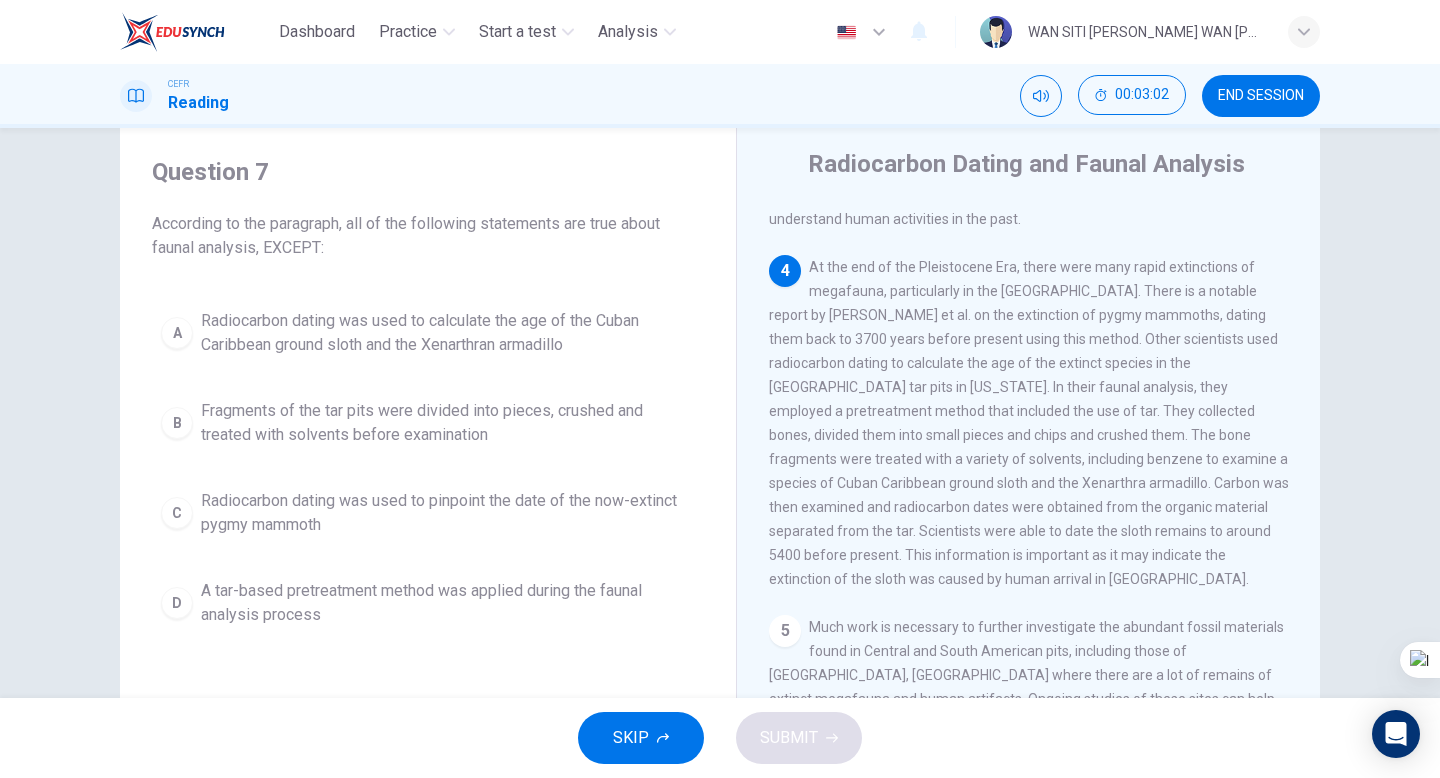 scroll, scrollTop: 554, scrollLeft: 0, axis: vertical 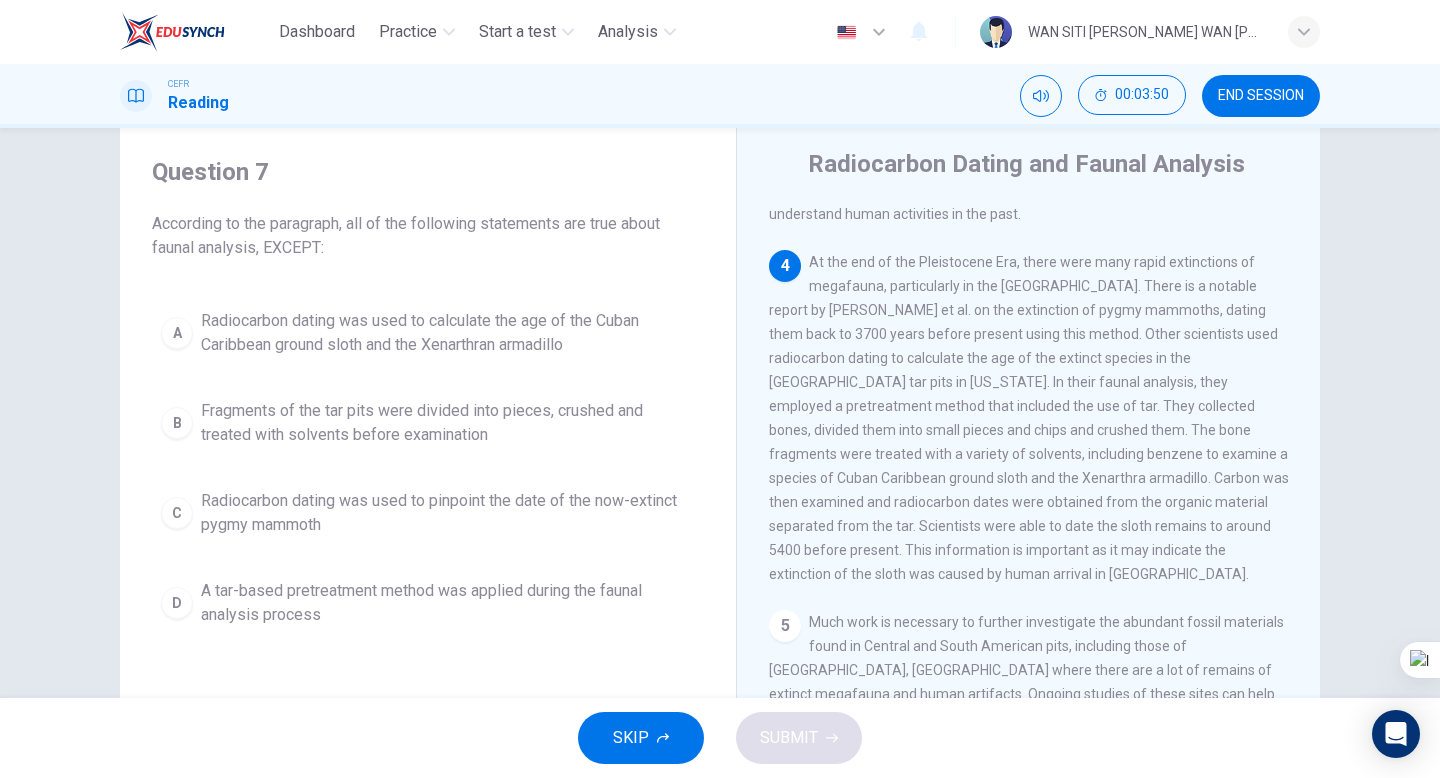 click on "Radiocarbon dating was used to pinpoint the date of the now-extinct pygmy mammoth" at bounding box center [448, 513] 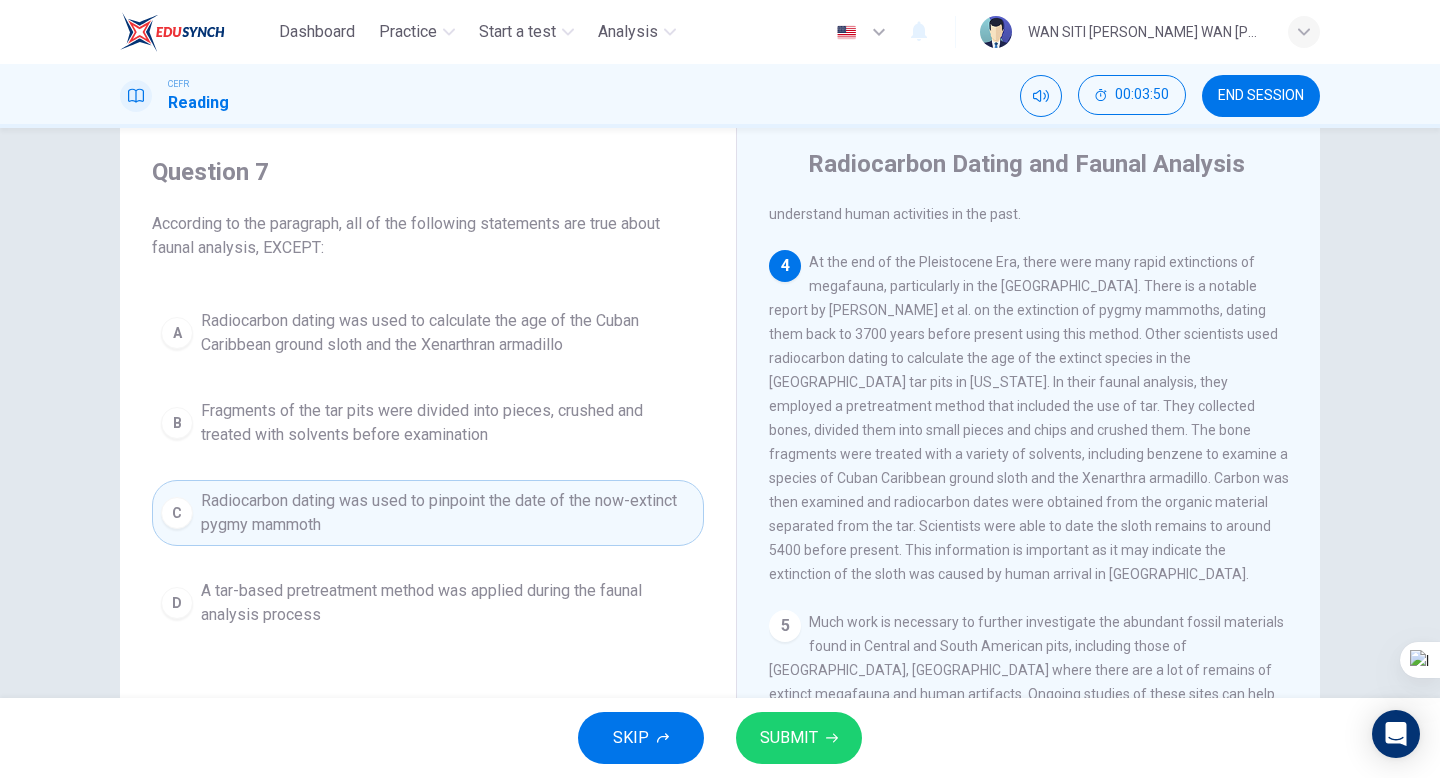 click on "SUBMIT" at bounding box center (789, 738) 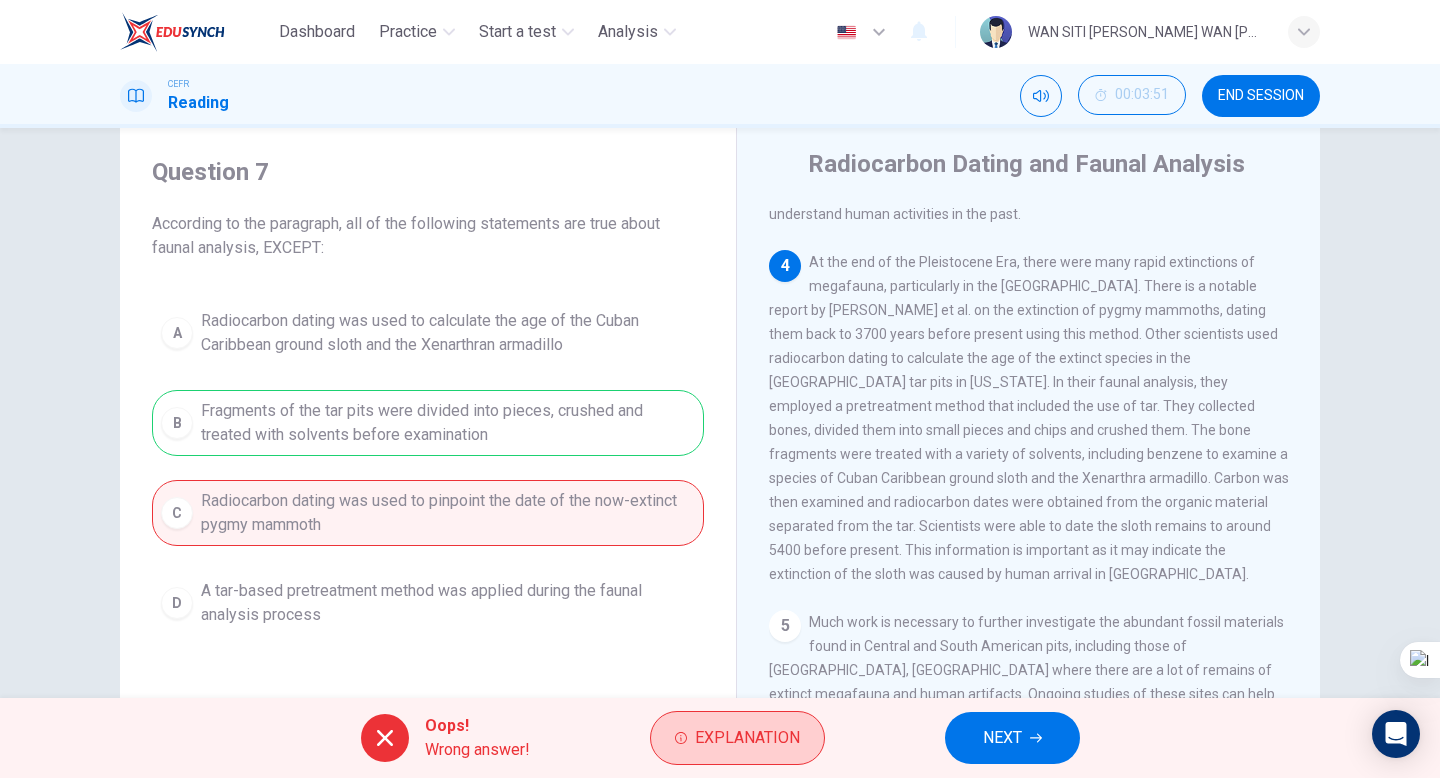 click on "Explanation" at bounding box center (747, 738) 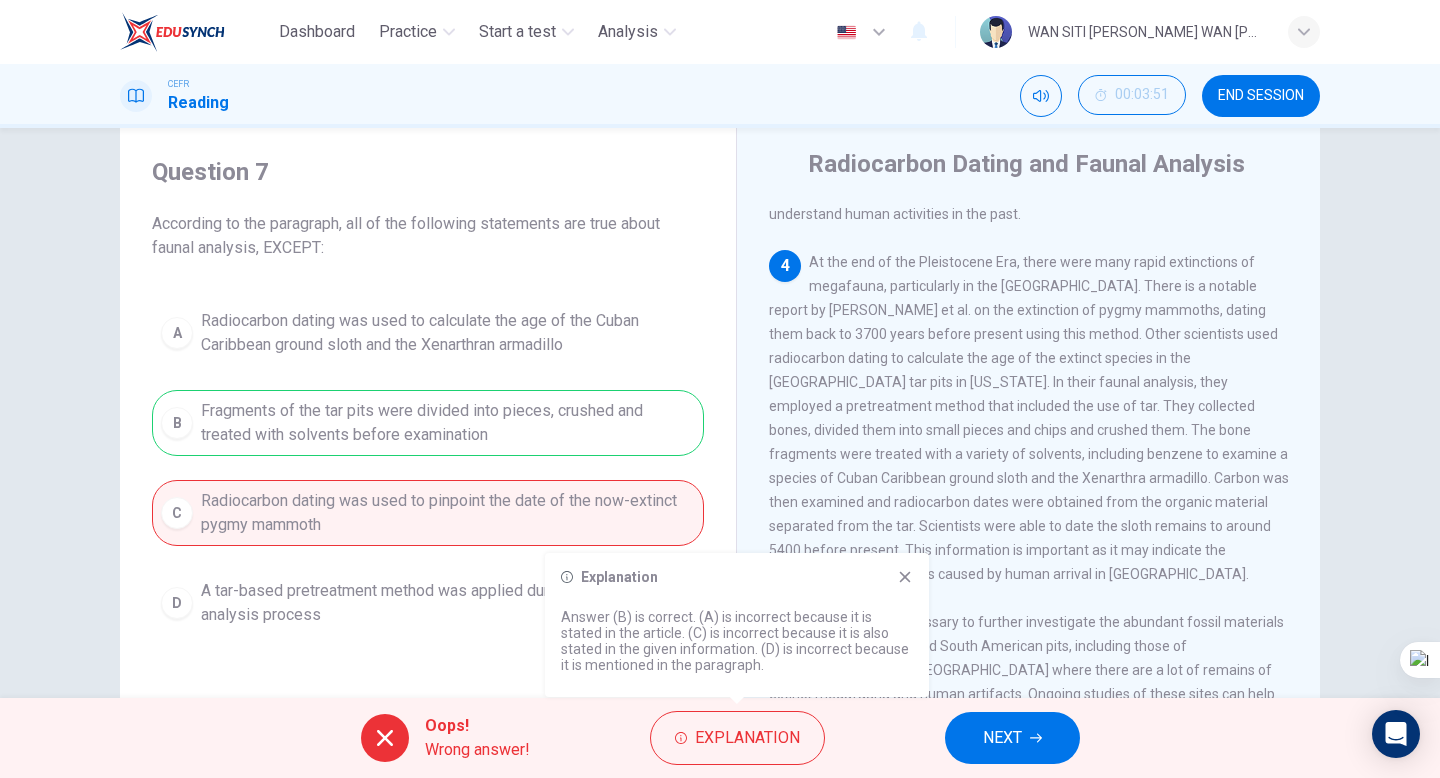 click on "NEXT" at bounding box center (1012, 738) 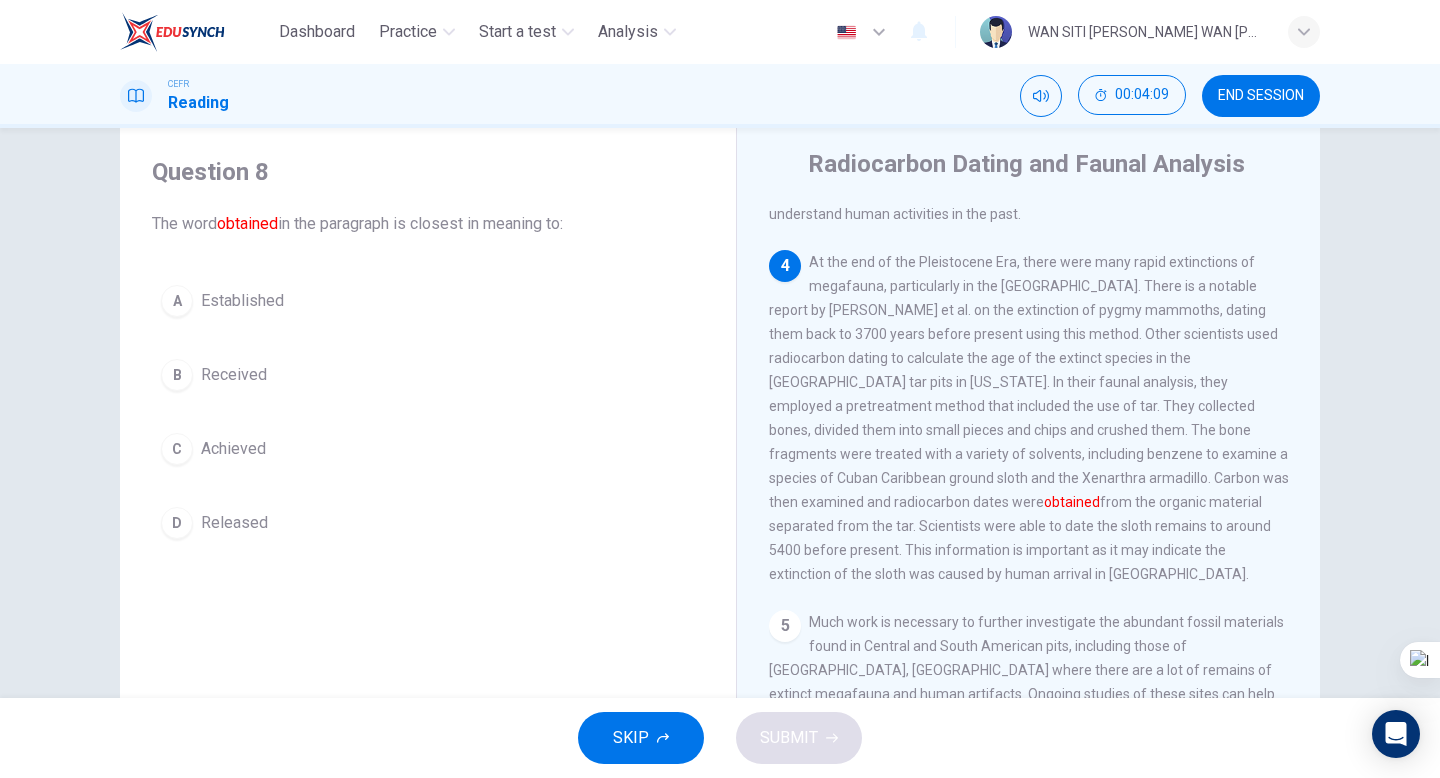 click on "B Received" at bounding box center [428, 375] 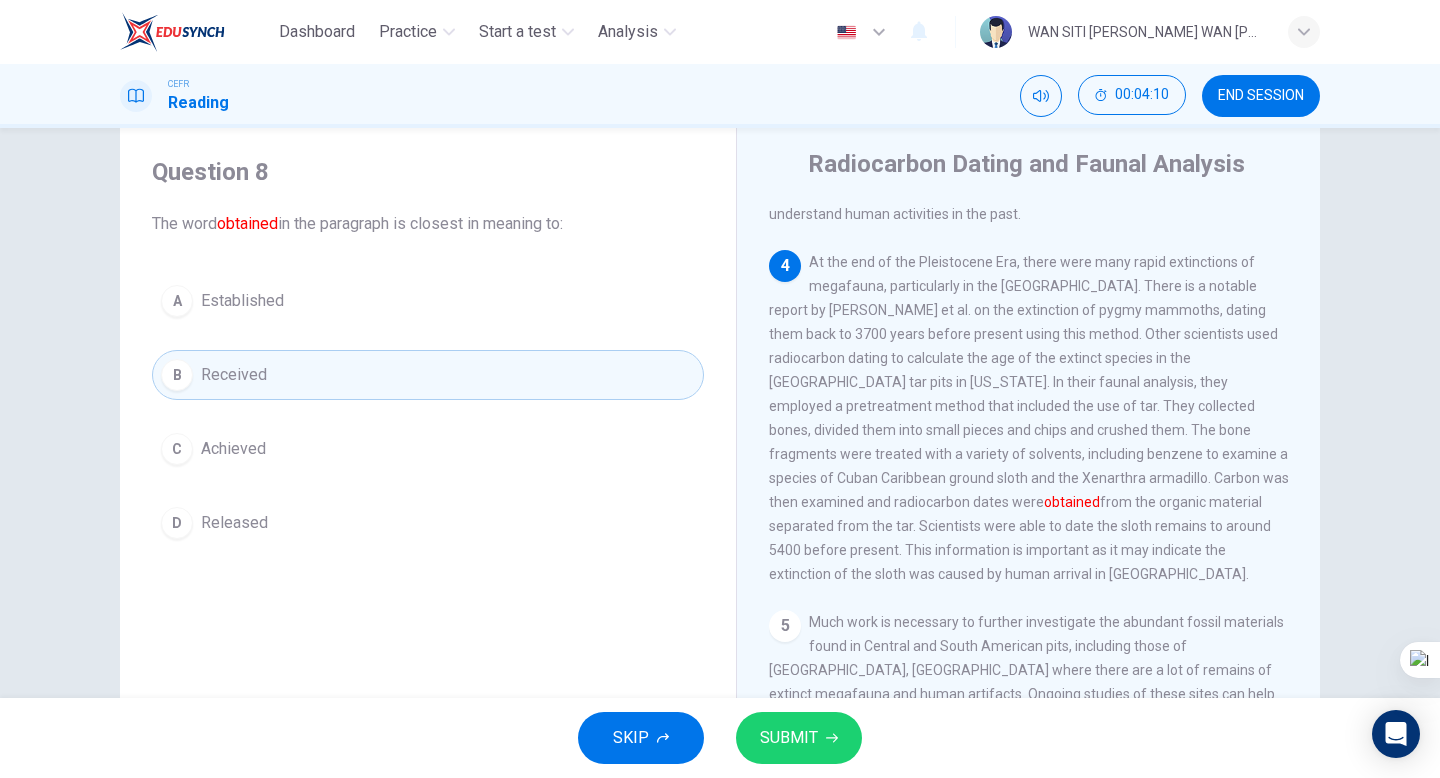 click on "SUBMIT" at bounding box center [789, 738] 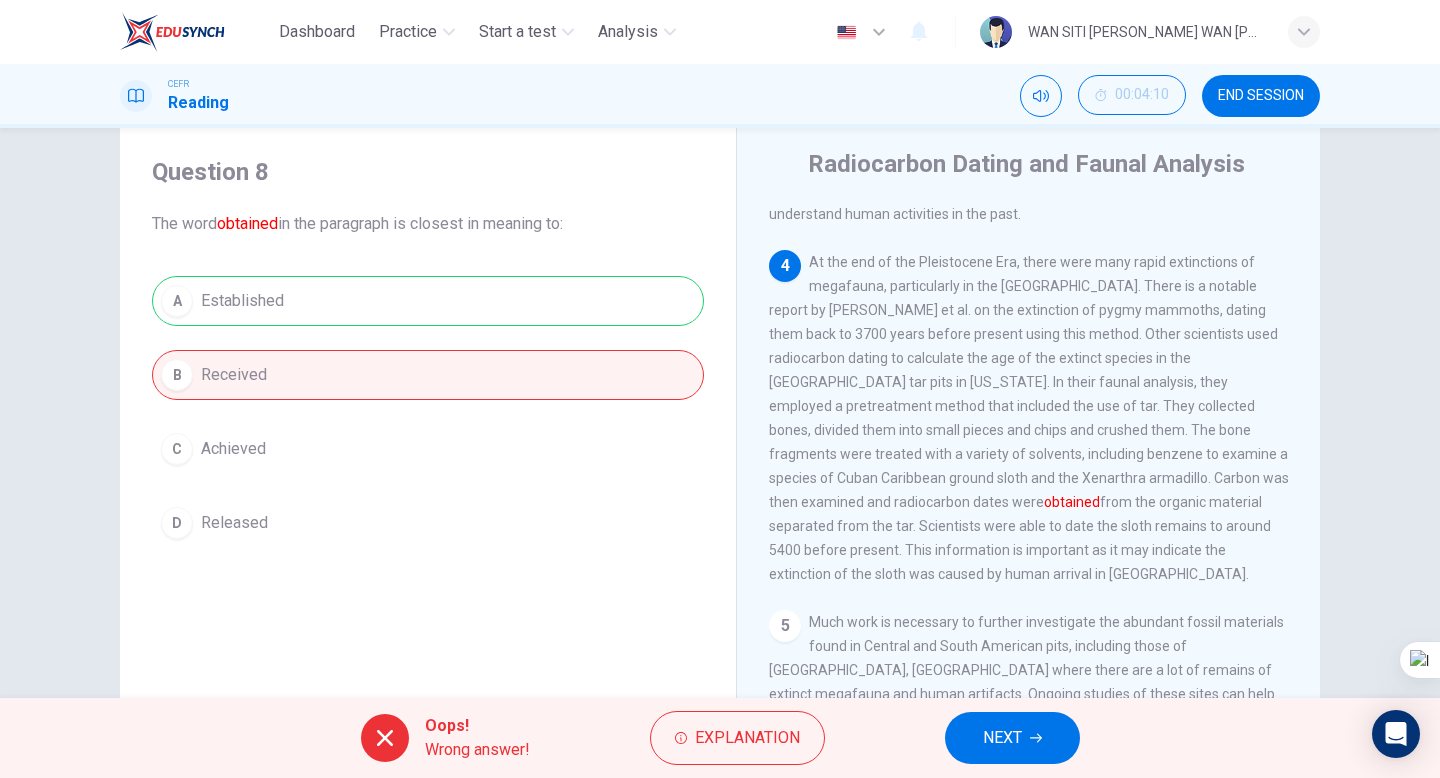 click on "NEXT" at bounding box center (1002, 738) 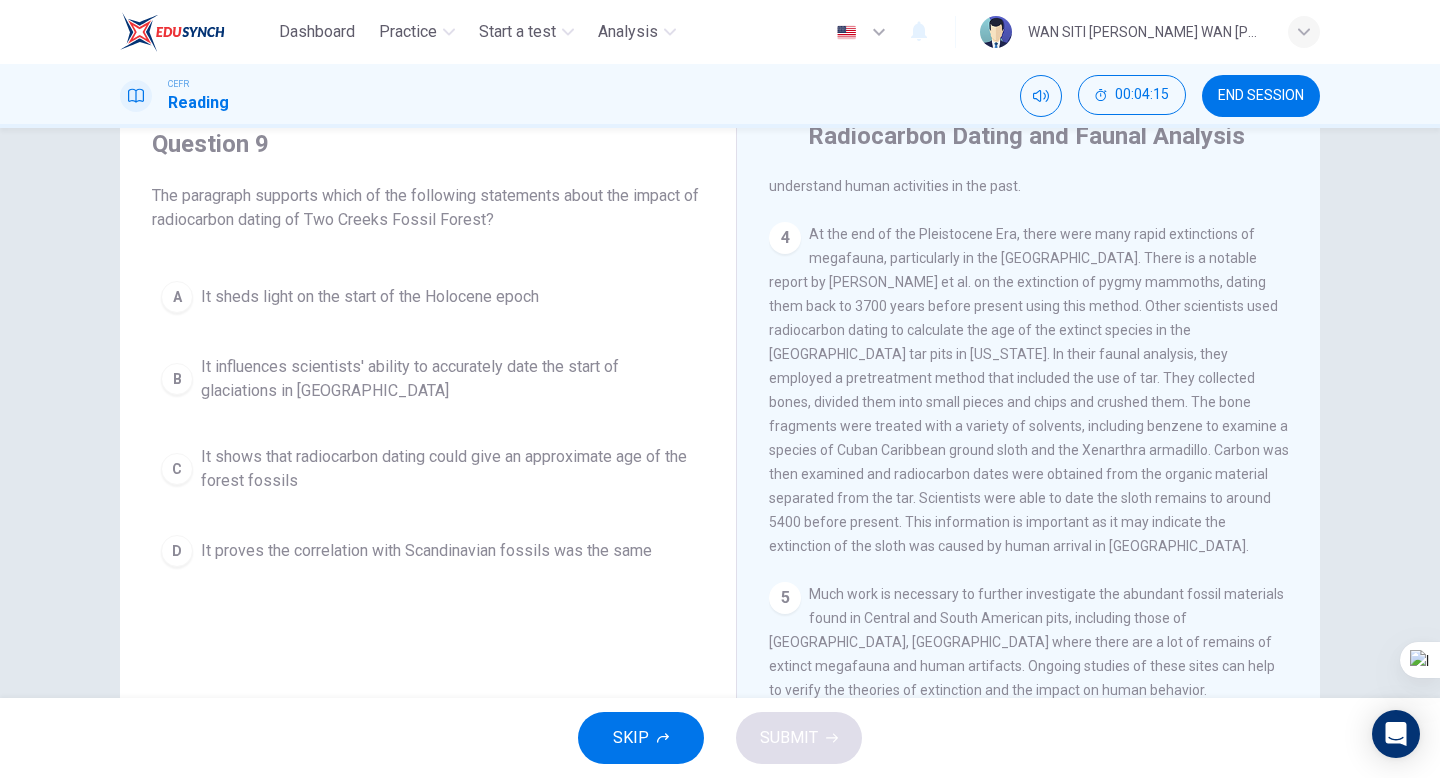 scroll, scrollTop: 205, scrollLeft: 0, axis: vertical 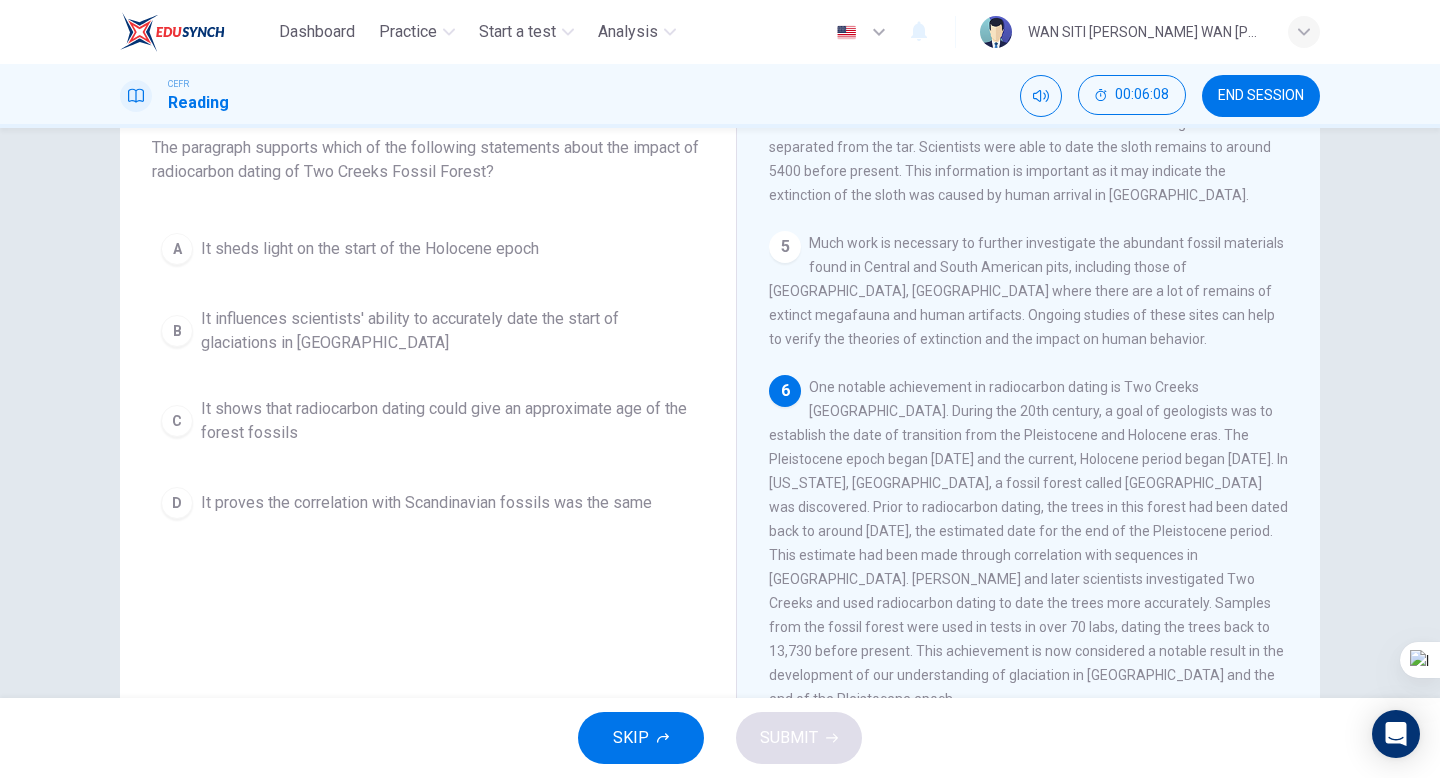 click on "It influences scientists' ability to accurately date the start of glaciations in North America" at bounding box center [448, 331] 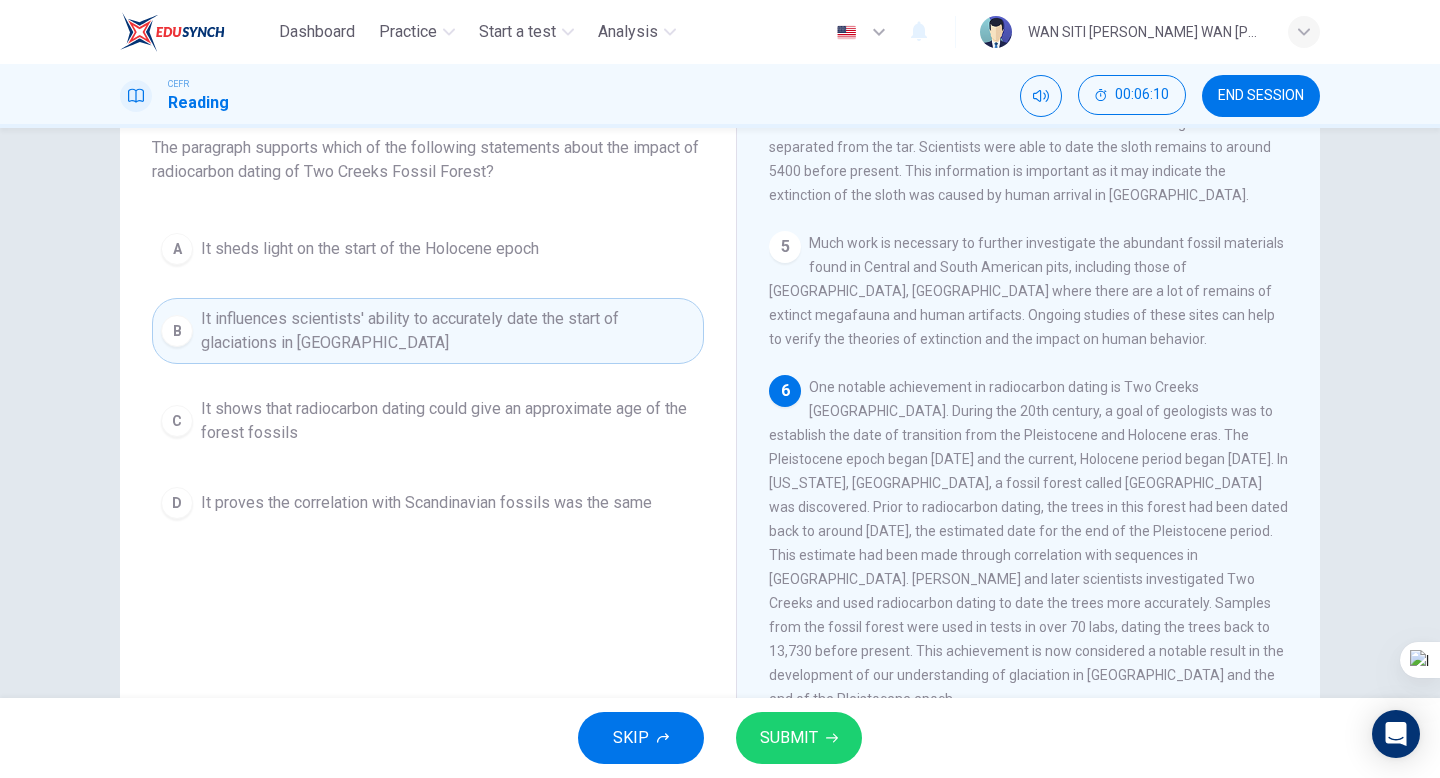click on "SUBMIT" at bounding box center [799, 738] 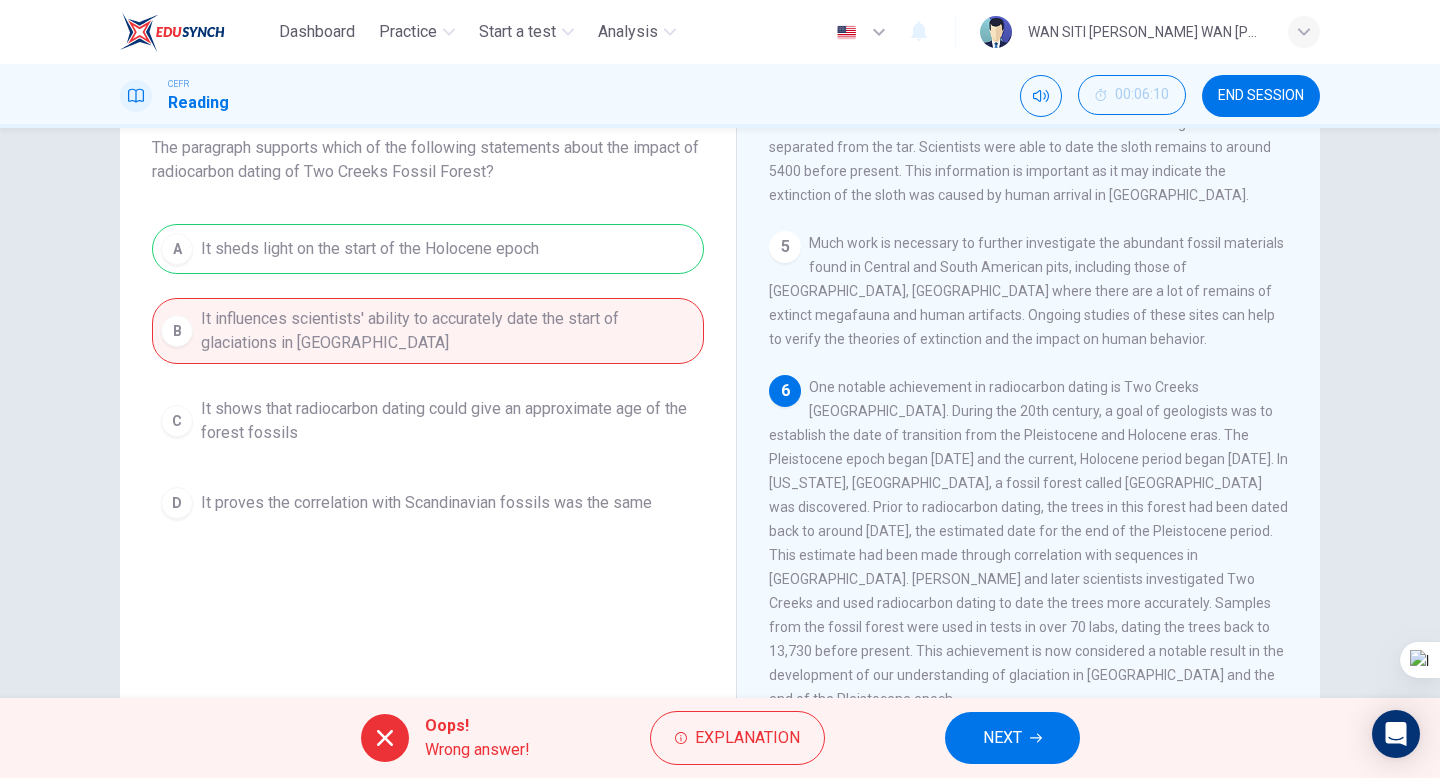 click on "NEXT" at bounding box center [1002, 738] 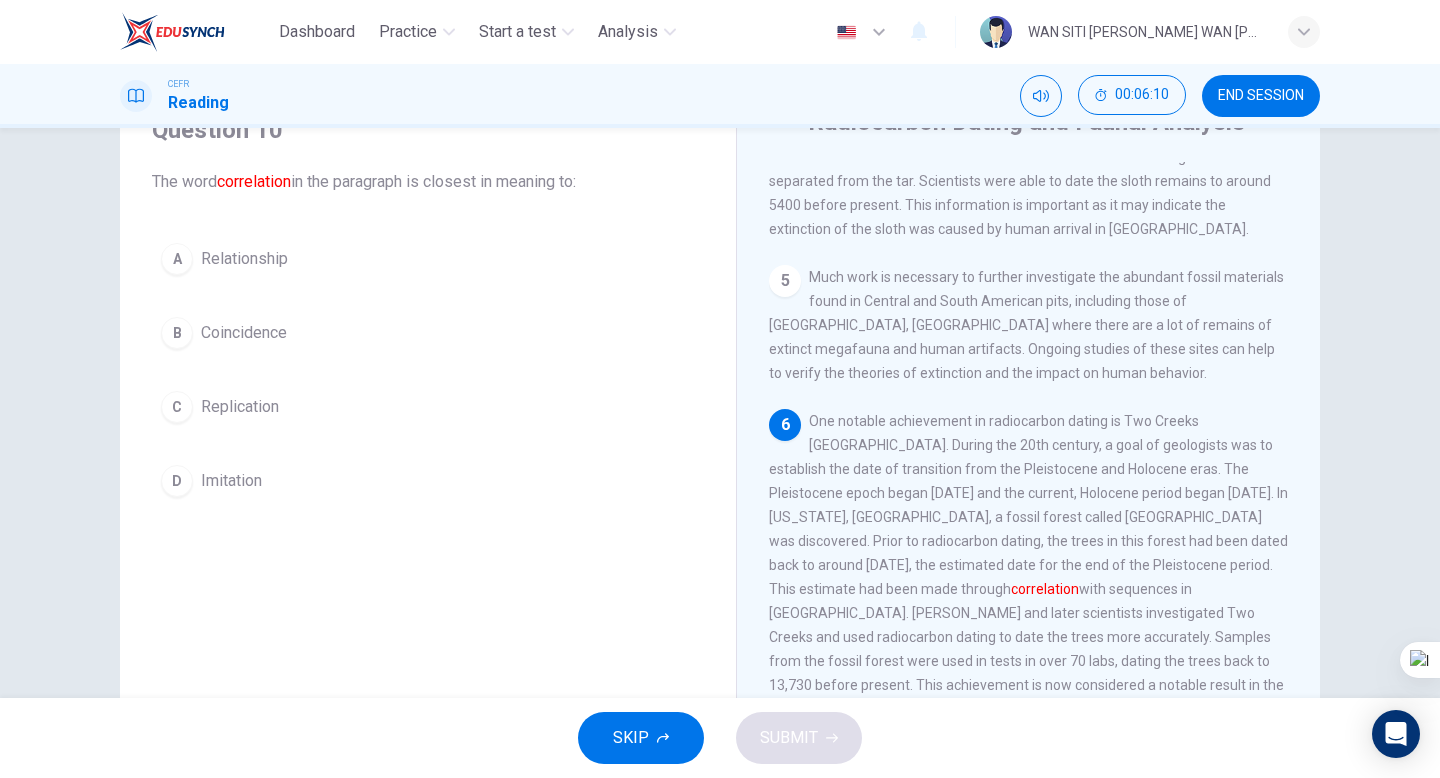 scroll, scrollTop: 81, scrollLeft: 0, axis: vertical 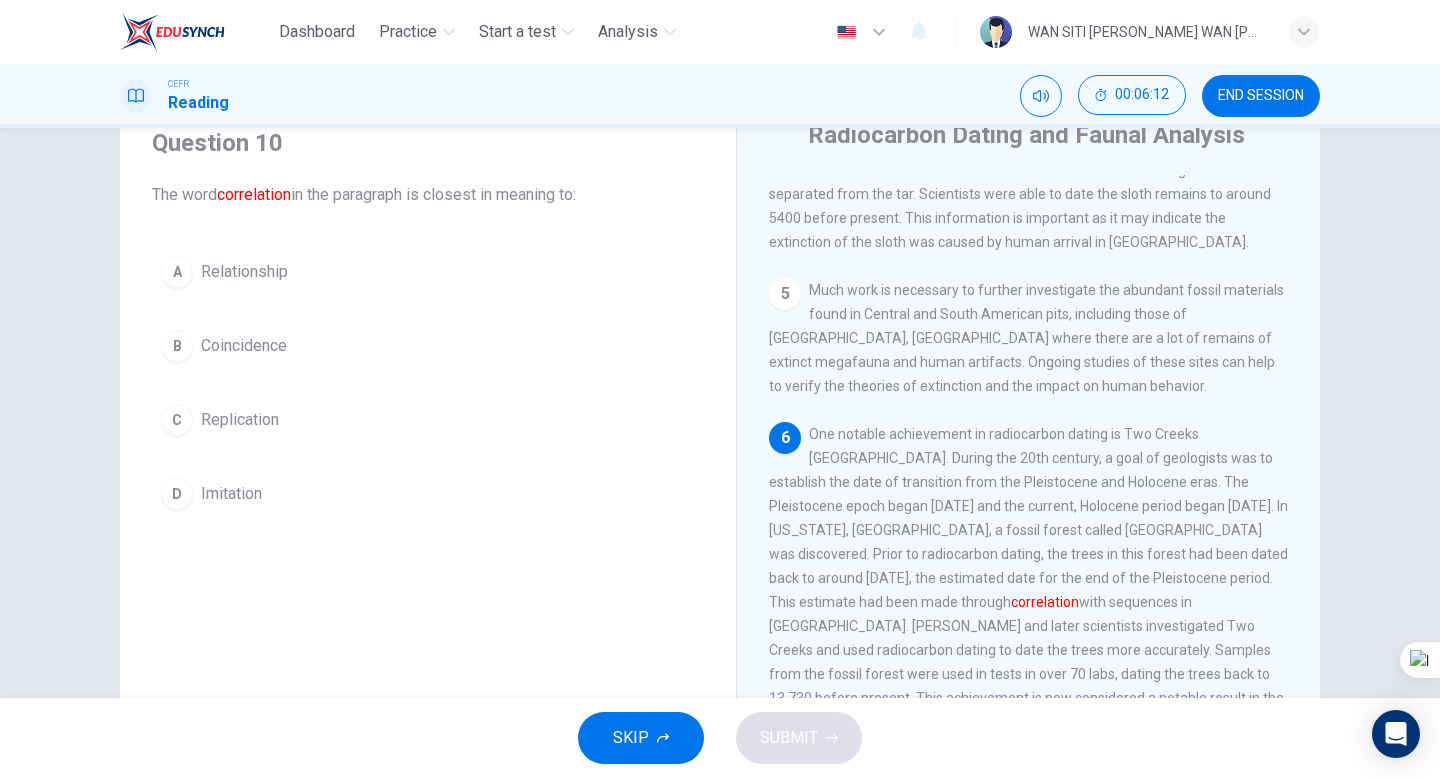 click on "A Relationship" at bounding box center [428, 272] 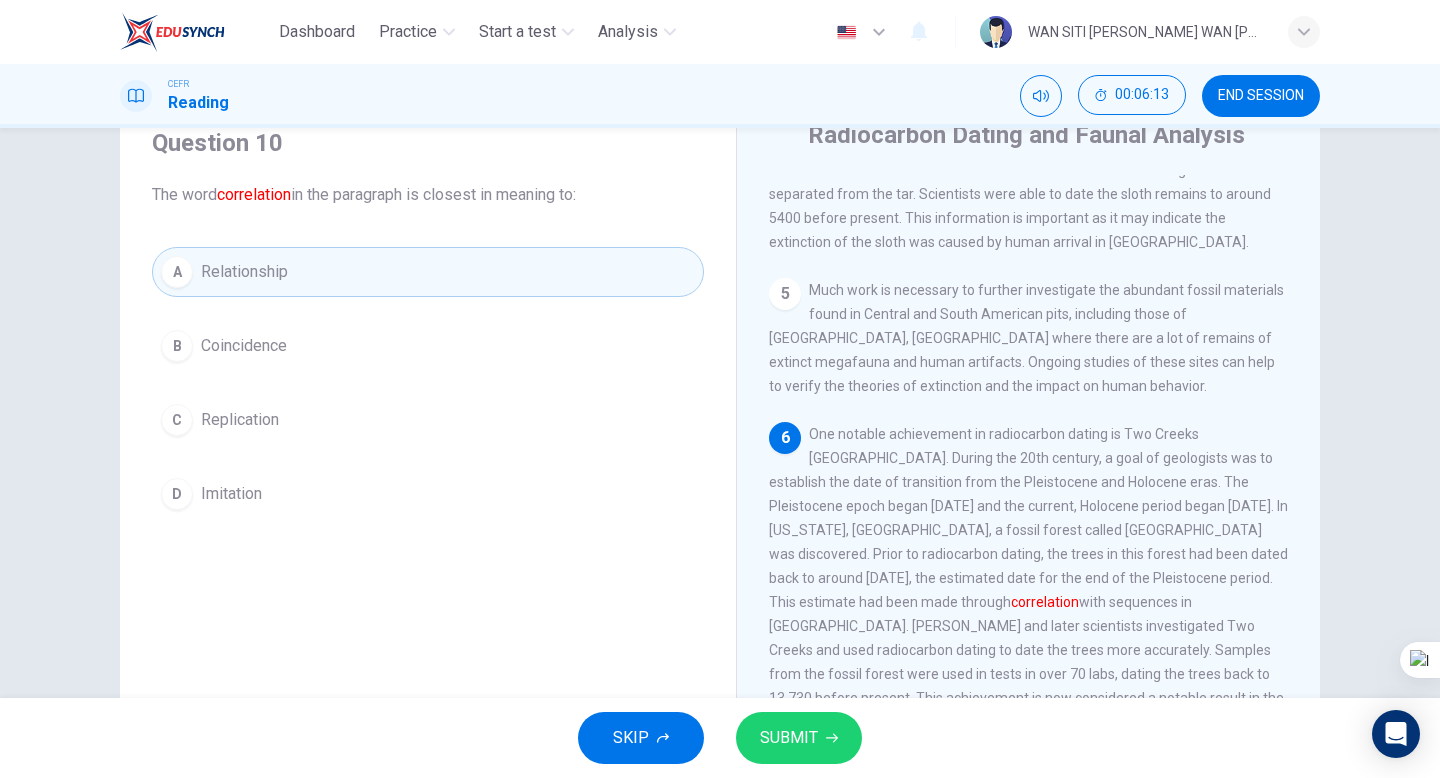 click on "SUBMIT" at bounding box center [789, 738] 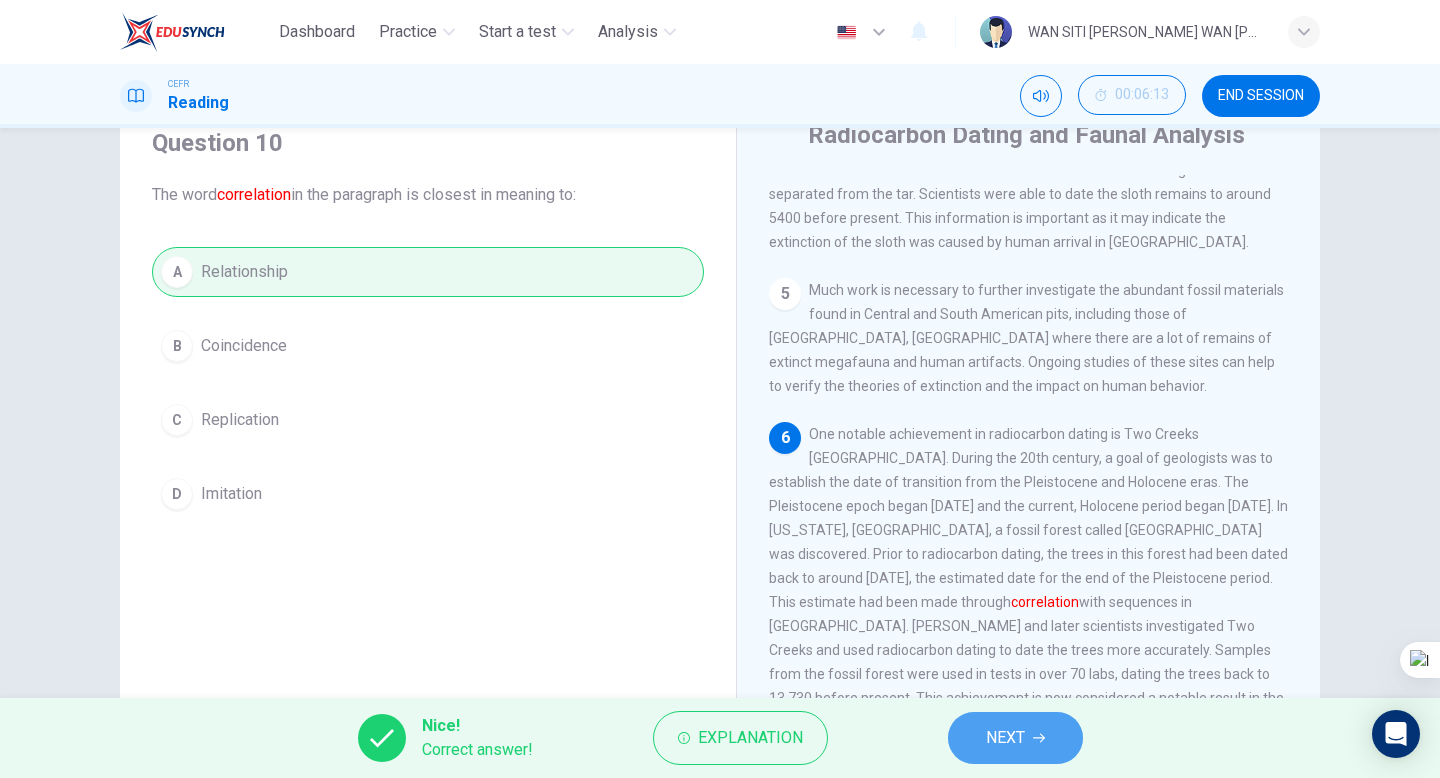 click on "NEXT" at bounding box center (1015, 738) 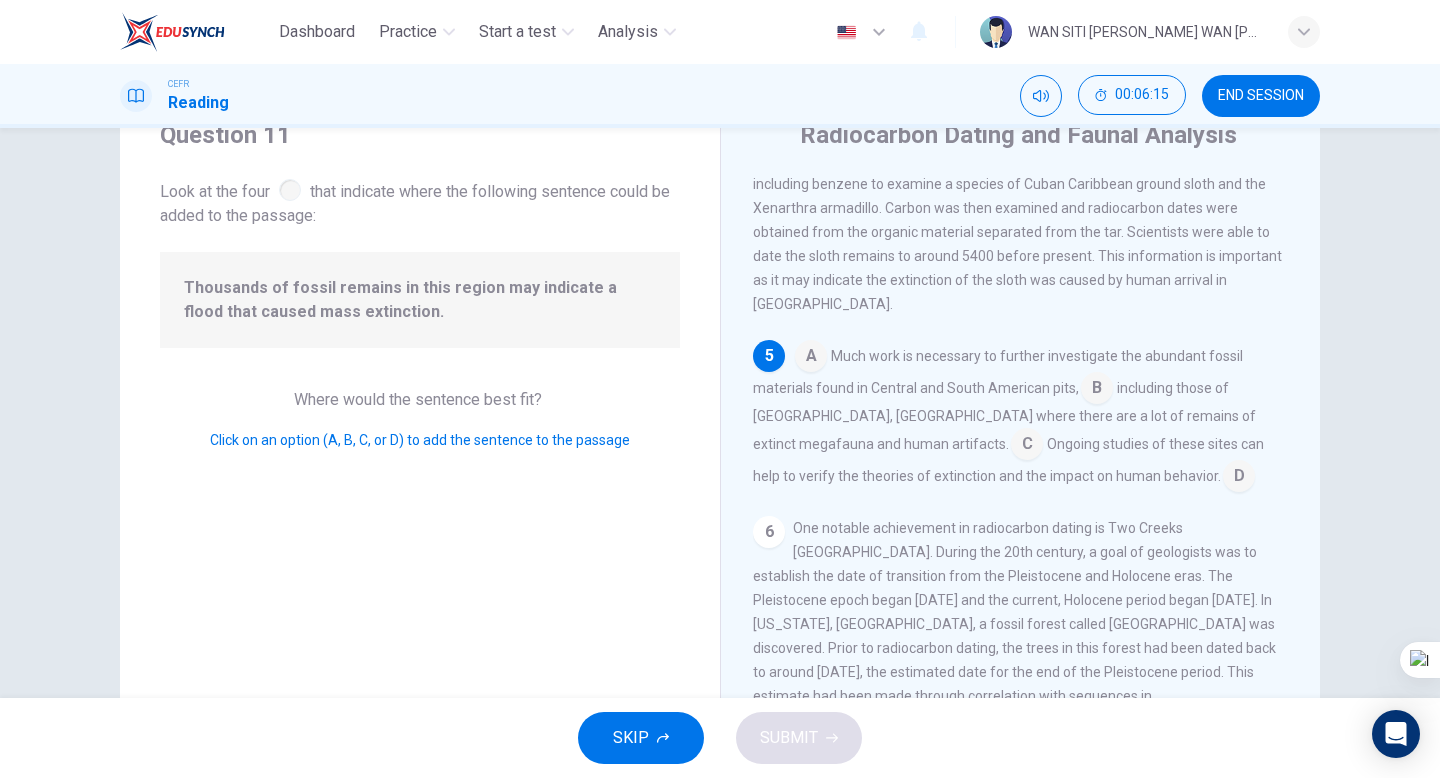 scroll, scrollTop: 820, scrollLeft: 0, axis: vertical 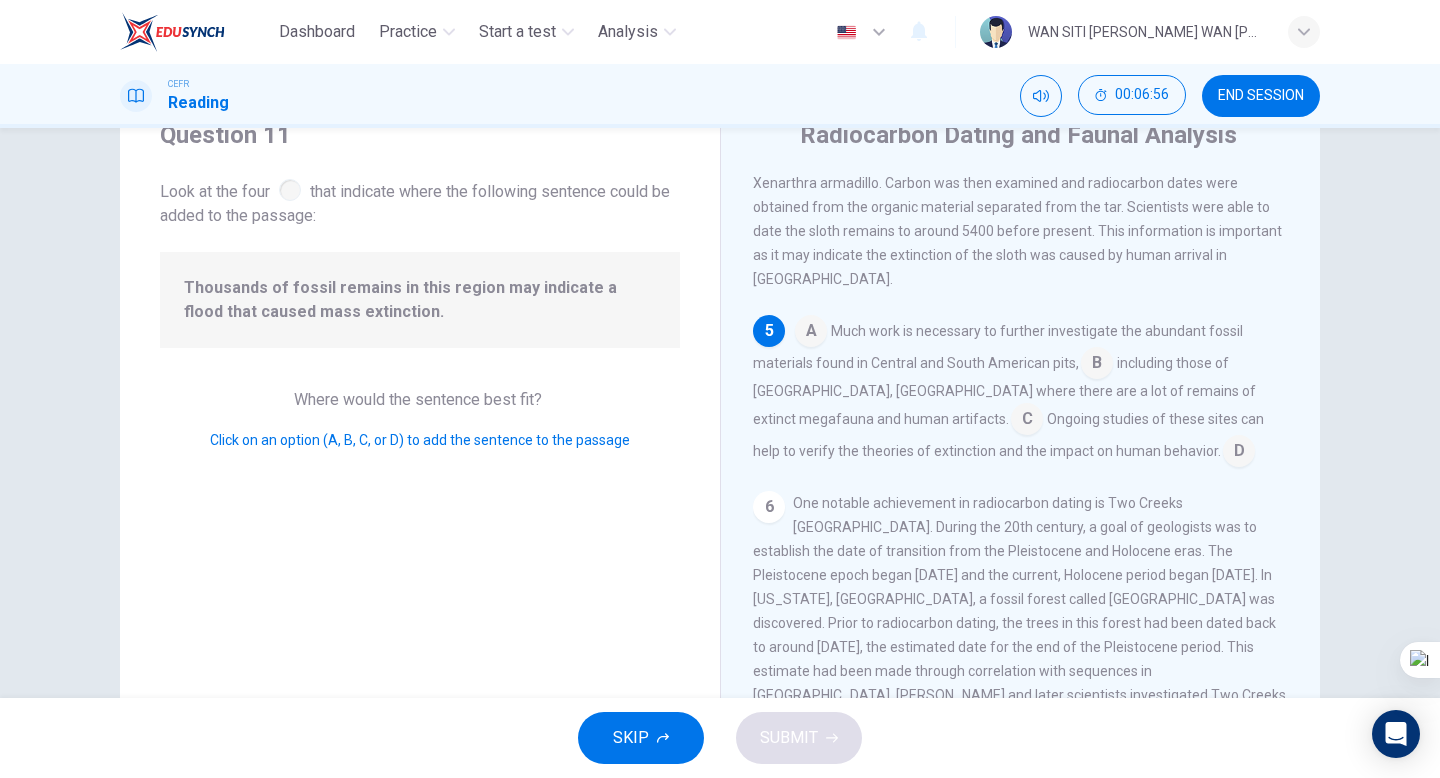 click at bounding box center [1027, 421] 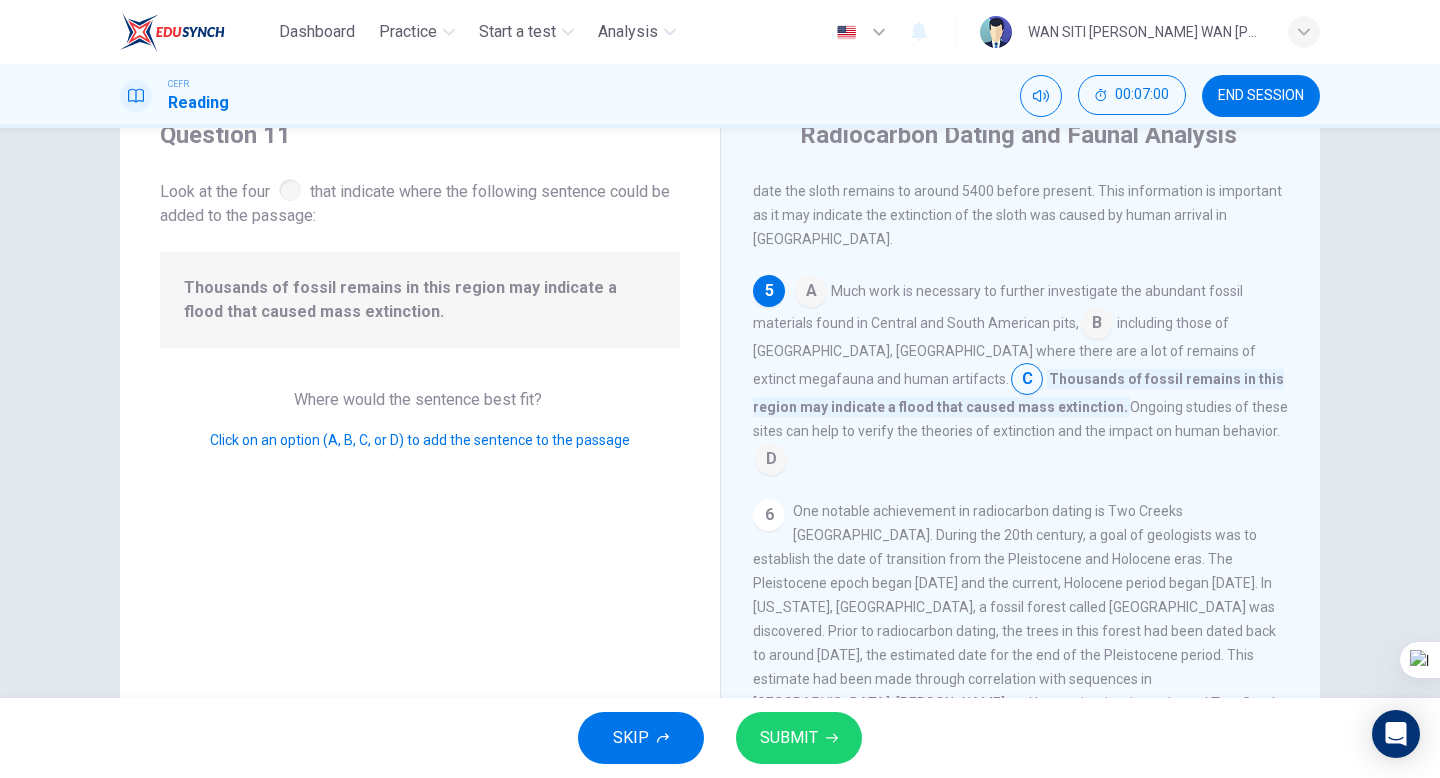 scroll, scrollTop: 886, scrollLeft: 0, axis: vertical 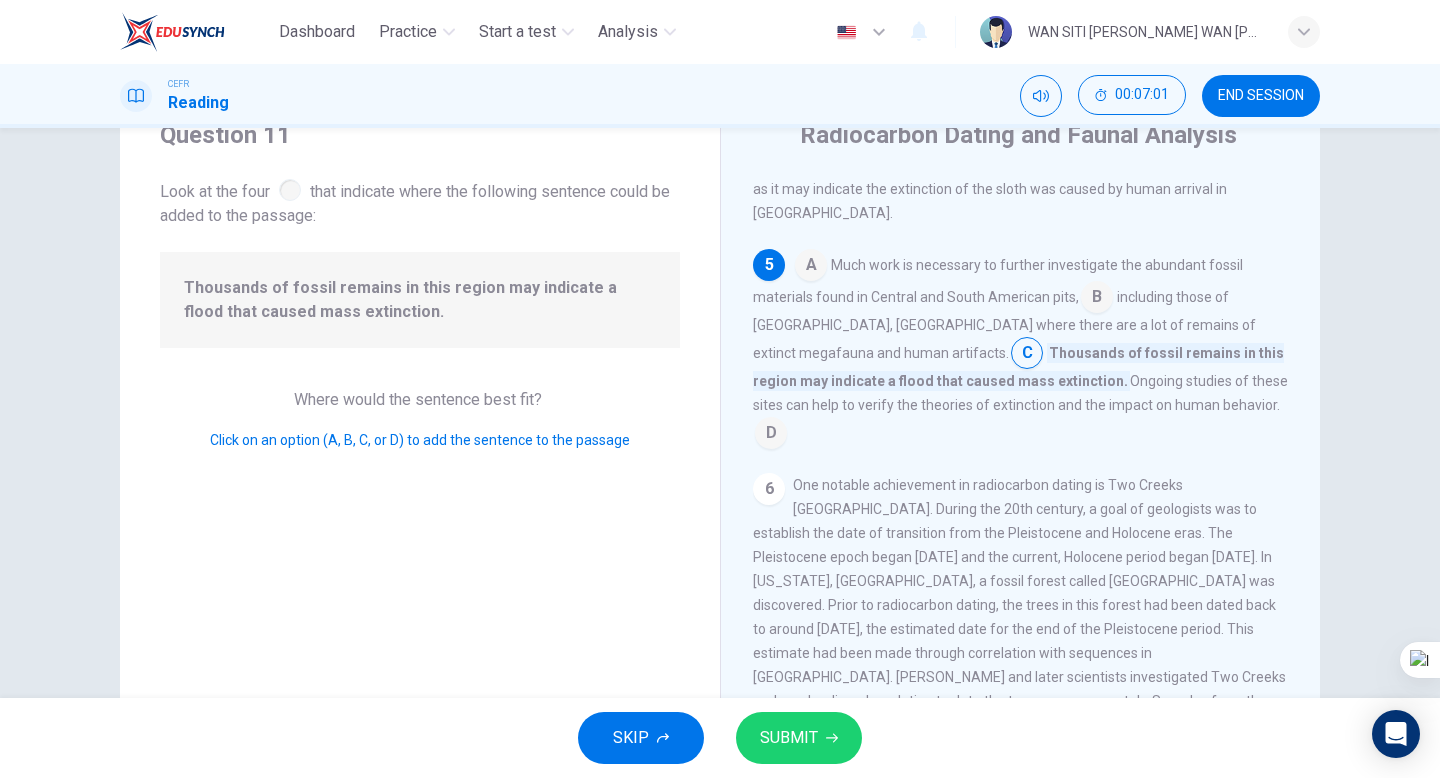 click on "SUBMIT" at bounding box center [789, 738] 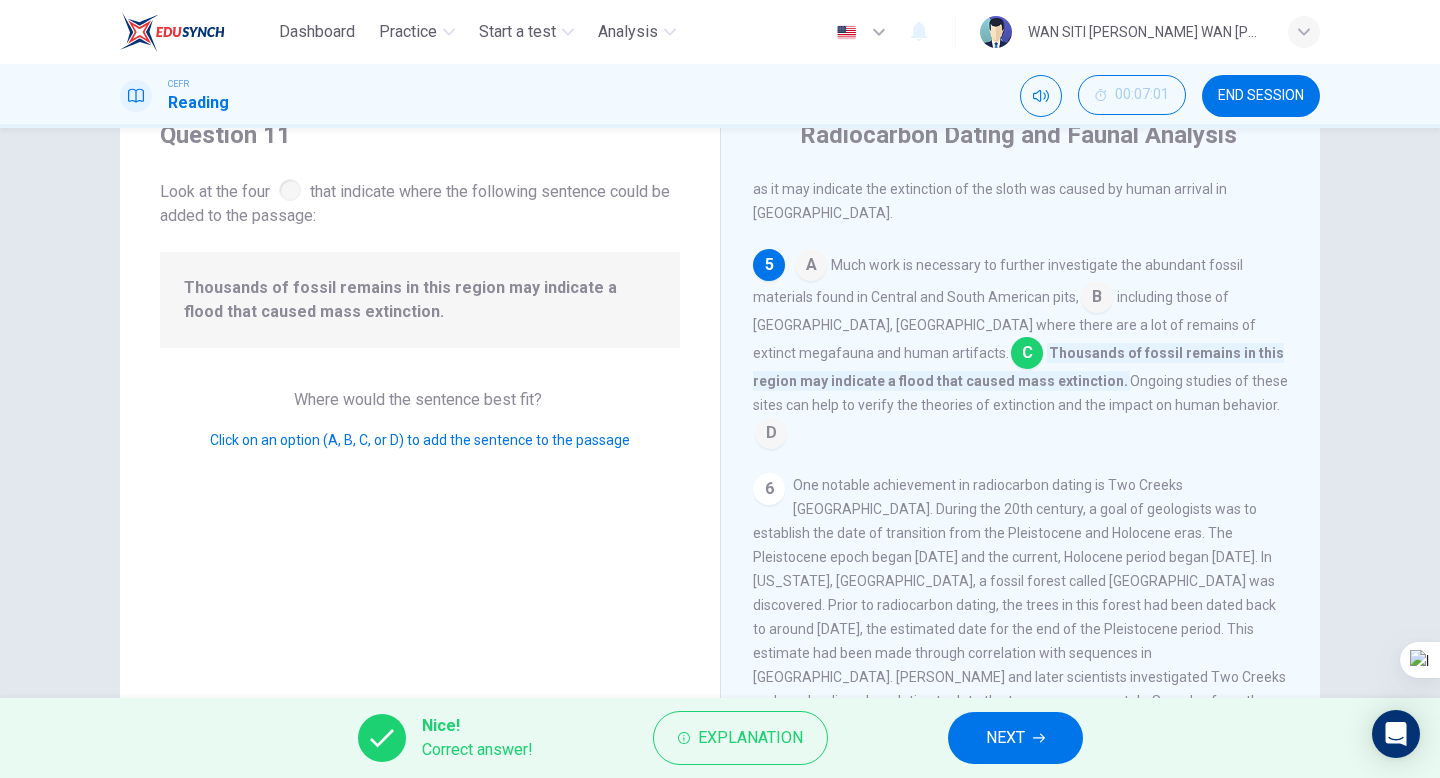 click on "NEXT" at bounding box center (1015, 738) 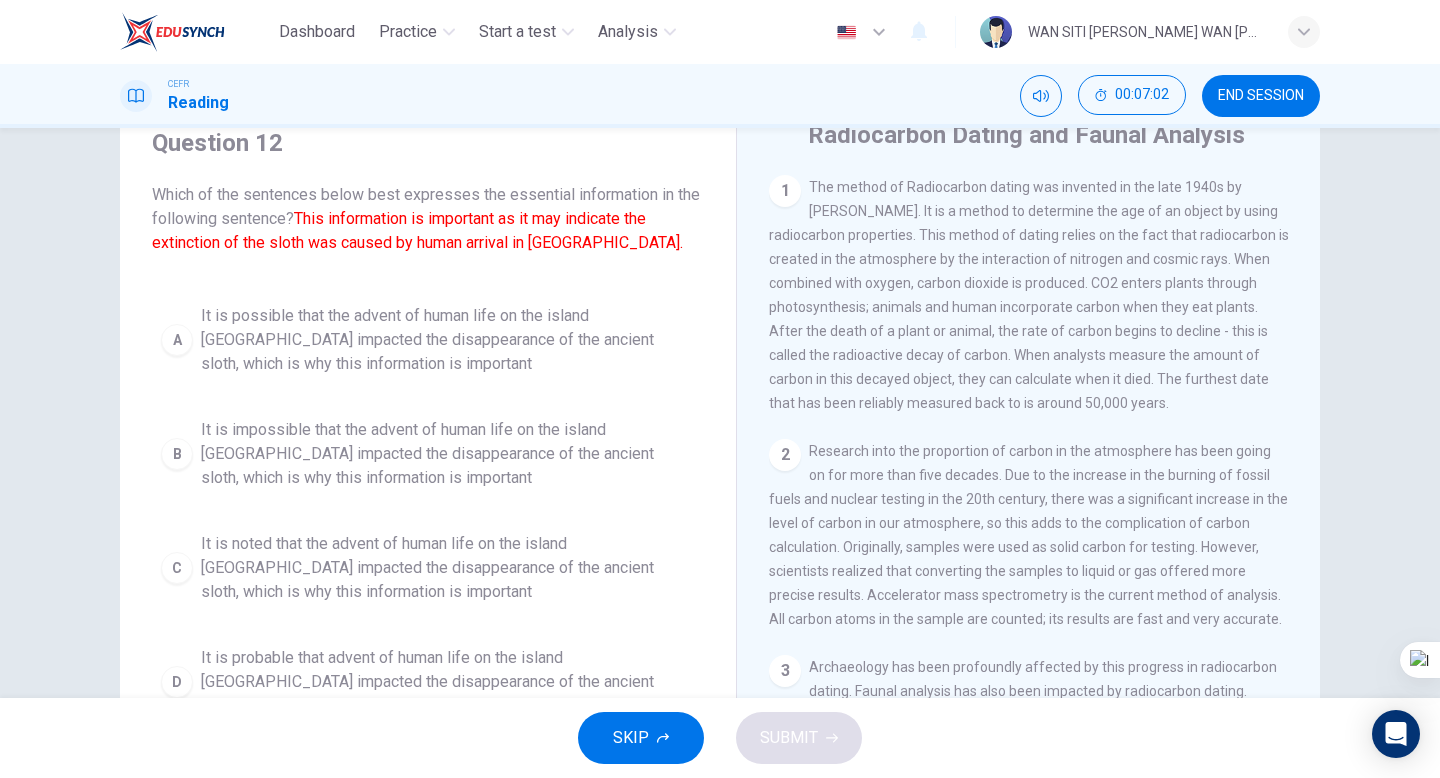 scroll, scrollTop: 22, scrollLeft: 0, axis: vertical 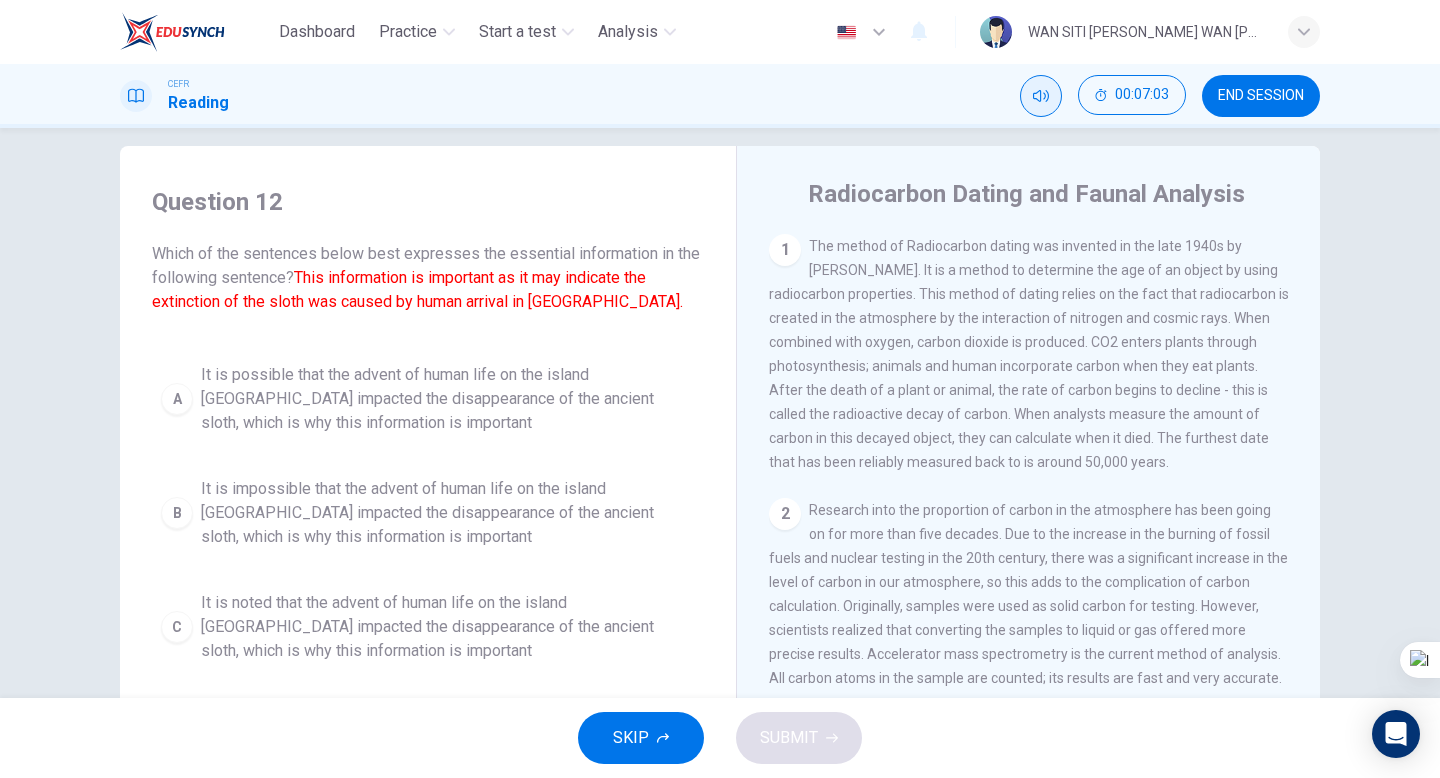 click 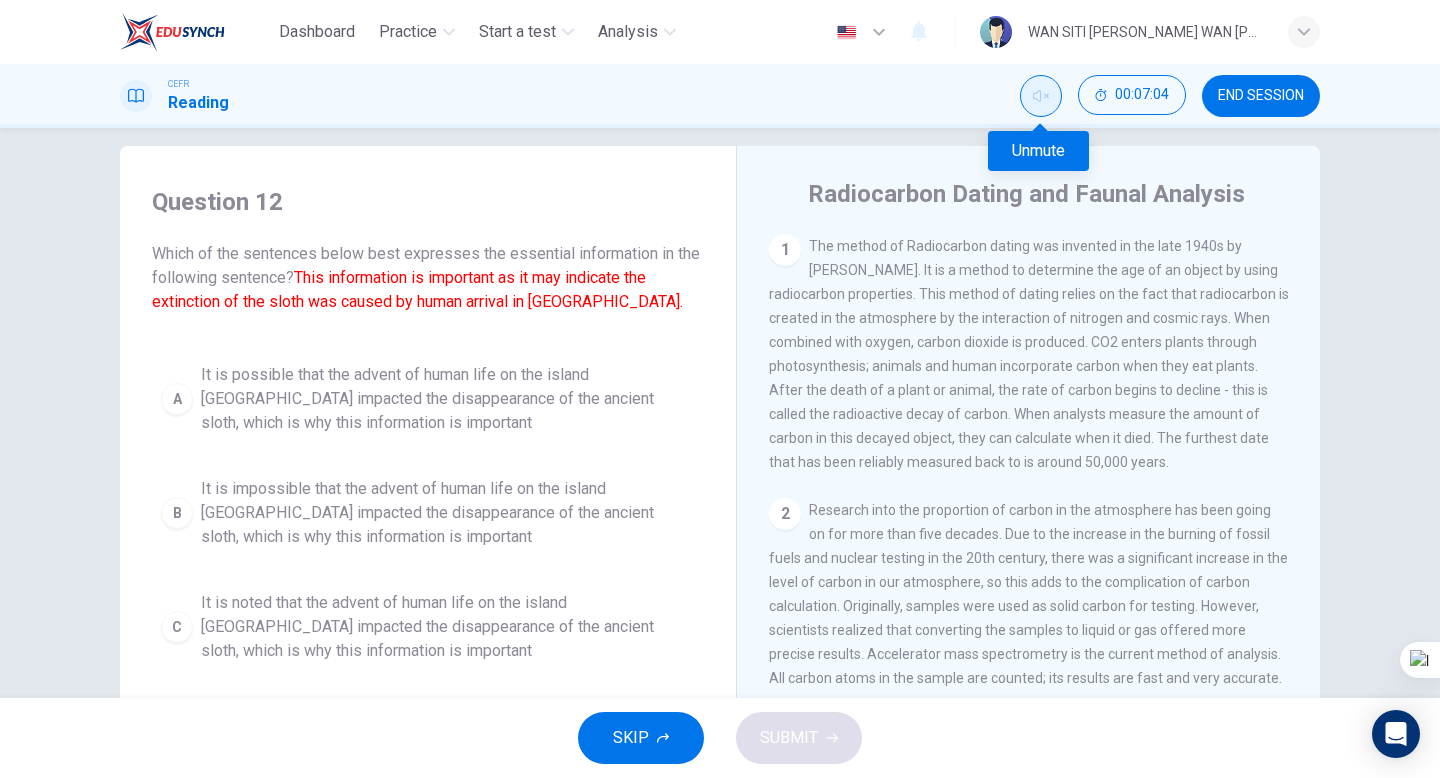 click 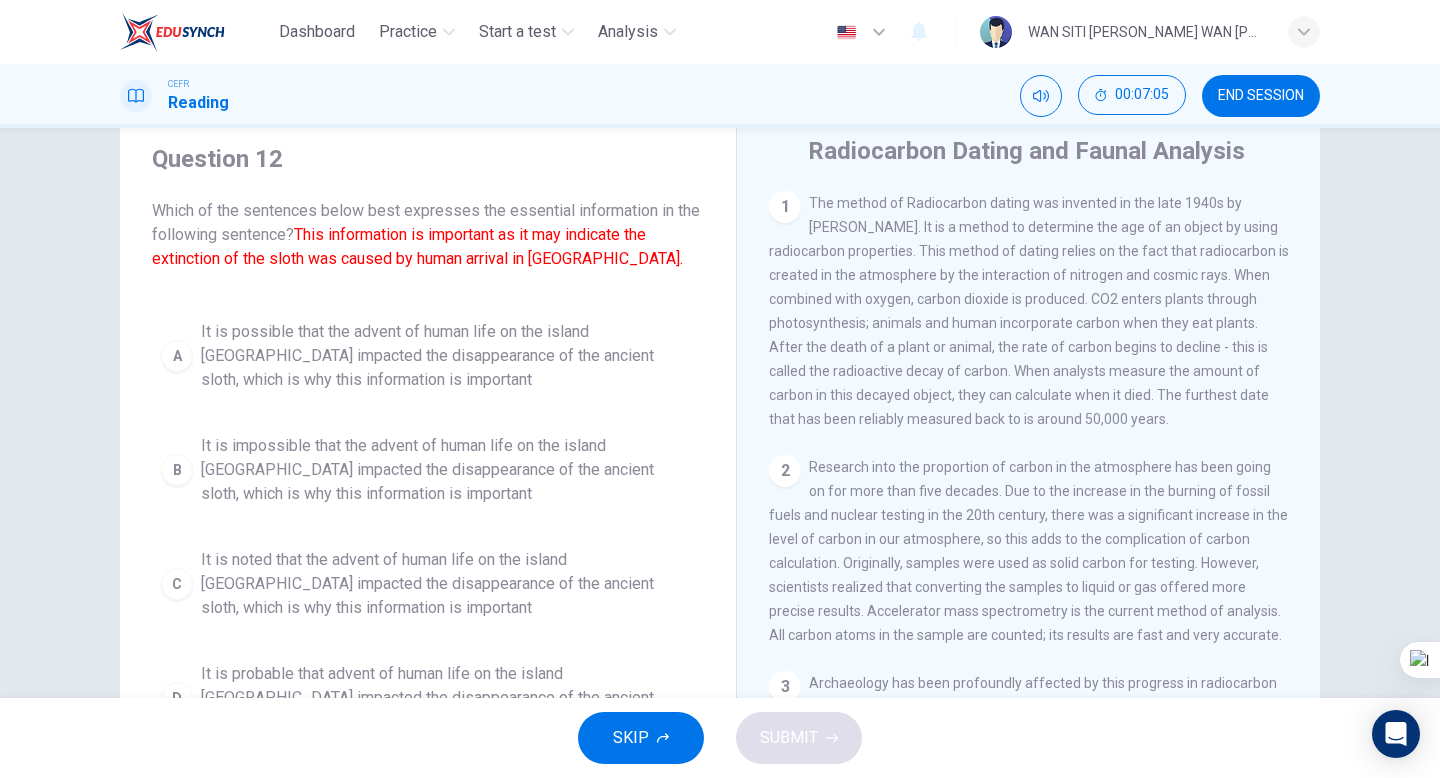 scroll, scrollTop: 66, scrollLeft: 0, axis: vertical 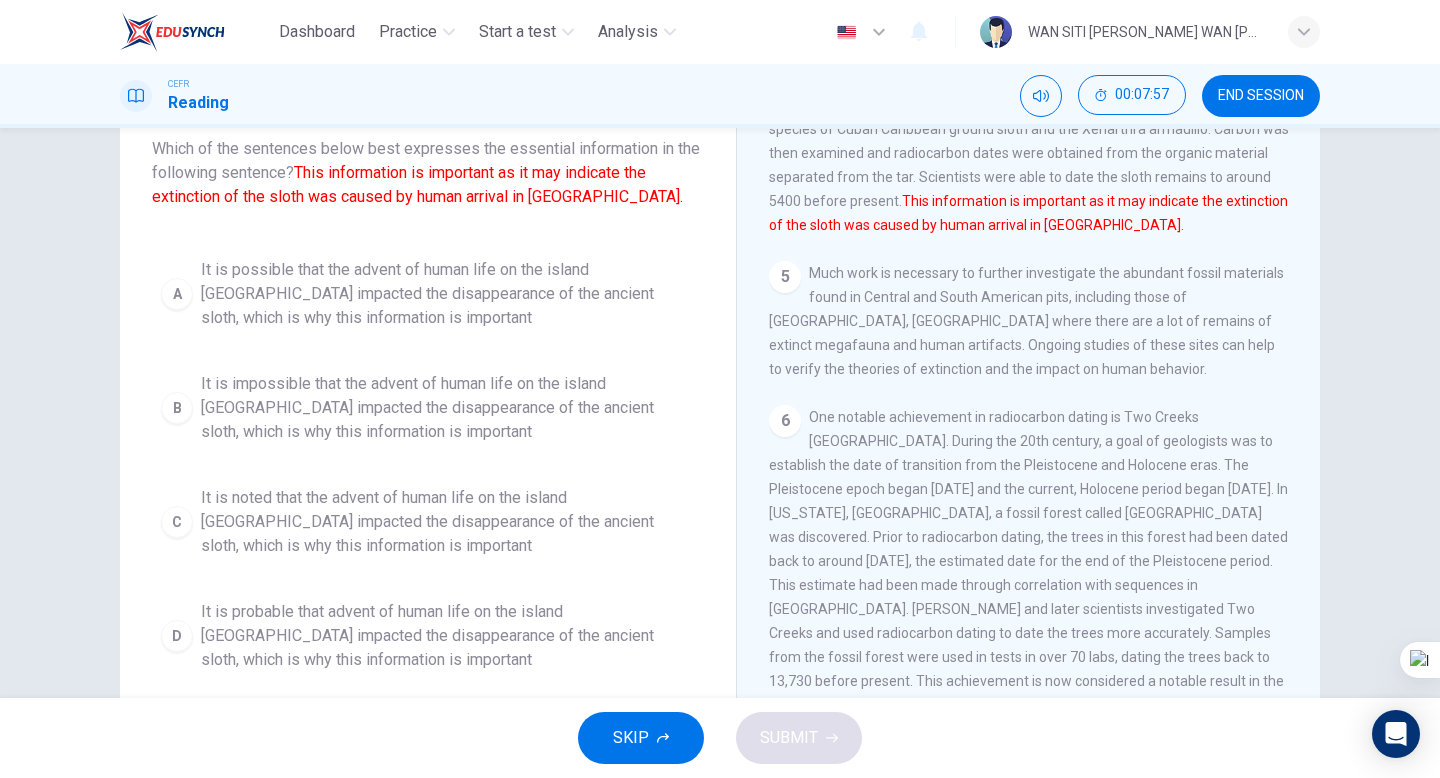 click on "It is probable that advent of human life on the island Cuba impacted the disappearance of the ancient sloth, which is why this information is important" at bounding box center [448, 636] 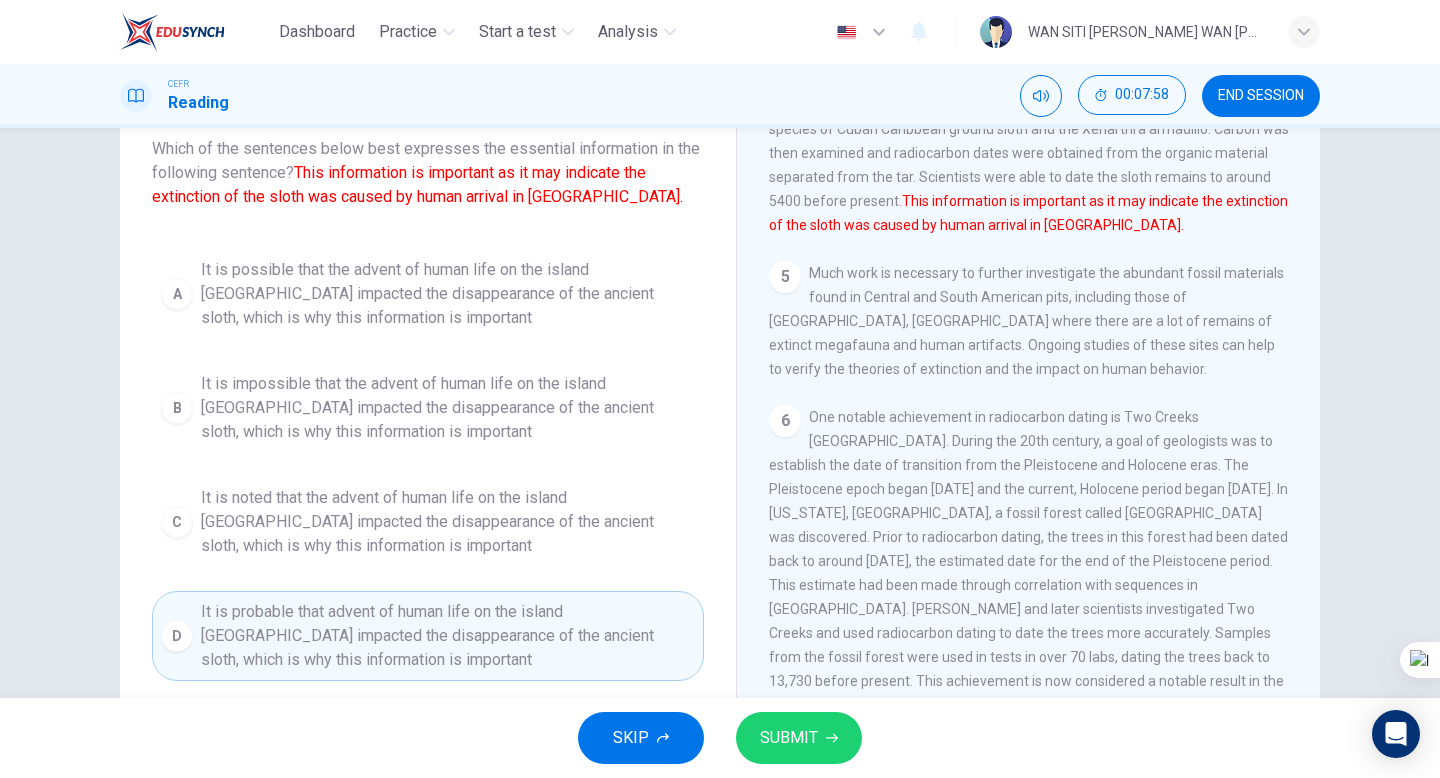click on "SUBMIT" at bounding box center (799, 738) 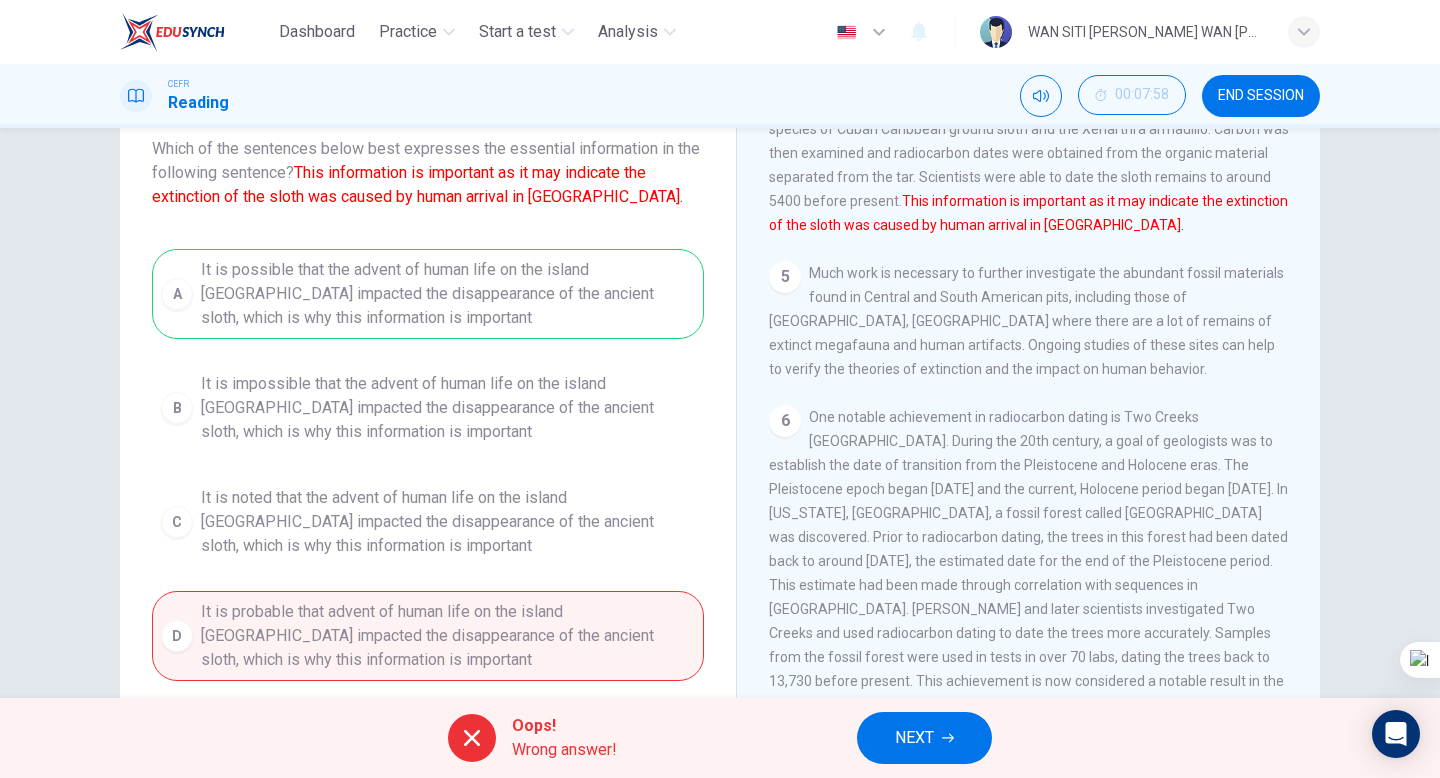 click on "NEXT" at bounding box center [914, 738] 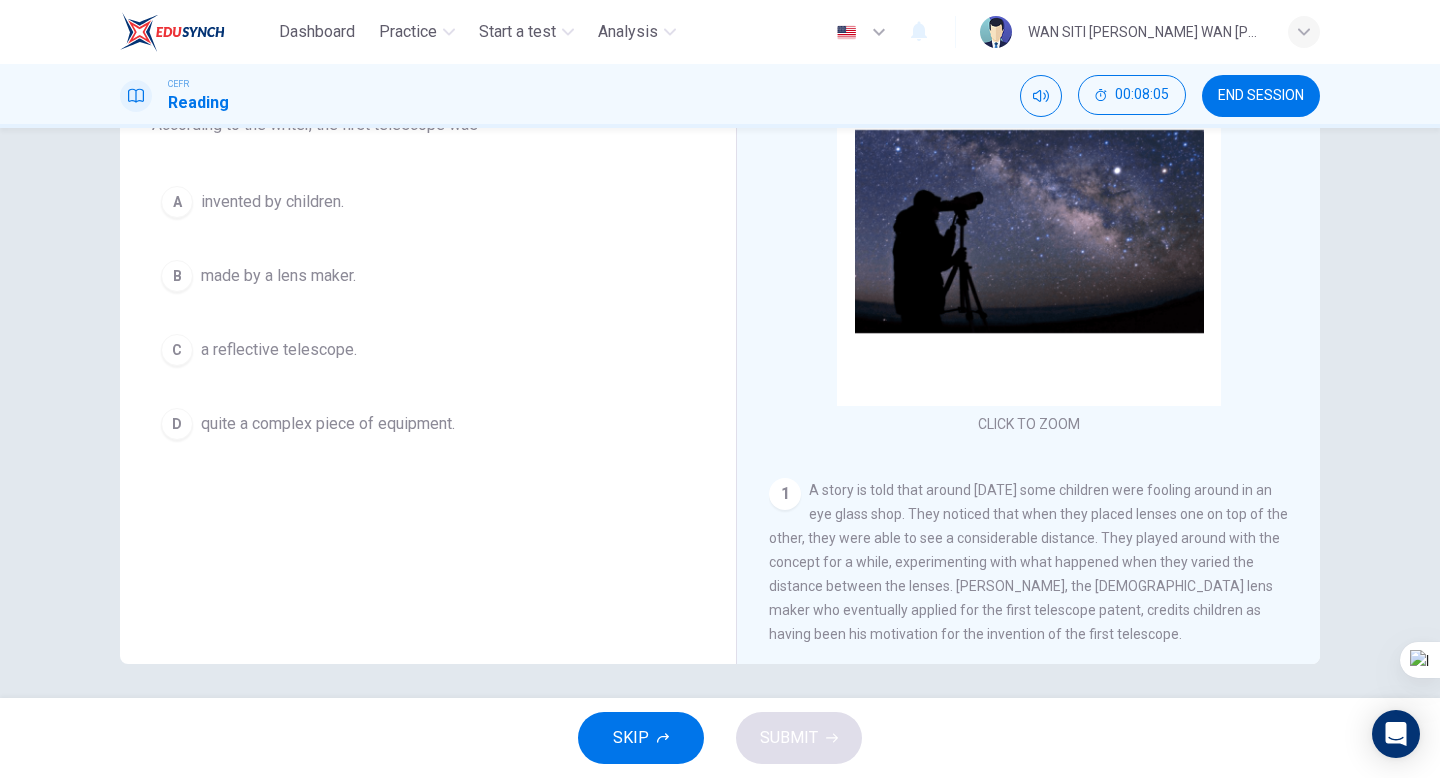 scroll, scrollTop: 205, scrollLeft: 0, axis: vertical 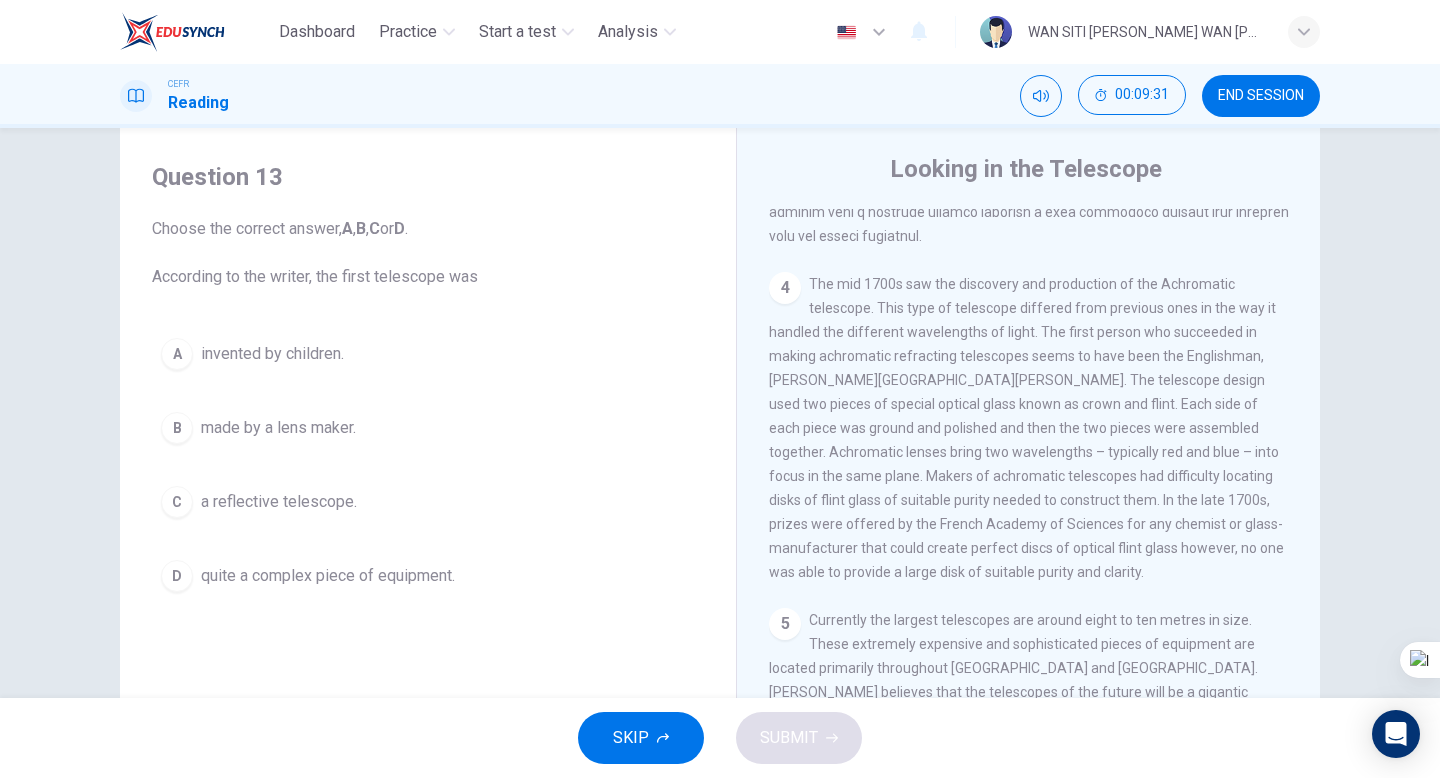 click on "a reflective telescope." at bounding box center [279, 502] 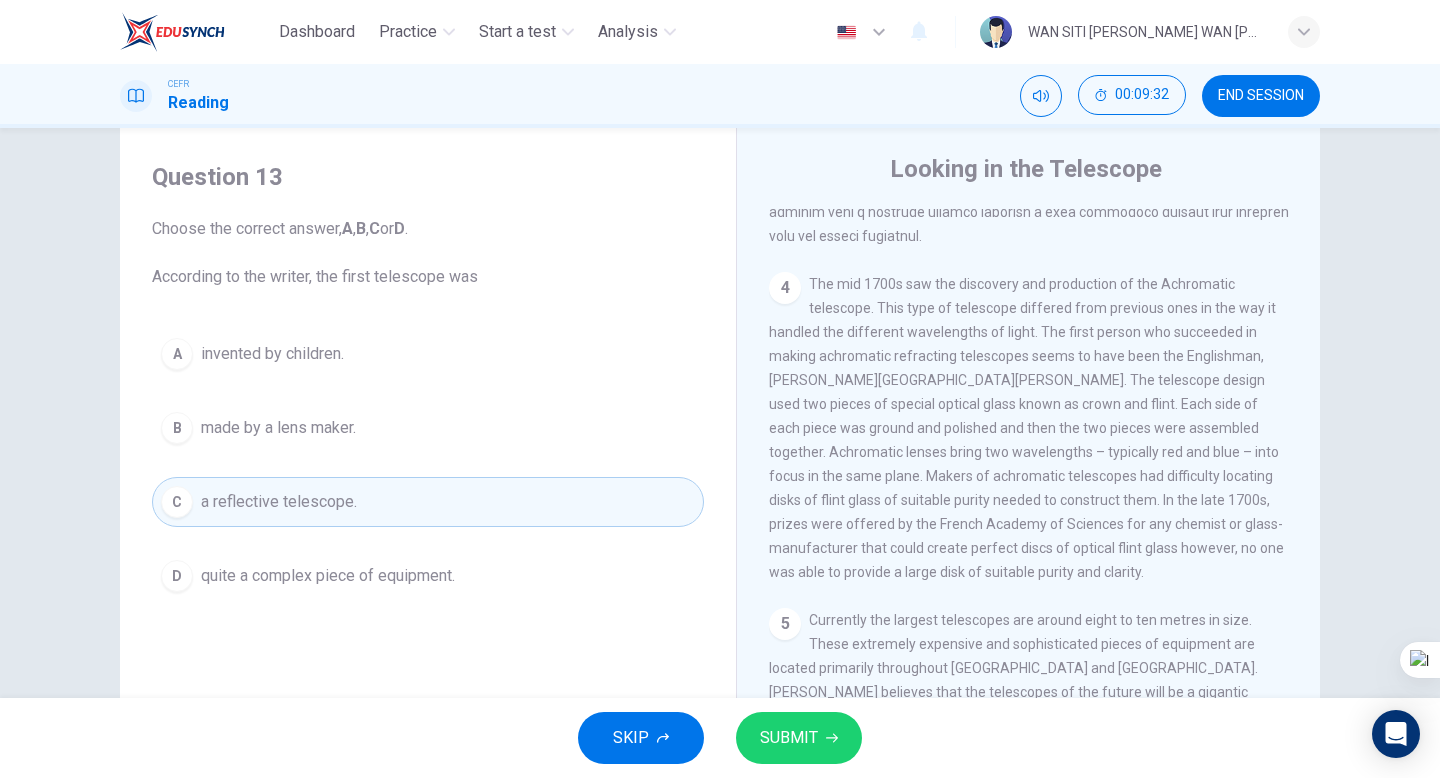 click on "SUBMIT" at bounding box center (799, 738) 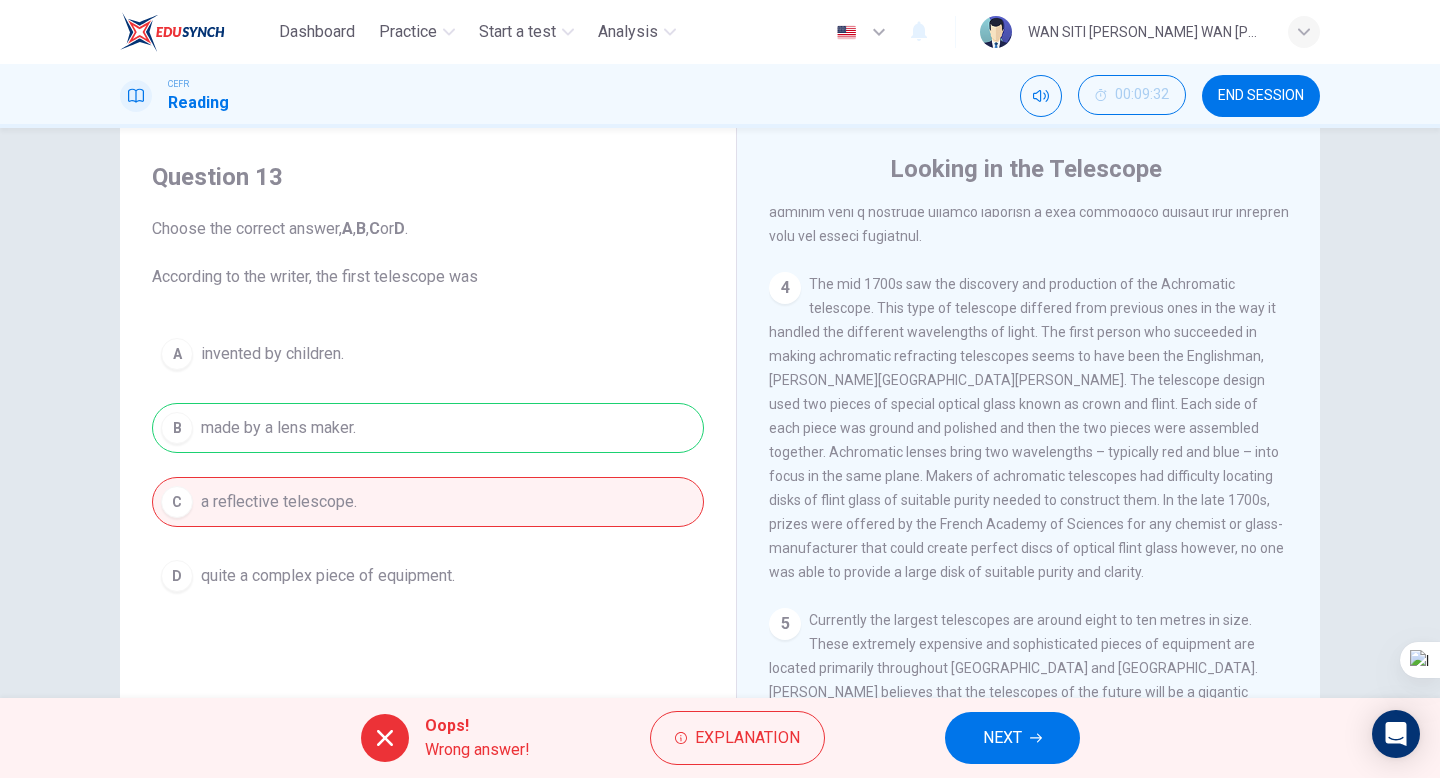 click on "NEXT" at bounding box center (1012, 738) 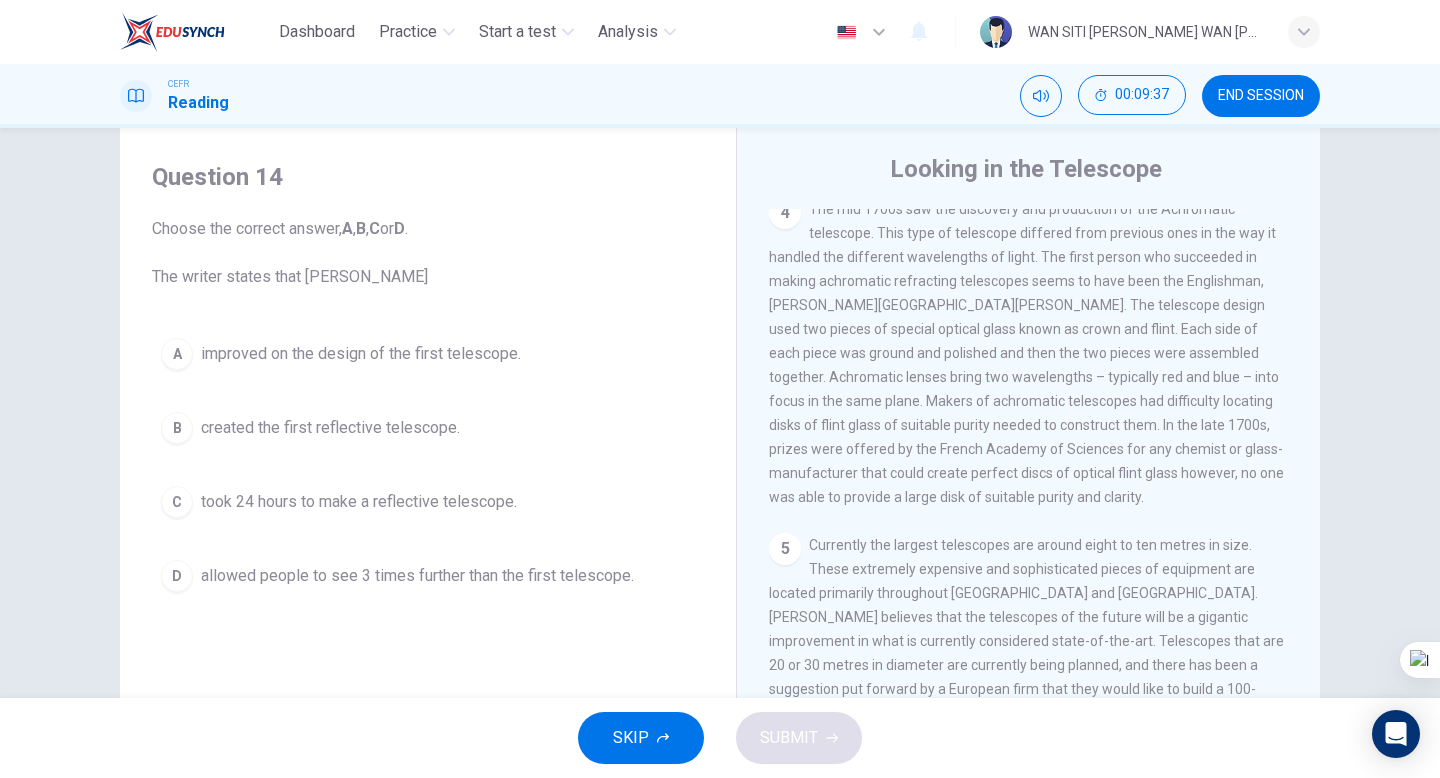 scroll, scrollTop: 1434, scrollLeft: 0, axis: vertical 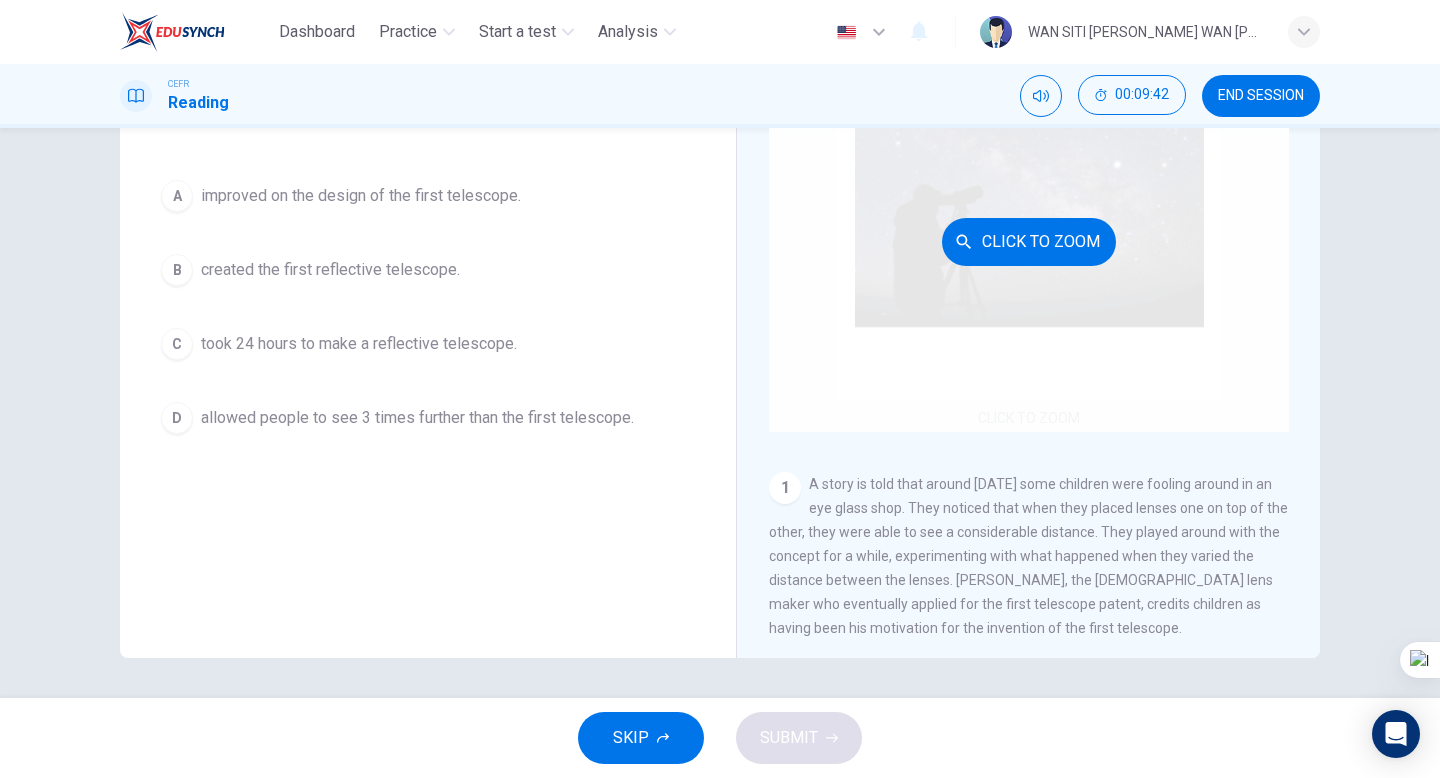 click on "Click to Zoom" at bounding box center [1029, 241] 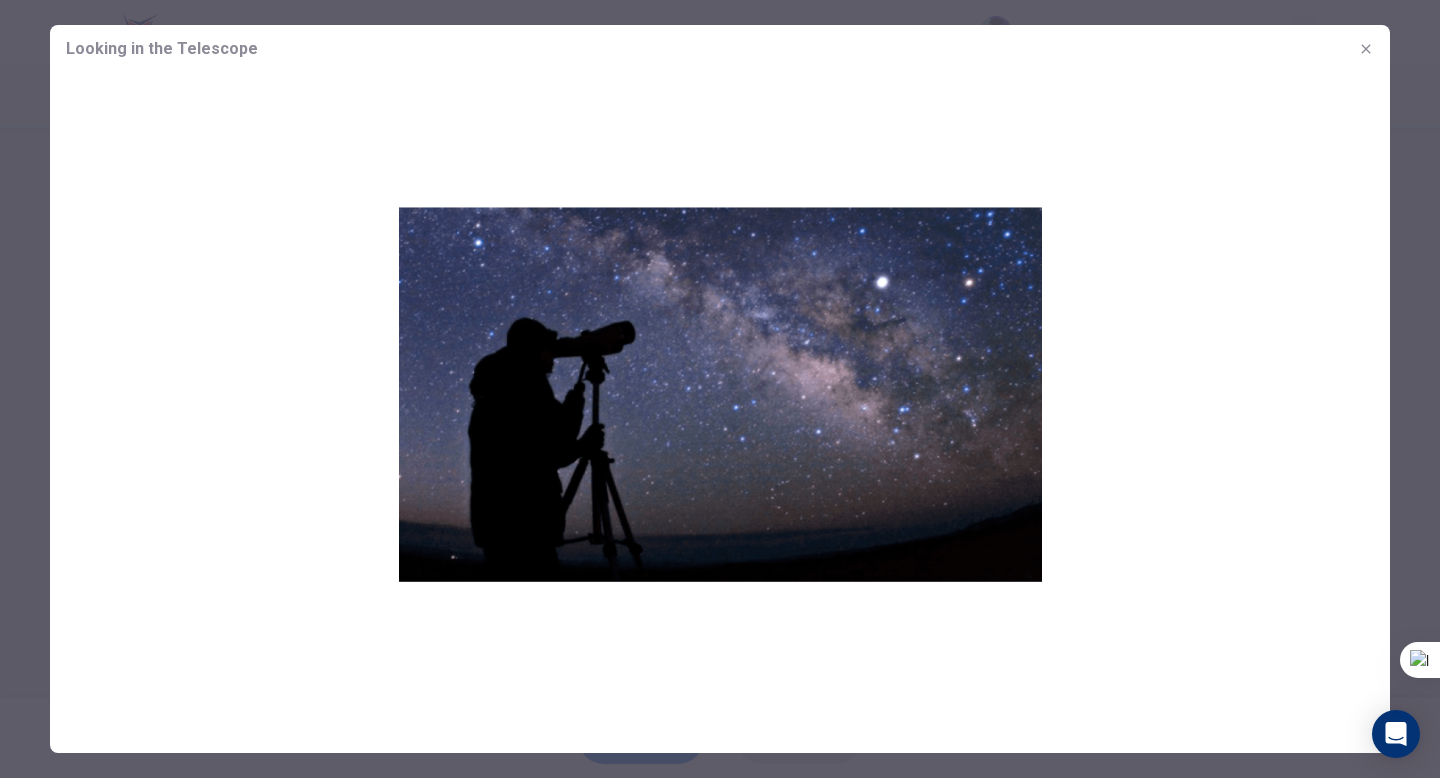 click at bounding box center [1366, 49] 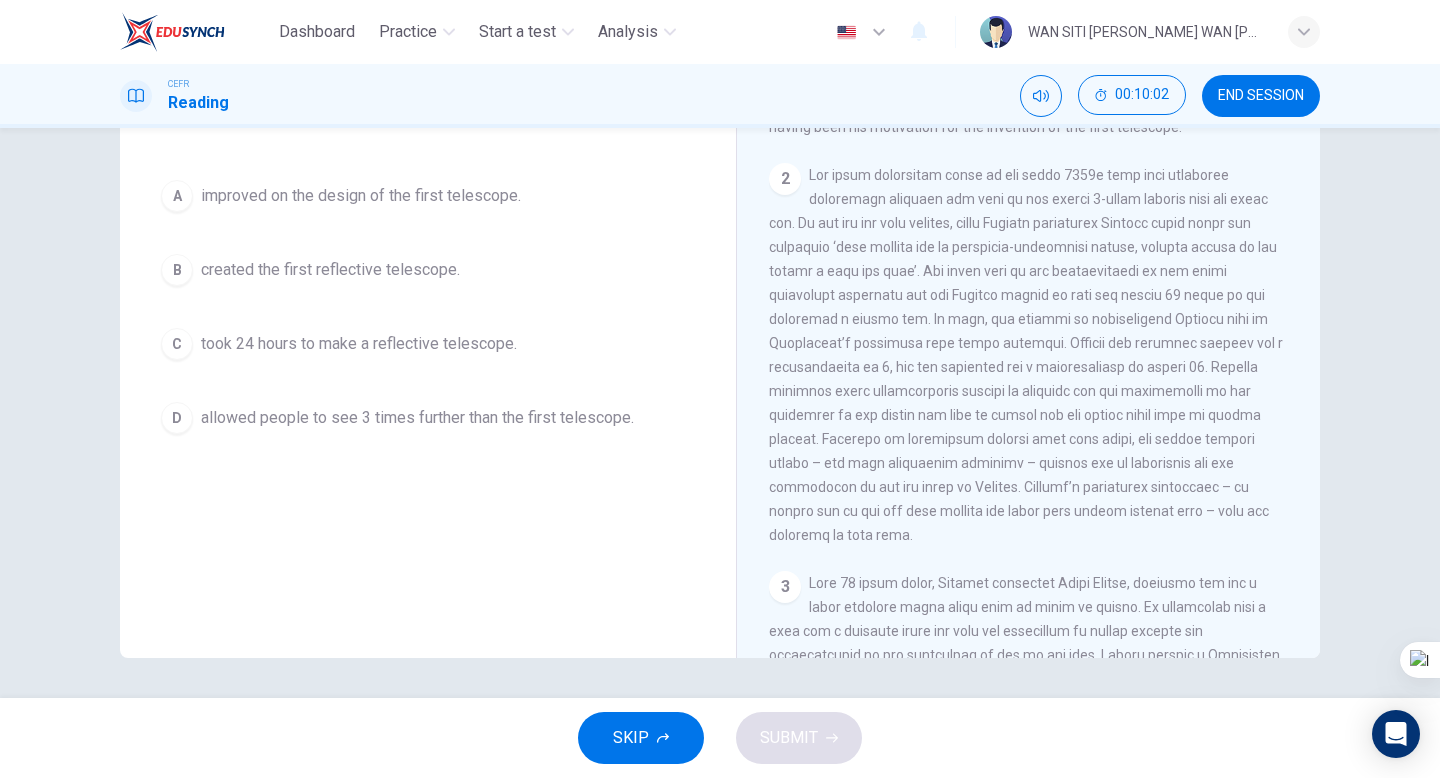 scroll, scrollTop: 511, scrollLeft: 0, axis: vertical 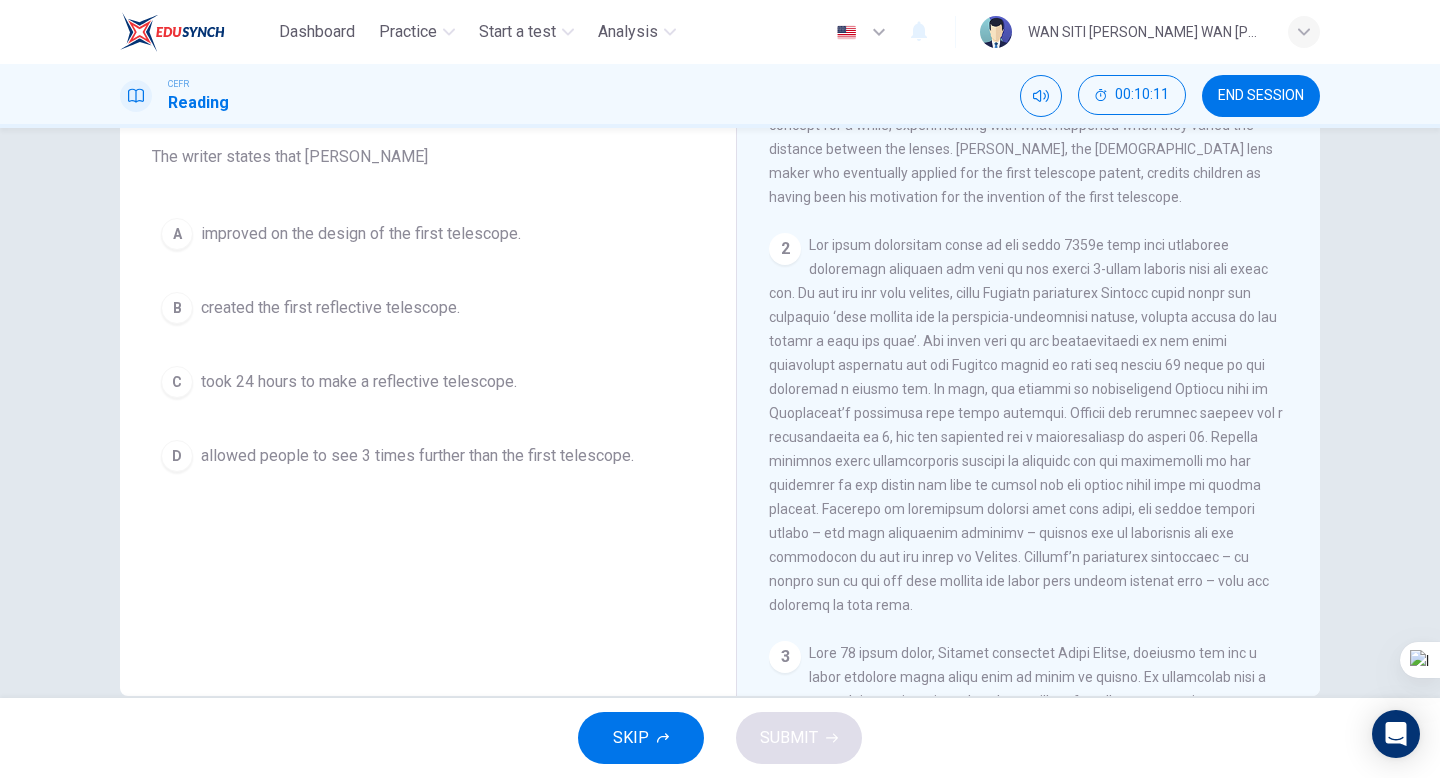 drag, startPoint x: 1025, startPoint y: 305, endPoint x: 1161, endPoint y: 313, distance: 136.23509 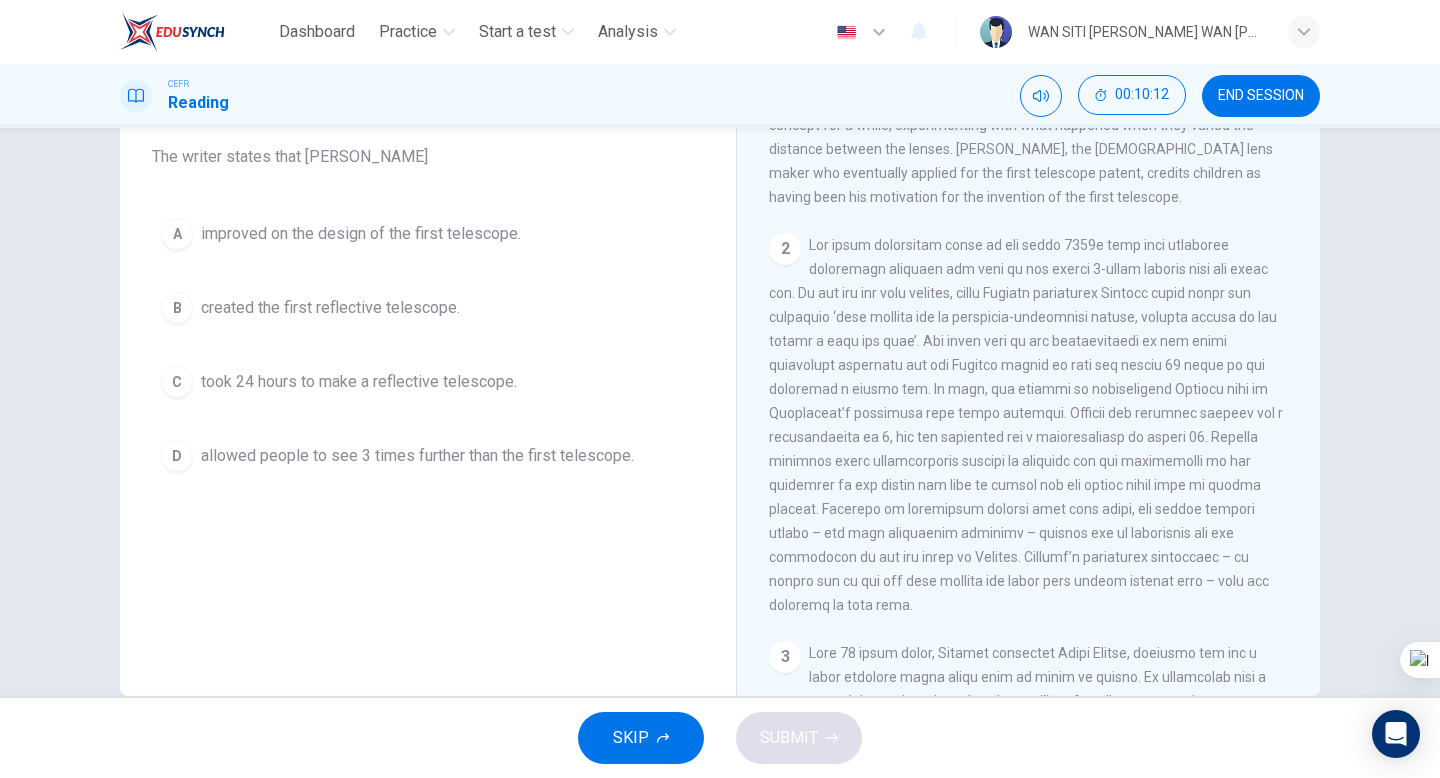 drag, startPoint x: 1023, startPoint y: 304, endPoint x: 1224, endPoint y: 307, distance: 201.02238 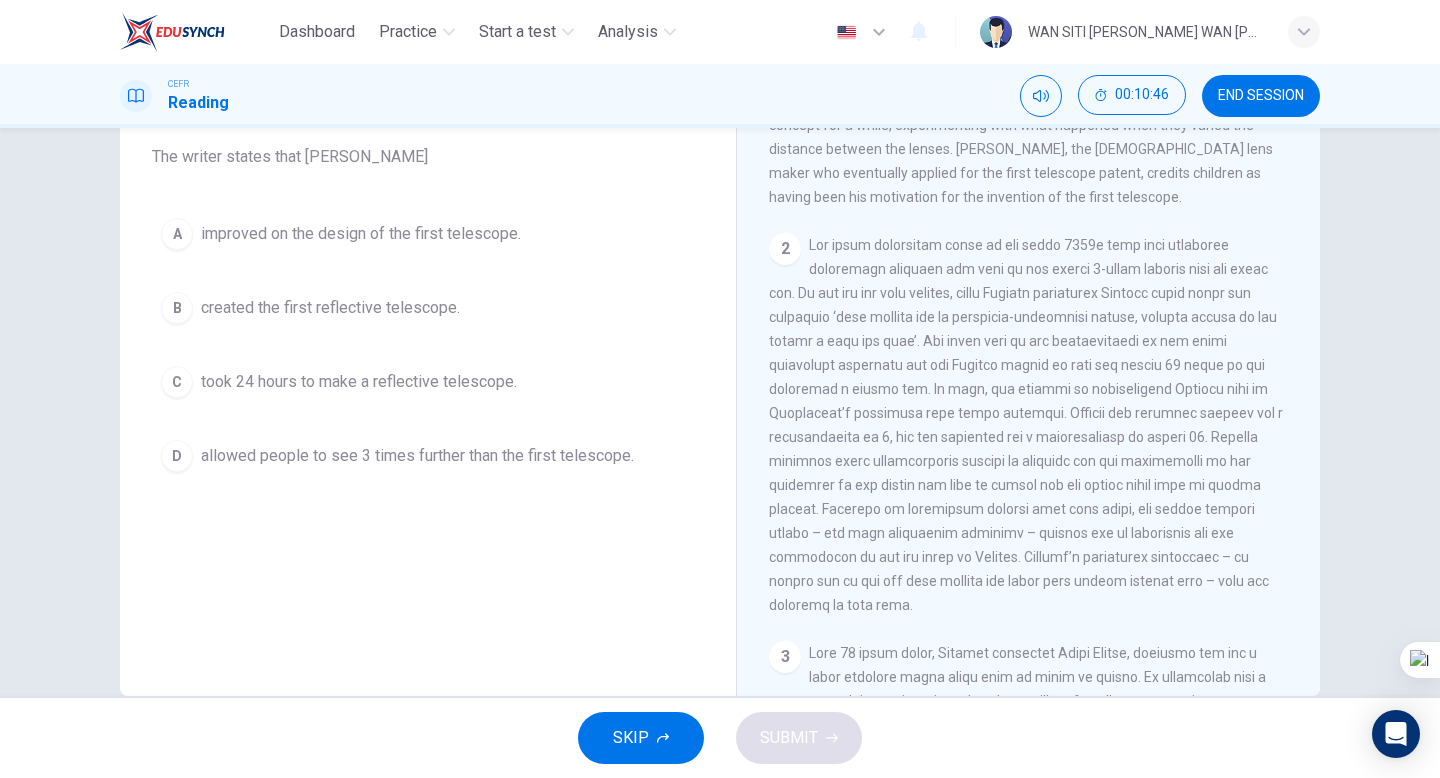 click on "improved on the design of the first telescope." at bounding box center [361, 234] 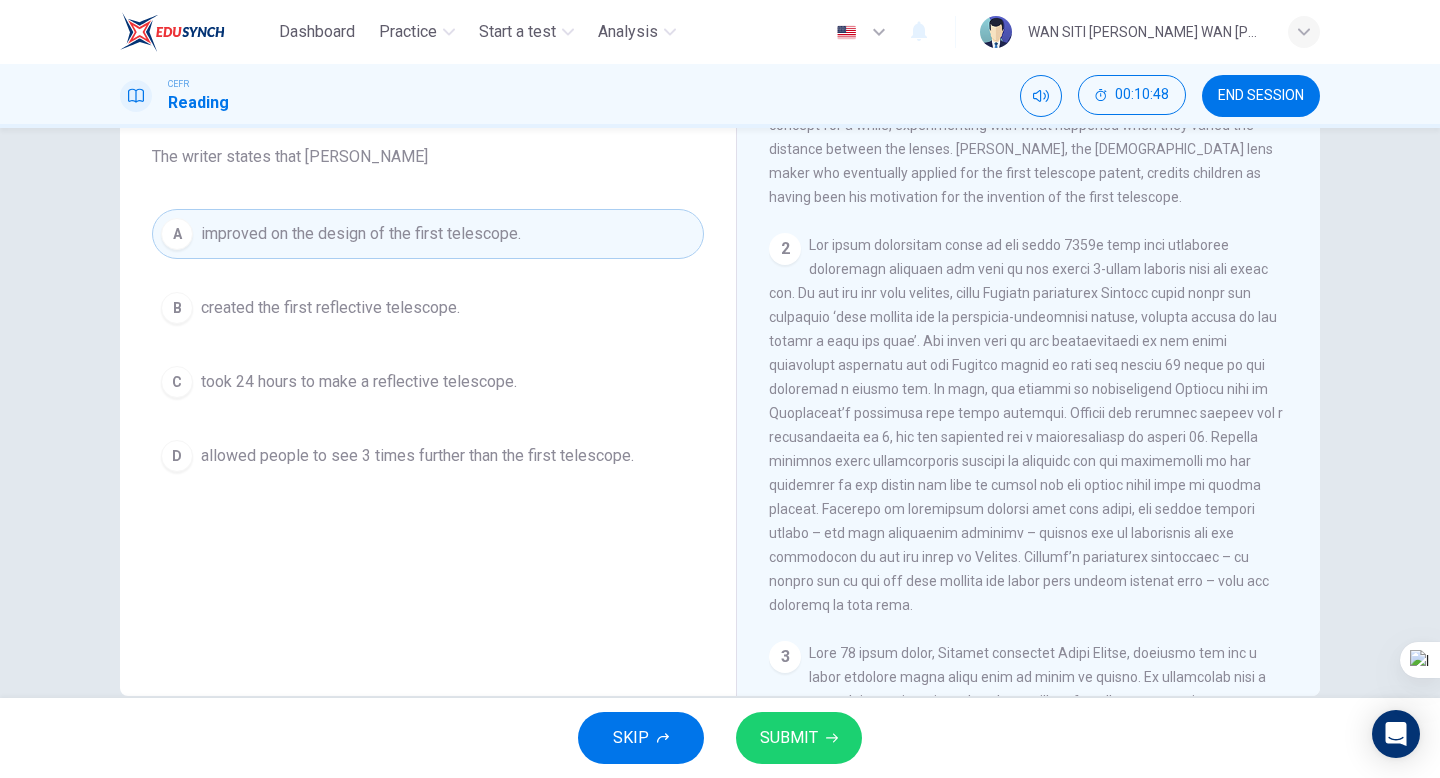 click on "SUBMIT" at bounding box center [789, 738] 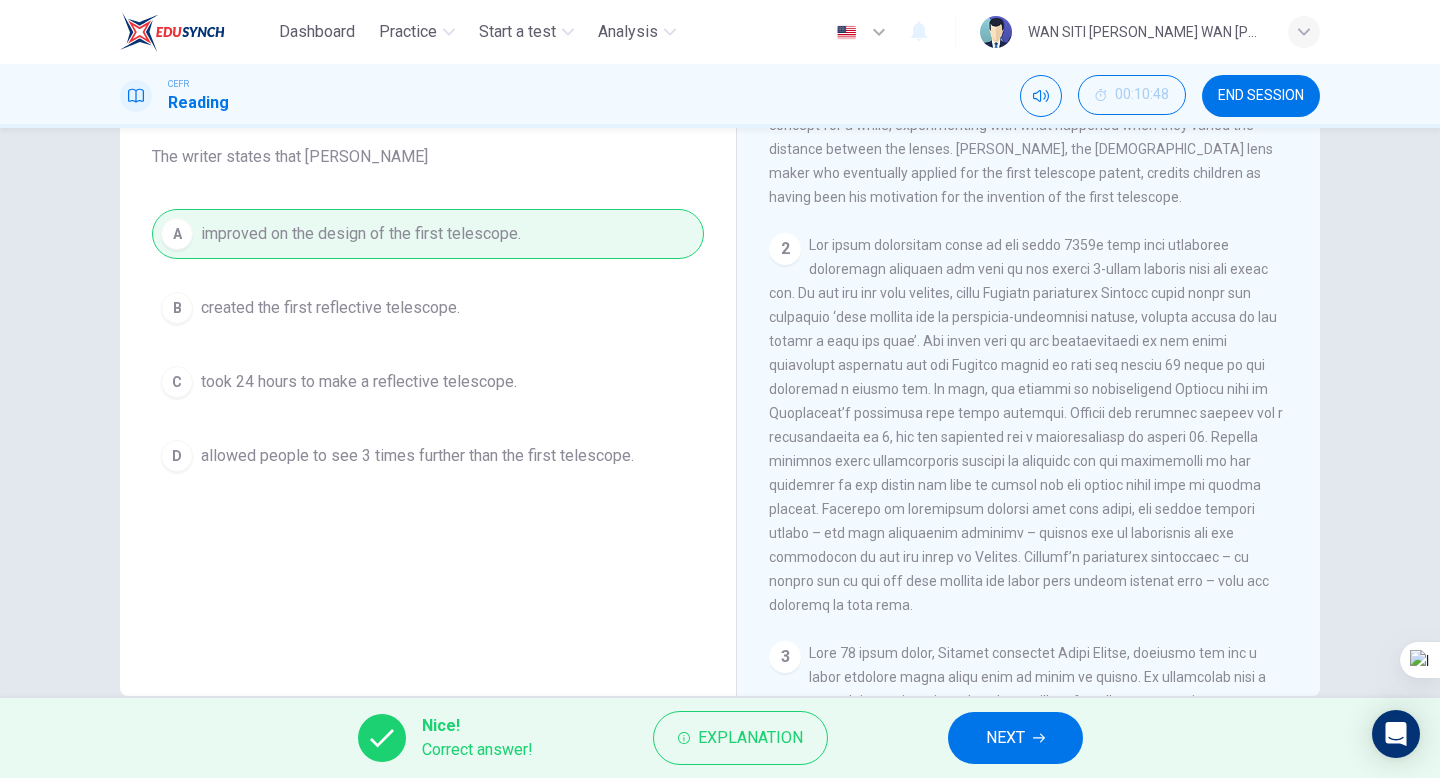 click on "NEXT" at bounding box center [1015, 738] 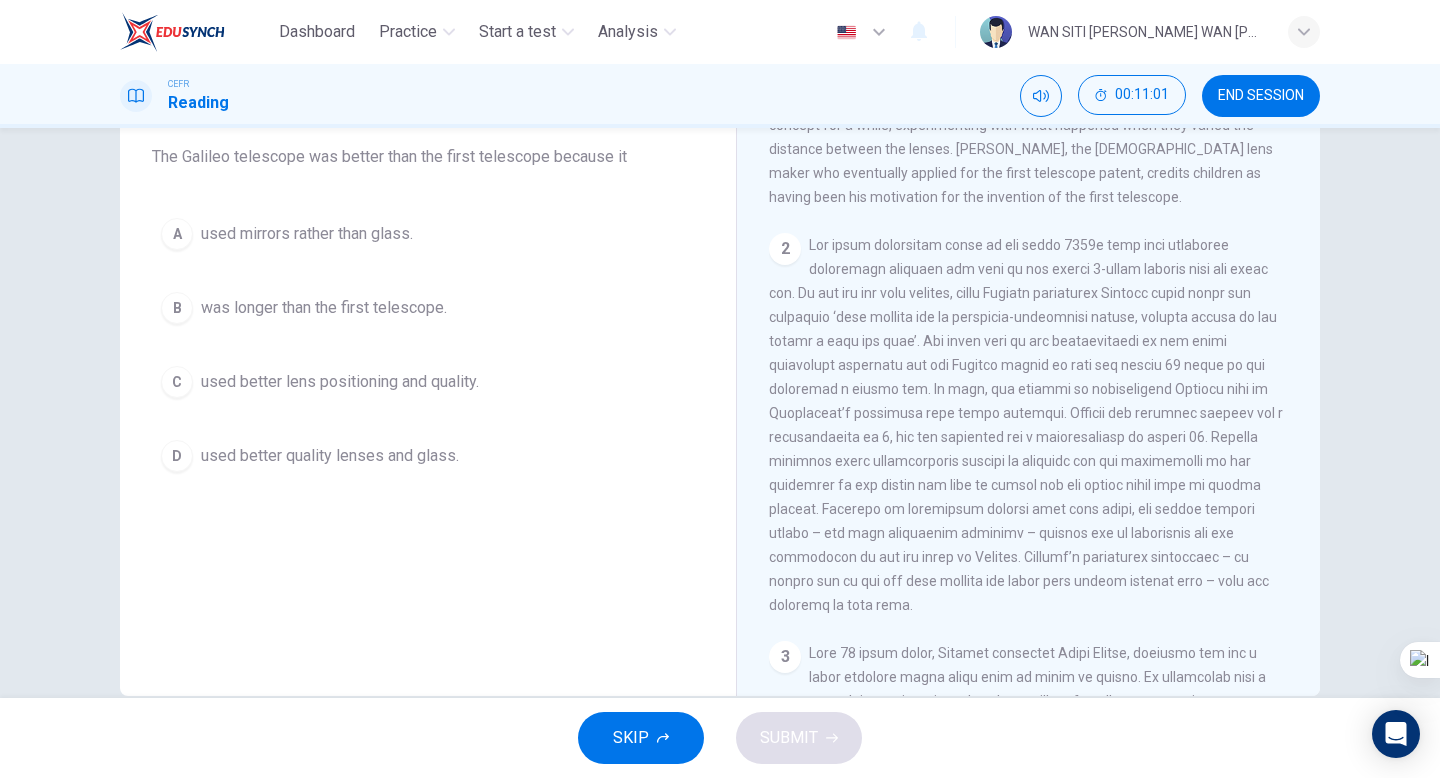 click on "C used better lens positioning and quality." at bounding box center [428, 382] 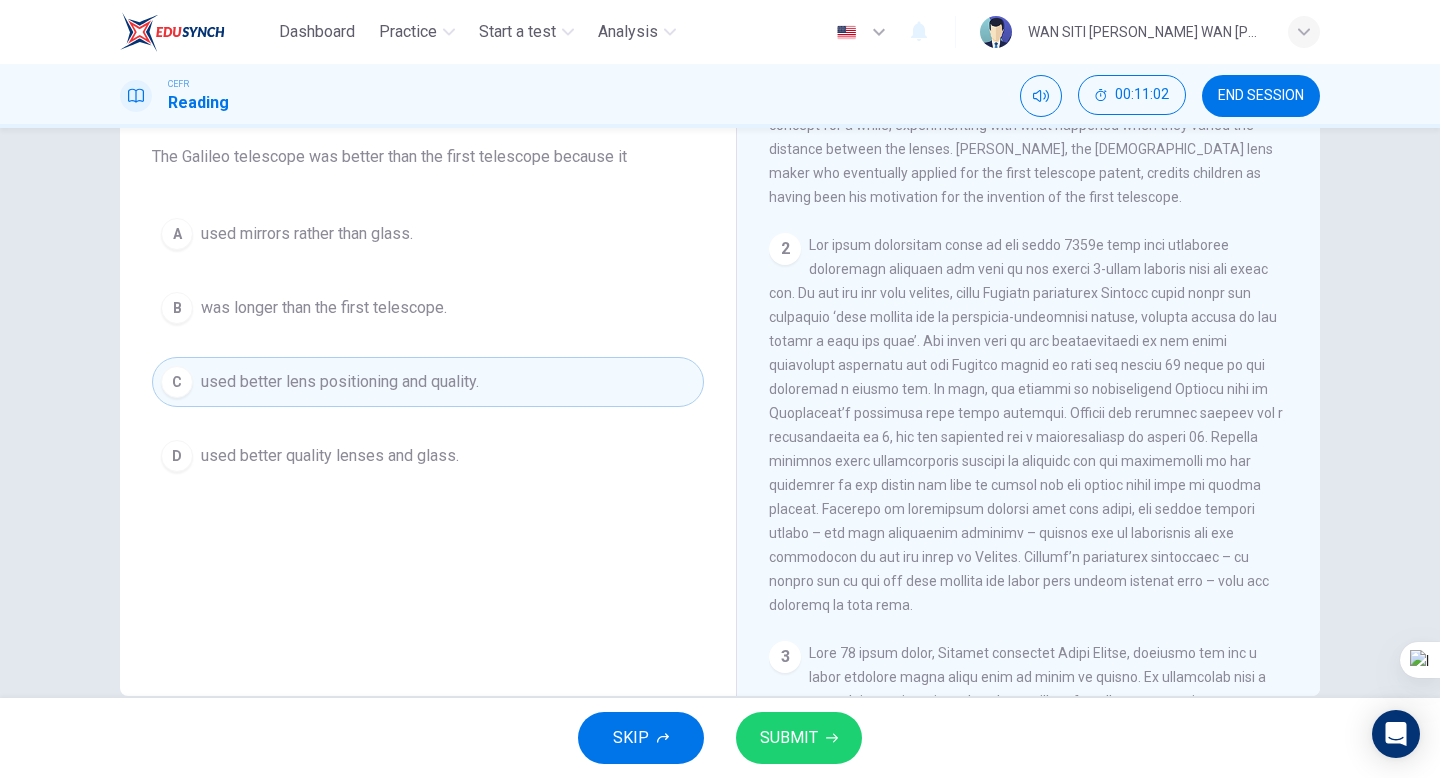 click on "SUBMIT" at bounding box center (799, 738) 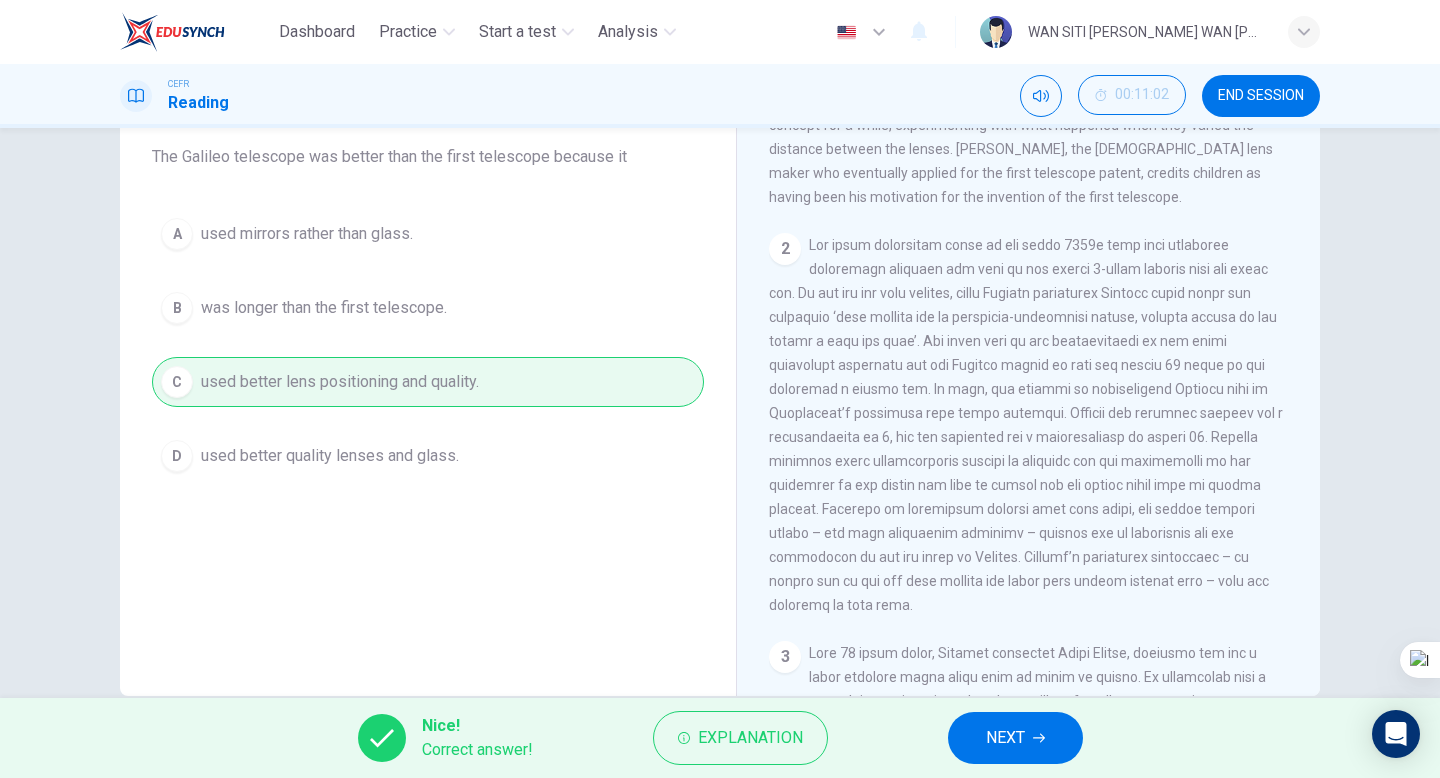 click on "NEXT" at bounding box center (1015, 738) 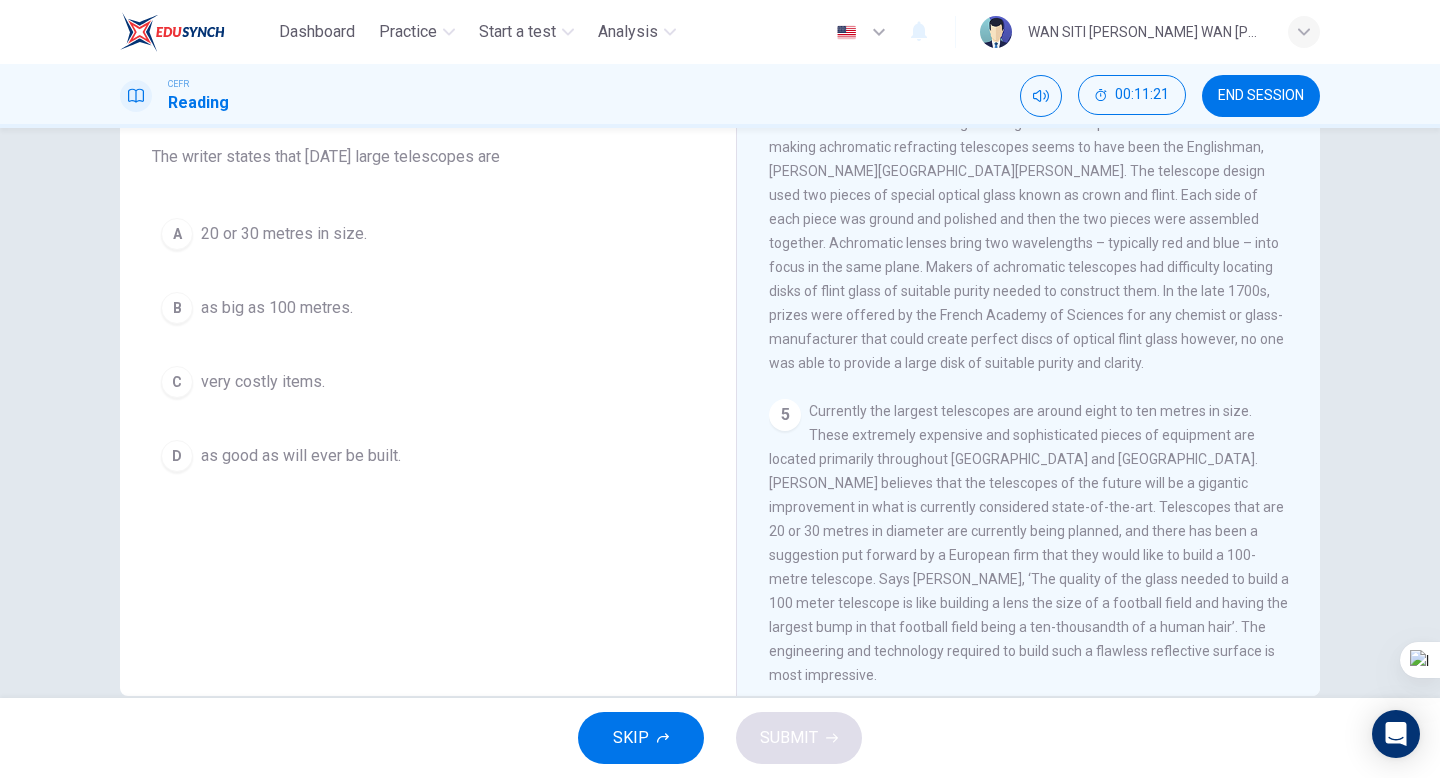 scroll, scrollTop: 1434, scrollLeft: 0, axis: vertical 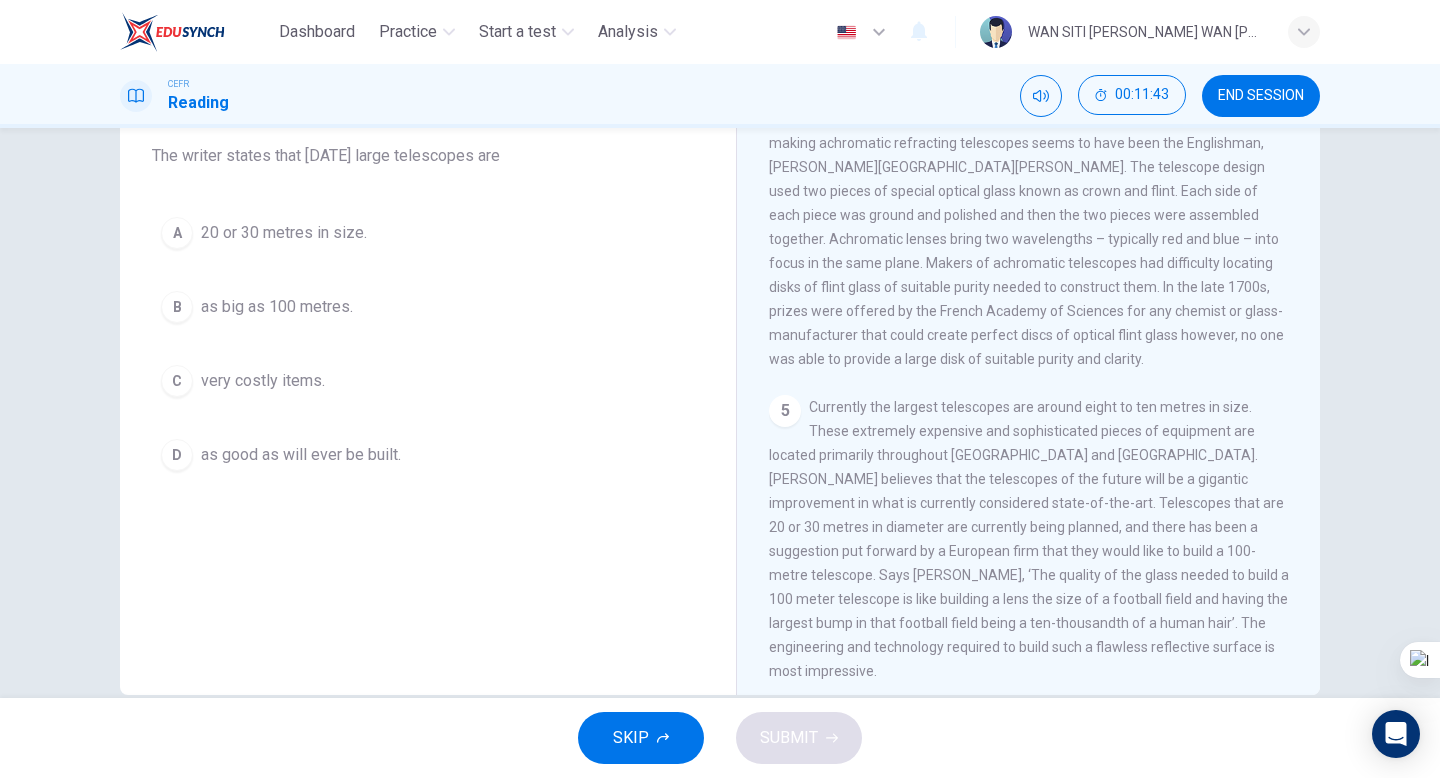click on "very costly items." at bounding box center (263, 381) 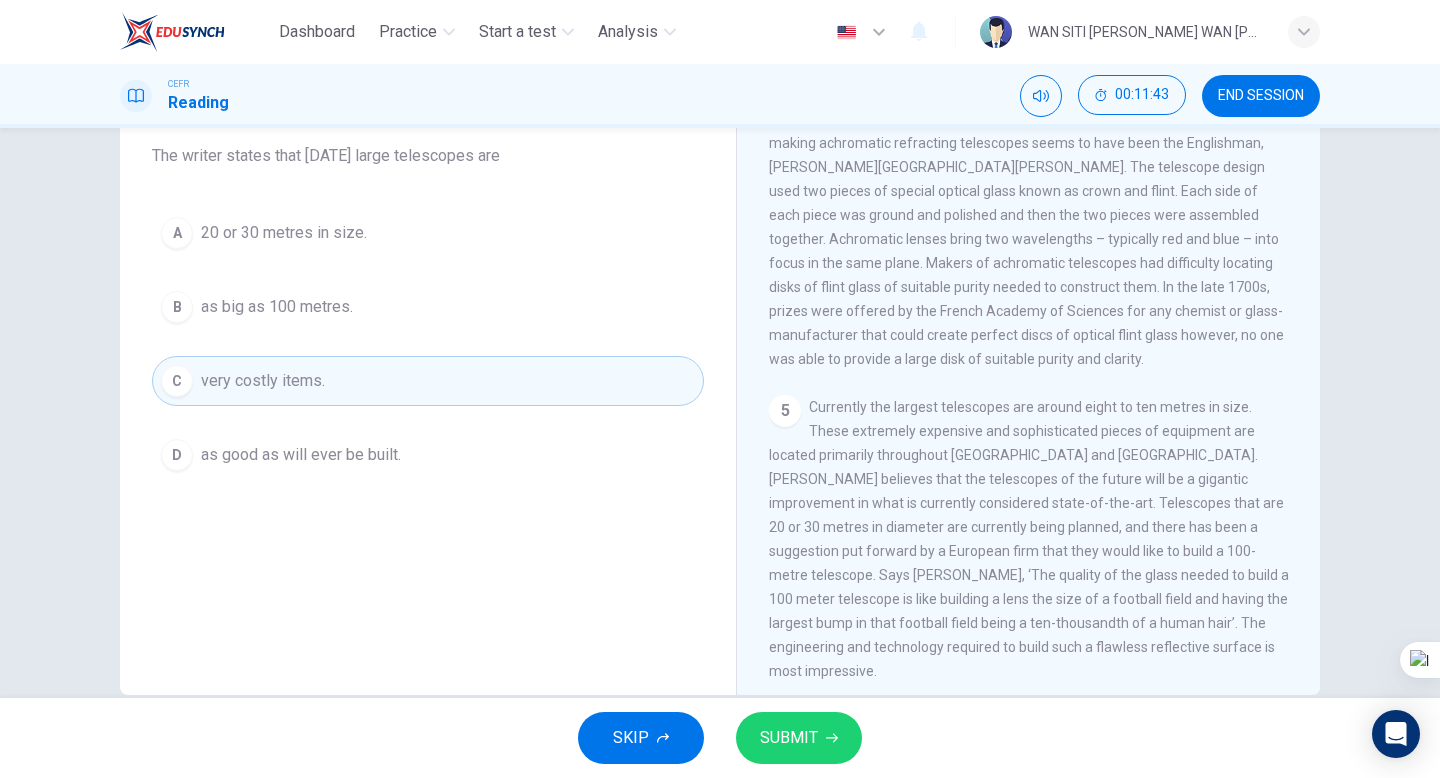 click on "SUBMIT" at bounding box center (799, 738) 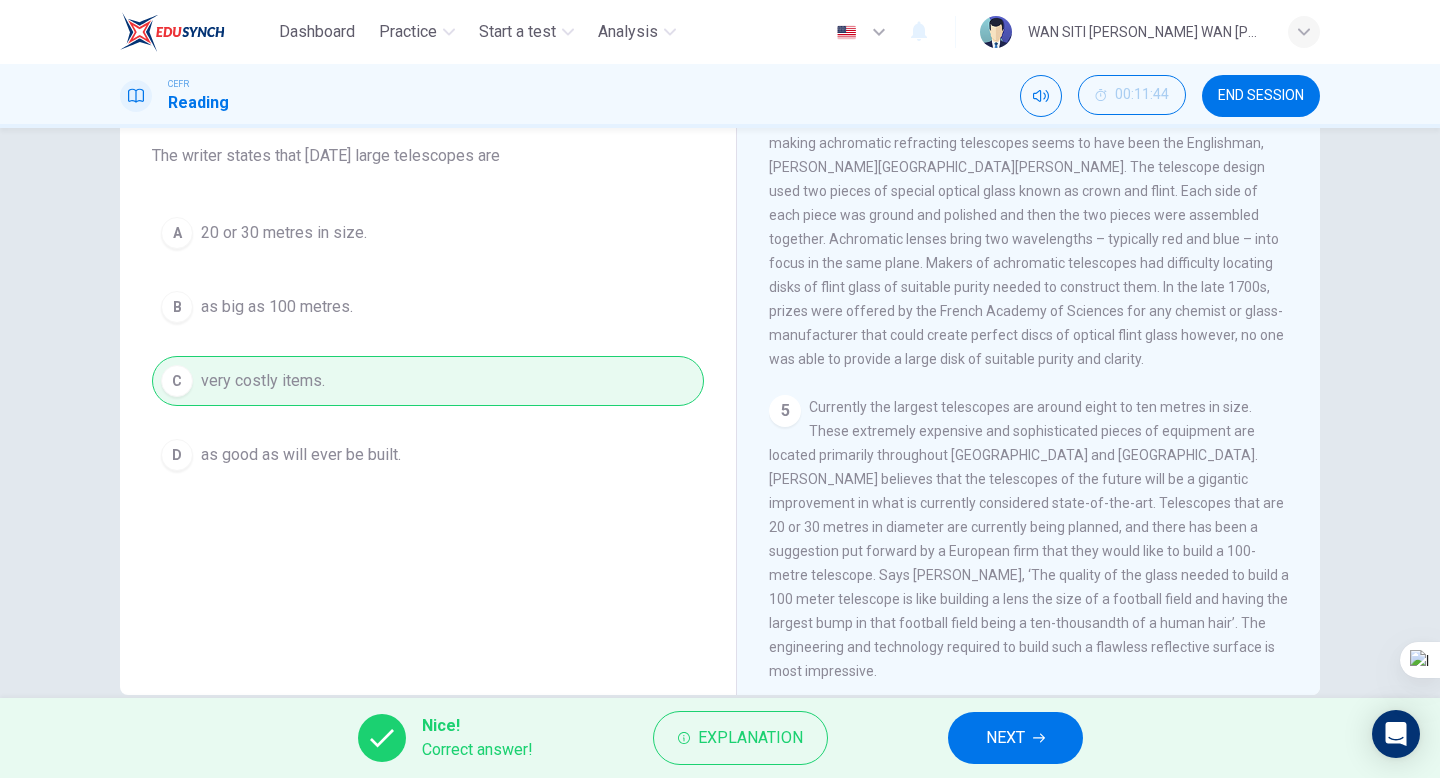 click on "NEXT" at bounding box center [1005, 738] 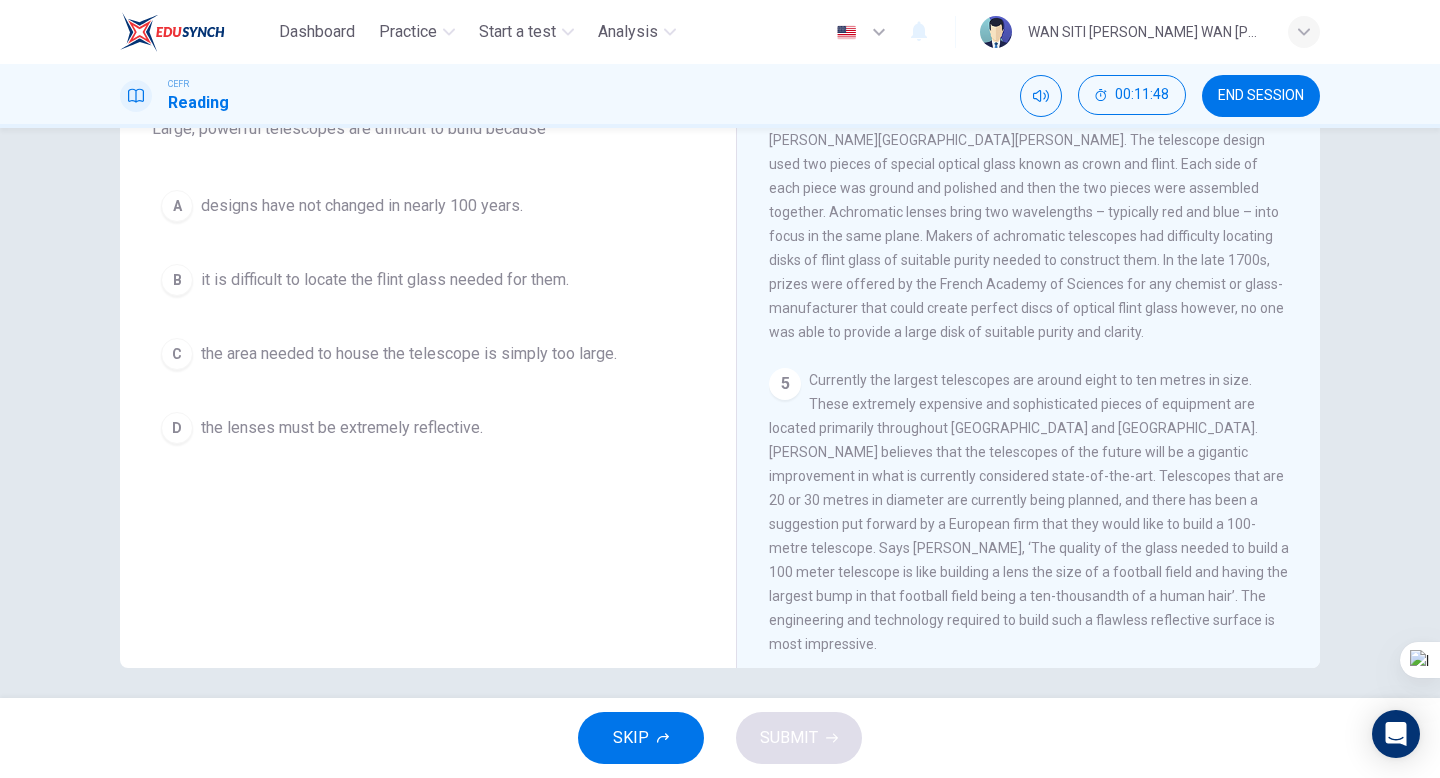 scroll, scrollTop: 205, scrollLeft: 0, axis: vertical 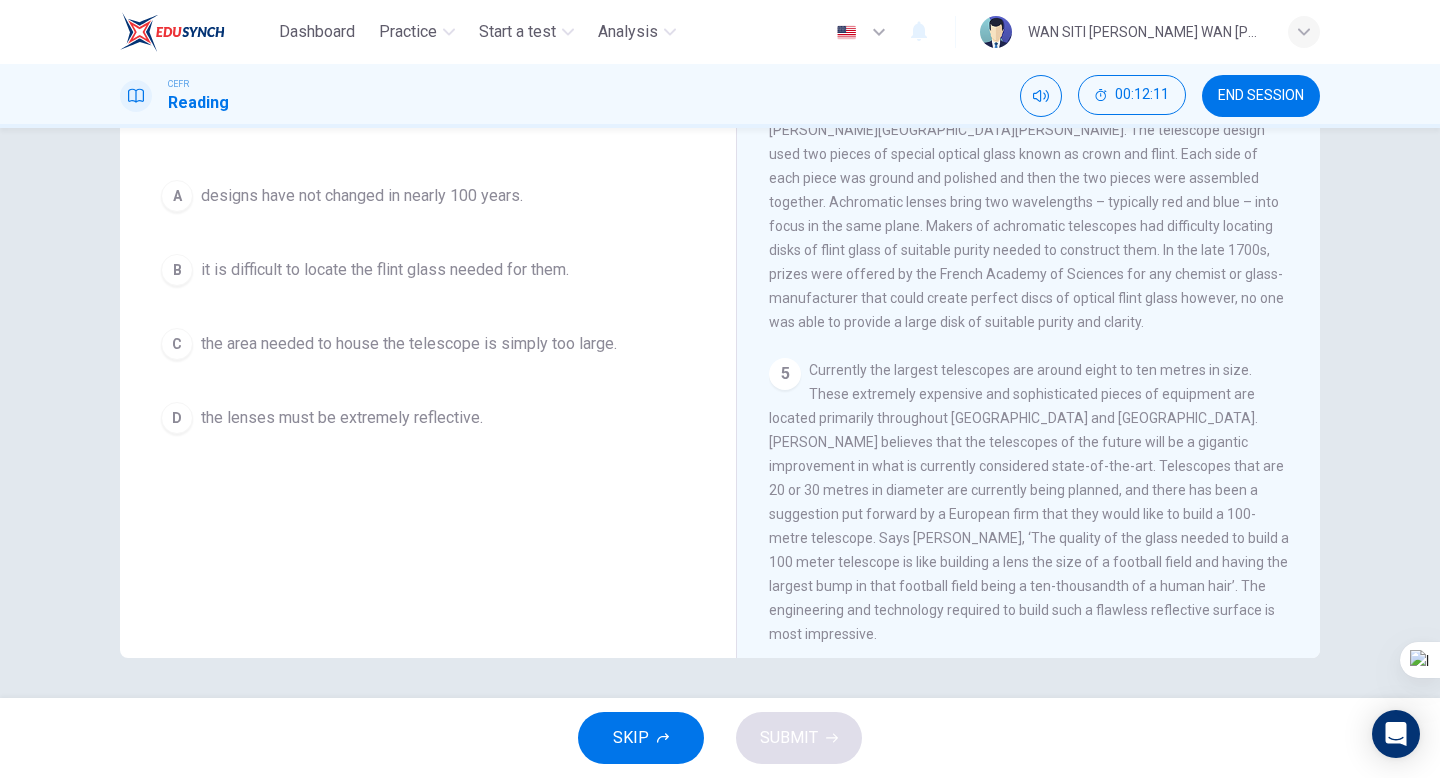 click on "the area needed to house the telescope is simply too large." at bounding box center (409, 344) 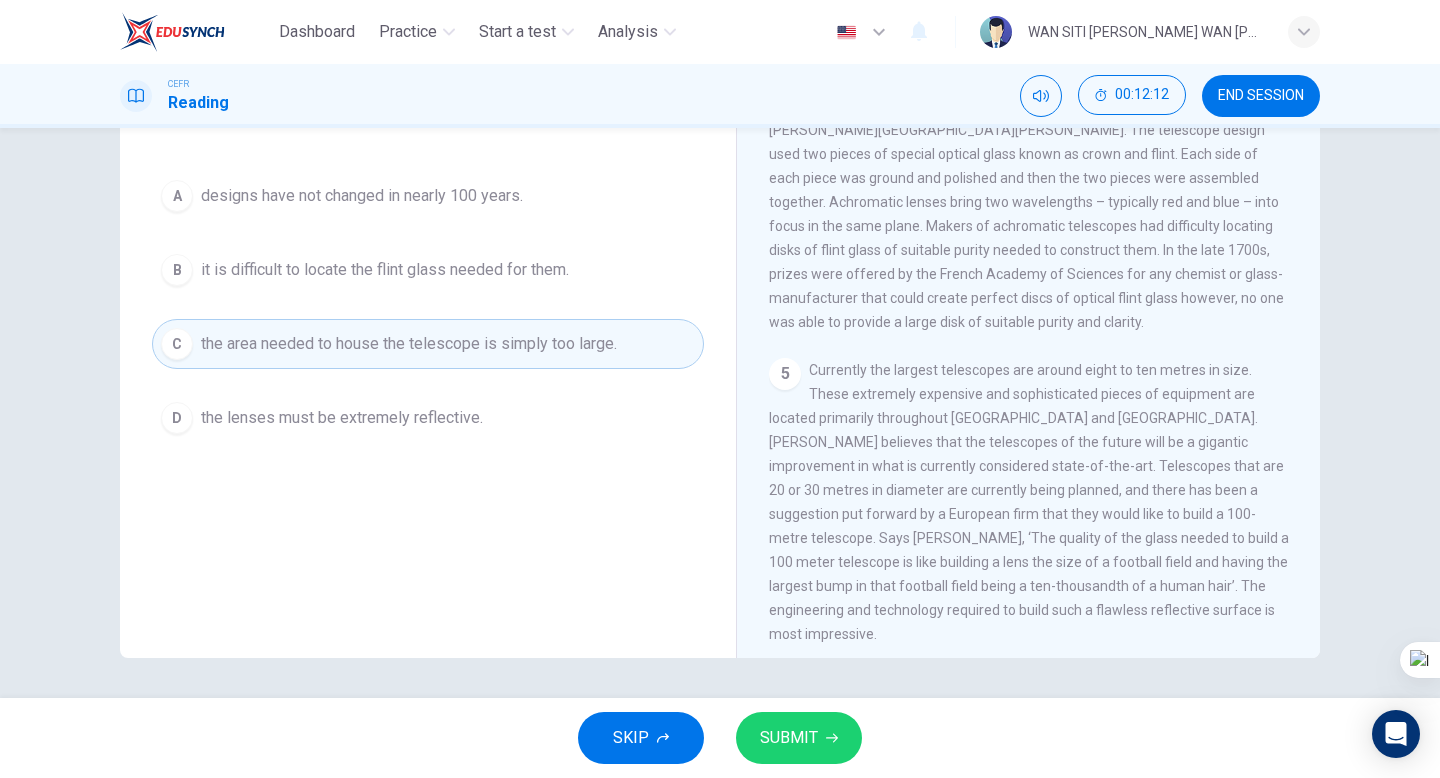 click on "SUBMIT" at bounding box center (789, 738) 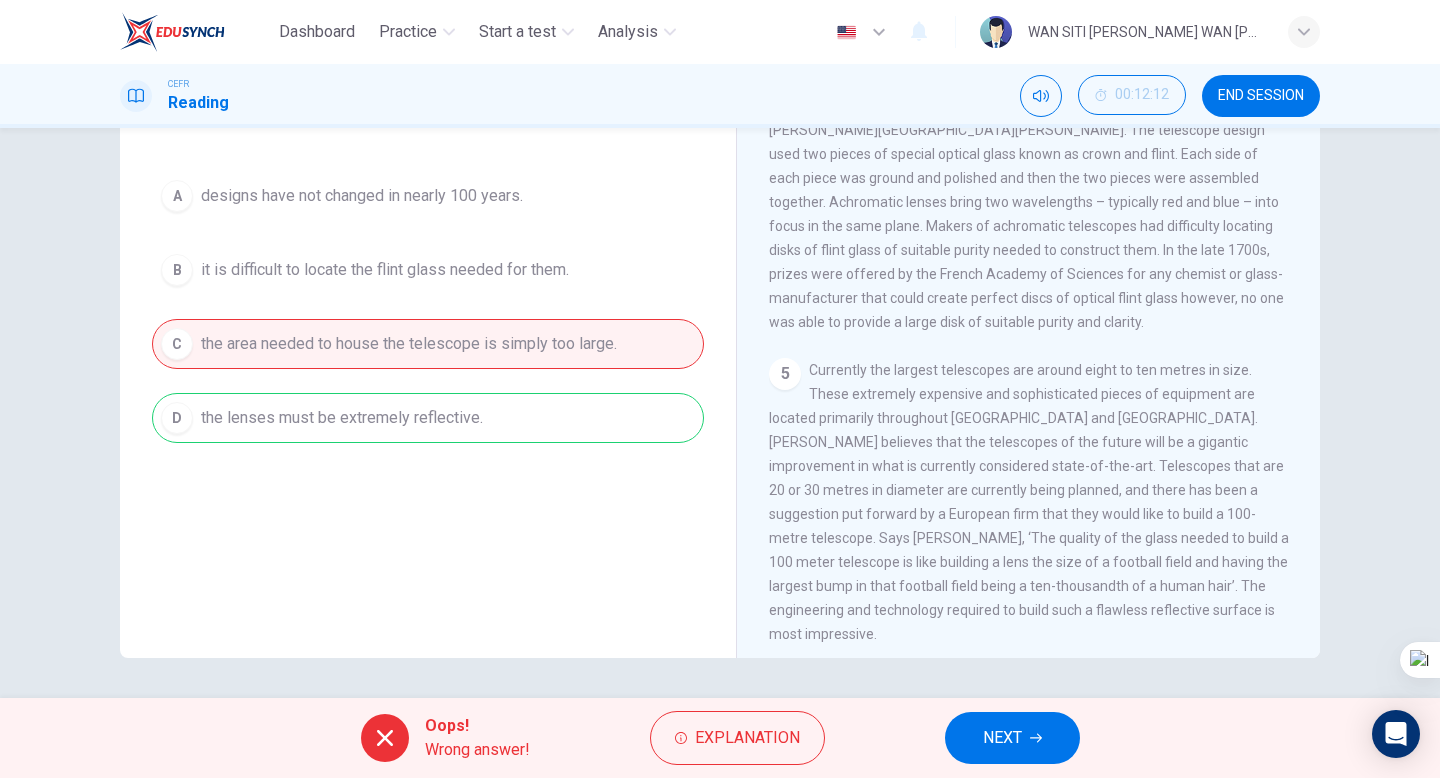 click on "NEXT" at bounding box center [1002, 738] 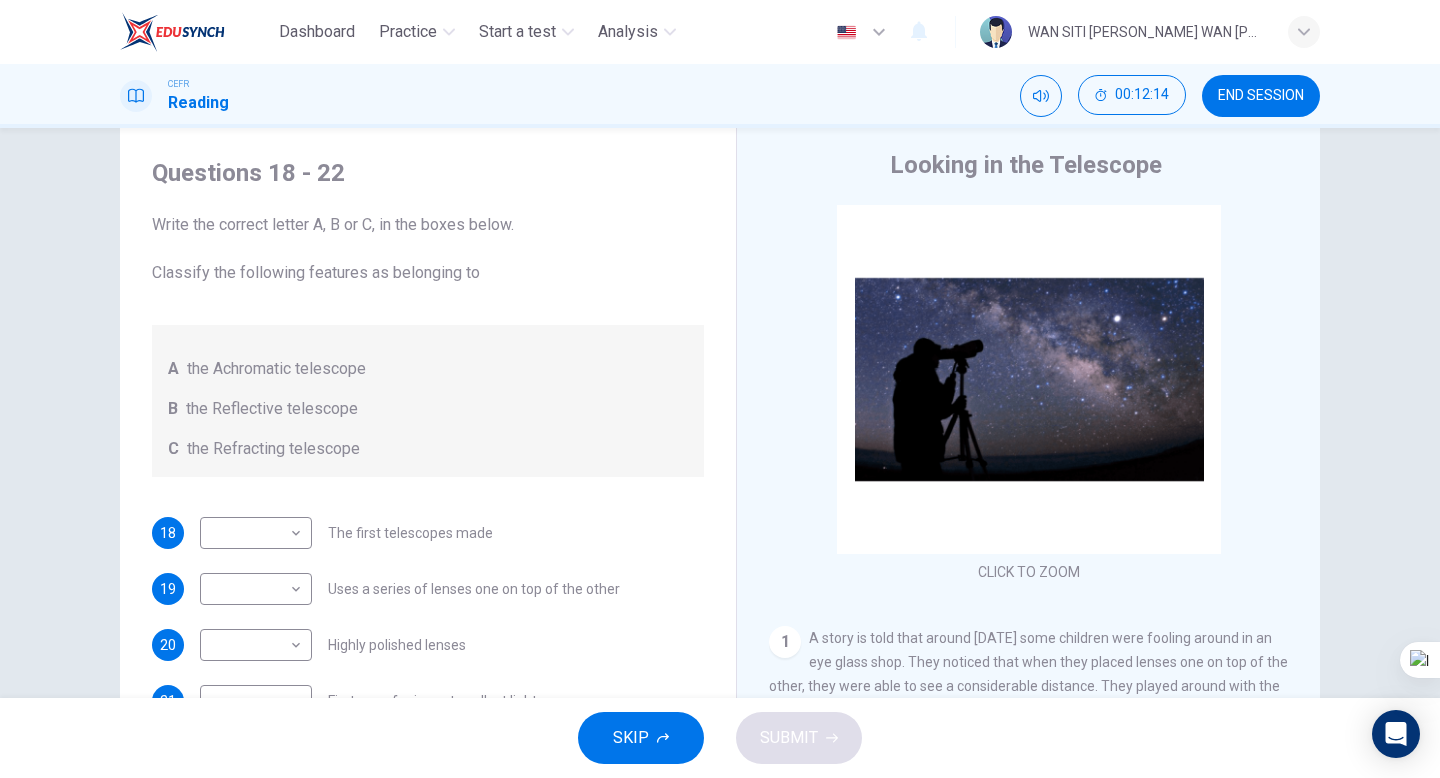 scroll, scrollTop: 50, scrollLeft: 0, axis: vertical 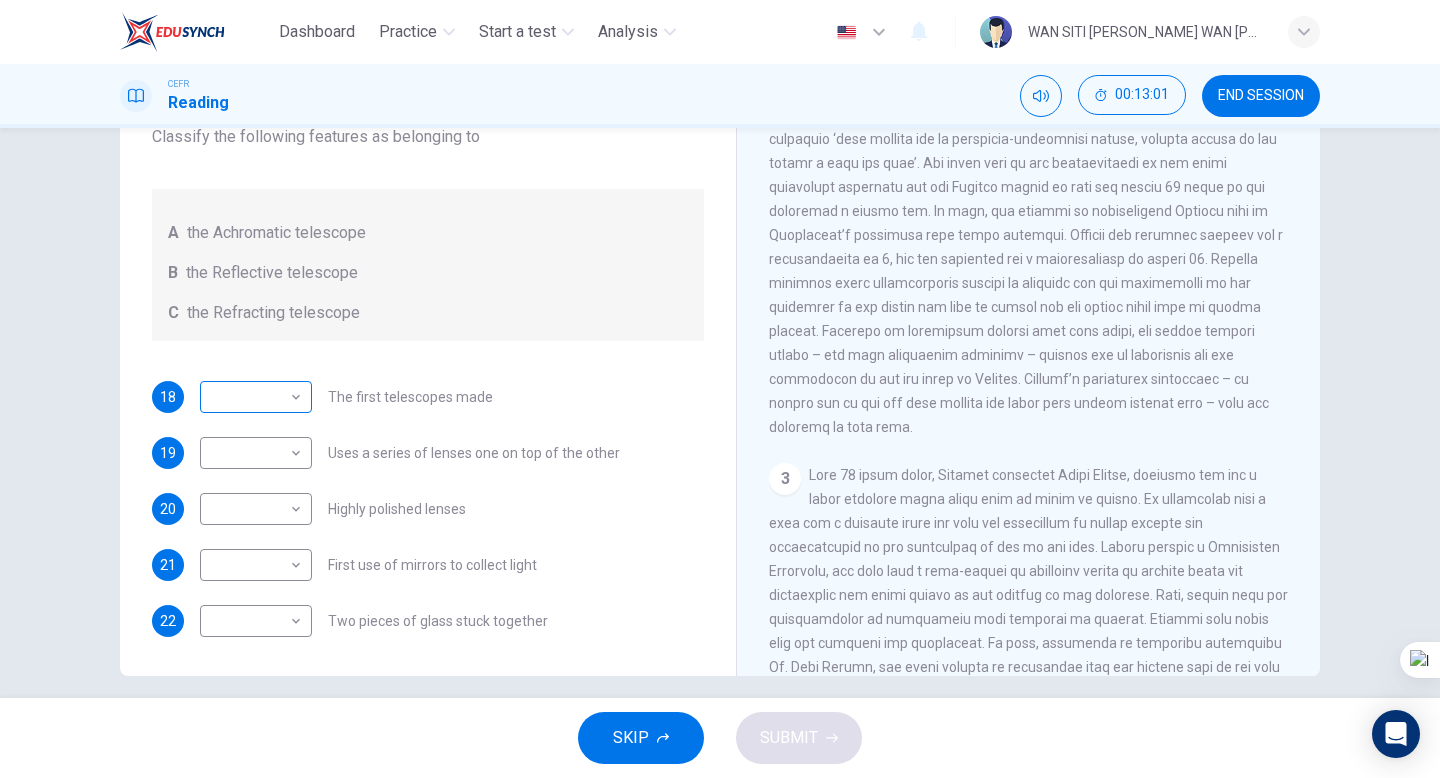 click on "Dashboard Practice Start a test Analysis English en ​ WAN SITI ZALEHA BINTI WAN MOHD NORDIN CEFR Reading 00:13:01 END SESSION Questions 18 - 22 Write the correct letter A, B or C, in the boxes below.
Classify the following features as belonging to A the Achromatic telescope B the Reflective telescope C the Refracting telescope 18 ​ ​ The first telescopes made 19 ​ ​ Uses a series of lenses one on top of the other 20 ​ ​ Highly polished lenses 21 ​ ​ First use of mirrors to collect light 22 ​ ​ Two pieces of glass stuck together Looking in the Telescope CLICK TO ZOOM Click to Zoom 1 2 3 4 5 SKIP SUBMIT EduSynch - Online Language Proficiency Testing
Dashboard Practice Start a test Analysis Notifications © Copyright  2025" at bounding box center (720, 389) 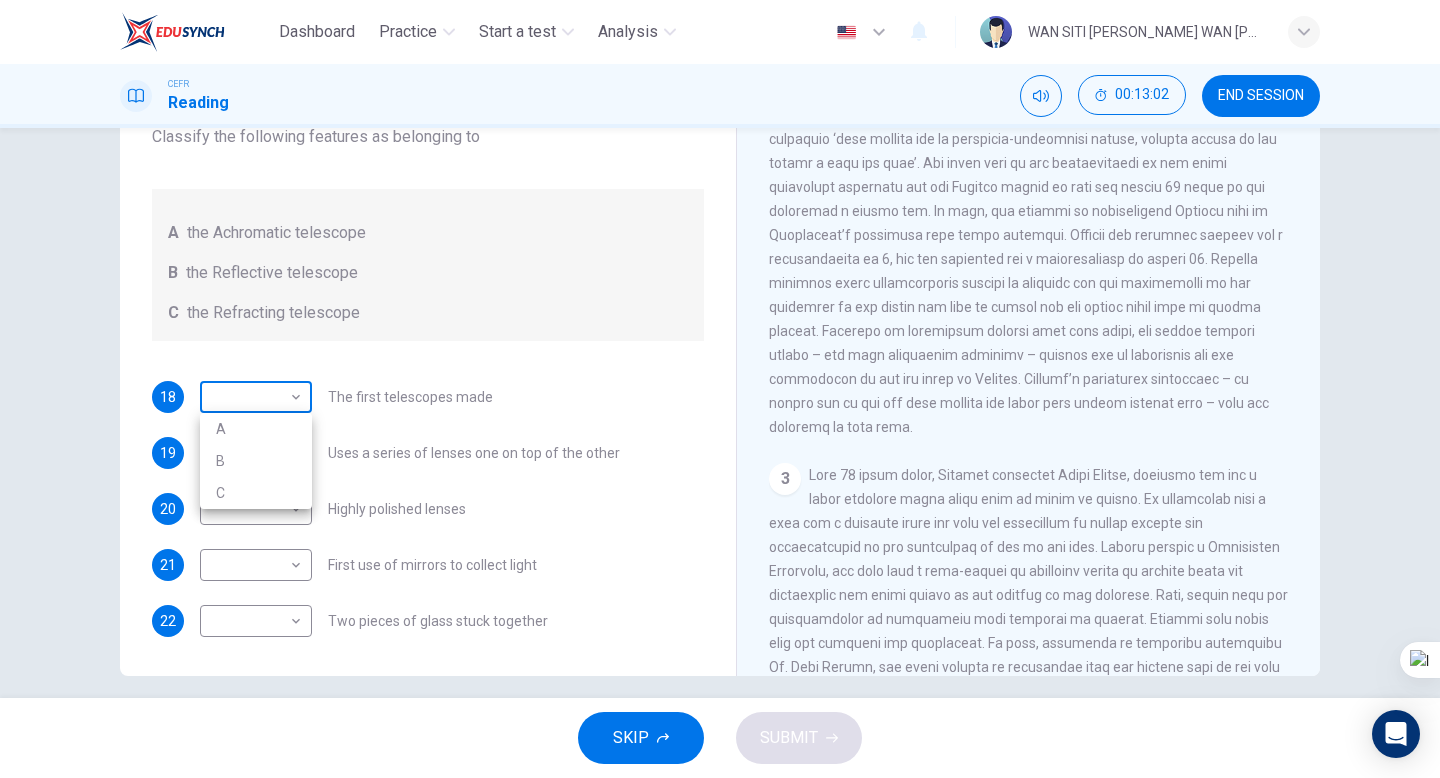 click at bounding box center (720, 389) 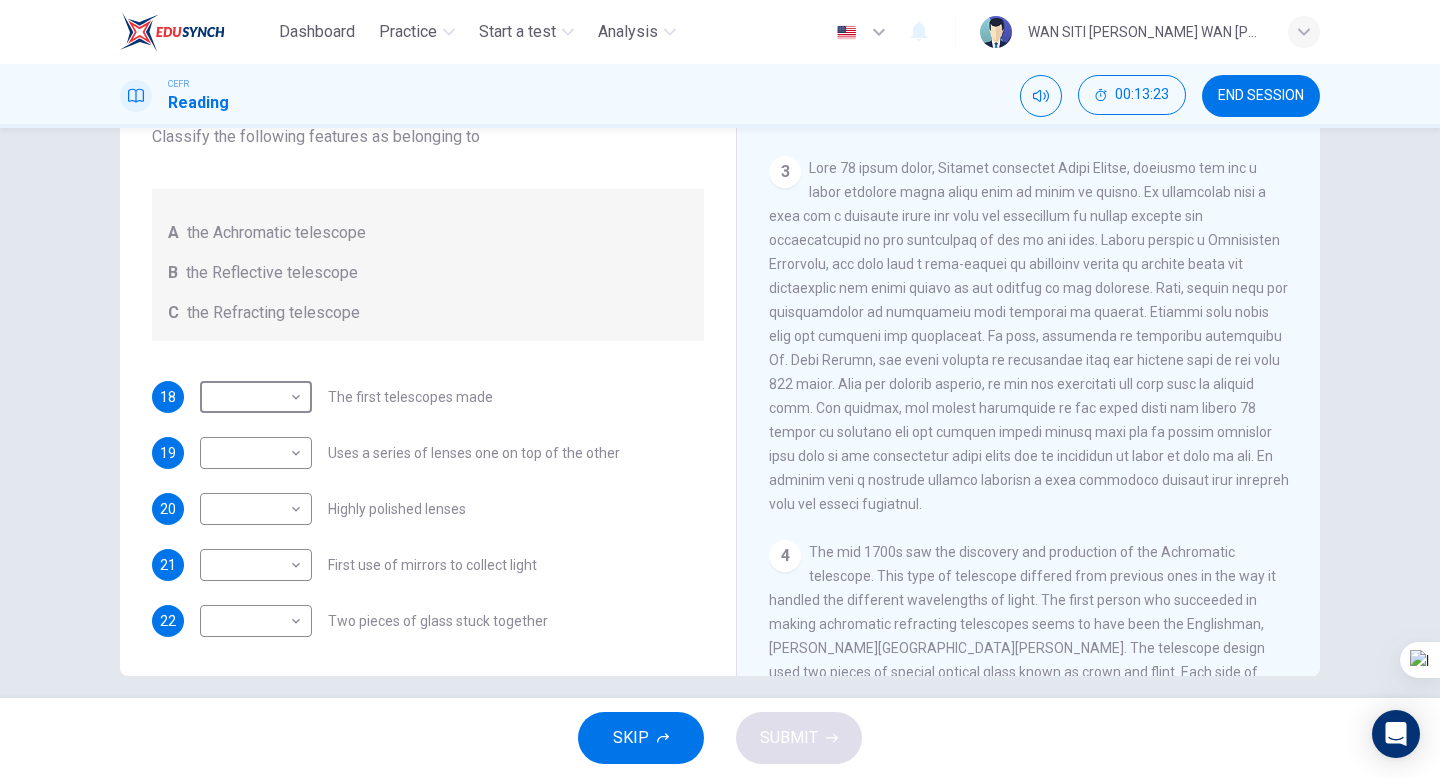 scroll, scrollTop: 922, scrollLeft: 0, axis: vertical 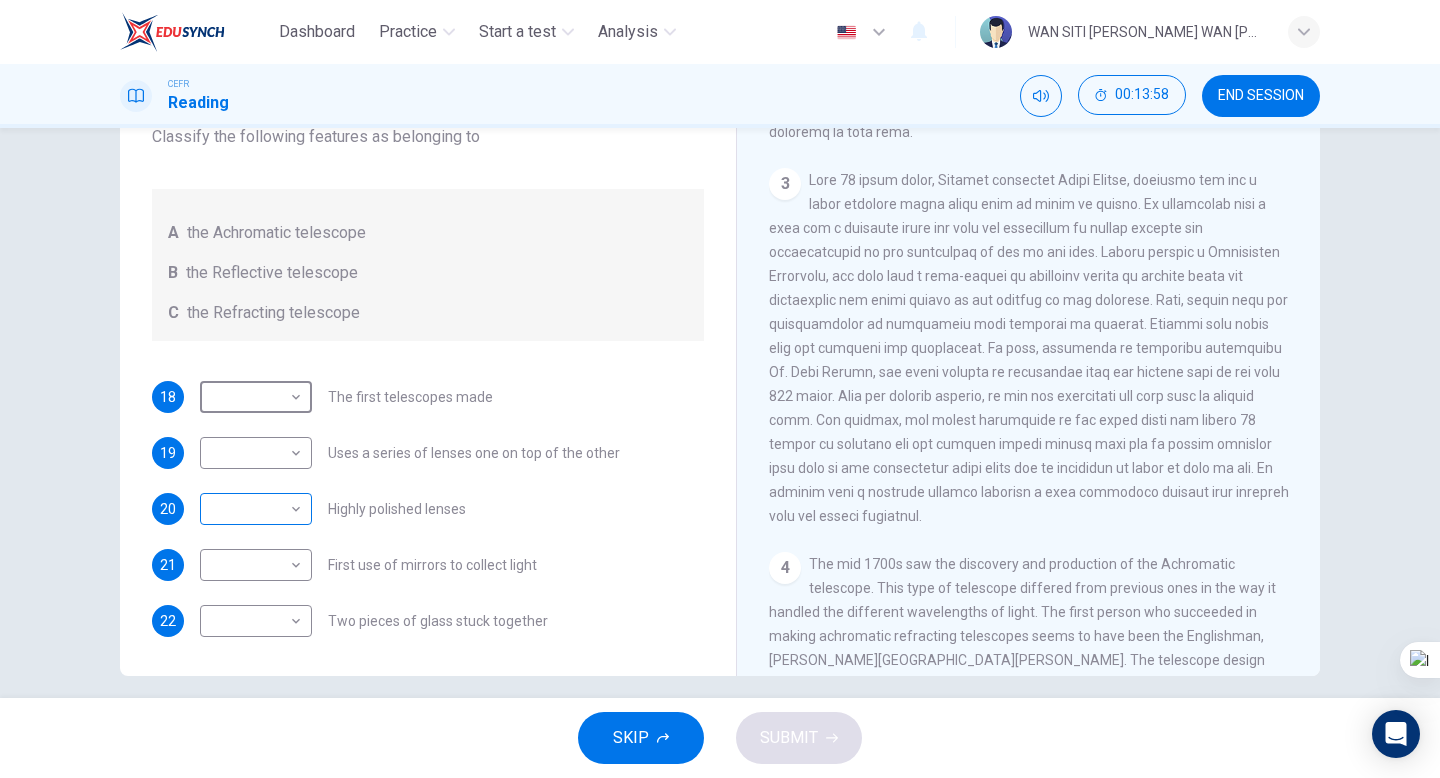click on "Dashboard Practice Start a test Analysis English en ​ WAN SITI ZALEHA BINTI WAN MOHD NORDIN CEFR Reading 00:13:58 END SESSION Questions 18 - 22 Write the correct letter A, B or C, in the boxes below.
Classify the following features as belonging to A the Achromatic telescope B the Reflective telescope C the Refracting telescope 18 ​ ​ The first telescopes made 19 ​ ​ Uses a series of lenses one on top of the other 20 ​ ​ Highly polished lenses 21 ​ ​ First use of mirrors to collect light 22 ​ ​ Two pieces of glass stuck together Looking in the Telescope CLICK TO ZOOM Click to Zoom 1 2 3 4 5 SKIP SUBMIT EduSynch - Online Language Proficiency Testing
Dashboard Practice Start a test Analysis Notifications © Copyright  2025" at bounding box center [720, 389] 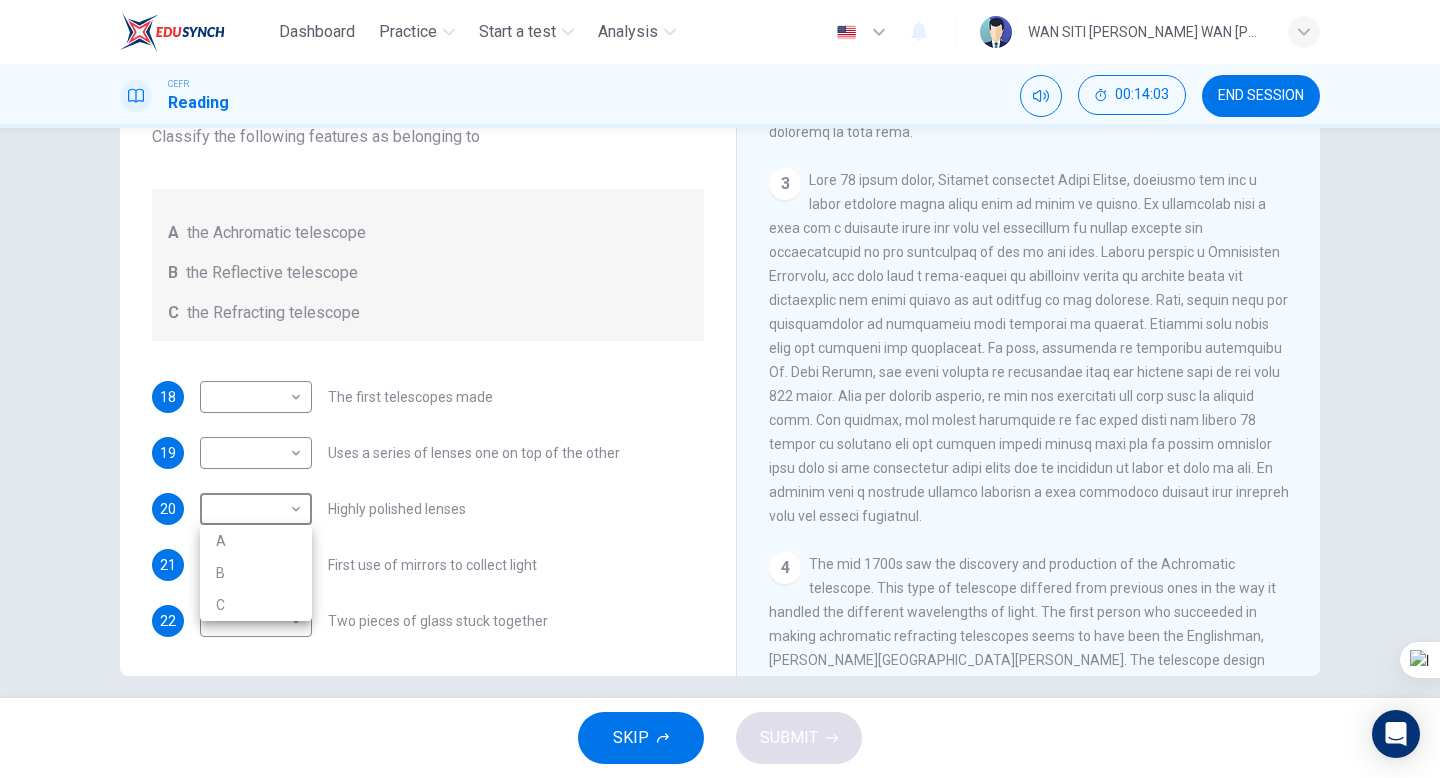 click on "B" at bounding box center [256, 573] 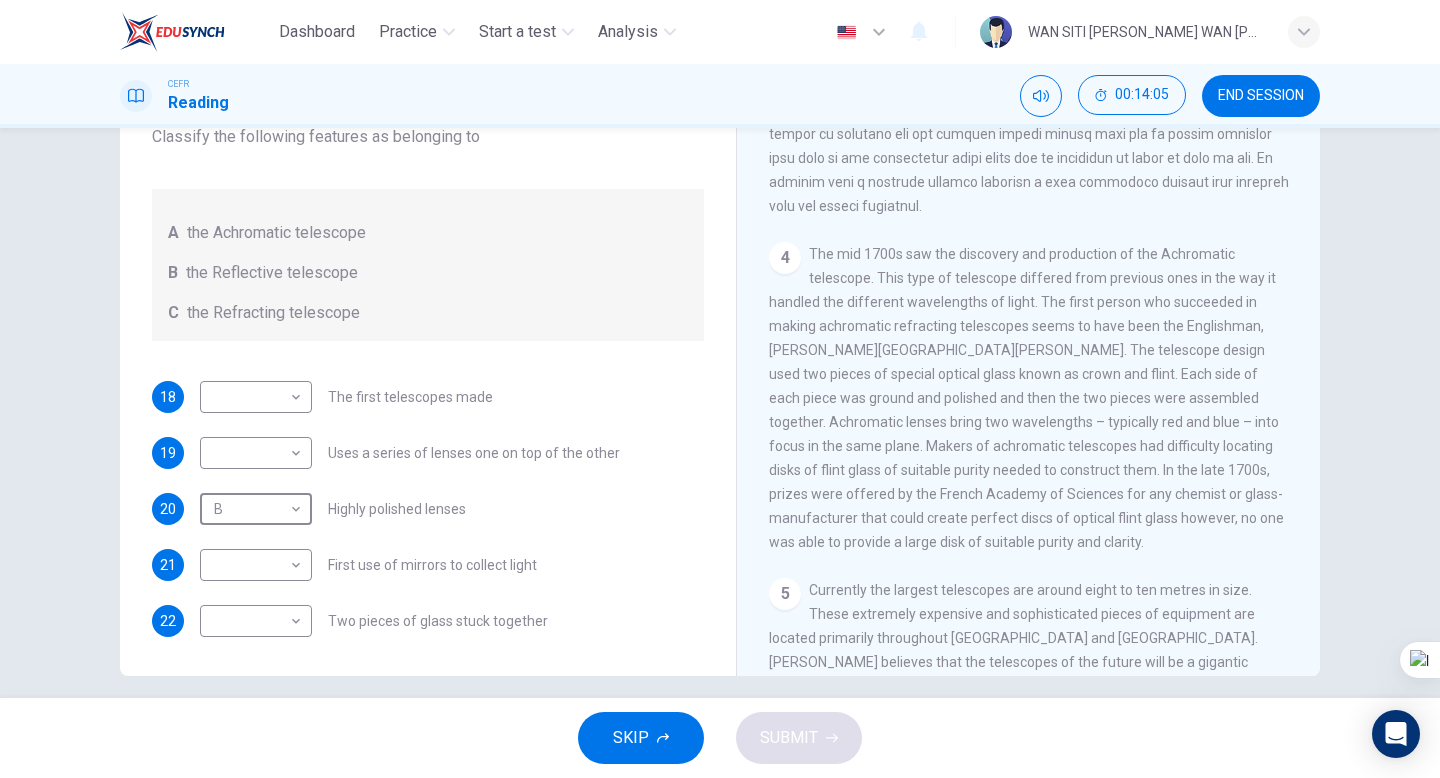scroll, scrollTop: 1250, scrollLeft: 0, axis: vertical 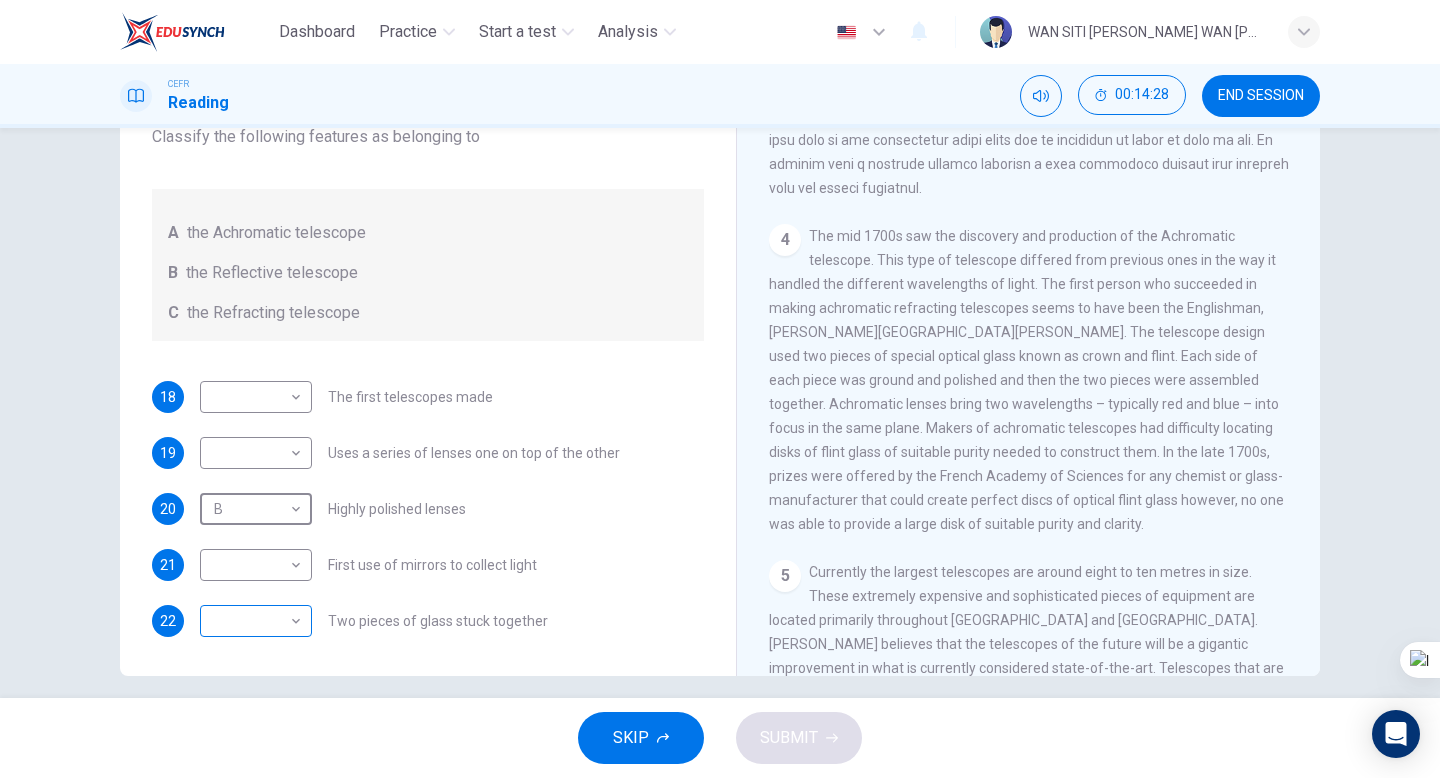 click on "Dashboard Practice Start a test Analysis English en ​ WAN SITI ZALEHA BINTI WAN MOHD NORDIN CEFR Reading 00:14:28 END SESSION Questions 18 - 22 Write the correct letter A, B or C, in the boxes below.
Classify the following features as belonging to A the Achromatic telescope B the Reflective telescope C the Refracting telescope 18 ​ ​ The first telescopes made 19 ​ ​ Uses a series of lenses one on top of the other 20 B B ​ Highly polished lenses 21 ​ ​ First use of mirrors to collect light 22 ​ ​ Two pieces of glass stuck together Looking in the Telescope CLICK TO ZOOM Click to Zoom 1 2 3 4 5 SKIP SUBMIT EduSynch - Online Language Proficiency Testing
Dashboard Practice Start a test Analysis Notifications © Copyright  2025" at bounding box center [720, 389] 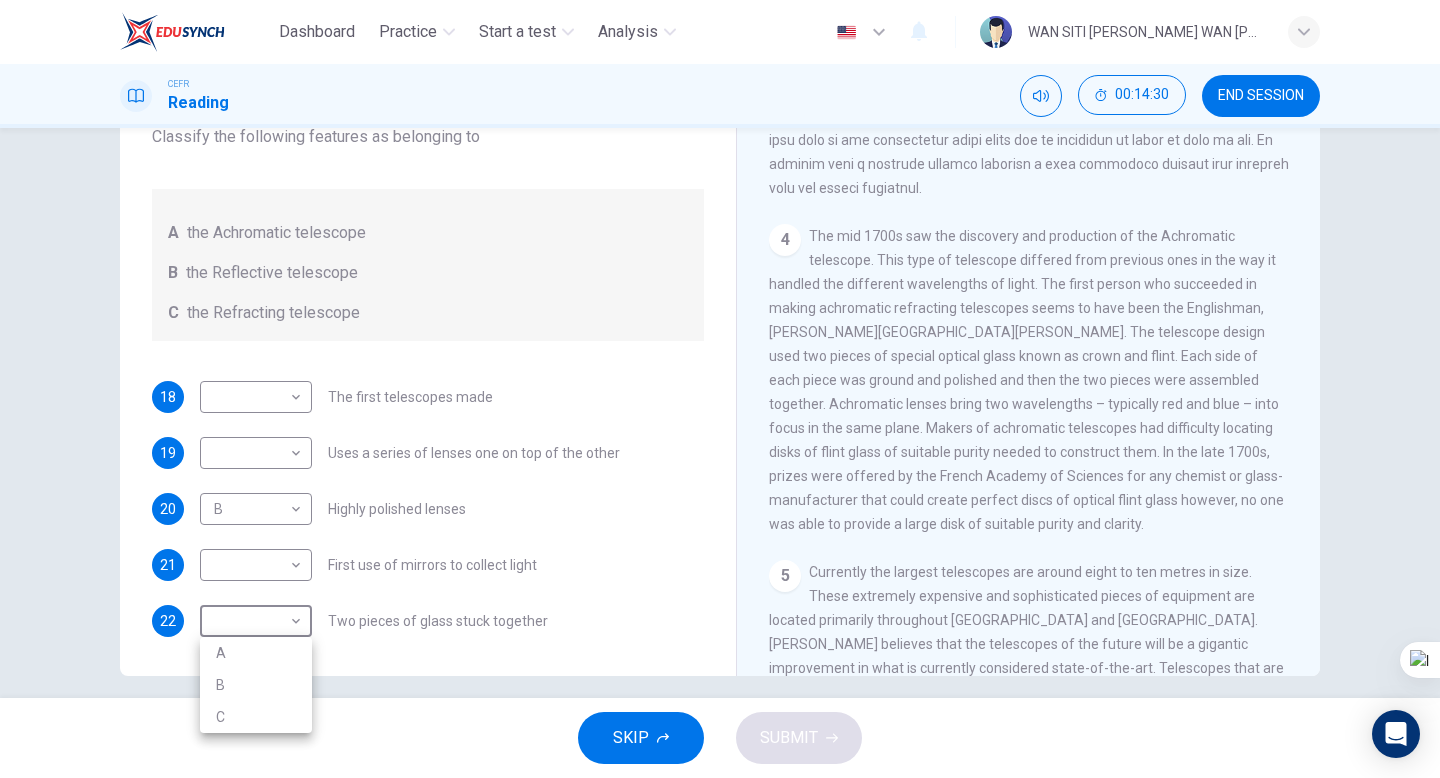 click on "A" at bounding box center [256, 653] 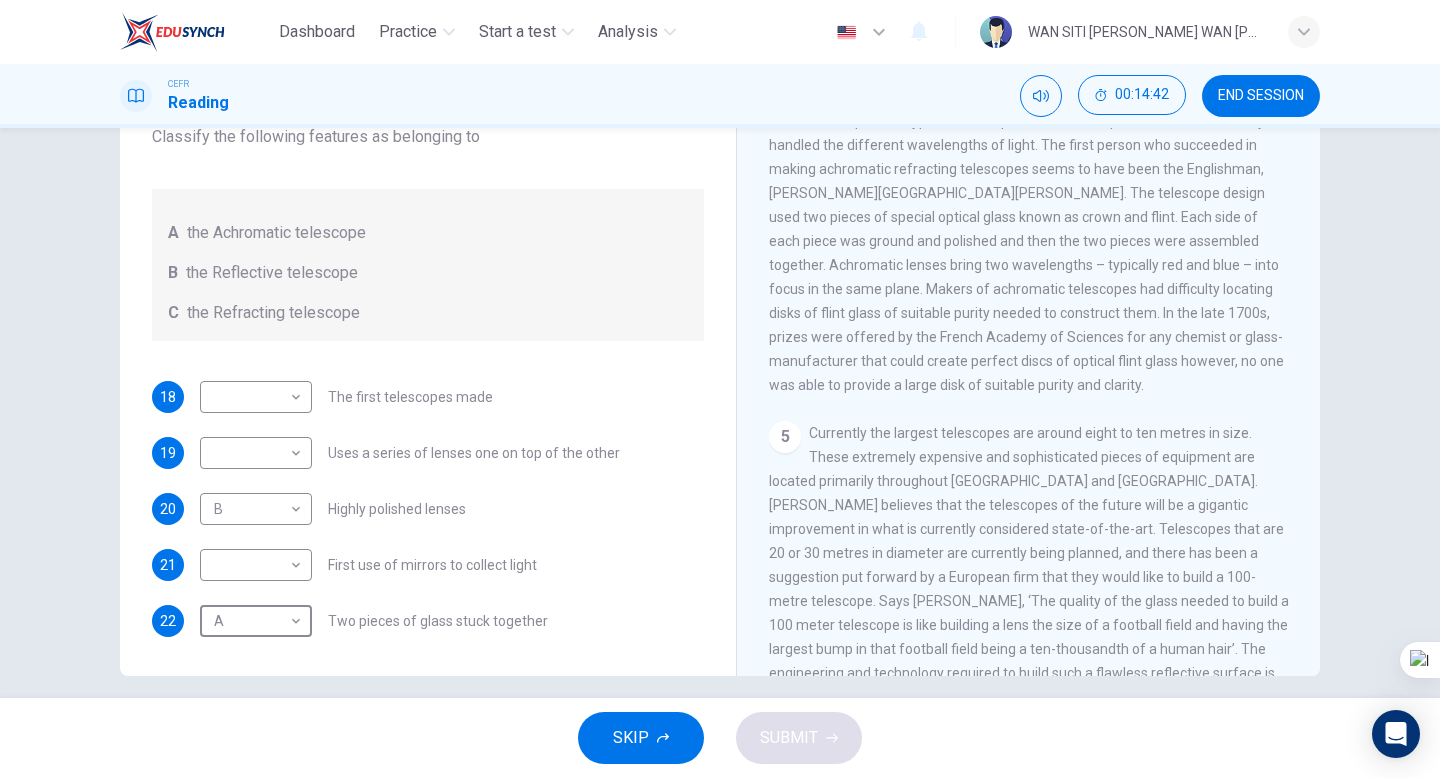 scroll, scrollTop: 1434, scrollLeft: 0, axis: vertical 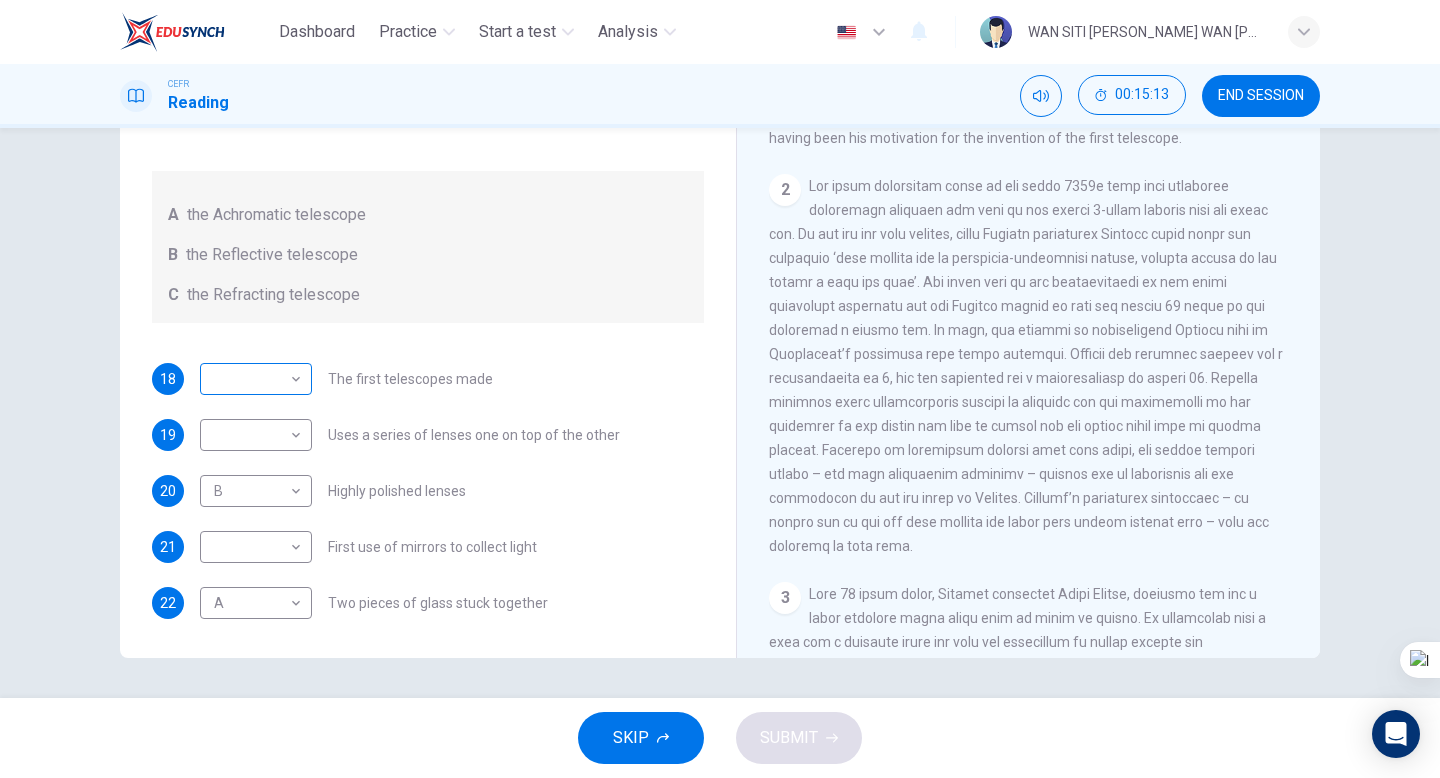 click on "Dashboard Practice Start a test Analysis English en ​ WAN SITI ZALEHA BINTI WAN MOHD NORDIN CEFR Reading 00:15:13 END SESSION Questions 18 - 22 Write the correct letter A, B or C, in the boxes below.
Classify the following features as belonging to A the Achromatic telescope B the Reflective telescope C the Refracting telescope 18 ​ ​ The first telescopes made 19 ​ ​ Uses a series of lenses one on top of the other 20 B B ​ Highly polished lenses 21 ​ ​ First use of mirrors to collect light 22 A A ​ Two pieces of glass stuck together Looking in the Telescope CLICK TO ZOOM Click to Zoom 1 2 3 4 5 SKIP SUBMIT EduSynch - Online Language Proficiency Testing
Dashboard Practice Start a test Analysis Notifications © Copyright  2025" at bounding box center [720, 389] 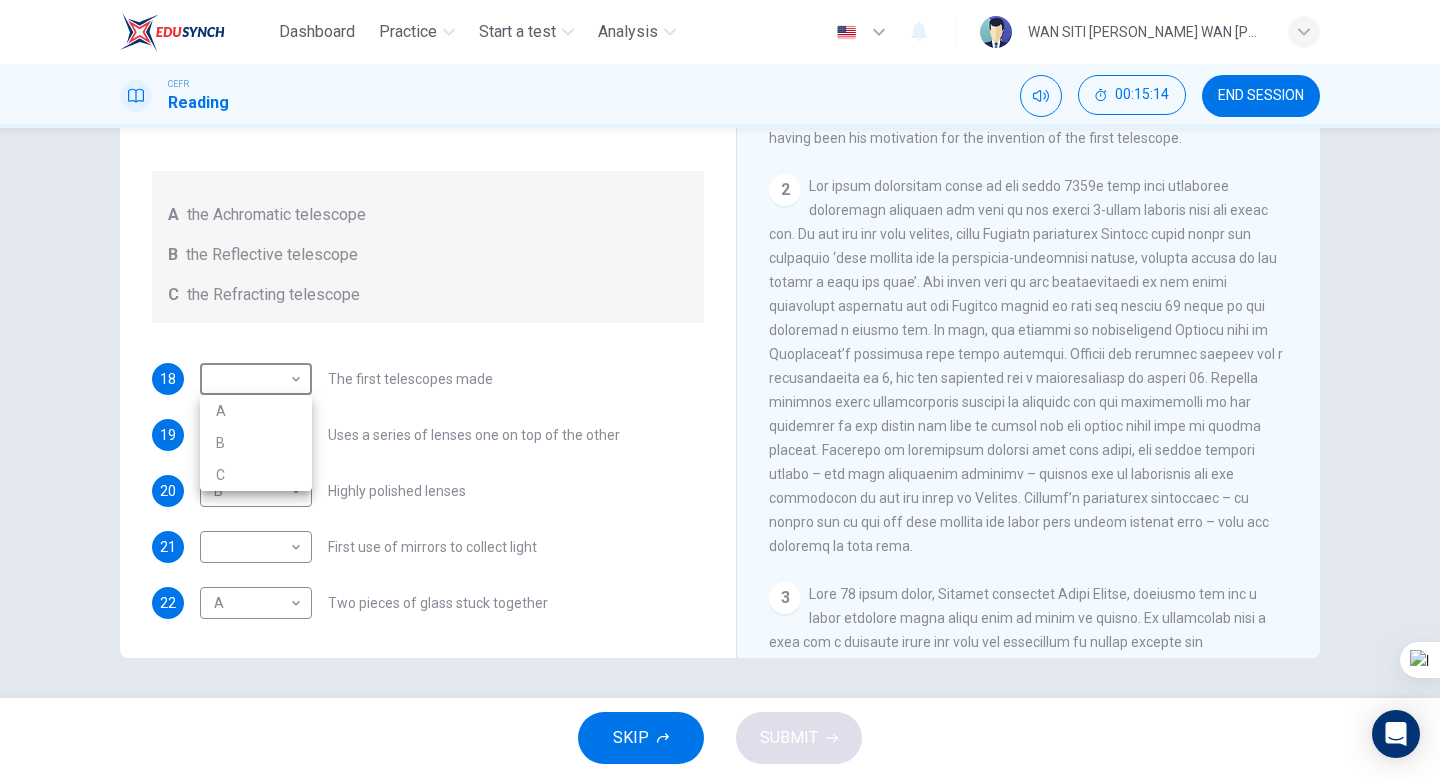 click on "C" at bounding box center (256, 475) 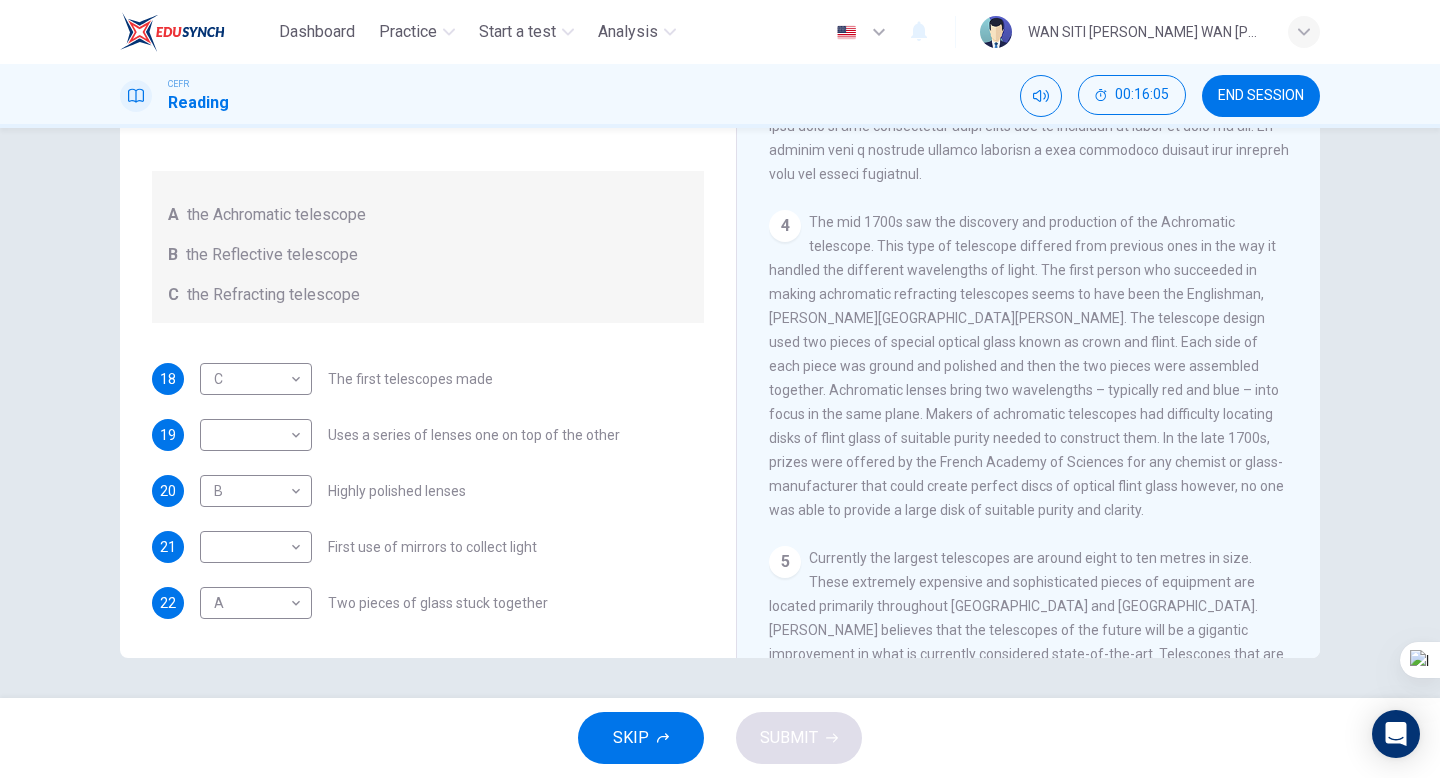scroll, scrollTop: 1248, scrollLeft: 0, axis: vertical 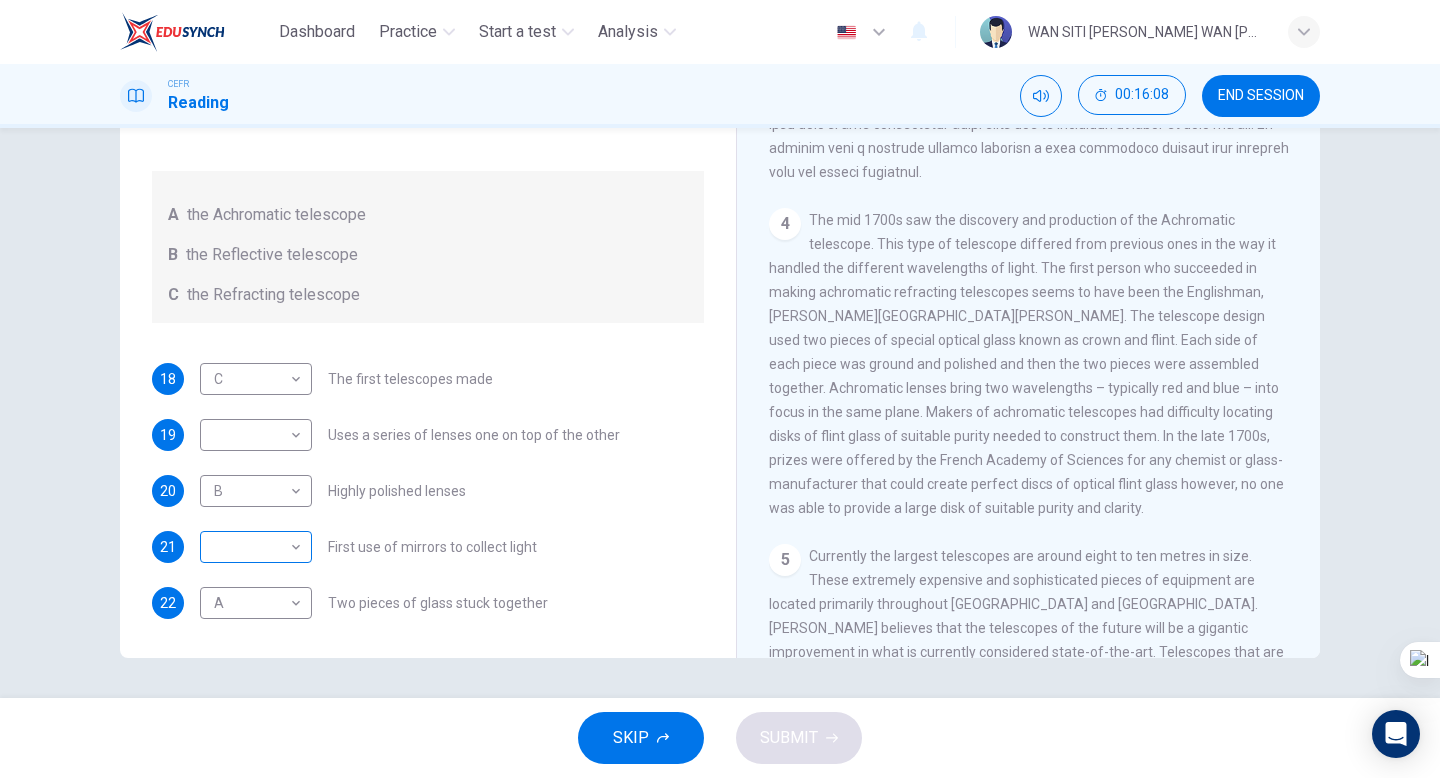 click on "Dashboard Practice Start a test Analysis English en ​ WAN SITI ZALEHA BINTI WAN MOHD NORDIN CEFR Reading 00:16:08 END SESSION Questions 18 - 22 Write the correct letter A, B or C, in the boxes below.
Classify the following features as belonging to A the Achromatic telescope B the Reflective telescope C the Refracting telescope 18 C C ​ The first telescopes made 19 ​ ​ Uses a series of lenses one on top of the other 20 B B ​ Highly polished lenses 21 ​ ​ First use of mirrors to collect light 22 A A ​ Two pieces of glass stuck together Looking in the Telescope CLICK TO ZOOM Click to Zoom 1 2 3 4 5 SKIP SUBMIT EduSynch - Online Language Proficiency Testing
Dashboard Practice Start a test Analysis Notifications © Copyright  2025" at bounding box center (720, 389) 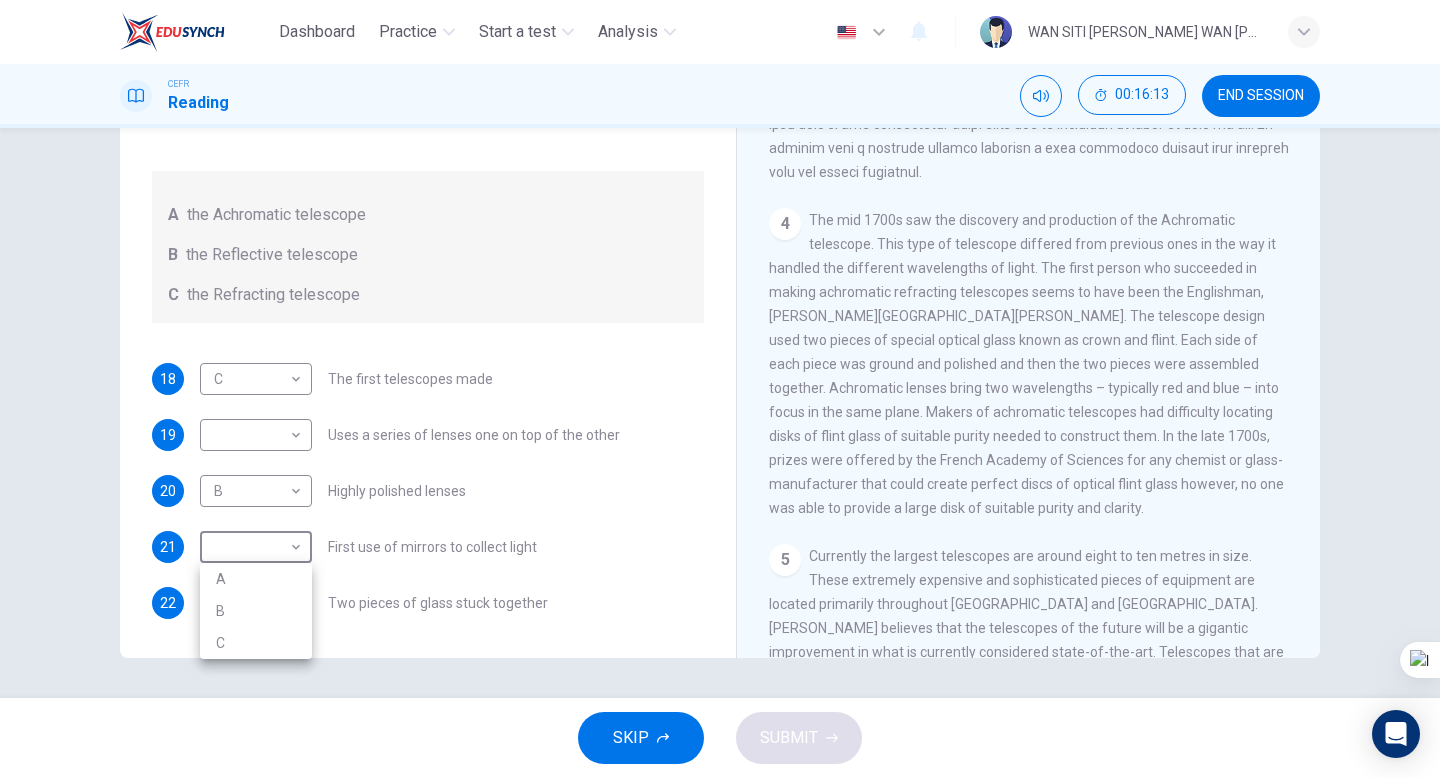 click on "C" at bounding box center (256, 643) 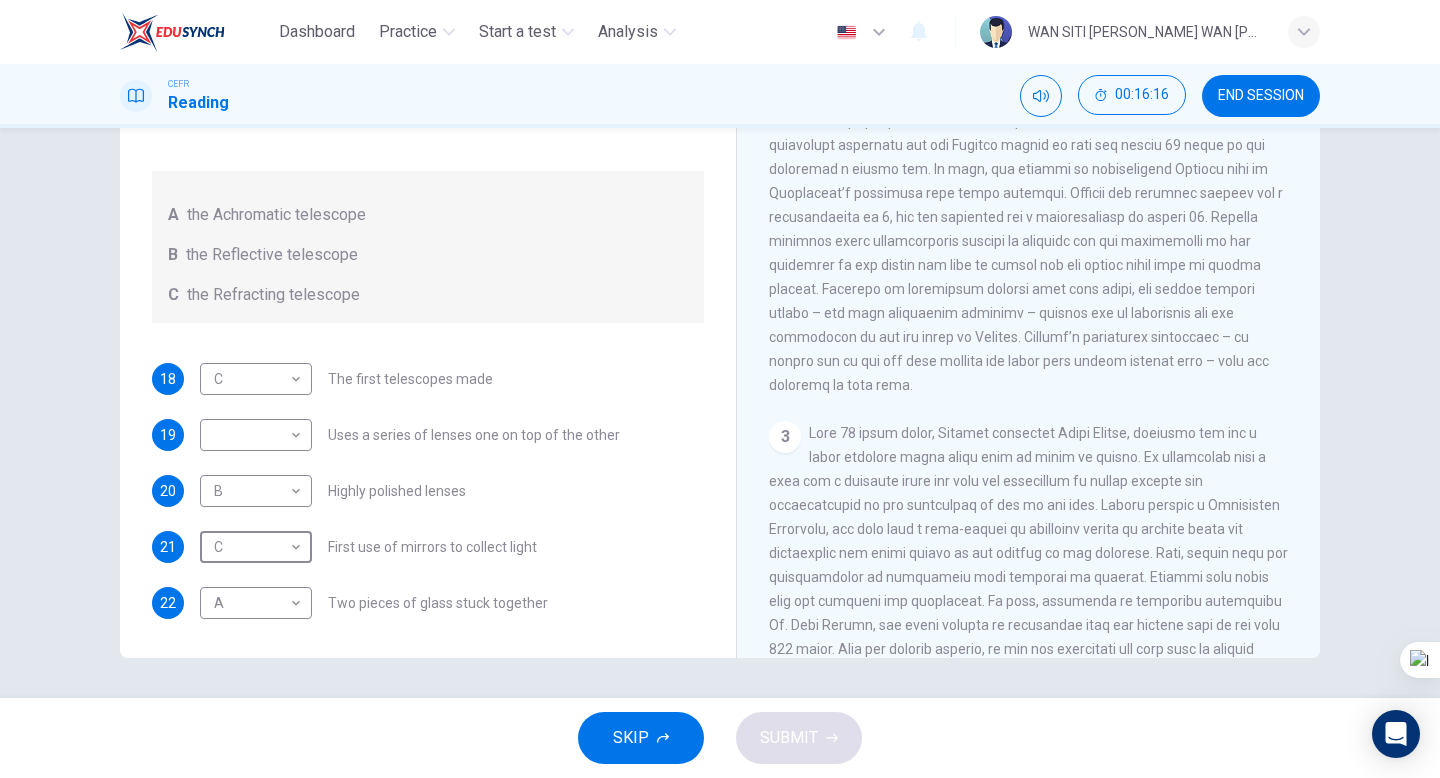 scroll, scrollTop: 639, scrollLeft: 0, axis: vertical 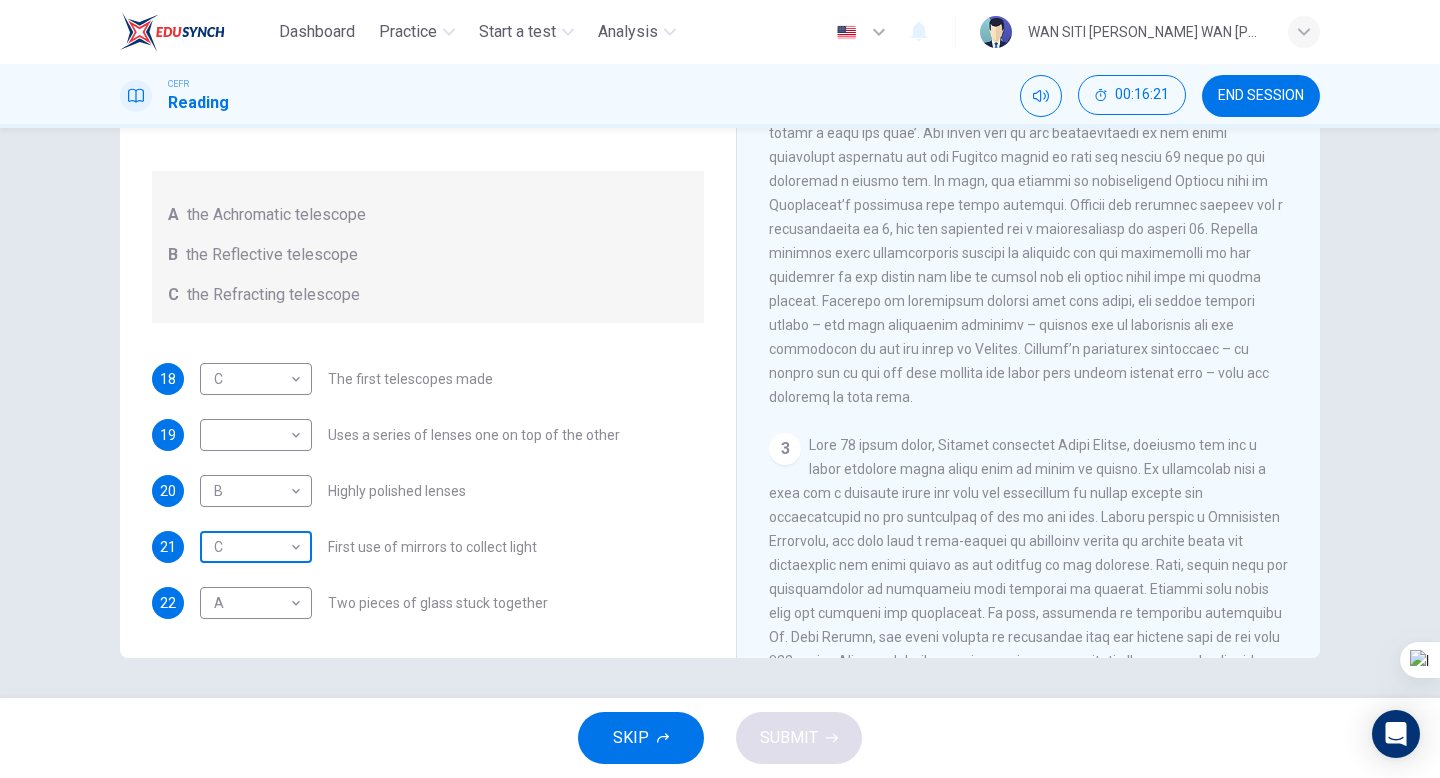 click on "Dashboard Practice Start a test Analysis English en ​ WAN SITI ZALEHA BINTI WAN MOHD NORDIN CEFR Reading 00:16:21 END SESSION Questions 18 - 22 Write the correct letter A, B or C, in the boxes below.
Classify the following features as belonging to A the Achromatic telescope B the Reflective telescope C the Refracting telescope 18 C C ​ The first telescopes made 19 ​ ​ Uses a series of lenses one on top of the other 20 B B ​ Highly polished lenses 21 C C ​ First use of mirrors to collect light 22 A A ​ Two pieces of glass stuck together Looking in the Telescope CLICK TO ZOOM Click to Zoom 1 2 3 4 5 SKIP SUBMIT EduSynch - Online Language Proficiency Testing
Dashboard Practice Start a test Analysis Notifications © Copyright  2025" at bounding box center [720, 389] 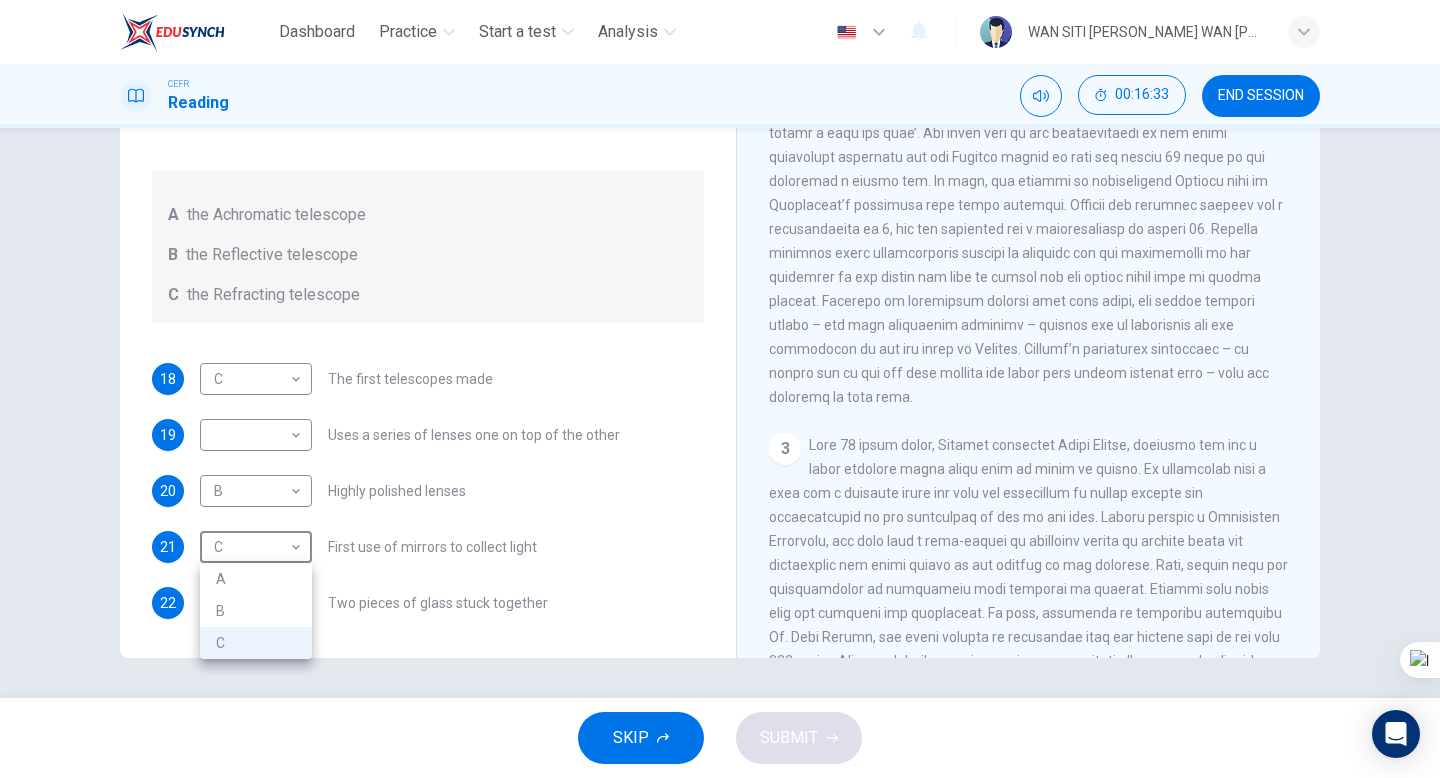 click at bounding box center (720, 389) 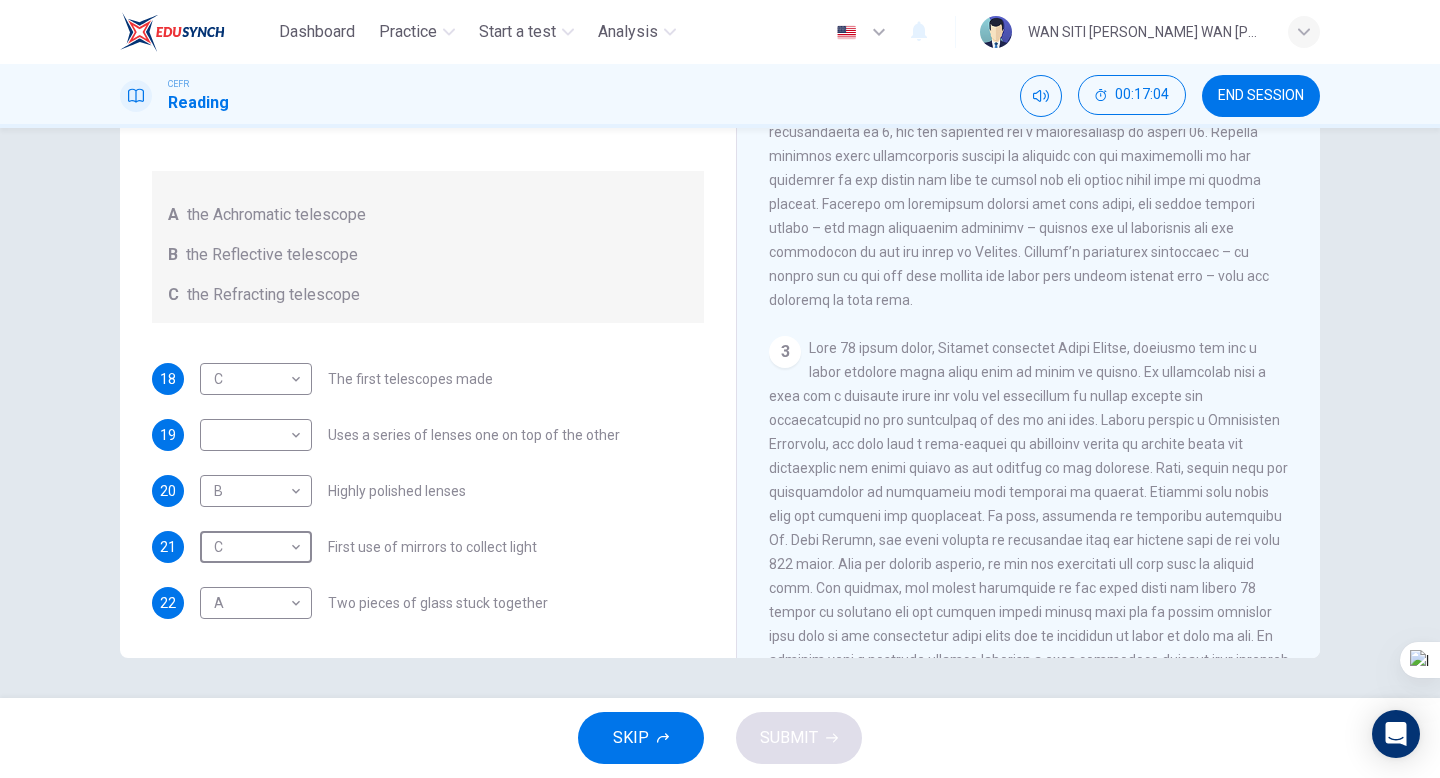 scroll, scrollTop: 716, scrollLeft: 0, axis: vertical 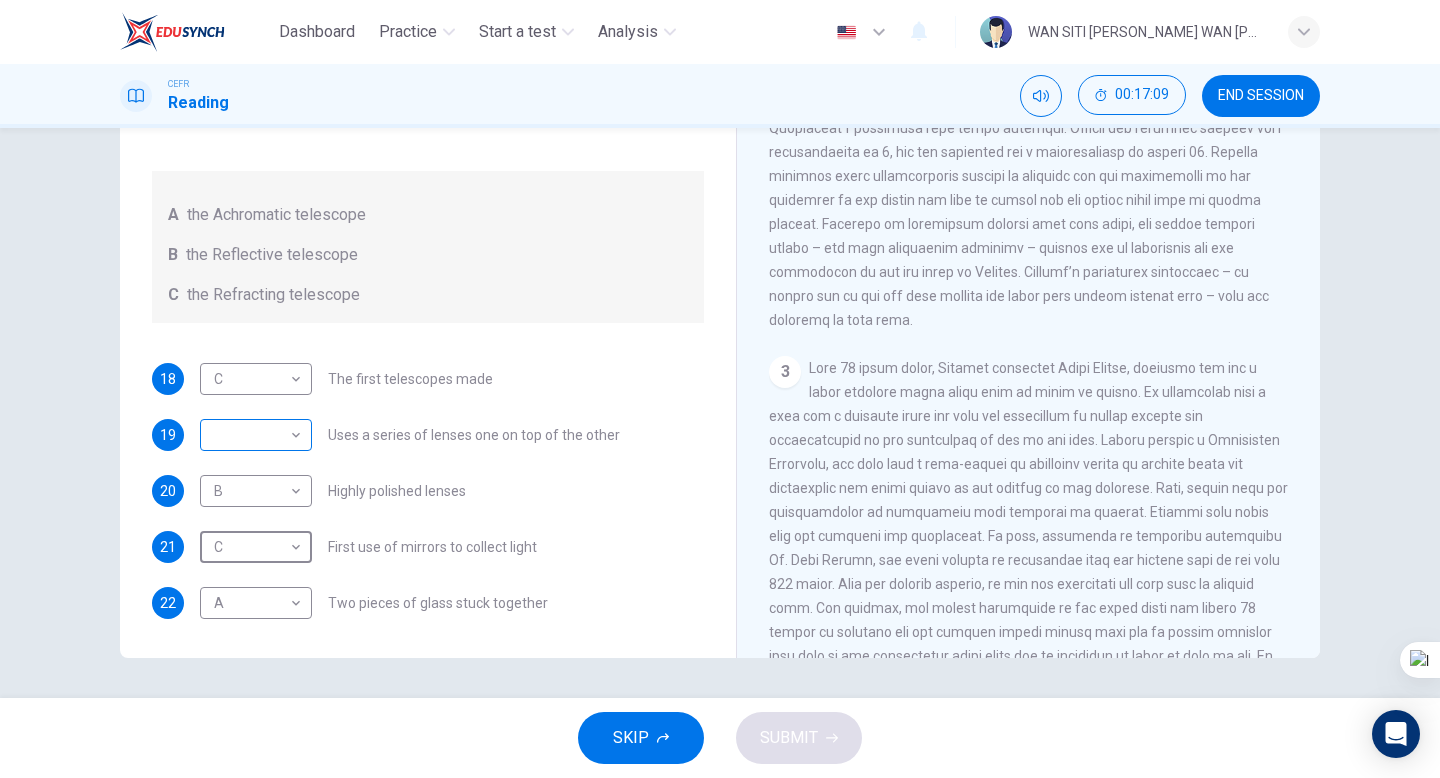 click on "Dashboard Practice Start a test Analysis English en ​ WAN SITI ZALEHA BINTI WAN MOHD NORDIN CEFR Reading 00:17:09 END SESSION Questions 18 - 22 Write the correct letter A, B or C, in the boxes below.
Classify the following features as belonging to A the Achromatic telescope B the Reflective telescope C the Refracting telescope 18 C C ​ The first telescopes made 19 ​ ​ Uses a series of lenses one on top of the other 20 B B ​ Highly polished lenses 21 C C ​ First use of mirrors to collect light 22 A A ​ Two pieces of glass stuck together Looking in the Telescope CLICK TO ZOOM Click to Zoom 1 2 3 4 5 SKIP SUBMIT EduSynch - Online Language Proficiency Testing
Dashboard Practice Start a test Analysis Notifications © Copyright  2025" at bounding box center (720, 389) 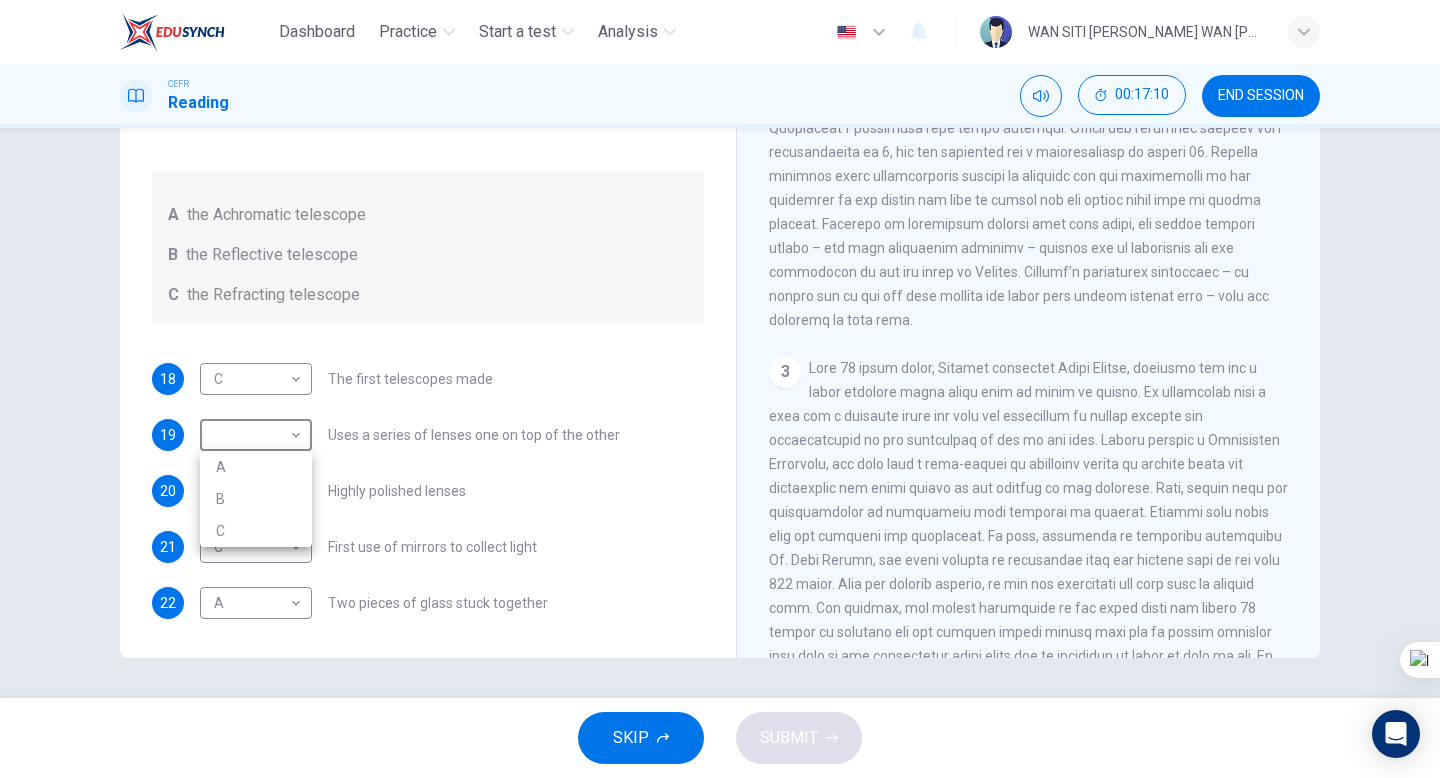 click on "A" at bounding box center [256, 467] 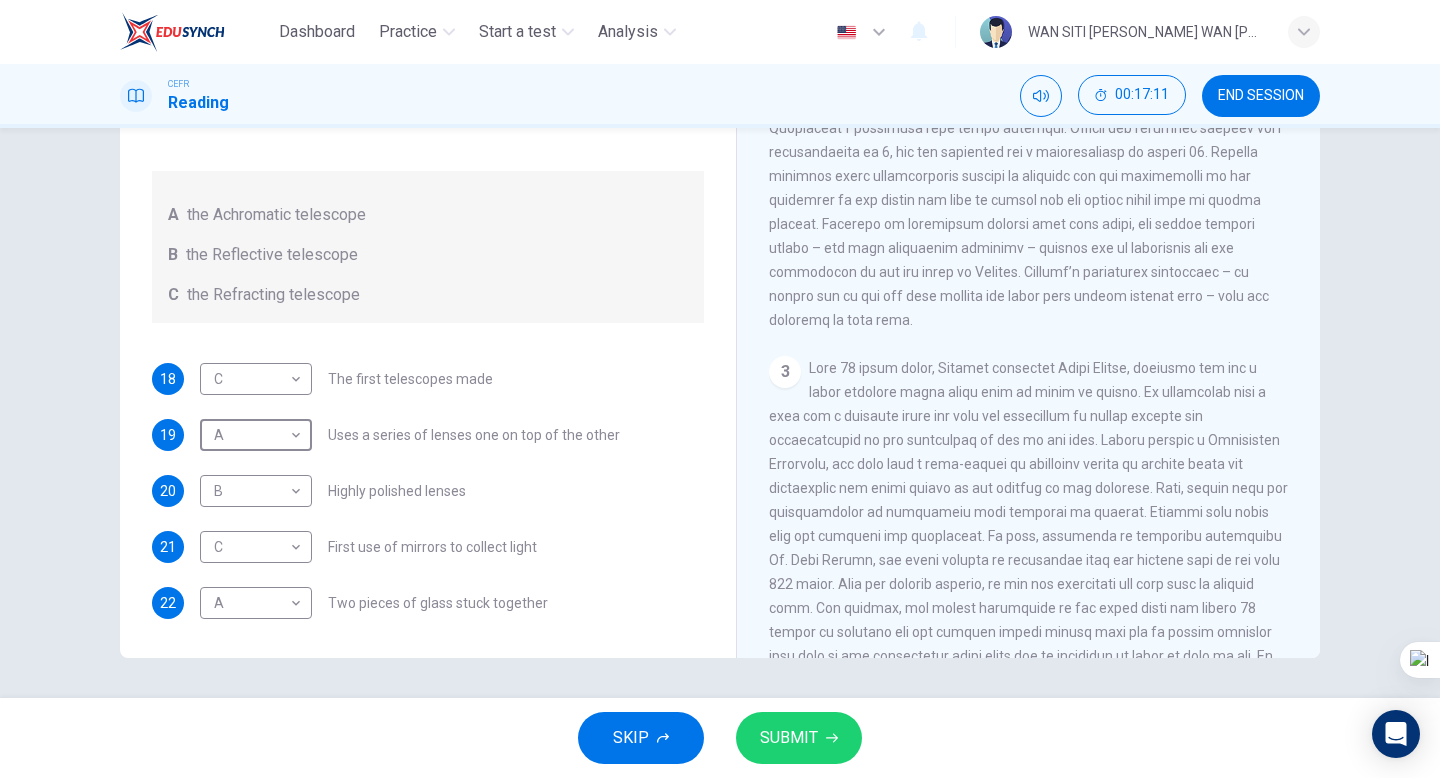 click on "SUBMIT" at bounding box center (789, 738) 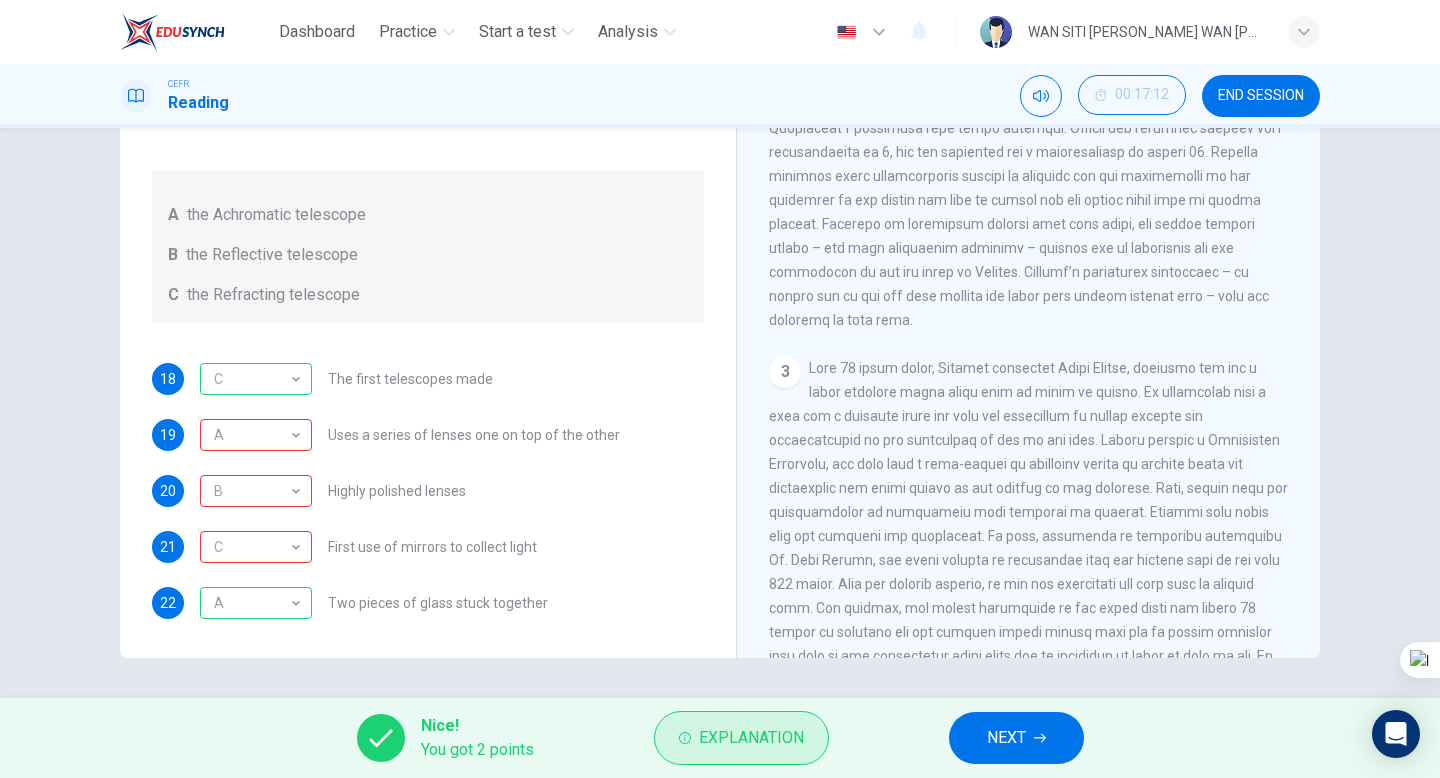 click on "Explanation" at bounding box center [751, 738] 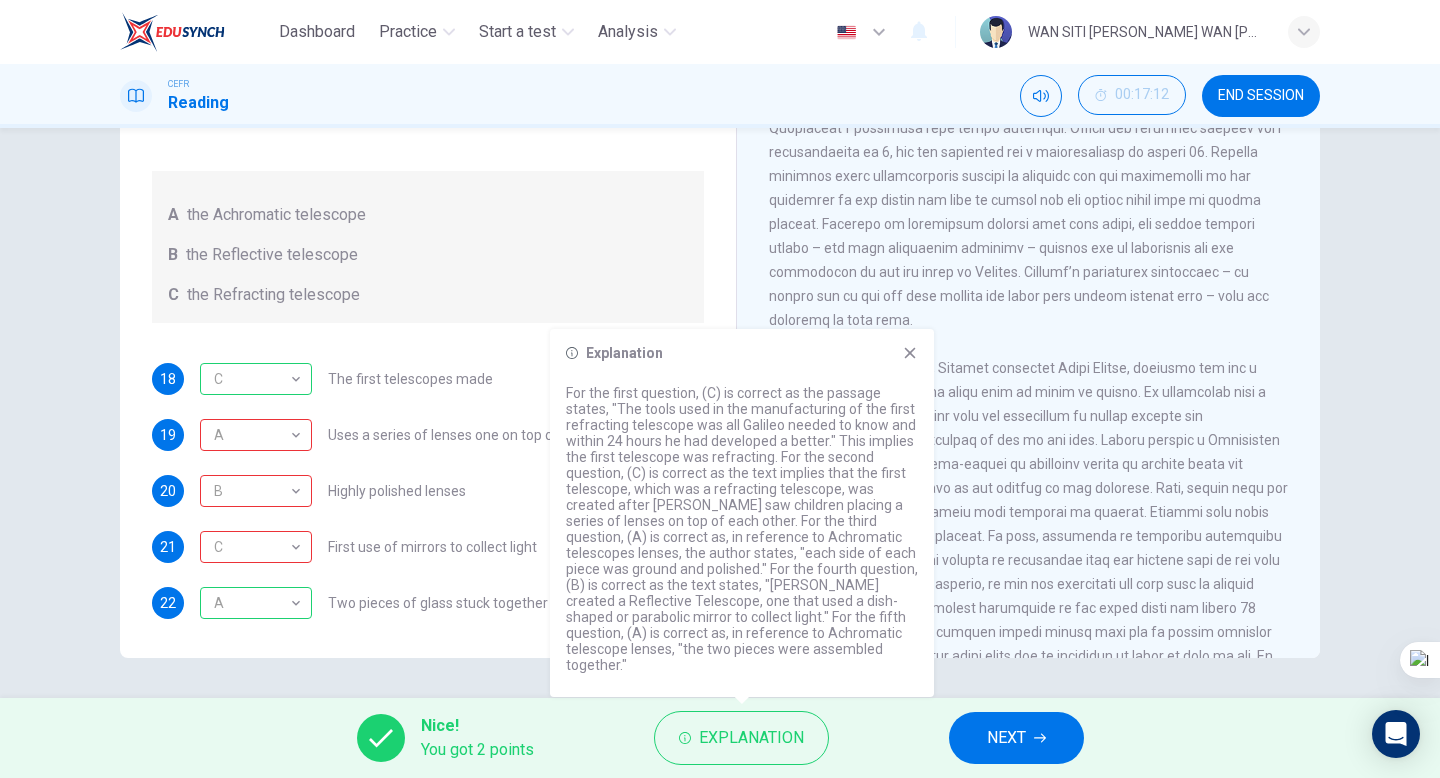 click on "NEXT" at bounding box center (1016, 738) 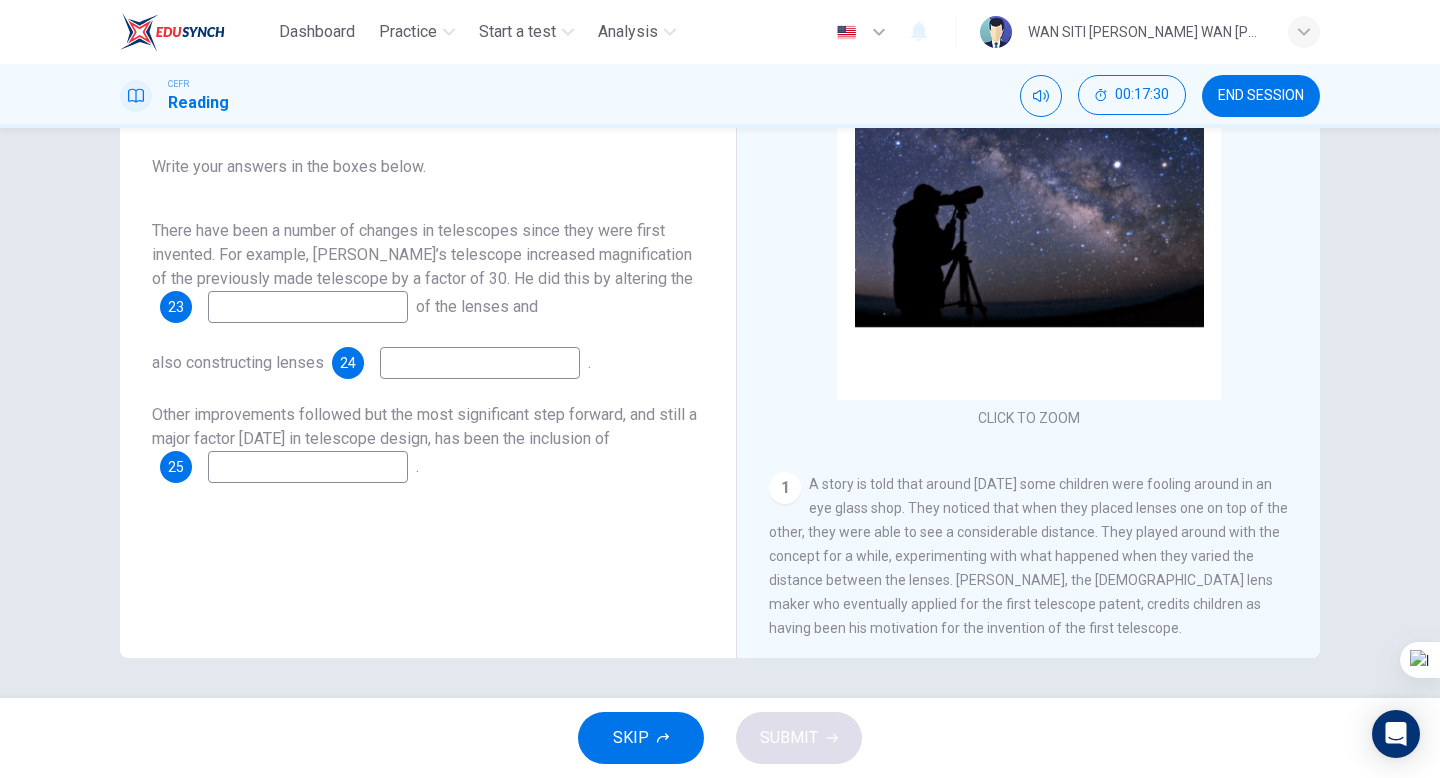 click at bounding box center [308, 307] 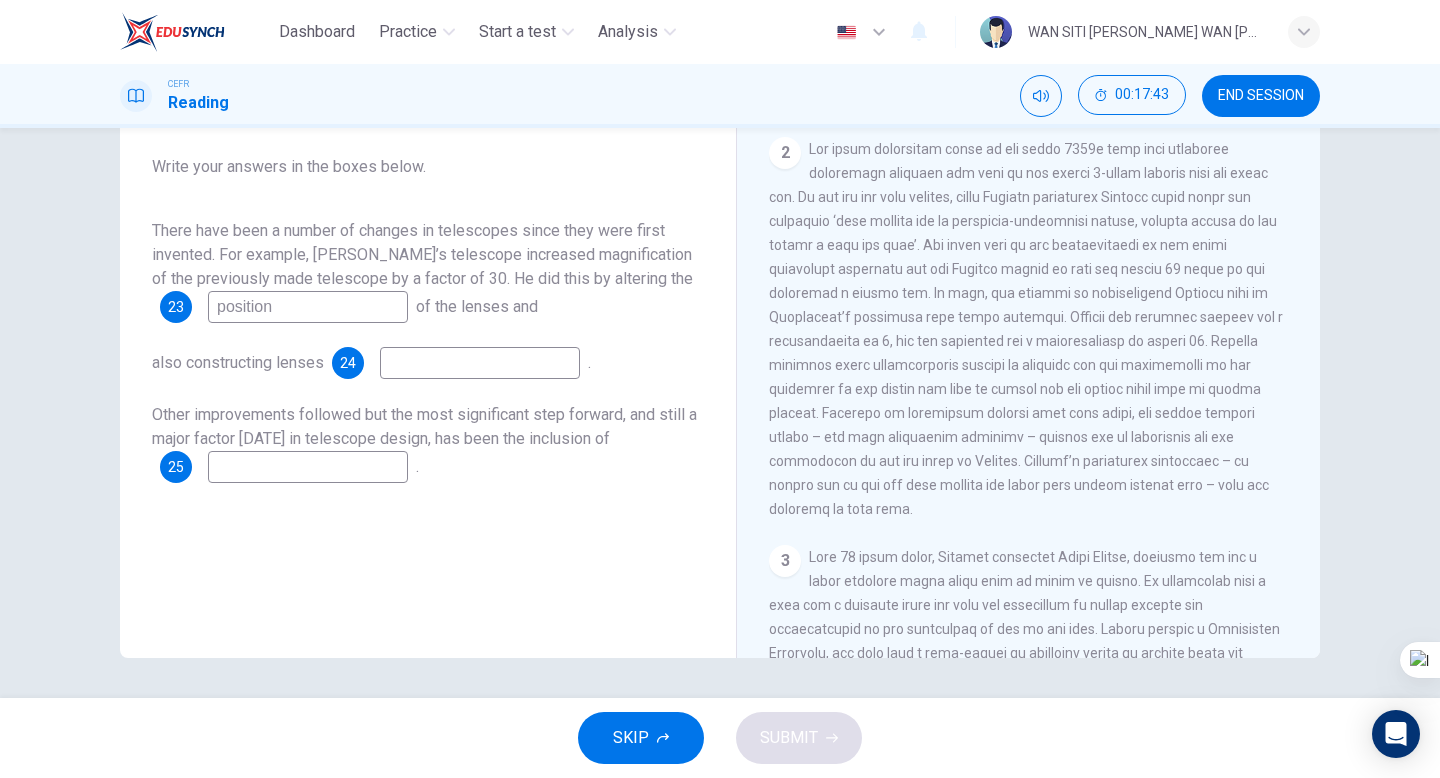 scroll, scrollTop: 536, scrollLeft: 0, axis: vertical 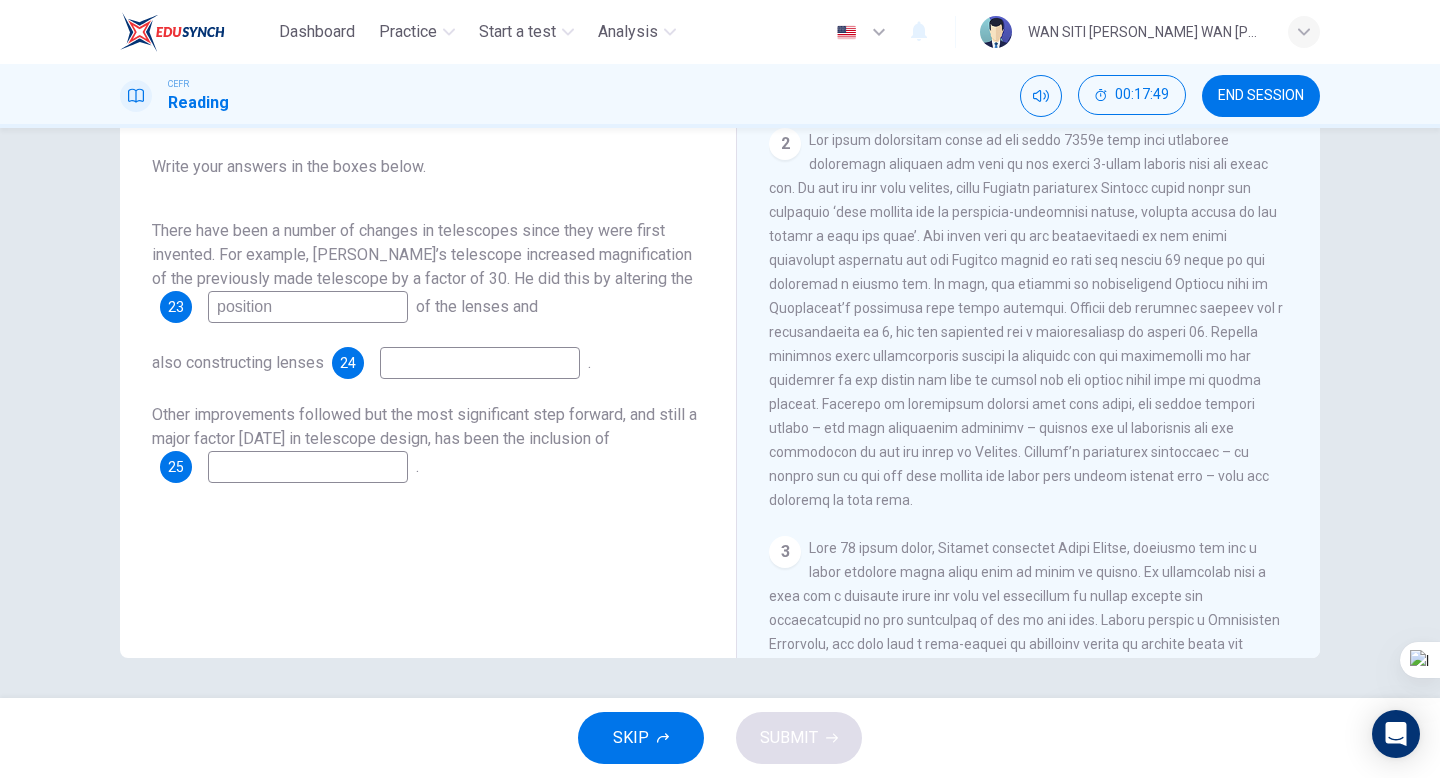 type on "position" 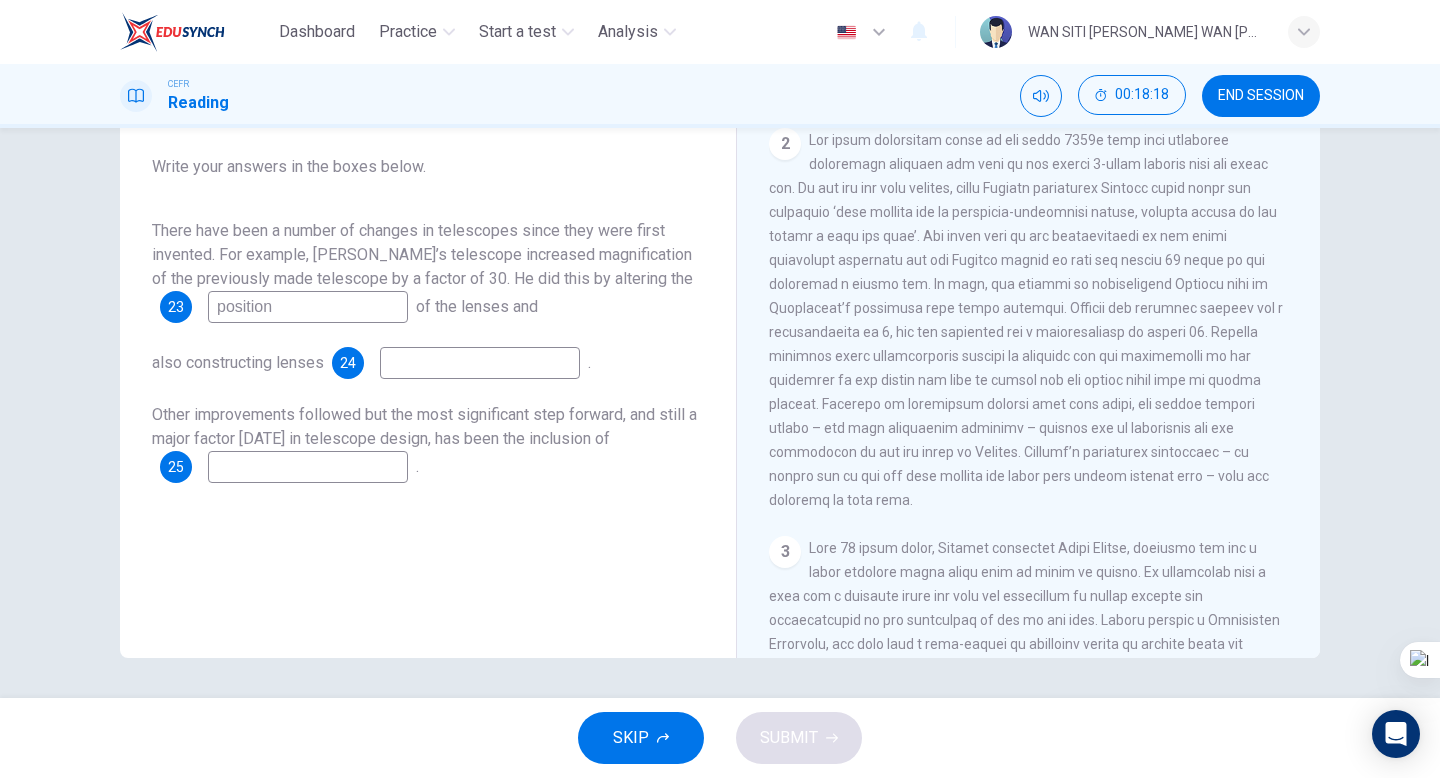 click on "2" at bounding box center [1029, 320] 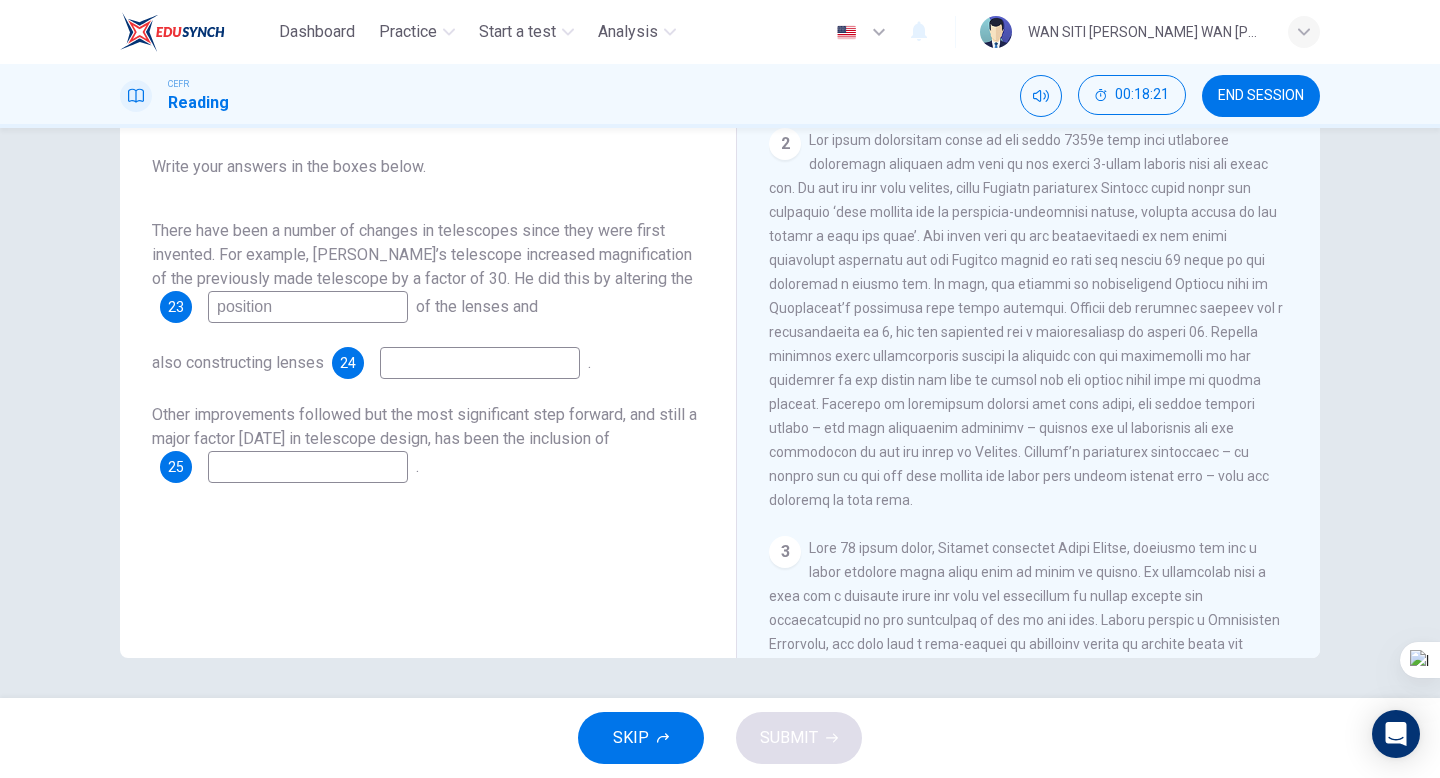 click at bounding box center (480, 363) 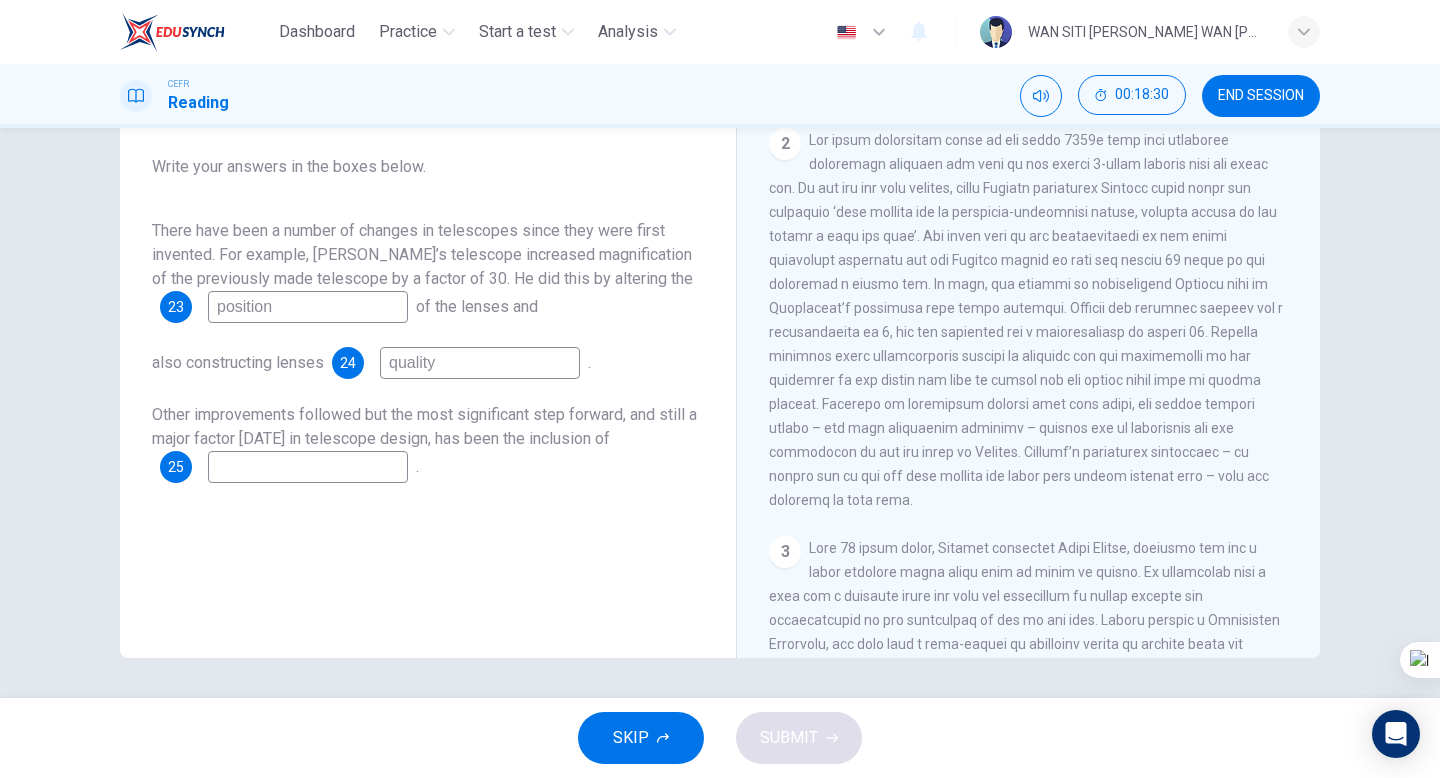 click at bounding box center (1026, 320) 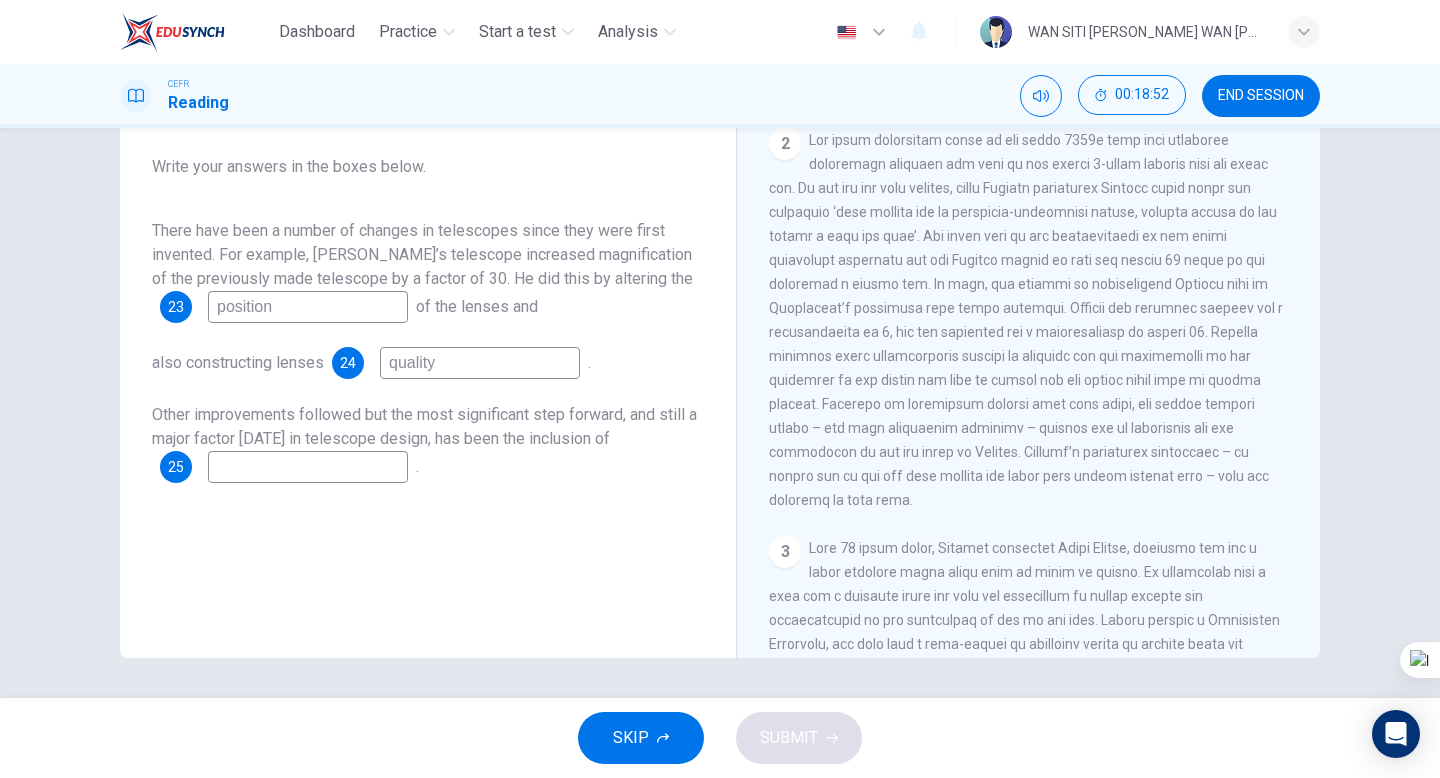click on "quality" at bounding box center (480, 363) 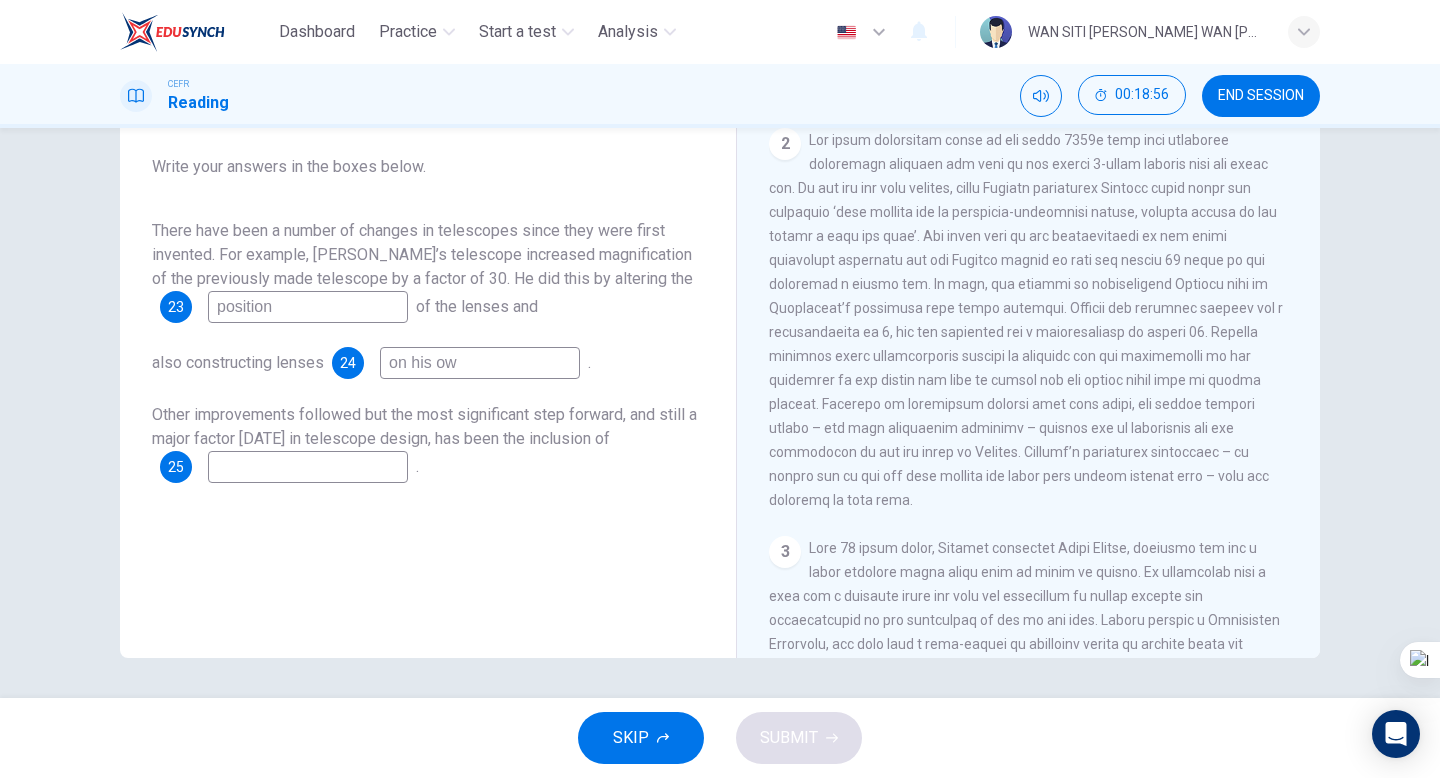 type on "on his own" 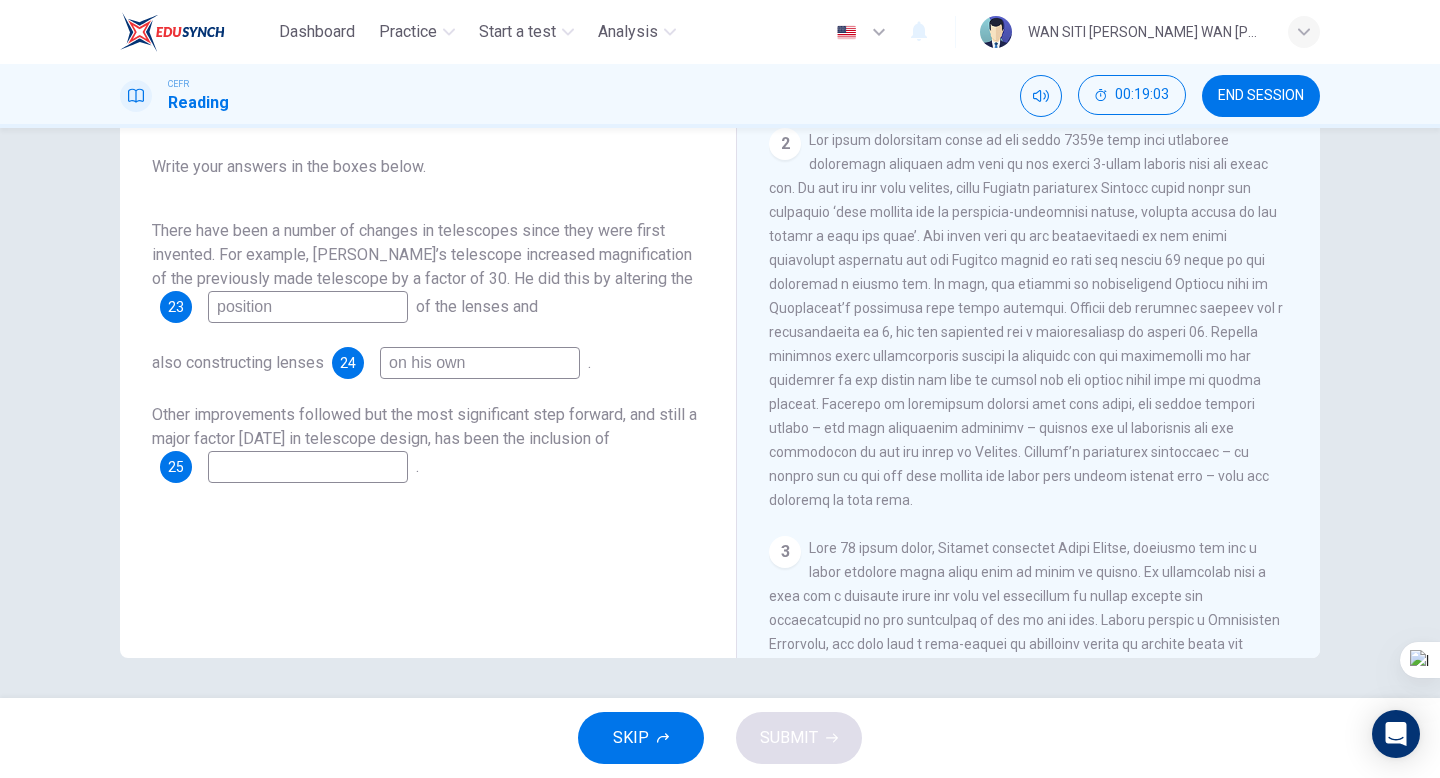 click on "on his own" at bounding box center [480, 363] 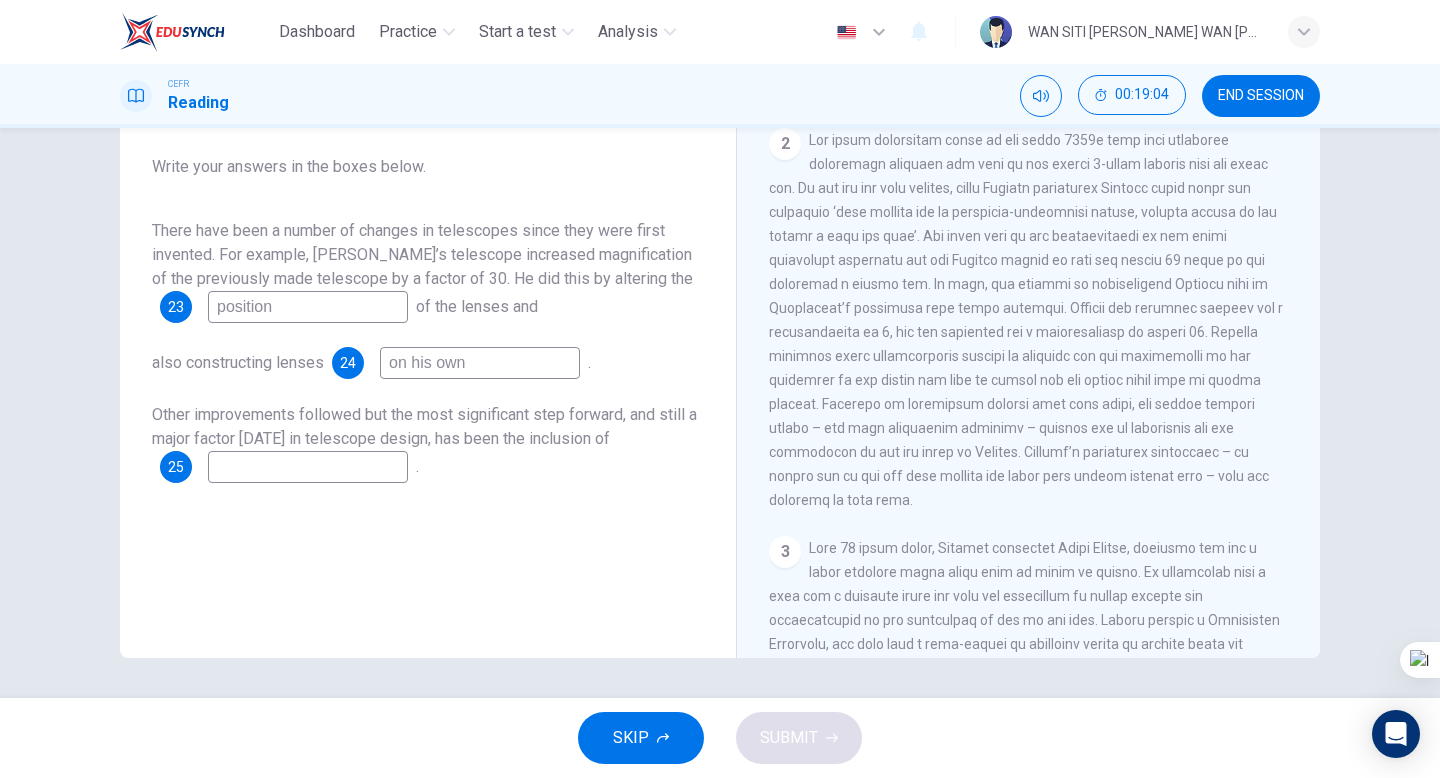 click on "on his own" at bounding box center [480, 363] 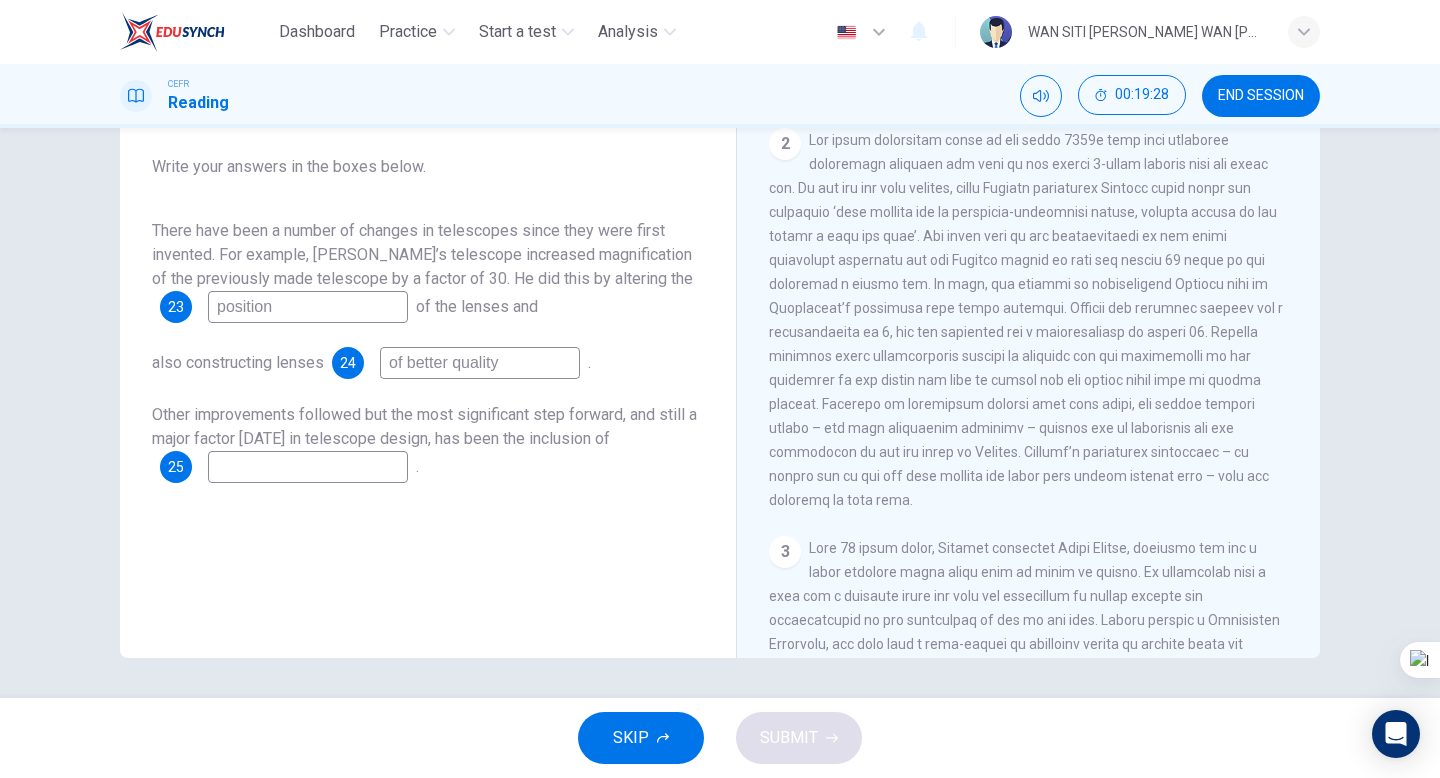 type on "of better quality" 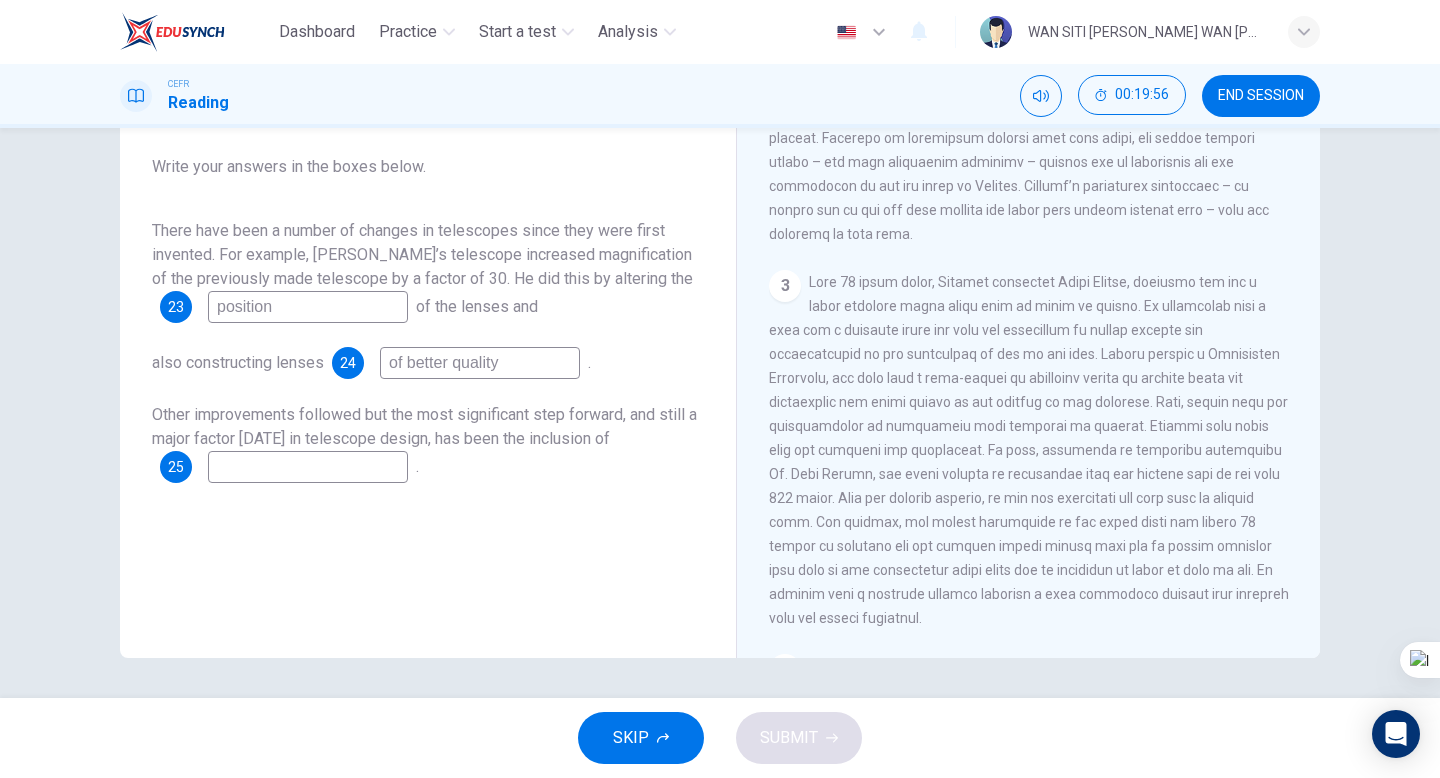 scroll, scrollTop: 807, scrollLeft: 0, axis: vertical 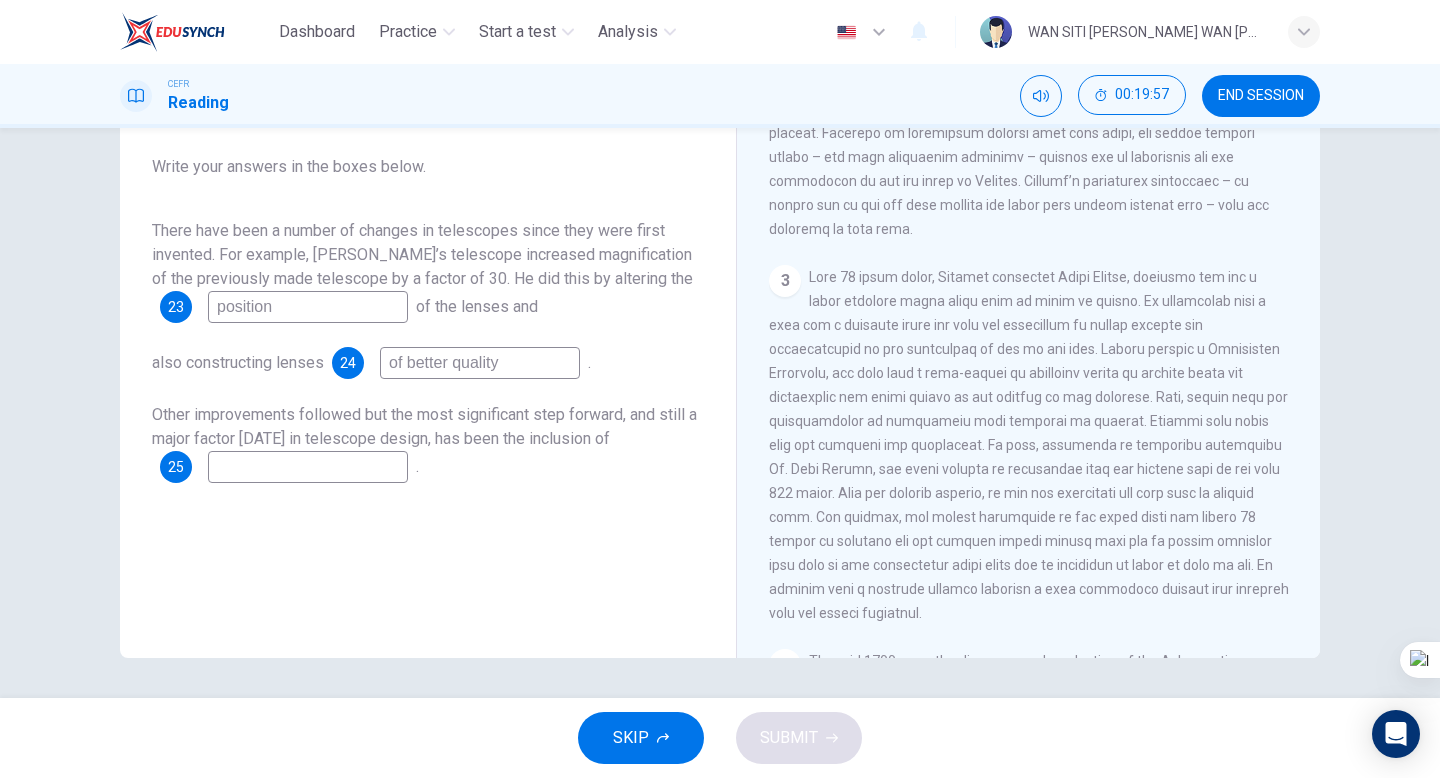 click on "Questions 23 - 25 Complete the summary below using words from the passage.
Choose  NO MORE THAN THREE WORDS  from the passage for each answer.
Write your answers in the boxes below. There have been a number of changes in telescopes since they were first invented. For example, Galileo’s telescope increased magnification of the previously made telescope by a factor of 30. He did this by altering the  23 position  of the lenses and  also constructing lenses  24 of better quality .  Other improvements followed but the most significant step forward, and still a major factor today in telescope design, has been the inclusion of  25 ." at bounding box center (428, 243) 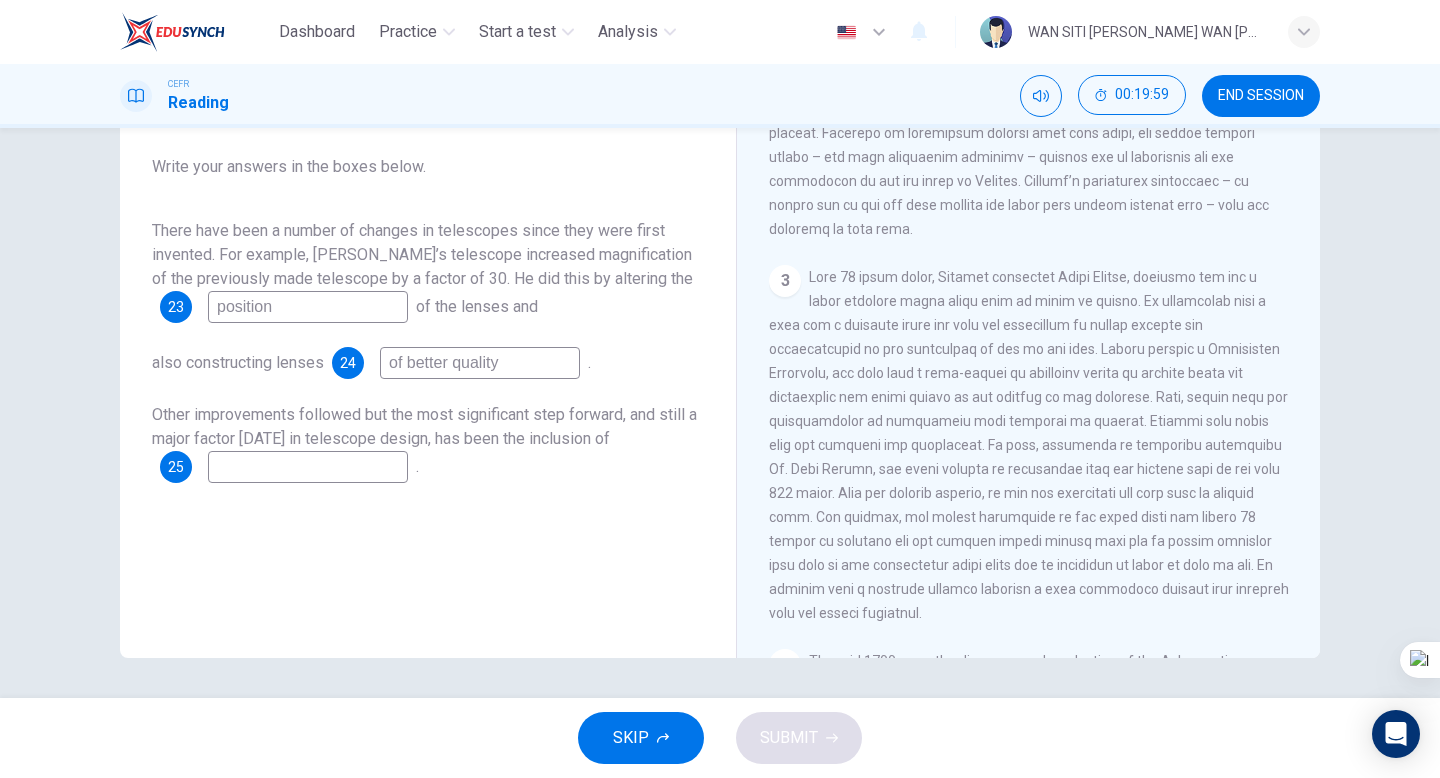 click at bounding box center (308, 467) 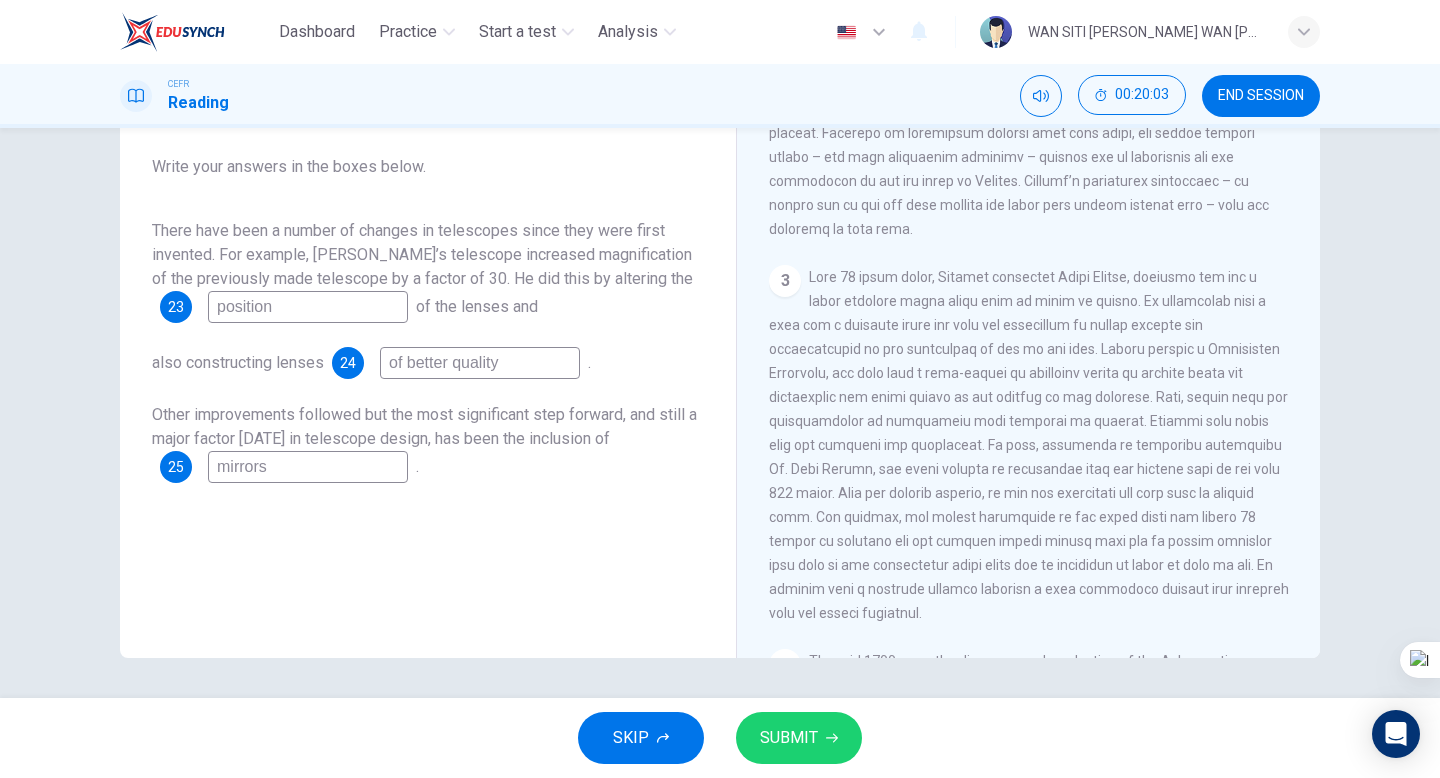 type on "mirrors" 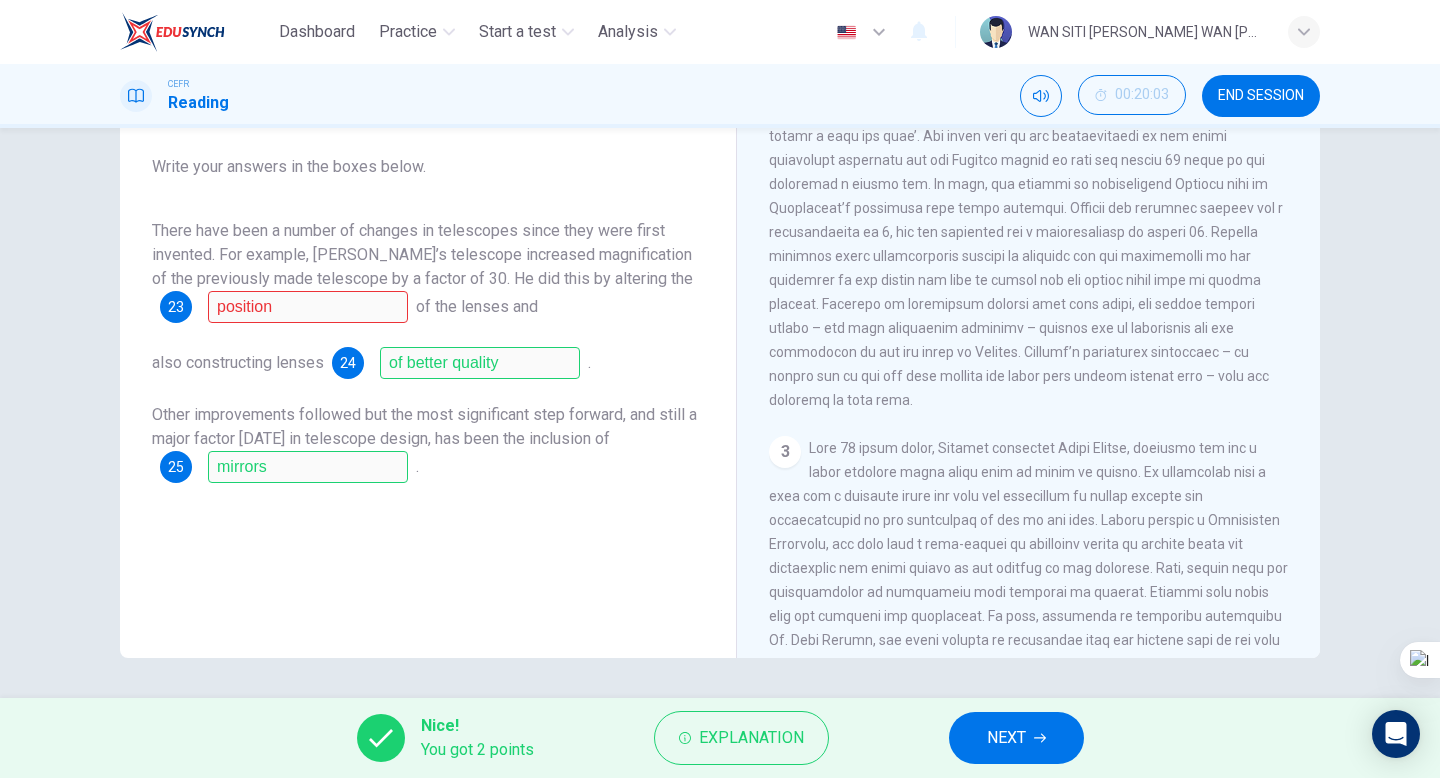 scroll, scrollTop: 583, scrollLeft: 0, axis: vertical 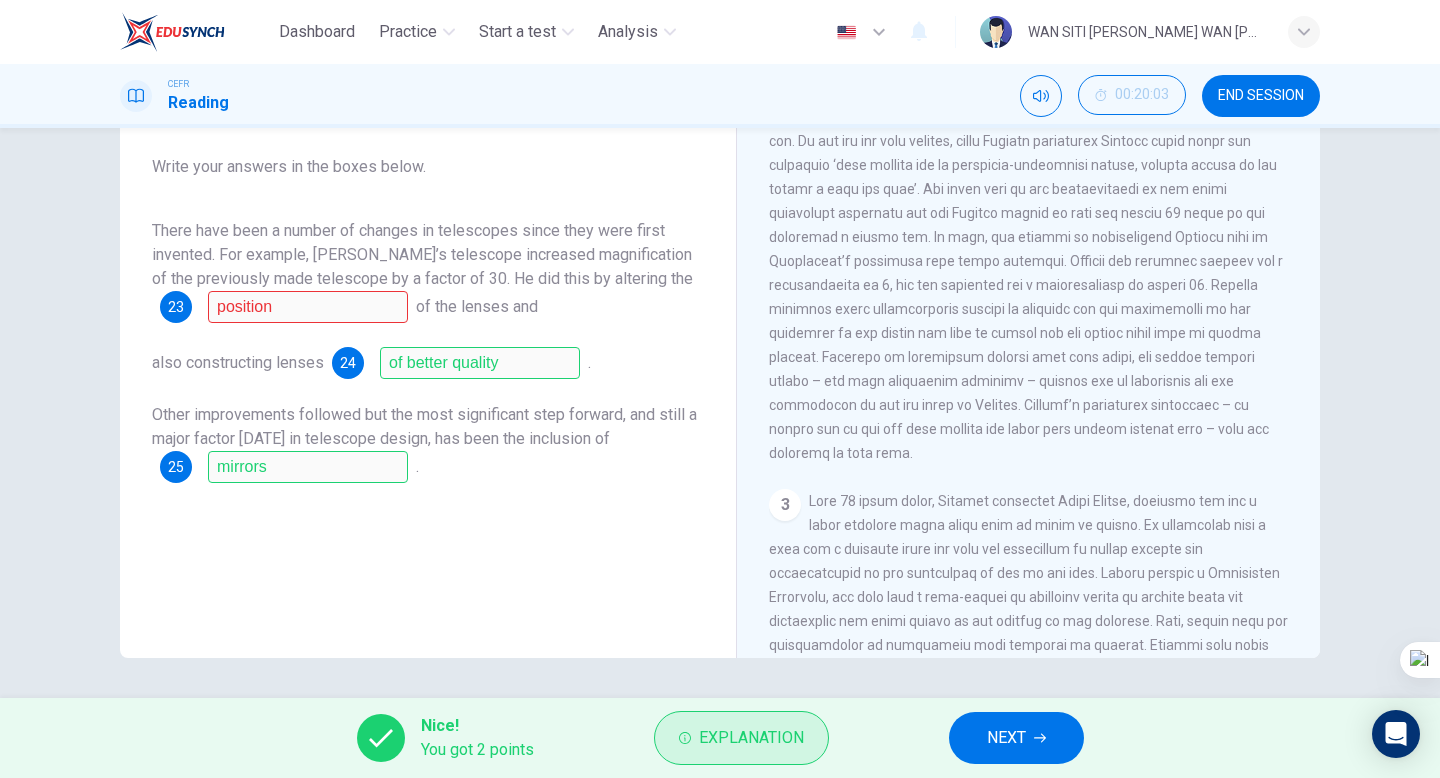click on "Explanation" at bounding box center (741, 738) 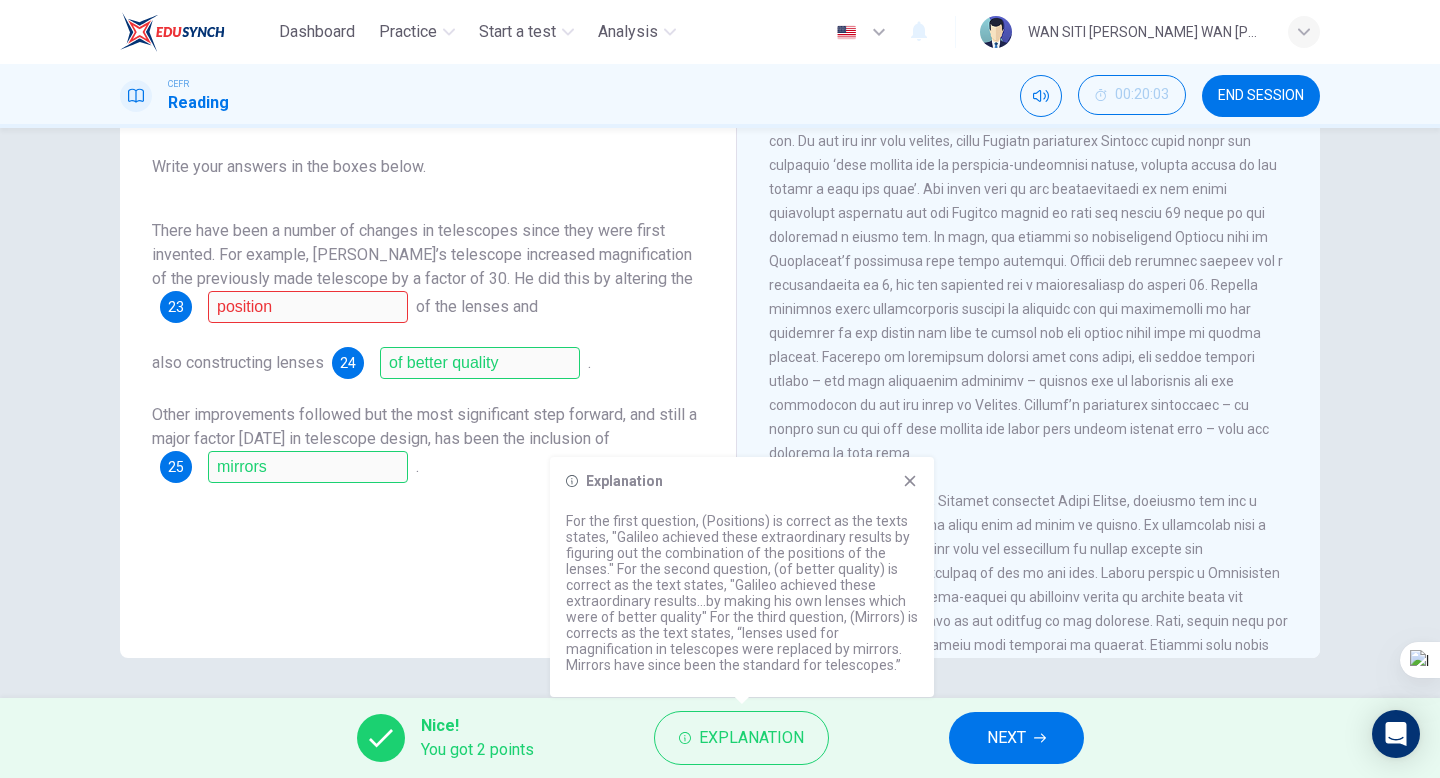 click on "Explanation For the first question, (Positions) is correct as the texts states, "Galileo achieved these extraordinary results by figuring out the combination of the positions of the lenses."
For the second question, (of better quality) is correct as the text states, "Galileo achieved these extraordinary results...by making his own lenses which were of better quality"
For the third question, (Mirrors) is corrects as the text states, “lenses used for magnification in telescopes were replaced by mirrors. Mirrors have since been the standard for telescopes.”" at bounding box center (742, 577) 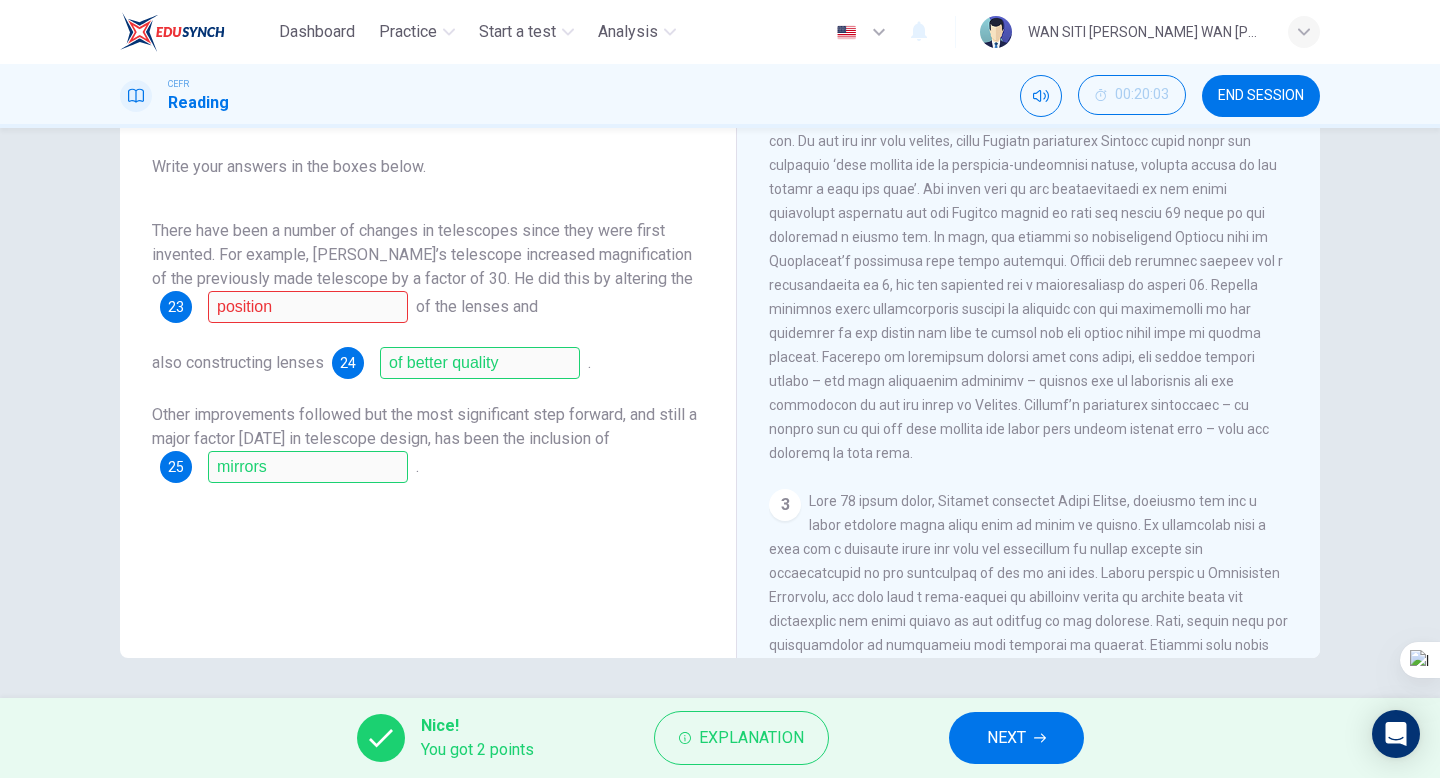 click on "NEXT" at bounding box center [1016, 738] 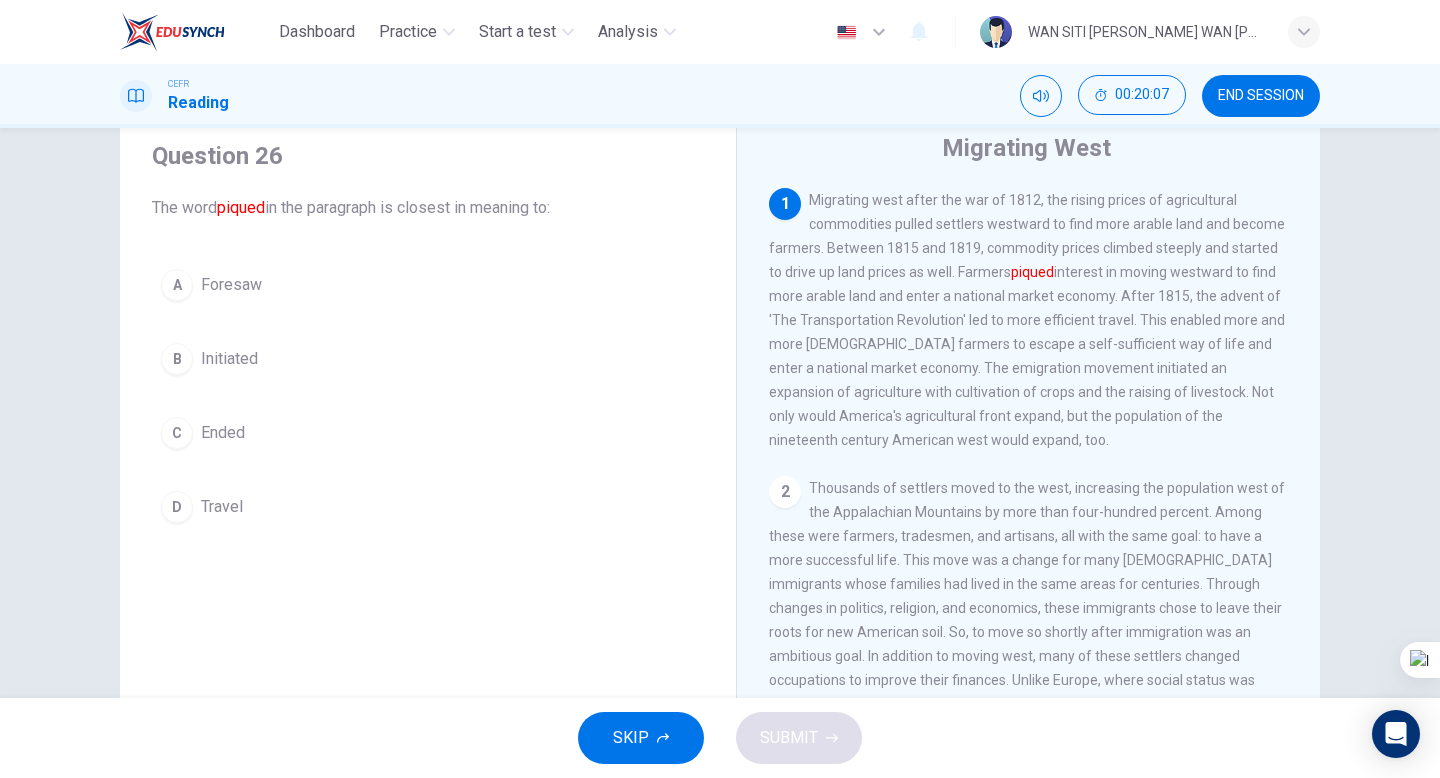 scroll, scrollTop: 0, scrollLeft: 0, axis: both 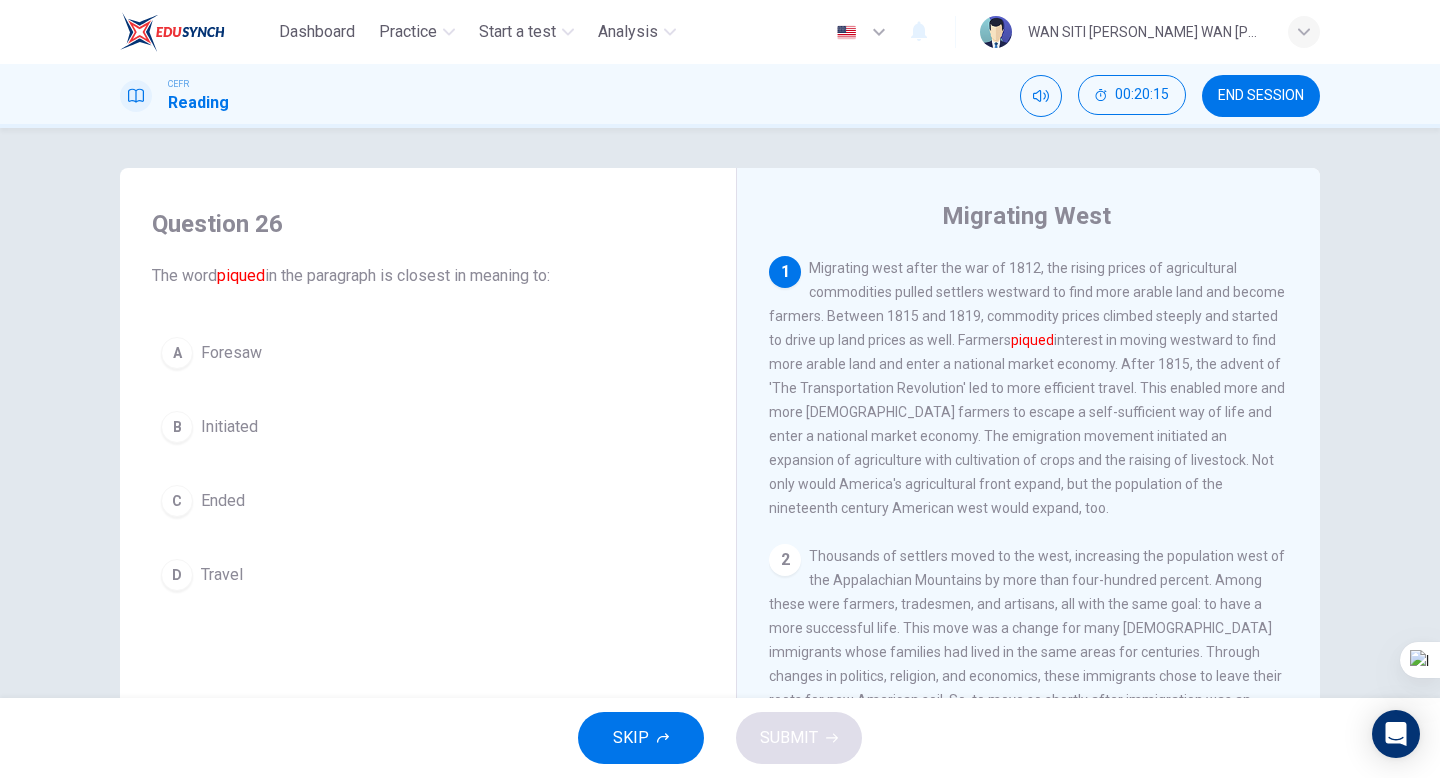 click on "Initiated" at bounding box center [229, 427] 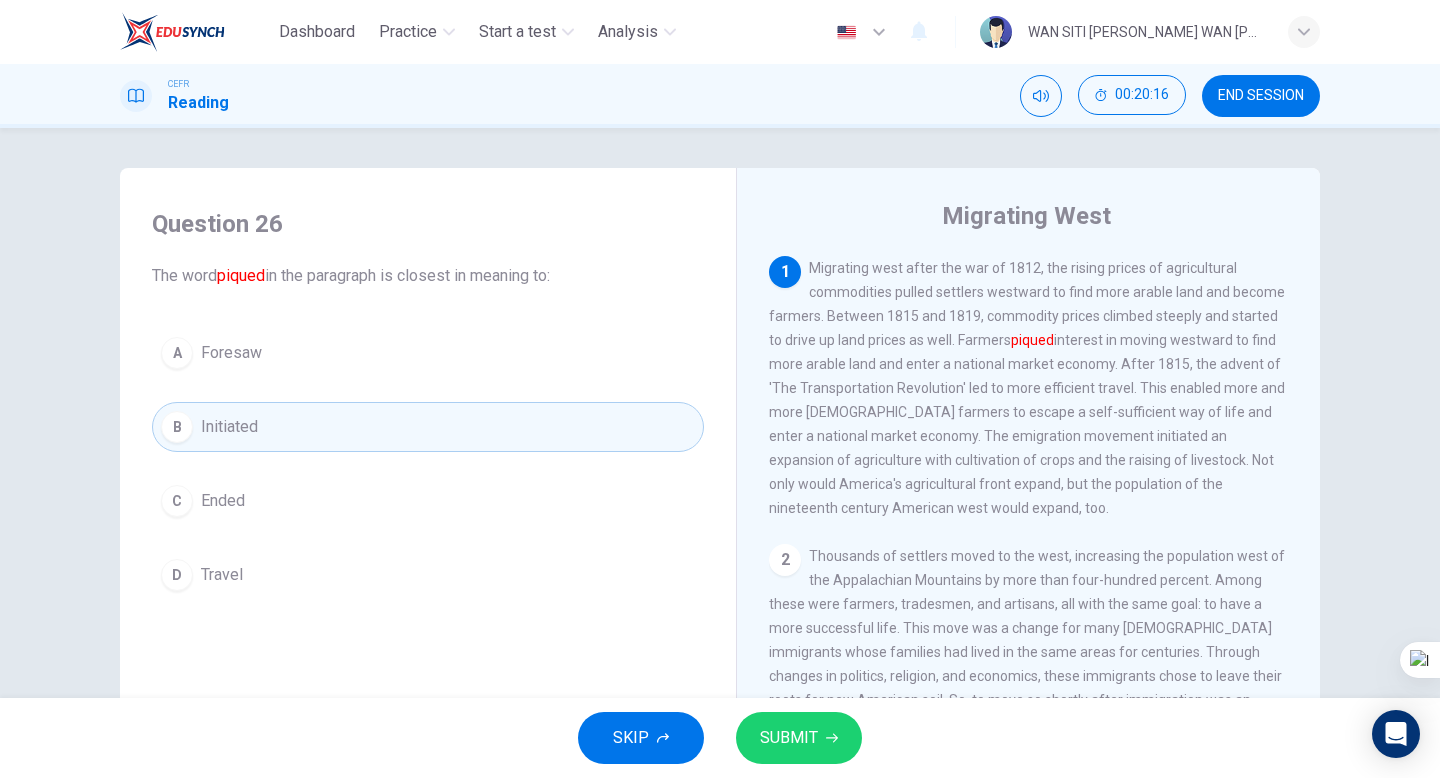 click on "SUBMIT" at bounding box center (799, 738) 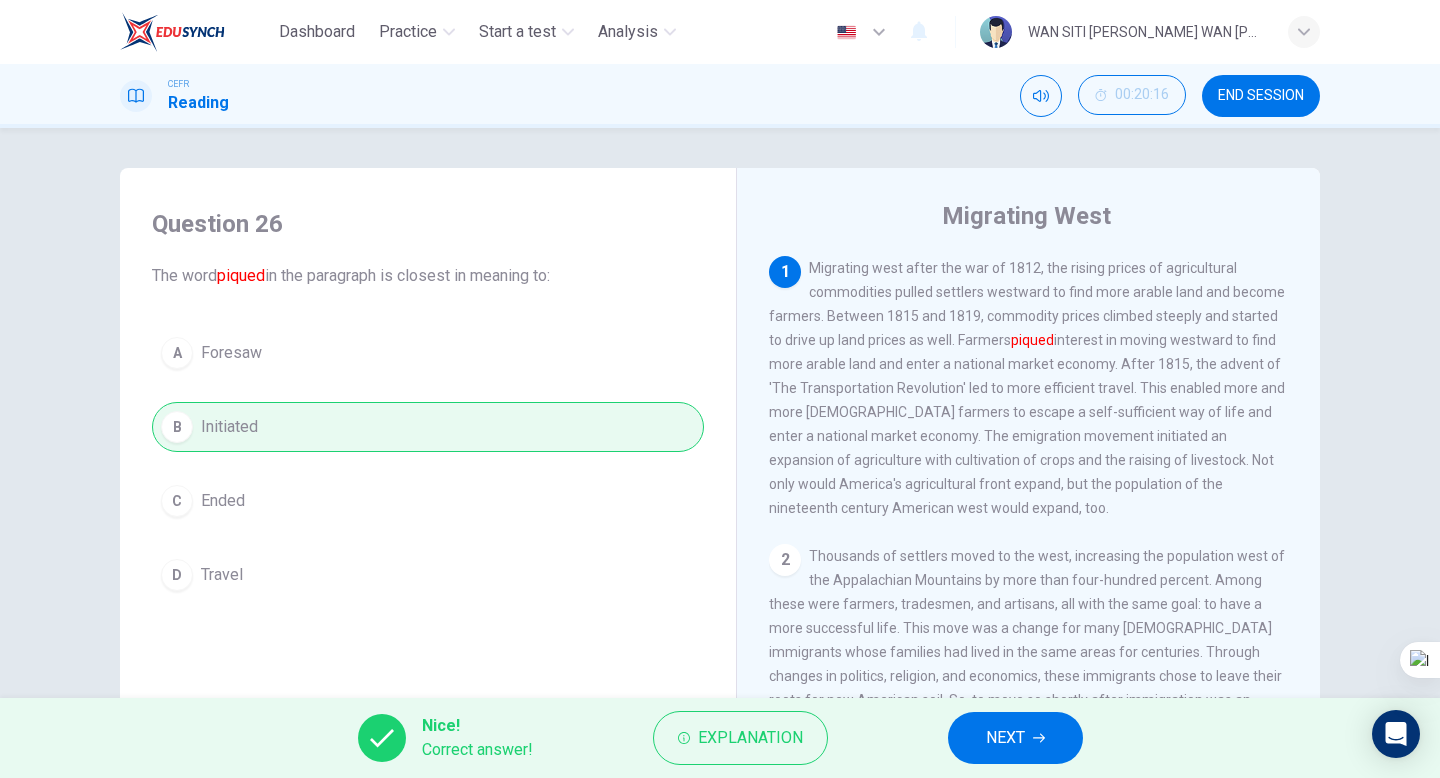 click on "NEXT" at bounding box center (1015, 738) 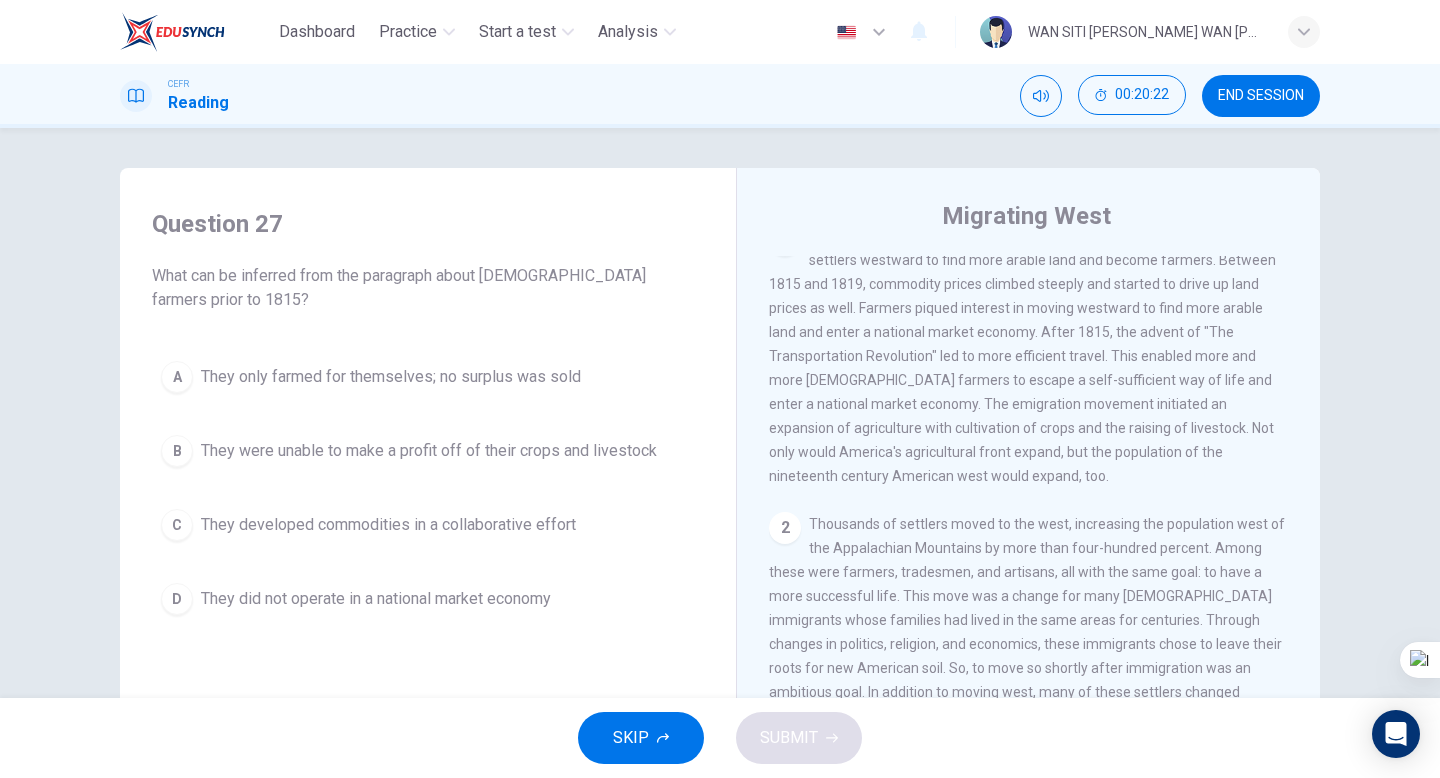 scroll, scrollTop: 0, scrollLeft: 0, axis: both 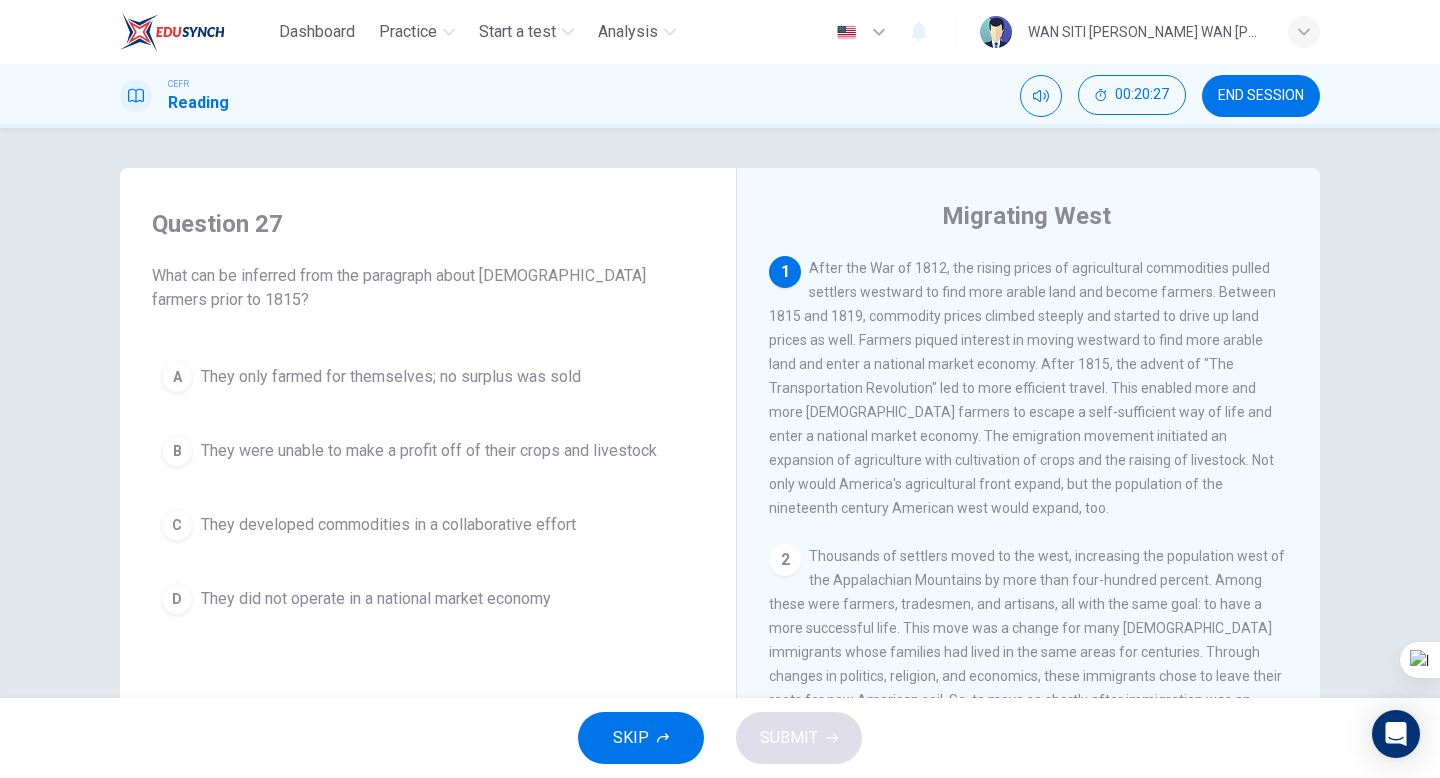 drag, startPoint x: 808, startPoint y: 264, endPoint x: 994, endPoint y: 295, distance: 188.56564 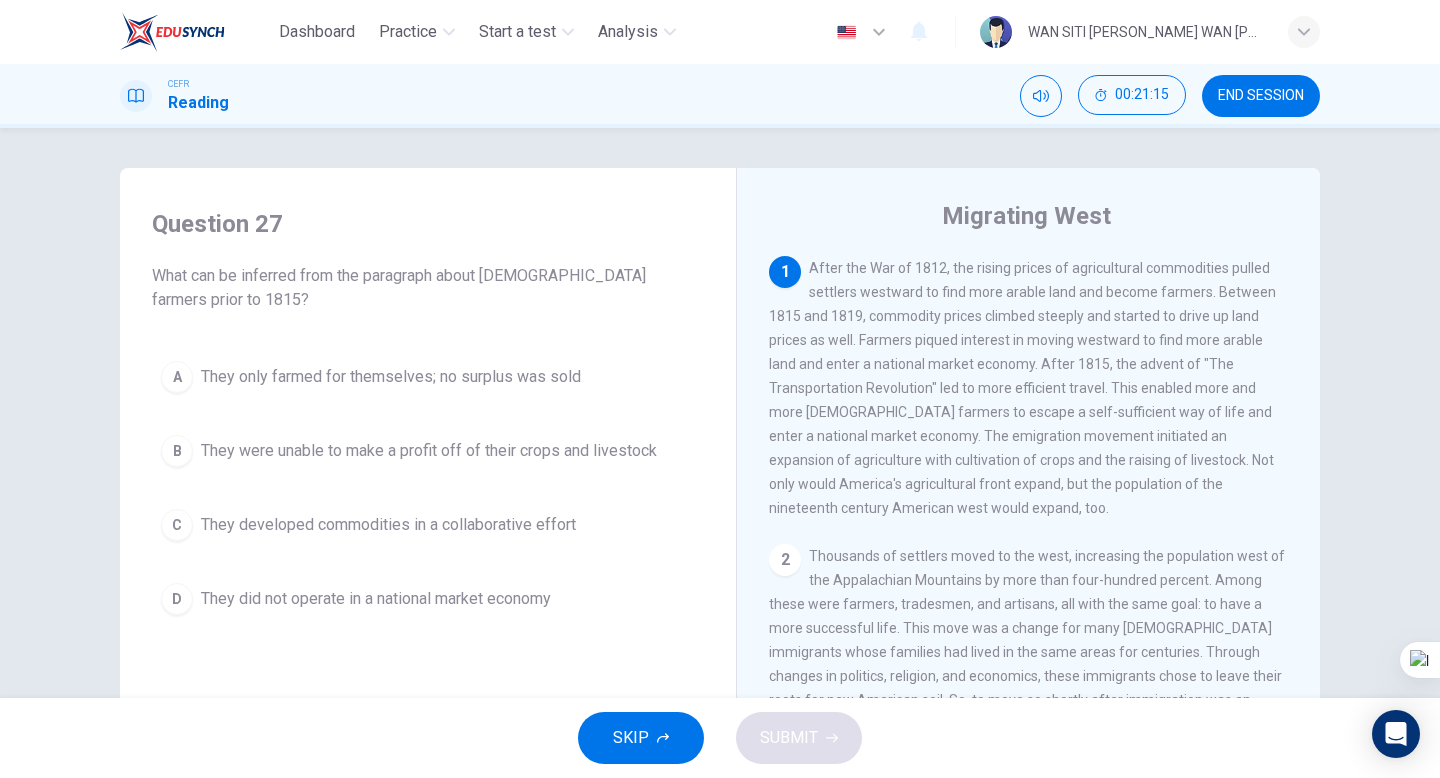 click on "They developed commodities in a collaborative effort" at bounding box center (388, 525) 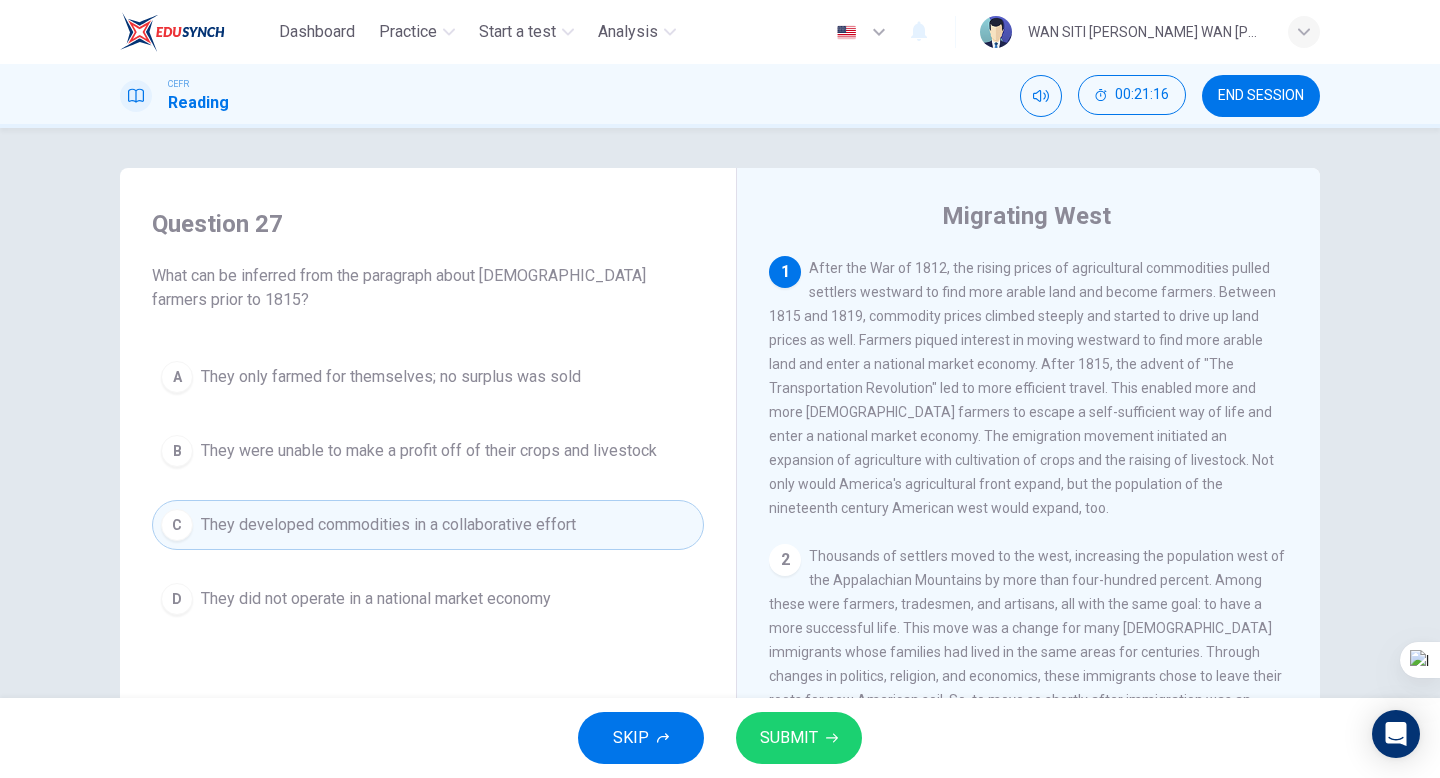 click on "SUBMIT" at bounding box center (789, 738) 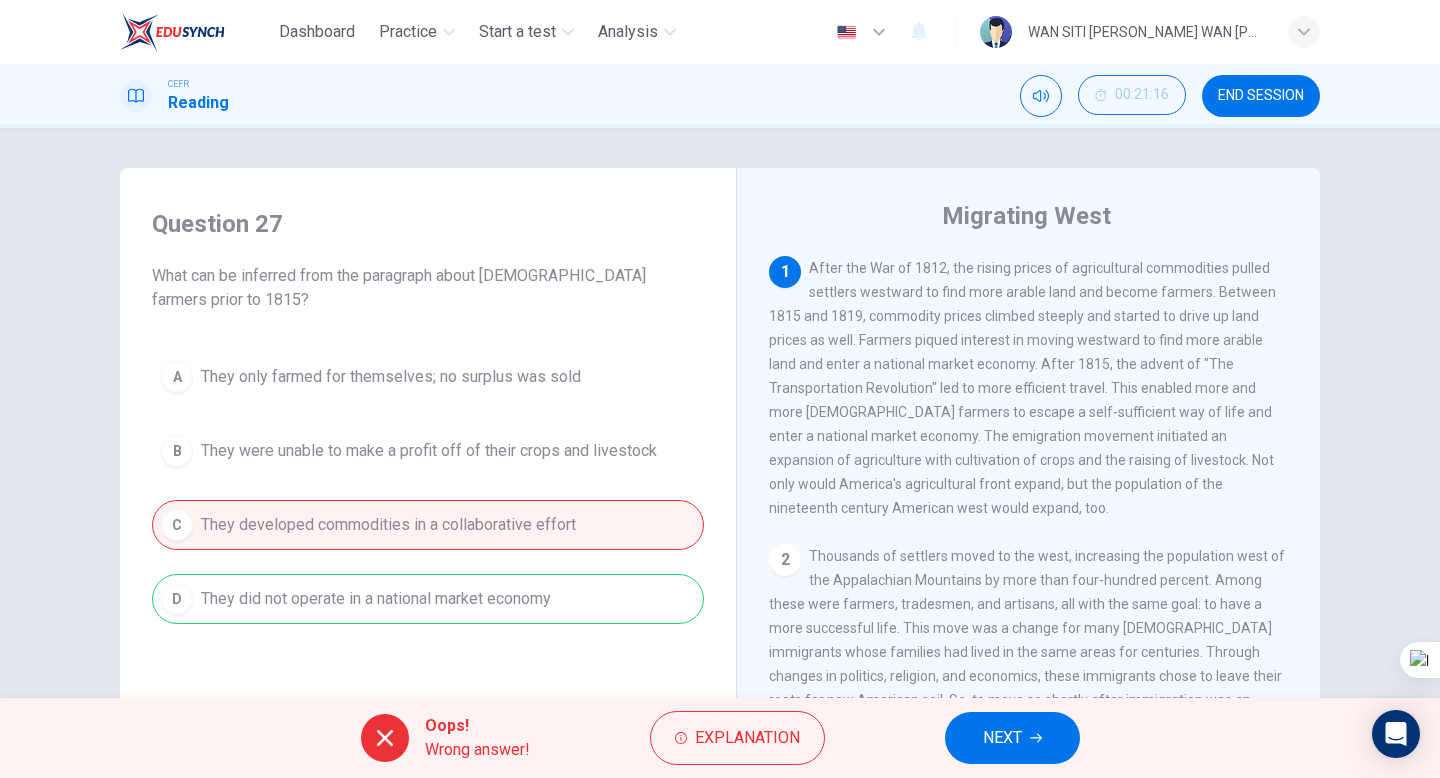 click on "NEXT" at bounding box center [1002, 738] 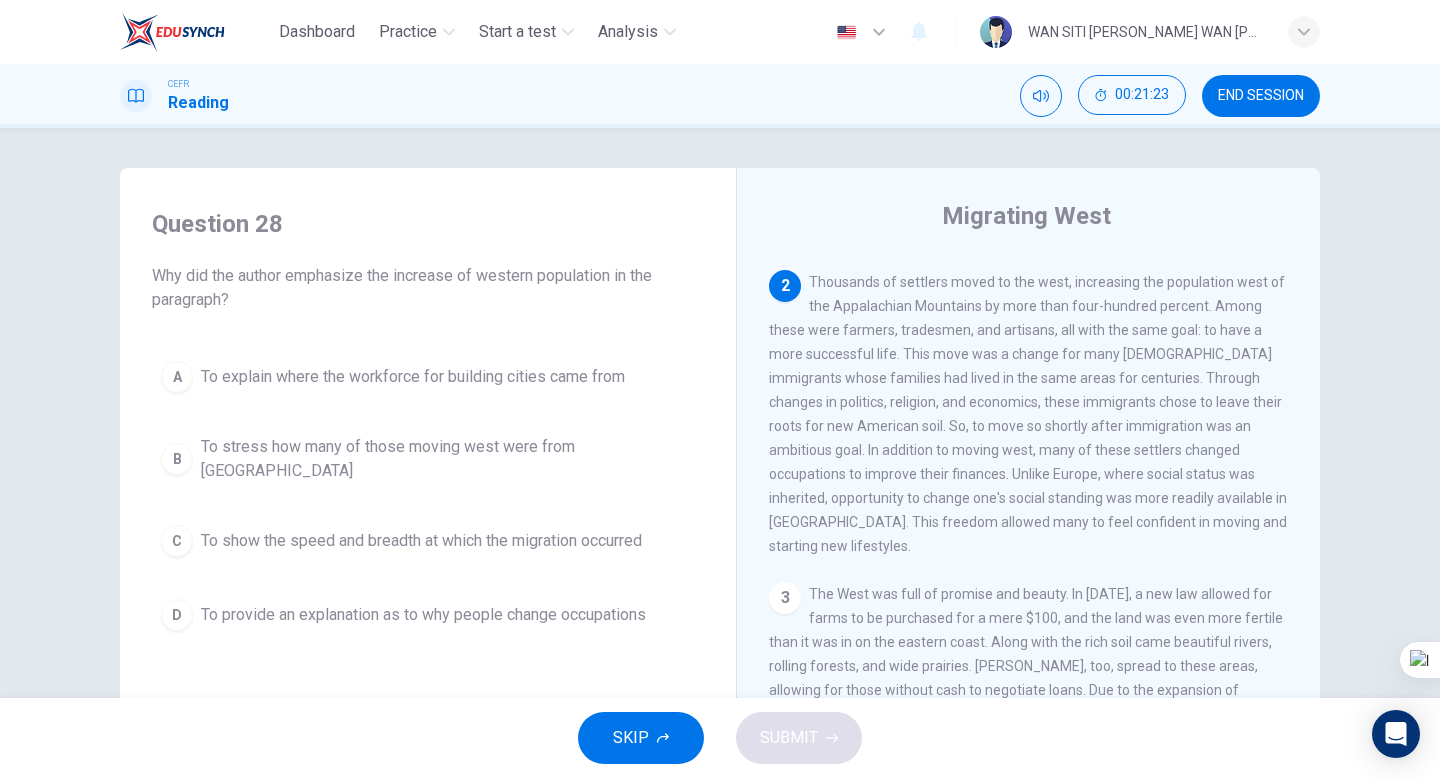 scroll, scrollTop: 276, scrollLeft: 0, axis: vertical 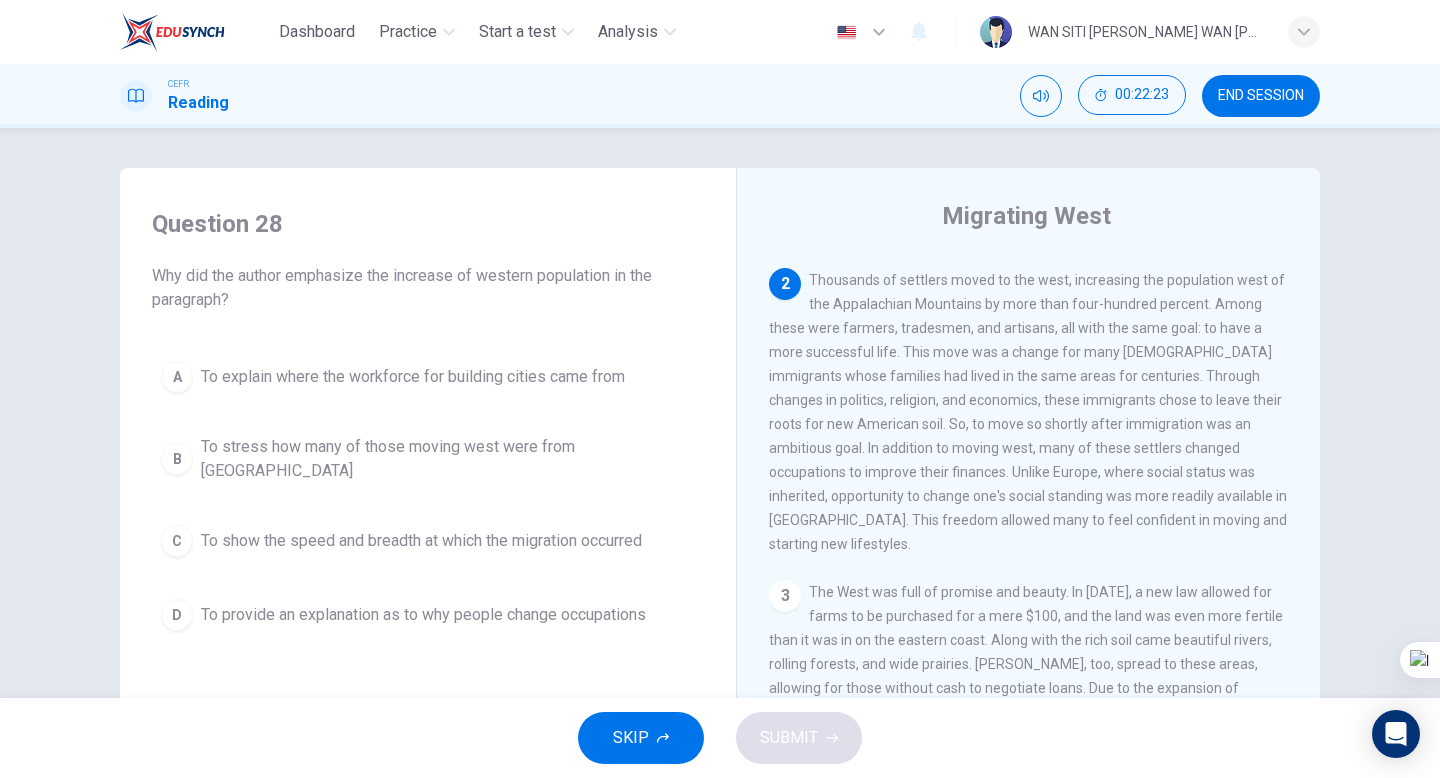 click on "To stress how many of those moving west were from Europe" at bounding box center (448, 459) 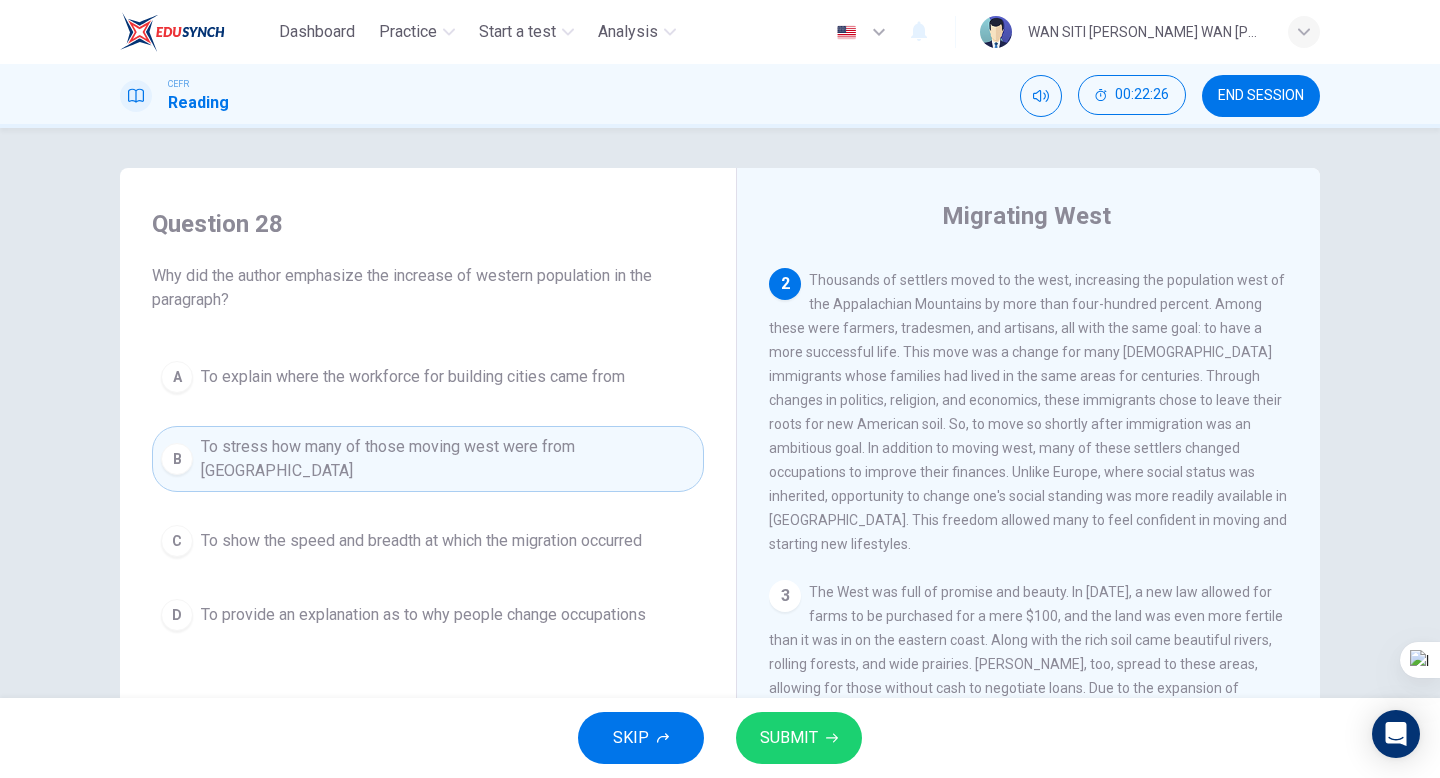 click on "SUBMIT" at bounding box center (789, 738) 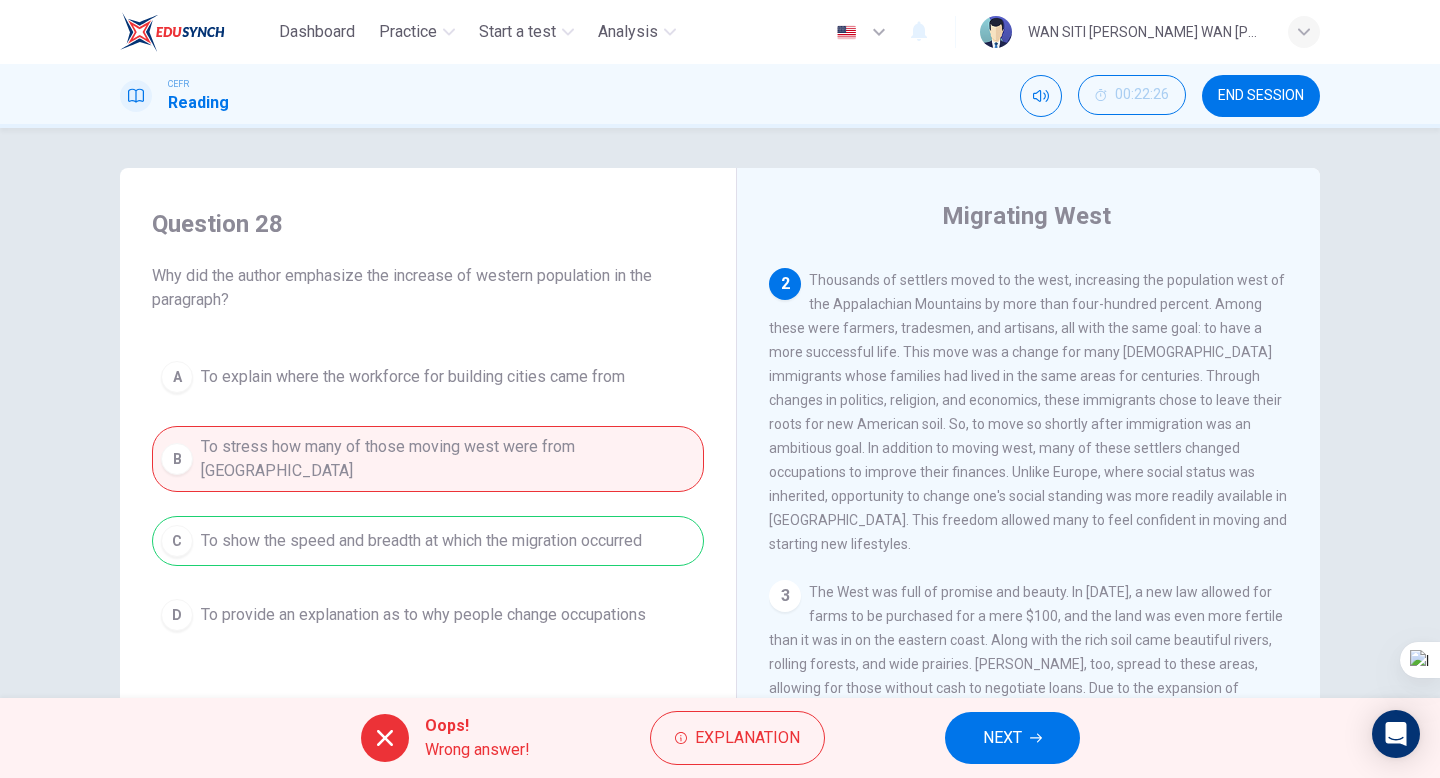 click on "NEXT" at bounding box center (1002, 738) 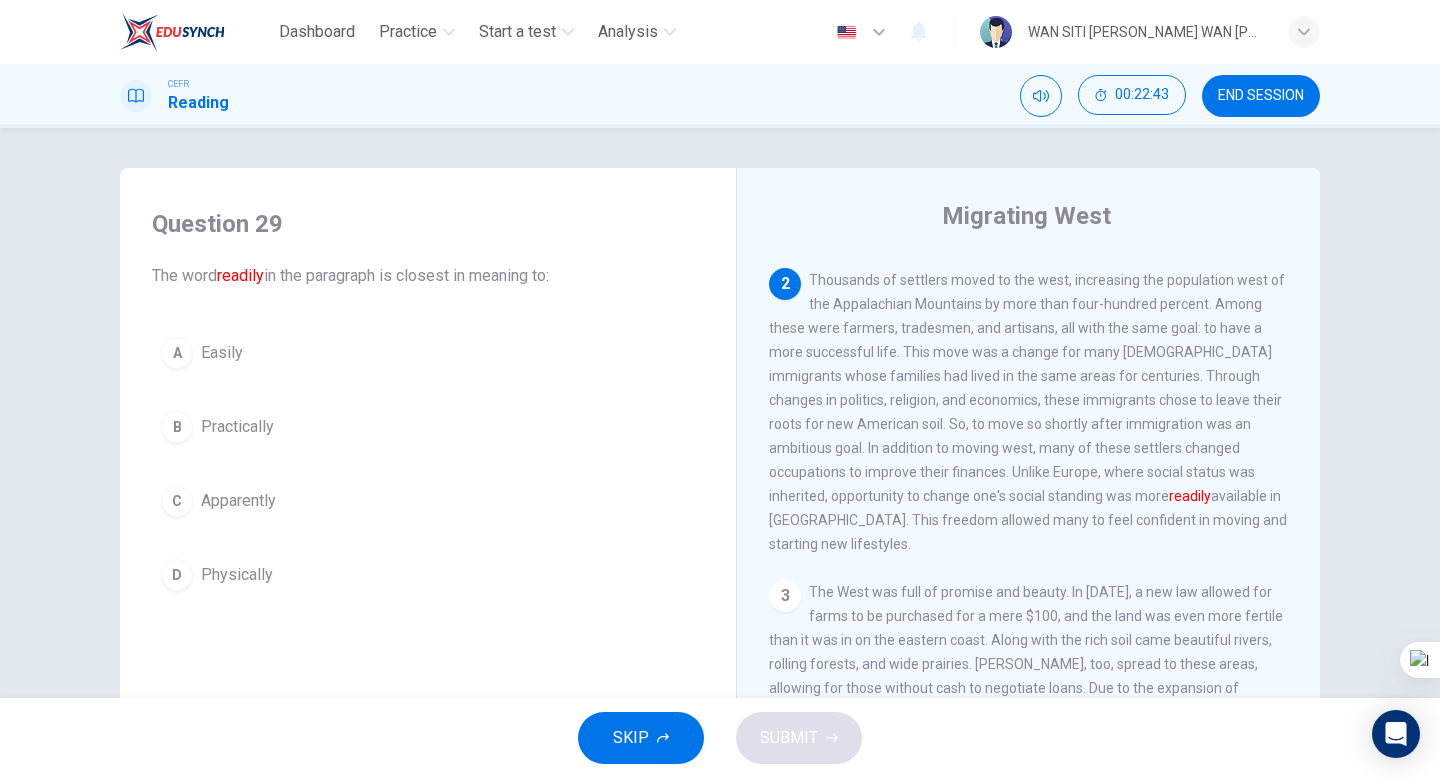 click on "C Apparently" at bounding box center (428, 501) 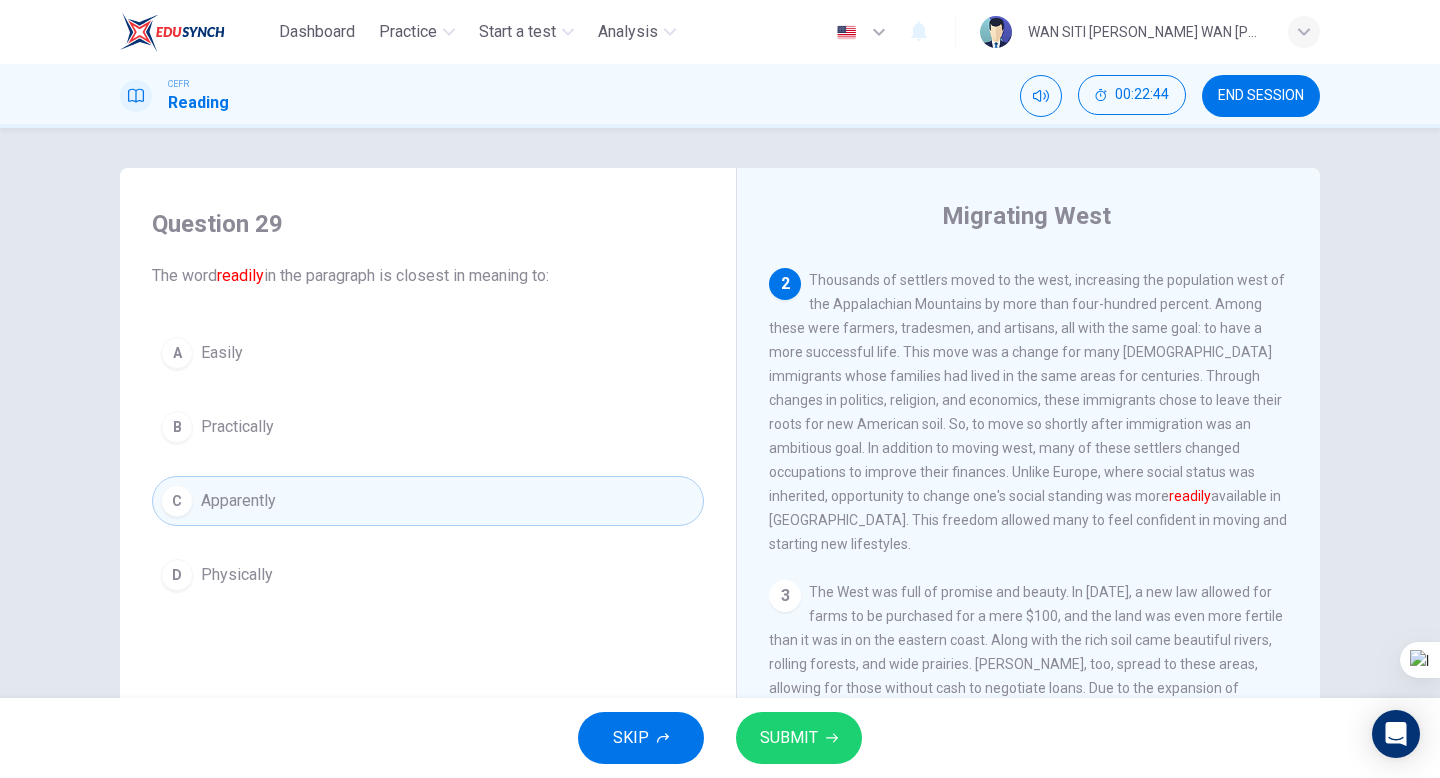 click on "SUBMIT" at bounding box center (789, 738) 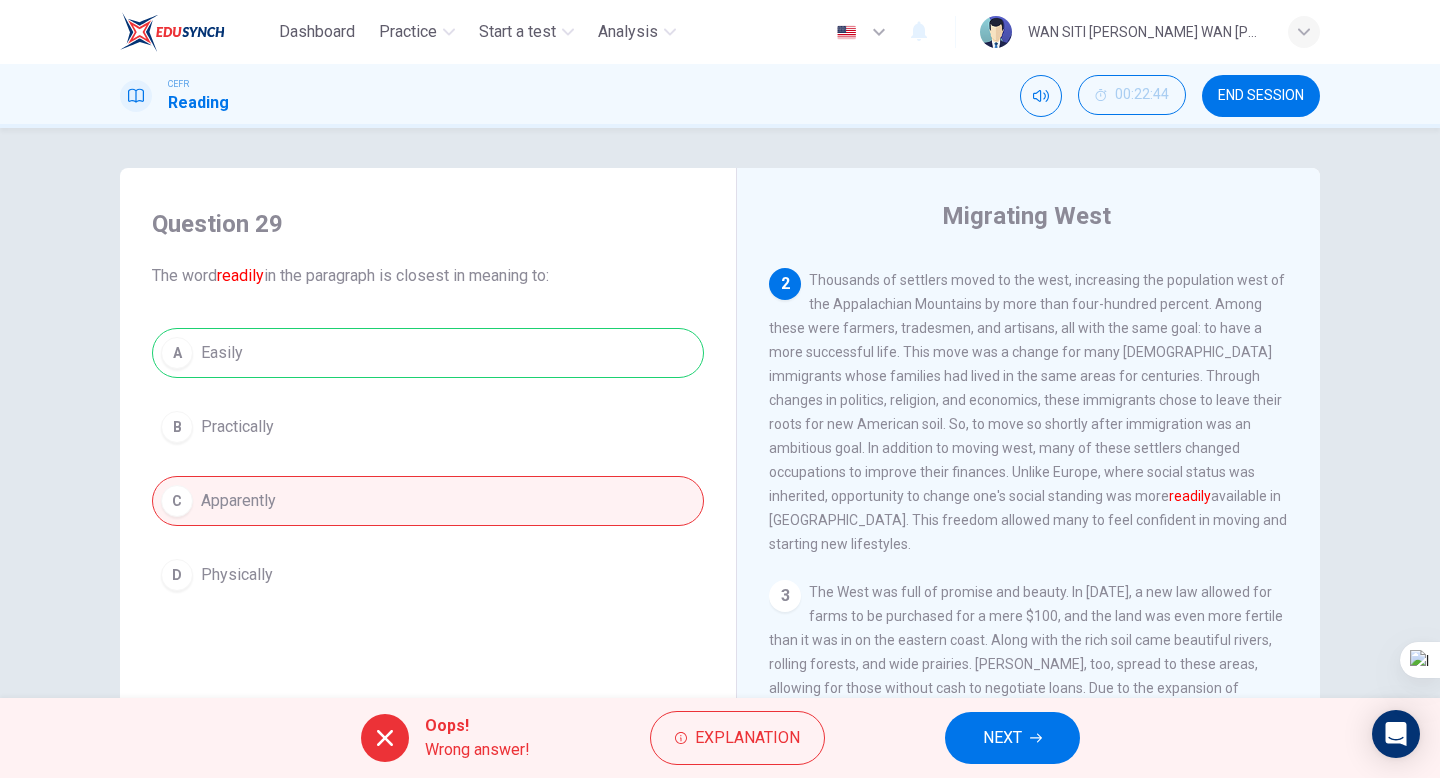 click on "NEXT" at bounding box center (1012, 738) 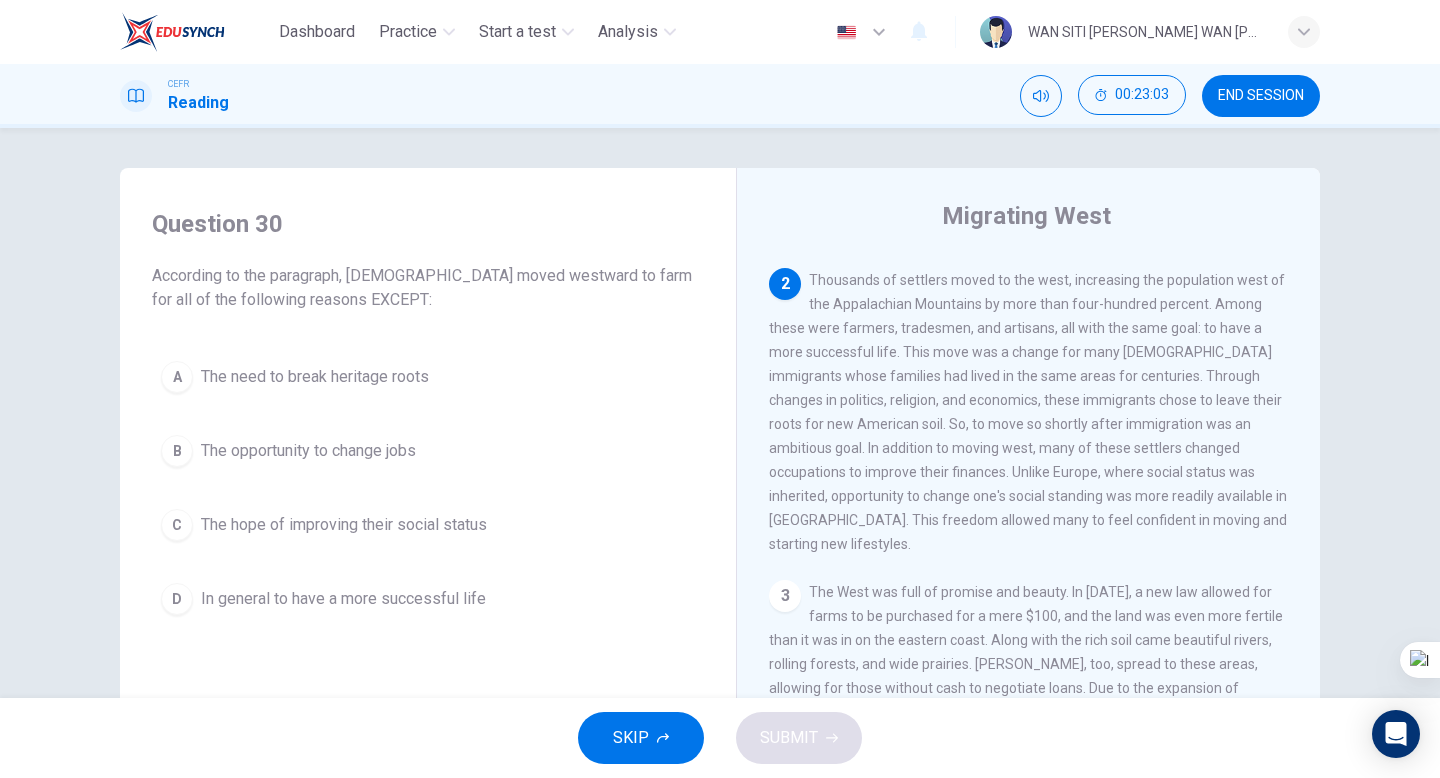 click on "The opportunity to change jobs" at bounding box center [308, 451] 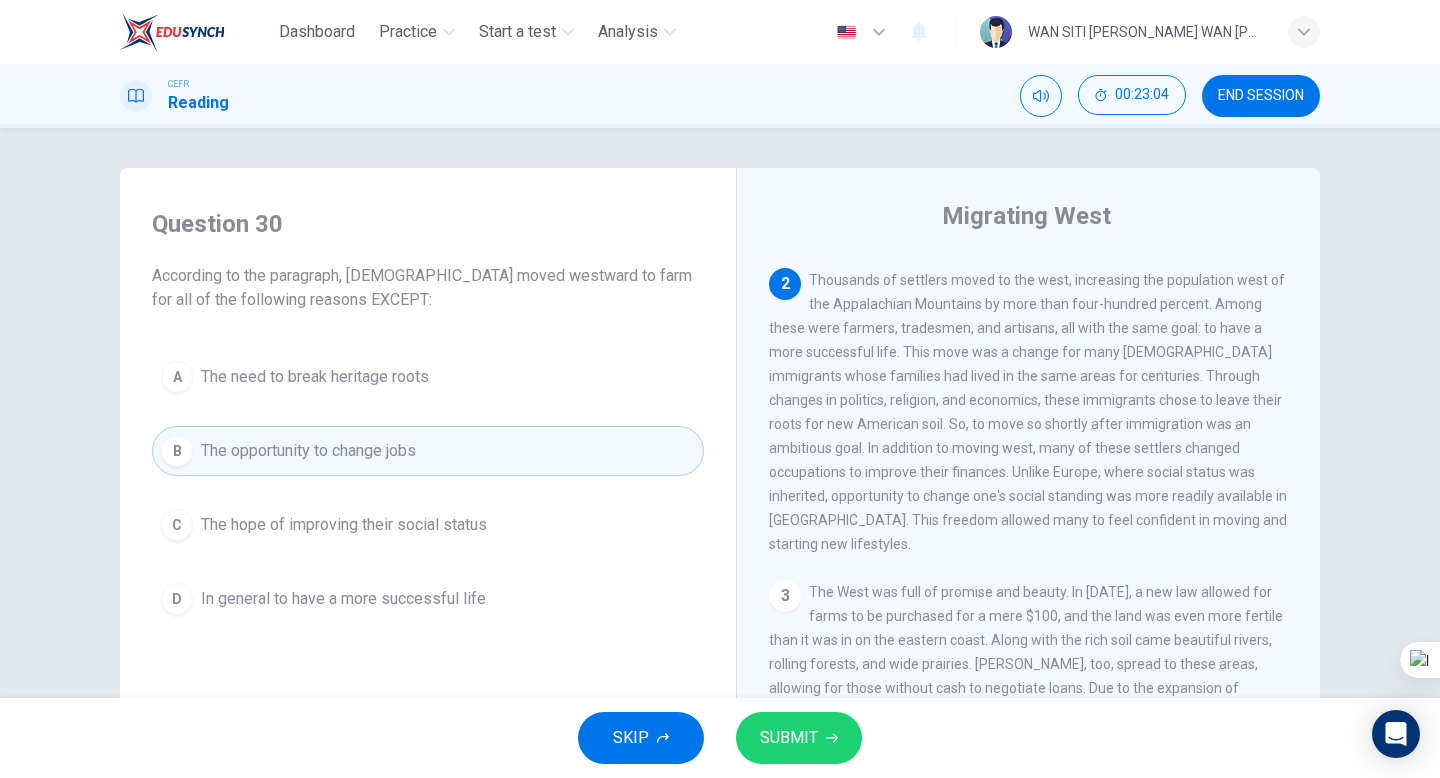 click on "SUBMIT" at bounding box center (789, 738) 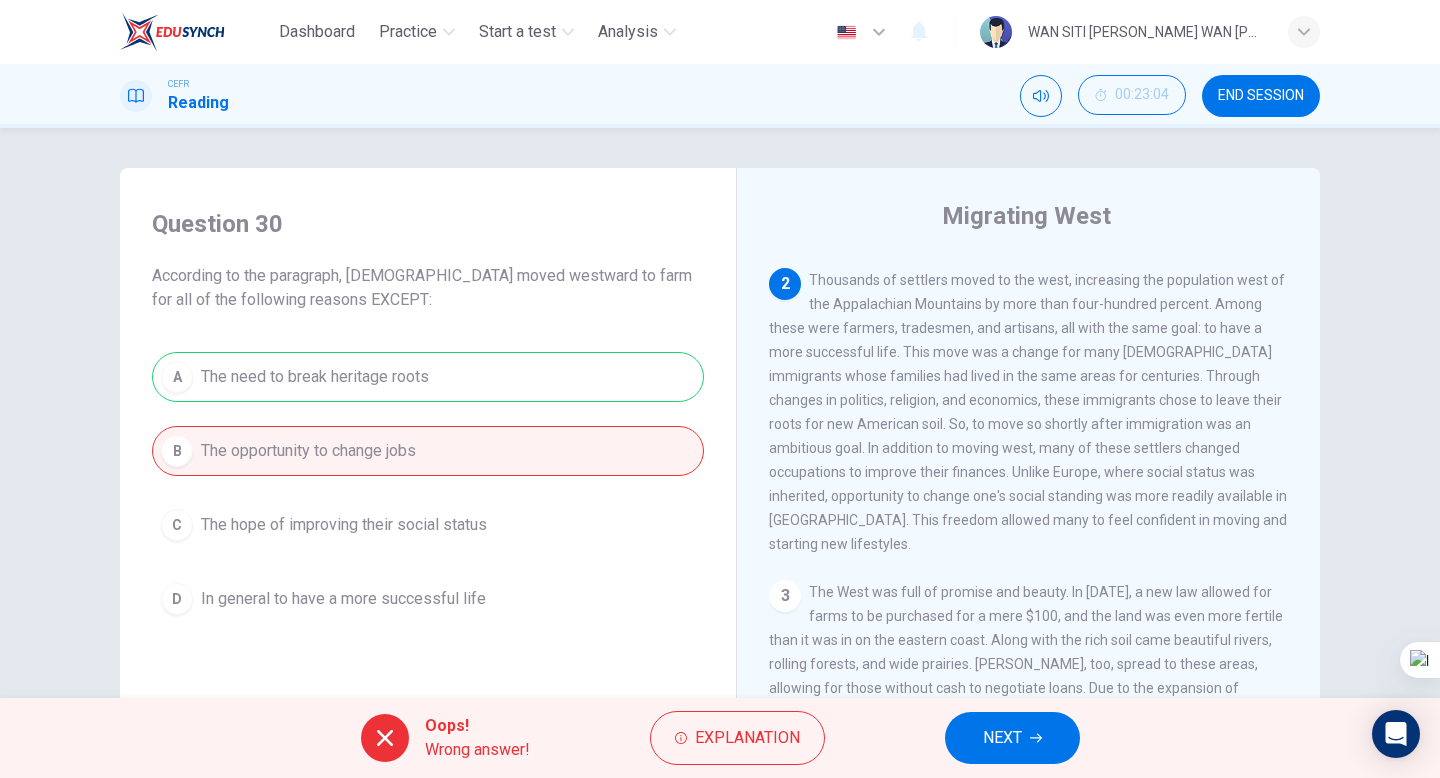 click on "NEXT" at bounding box center (1002, 738) 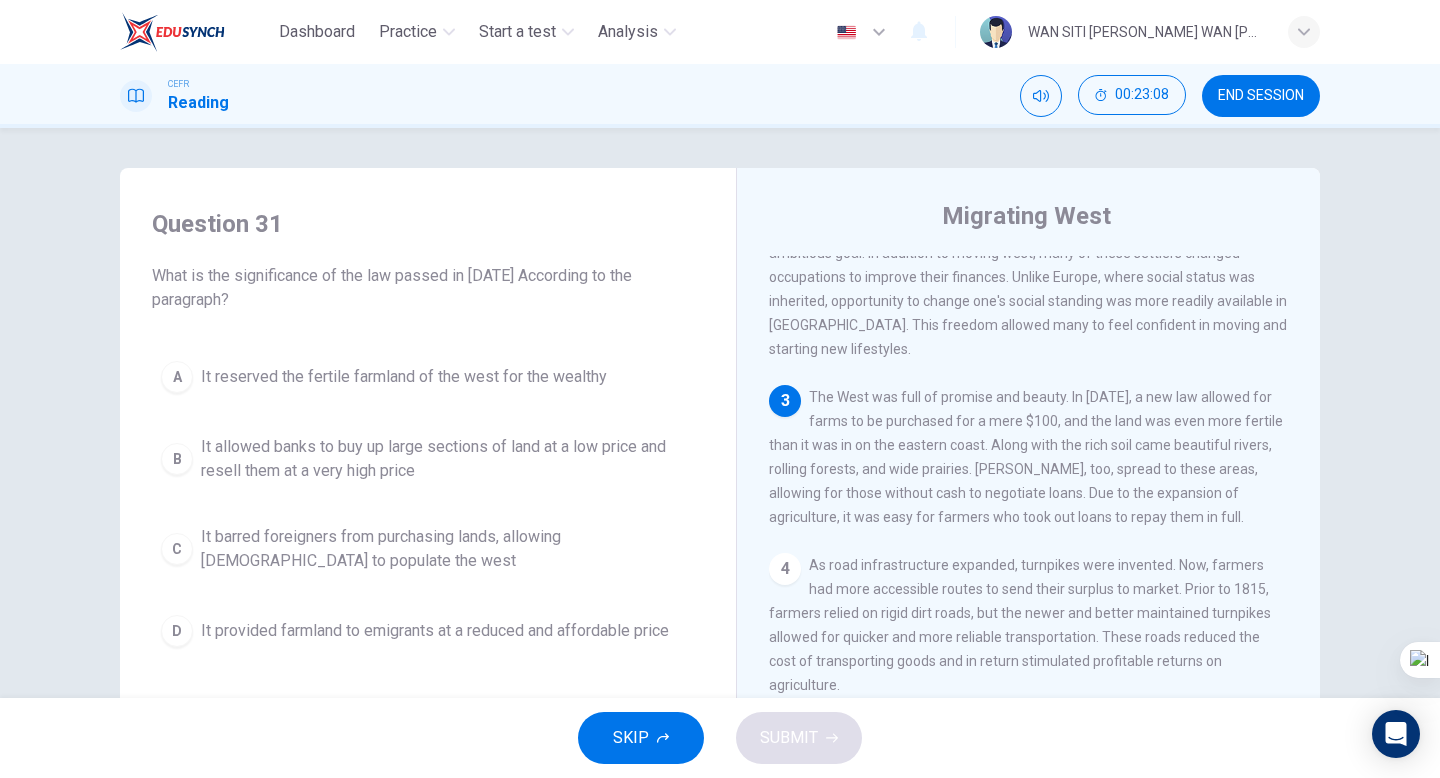 scroll, scrollTop: 479, scrollLeft: 0, axis: vertical 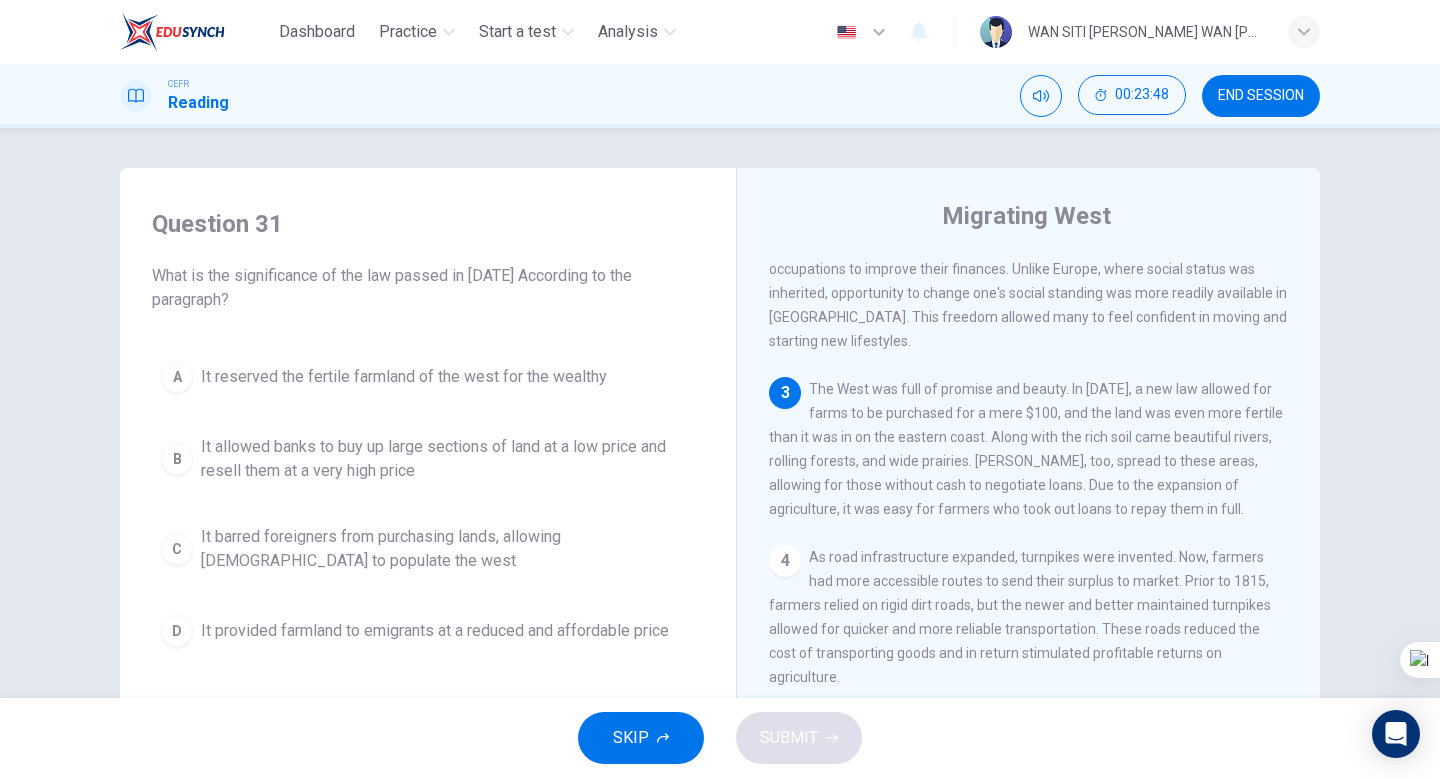 click on "It provided farmland to emigrants at a reduced and affordable price" at bounding box center (435, 631) 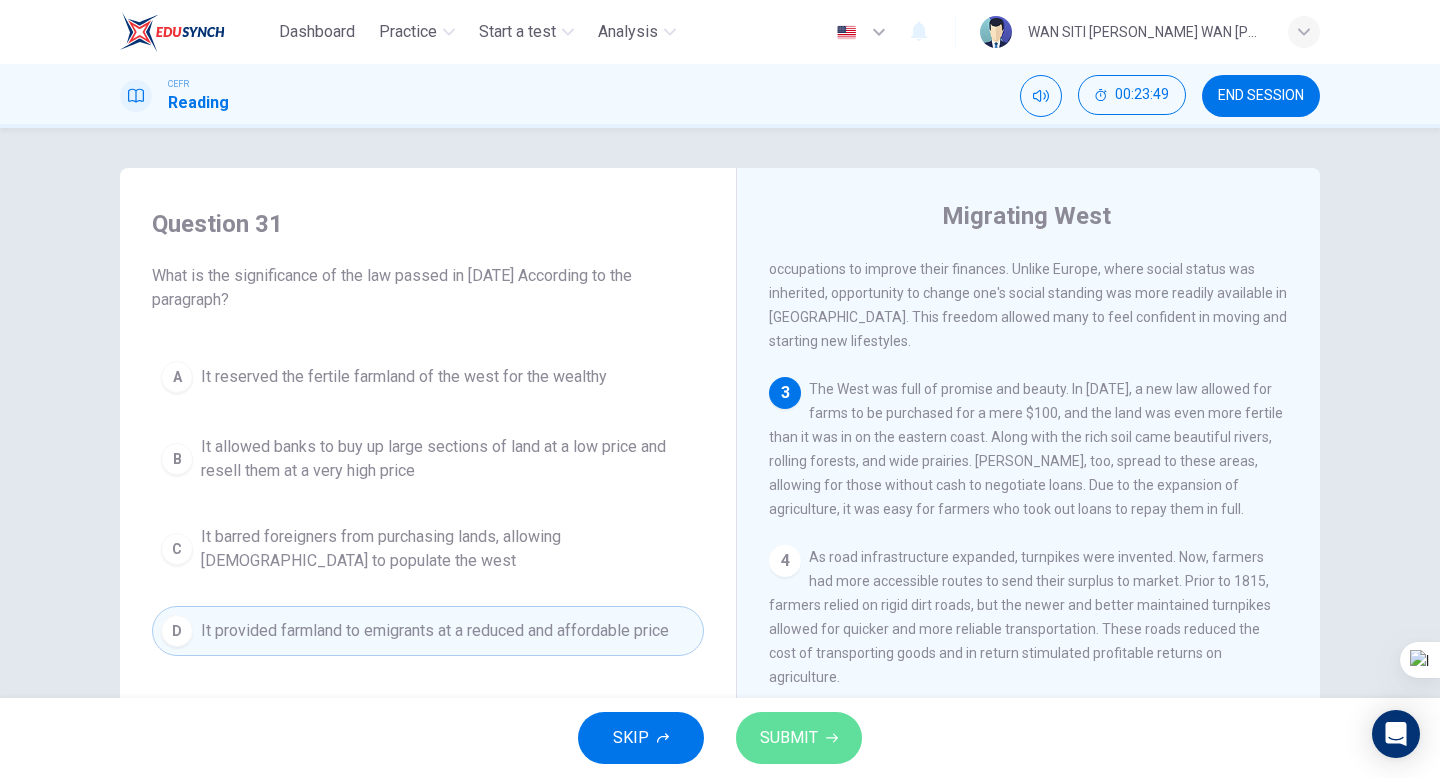 click on "SUBMIT" at bounding box center (799, 738) 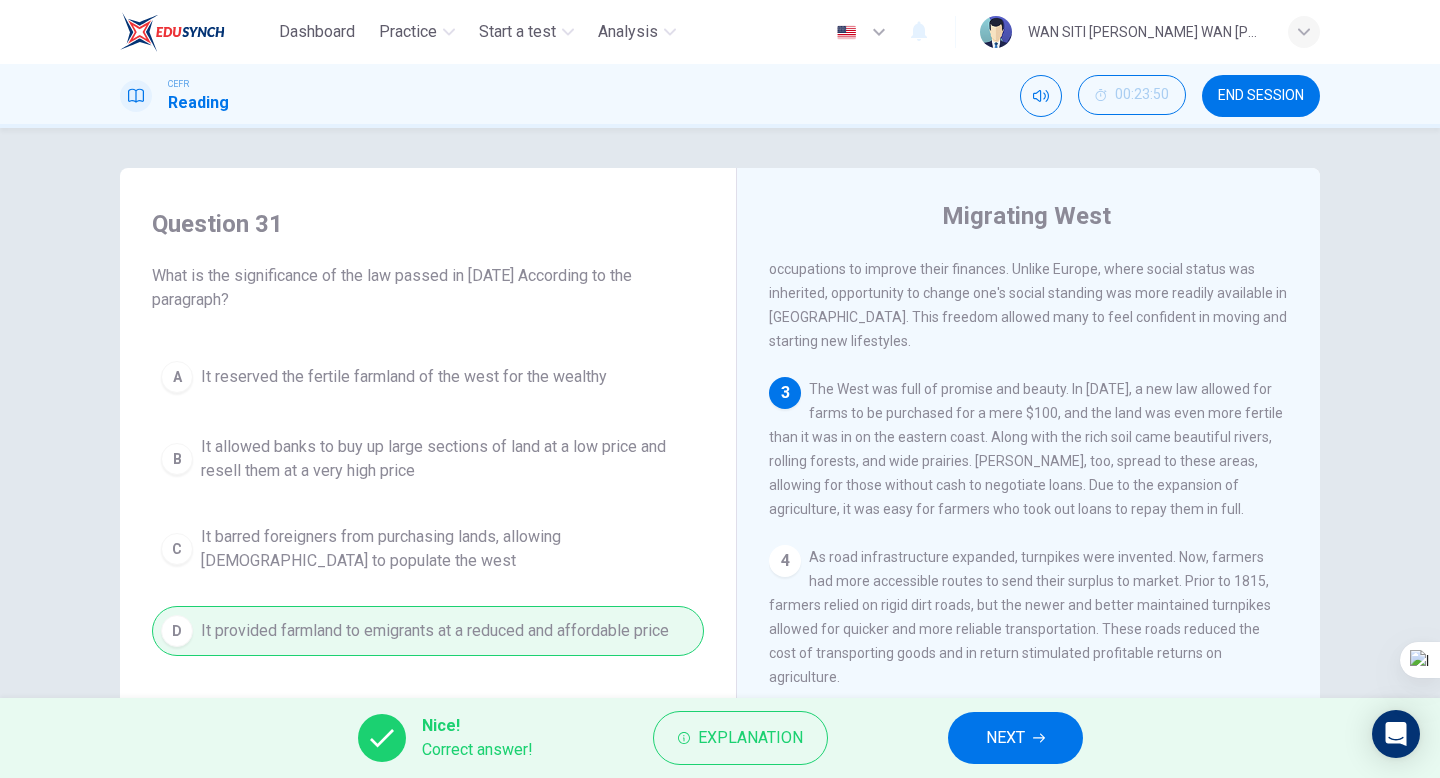 click on "NEXT" at bounding box center [1005, 738] 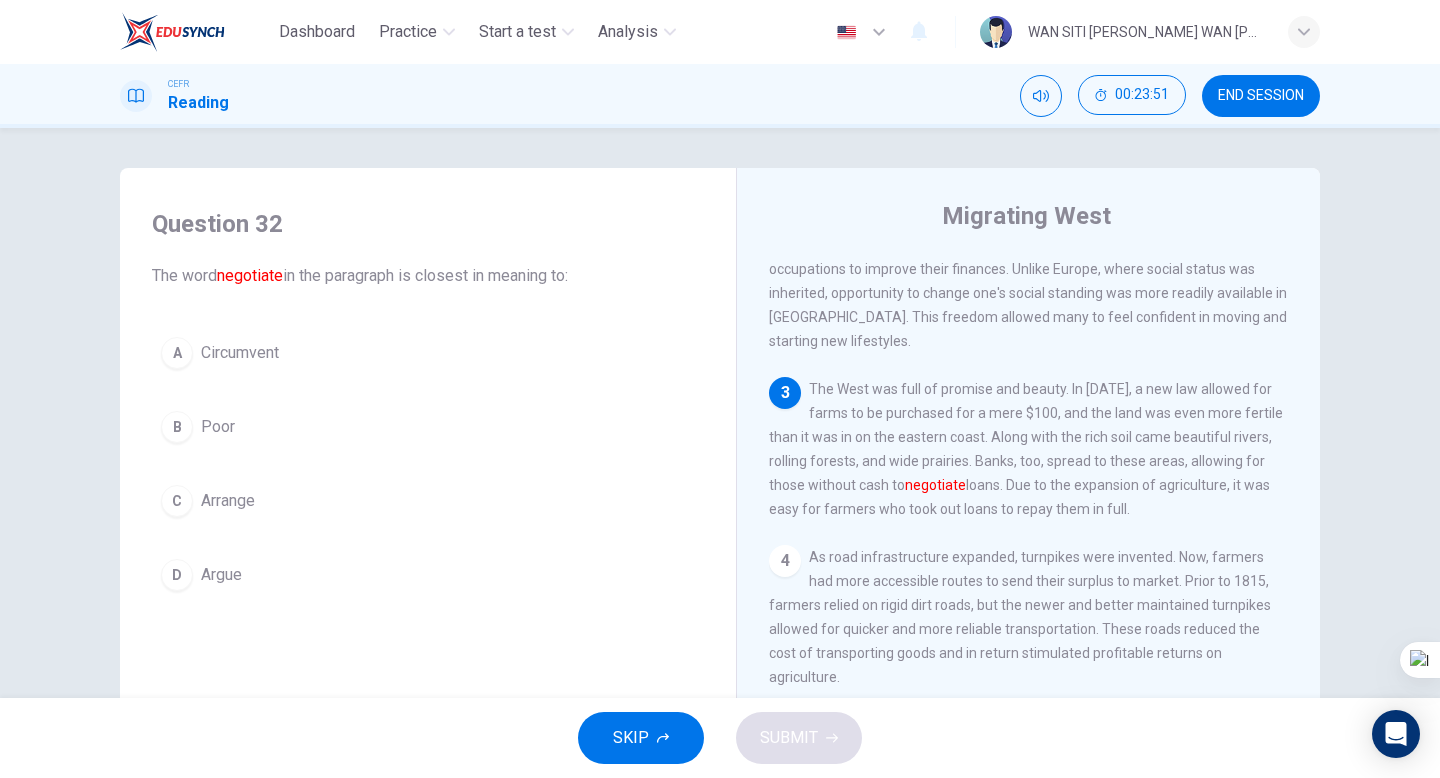 click on "A Circumvent B Poor C Arrange D Argue" at bounding box center [428, 464] 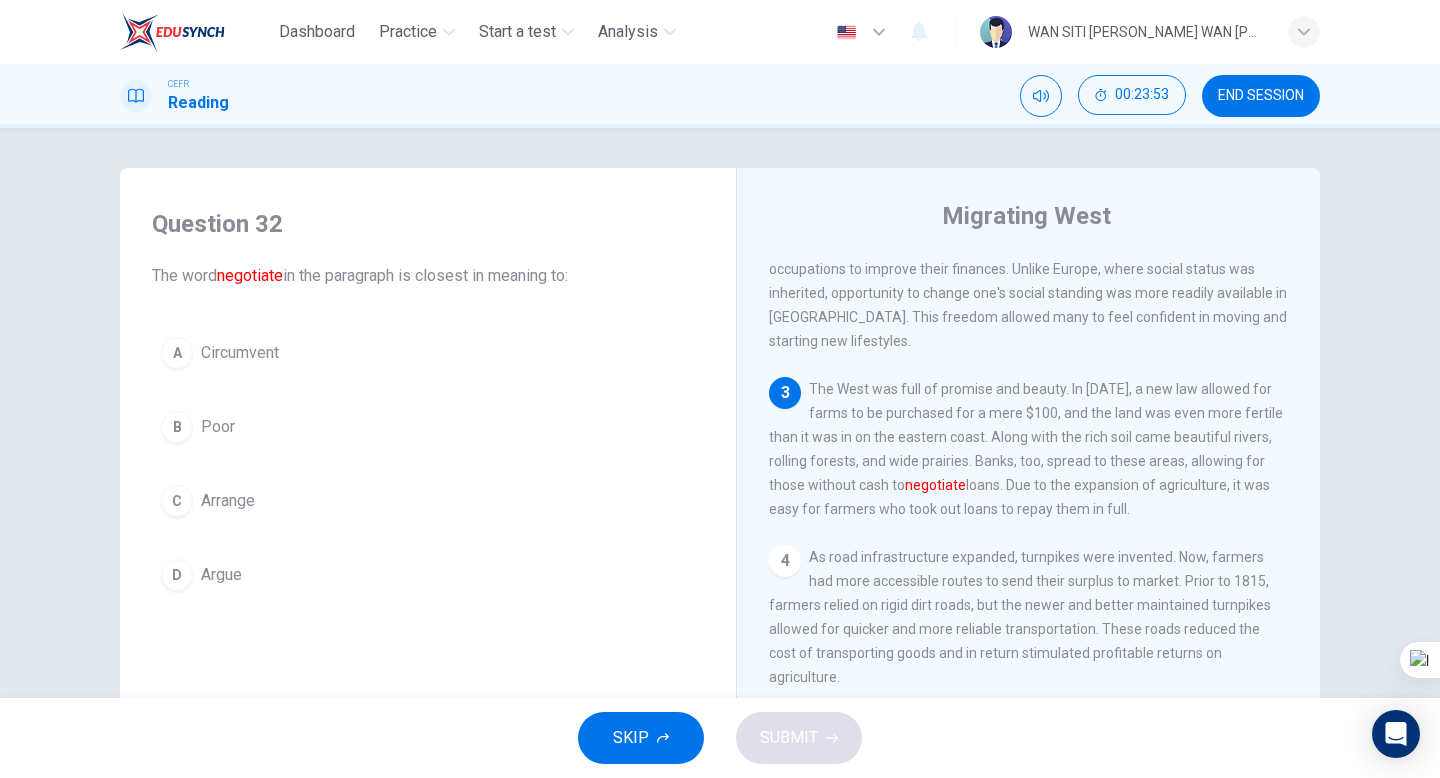 click on "Arrange" at bounding box center (228, 501) 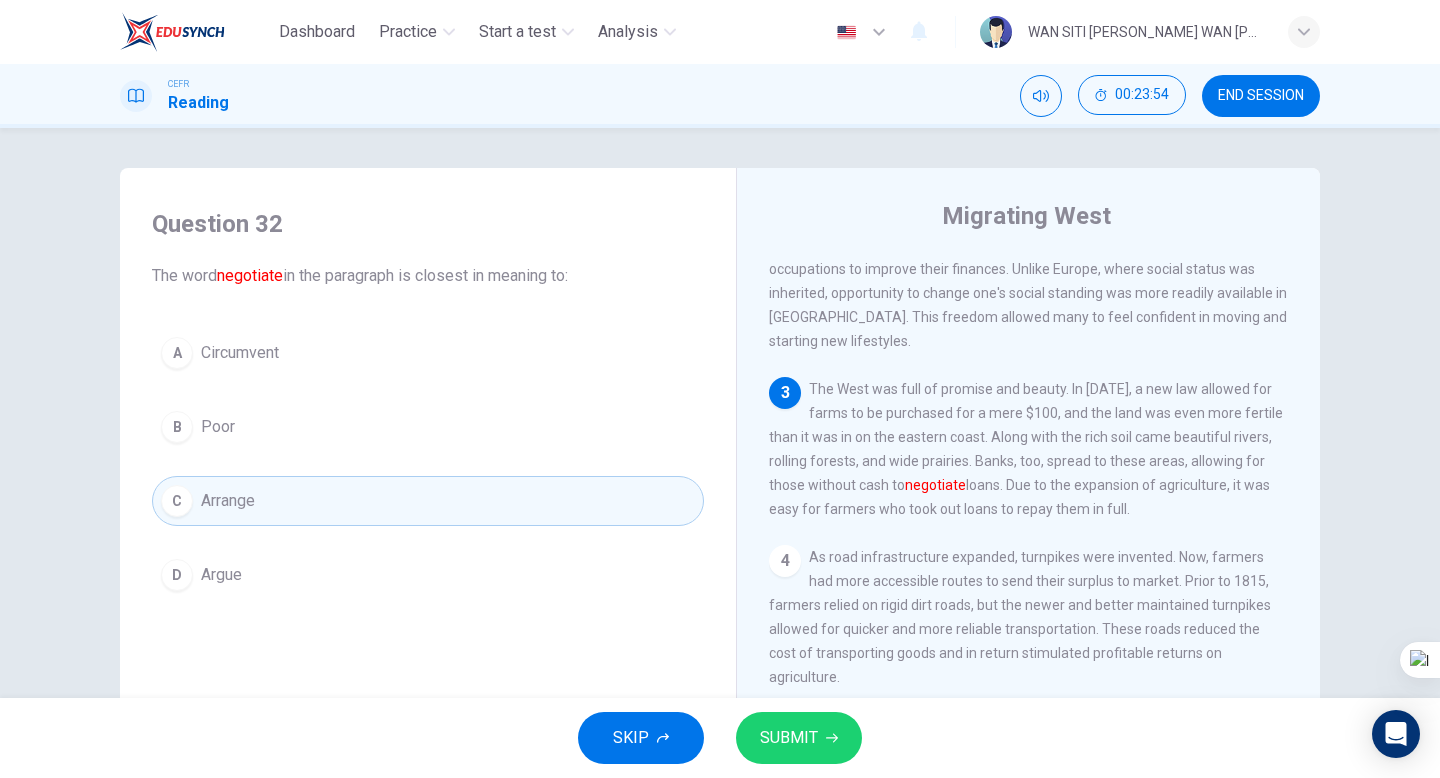 click on "SUBMIT" at bounding box center [789, 738] 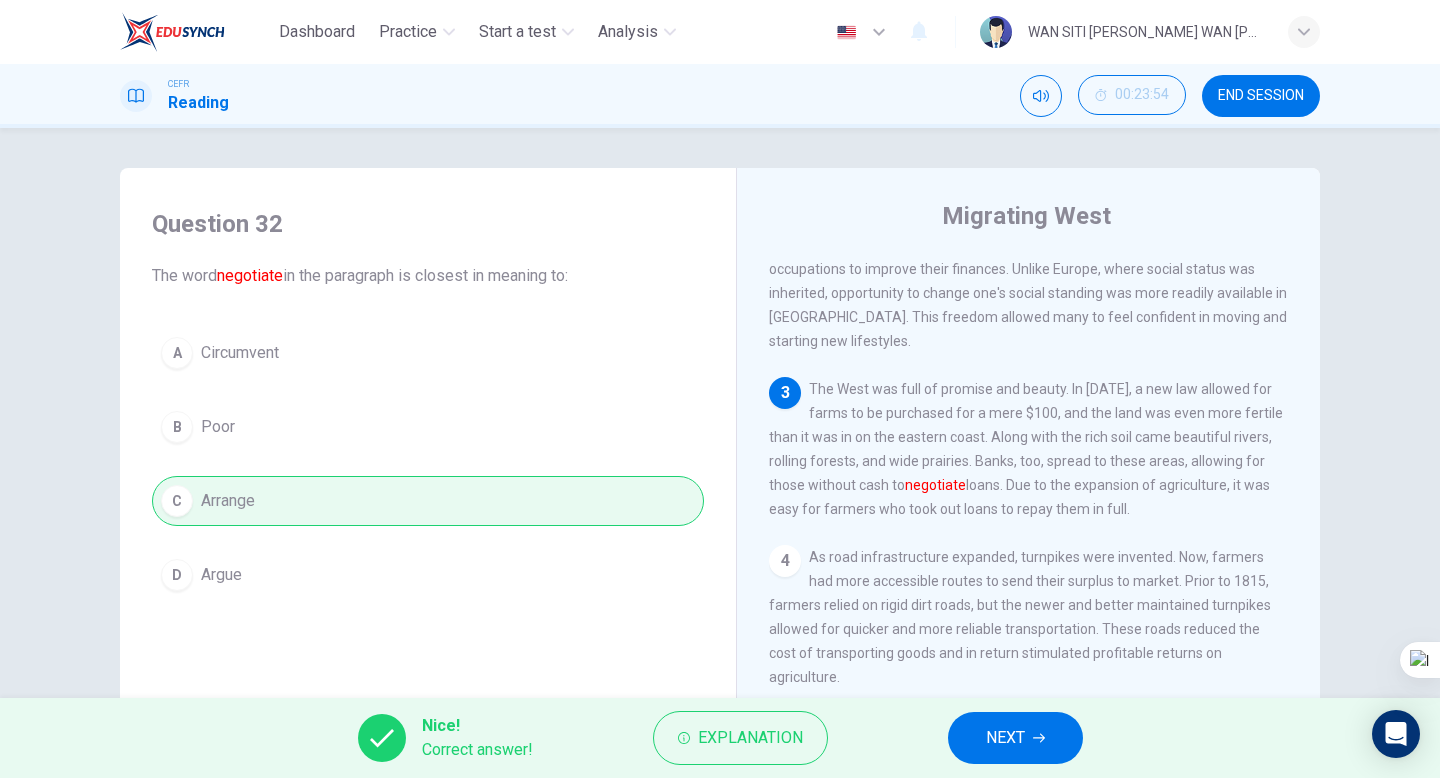 click on "NEXT" at bounding box center [1005, 738] 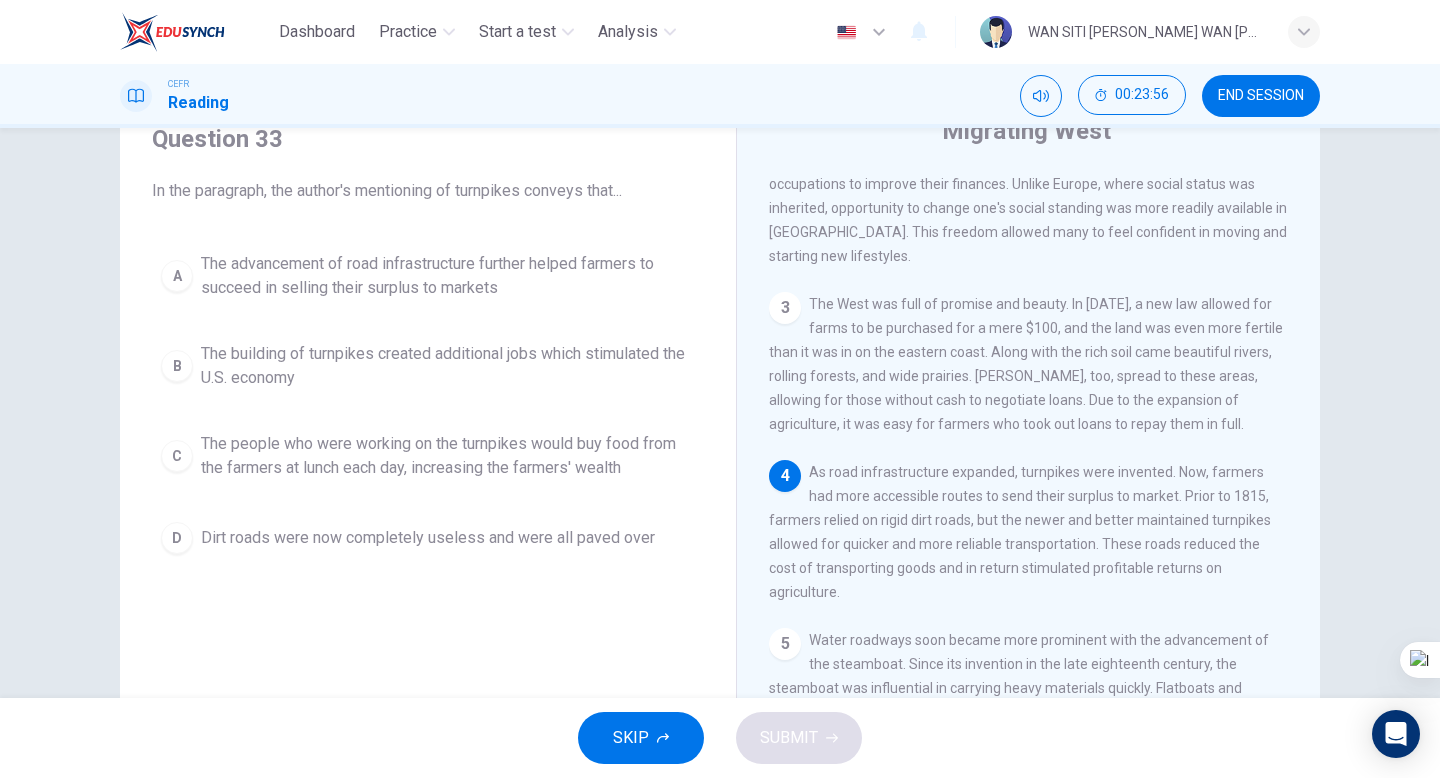 scroll, scrollTop: 54, scrollLeft: 0, axis: vertical 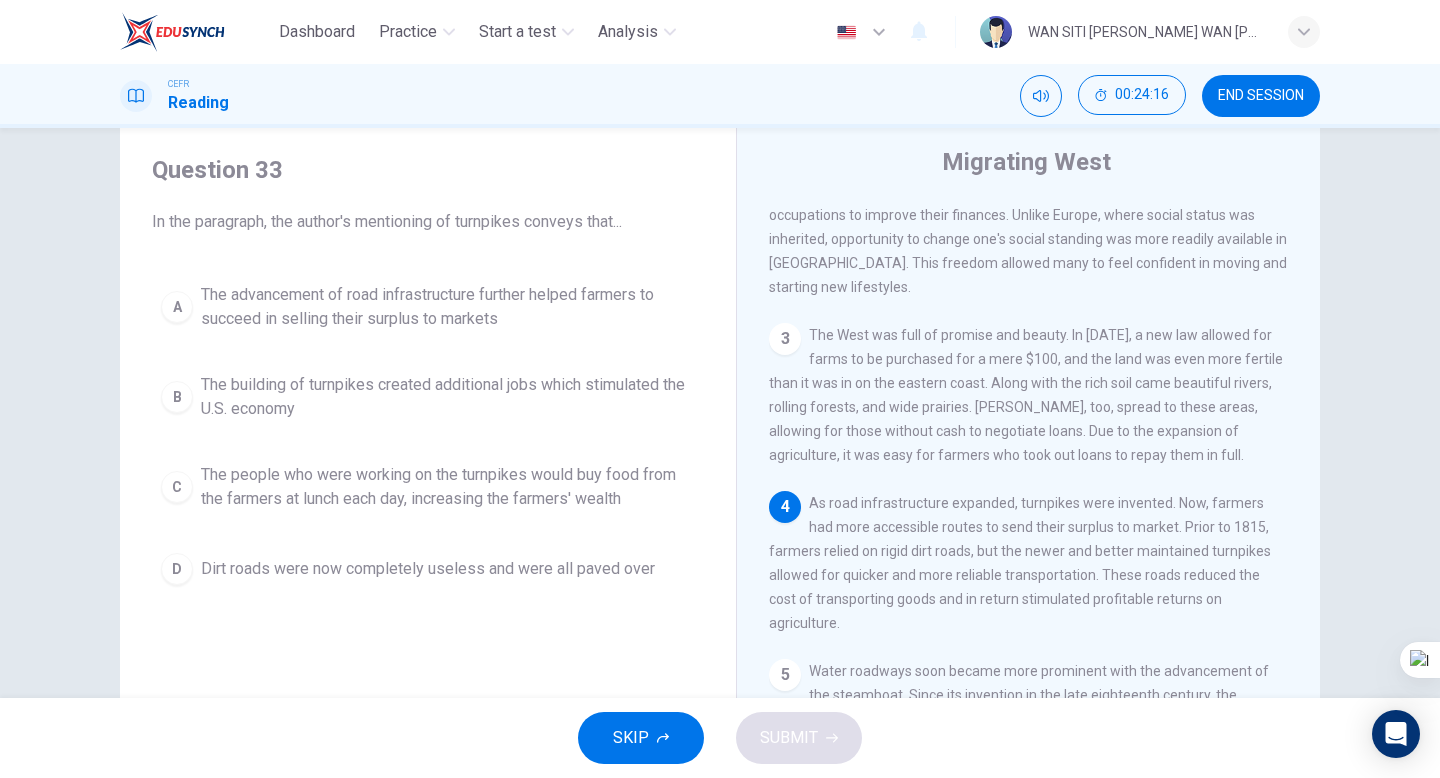 click on "The advancement of road infrastructure further helped farmers to succeed in selling their surplus to markets" at bounding box center [448, 307] 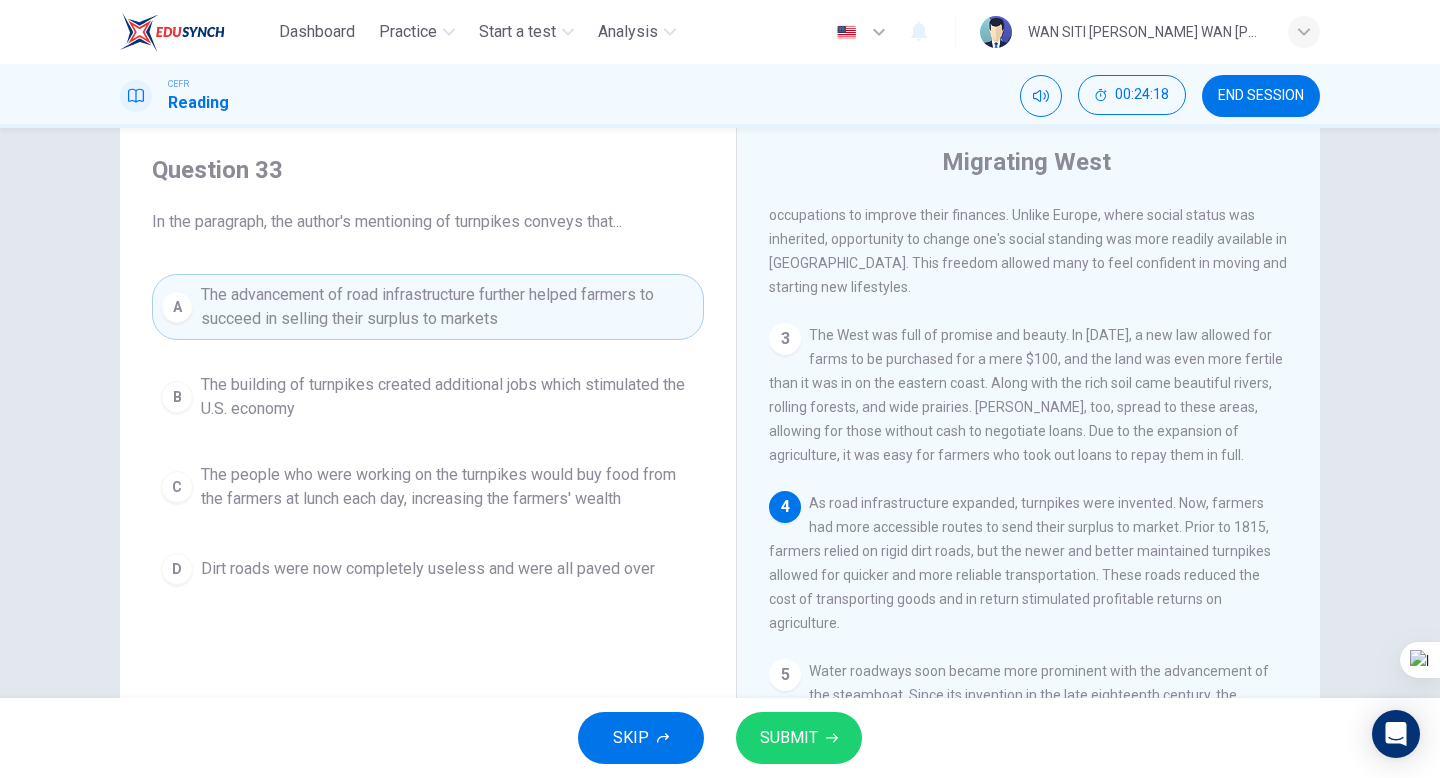 click on "SKIP SUBMIT" at bounding box center (720, 738) 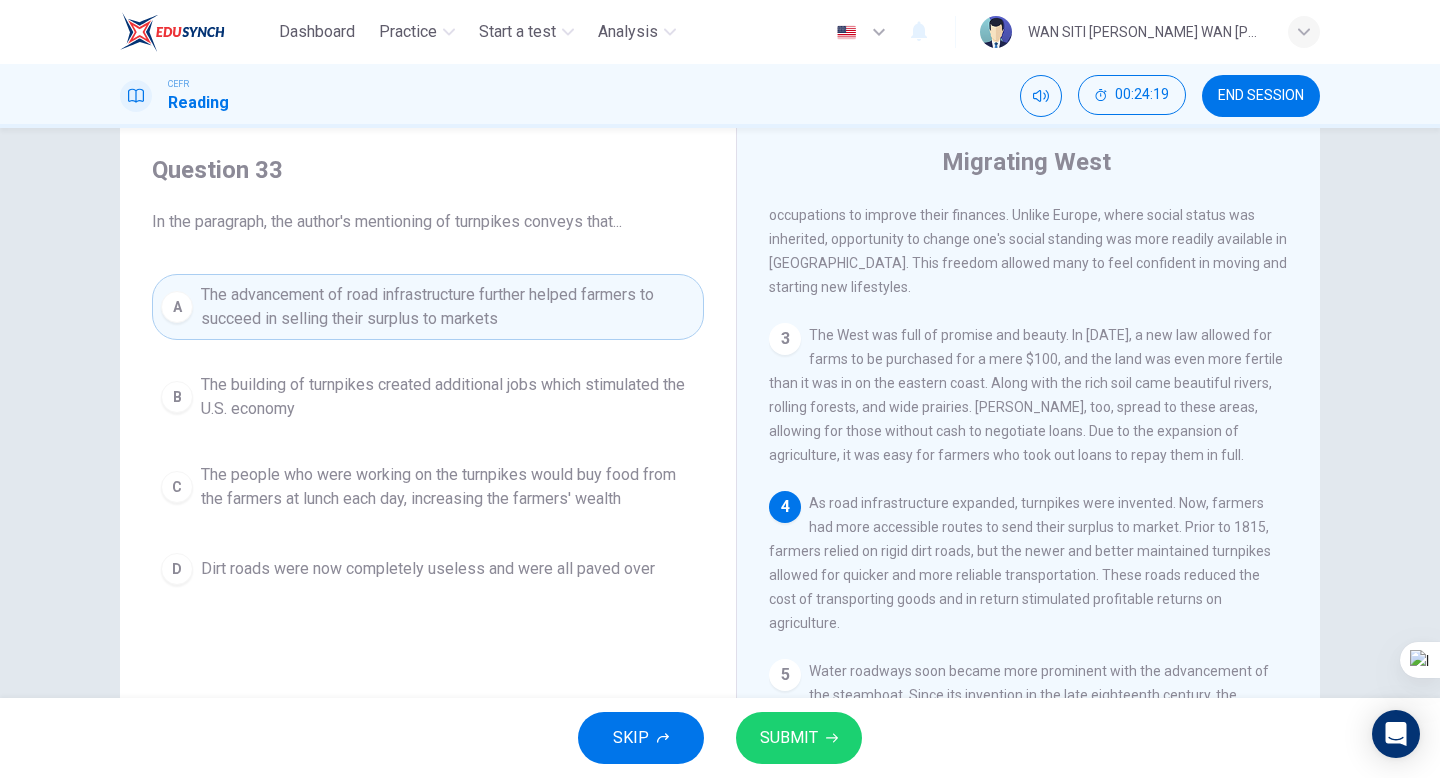 click on "SUBMIT" at bounding box center (789, 738) 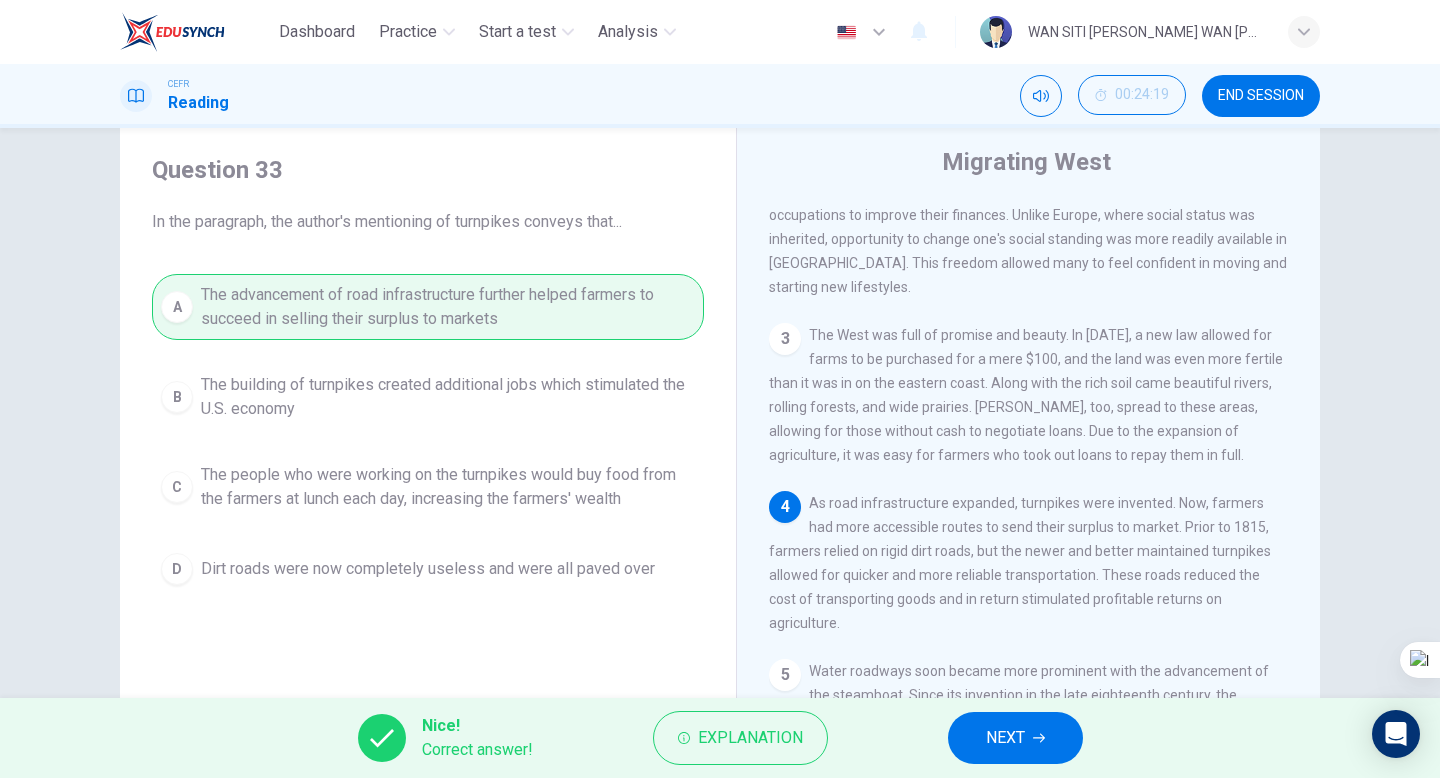 click on "Nice! Correct answer! Explanation NEXT" at bounding box center [720, 738] 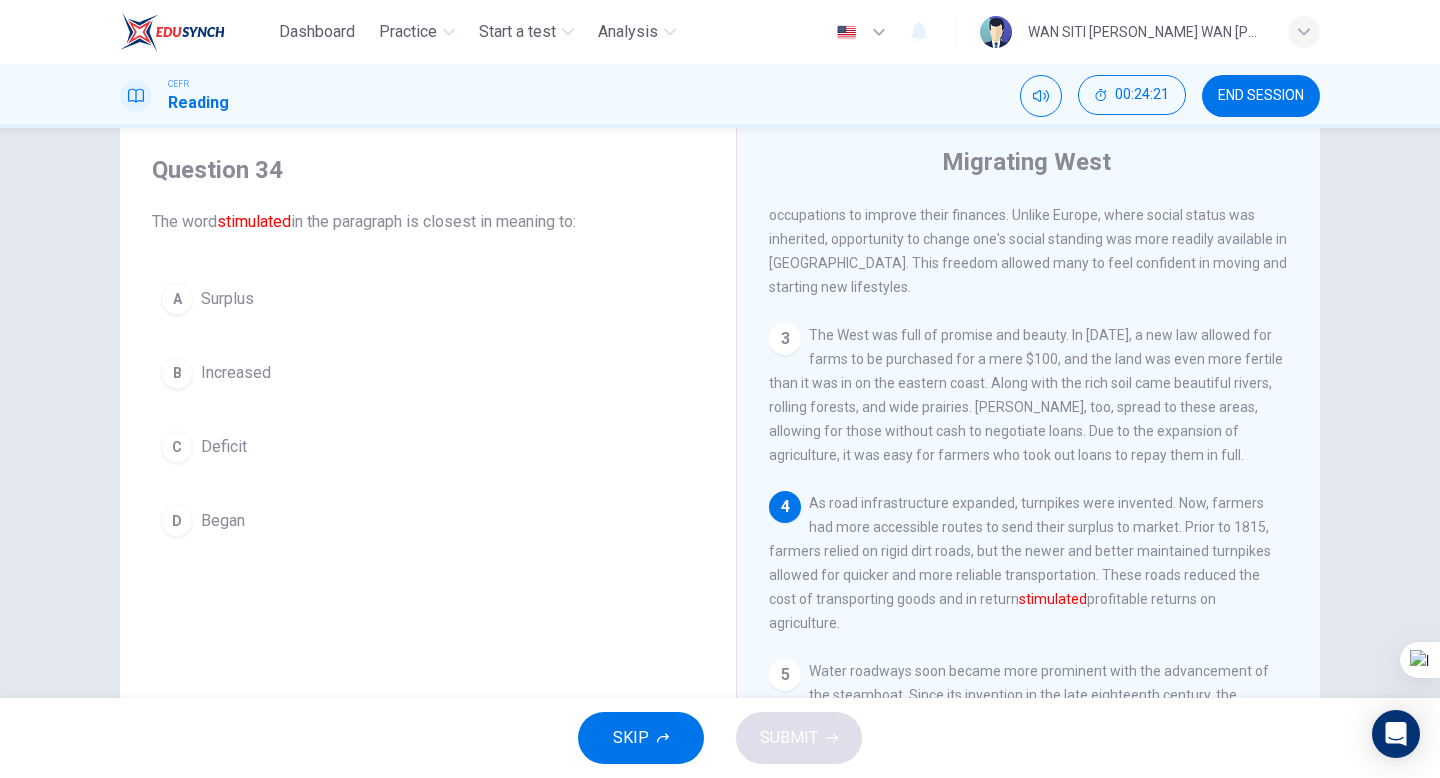 click on "B Increased" at bounding box center [428, 373] 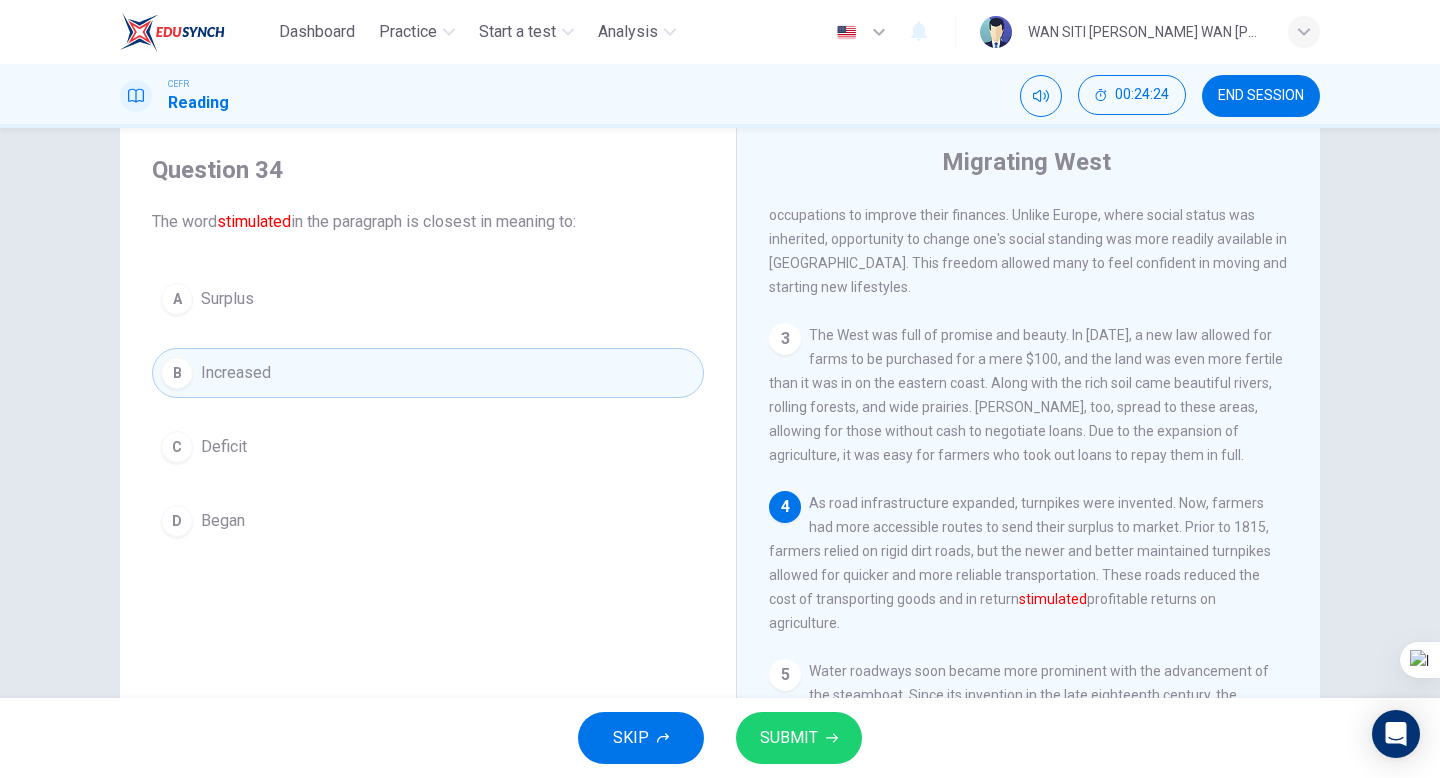 click on "SUBMIT" at bounding box center [799, 738] 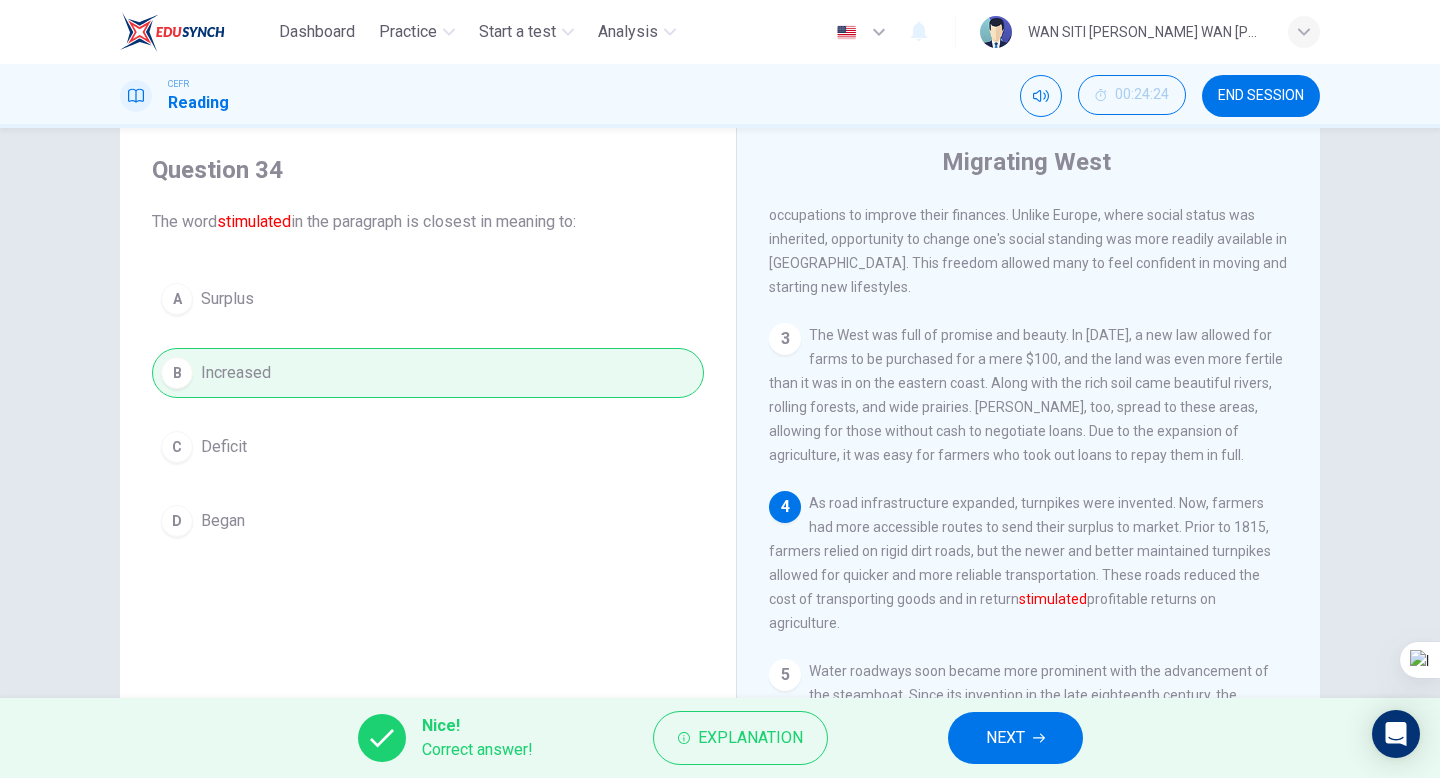 click on "NEXT" at bounding box center [1015, 738] 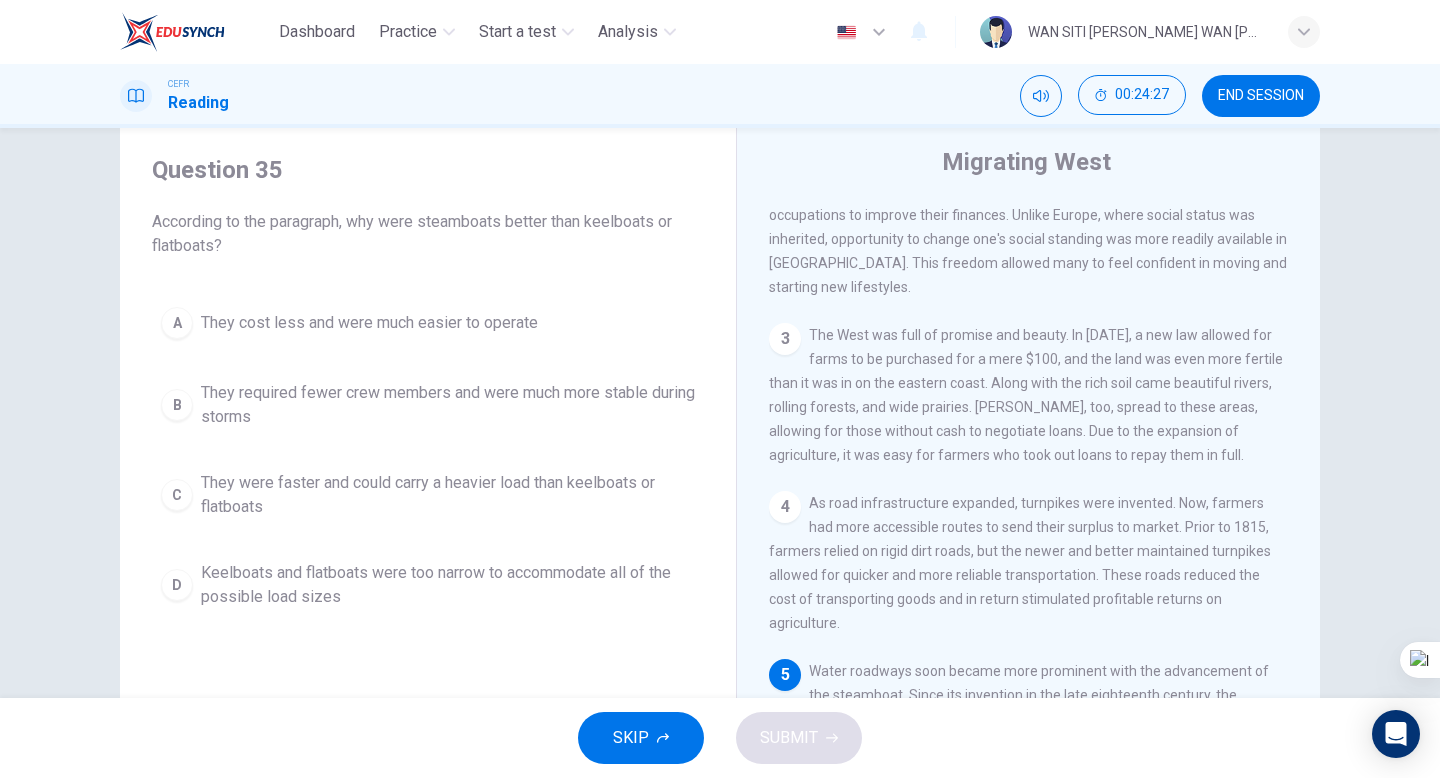 scroll, scrollTop: 513, scrollLeft: 0, axis: vertical 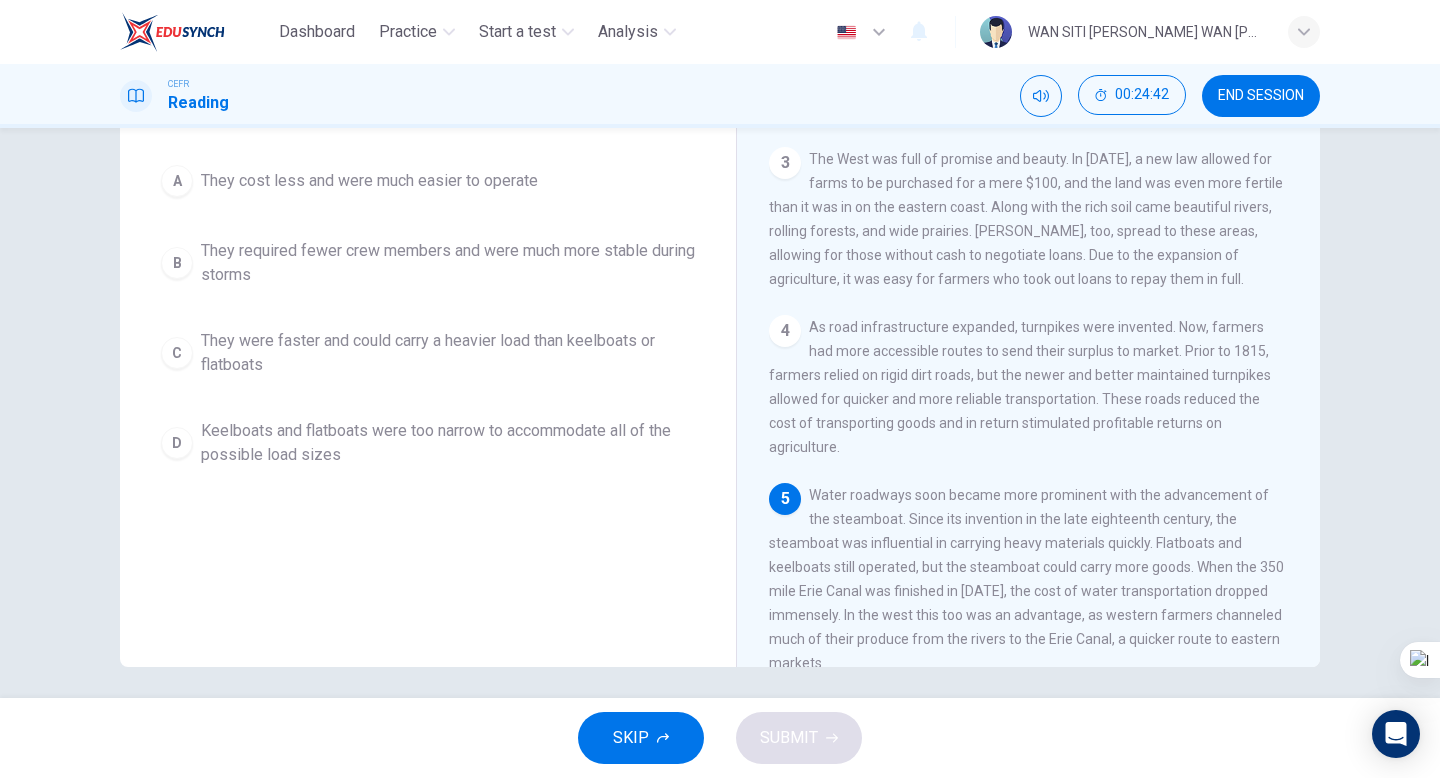 click on "They were faster and could carry a heavier load than keelboats or flatboats" at bounding box center [448, 353] 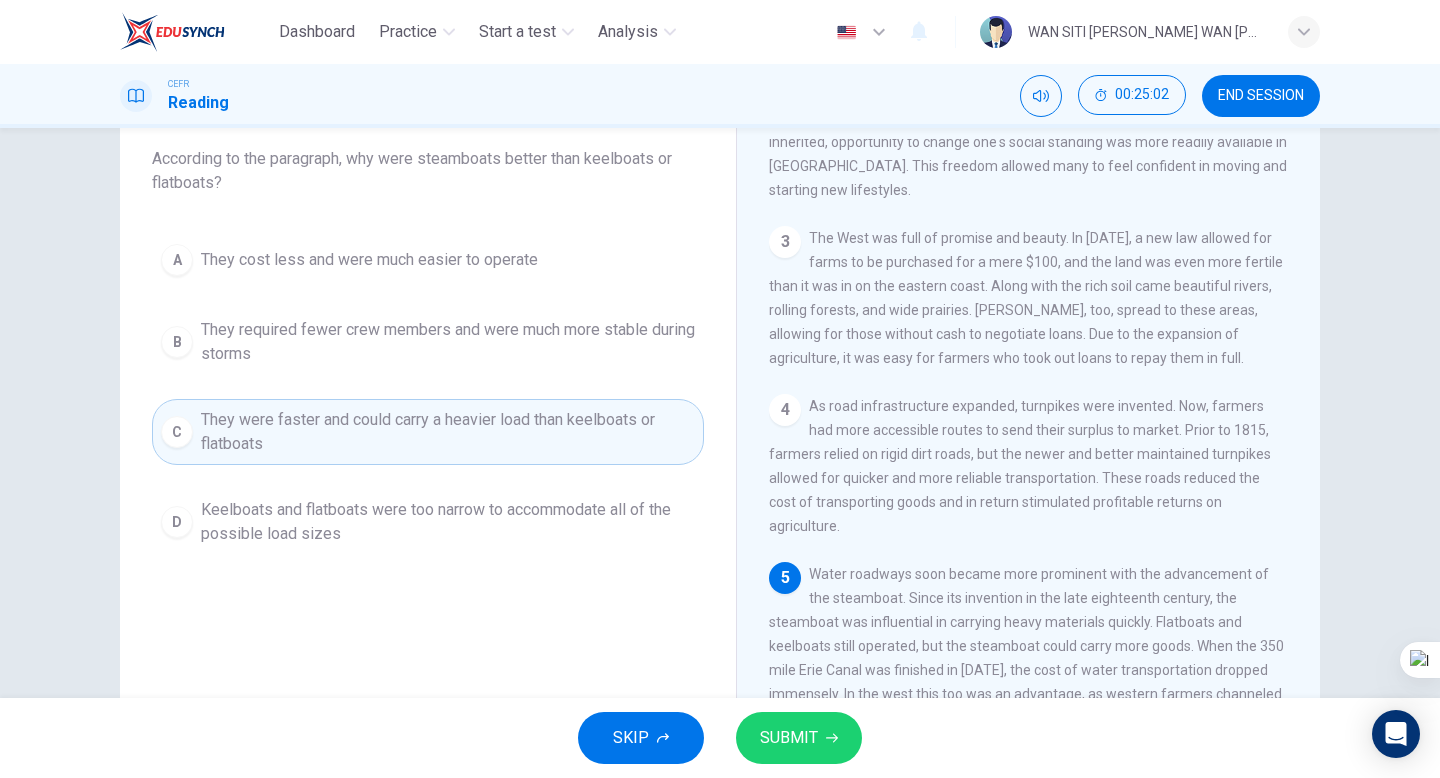 scroll, scrollTop: 108, scrollLeft: 0, axis: vertical 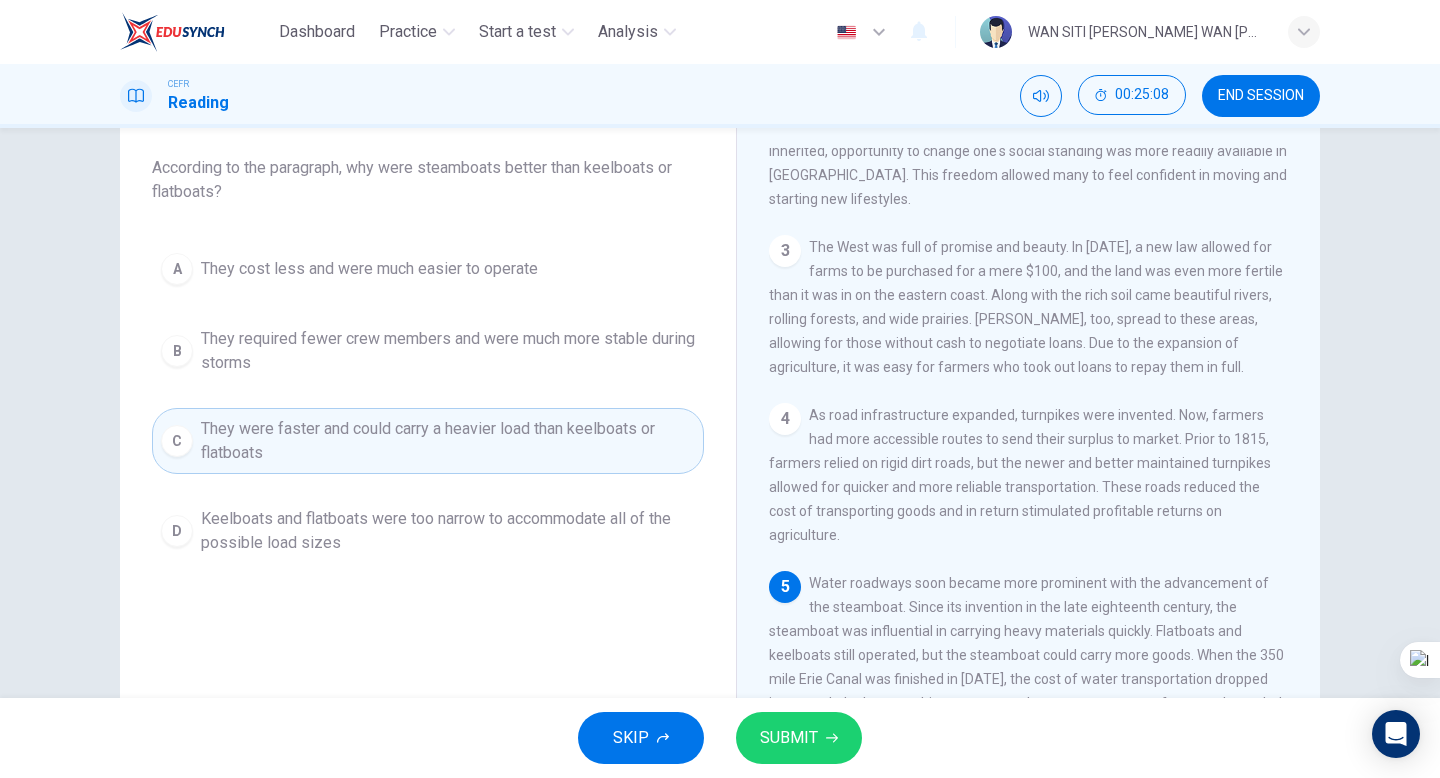 click on "Keelboats and flatboats were too narrow to accommodate all of the possible load sizes" at bounding box center (448, 531) 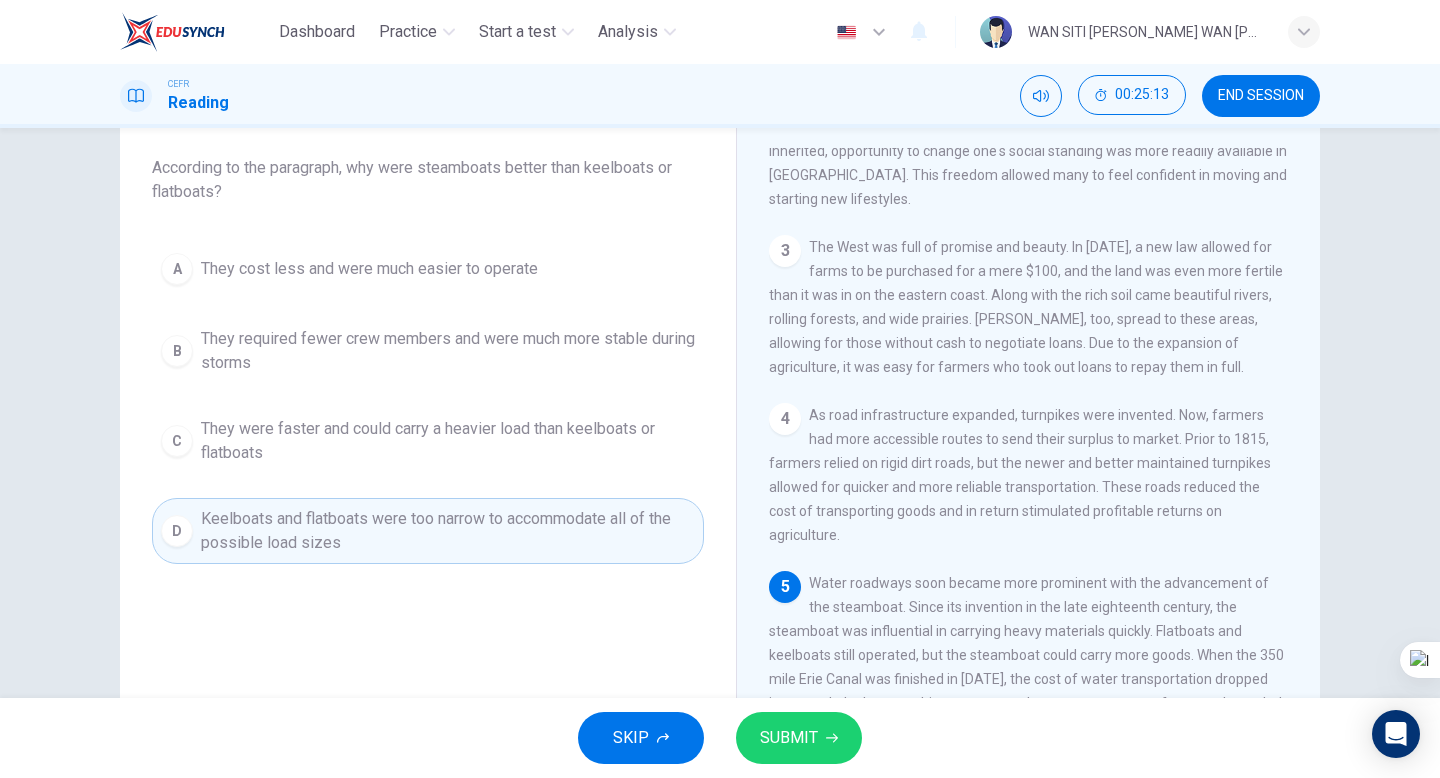 click on "SUBMIT" at bounding box center (799, 738) 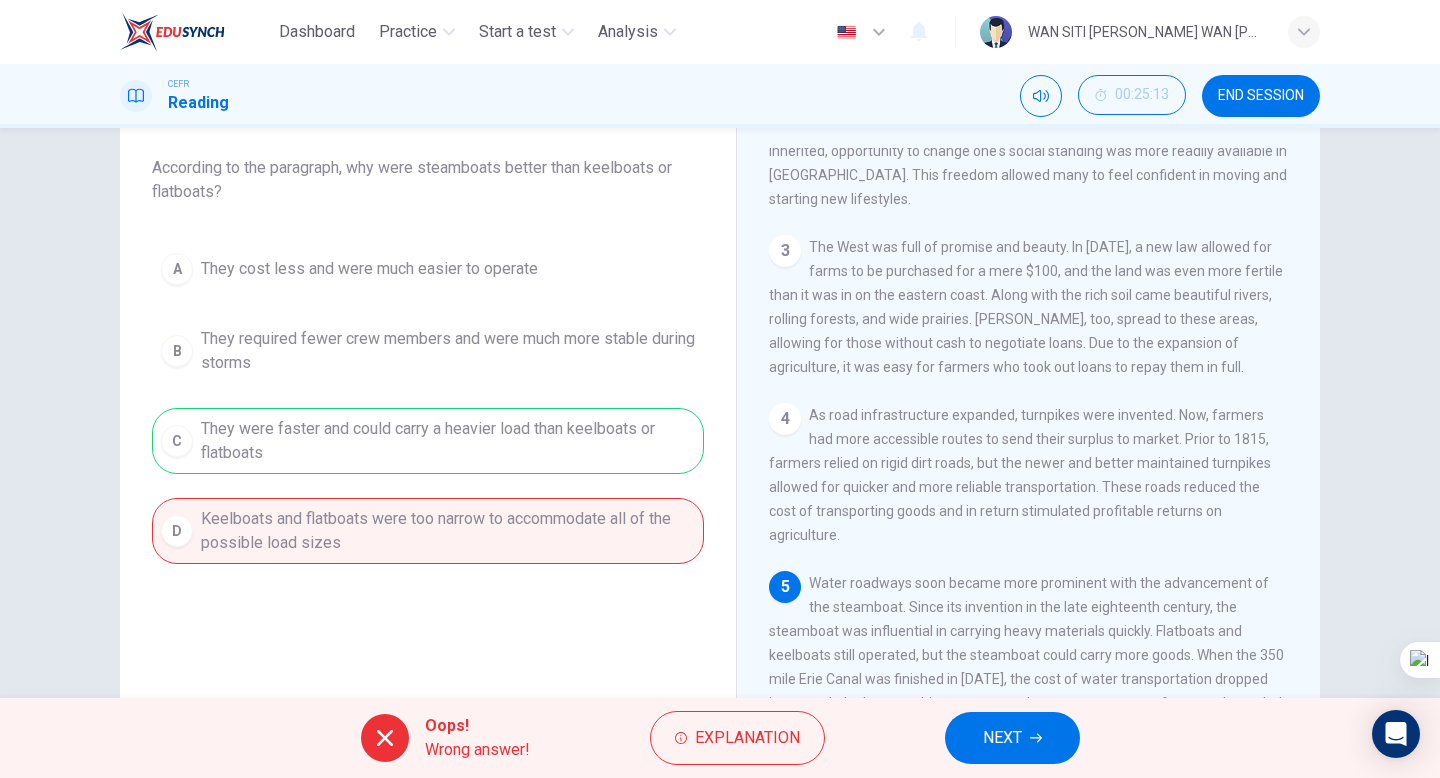 click on "NEXT" at bounding box center (1002, 738) 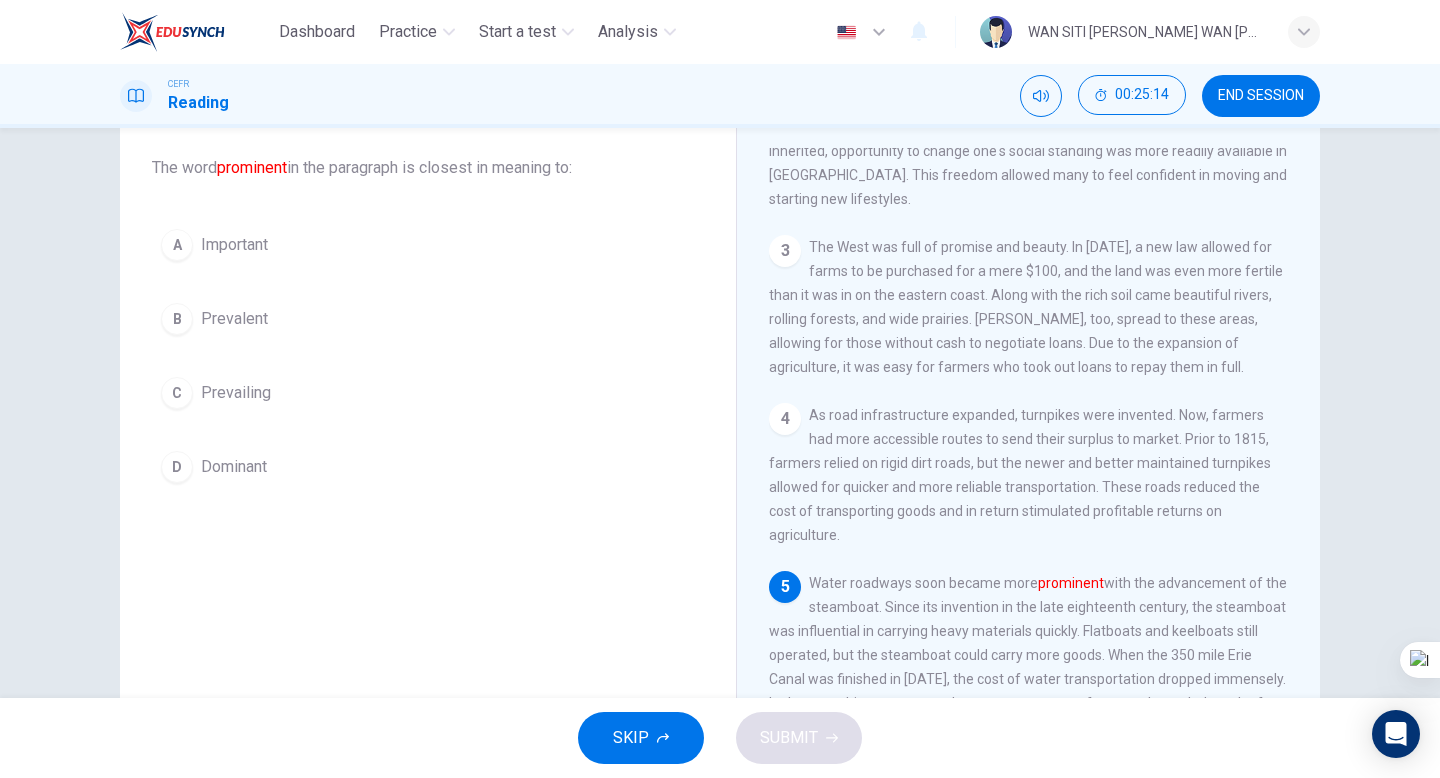 click on "Important" at bounding box center [234, 245] 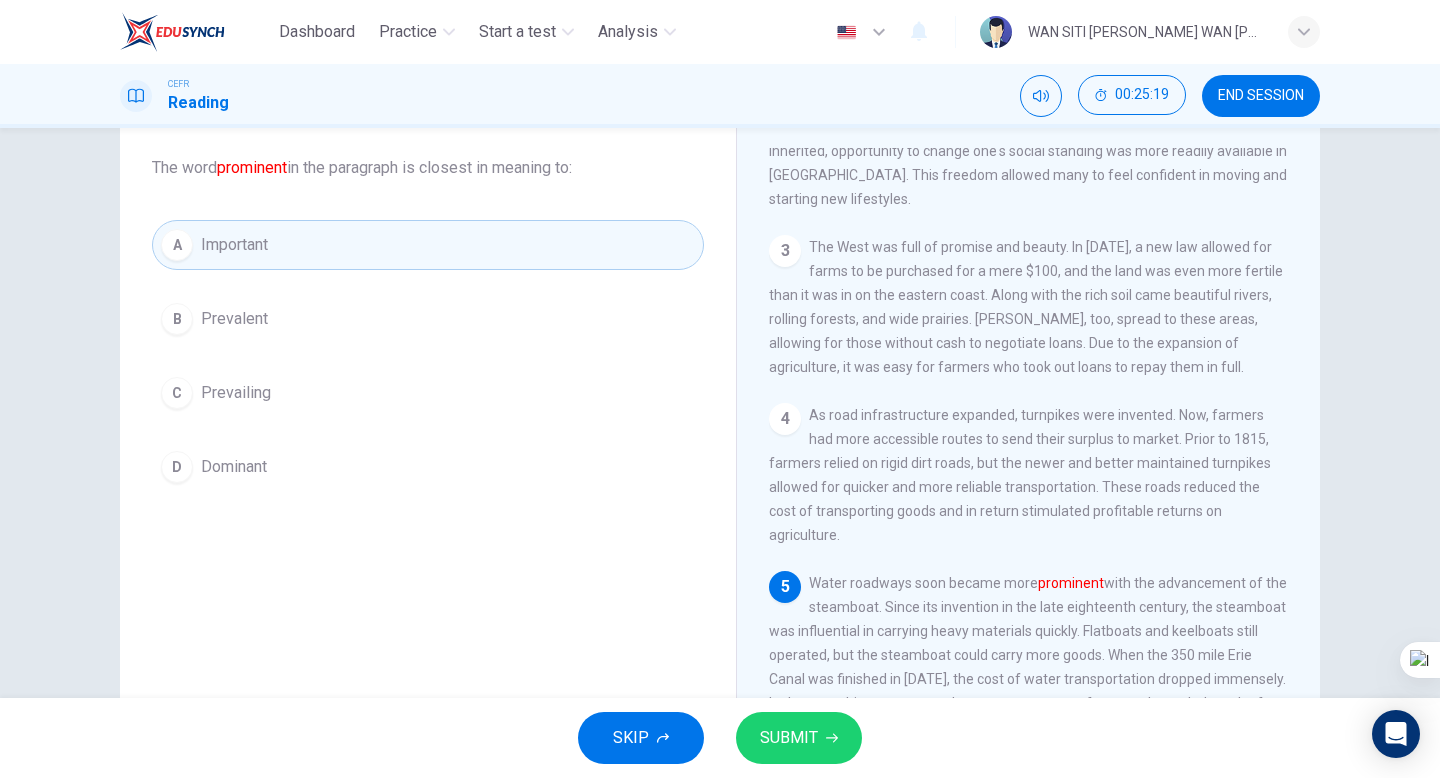 click on "B Prevalent" at bounding box center (428, 319) 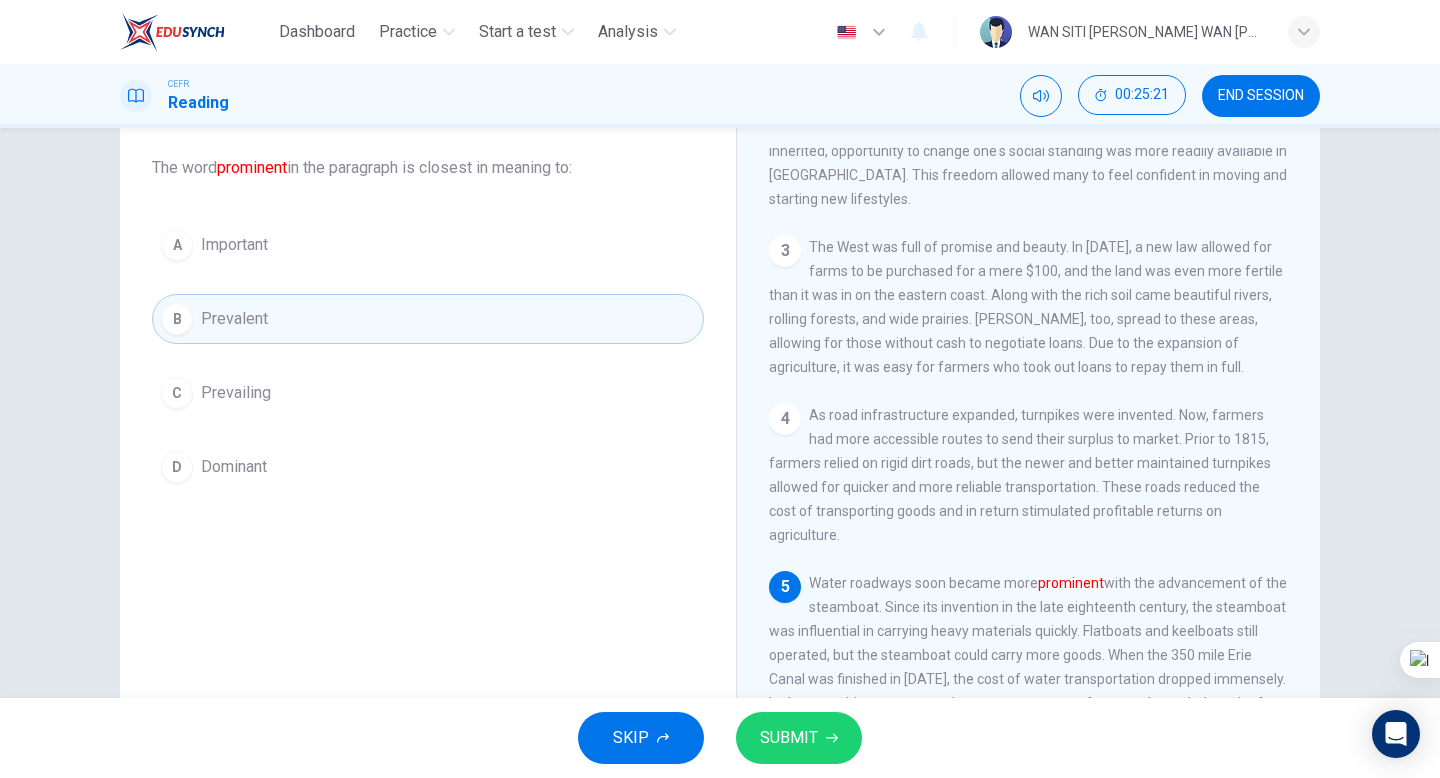 click on "SUBMIT" at bounding box center (799, 738) 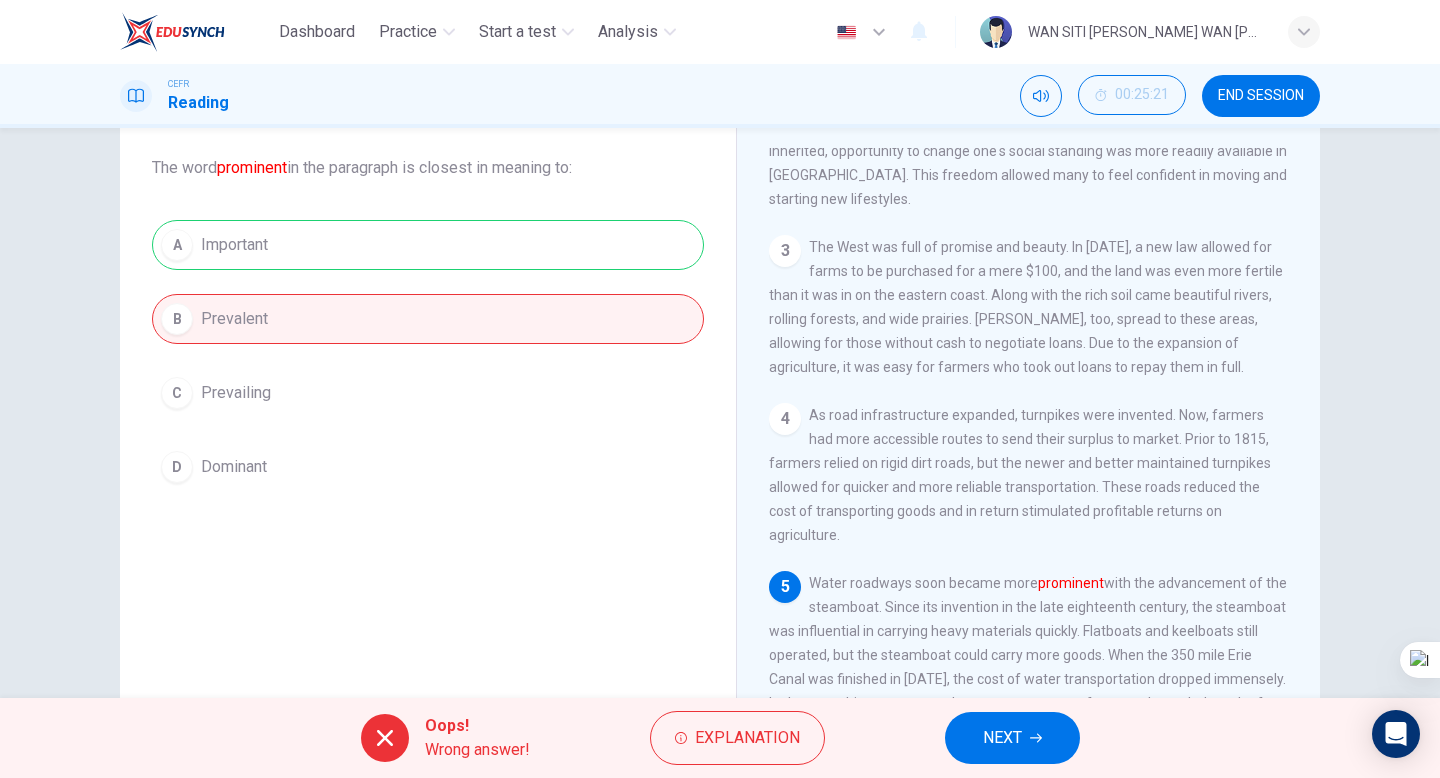 click on "NEXT" at bounding box center [1002, 738] 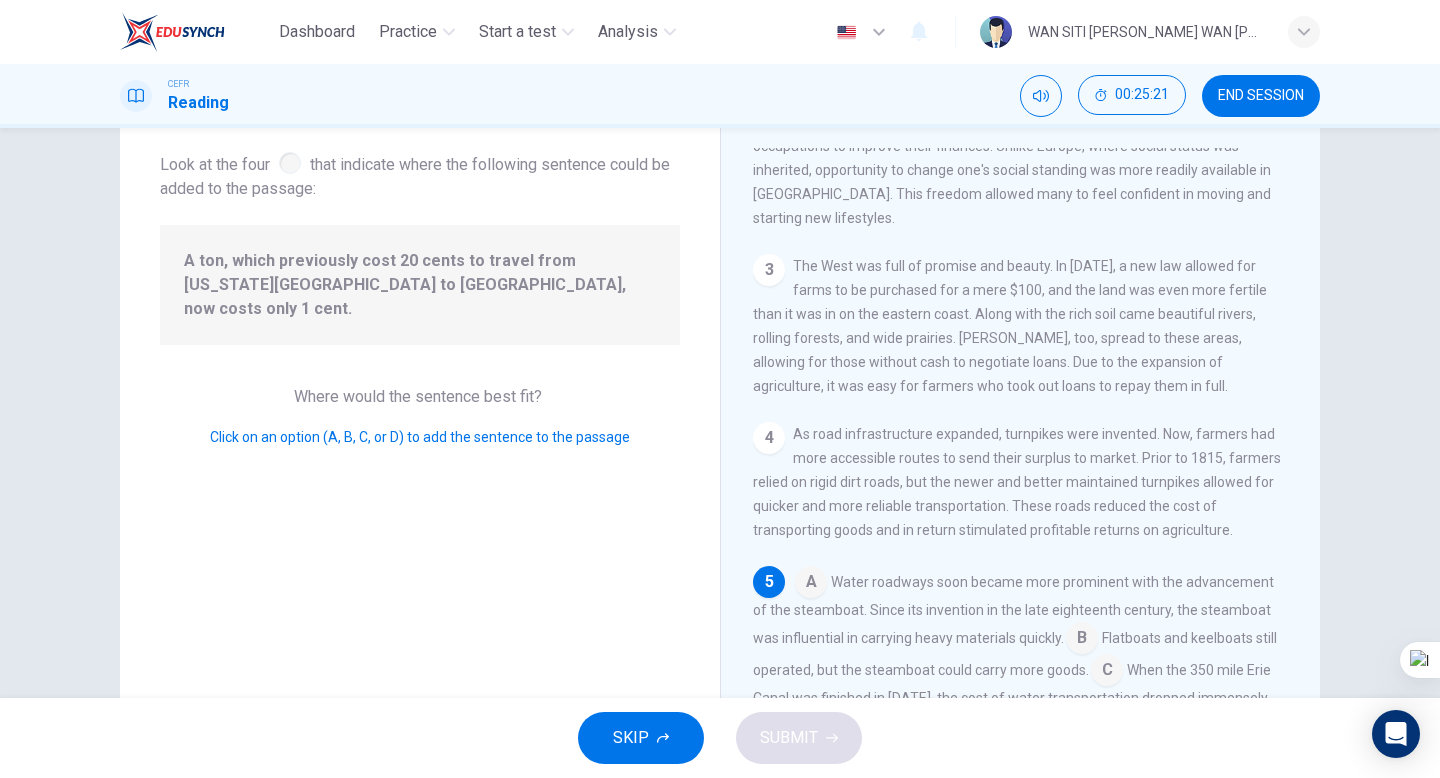 scroll, scrollTop: 545, scrollLeft: 0, axis: vertical 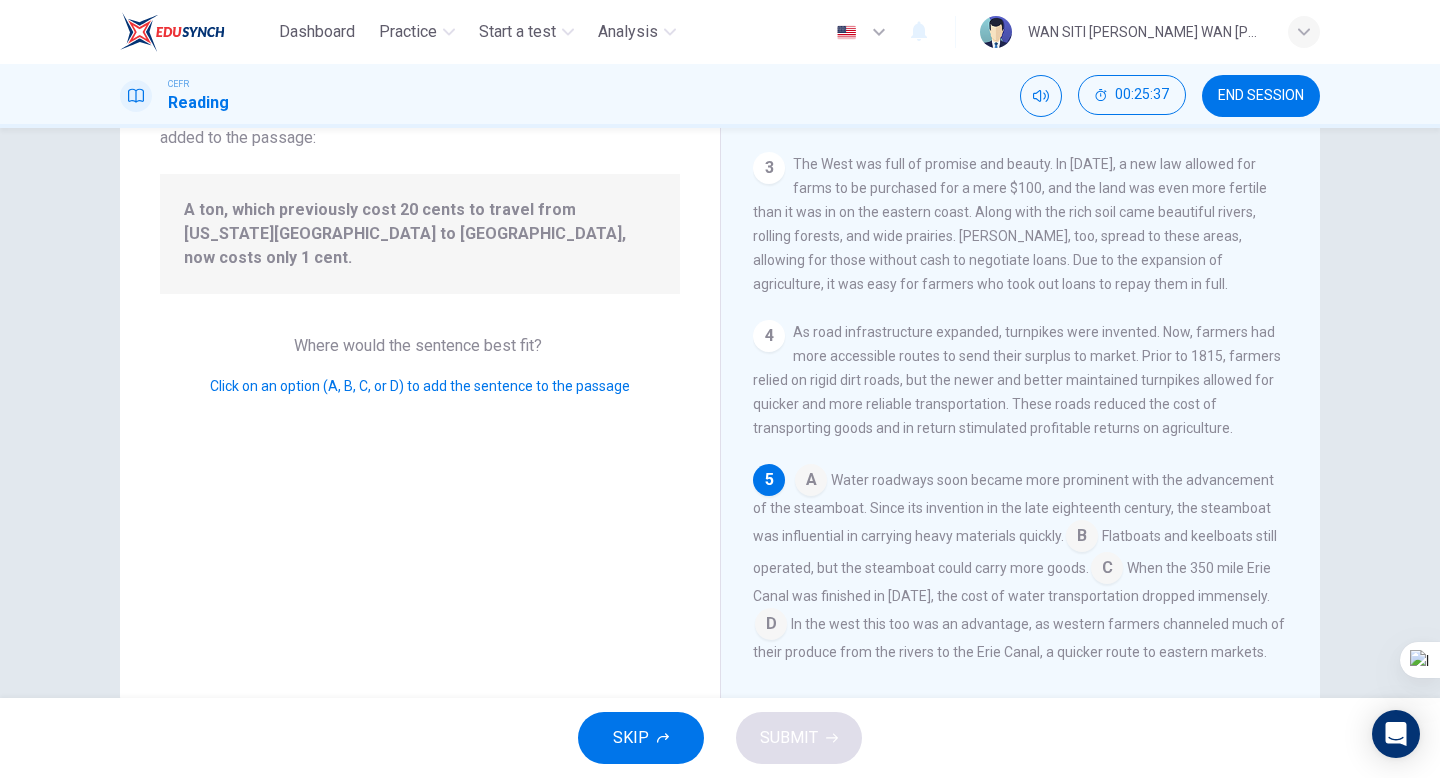 click at bounding box center [771, 626] 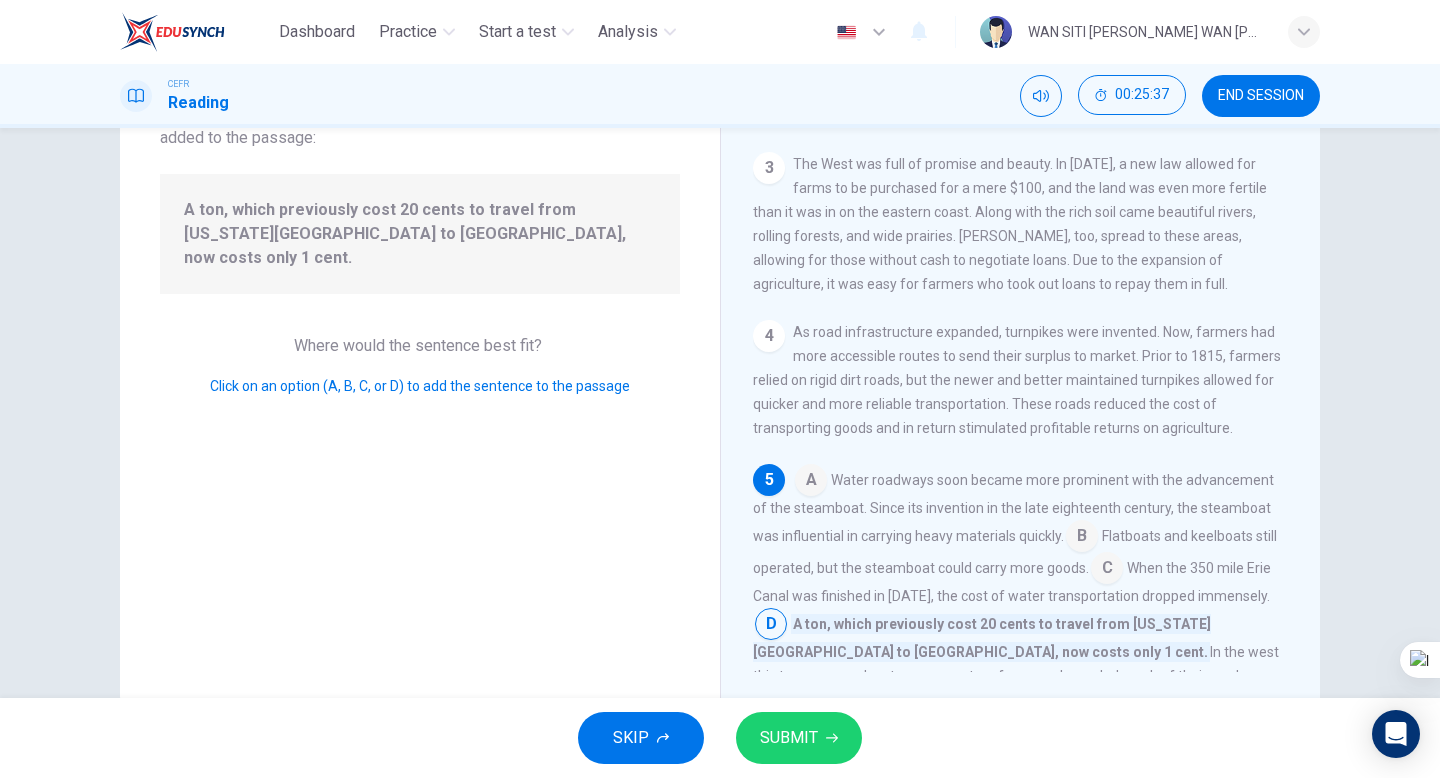 click on "SUBMIT" at bounding box center (799, 738) 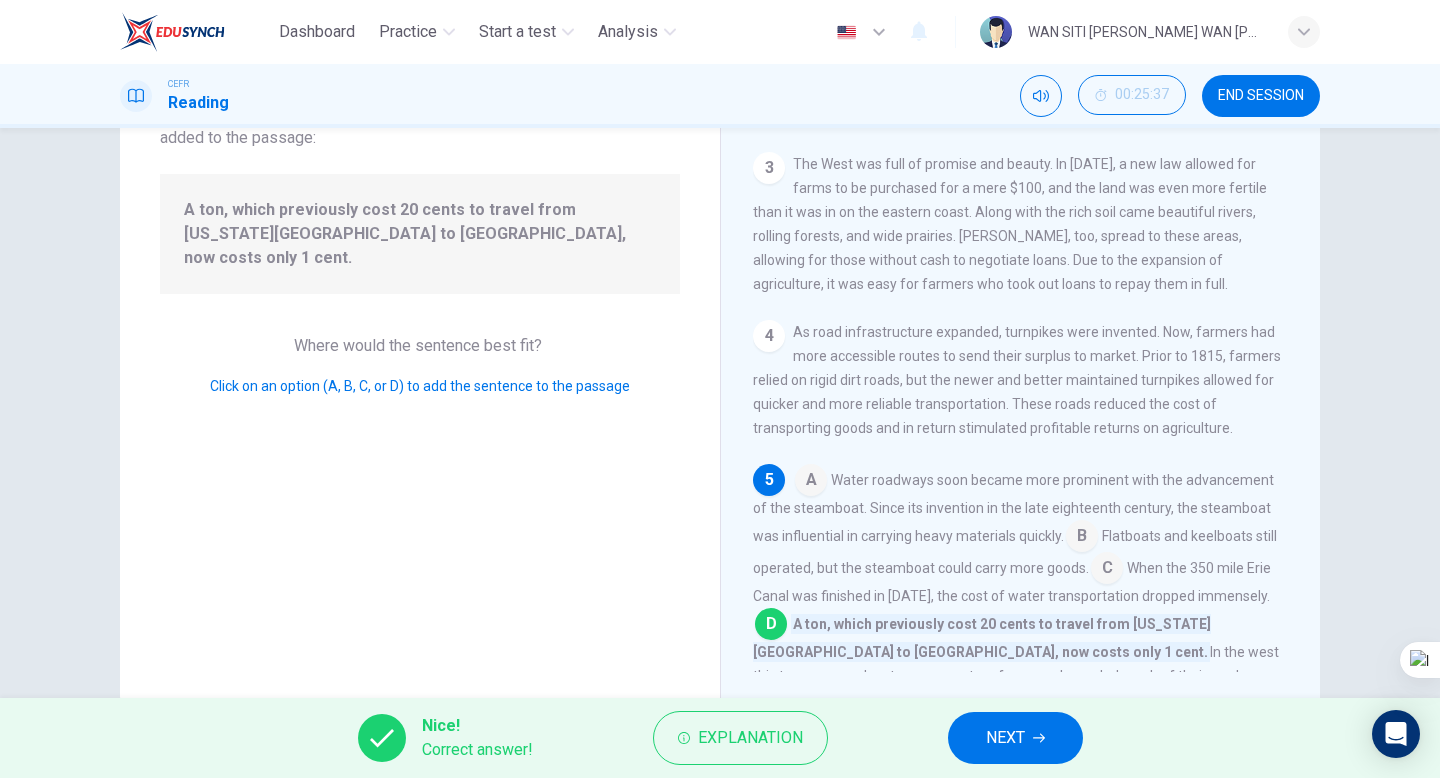 click on "Nice! Correct answer! Explanation NEXT" at bounding box center [720, 738] 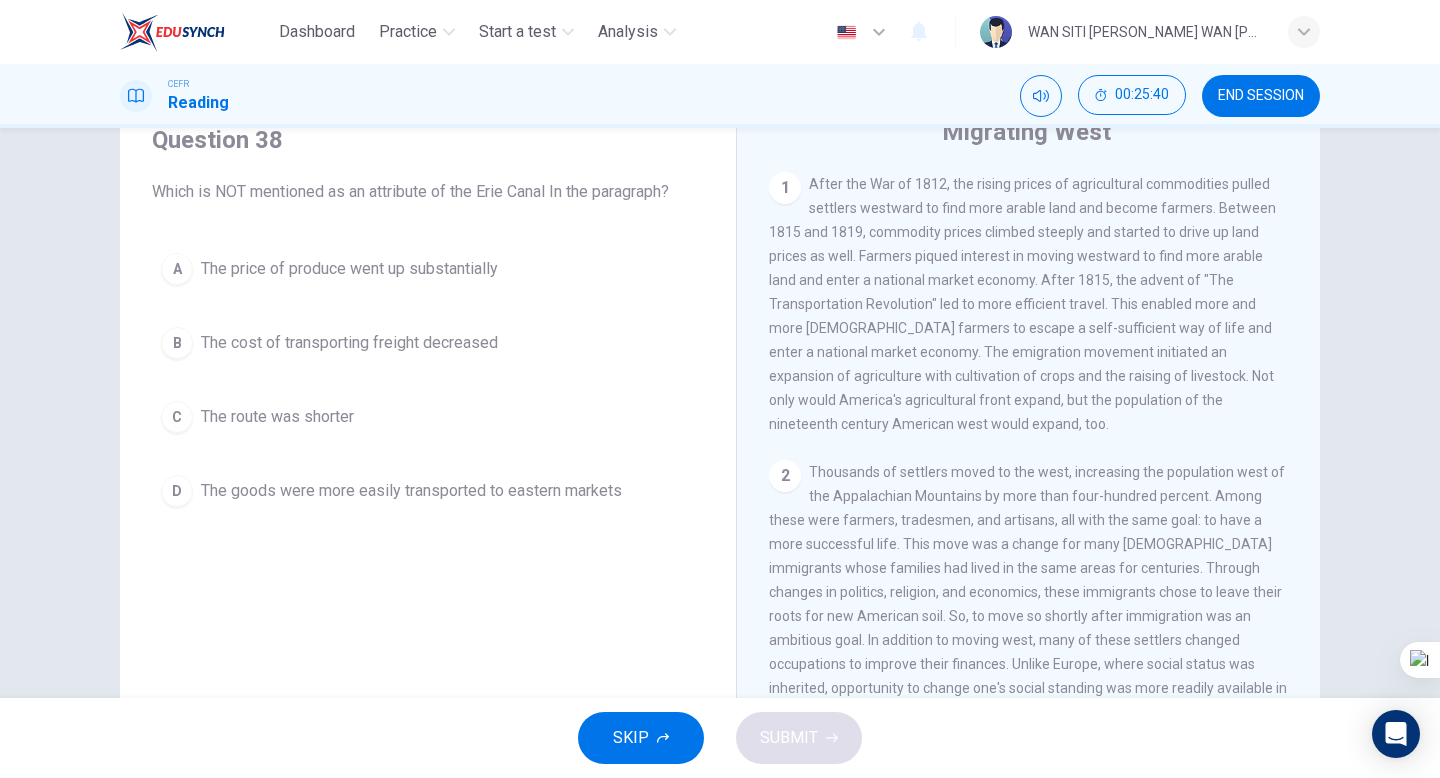 scroll, scrollTop: 205, scrollLeft: 0, axis: vertical 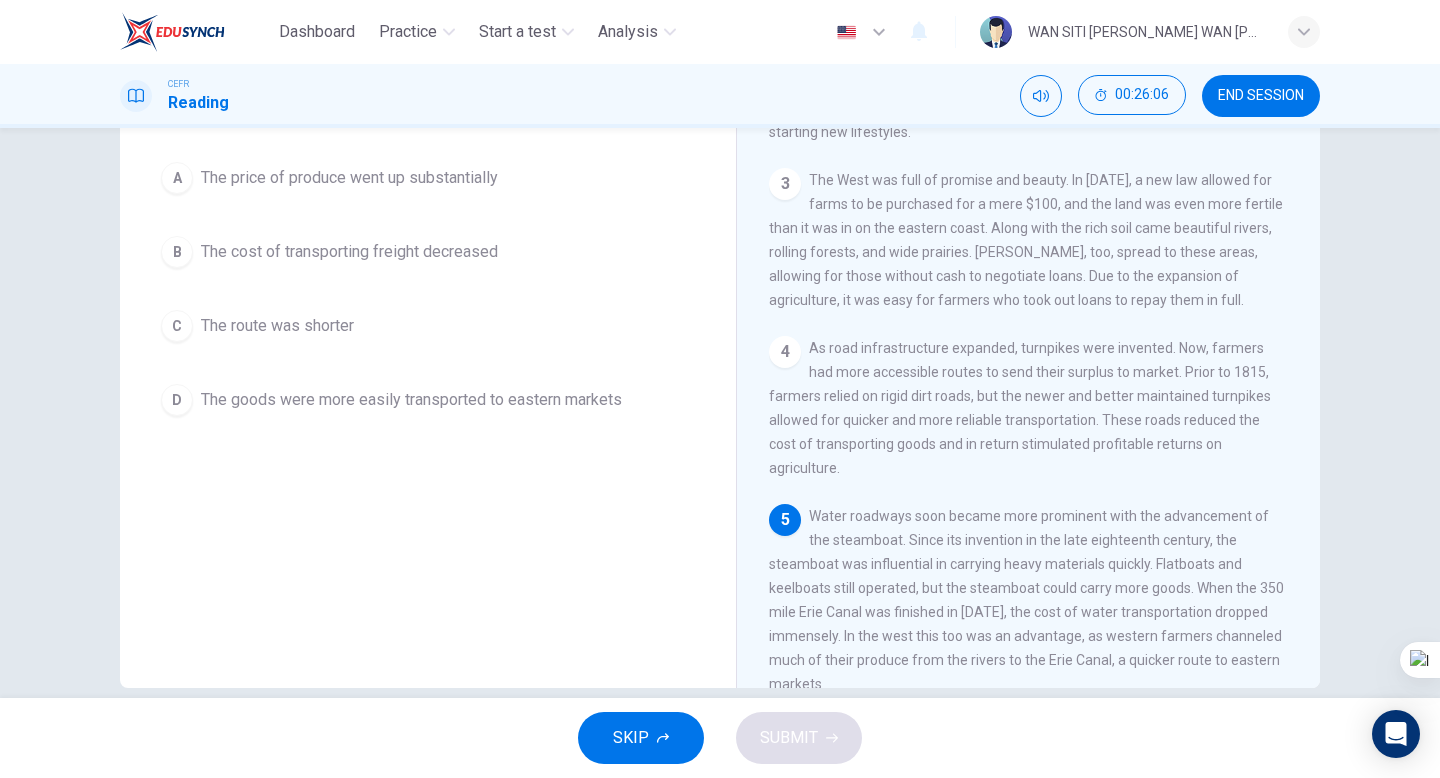 click on "A The price of produce went up substantially" at bounding box center (428, 178) 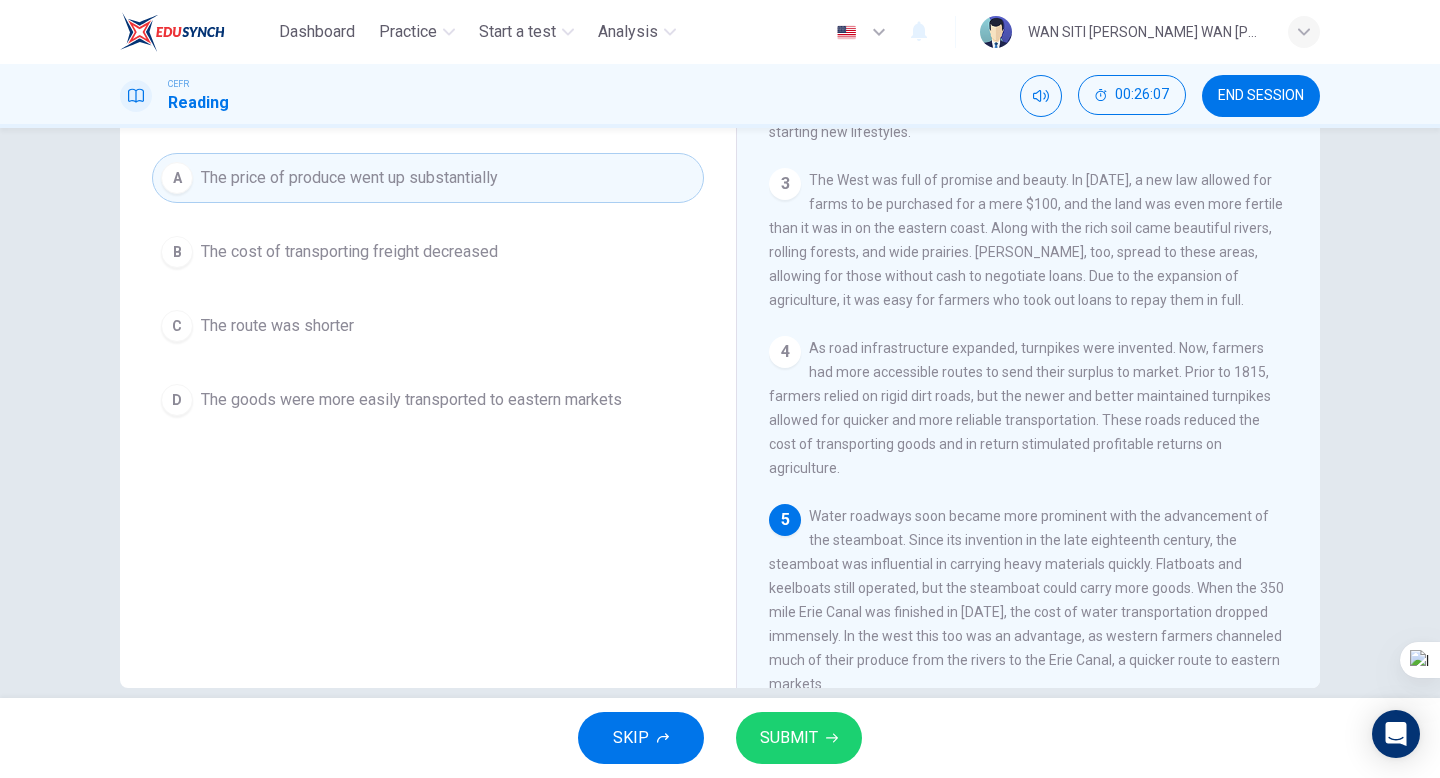 click on "SUBMIT" at bounding box center (789, 738) 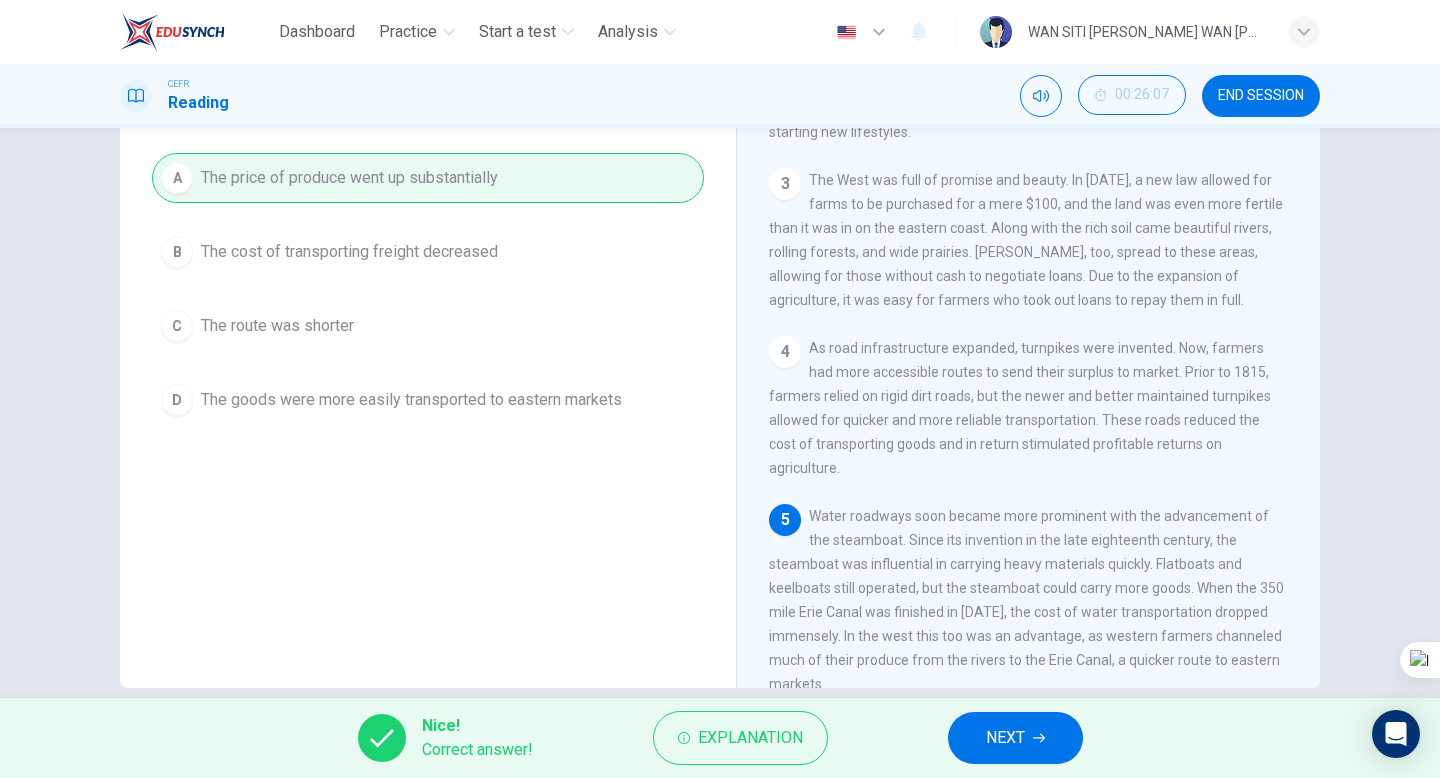 click on "NEXT" at bounding box center [1015, 738] 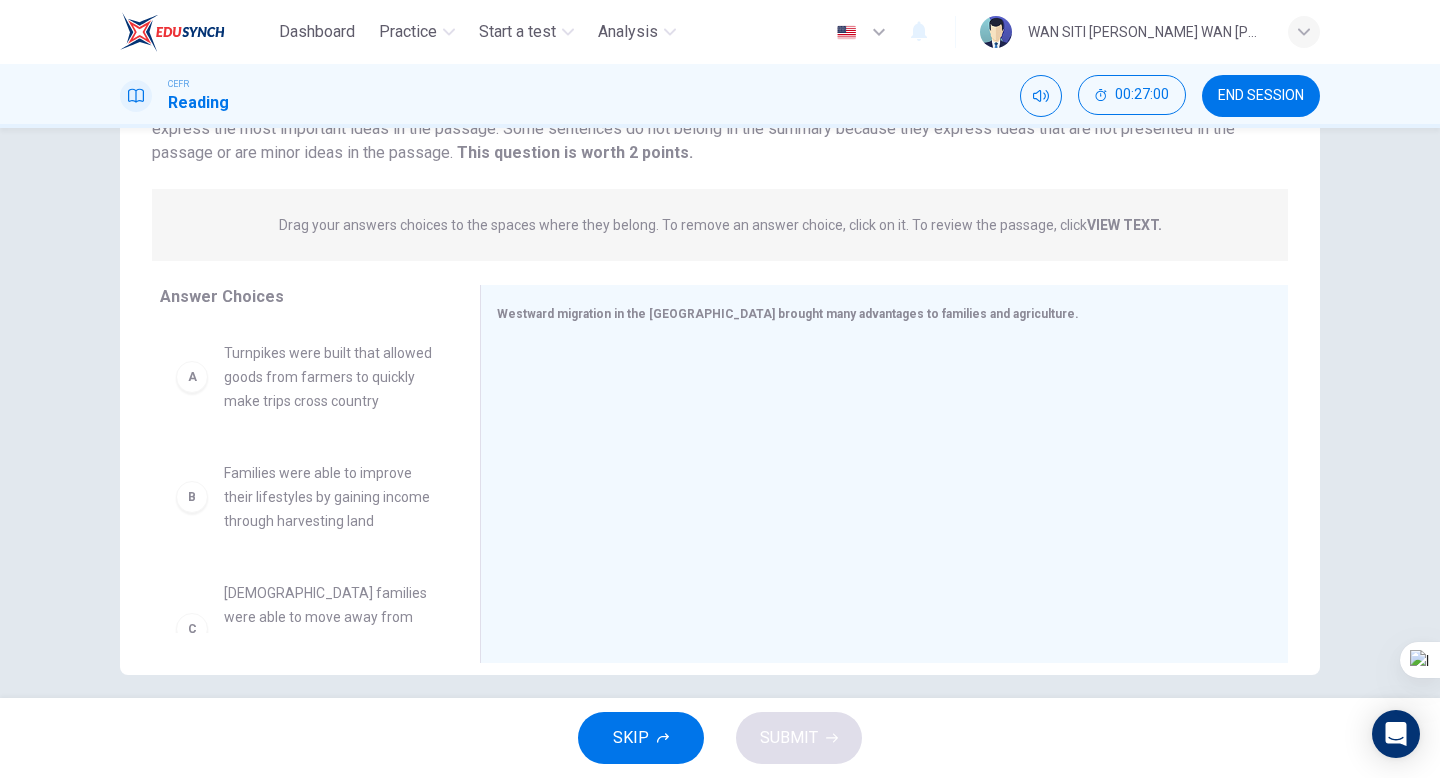 scroll, scrollTop: 205, scrollLeft: 0, axis: vertical 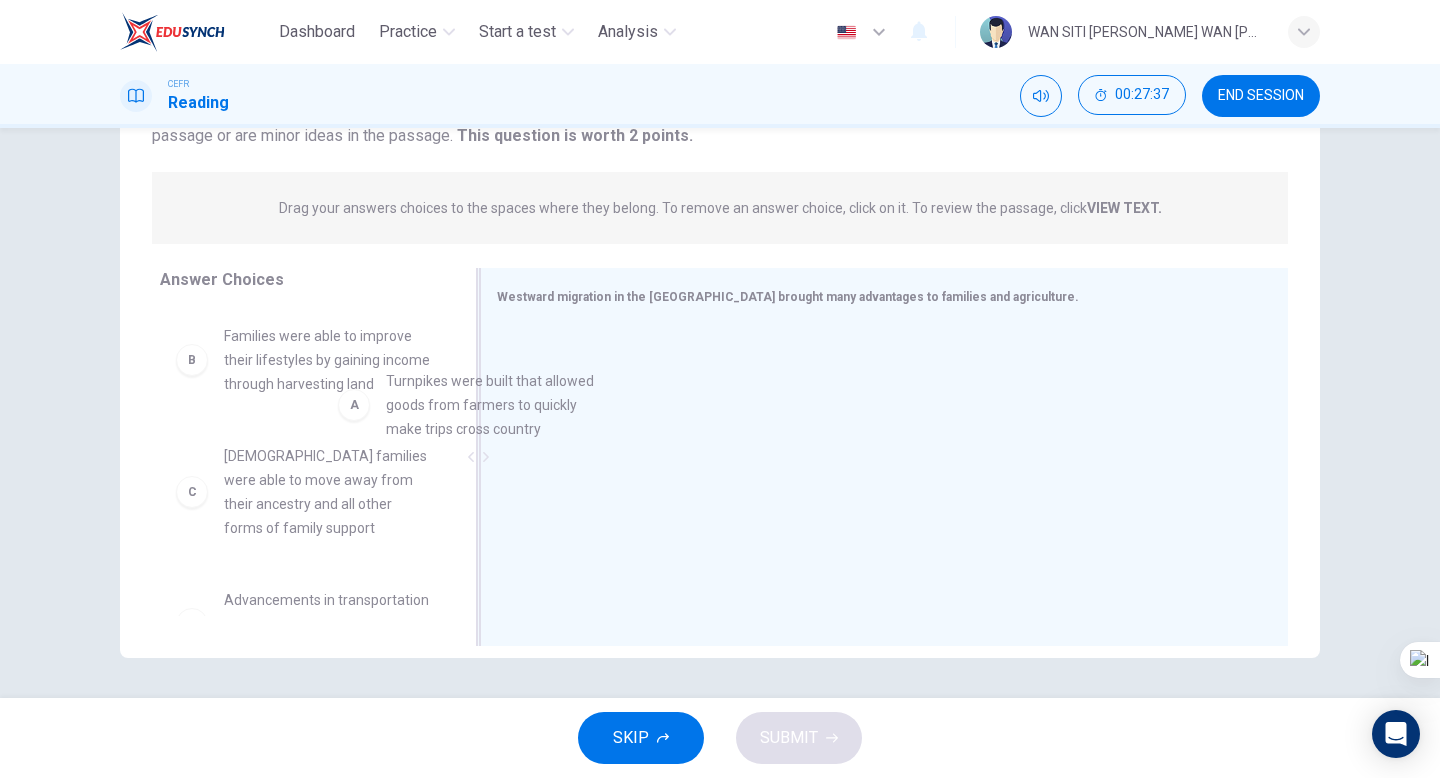 drag, startPoint x: 351, startPoint y: 317, endPoint x: 636, endPoint y: 378, distance: 291.45496 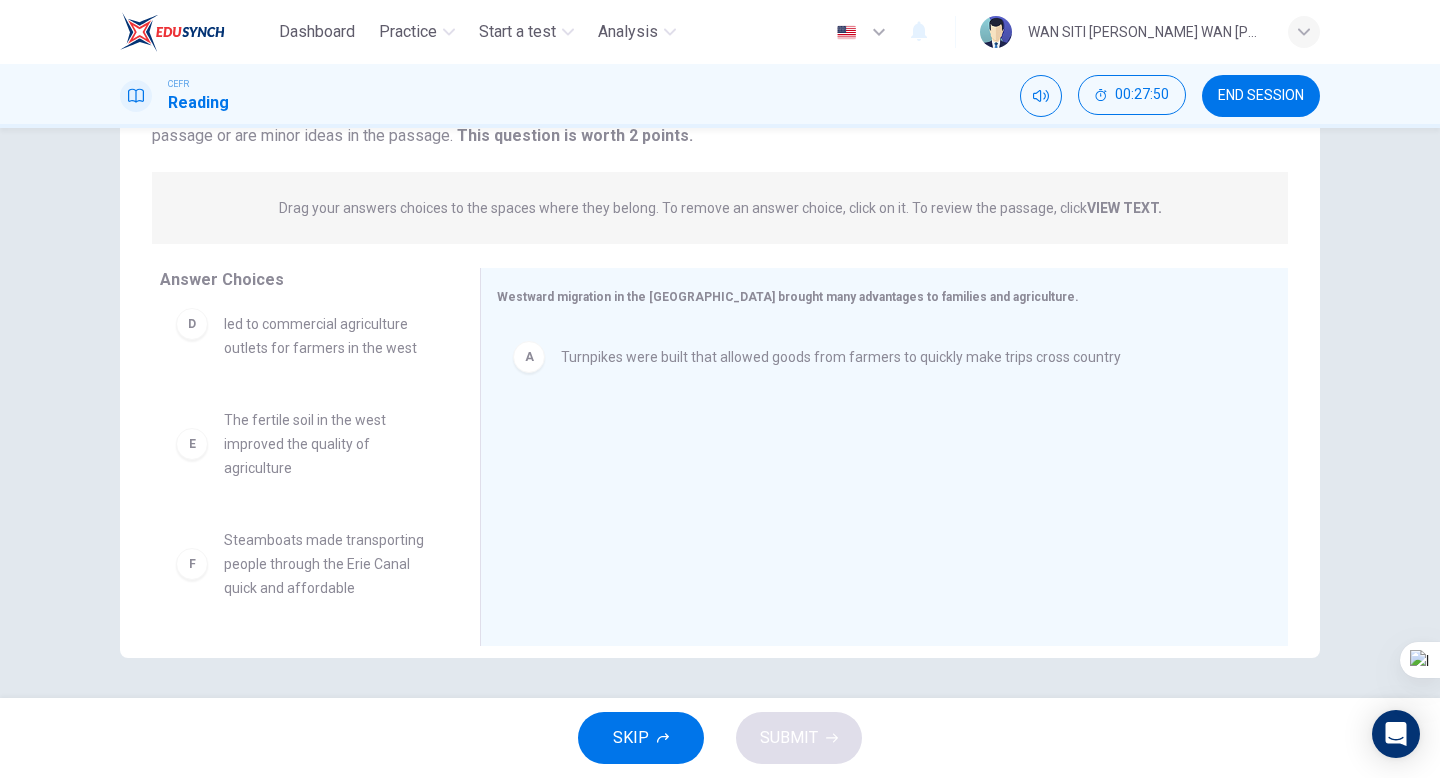 scroll, scrollTop: 253, scrollLeft: 0, axis: vertical 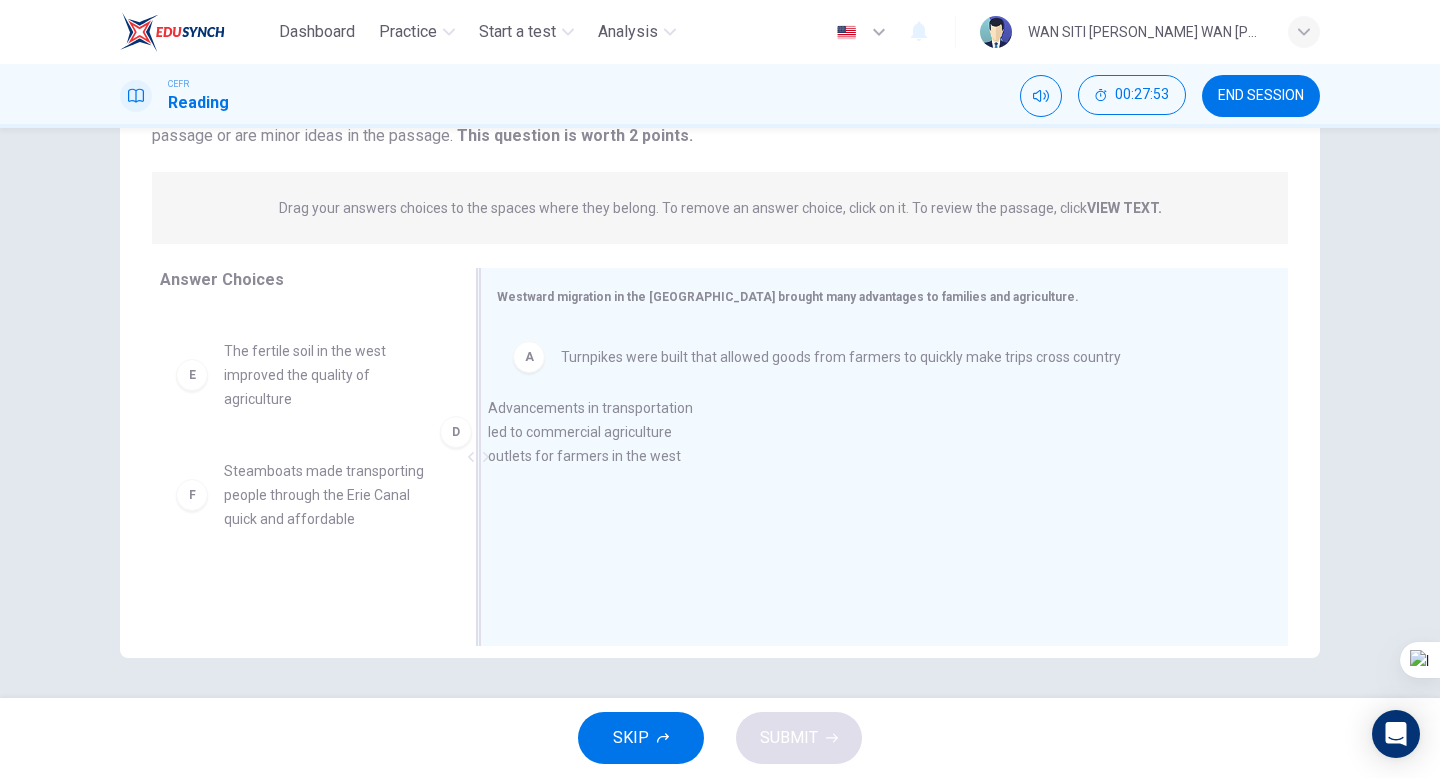 drag, startPoint x: 321, startPoint y: 403, endPoint x: 605, endPoint y: 466, distance: 290.90378 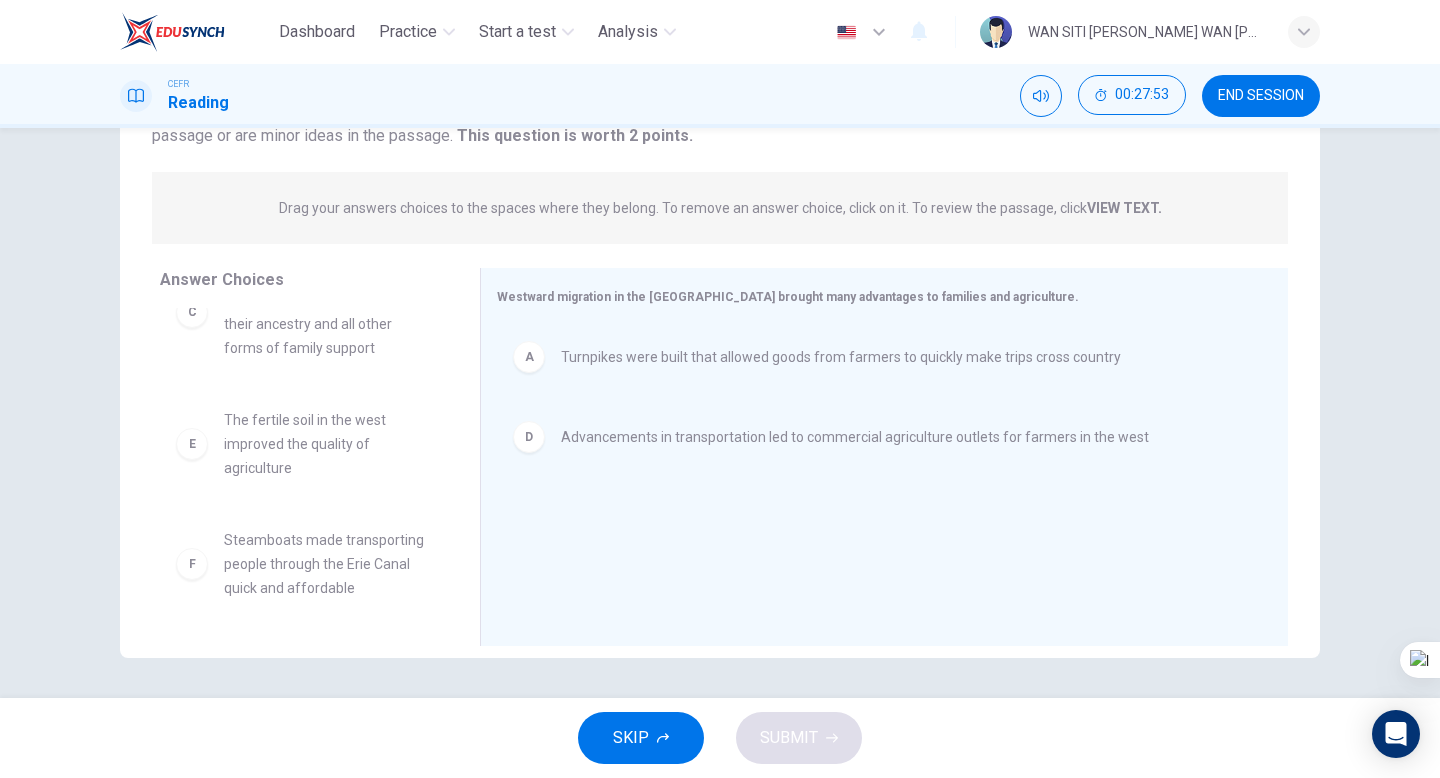 scroll, scrollTop: 180, scrollLeft: 0, axis: vertical 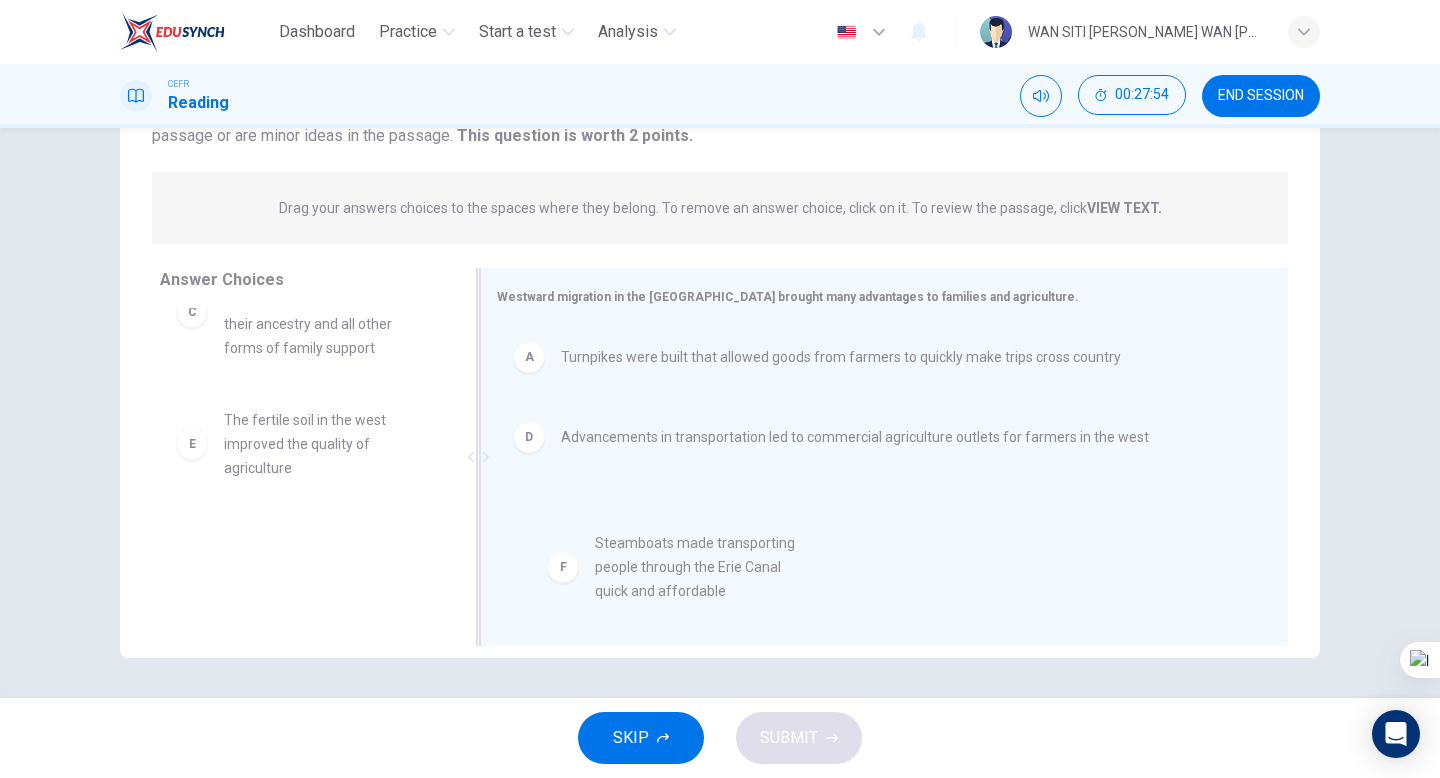 drag, startPoint x: 328, startPoint y: 512, endPoint x: 710, endPoint y: 515, distance: 382.01178 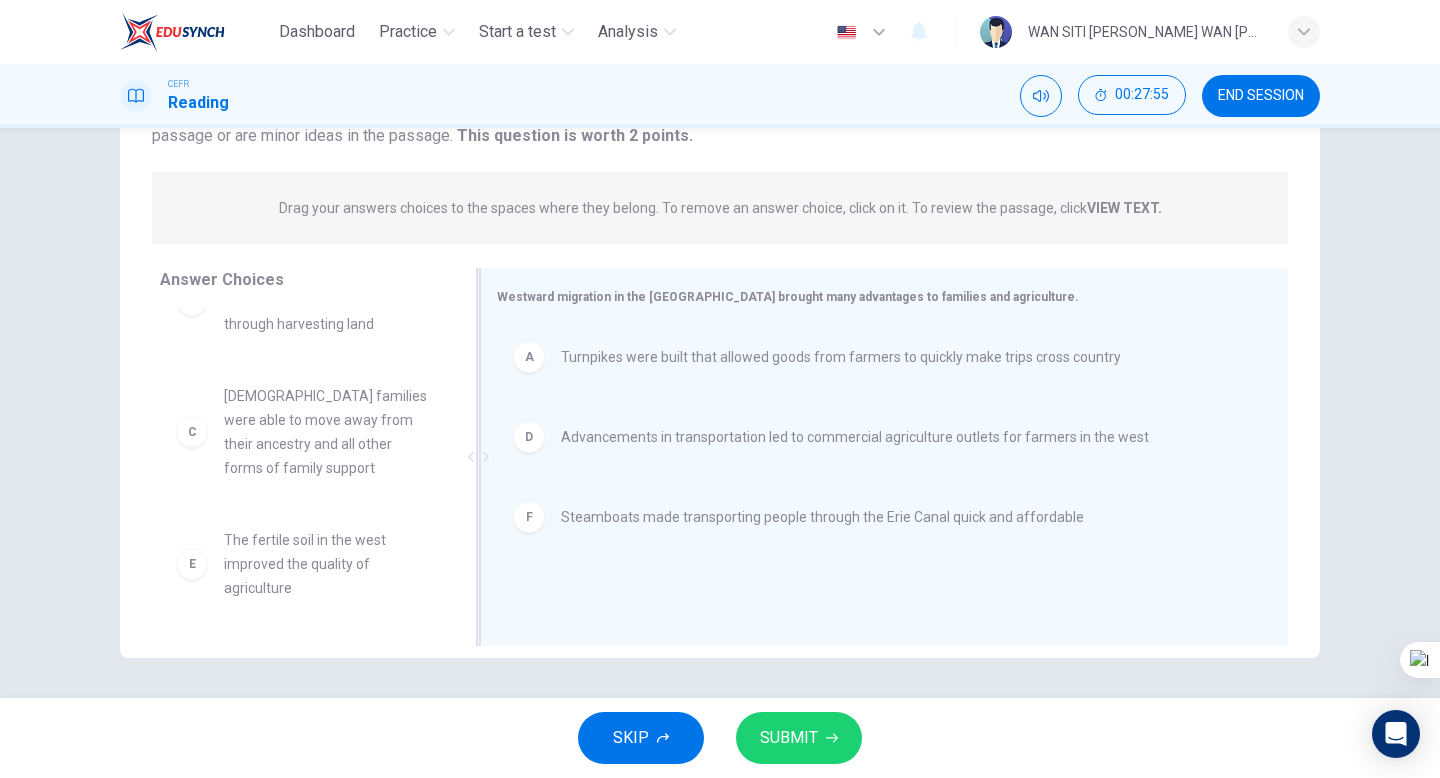 scroll, scrollTop: 60, scrollLeft: 0, axis: vertical 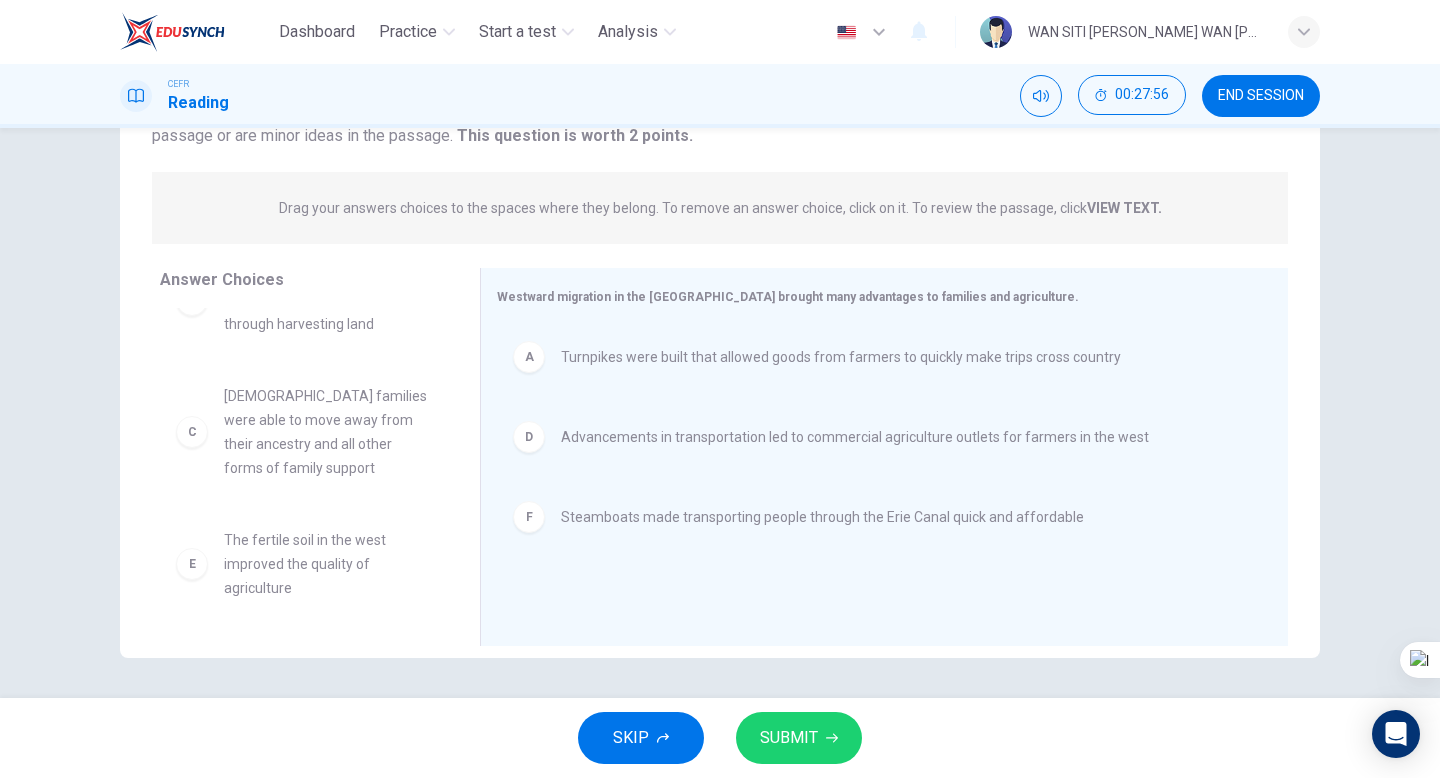click on "SUBMIT" at bounding box center [799, 738] 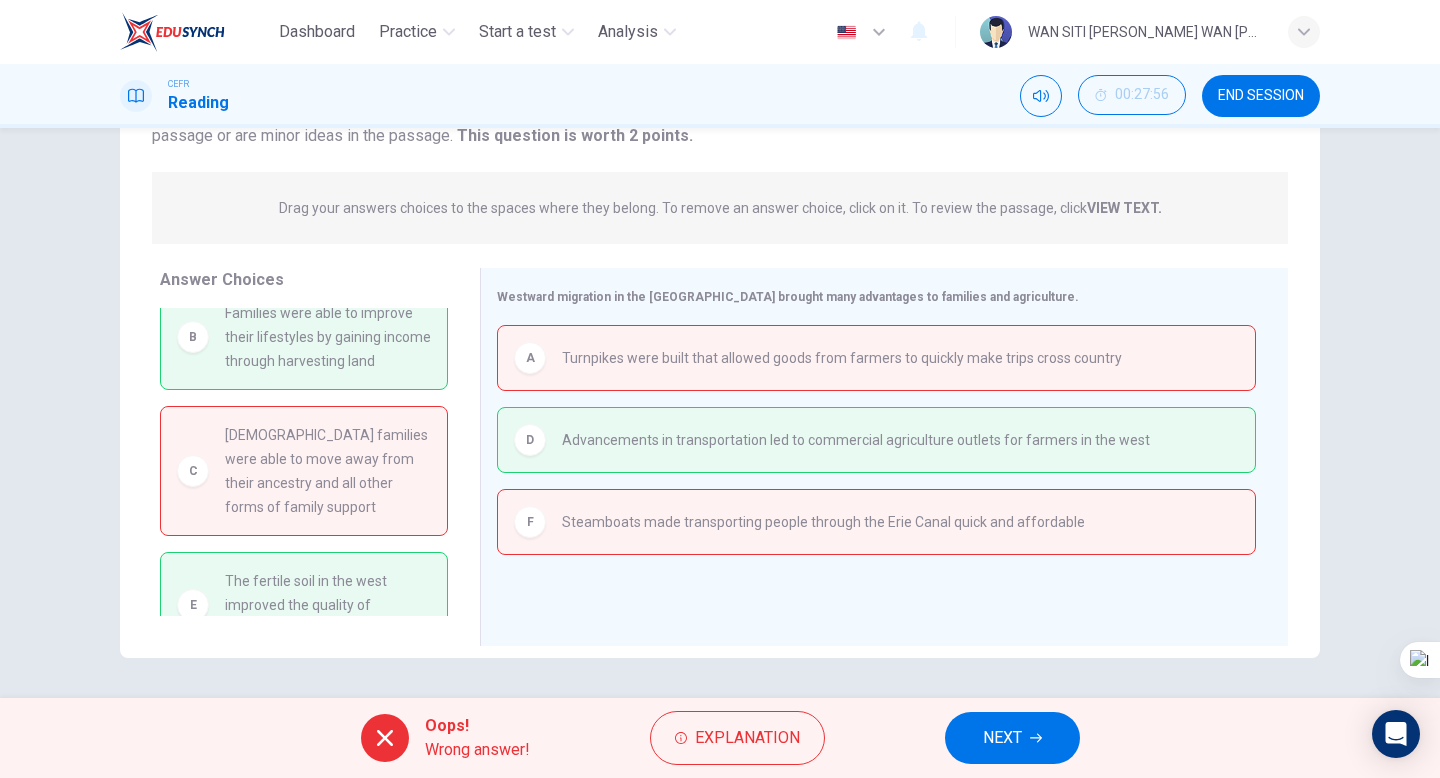 scroll, scrollTop: 0, scrollLeft: 0, axis: both 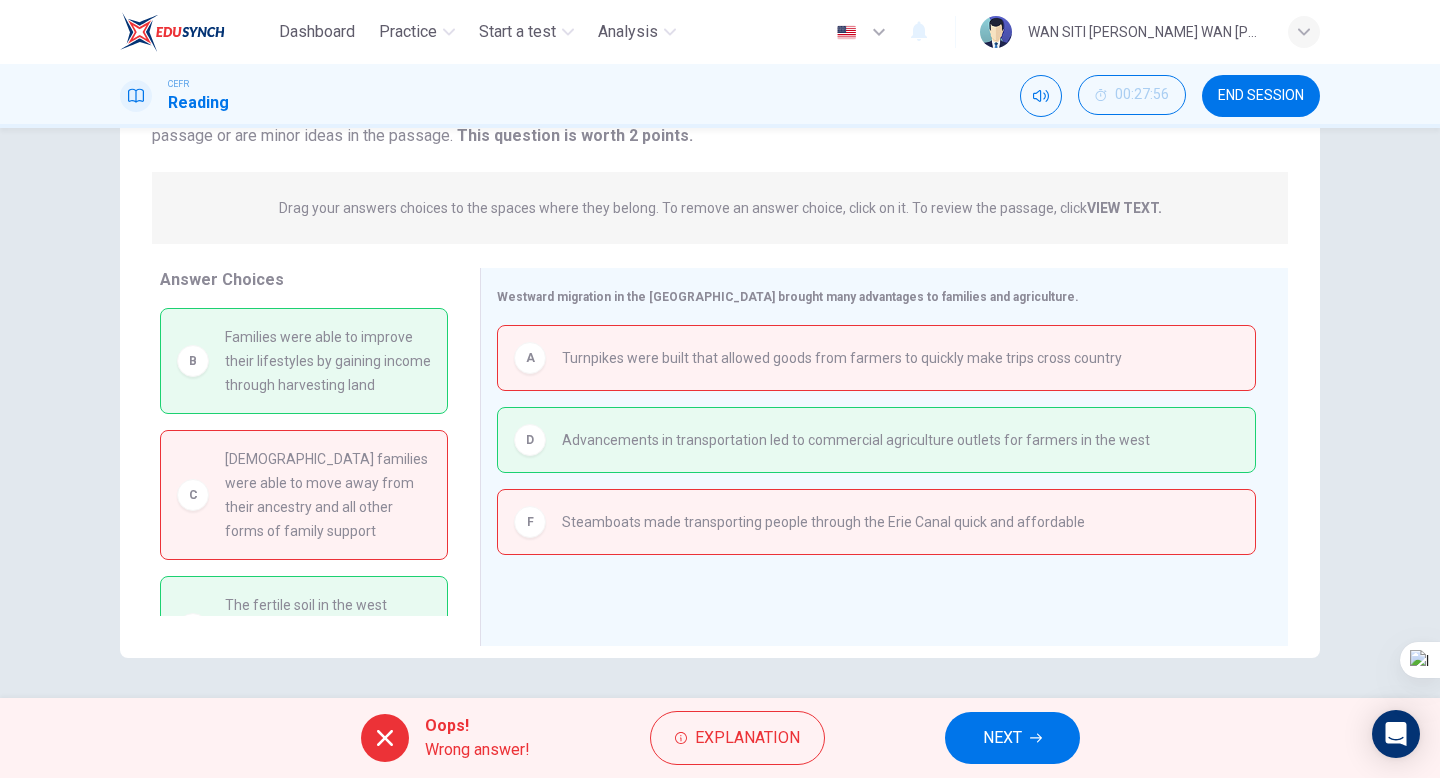 click on "NEXT" at bounding box center [1002, 738] 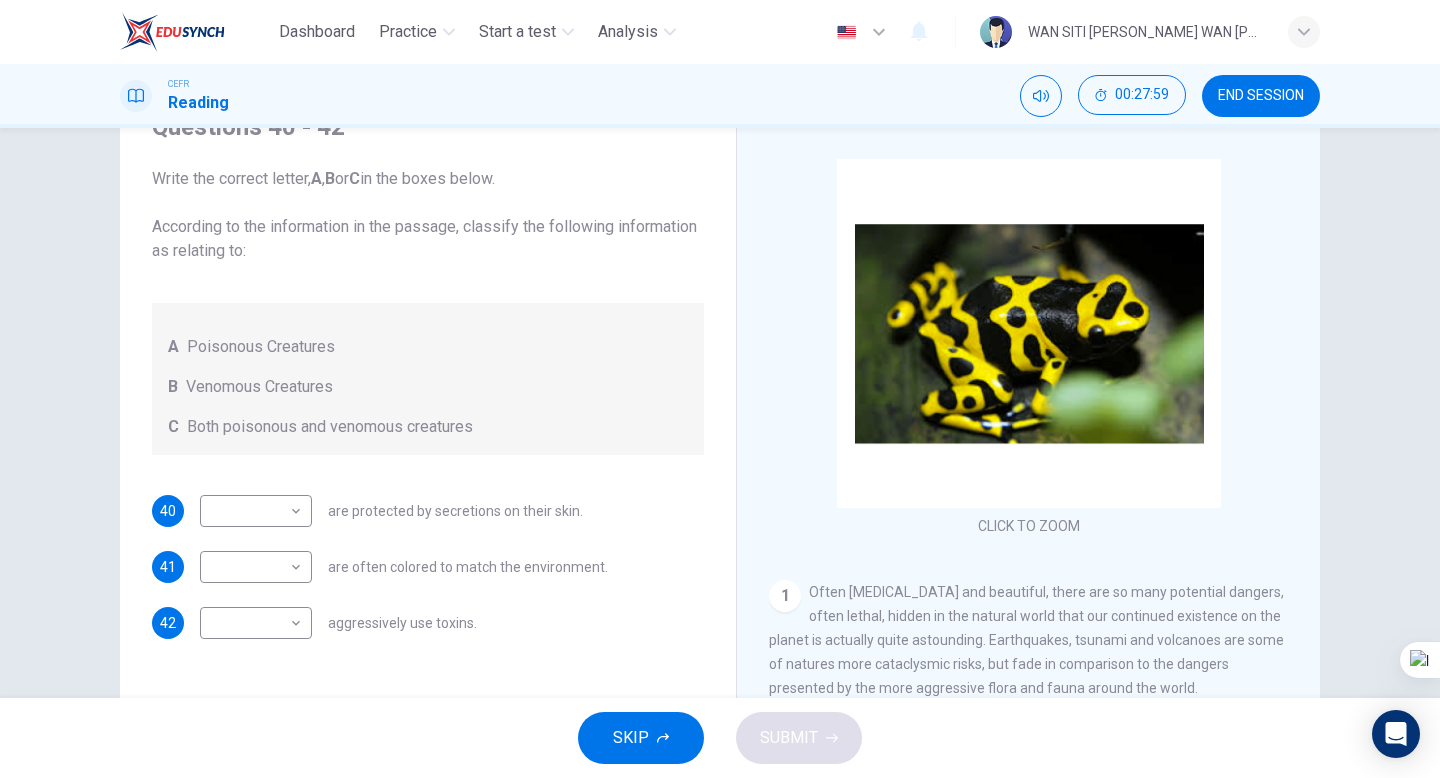 scroll, scrollTop: 105, scrollLeft: 0, axis: vertical 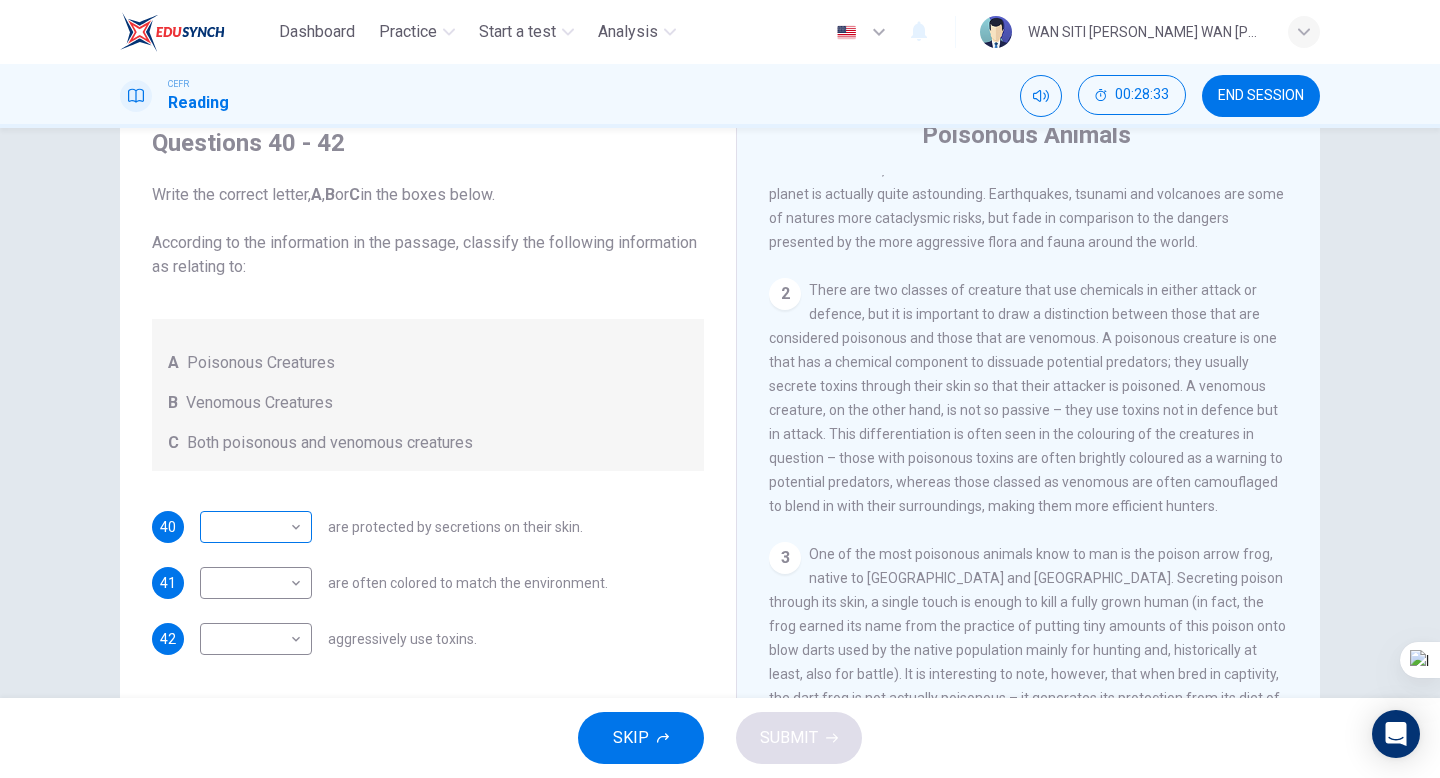 click on "Dashboard Practice Start a test Analysis English en ​ WAN SITI ZALEHA BINTI WAN MOHD NORDIN CEFR Reading 00:28:33 END SESSION Questions 40 - 42 Write the correct letter,  A ,  B  or  C  in the boxes below.
According to the information in the passage, classify the following information
as relating to: A Poisonous Creatures B Venomous Creatures C Both poisonous and venomous creatures 40 ​ ​ are protected by secretions on their skin. 41 ​ ​ are often colored to match the environment. 42 ​ ​ aggressively use toxins. Poisonous Animals CLICK TO ZOOM Click to Zoom 1 Often benign and beautiful, there are so many potential dangers, often lethal, hidden in the natural world that our continued existence on the planet is actually quite astounding. Earthquakes, tsunami and volcanoes are some of natures more cataclysmic risks, but fade in comparison to the dangers presented by the more aggressive flora and fauna around the world. 2 3 4 5 6 SKIP SUBMIT EduSynch - Online Language Proficiency Testing" at bounding box center (720, 389) 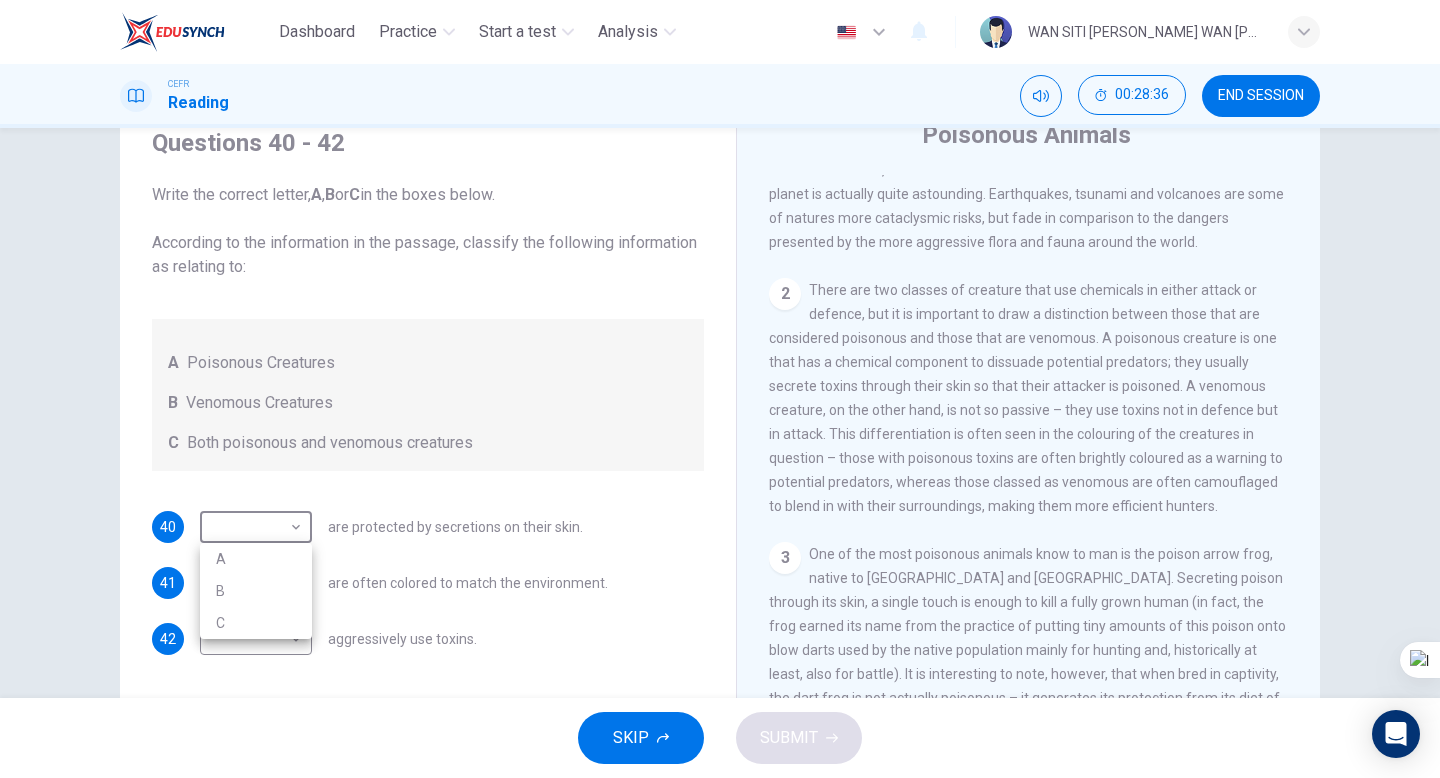 click on "A" at bounding box center [256, 559] 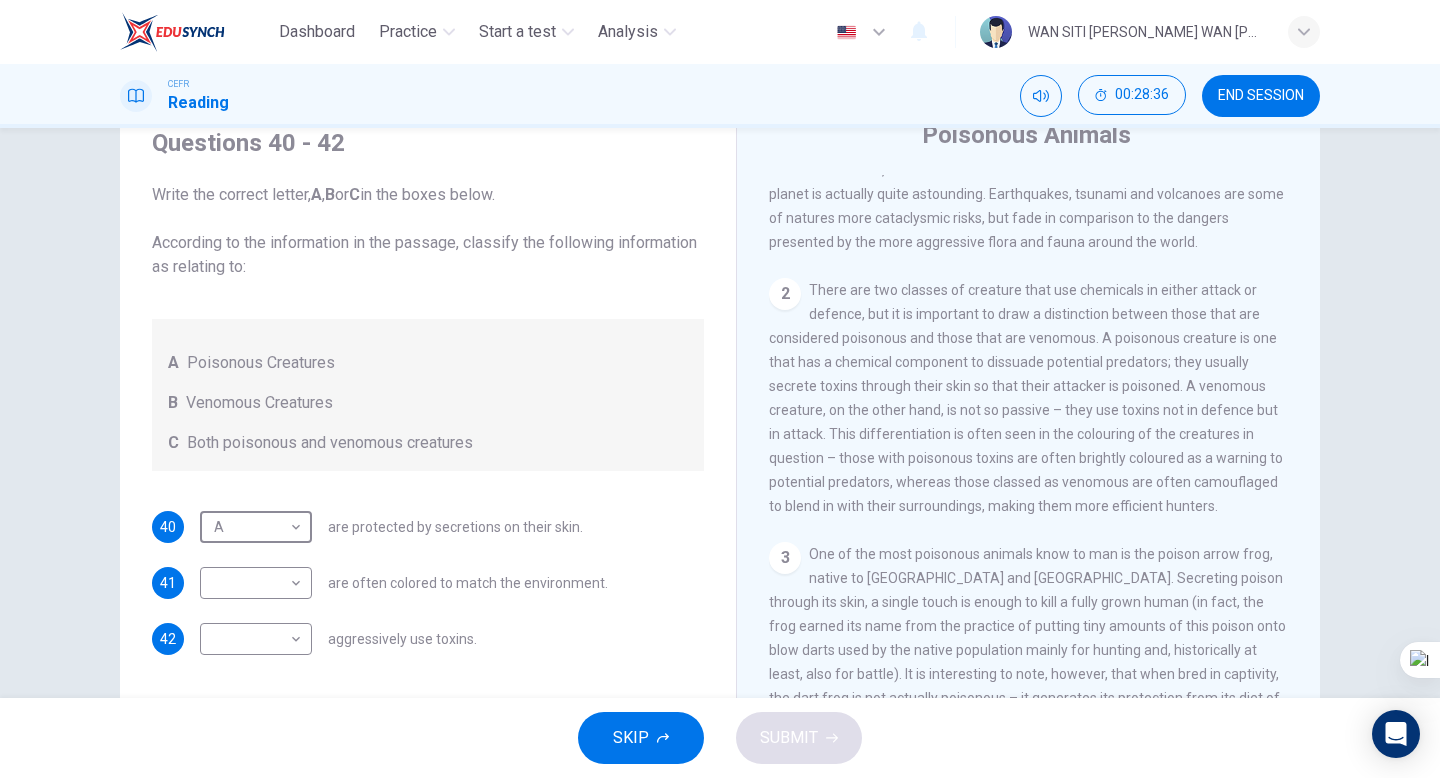 scroll, scrollTop: 122, scrollLeft: 0, axis: vertical 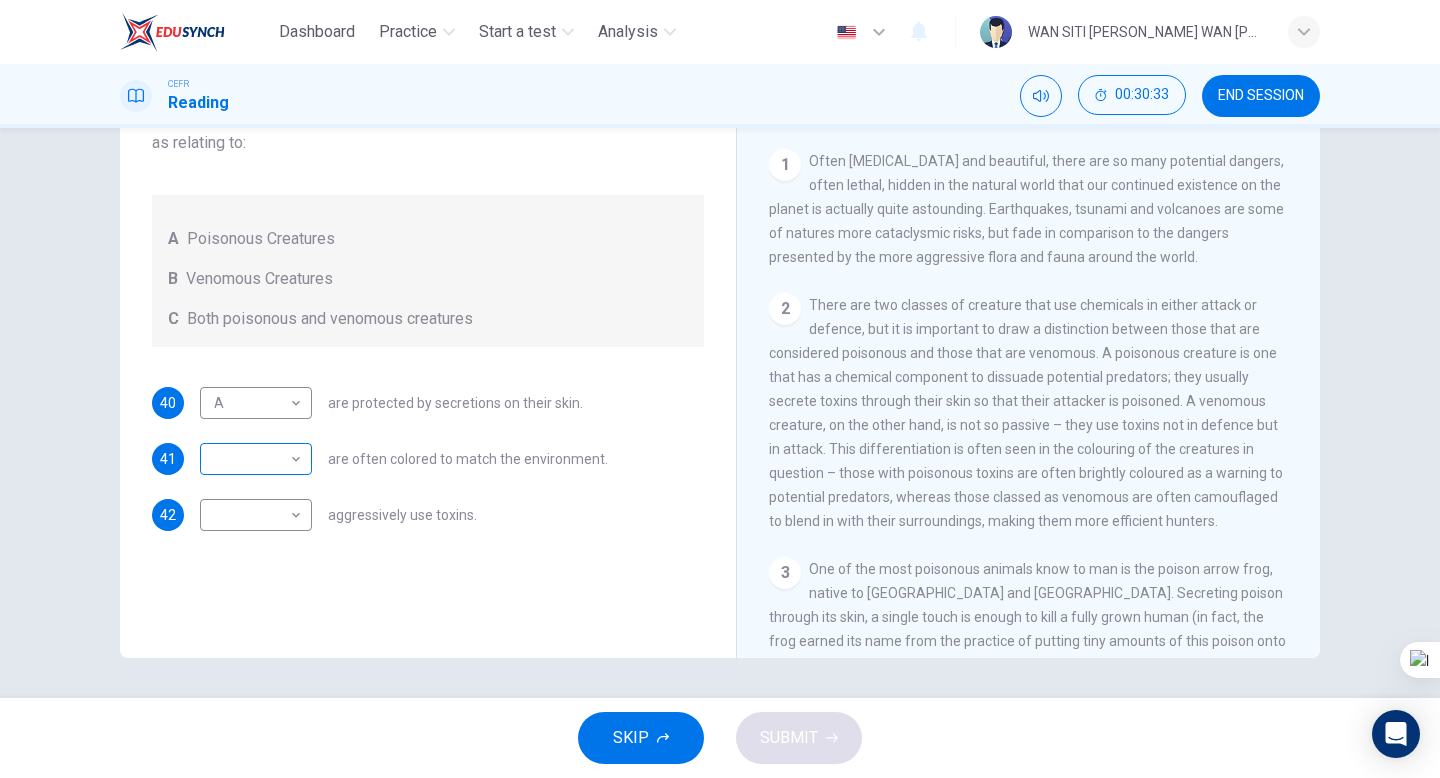 click on "Dashboard Practice Start a test Analysis English en ​ WAN SITI ZALEHA BINTI WAN MOHD NORDIN CEFR Reading 00:30:33 END SESSION Questions 40 - 42 Write the correct letter,  A ,  B  or  C  in the boxes below.
According to the information in the passage, classify the following information
as relating to: A Poisonous Creatures B Venomous Creatures C Both poisonous and venomous creatures 40 A A ​ are protected by secretions on their skin. 41 ​ ​ are often colored to match the environment. 42 ​ ​ aggressively use toxins. Poisonous Animals CLICK TO ZOOM Click to Zoom 1 Often benign and beautiful, there are so many potential dangers, often lethal, hidden in the natural world that our continued existence on the planet is actually quite astounding. Earthquakes, tsunami and volcanoes are some of natures more cataclysmic risks, but fade in comparison to the dangers presented by the more aggressive flora and fauna around the world. 2 3 4 5 6 SKIP SUBMIT EduSynch - Online Language Proficiency Testing" at bounding box center (720, 389) 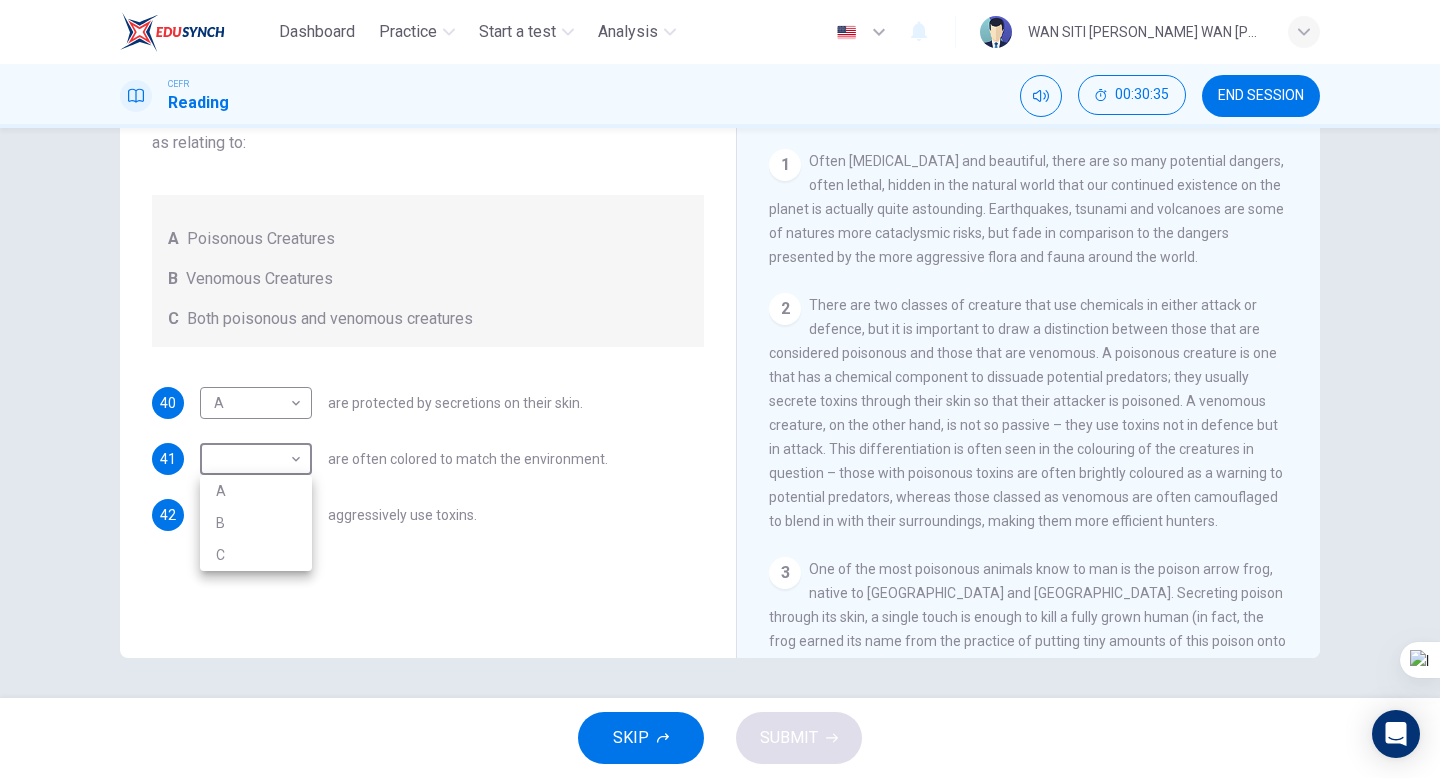 click on "B" at bounding box center [256, 523] 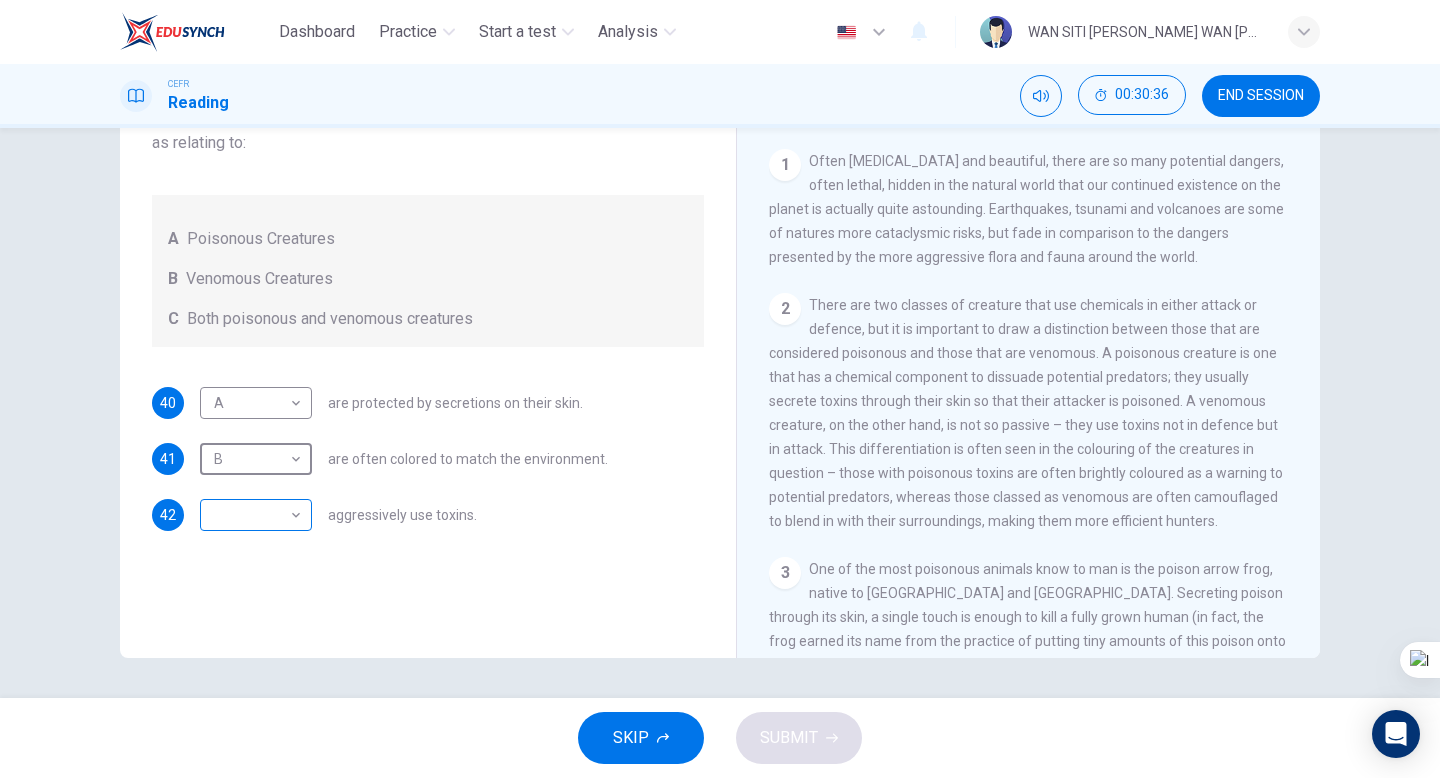 click on "Dashboard Practice Start a test Analysis English en ​ WAN SITI ZALEHA BINTI WAN MOHD NORDIN CEFR Reading 00:30:36 END SESSION Questions 40 - 42 Write the correct letter,  A ,  B  or  C  in the boxes below.
According to the information in the passage, classify the following information
as relating to: A Poisonous Creatures B Venomous Creatures C Both poisonous and venomous creatures 40 A A ​ are protected by secretions on their skin. 41 B B ​ are often colored to match the environment. 42 ​ ​ aggressively use toxins. Poisonous Animals CLICK TO ZOOM Click to Zoom 1 Often benign and beautiful, there are so many potential dangers, often lethal, hidden in the natural world that our continued existence on the planet is actually quite astounding. Earthquakes, tsunami and volcanoes are some of natures more cataclysmic risks, but fade in comparison to the dangers presented by the more aggressive flora and fauna around the world. 2 3 4 5 6 SKIP SUBMIT EduSynch - Online Language Proficiency Testing" at bounding box center (720, 389) 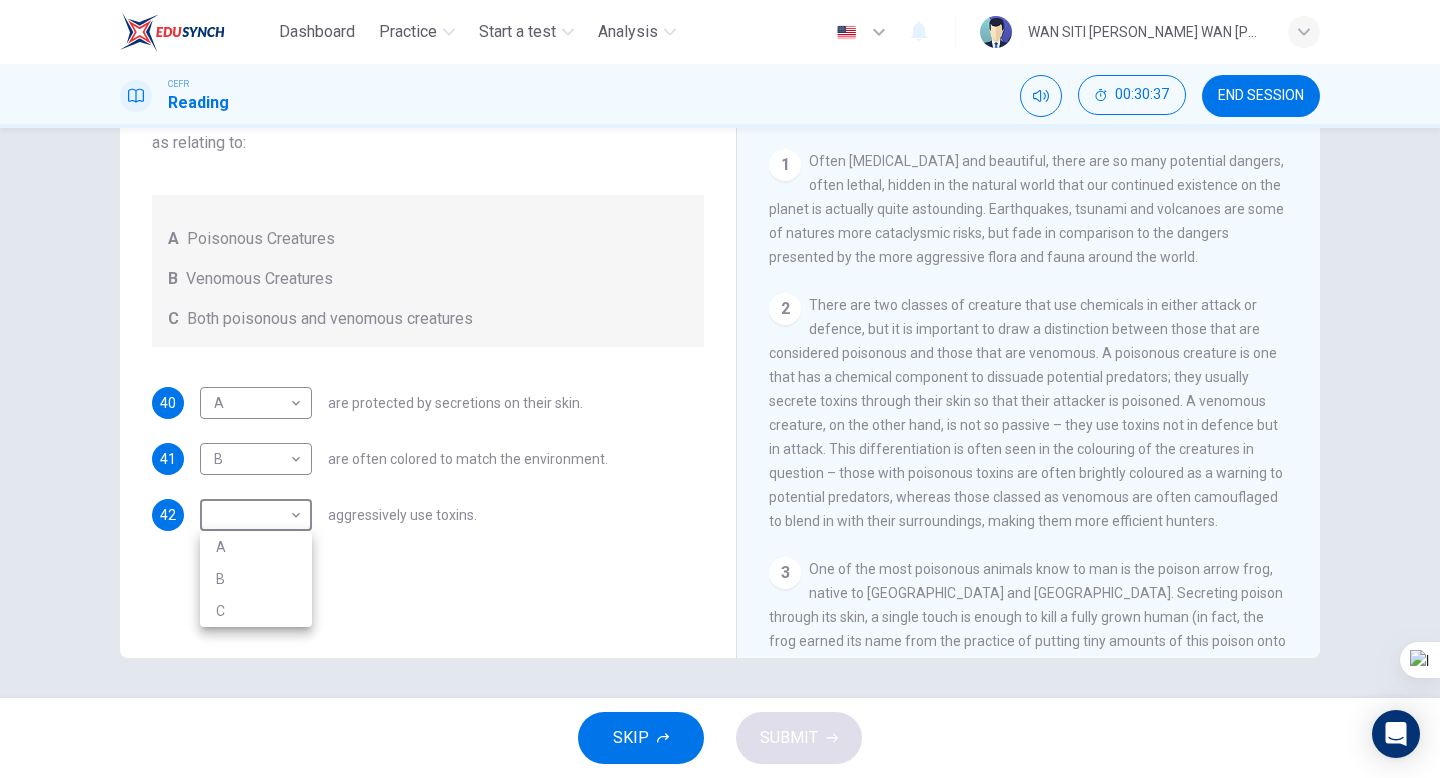 click on "C" at bounding box center (256, 611) 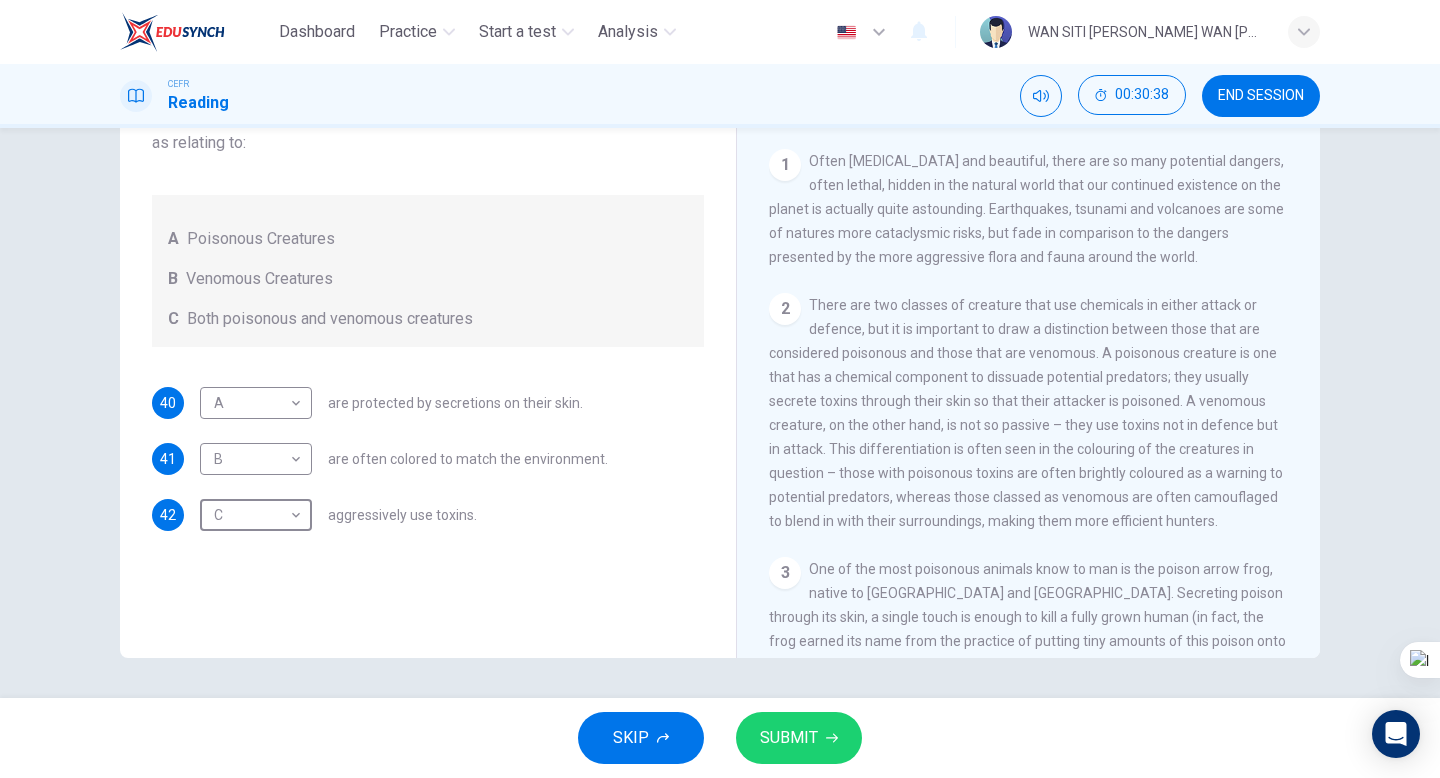 click on "SUBMIT" at bounding box center [789, 738] 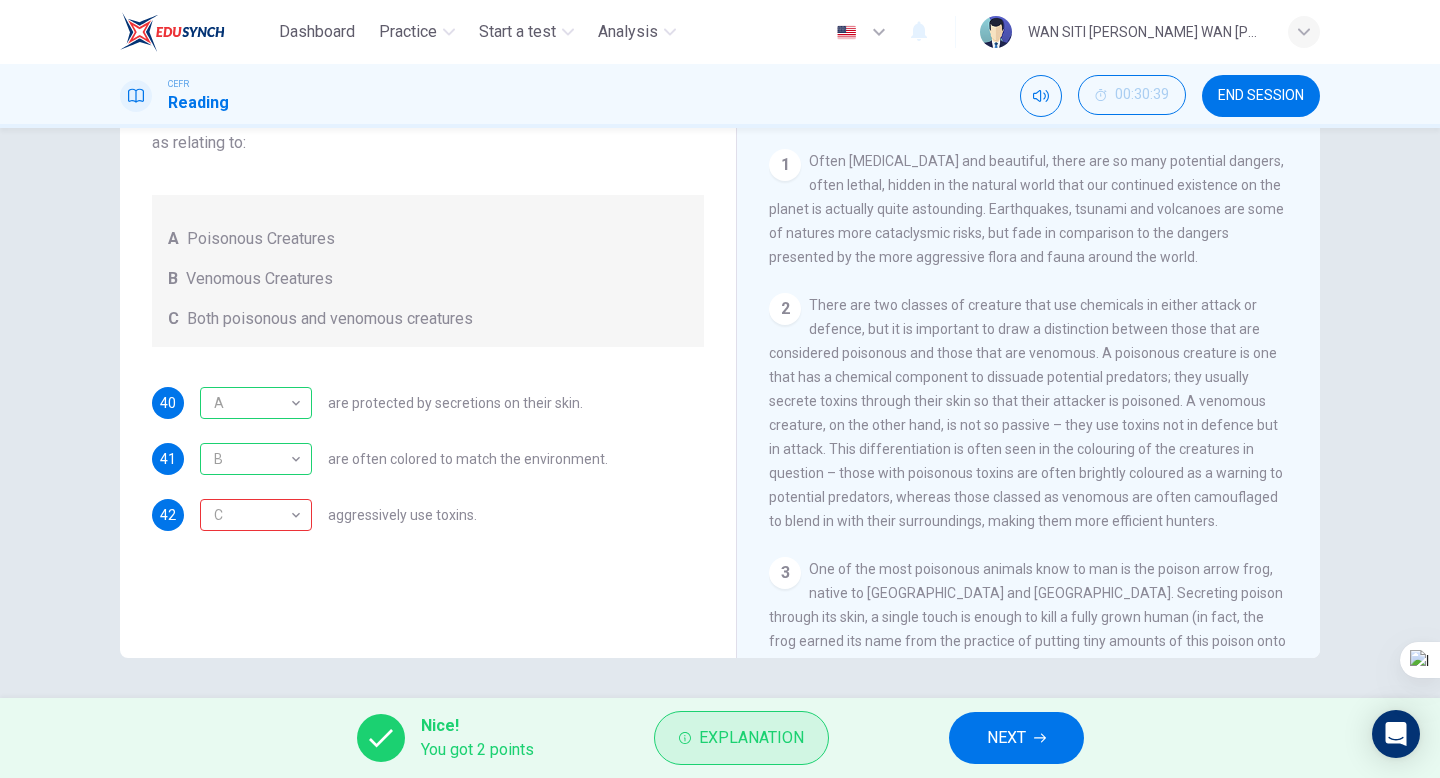 click on "Explanation" at bounding box center (751, 738) 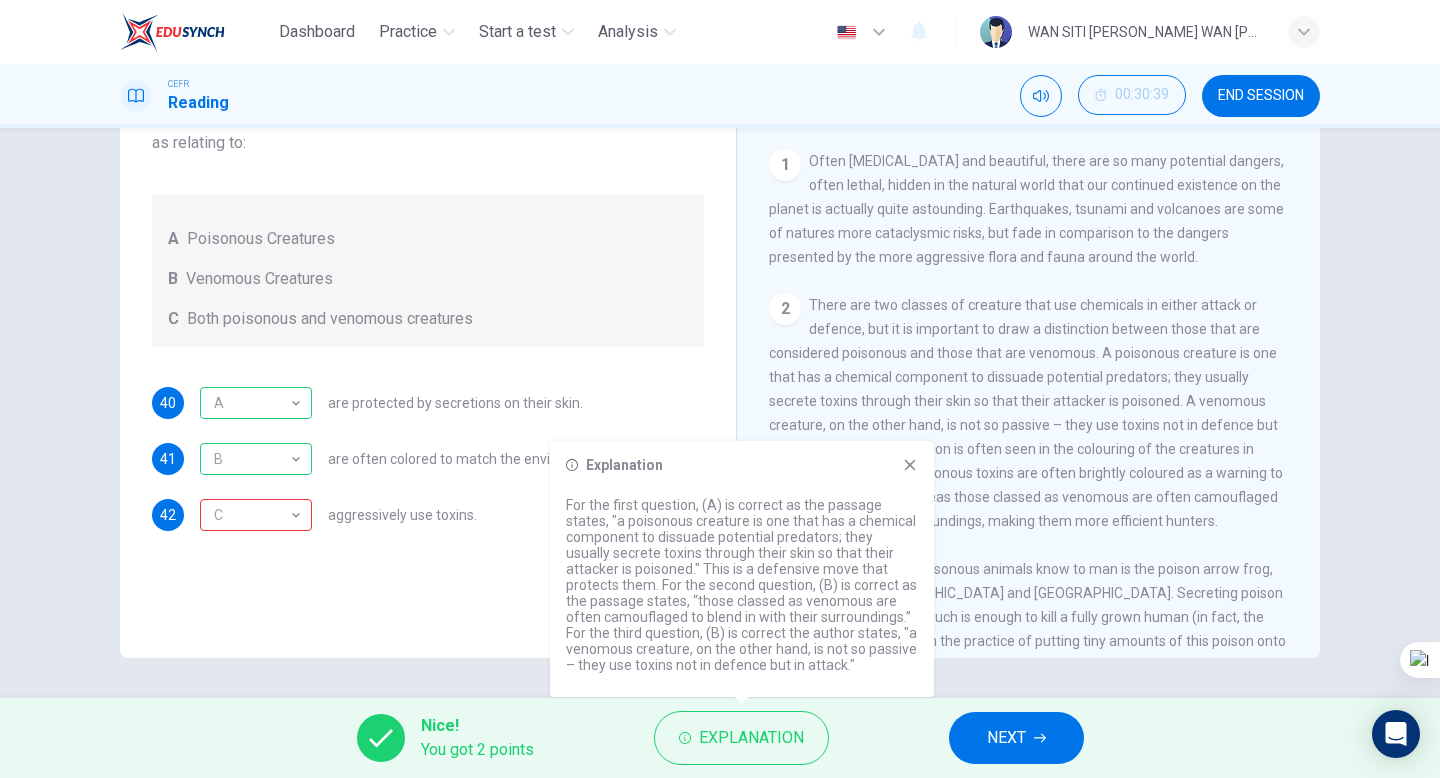 click 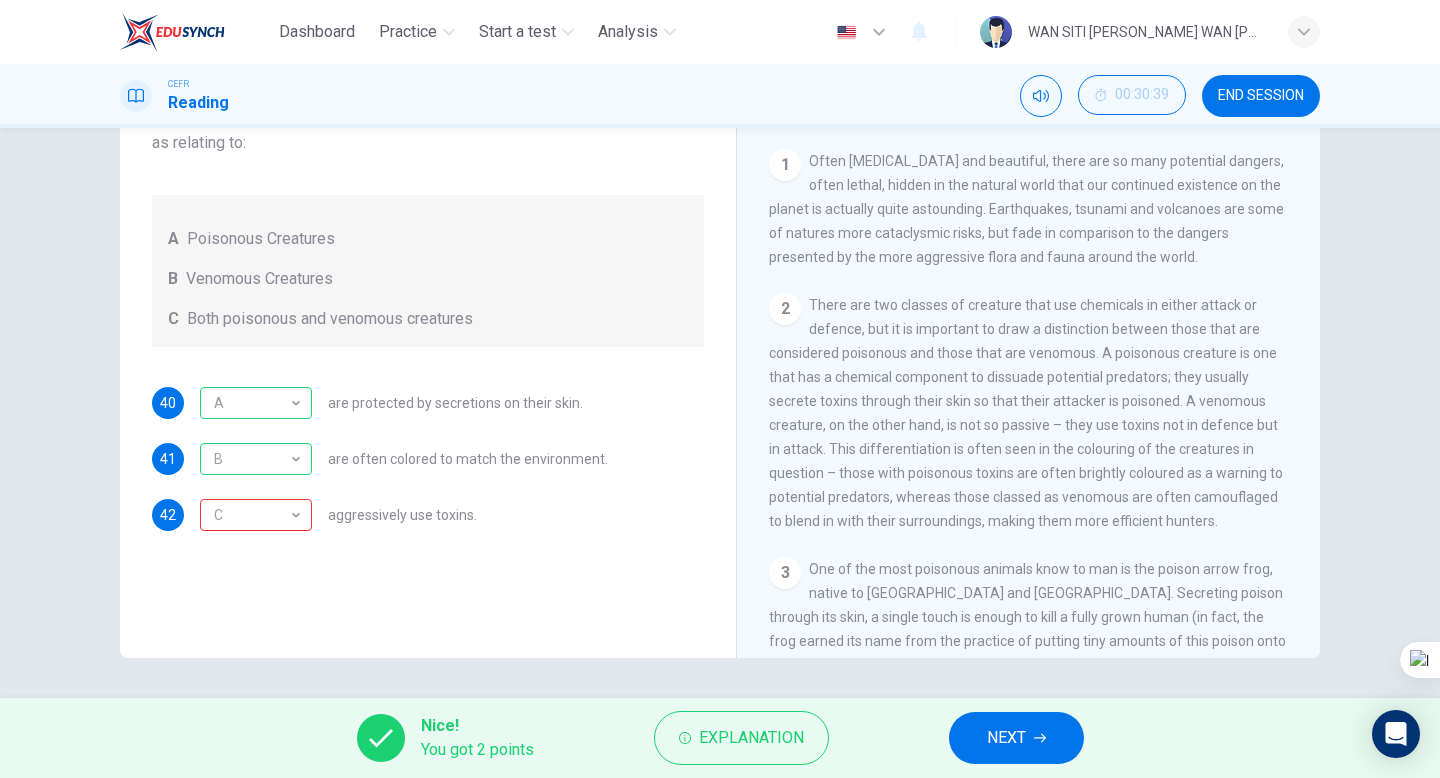click on "NEXT" at bounding box center (1016, 738) 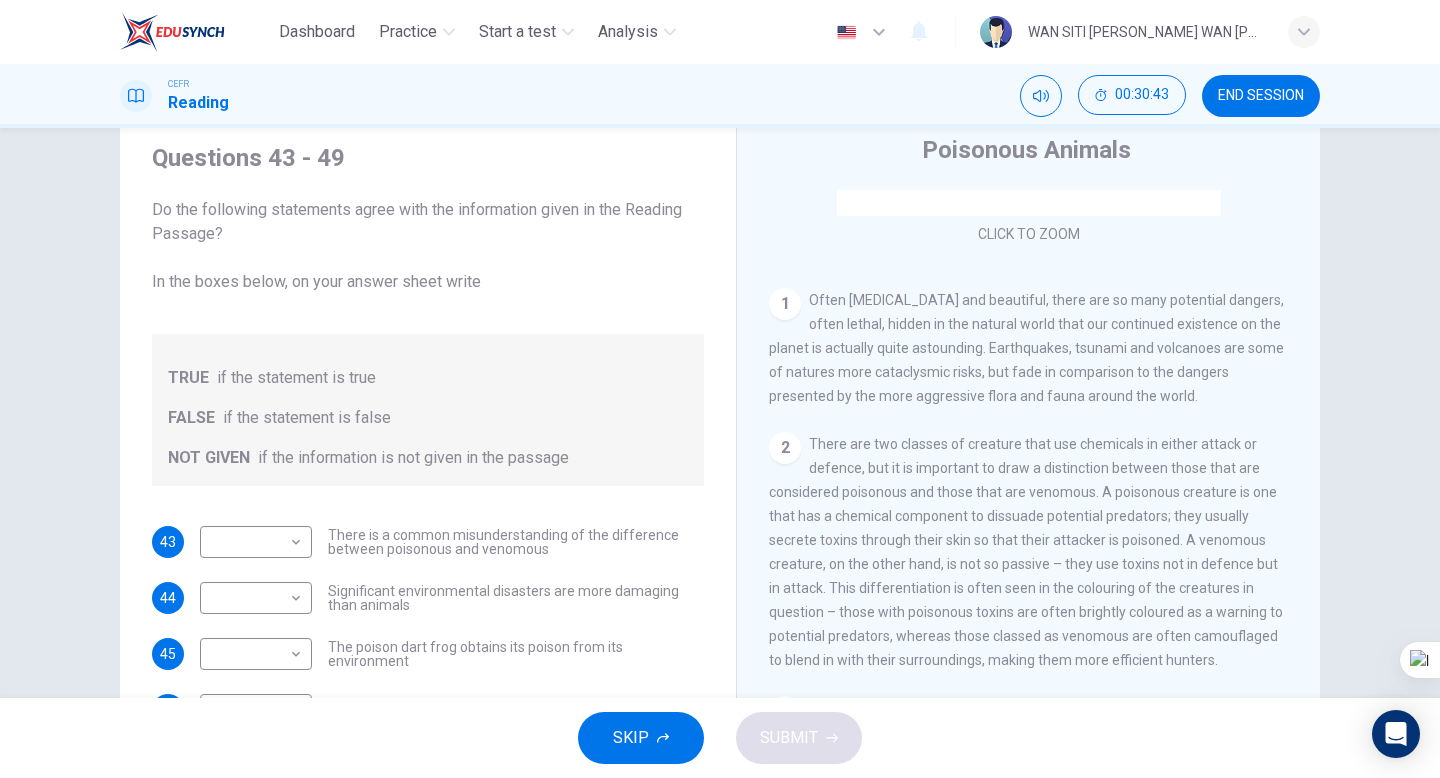 scroll, scrollTop: 137, scrollLeft: 0, axis: vertical 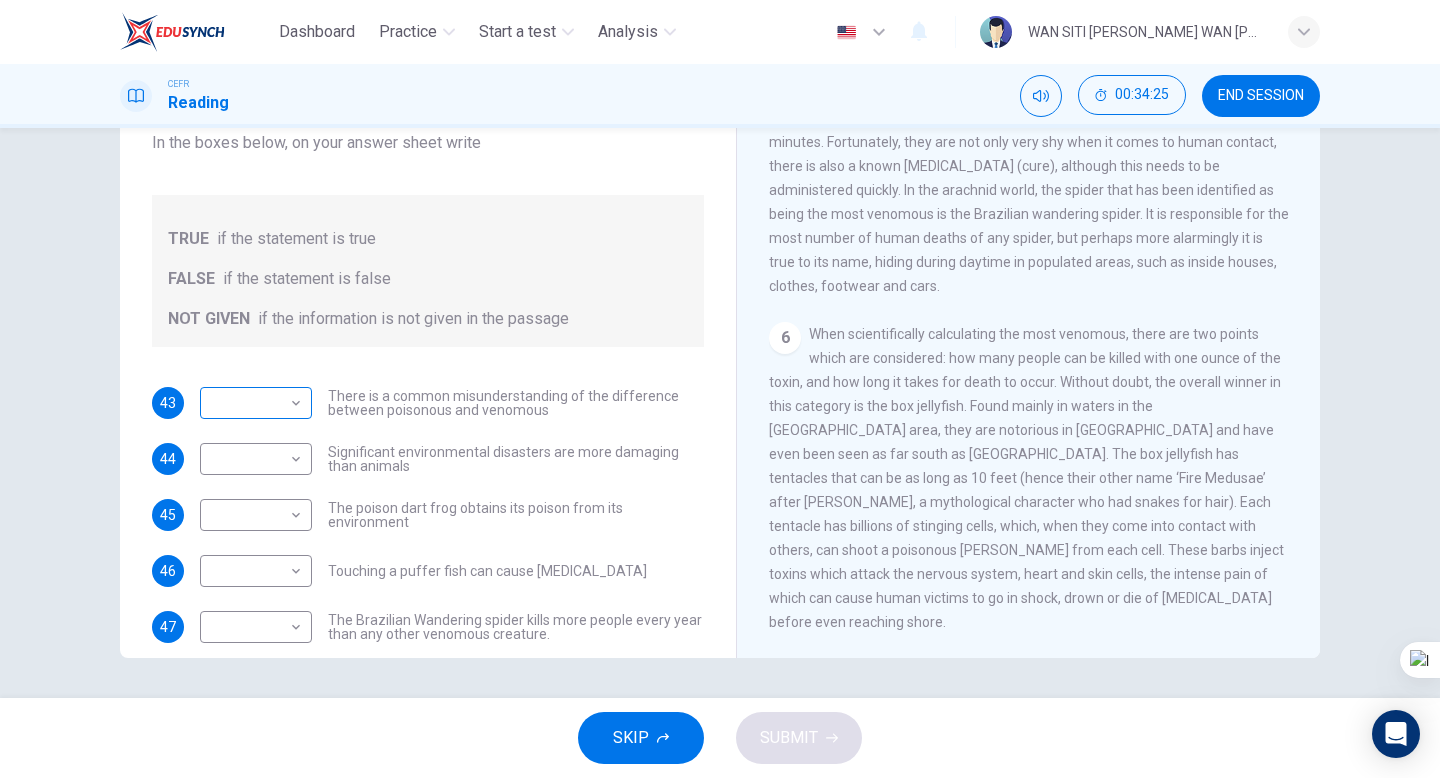 click on "Dashboard Practice Start a test Analysis English en ​ WAN SITI ZALEHA BINTI WAN MOHD NORDIN CEFR Reading 00:34:25 END SESSION Questions 43 - 49 Do the following statements agree with the information given in the Reading Passage?
In the boxes below, on your answer sheet write TRUE if the statement is true FALSE if the statement is false NOT GIVEN if the information is not given in the passage 43 ​ ​ There is a common misunderstanding of the difference between poisonous and venomous 44 ​ ​ Significant environmental disasters are more damaging than animals 45 ​ ​ The poison dart frog obtains its poison from its environment 46 ​ ​ Touching a puffer fish can cause paralysis 47 ​ ​ The Brazilian Wandering spider kills more people every year than any other venomous creature. 48 ​ ​ The box jellyfish can cause death by drowning 49 ​ ​ The tentacles on a box jellyfish are used for movement Poisonous Animals CLICK TO ZOOM Click to Zoom 1 2 3 4 5 6 SKIP SUBMIT
Dashboard Practice" at bounding box center (720, 389) 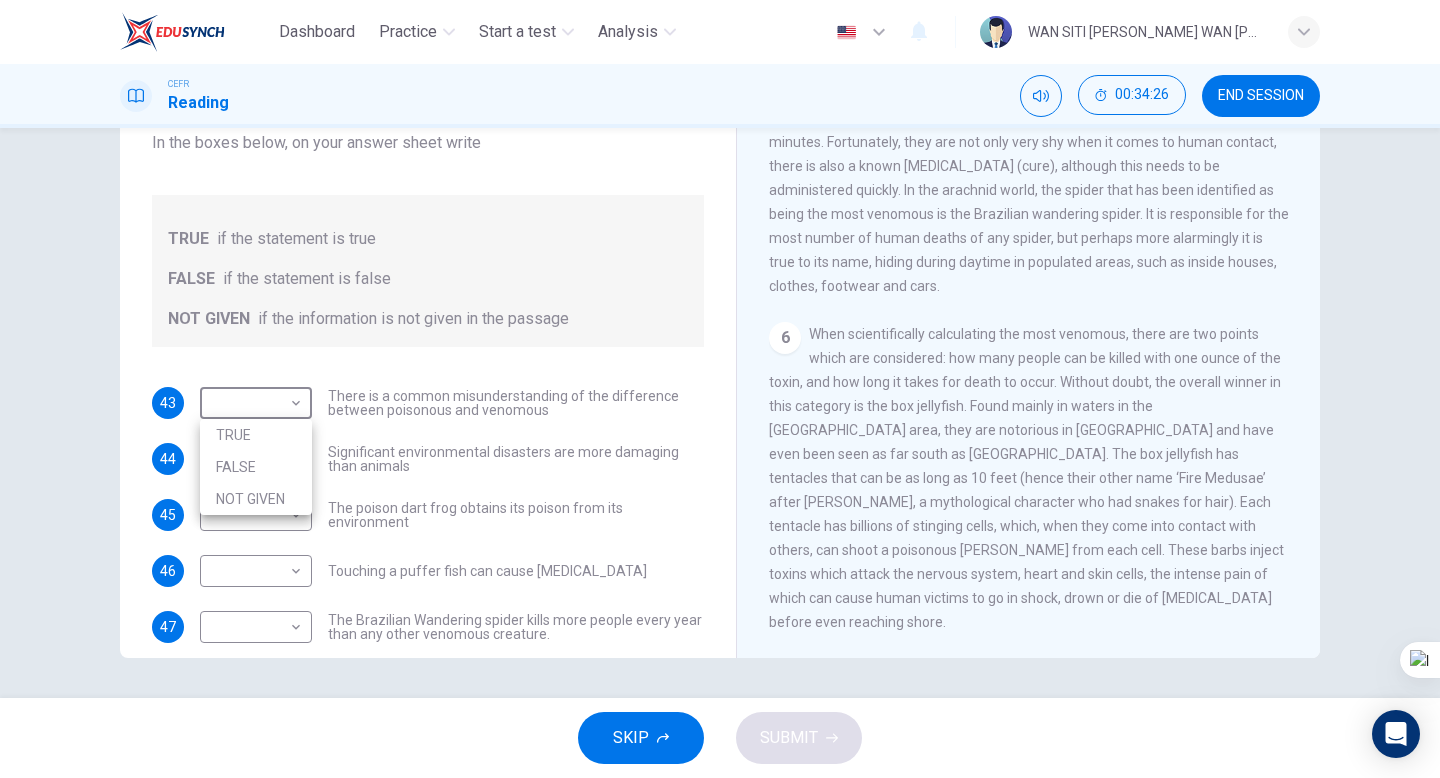 click at bounding box center [720, 389] 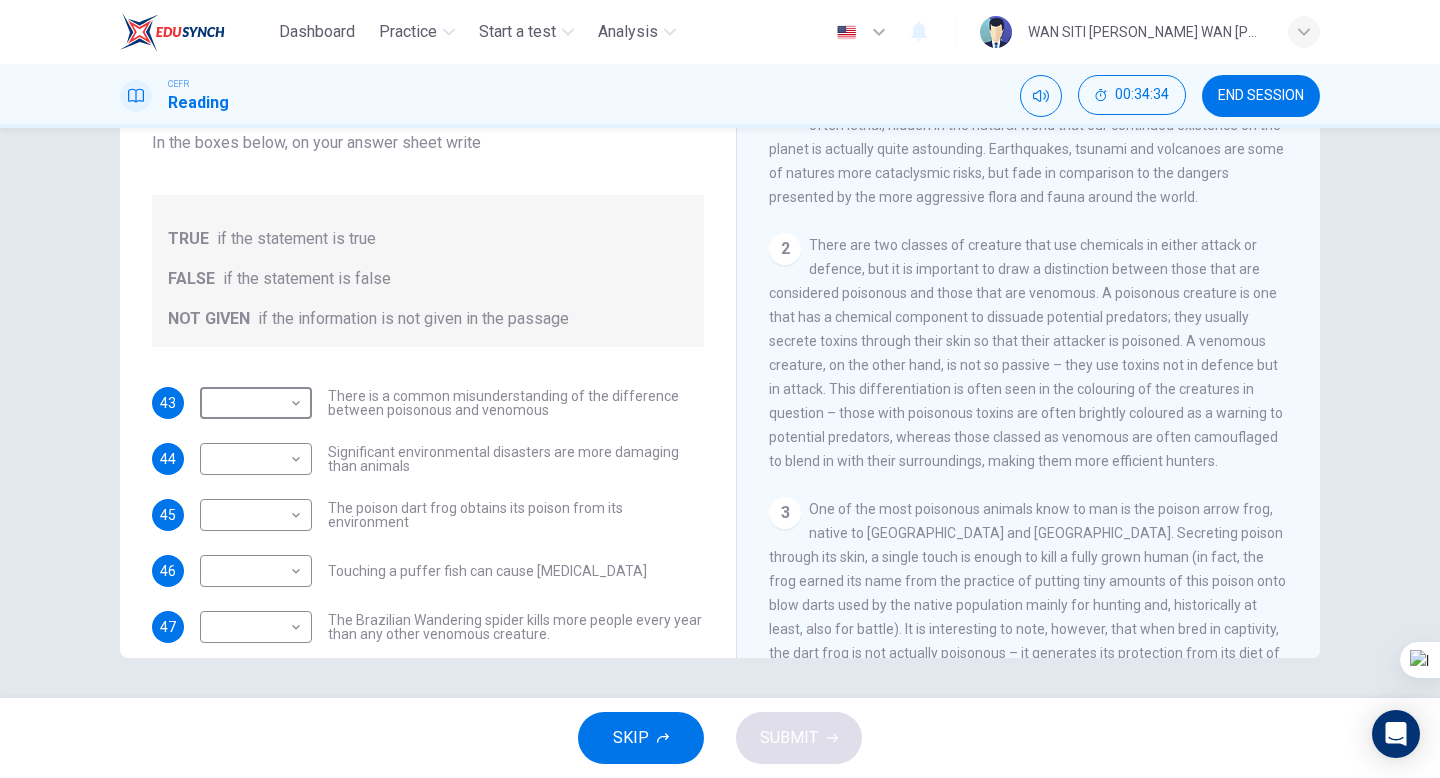 scroll, scrollTop: 379, scrollLeft: 0, axis: vertical 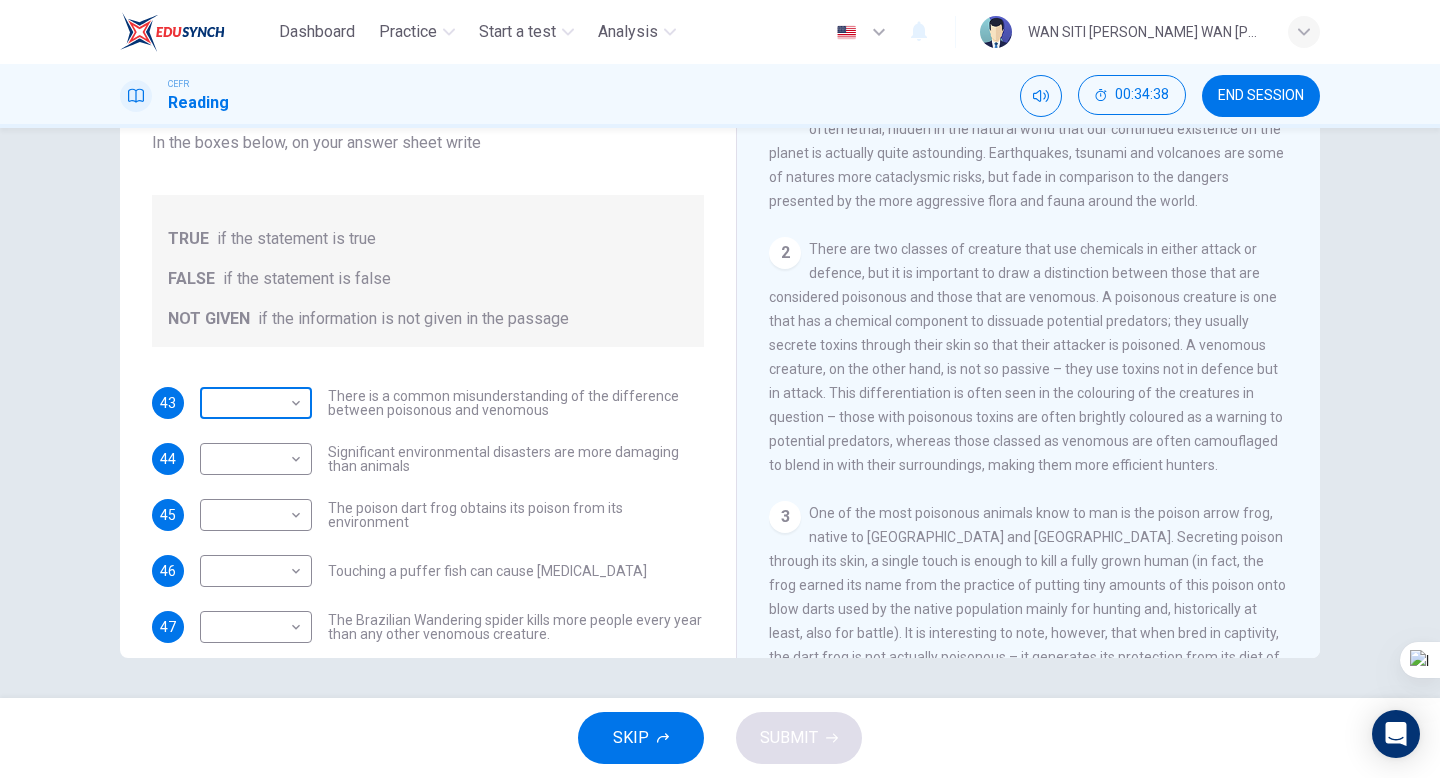click on "Dashboard Practice Start a test Analysis English en ​ WAN SITI ZALEHA BINTI WAN MOHD NORDIN CEFR Reading 00:34:38 END SESSION Questions 43 - 49 Do the following statements agree with the information given in the Reading Passage?
In the boxes below, on your answer sheet write TRUE if the statement is true FALSE if the statement is false NOT GIVEN if the information is not given in the passage 43 ​ ​ There is a common misunderstanding of the difference between poisonous and venomous 44 ​ ​ Significant environmental disasters are more damaging than animals 45 ​ ​ The poison dart frog obtains its poison from its environment 46 ​ ​ Touching a puffer fish can cause paralysis 47 ​ ​ The Brazilian Wandering spider kills more people every year than any other venomous creature. 48 ​ ​ The box jellyfish can cause death by drowning 49 ​ ​ The tentacles on a box jellyfish are used for movement Poisonous Animals CLICK TO ZOOM Click to Zoom 1 2 3 4 5 6 SKIP SUBMIT
Dashboard Practice" at bounding box center [720, 389] 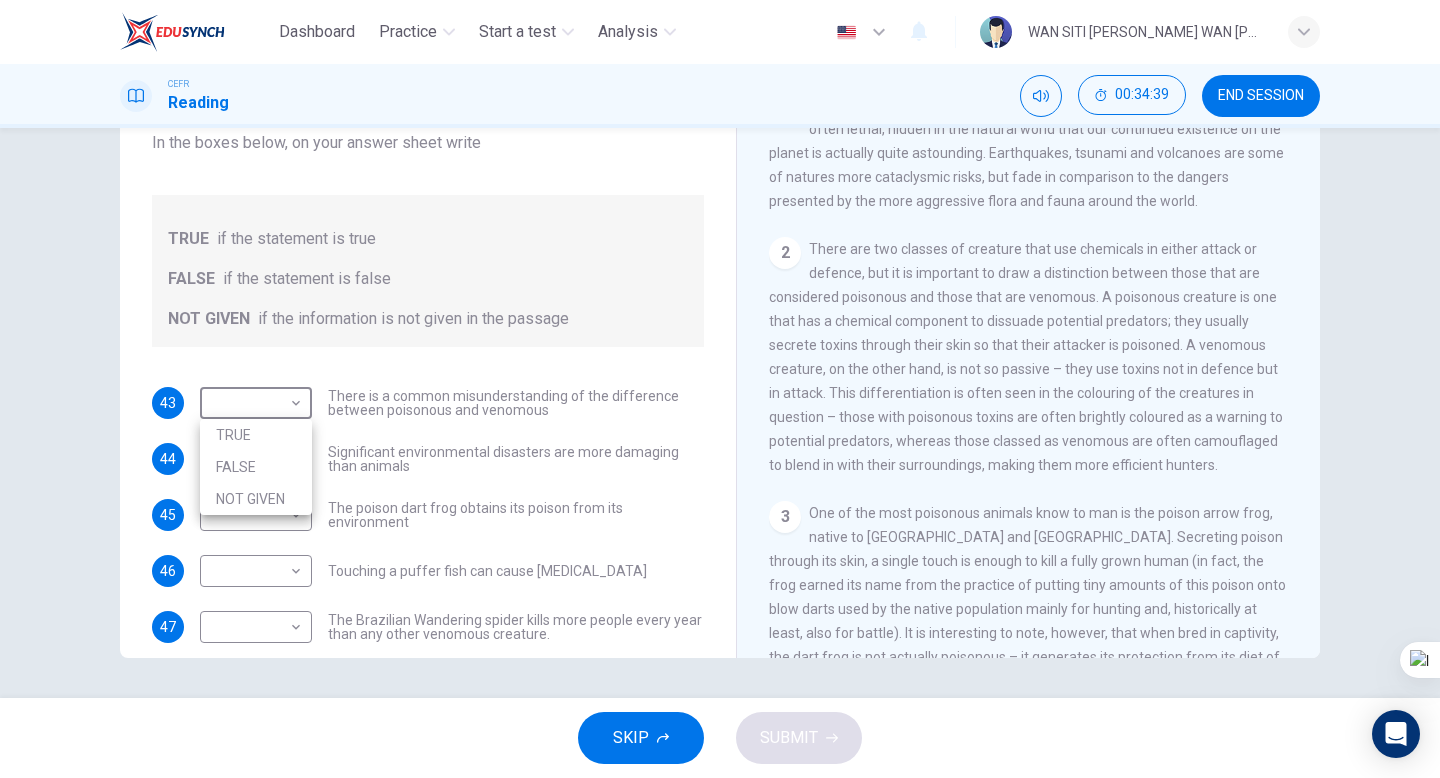 click on "NOT GIVEN" at bounding box center [256, 499] 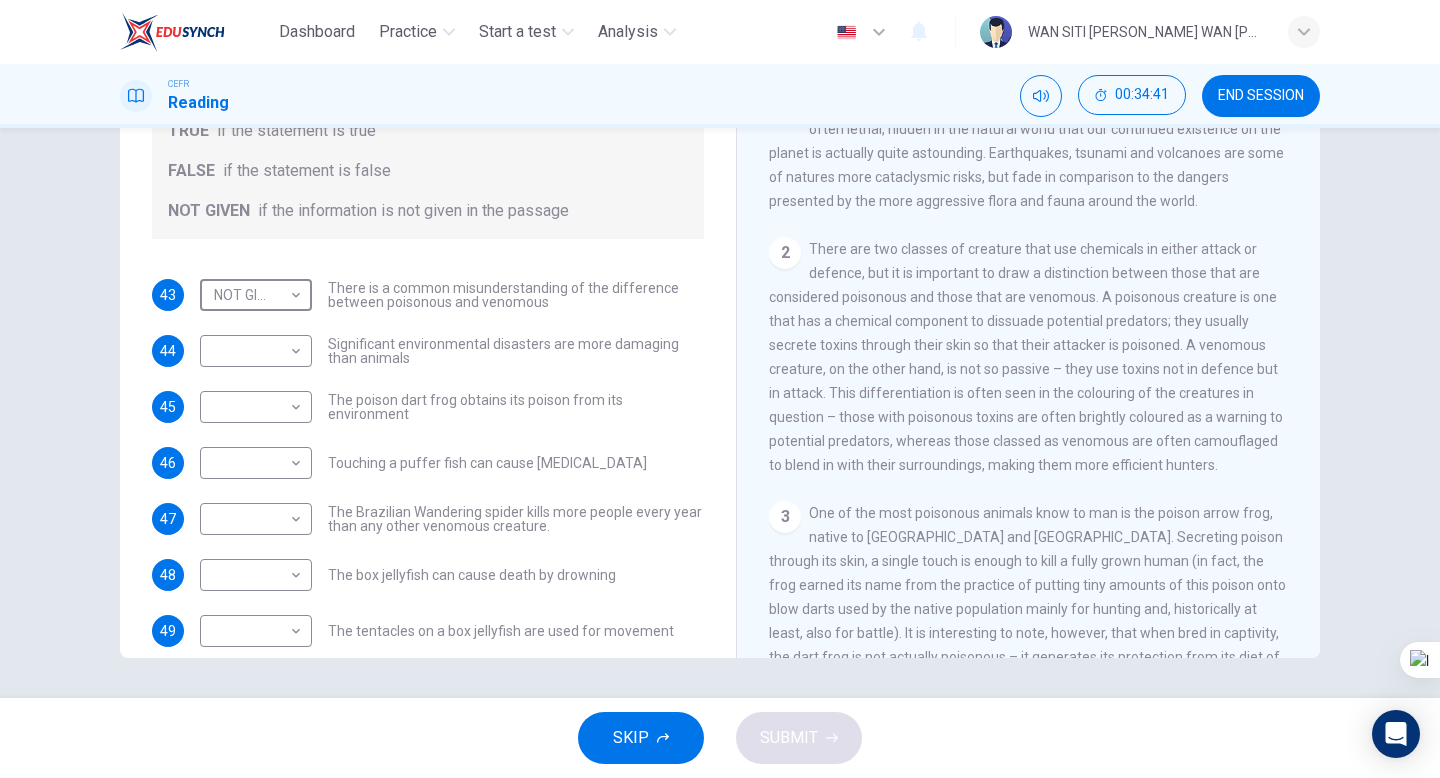 scroll, scrollTop: 137, scrollLeft: 0, axis: vertical 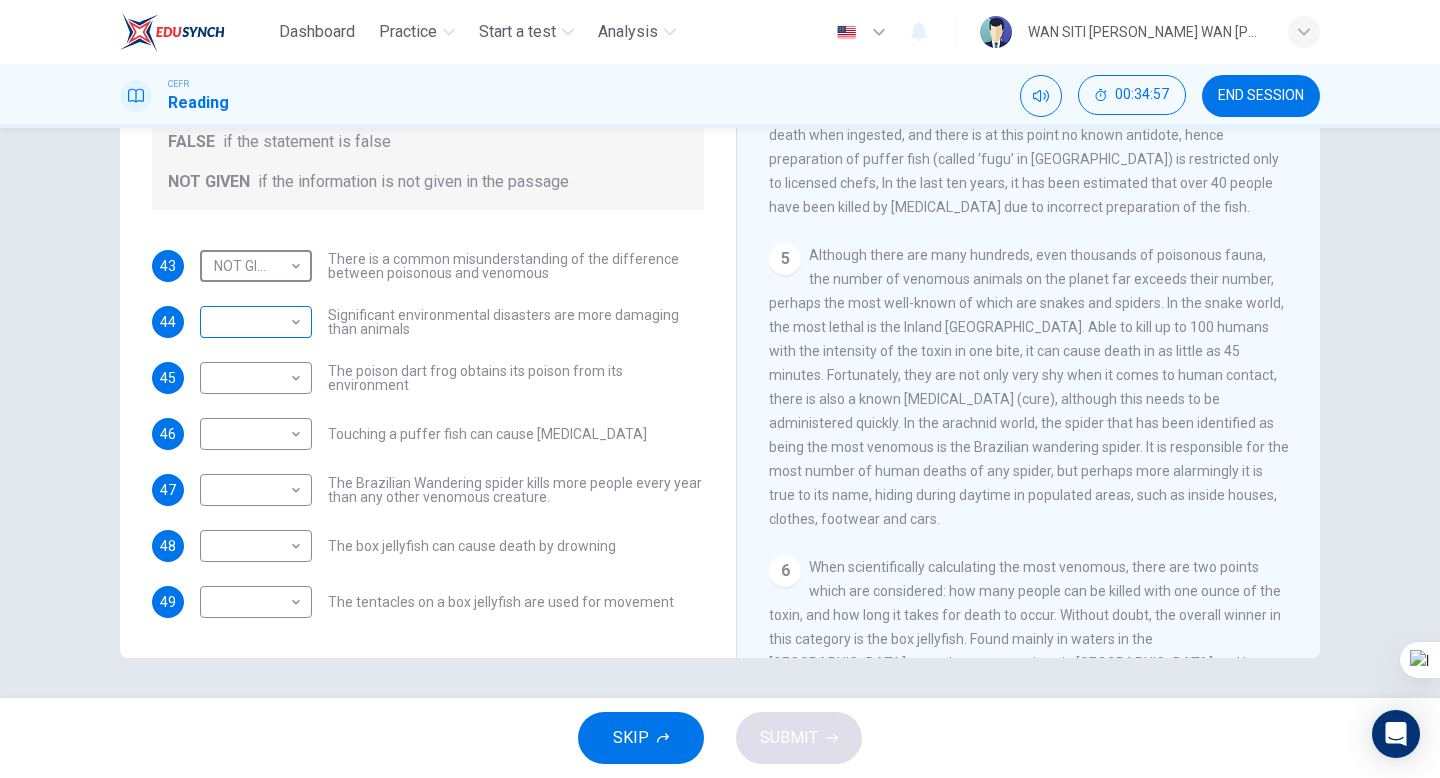 click on "​ ​" at bounding box center [256, 322] 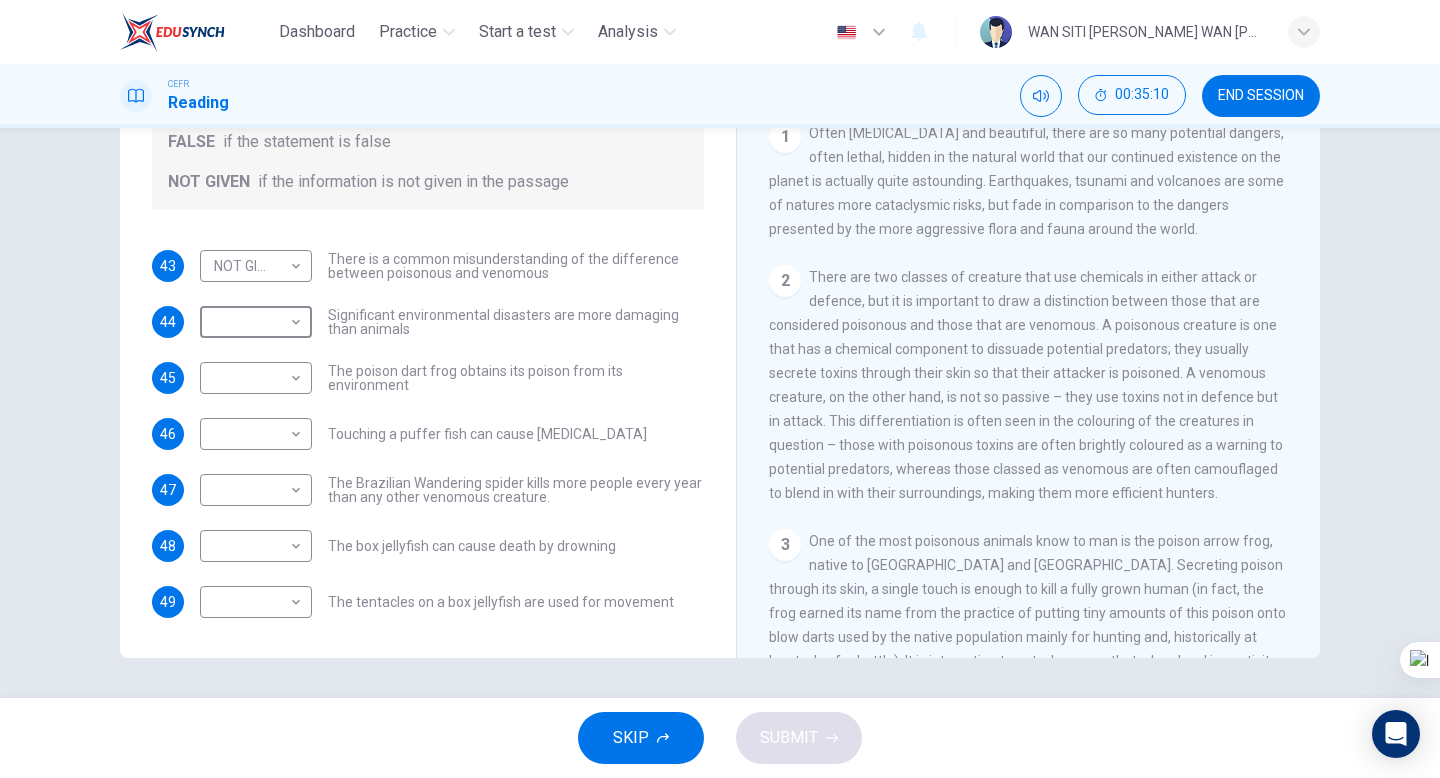 scroll, scrollTop: 353, scrollLeft: 0, axis: vertical 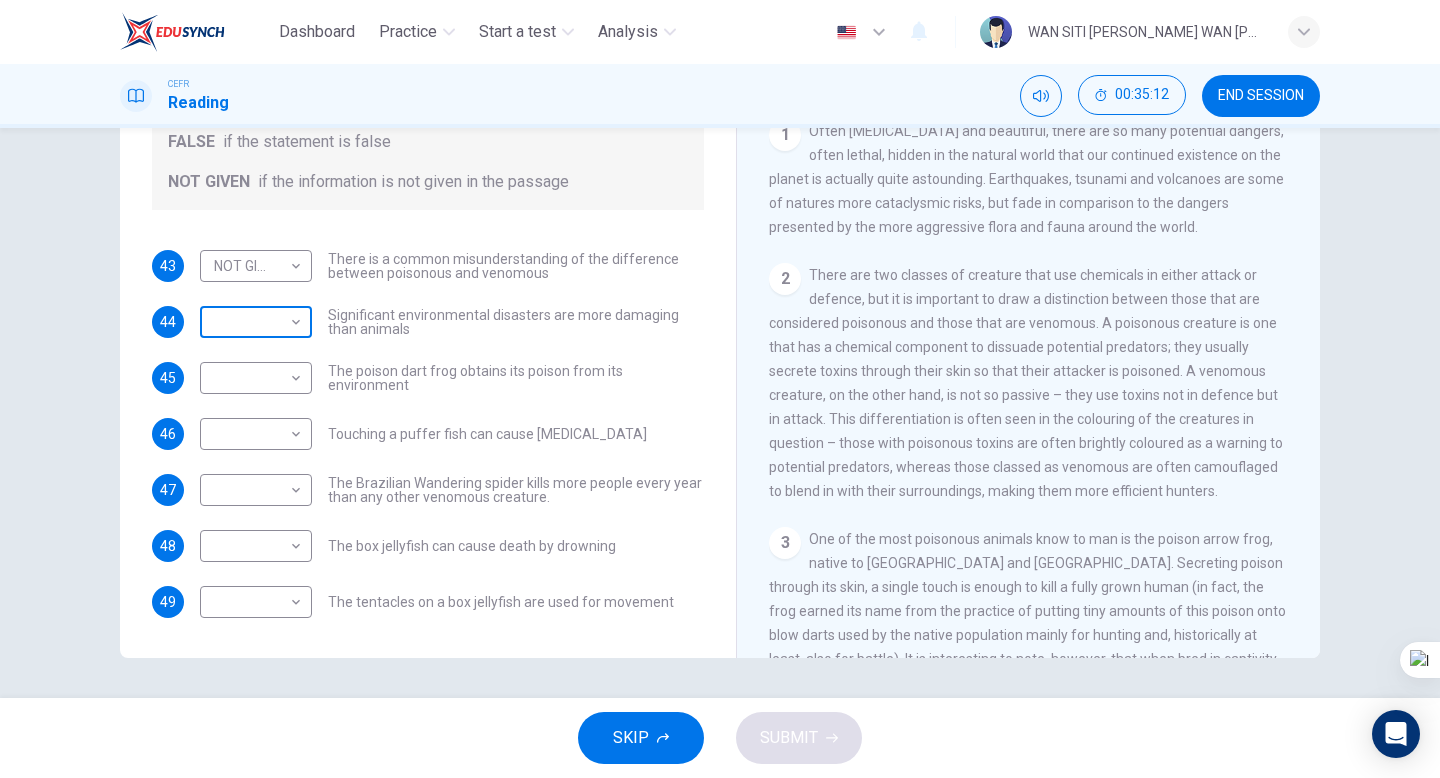 click on "Dashboard Practice Start a test Analysis English en ​ WAN SITI ZALEHA BINTI WAN MOHD NORDIN CEFR Reading 00:35:12 END SESSION Questions 43 - 49 Do the following statements agree with the information given in the Reading Passage?
In the boxes below, on your answer sheet write TRUE if the statement is true FALSE if the statement is false NOT GIVEN if the information is not given in the passage 43 NOT GIVEN NOT GIVEN ​ There is a common misunderstanding of the difference between poisonous and venomous 44 ​ ​ Significant environmental disasters are more damaging than animals 45 ​ ​ The poison dart frog obtains its poison from its environment 46 ​ ​ Touching a puffer fish can cause paralysis 47 ​ ​ The Brazilian Wandering spider kills more people every year than any other venomous creature. 48 ​ ​ The box jellyfish can cause death by drowning 49 ​ ​ The tentacles on a box jellyfish are used for movement Poisonous Animals CLICK TO ZOOM Click to Zoom 1 2 3 4 5 6 SKIP SUBMIT
2025" at bounding box center [720, 389] 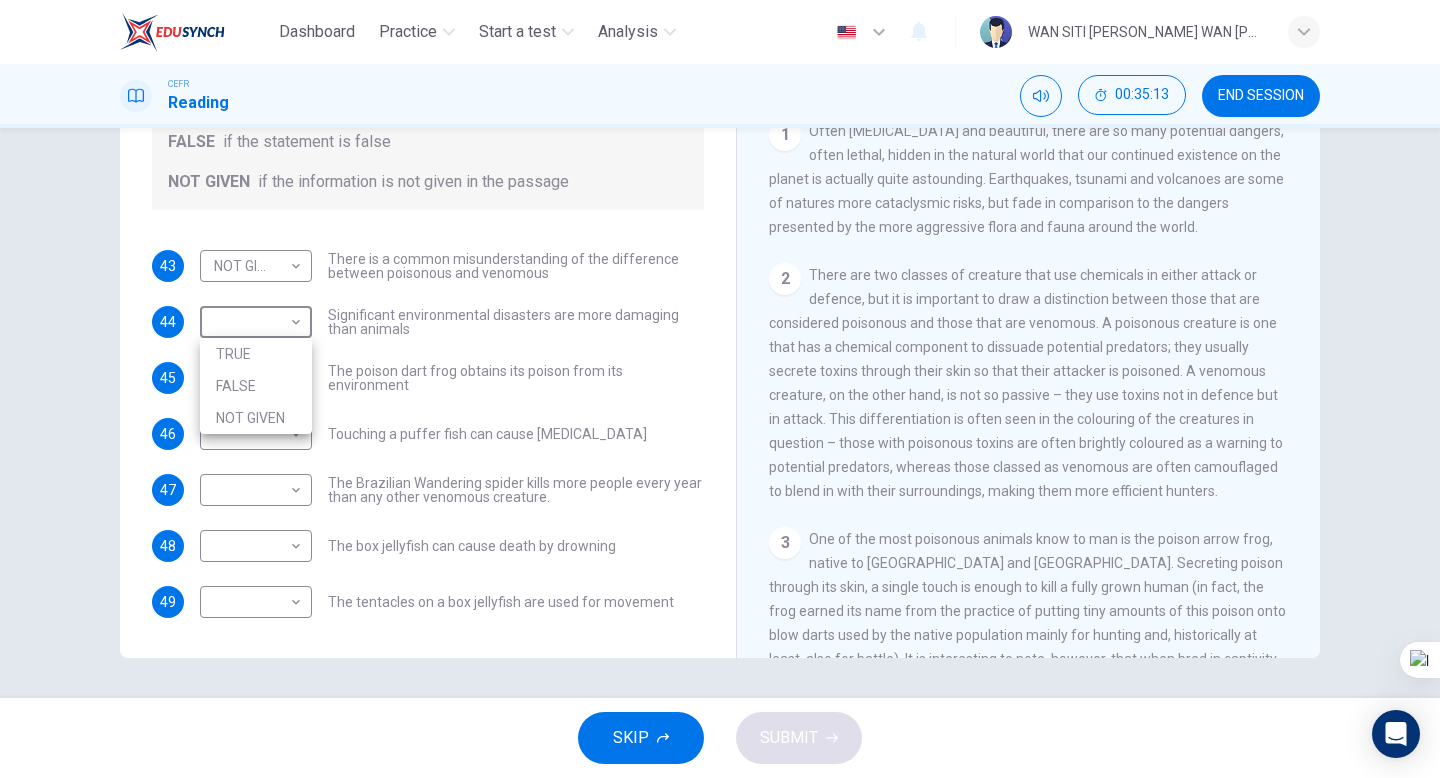 click on "FALSE" at bounding box center (256, 386) 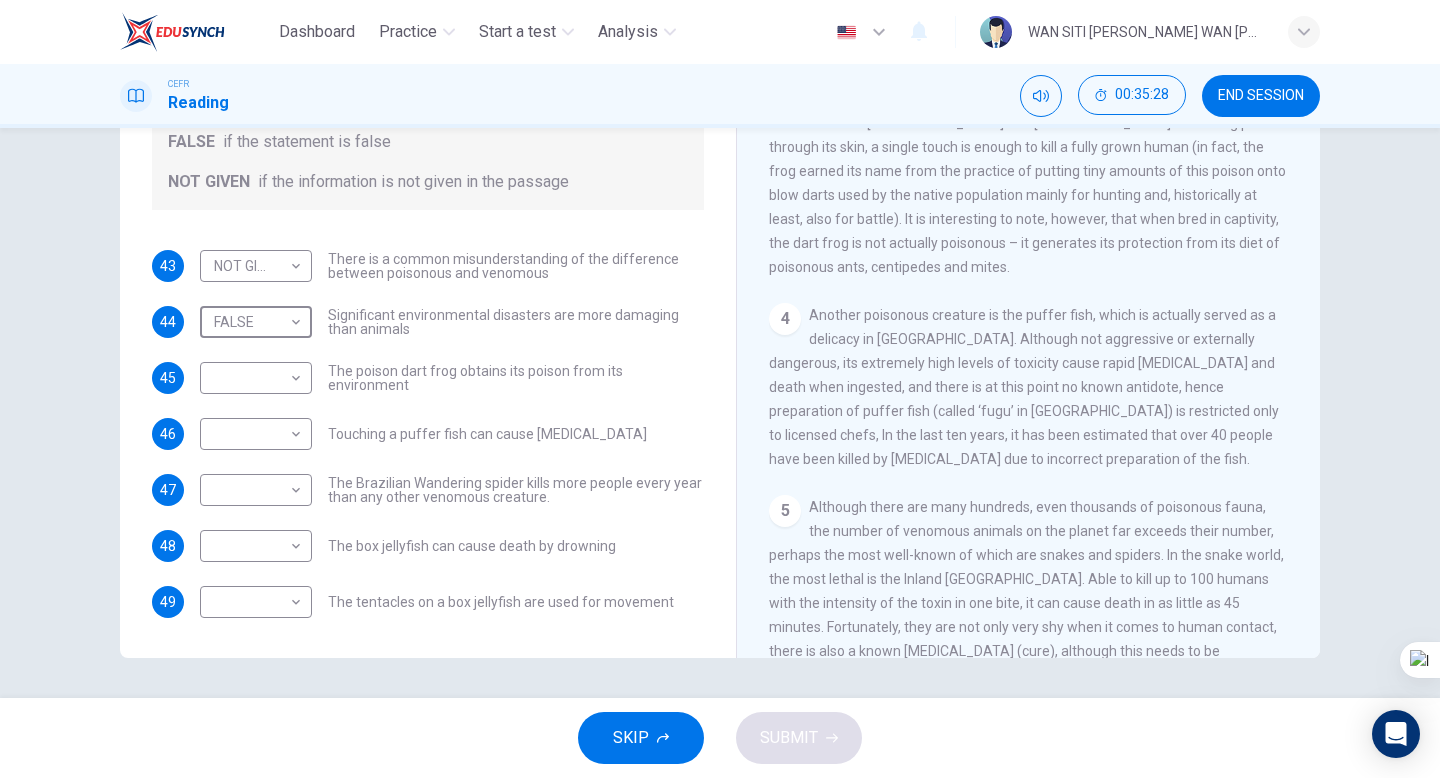 scroll, scrollTop: 798, scrollLeft: 0, axis: vertical 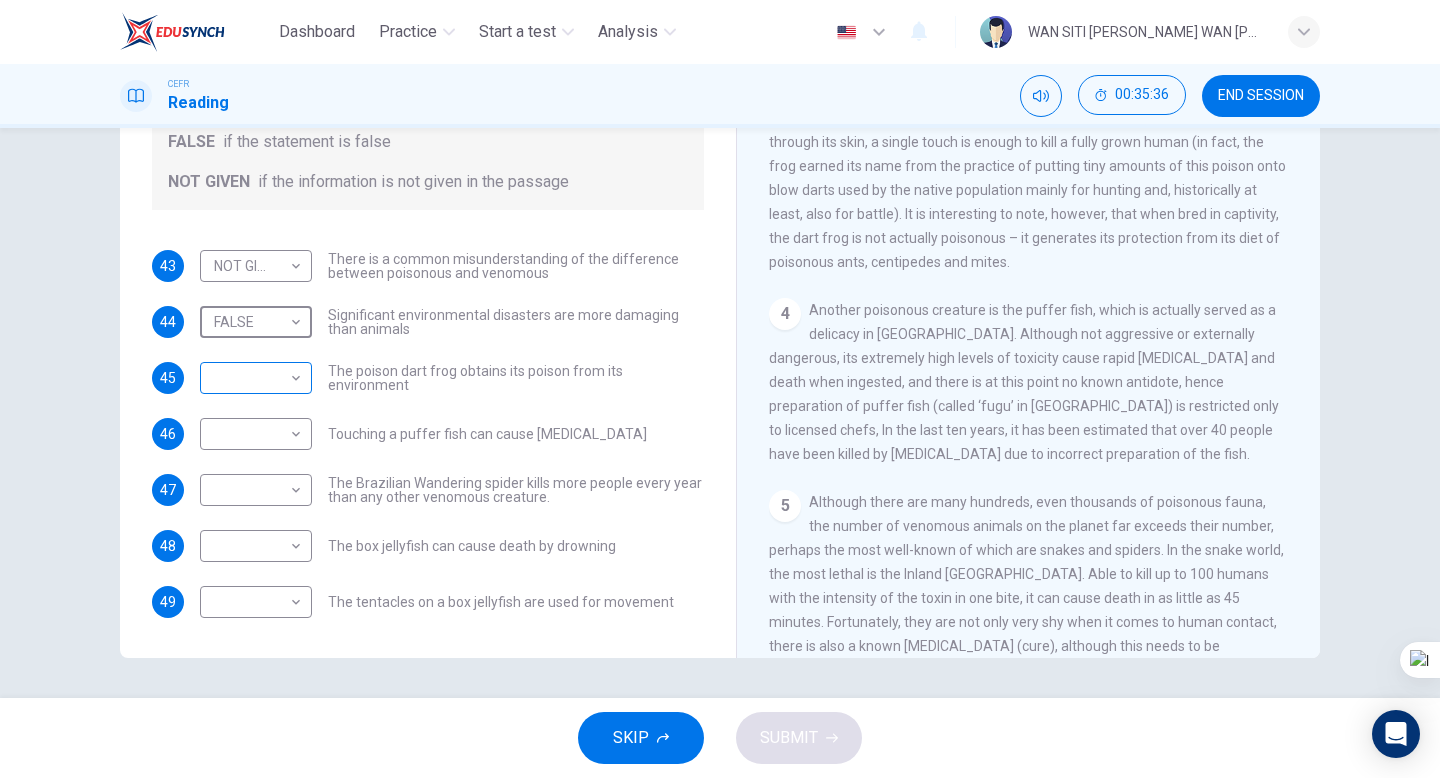 click on "Dashboard Practice Start a test Analysis English en ​ WAN SITI ZALEHA BINTI WAN MOHD NORDIN CEFR Reading 00:35:36 END SESSION Questions 43 - 49 Do the following statements agree with the information given in the Reading Passage?
In the boxes below, on your answer sheet write TRUE if the statement is true FALSE if the statement is false NOT GIVEN if the information is not given in the passage 43 NOT GIVEN NOT GIVEN ​ There is a common misunderstanding of the difference between poisonous and venomous 44 FALSE FALSE ​ Significant environmental disasters are more damaging than animals 45 ​ ​ The poison dart frog obtains its poison from its environment 46 ​ ​ Touching a puffer fish can cause paralysis 47 ​ ​ The Brazilian Wandering spider kills more people every year than any other venomous creature. 48 ​ ​ The box jellyfish can cause death by drowning 49 ​ ​ The tentacles on a box jellyfish are used for movement Poisonous Animals CLICK TO ZOOM Click to Zoom 1 2 3 4 5 6 SKIP SUBMIT" at bounding box center (720, 389) 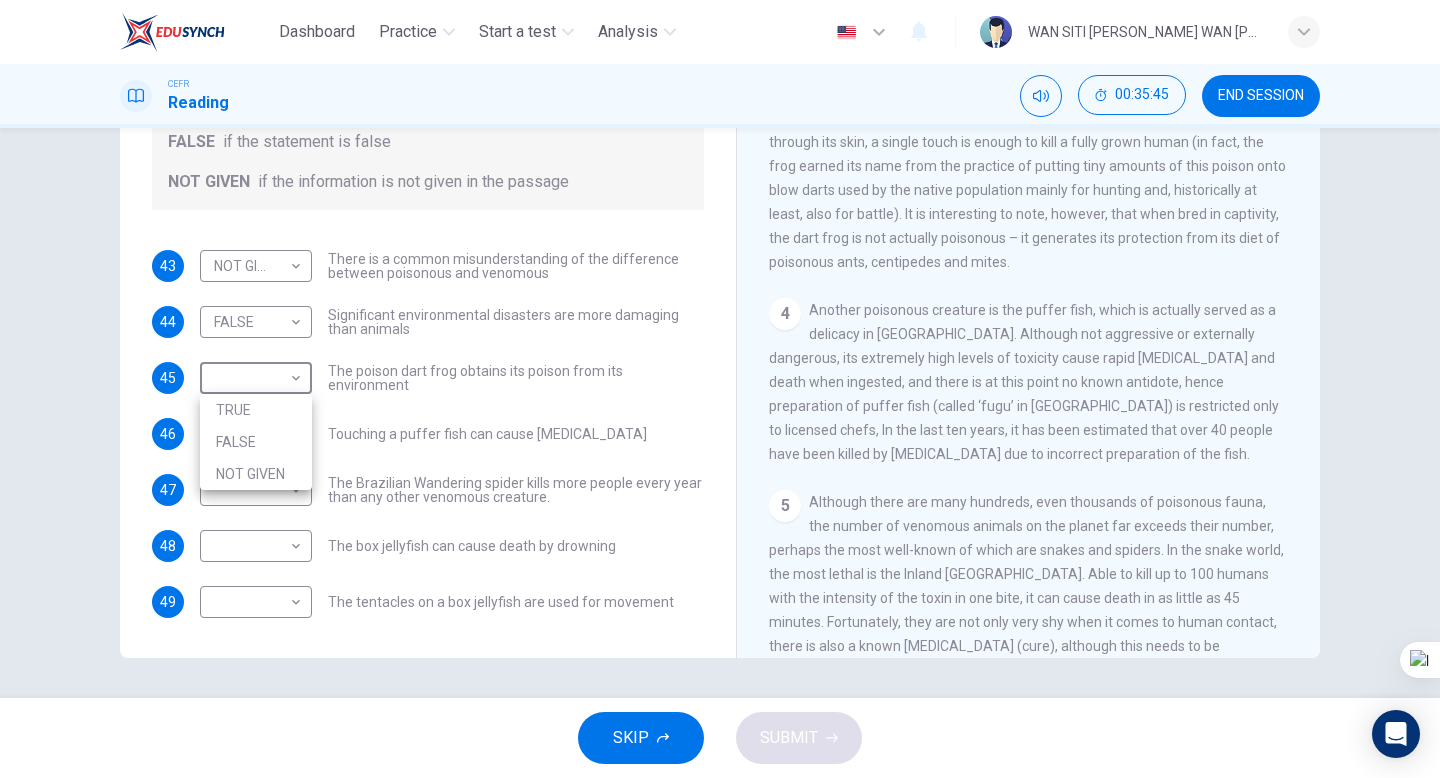 click on "FALSE" at bounding box center (256, 442) 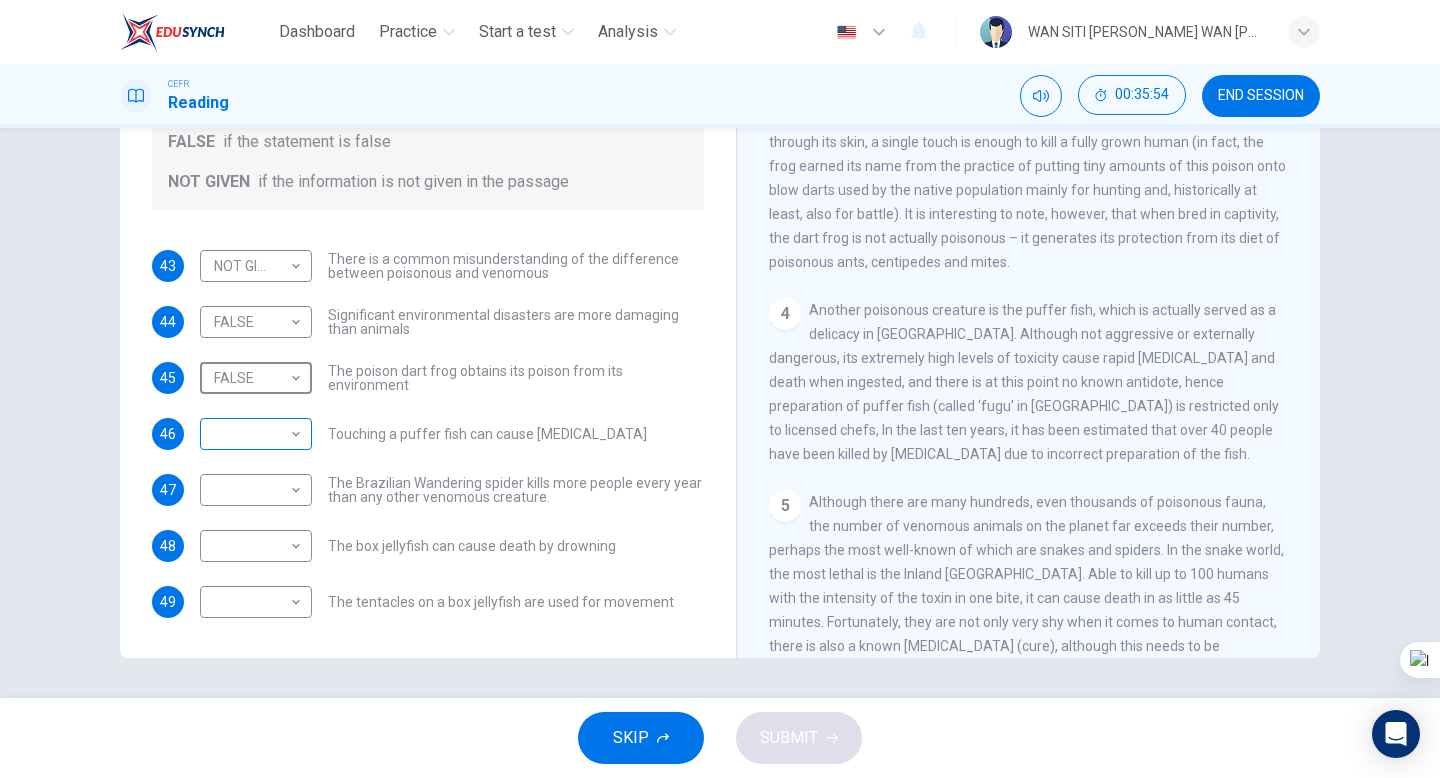click on "Dashboard Practice Start a test Analysis English en ​ WAN SITI ZALEHA BINTI WAN MOHD NORDIN CEFR Reading 00:35:54 END SESSION Questions 43 - 49 Do the following statements agree with the information given in the Reading Passage?
In the boxes below, on your answer sheet write TRUE if the statement is true FALSE if the statement is false NOT GIVEN if the information is not given in the passage 43 NOT GIVEN NOT GIVEN ​ There is a common misunderstanding of the difference between poisonous and venomous 44 FALSE FALSE ​ Significant environmental disasters are more damaging than animals 45 FALSE FALSE ​ The poison dart frog obtains its poison from its environment 46 ​ ​ Touching a puffer fish can cause paralysis 47 ​ ​ The Brazilian Wandering spider kills more people every year than any other venomous creature. 48 ​ ​ The box jellyfish can cause death by drowning 49 ​ ​ The tentacles on a box jellyfish are used for movement Poisonous Animals CLICK TO ZOOM Click to Zoom 1 2 3 4 5 6 SKIP" at bounding box center [720, 389] 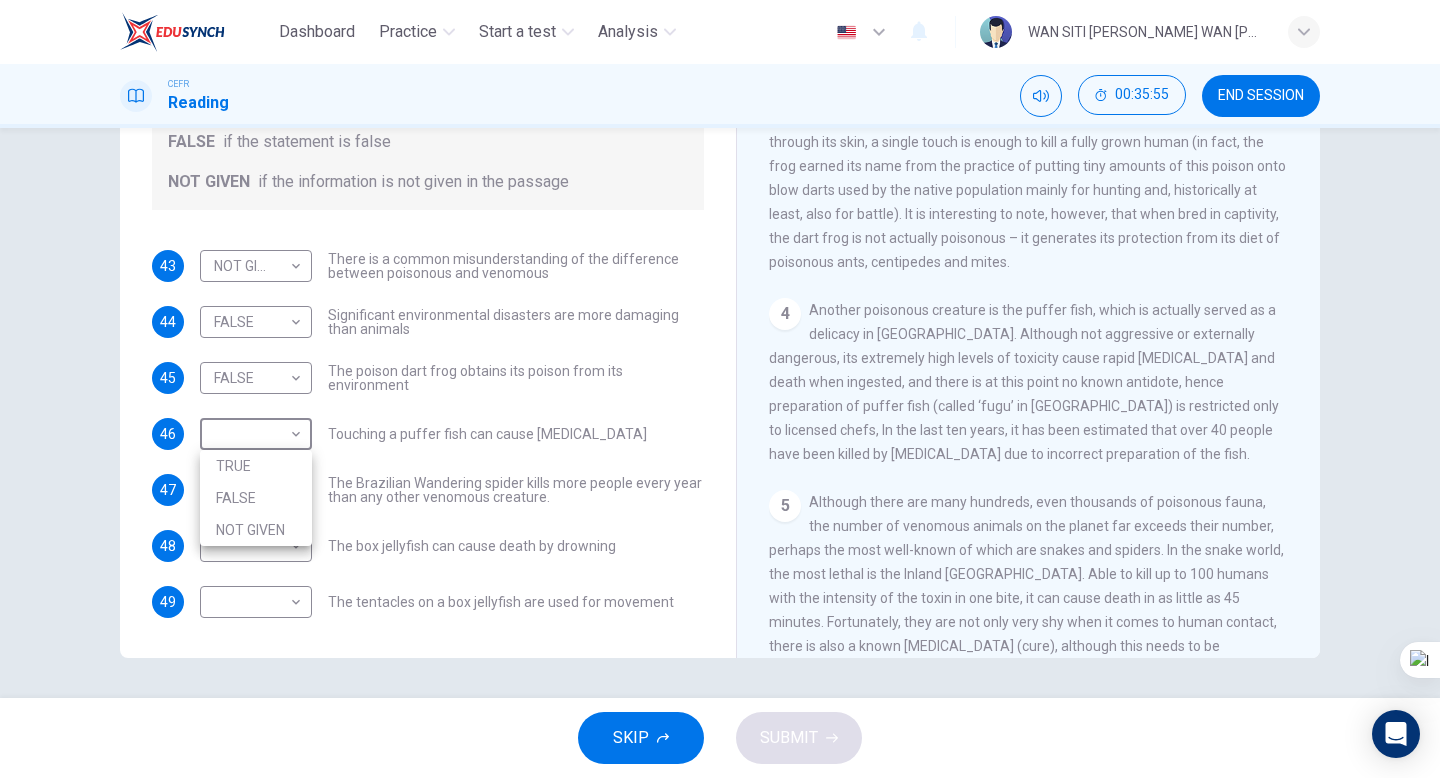 click on "FALSE" at bounding box center (256, 498) 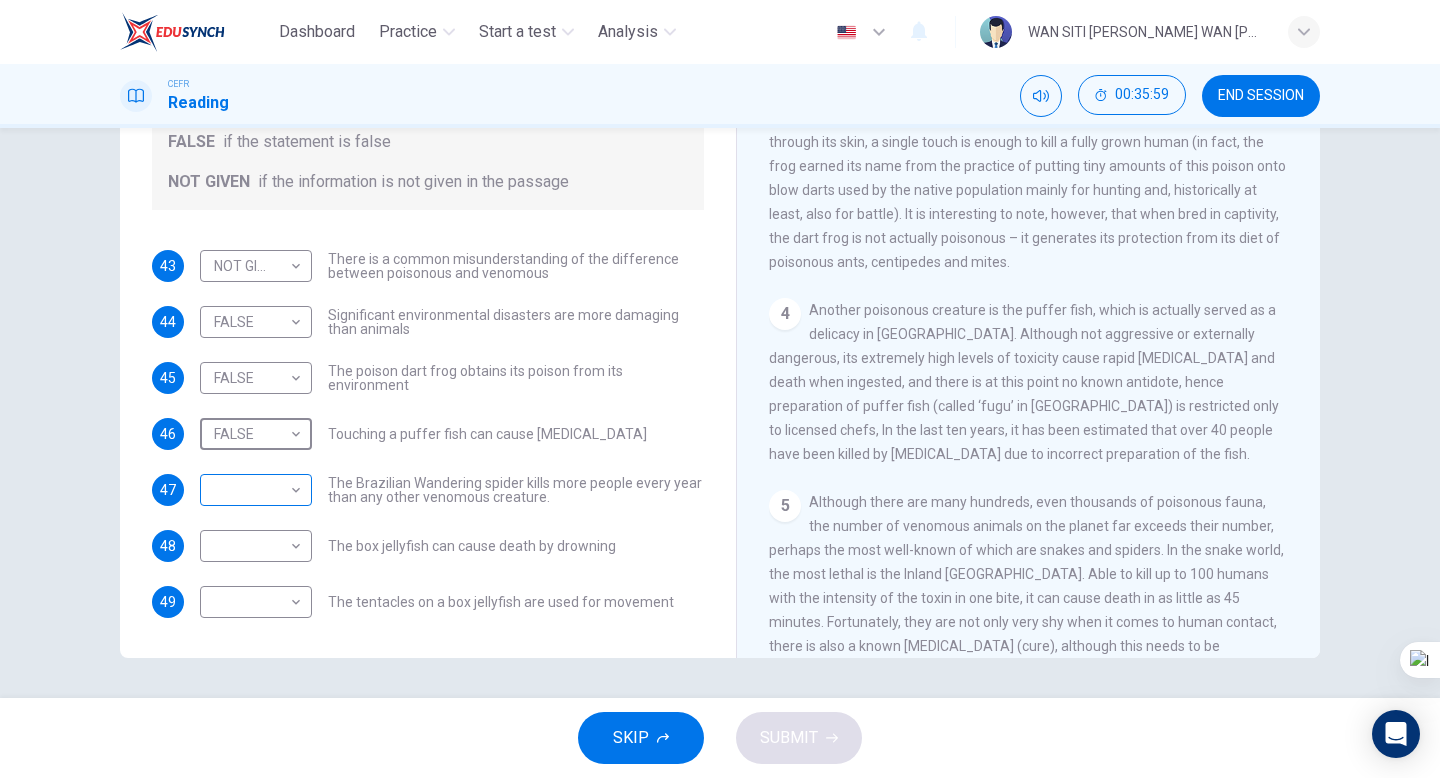 click on "Dashboard Practice Start a test Analysis English en ​ WAN SITI ZALEHA BINTI WAN MOHD NORDIN CEFR Reading 00:35:59 END SESSION Questions 43 - 49 Do the following statements agree with the information given in the Reading Passage?
In the boxes below, on your answer sheet write TRUE if the statement is true FALSE if the statement is false NOT GIVEN if the information is not given in the passage 43 NOT GIVEN NOT GIVEN ​ There is a common misunderstanding of the difference between poisonous and venomous 44 FALSE FALSE ​ Significant environmental disasters are more damaging than animals 45 FALSE FALSE ​ The poison dart frog obtains its poison from its environment 46 FALSE FALSE ​ Touching a puffer fish can cause paralysis 47 ​ ​ The Brazilian Wandering spider kills more people every year than any other venomous creature. 48 ​ ​ The box jellyfish can cause death by drowning 49 ​ ​ The tentacles on a box jellyfish are used for movement Poisonous Animals CLICK TO ZOOM Click to Zoom 1 2 3 4 5 6" at bounding box center (720, 389) 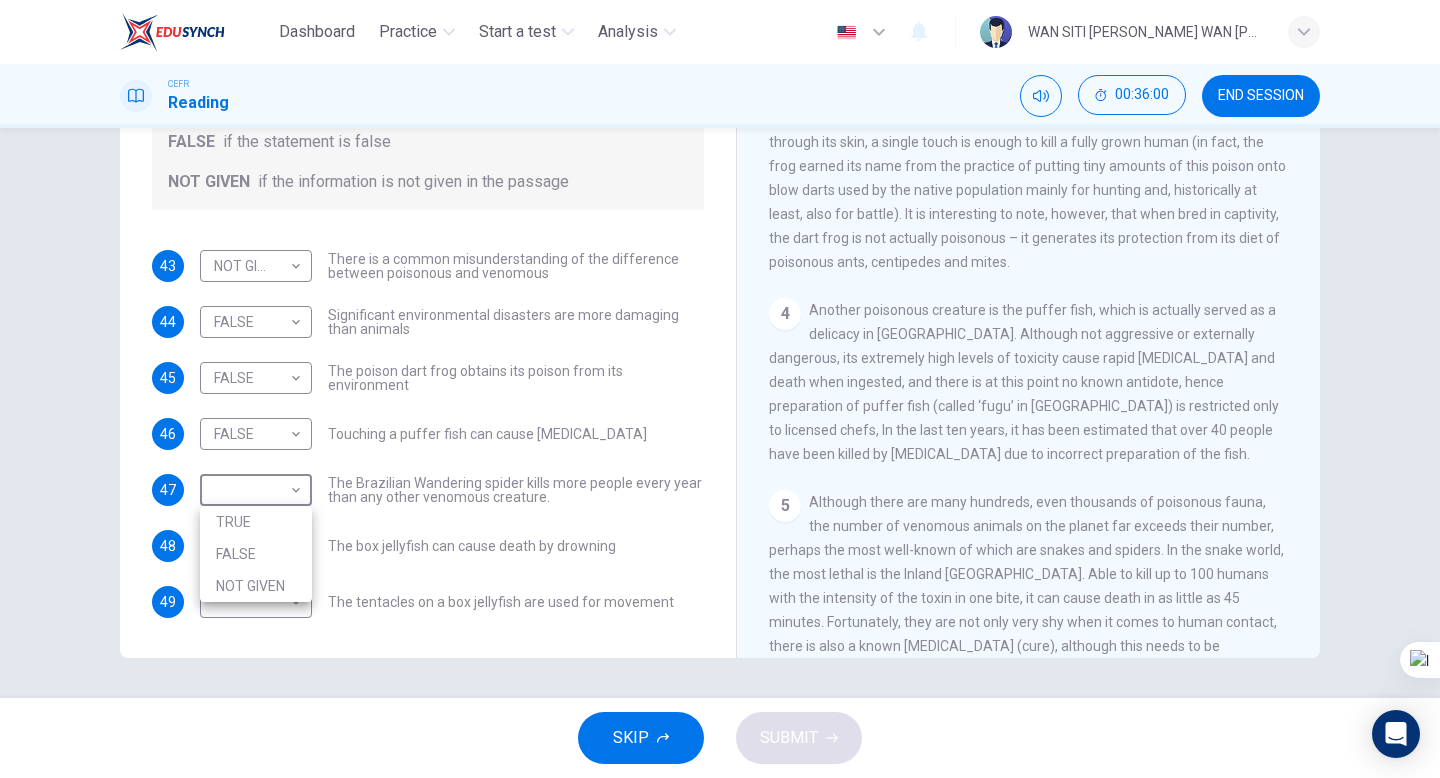 click on "TRUE" at bounding box center [256, 522] 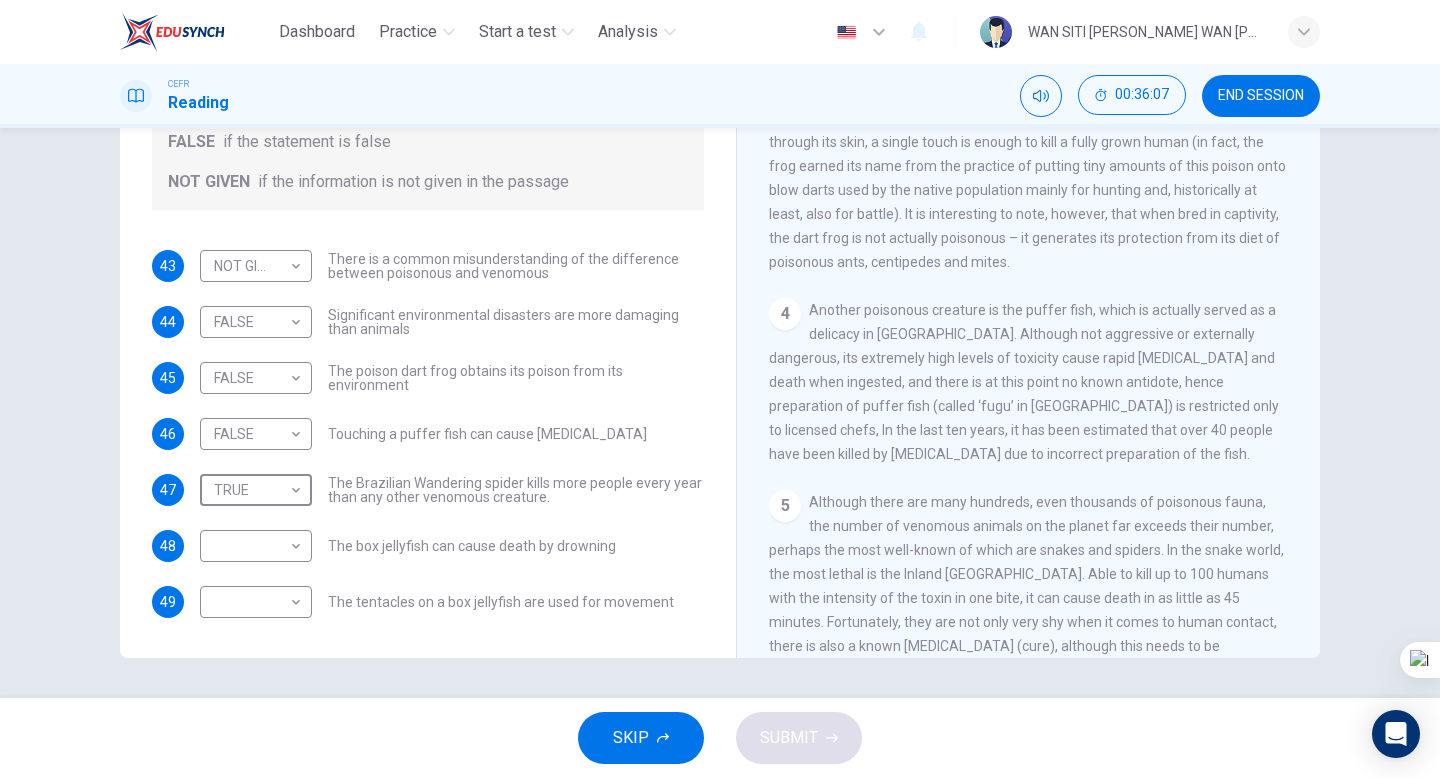 scroll, scrollTop: 1283, scrollLeft: 0, axis: vertical 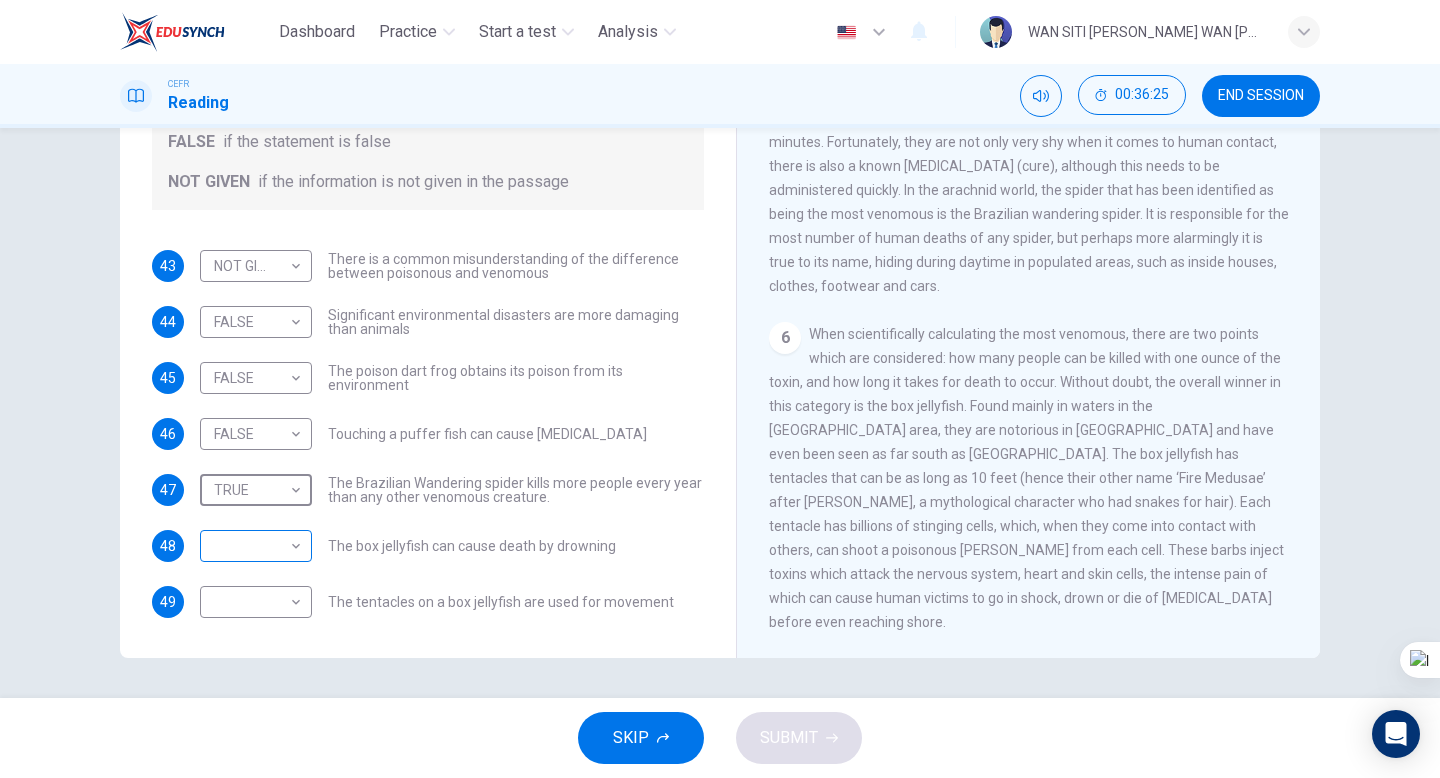 click on "Dashboard Practice Start a test Analysis English en ​ WAN SITI ZALEHA BINTI WAN MOHD NORDIN CEFR Reading 00:36:25 END SESSION Questions 43 - 49 Do the following statements agree with the information given in the Reading Passage?
In the boxes below, on your answer sheet write TRUE if the statement is true FALSE if the statement is false NOT GIVEN if the information is not given in the passage 43 NOT GIVEN NOT GIVEN ​ There is a common misunderstanding of the difference between poisonous and venomous 44 FALSE FALSE ​ Significant environmental disasters are more damaging than animals 45 FALSE FALSE ​ The poison dart frog obtains its poison from its environment 46 FALSE FALSE ​ Touching a puffer fish can cause paralysis 47 TRUE TRUE ​ The Brazilian Wandering spider kills more people every year than any other venomous creature. 48 ​ ​ The box jellyfish can cause death by drowning 49 ​ ​ The tentacles on a box jellyfish are used for movement Poisonous Animals CLICK TO ZOOM Click to Zoom 1 2 3 4" at bounding box center [720, 389] 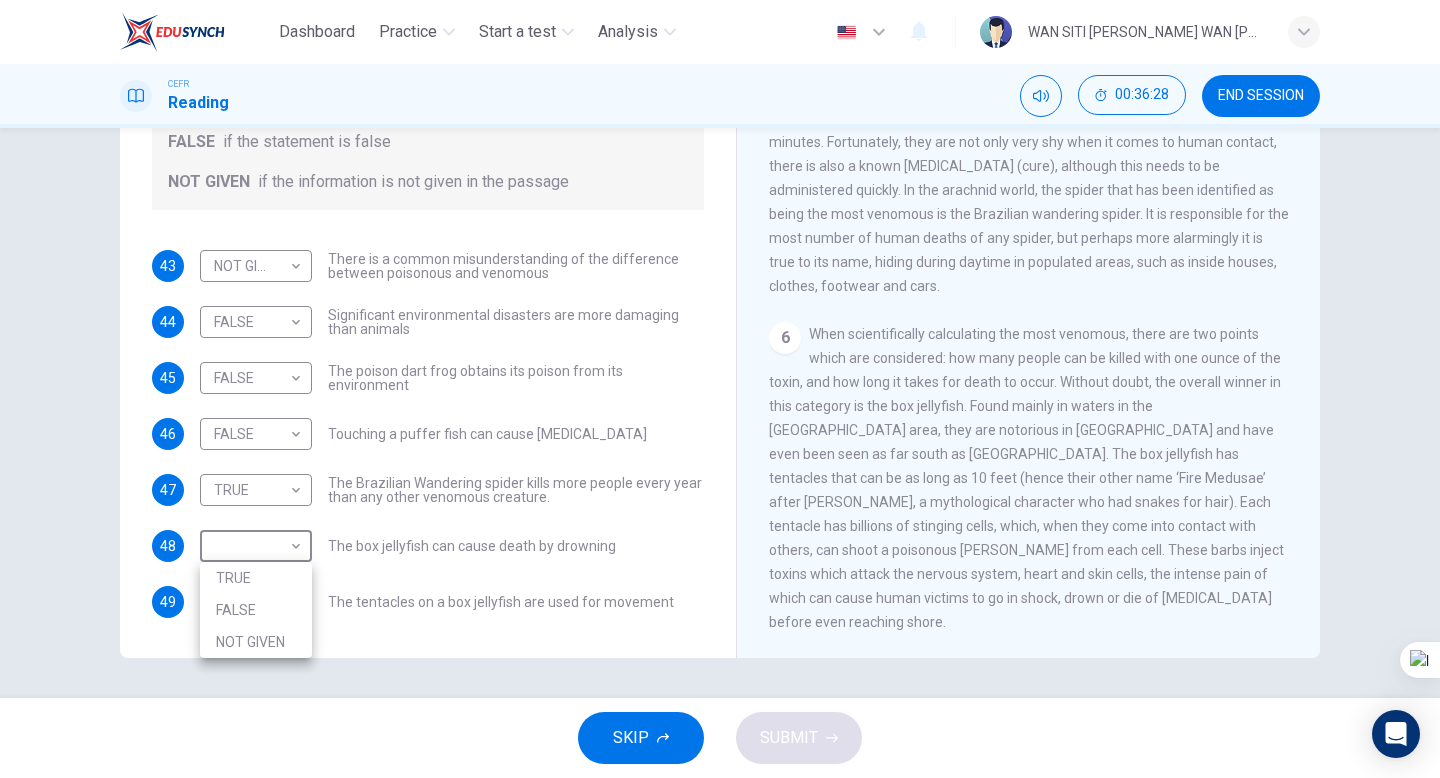 click on "TRUE" at bounding box center [256, 578] 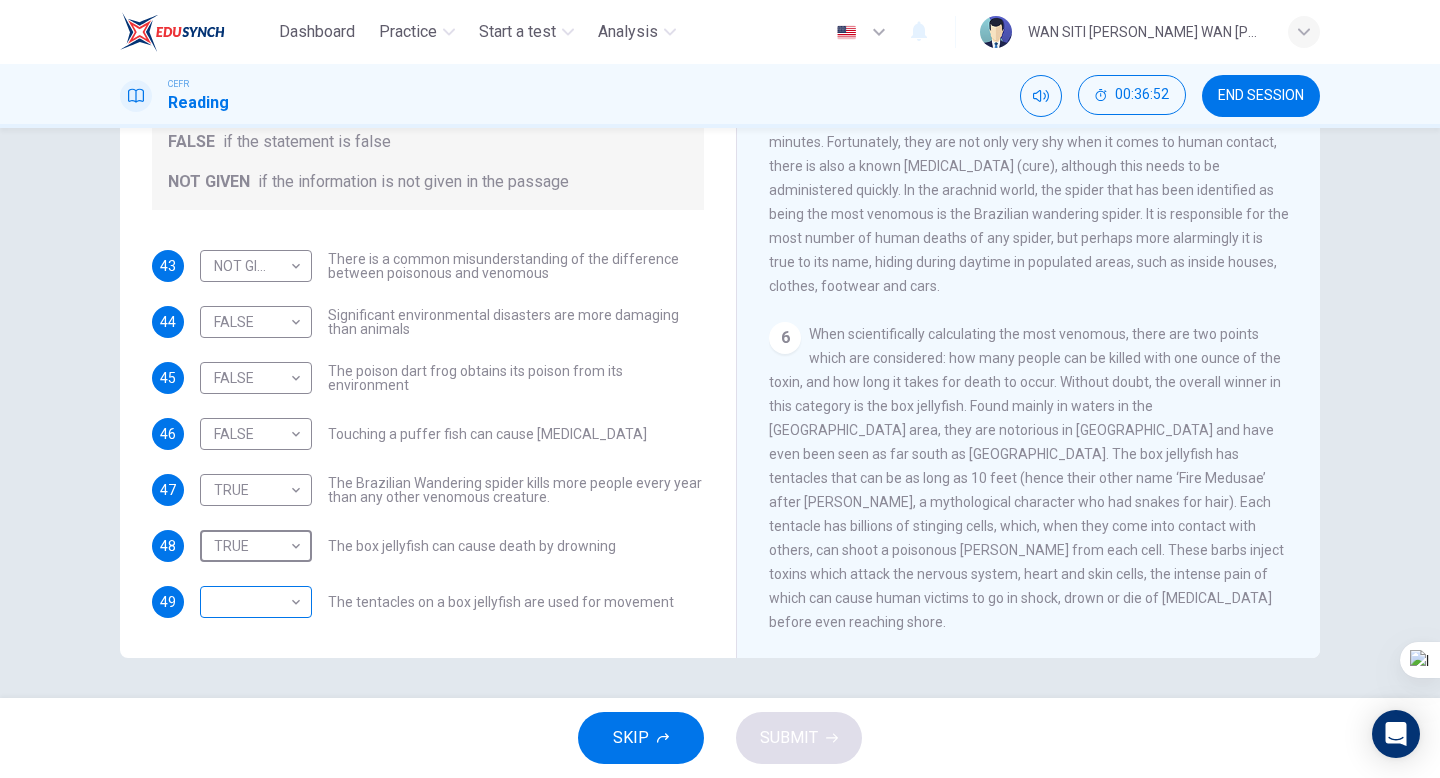 click on "Dashboard Practice Start a test Analysis English en ​ WAN SITI ZALEHA BINTI WAN MOHD NORDIN CEFR Reading 00:36:52 END SESSION Questions 43 - 49 Do the following statements agree with the information given in the Reading Passage?
In the boxes below, on your answer sheet write TRUE if the statement is true FALSE if the statement is false NOT GIVEN if the information is not given in the passage 43 NOT GIVEN NOT GIVEN ​ There is a common misunderstanding of the difference between poisonous and venomous 44 FALSE FALSE ​ Significant environmental disasters are more damaging than animals 45 FALSE FALSE ​ The poison dart frog obtains its poison from its environment 46 FALSE FALSE ​ Touching a puffer fish can cause paralysis 47 TRUE TRUE ​ The Brazilian Wandering spider kills more people every year than any other venomous creature. 48 TRUE TRUE ​ The box jellyfish can cause death by drowning 49 ​ ​ The tentacles on a box jellyfish are used for movement Poisonous Animals CLICK TO ZOOM Click to Zoom 1" at bounding box center (720, 389) 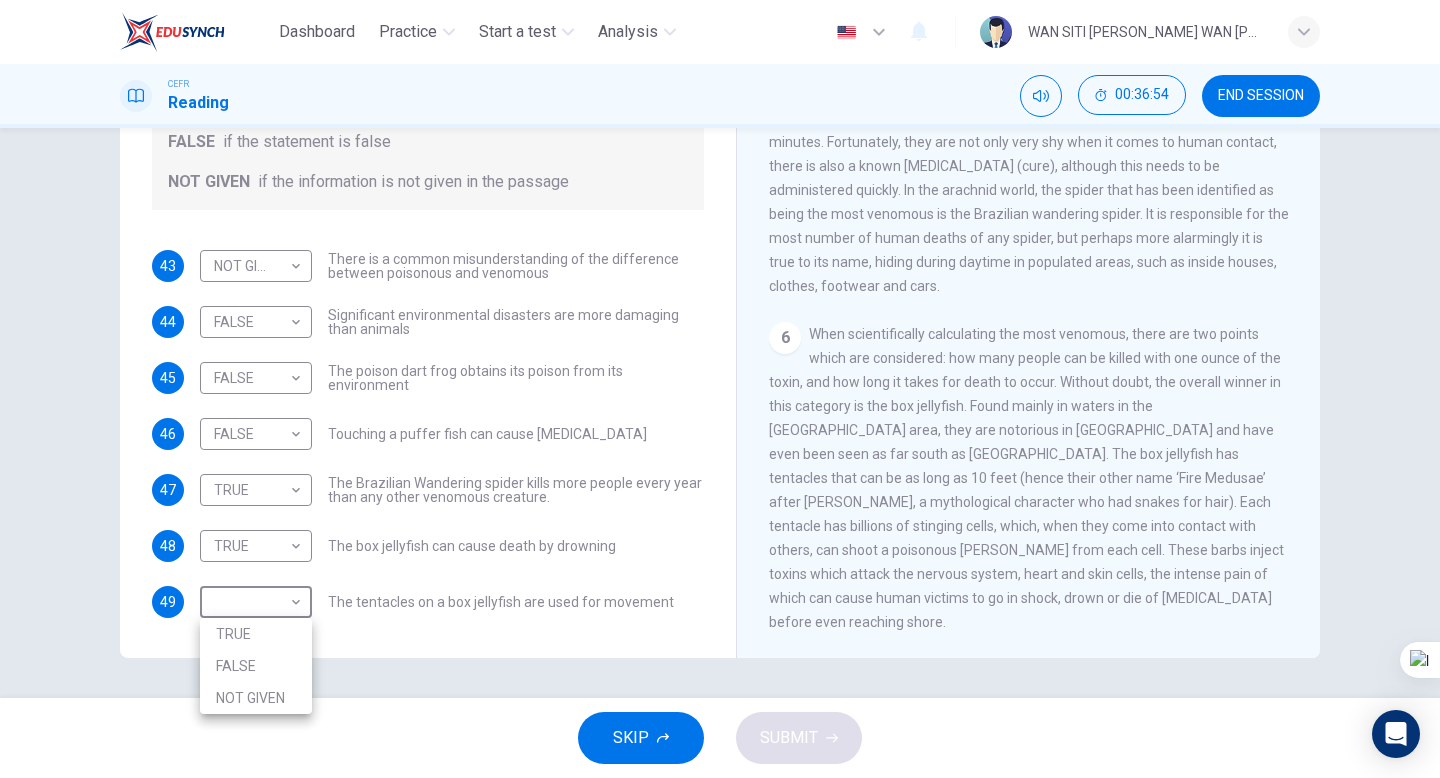 click on "NOT GIVEN" at bounding box center [256, 698] 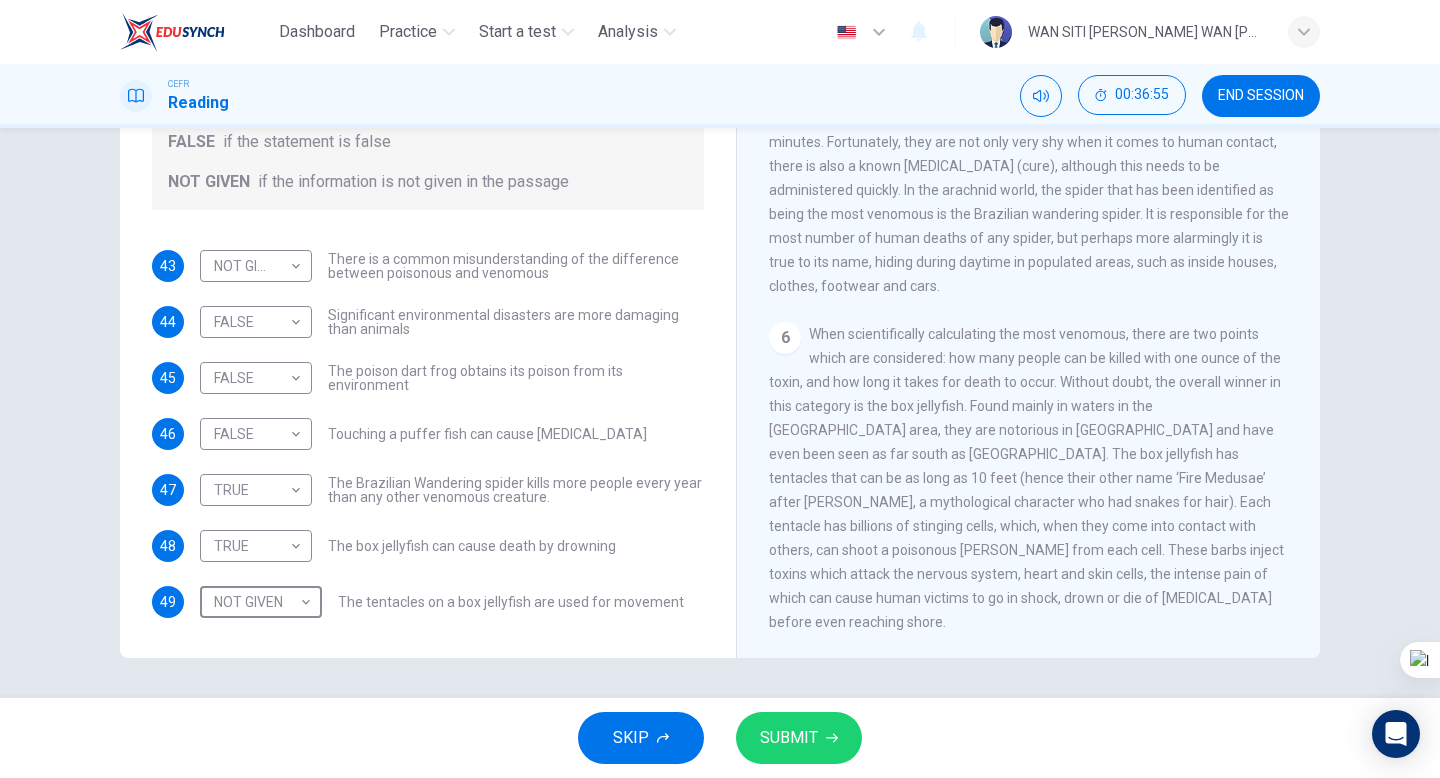 click on "SUBMIT" at bounding box center (799, 738) 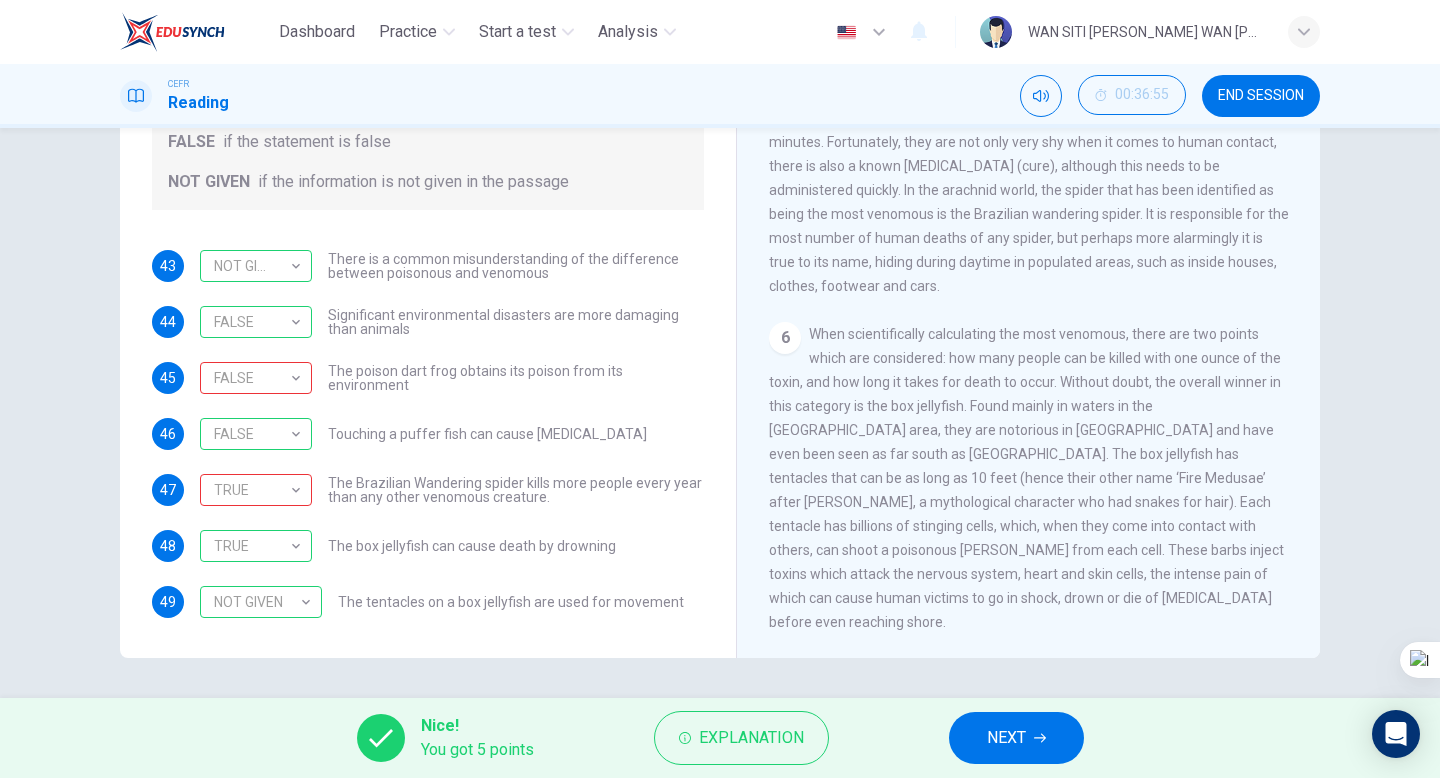 click on "Explanation" at bounding box center [741, 738] 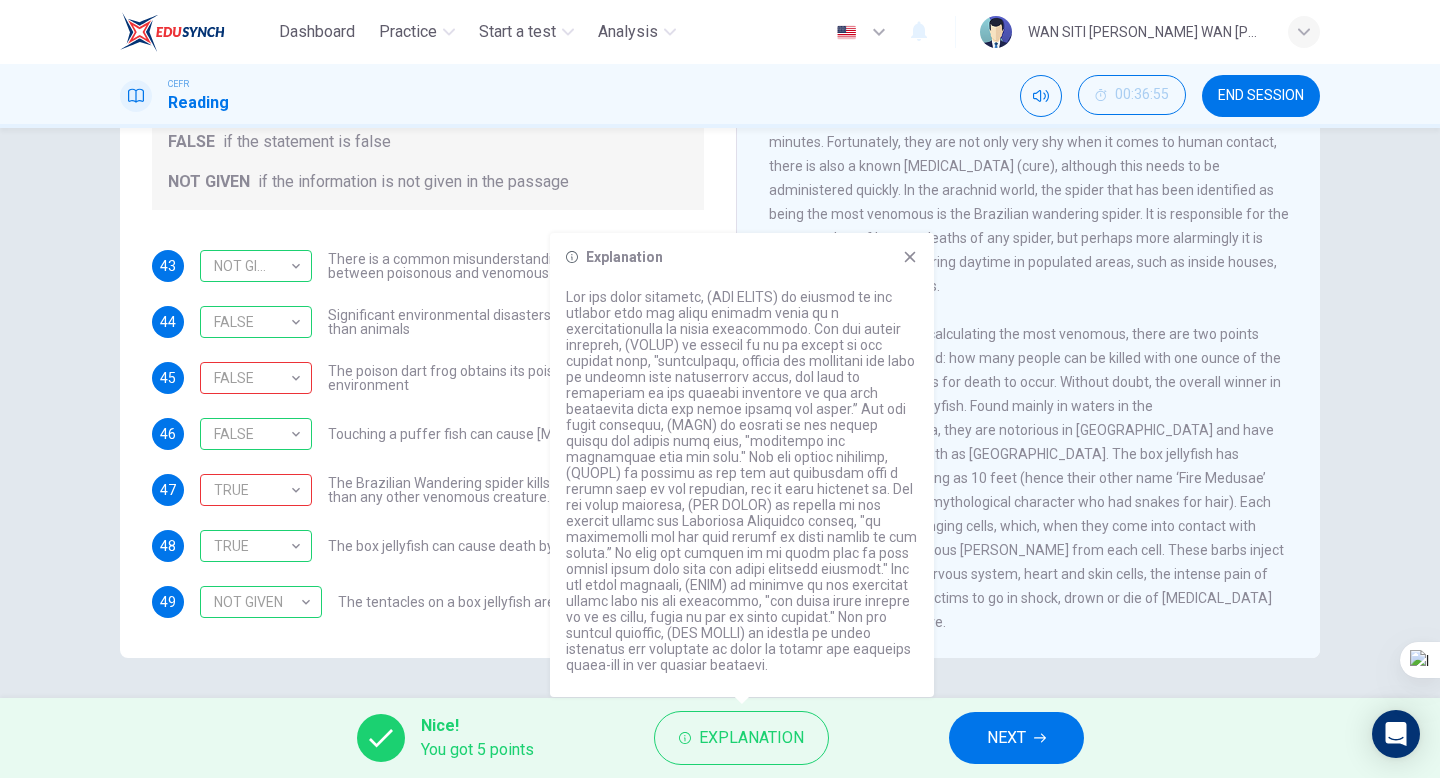click on "Nice! You got 5
points Explanation NEXT" at bounding box center (720, 738) 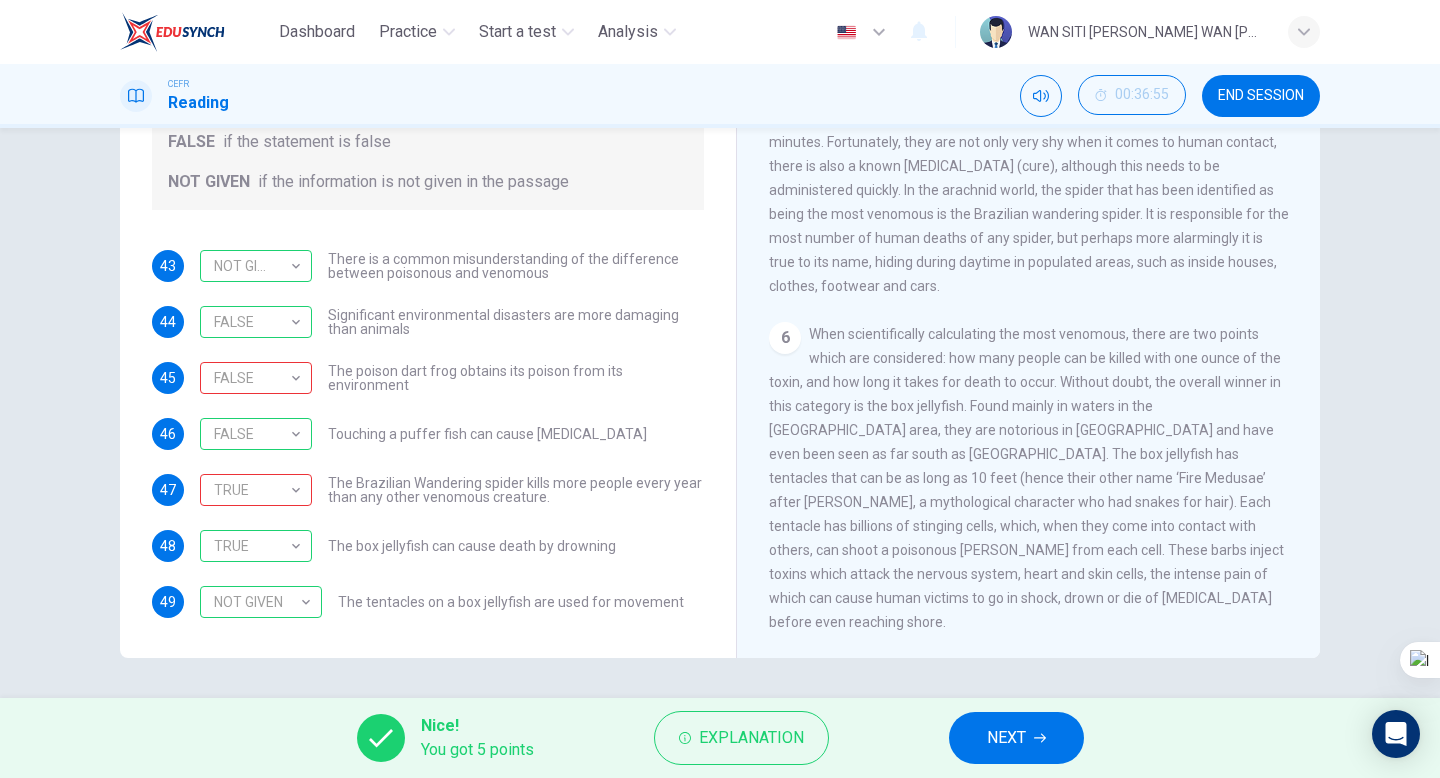 click on "NEXT" at bounding box center [1006, 738] 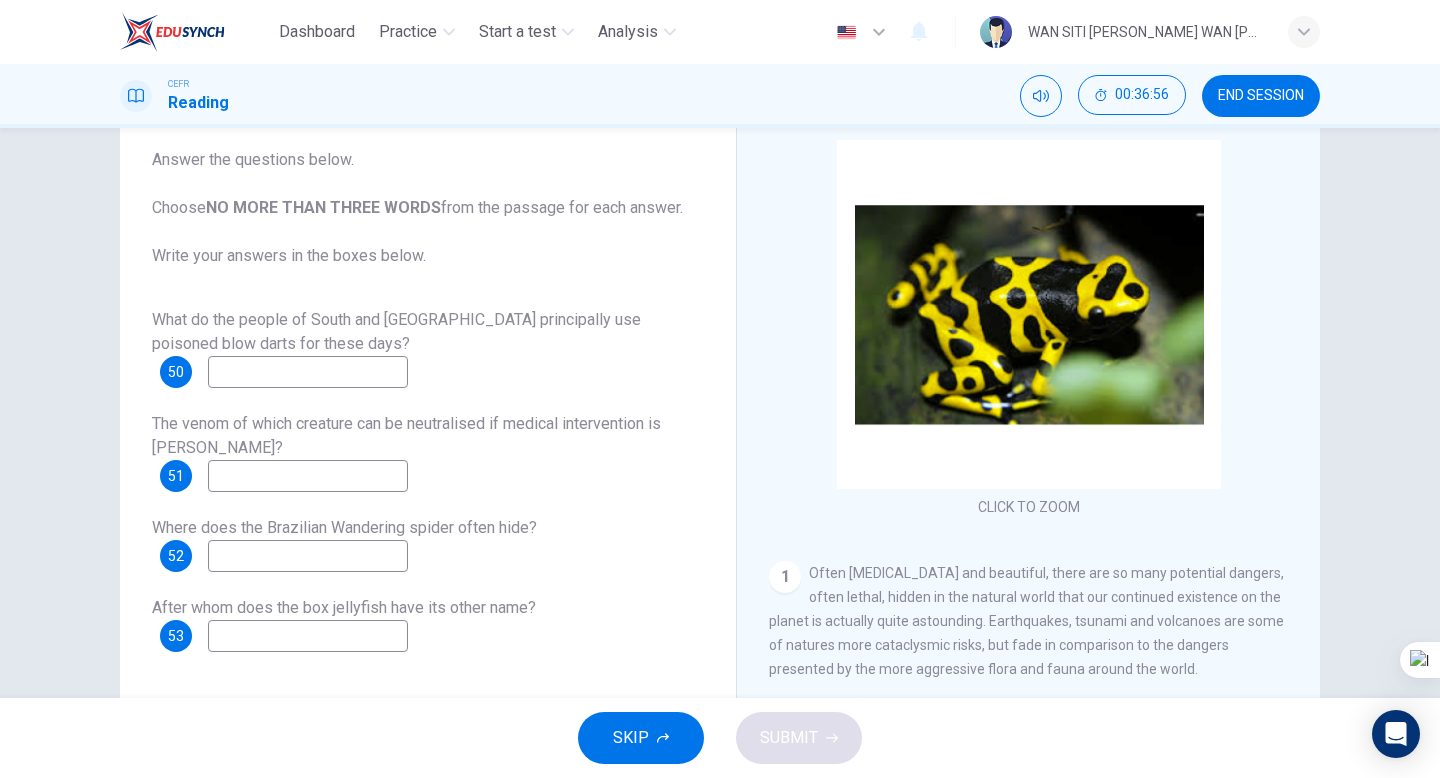 scroll, scrollTop: 115, scrollLeft: 0, axis: vertical 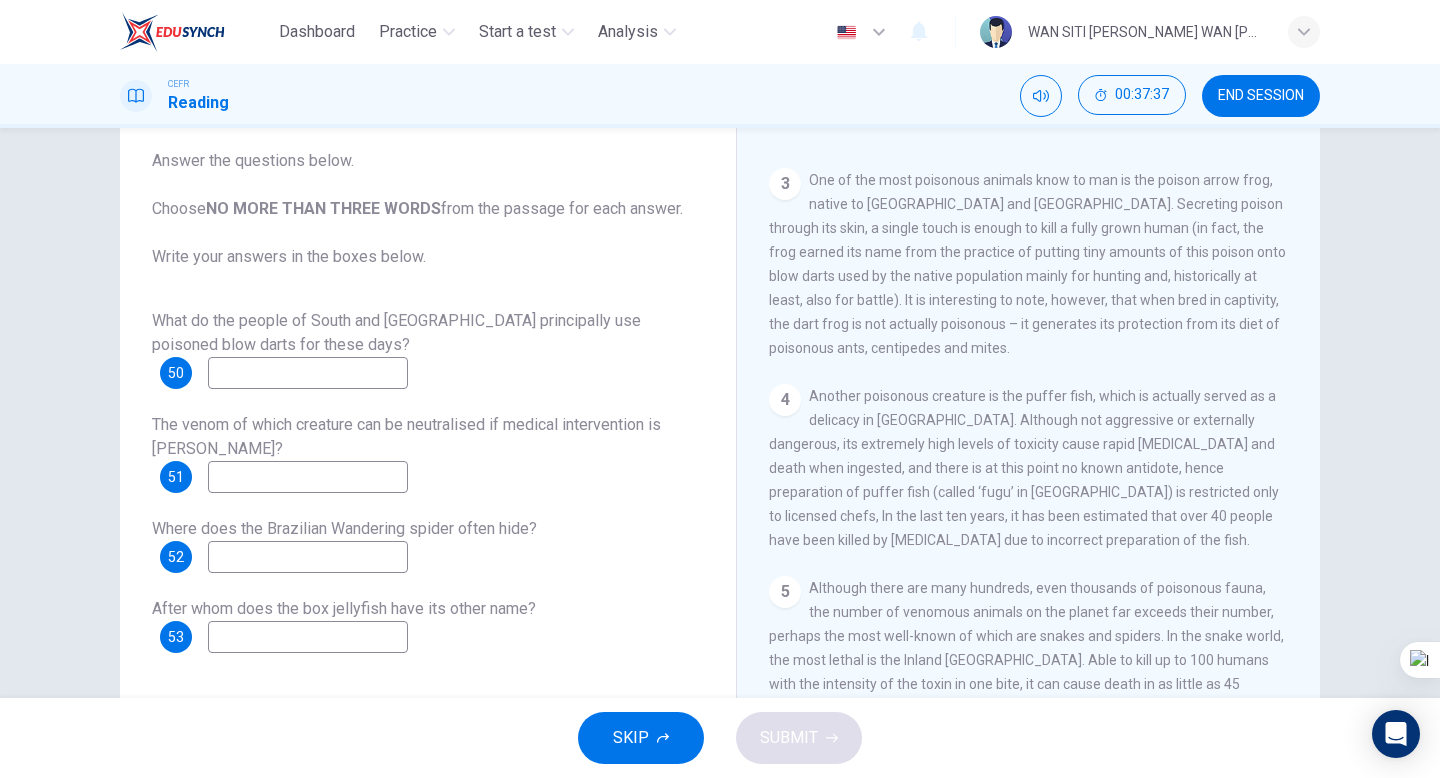 click at bounding box center (308, 373) 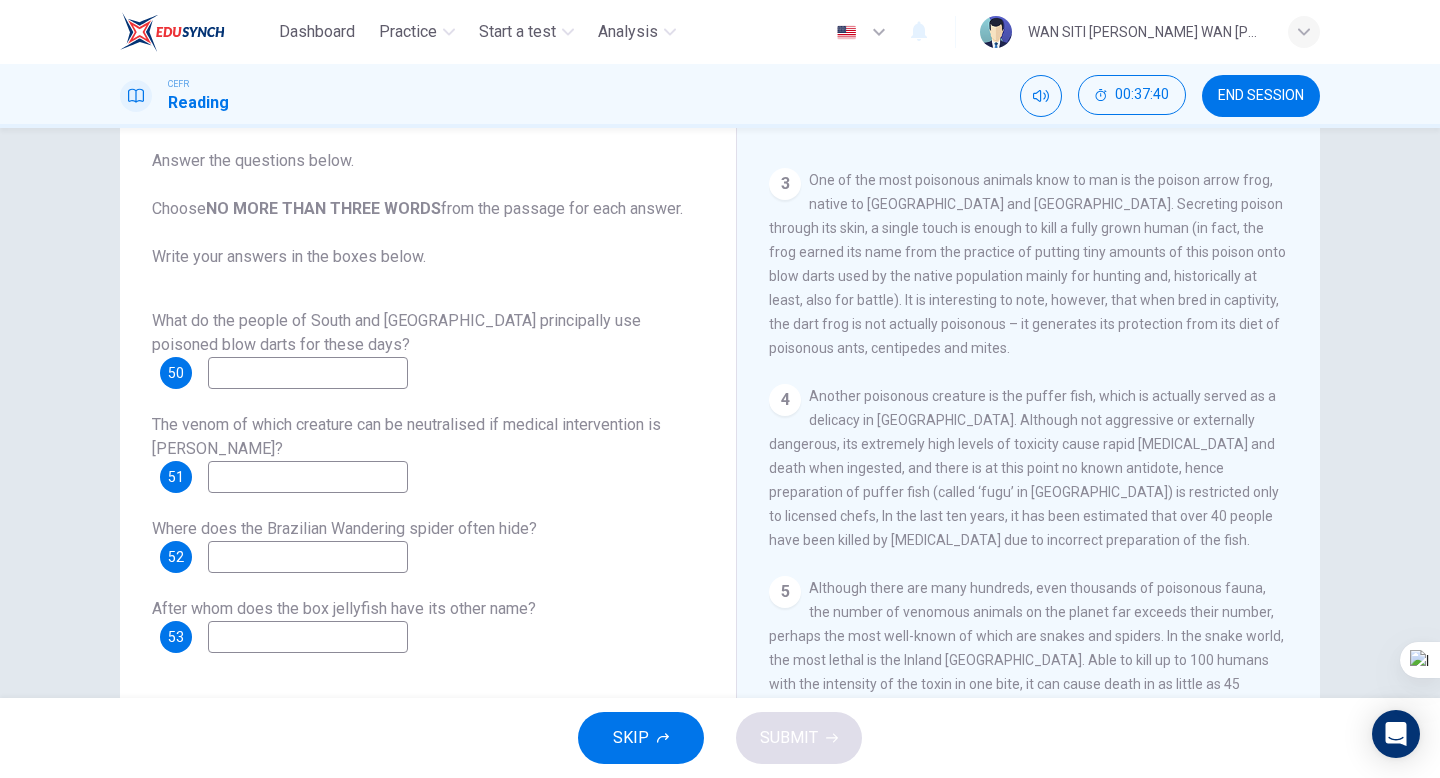 click at bounding box center (308, 373) 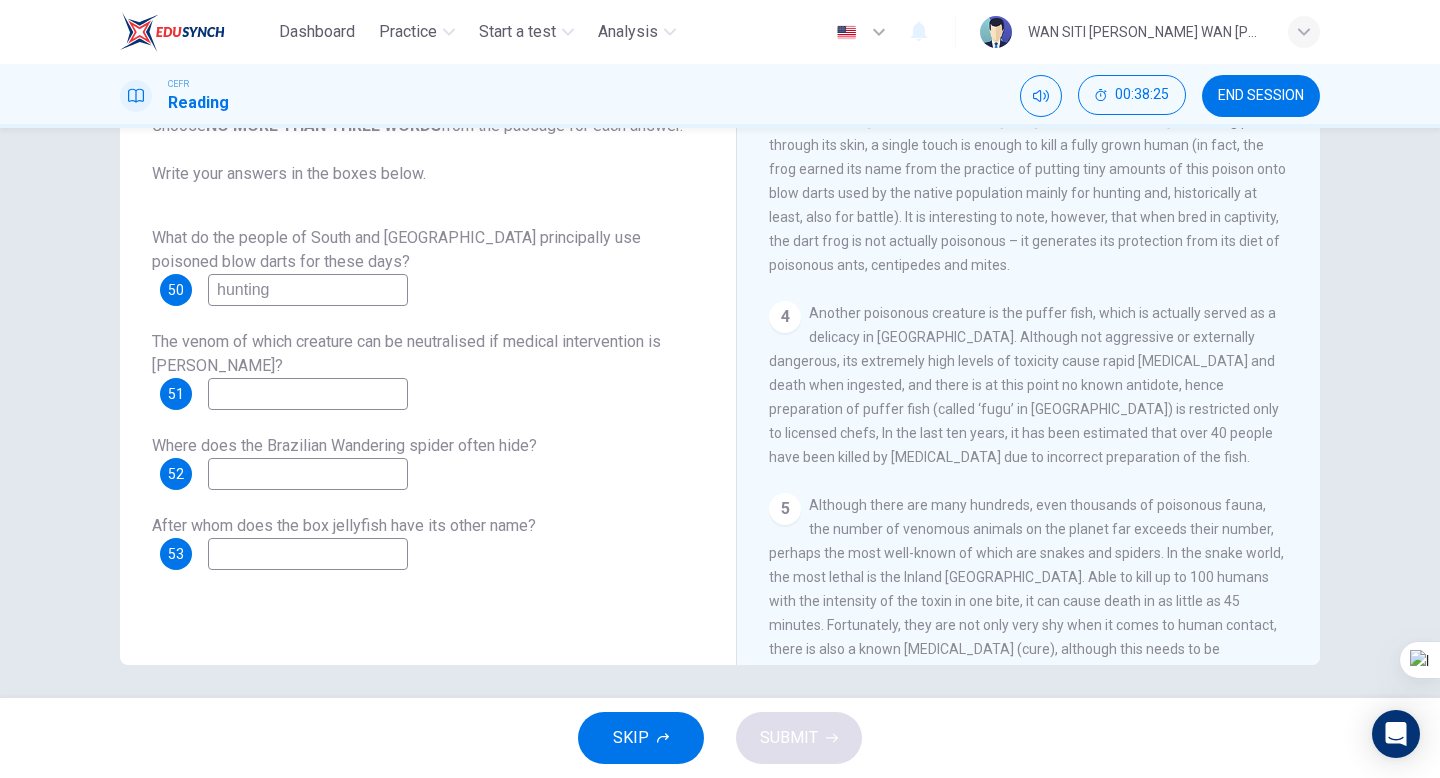 scroll, scrollTop: 200, scrollLeft: 0, axis: vertical 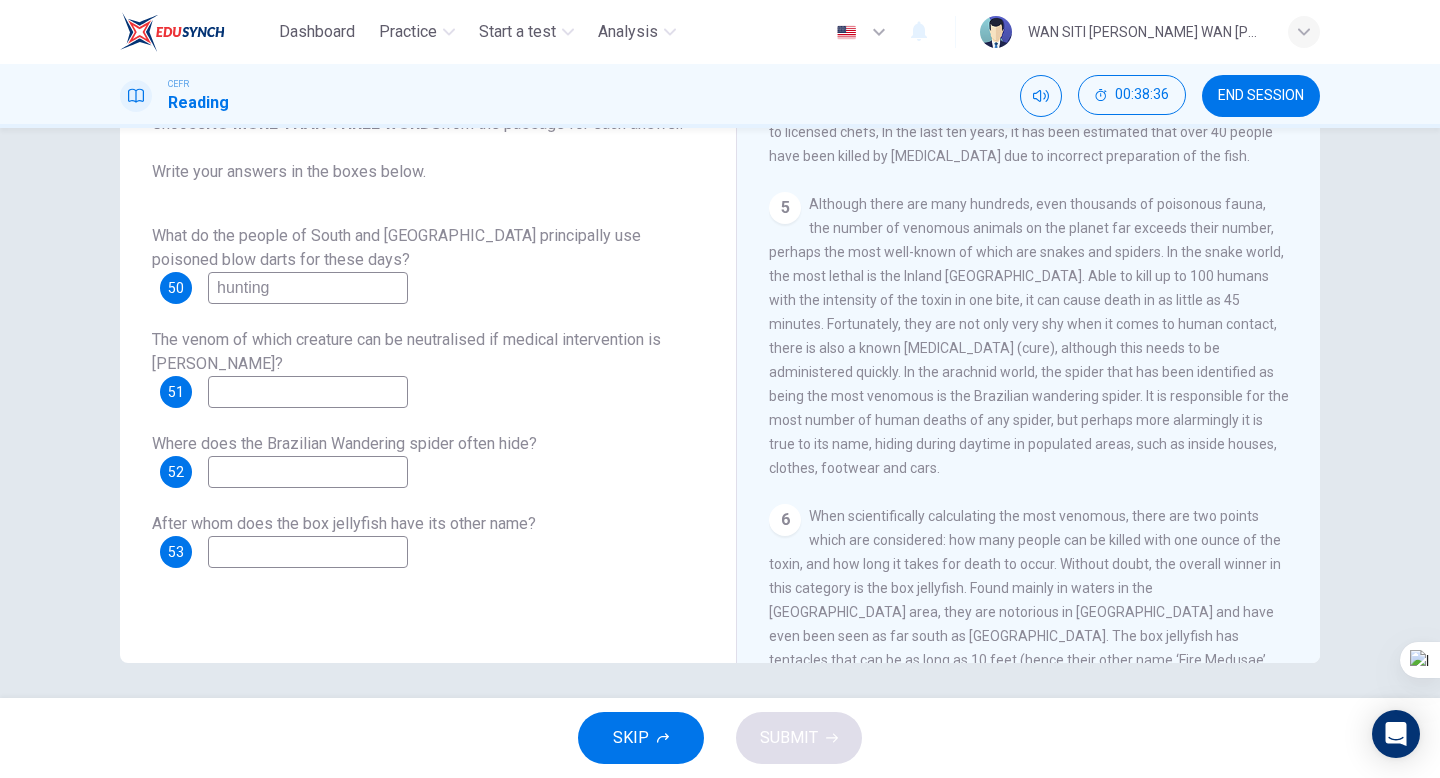 type on "hunting" 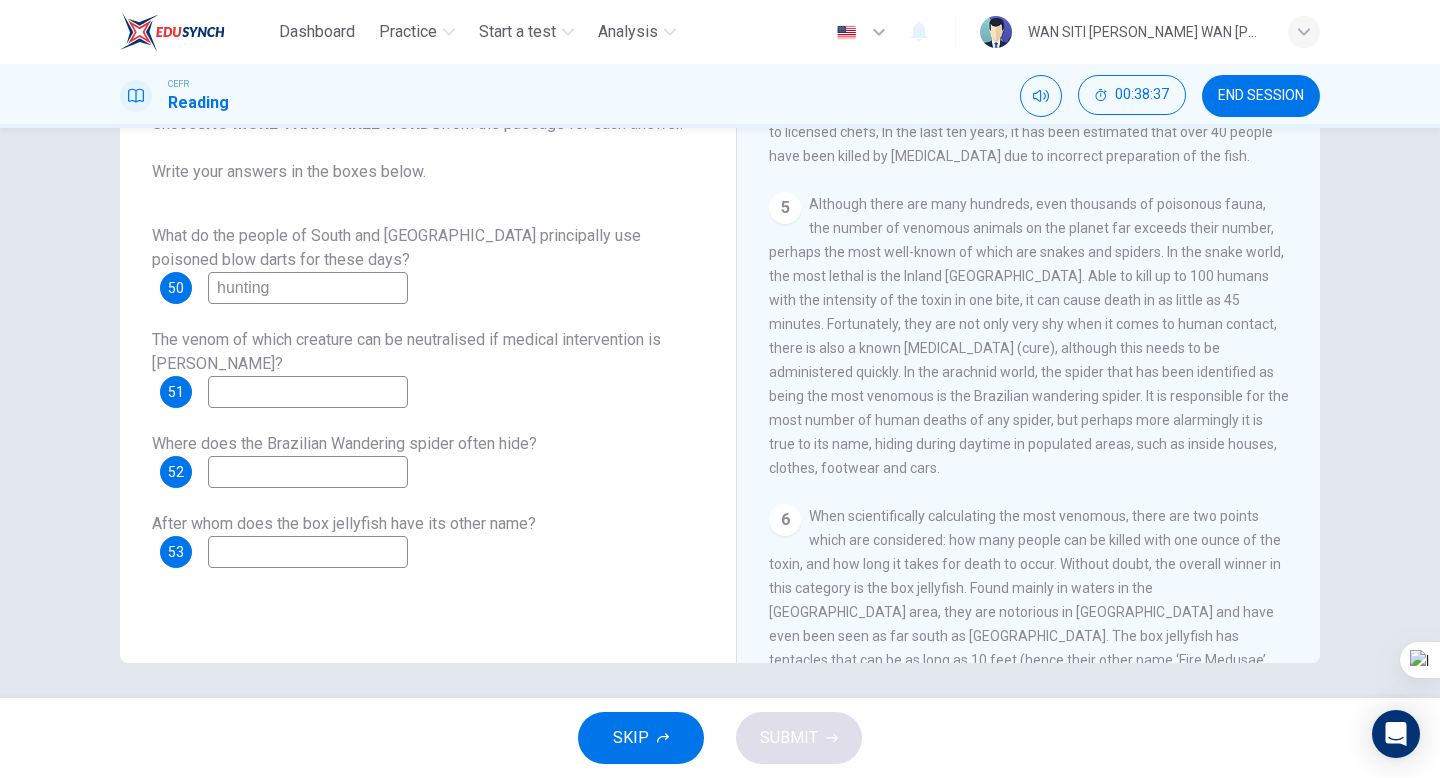 click on "Although there are many hundreds, even thousands of poisonous fauna, the number of venomous animals on the planet far exceeds their number, perhaps the most well-known of which are snakes and spiders. In the snake world, the most lethal is the Inland Taipan. Able to kill up to 100 humans with the intensity of the toxin in one bite, it can cause death in as little as 45 minutes. Fortunately, they are not only very shy when it comes to human contact, there is also a known antivenin (cure), although this needs to be administered quickly. In the arachnid world, the spider that has been identified as being the most venomous is the Brazilian wandering spider. It is responsible for the most number of human deaths of any spider, but perhaps more alarmingly it is true to its name, hiding during daytime in populated areas, such as inside houses, clothes, footwear and cars." at bounding box center [1029, 336] 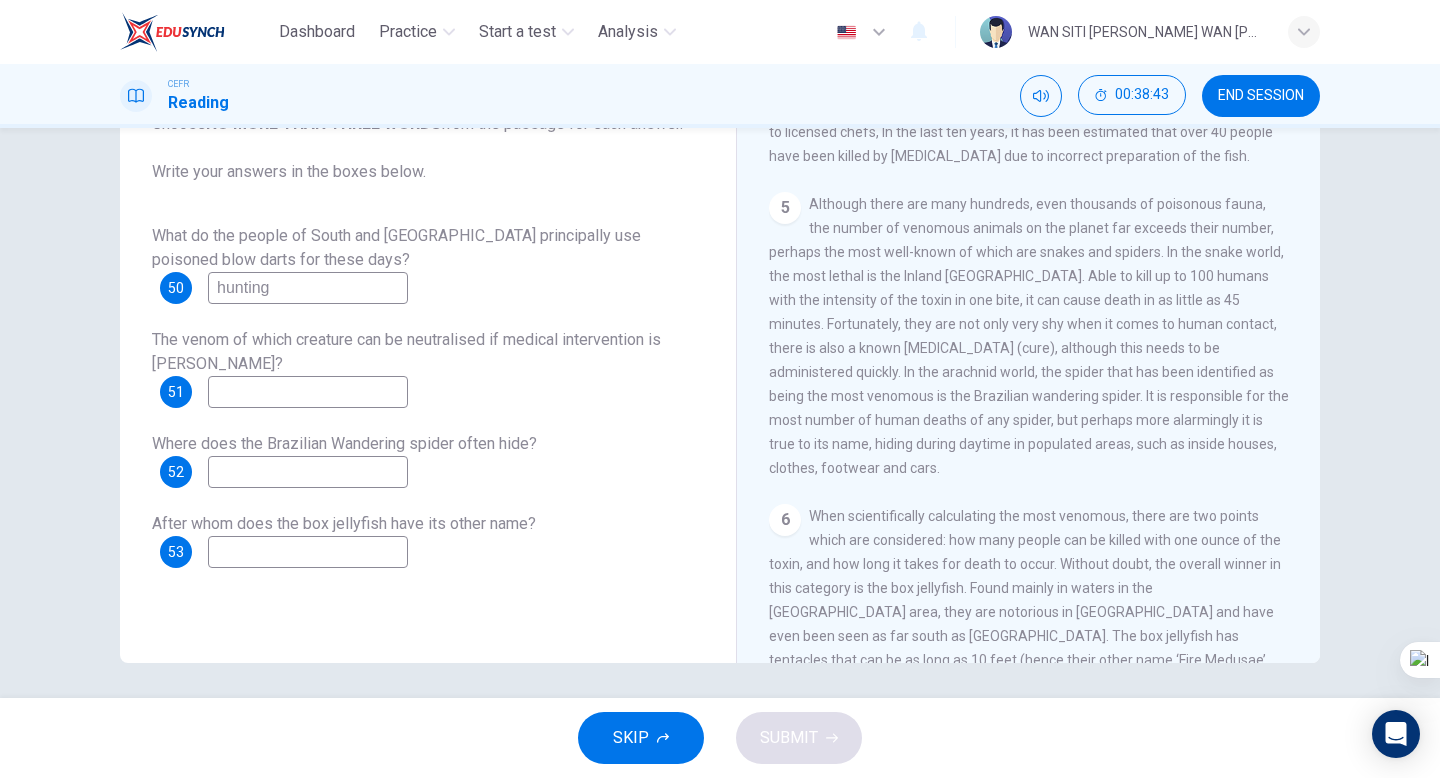 click at bounding box center [308, 392] 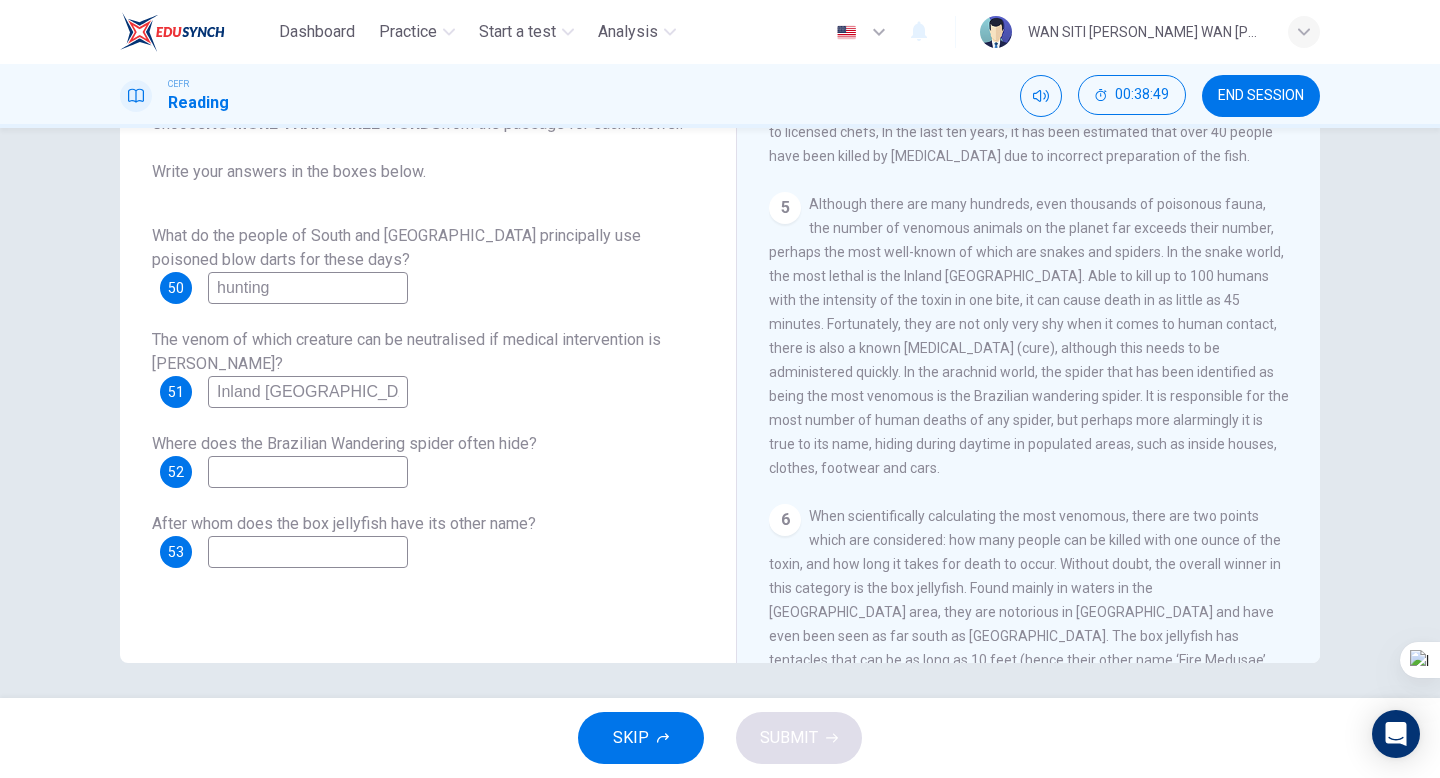type on "Inland Taipan" 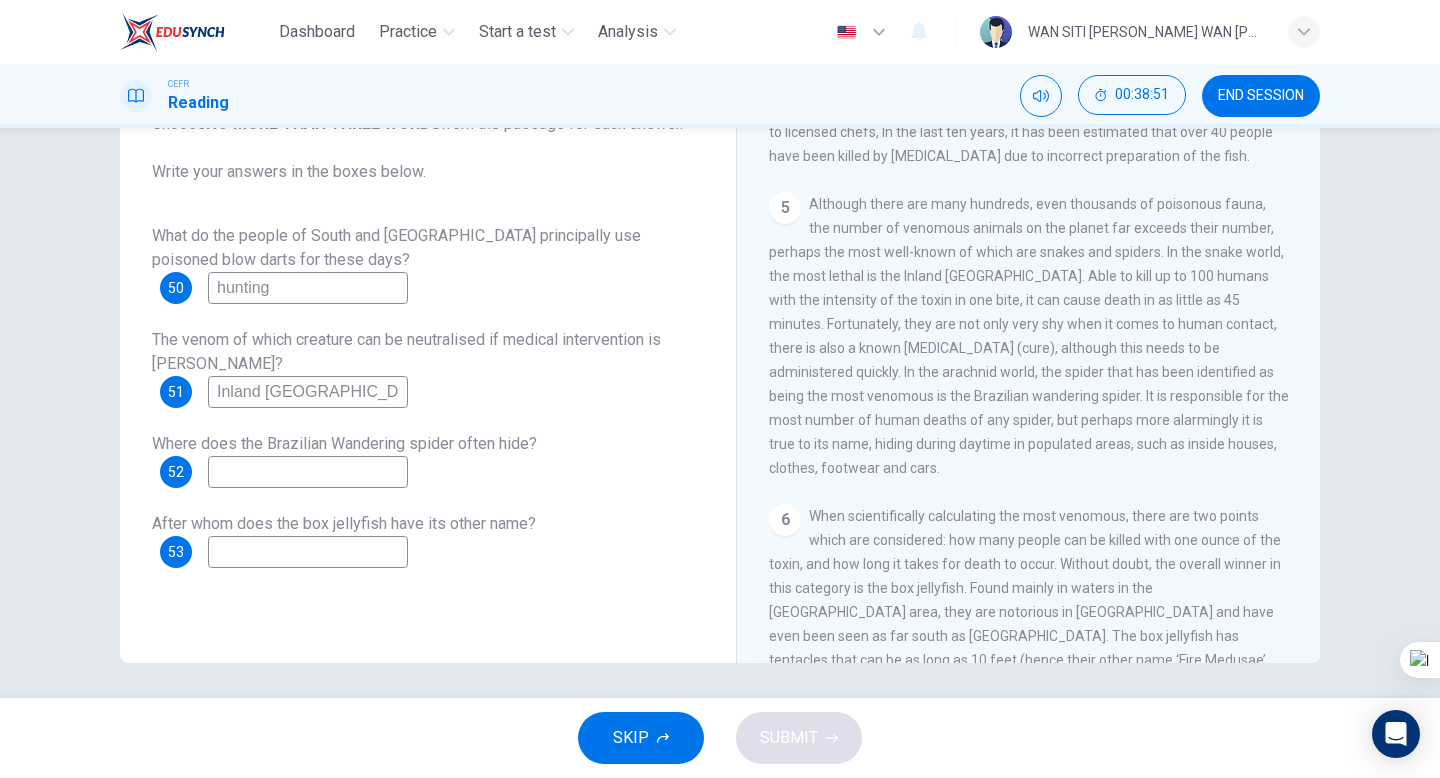 scroll, scrollTop: 205, scrollLeft: 0, axis: vertical 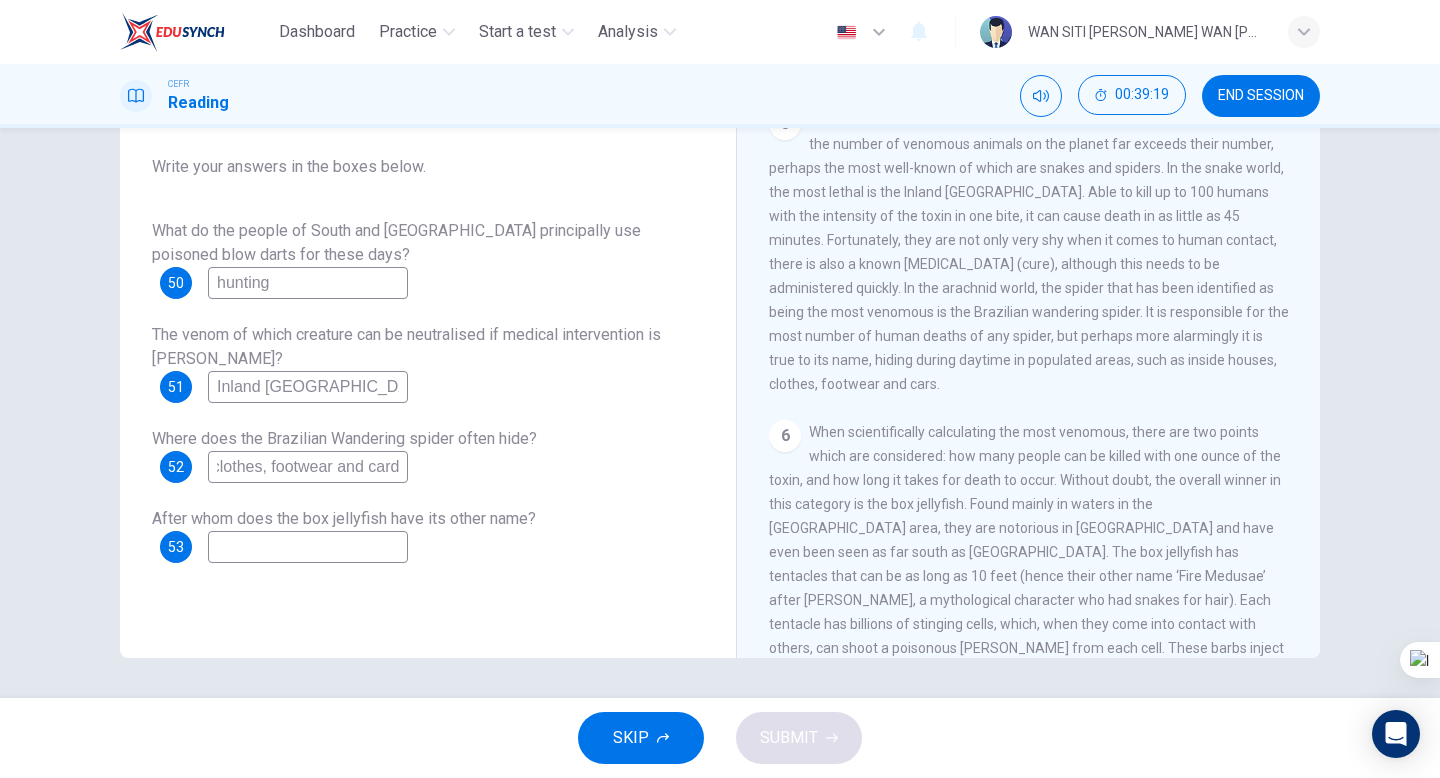 type on "inside houses, clothes, footwear and card" 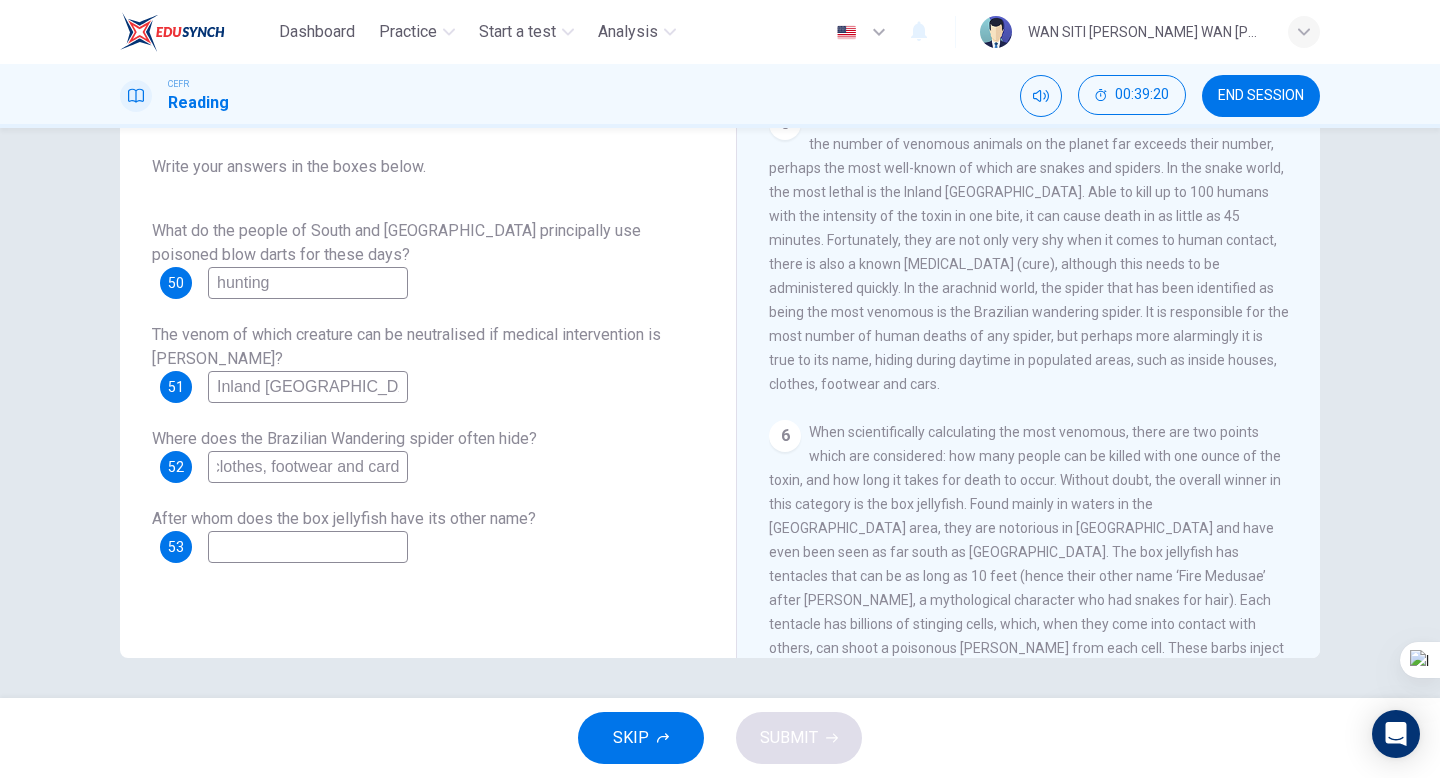scroll, scrollTop: 0, scrollLeft: 0, axis: both 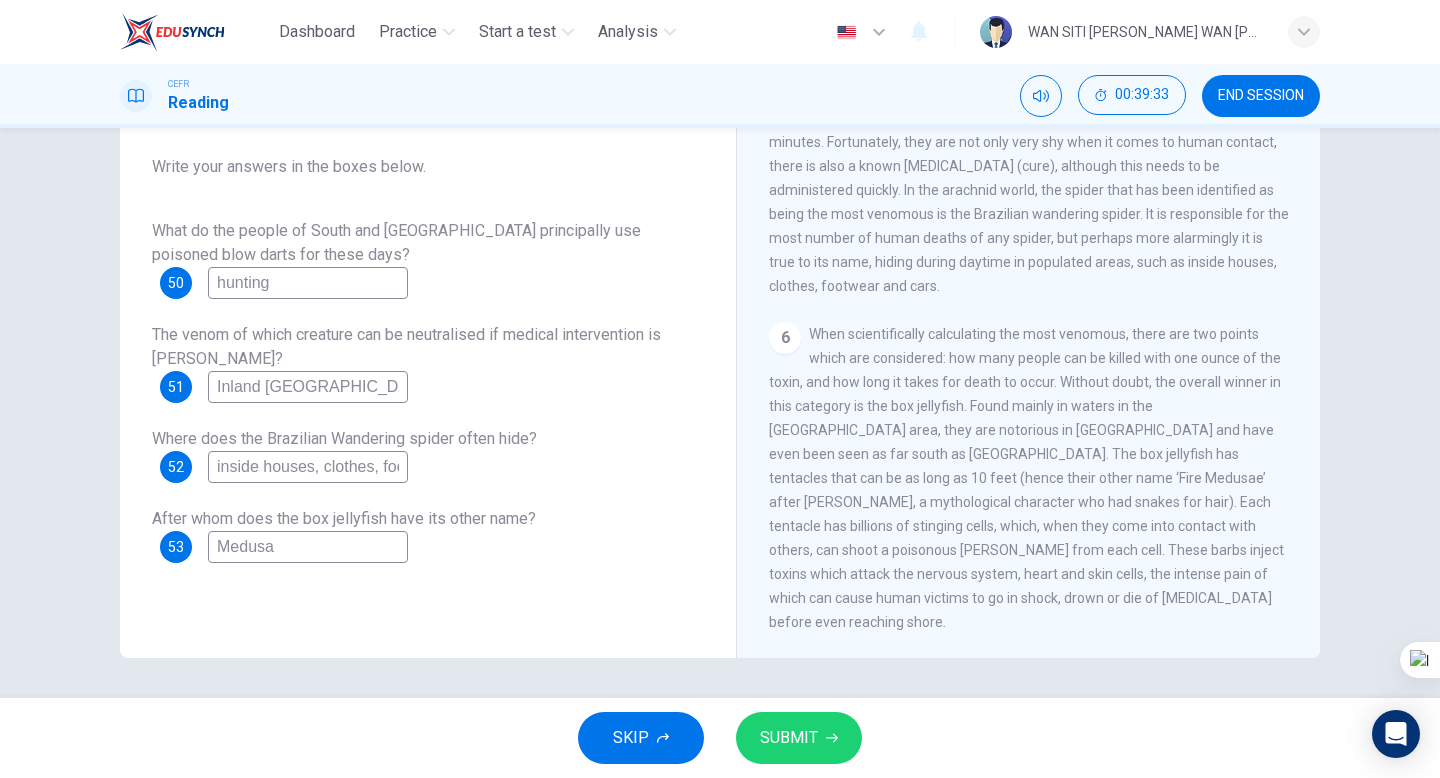 type on "Medusa" 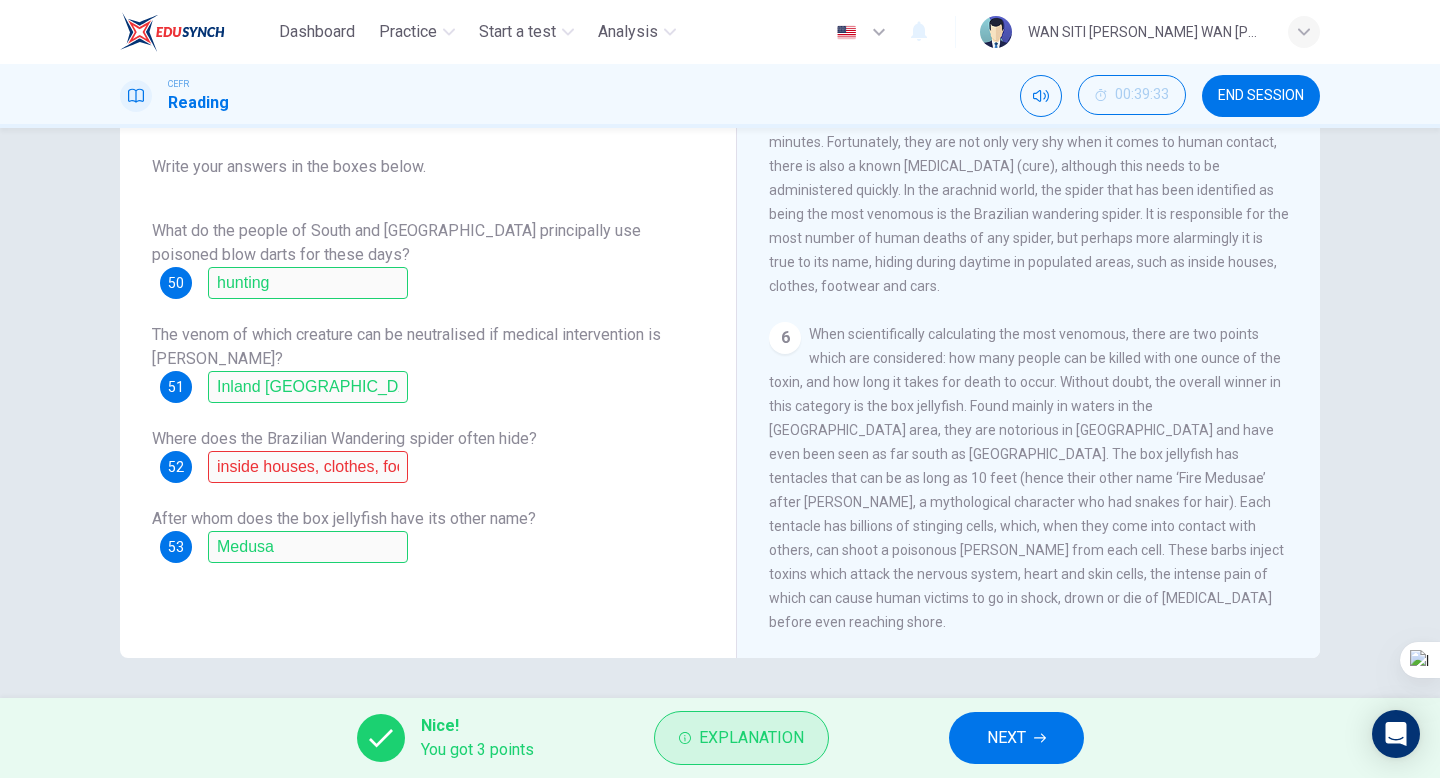 click on "Explanation" at bounding box center (741, 738) 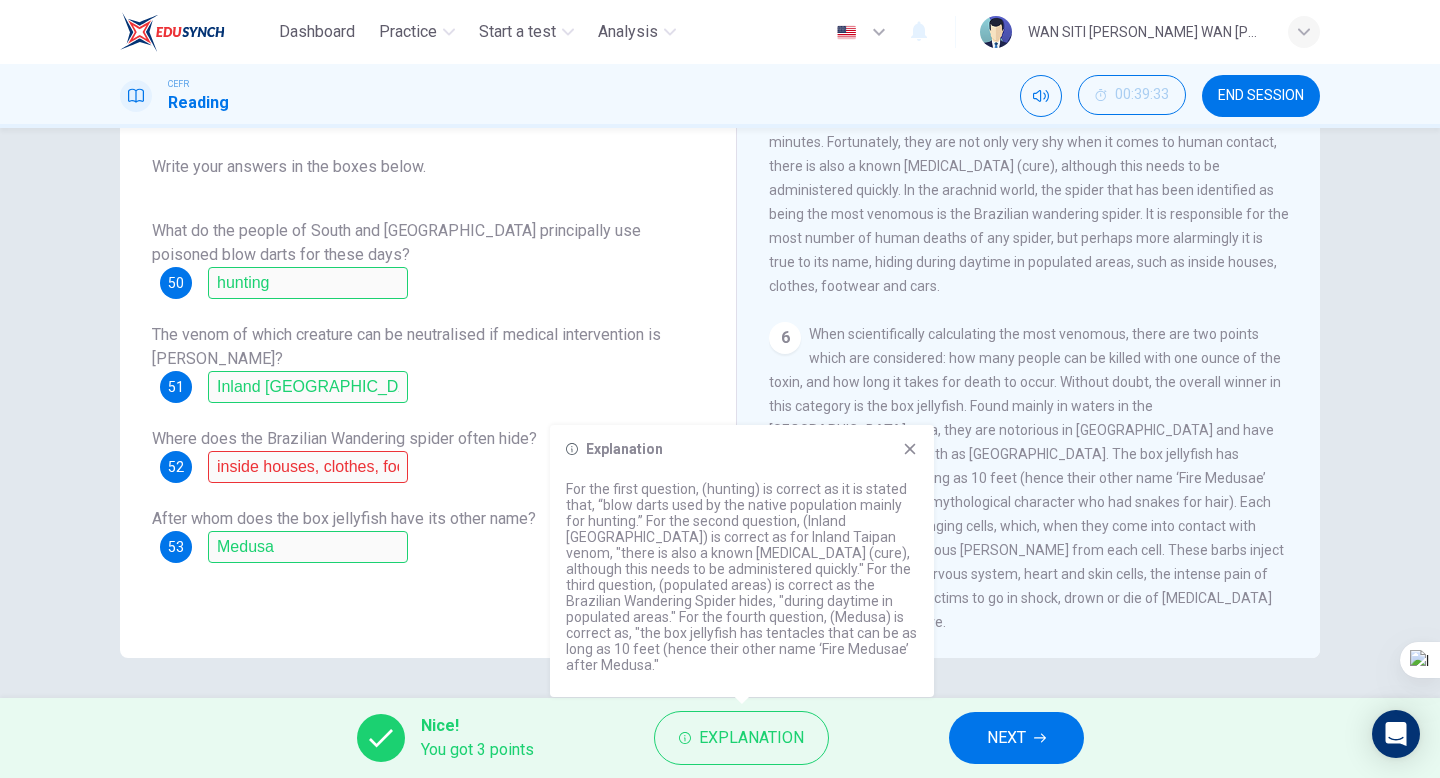 click 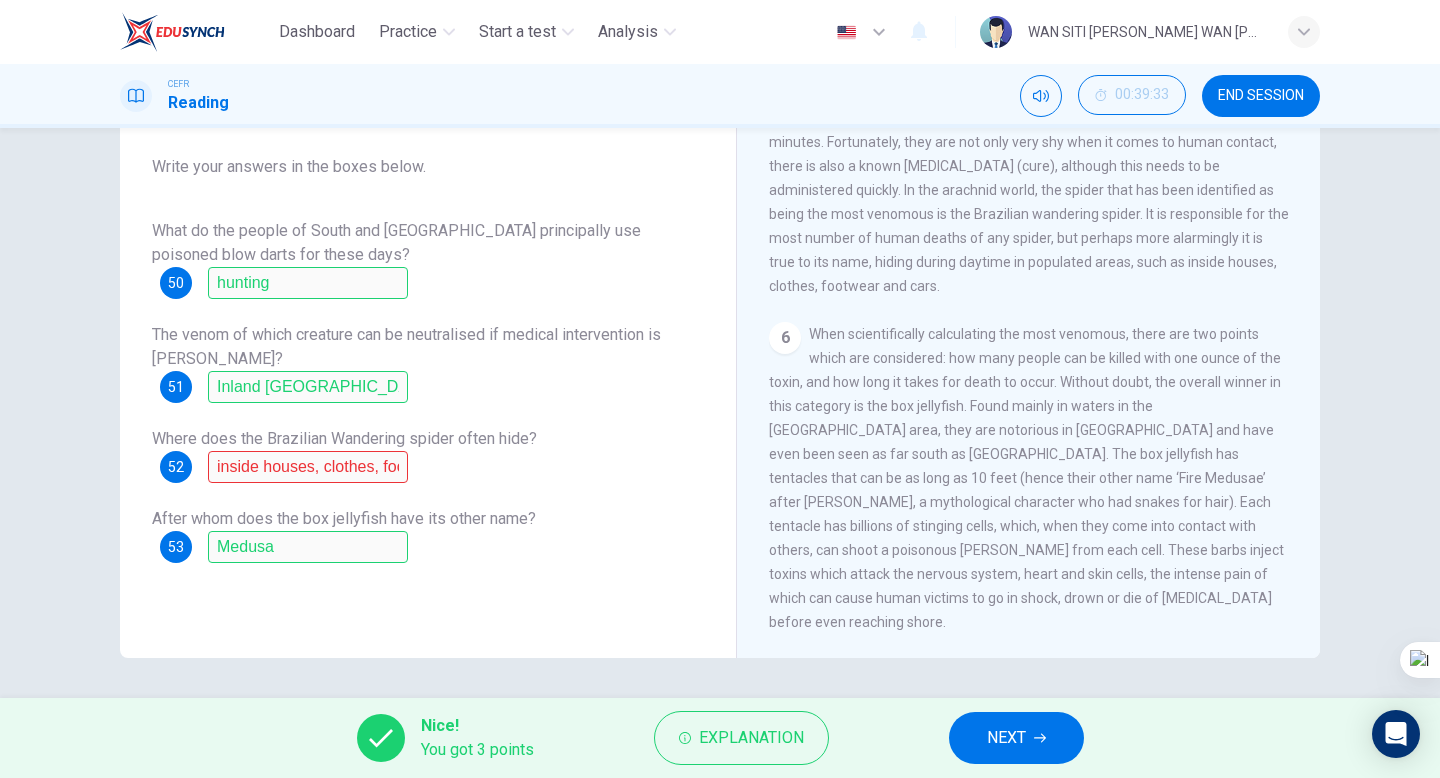 click on "NEXT" at bounding box center (1016, 738) 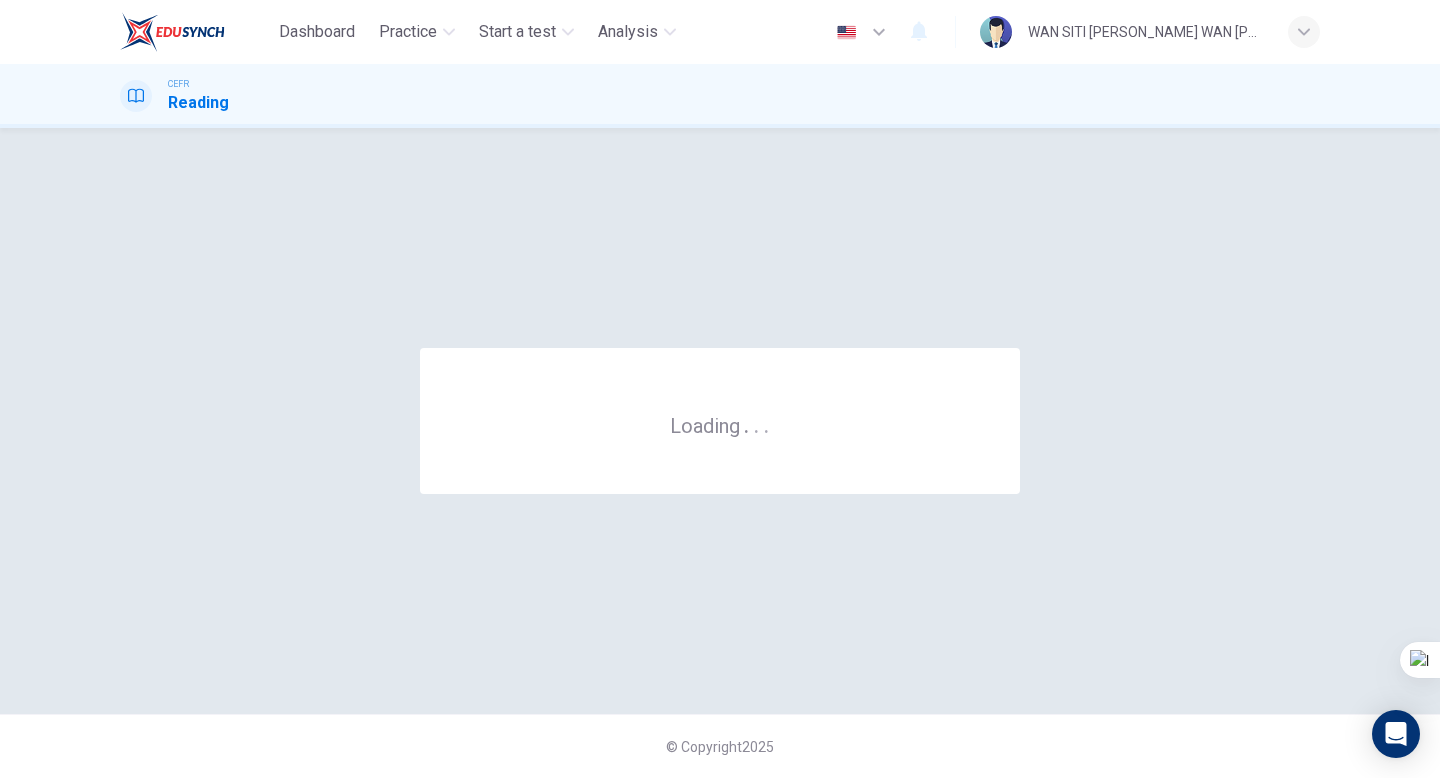 scroll, scrollTop: 0, scrollLeft: 0, axis: both 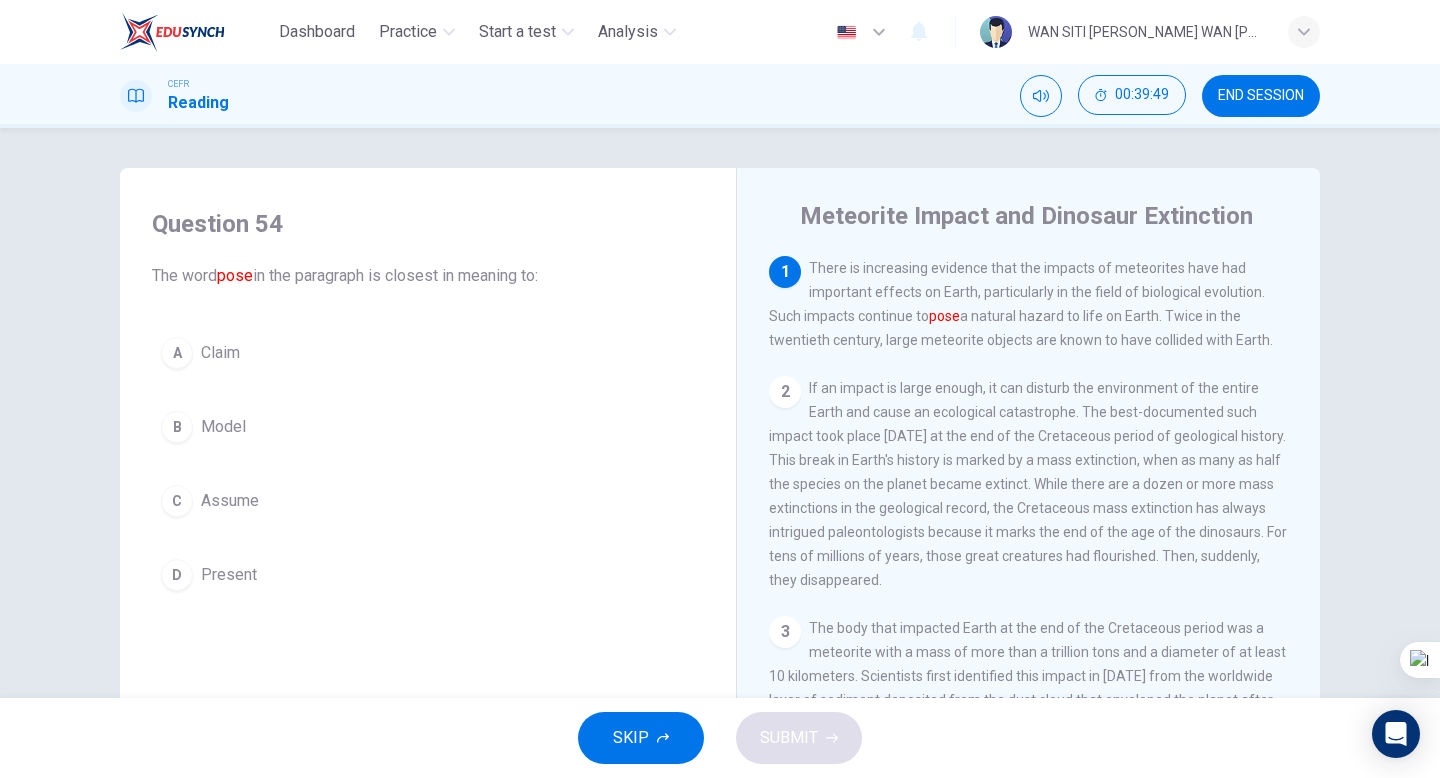 click on "A Claim B Model C Assume D Present" at bounding box center (428, 464) 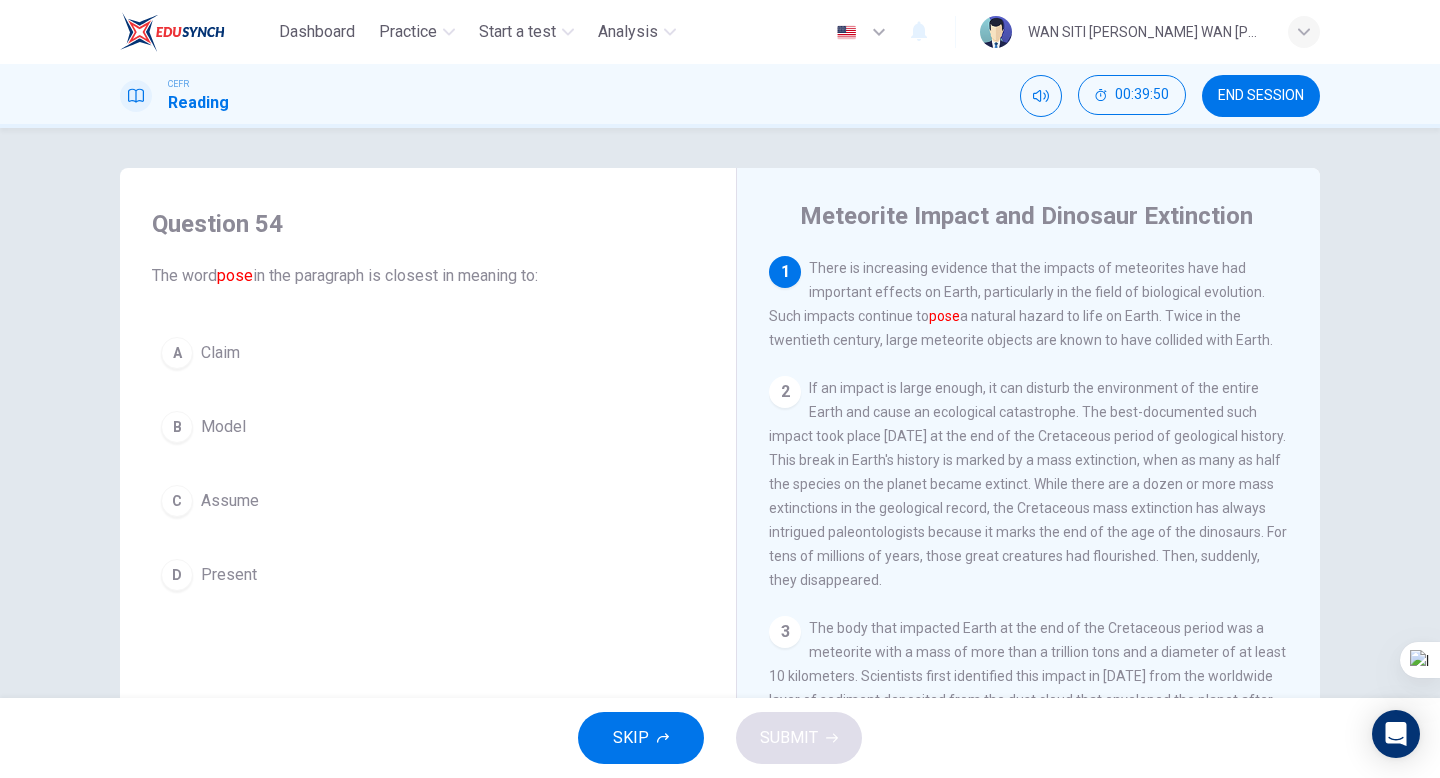 click on "D Present" at bounding box center (428, 575) 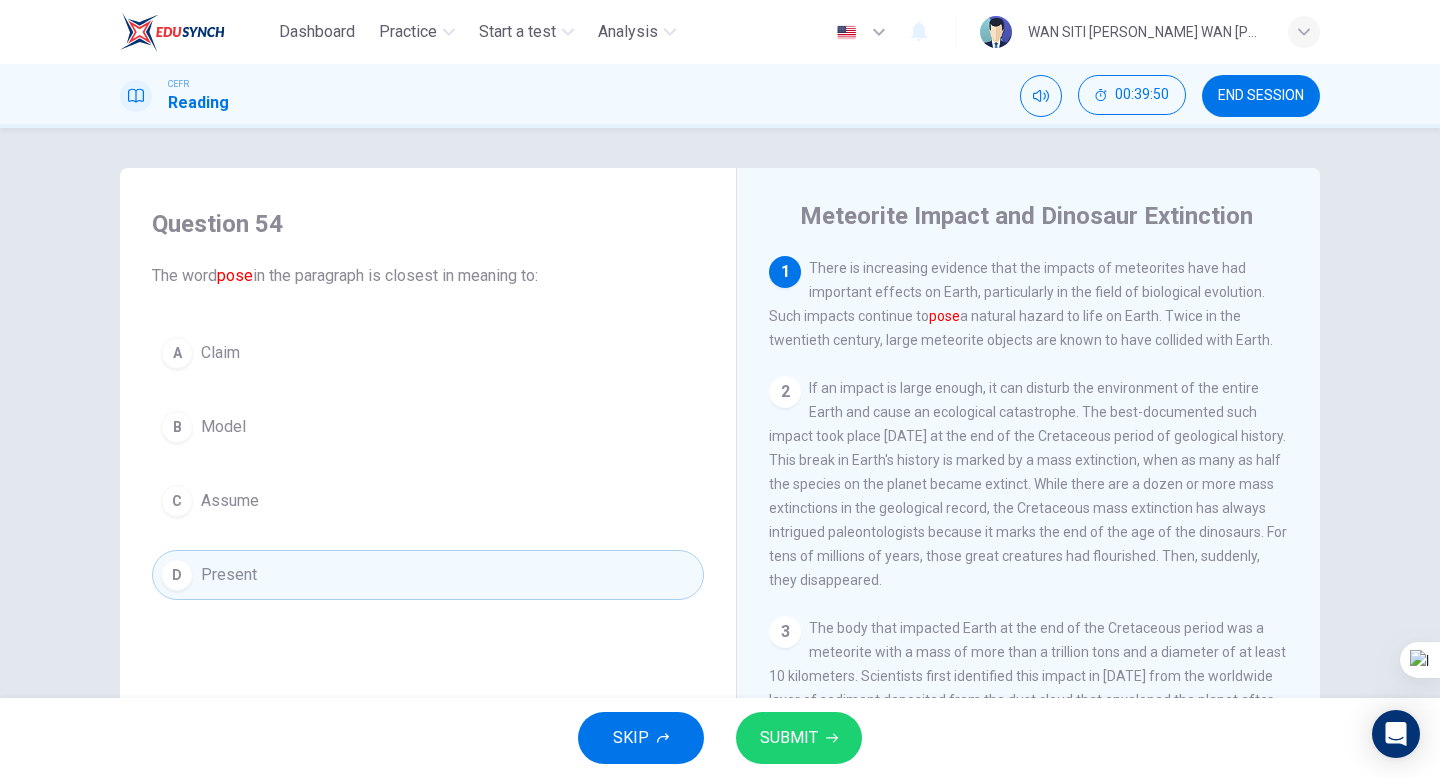 click on "SUBMIT" at bounding box center [789, 738] 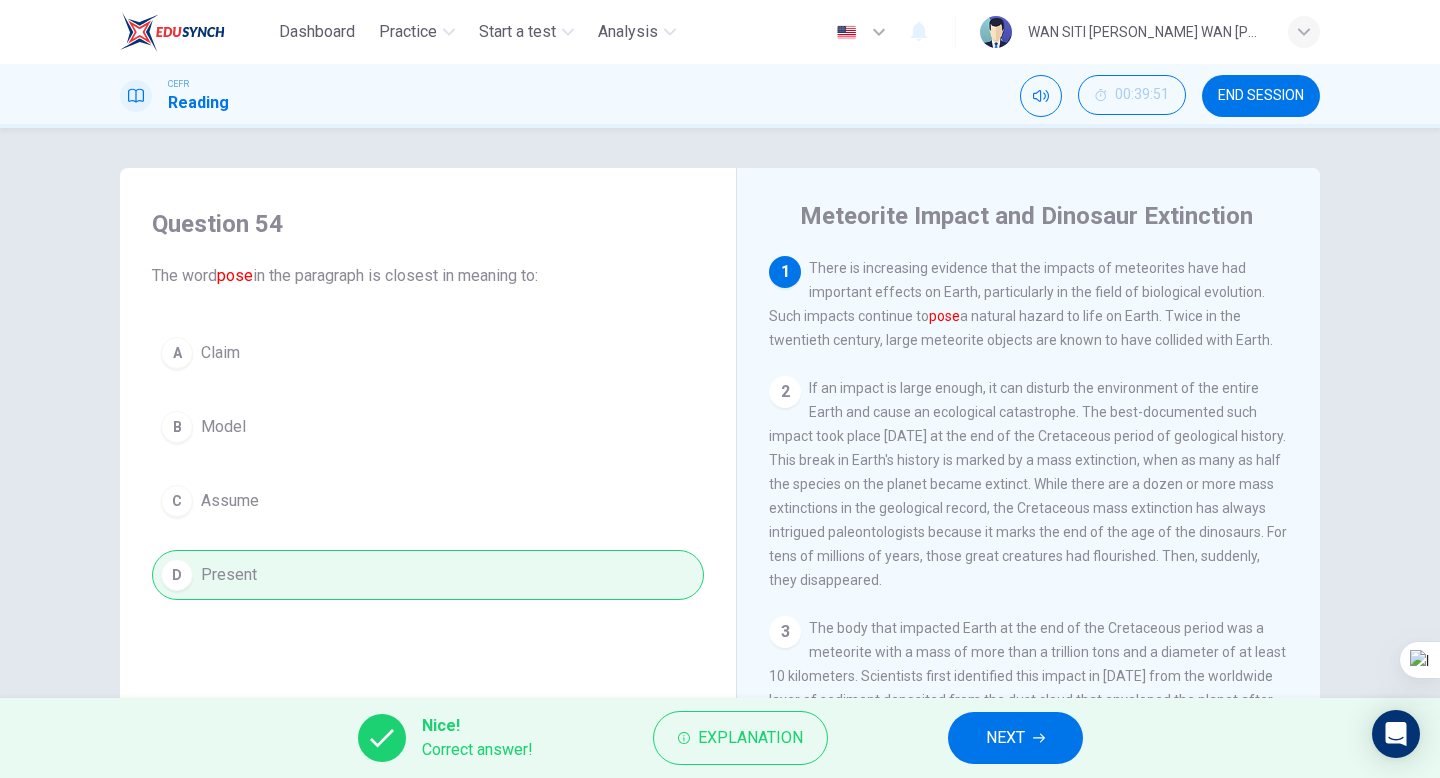 click on "NEXT" at bounding box center [1015, 738] 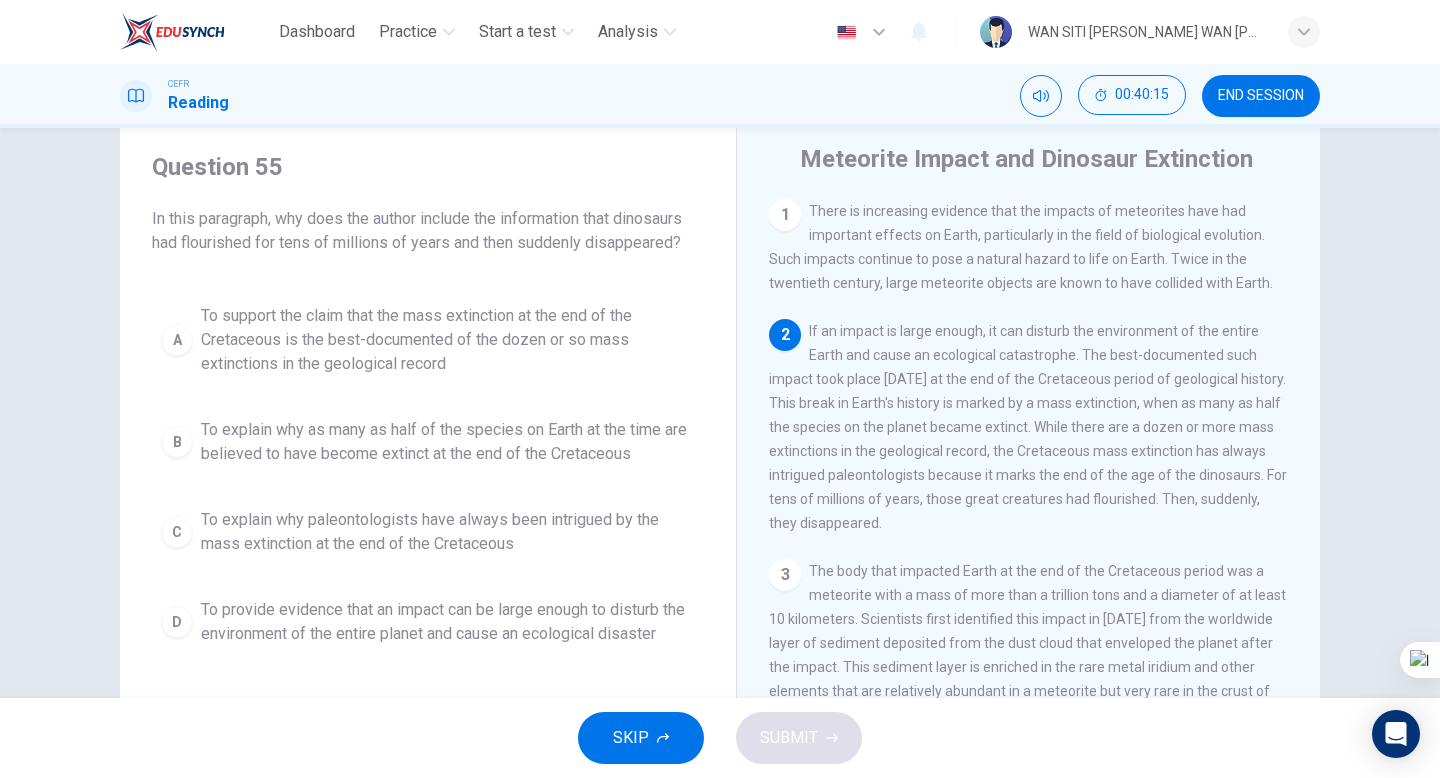 scroll, scrollTop: 49, scrollLeft: 0, axis: vertical 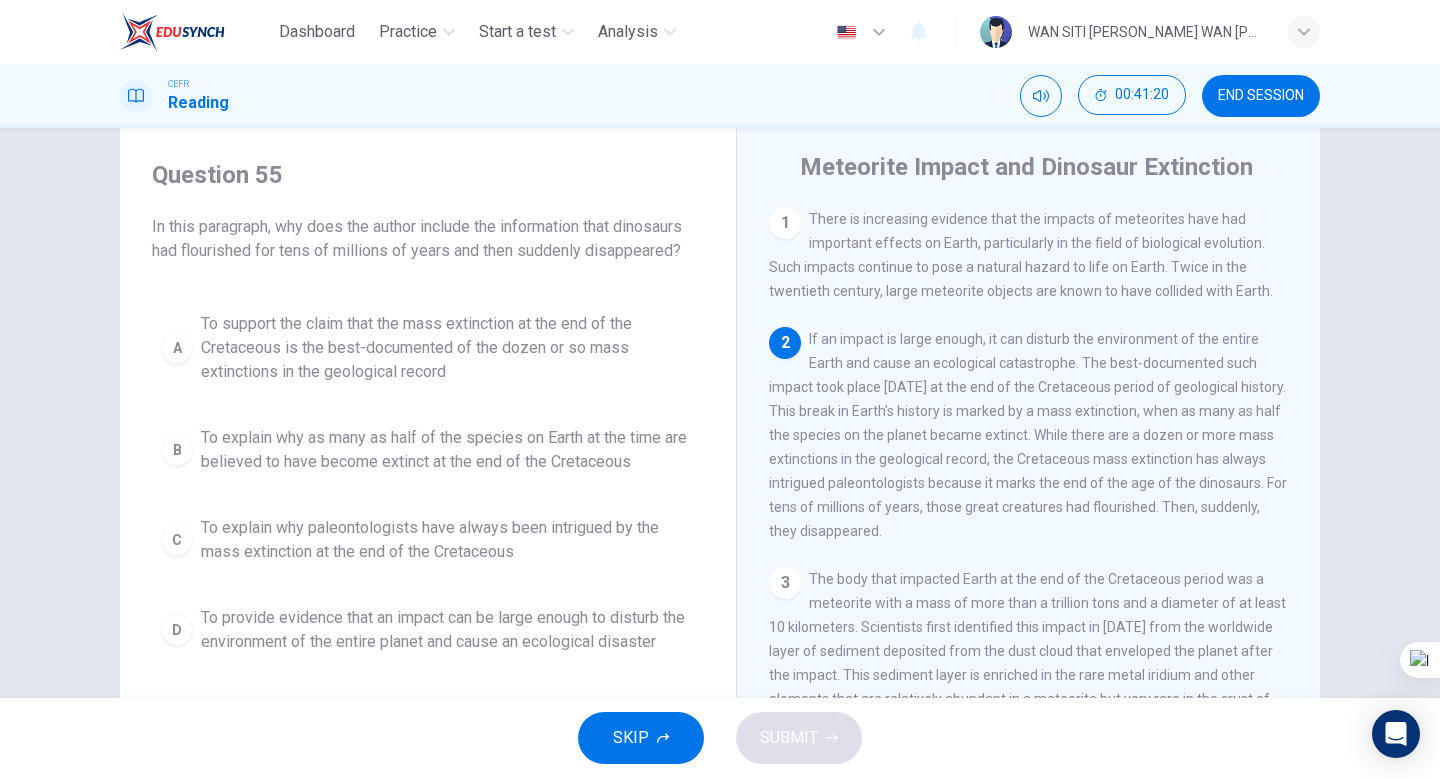 click on "To provide evidence that an impact can be large enough to disturb the environment of the entire planet and cause an ecological disaster" at bounding box center [448, 630] 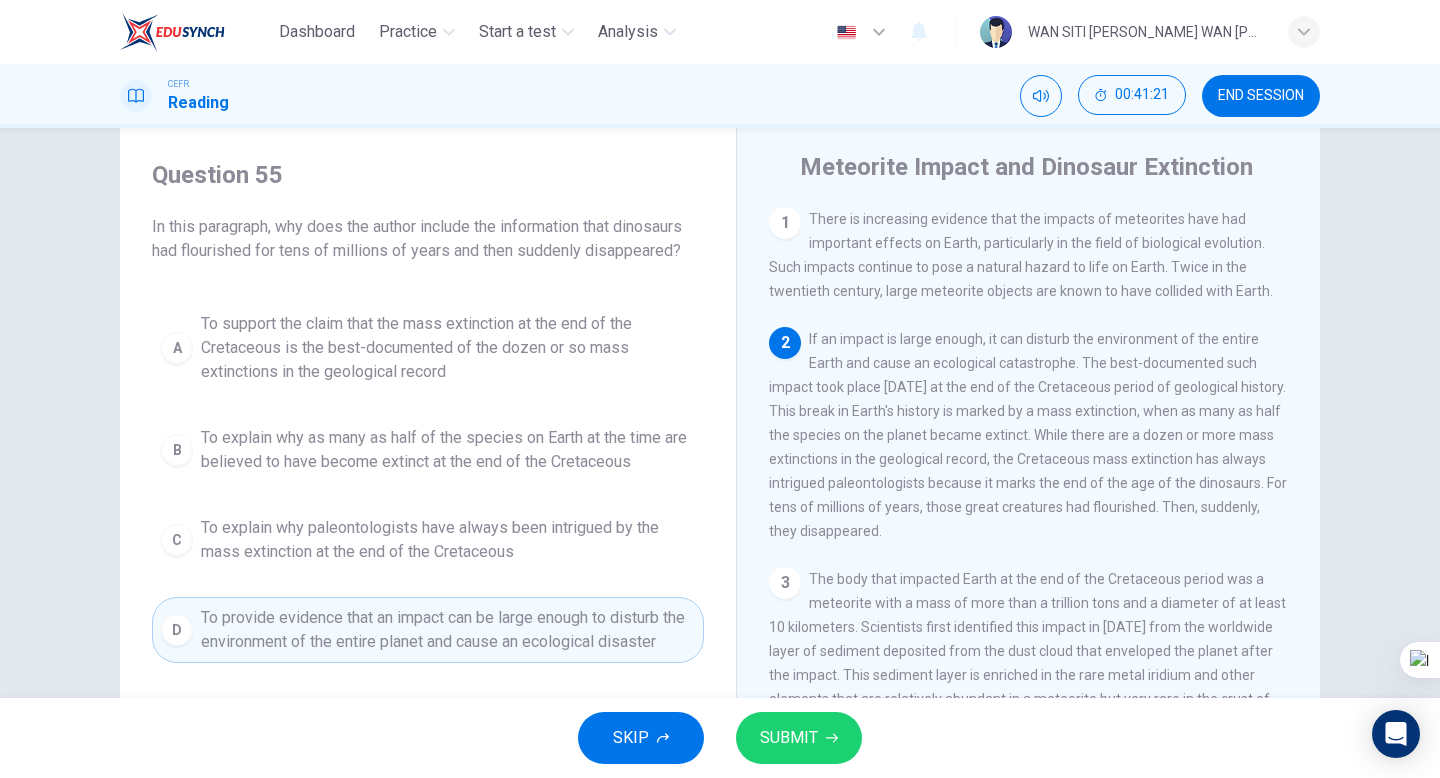 click on "SUBMIT" at bounding box center (799, 738) 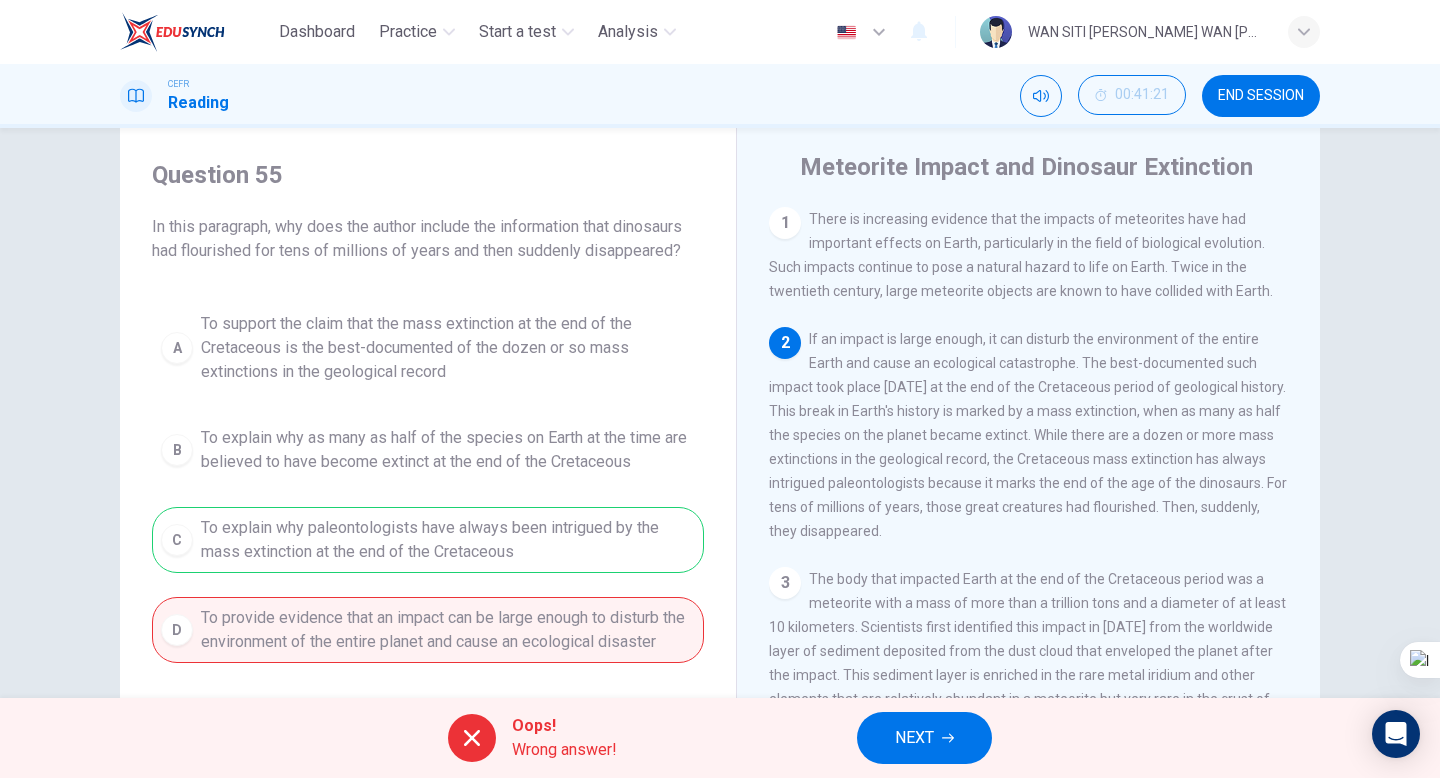 click on "NEXT" at bounding box center (924, 738) 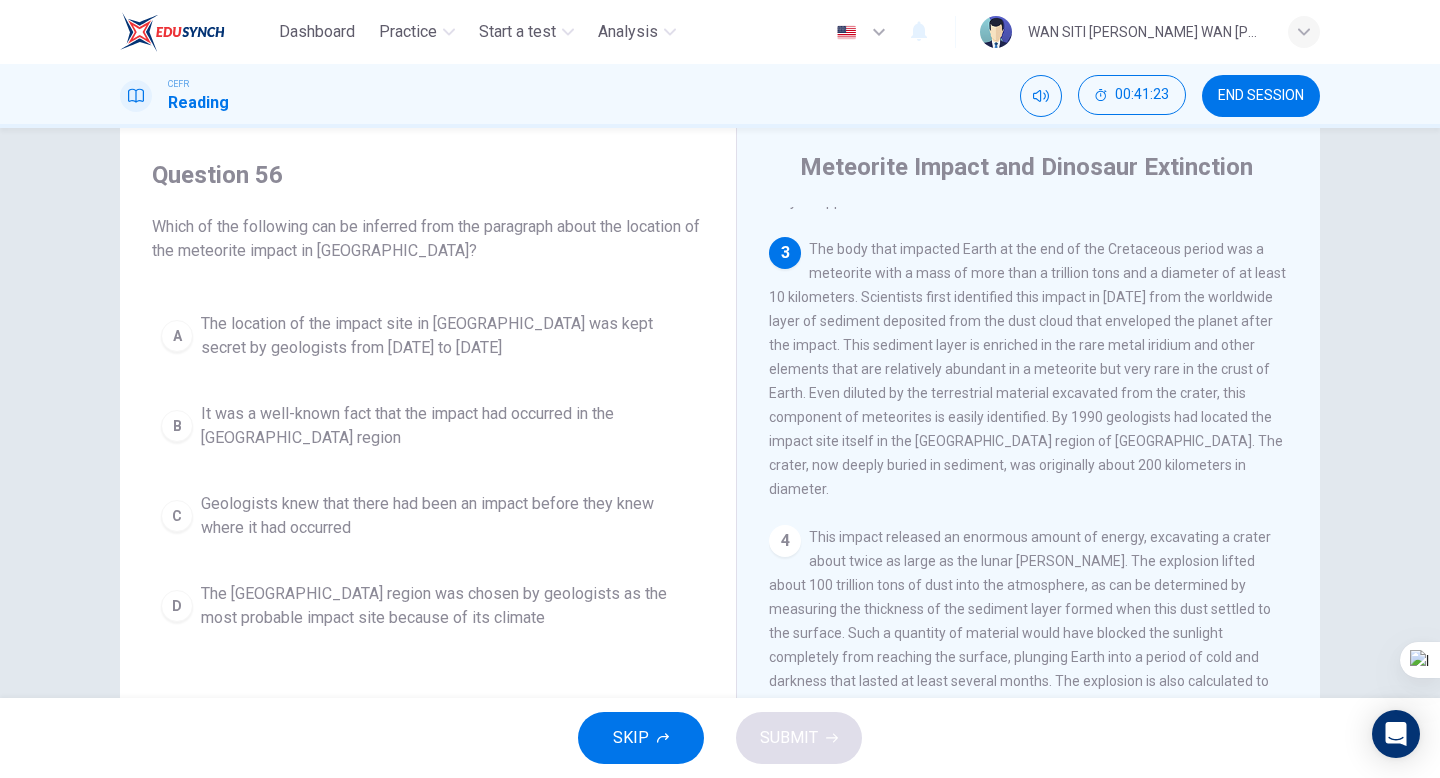 scroll, scrollTop: 328, scrollLeft: 0, axis: vertical 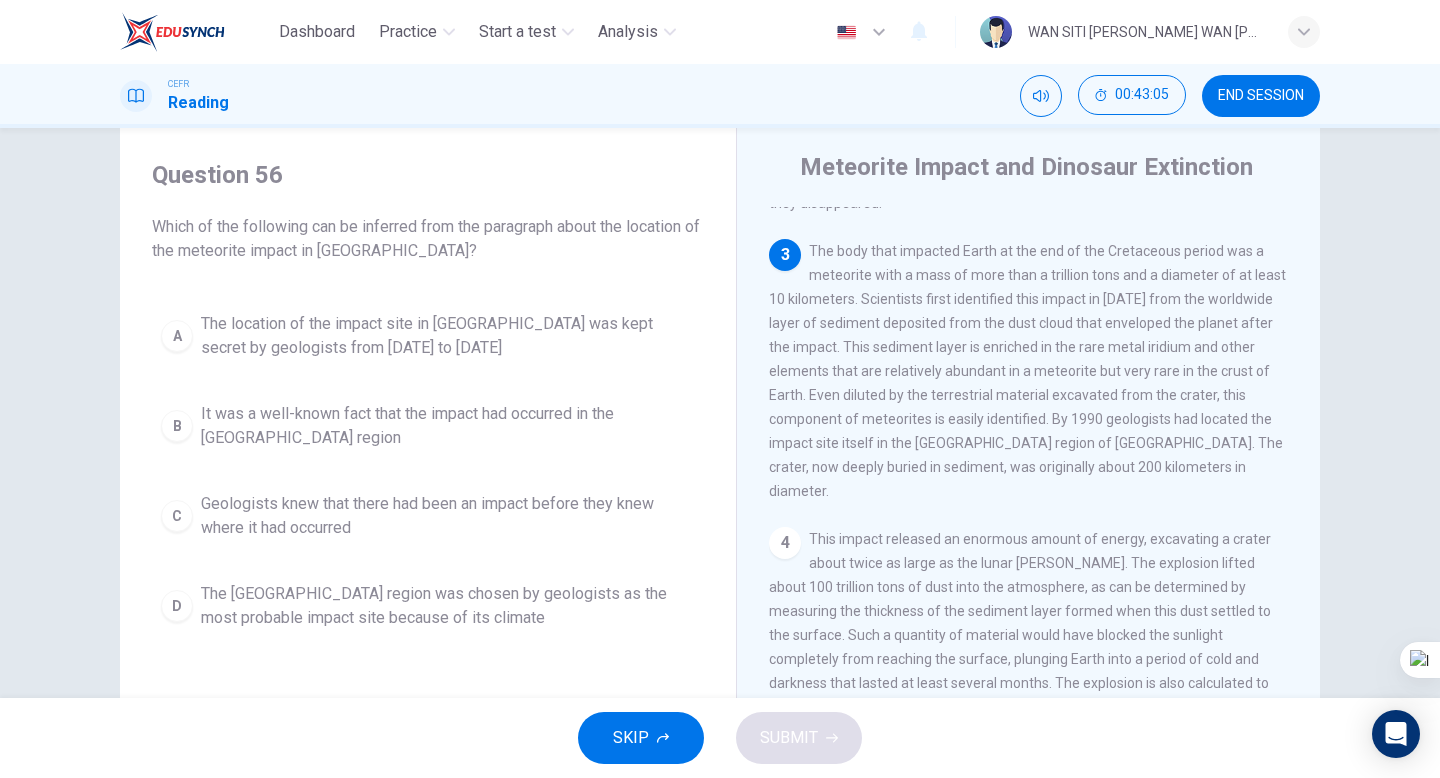 click on "Geologists knew that there had been an impact before they knew where it had occurred" at bounding box center [448, 516] 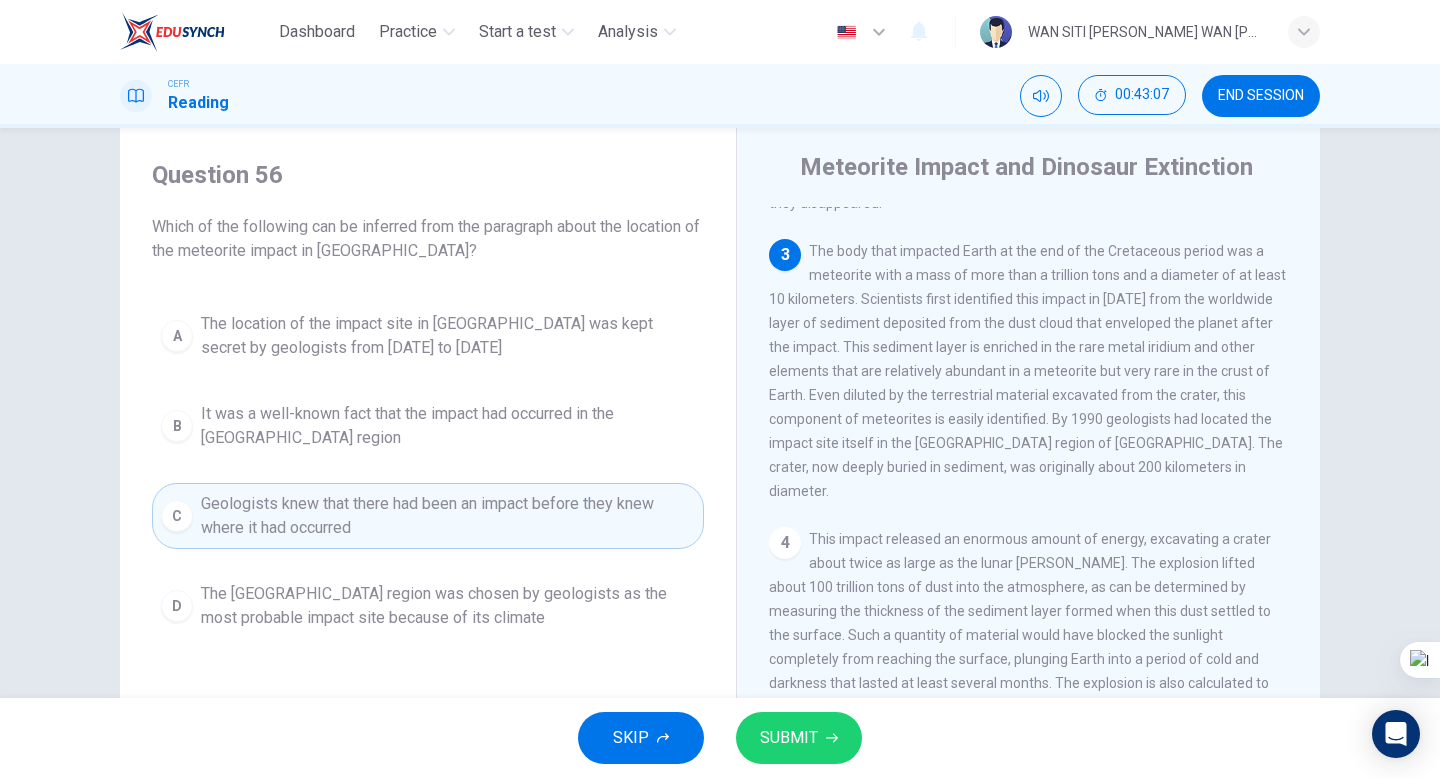click on "SUBMIT" at bounding box center [789, 738] 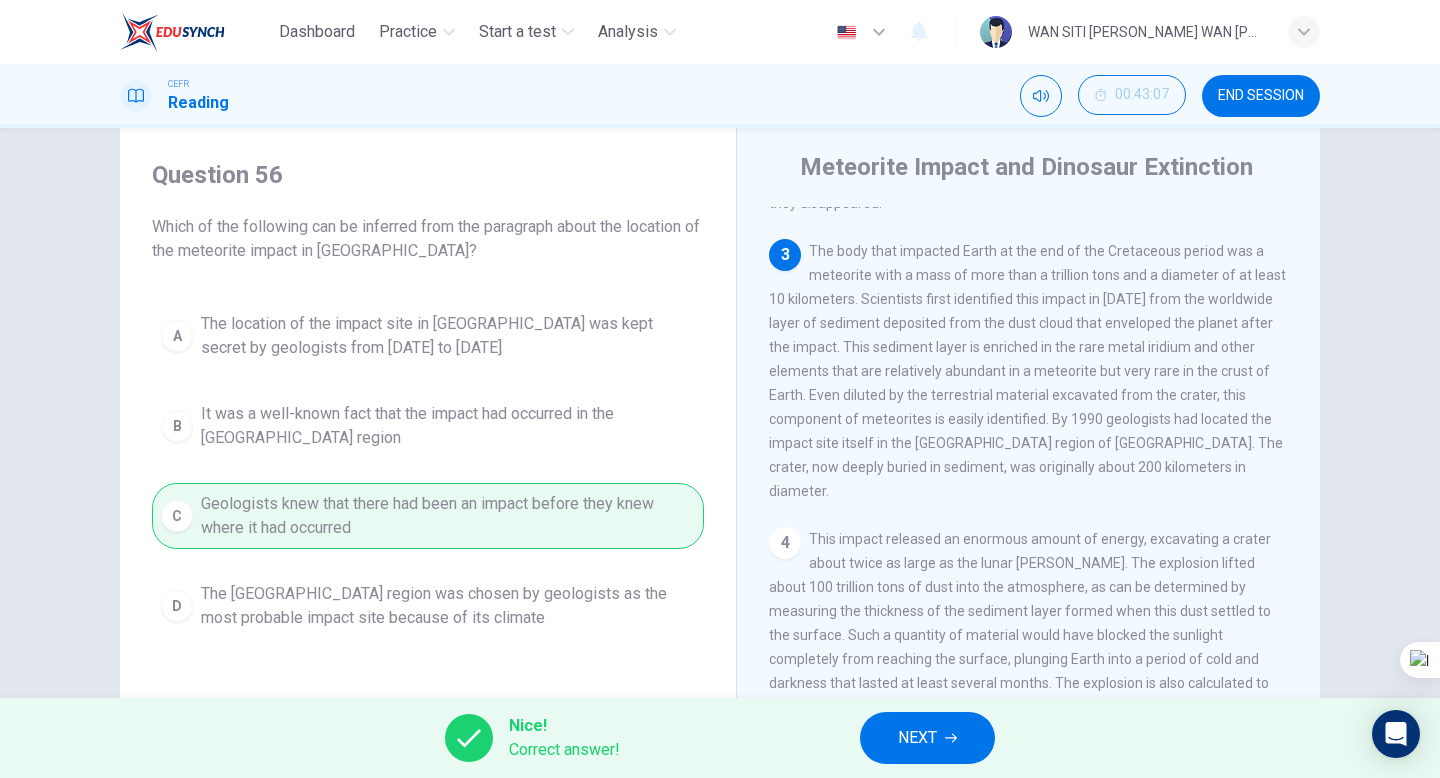 click on "NEXT" at bounding box center [917, 738] 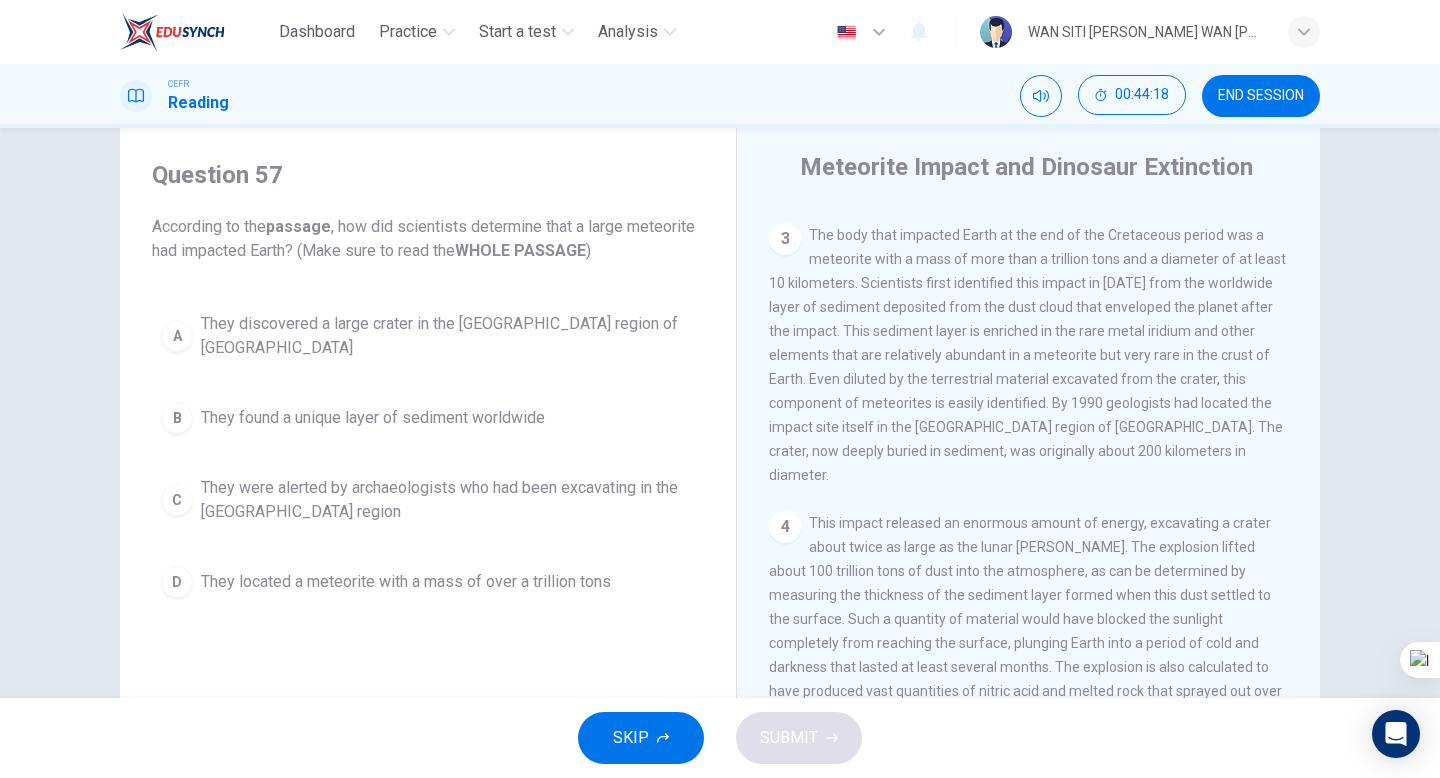 scroll, scrollTop: 349, scrollLeft: 0, axis: vertical 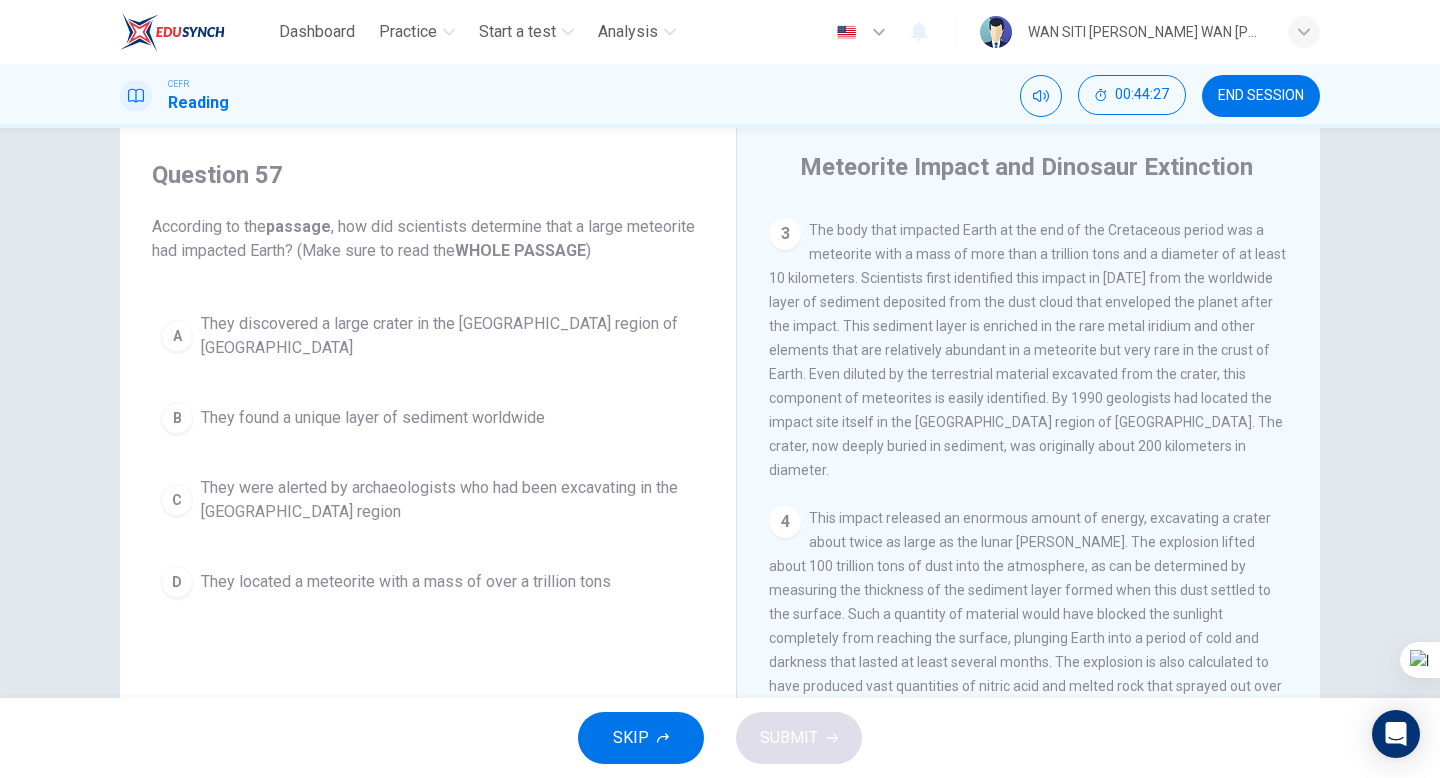 click on "A They discovered a large crater in the Yucatán region of Mexico" at bounding box center (428, 336) 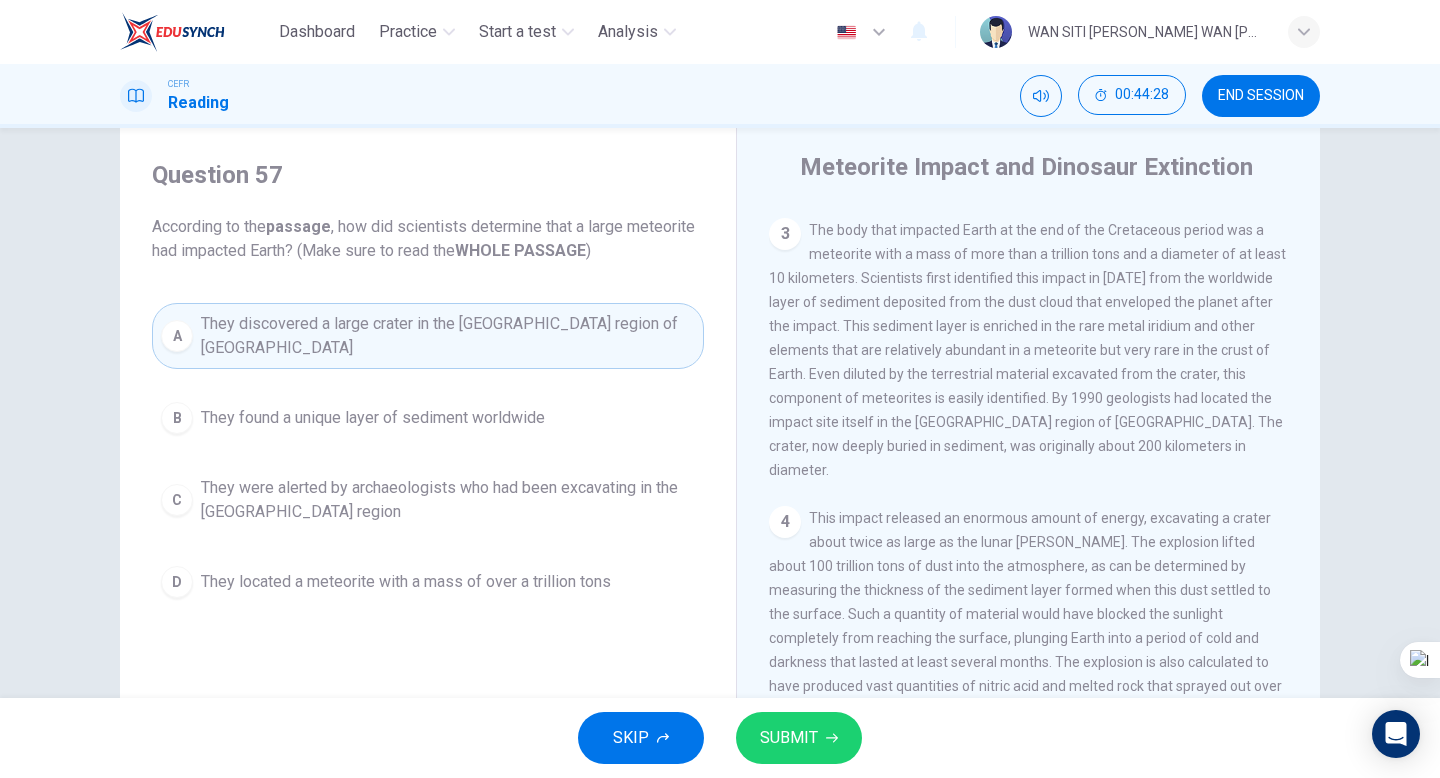 click on "SUBMIT" at bounding box center [799, 738] 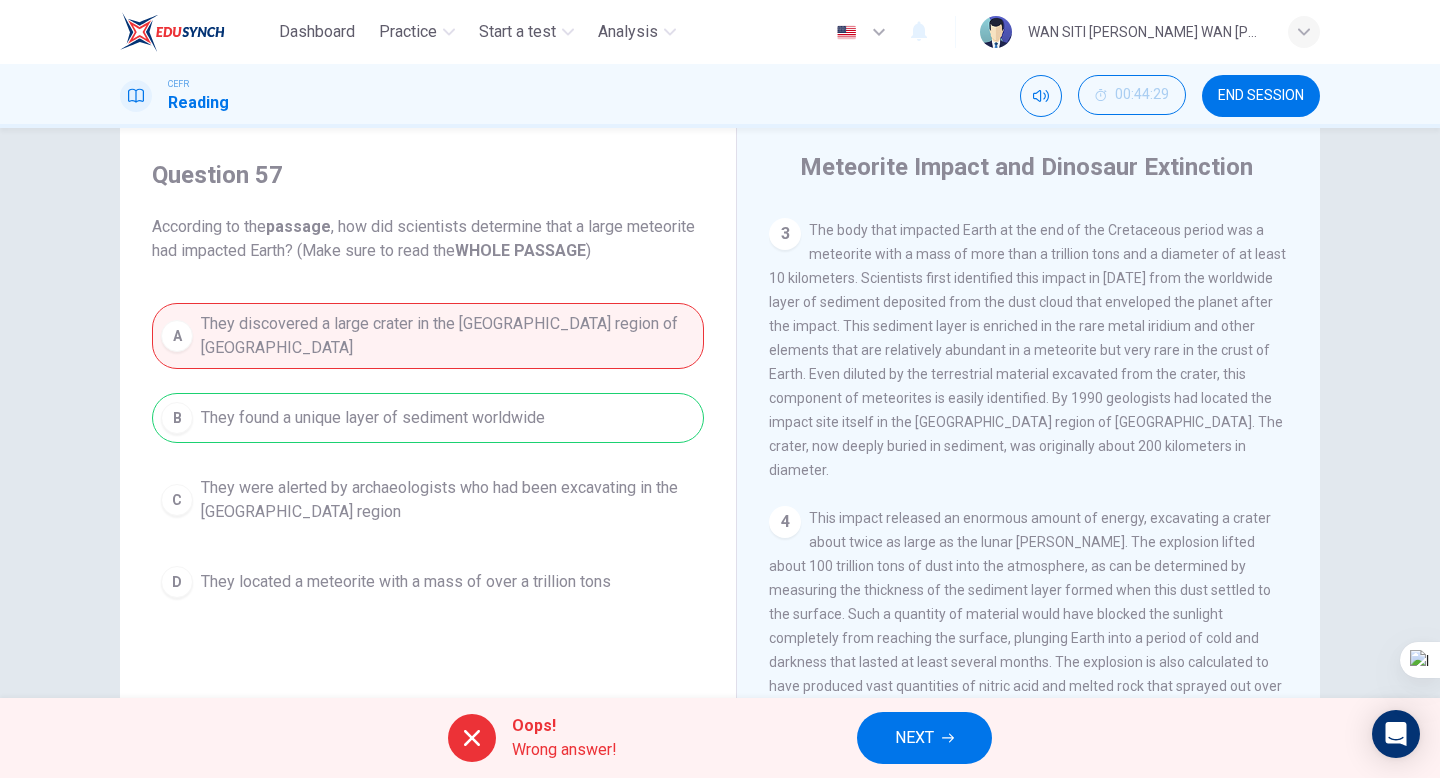 click on "NEXT" at bounding box center (924, 738) 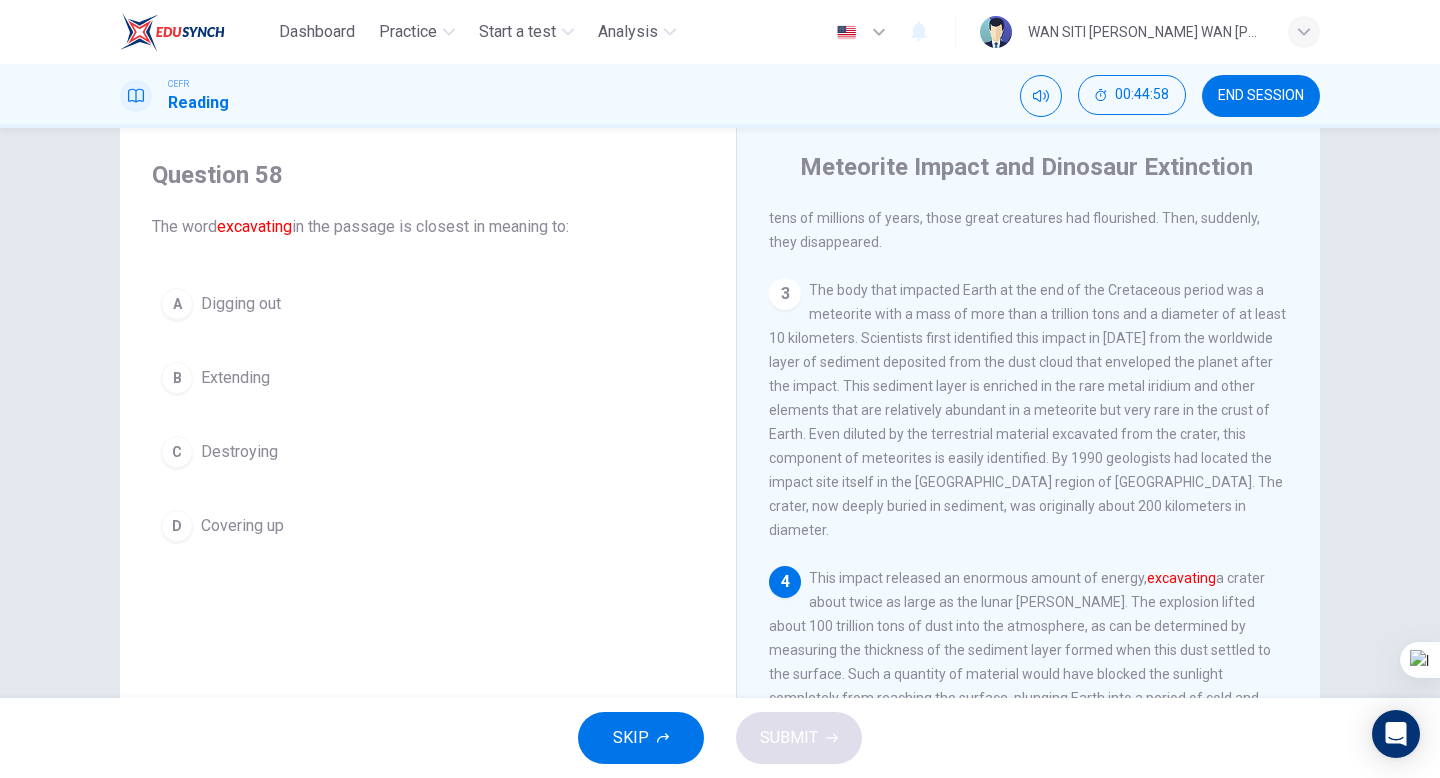scroll, scrollTop: 290, scrollLeft: 0, axis: vertical 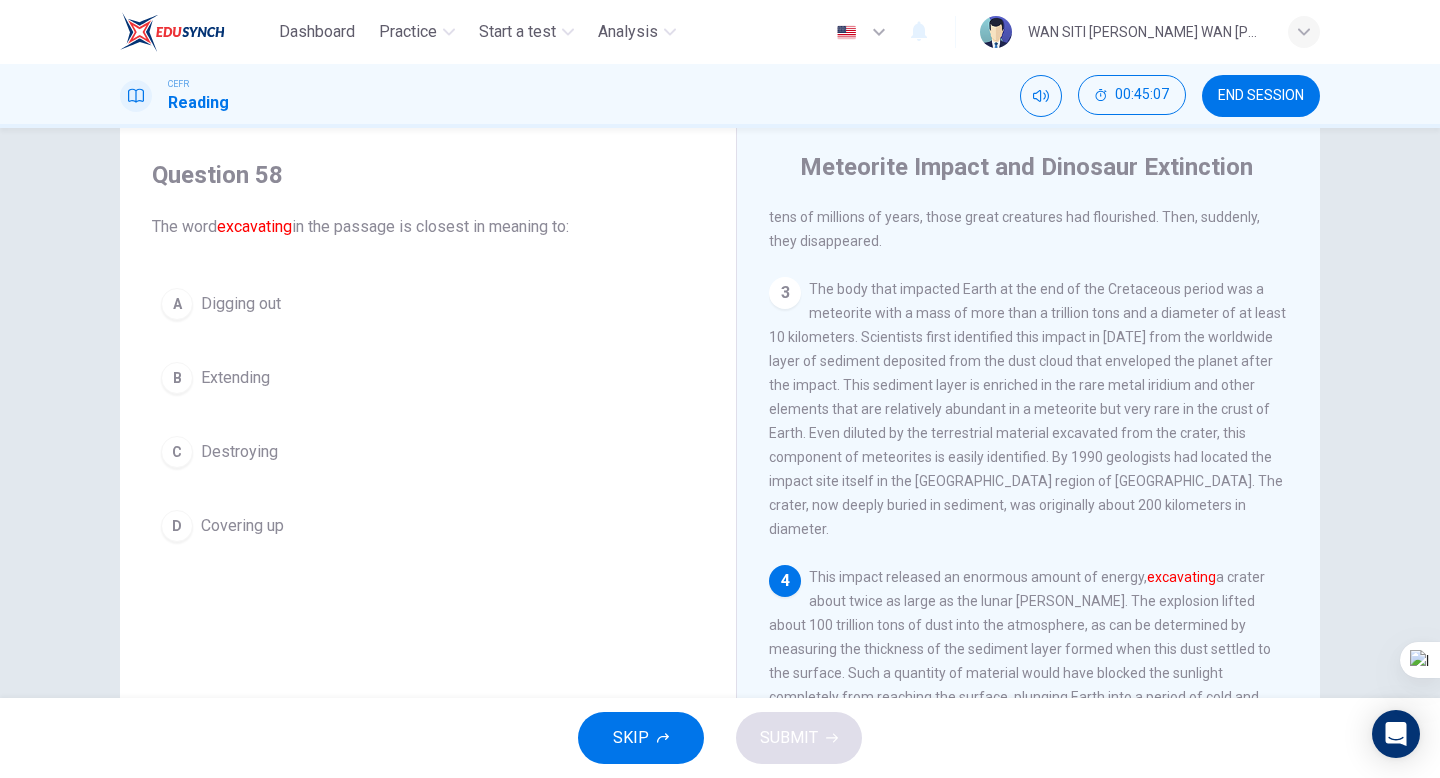 click on "A Digging out" at bounding box center (428, 304) 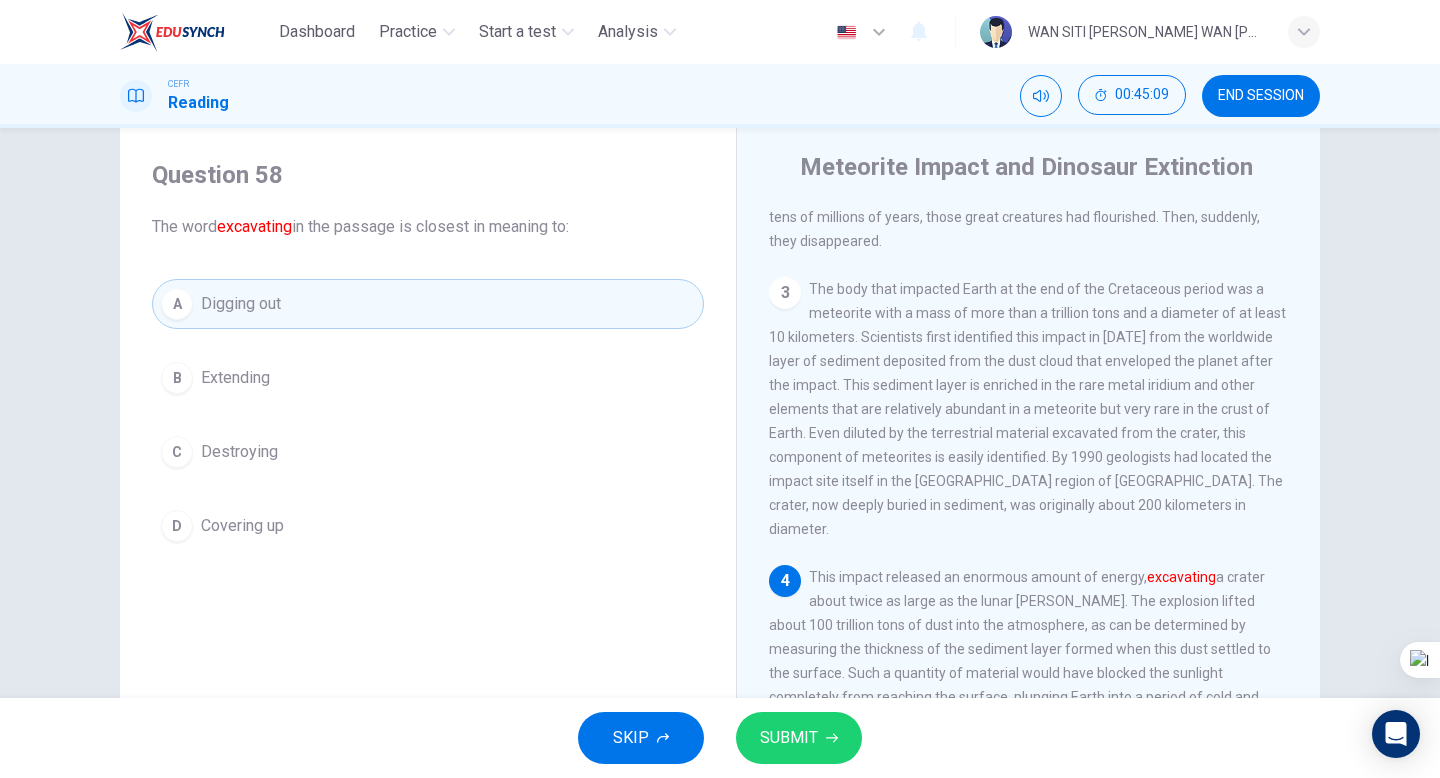 click on "SUBMIT" at bounding box center [799, 738] 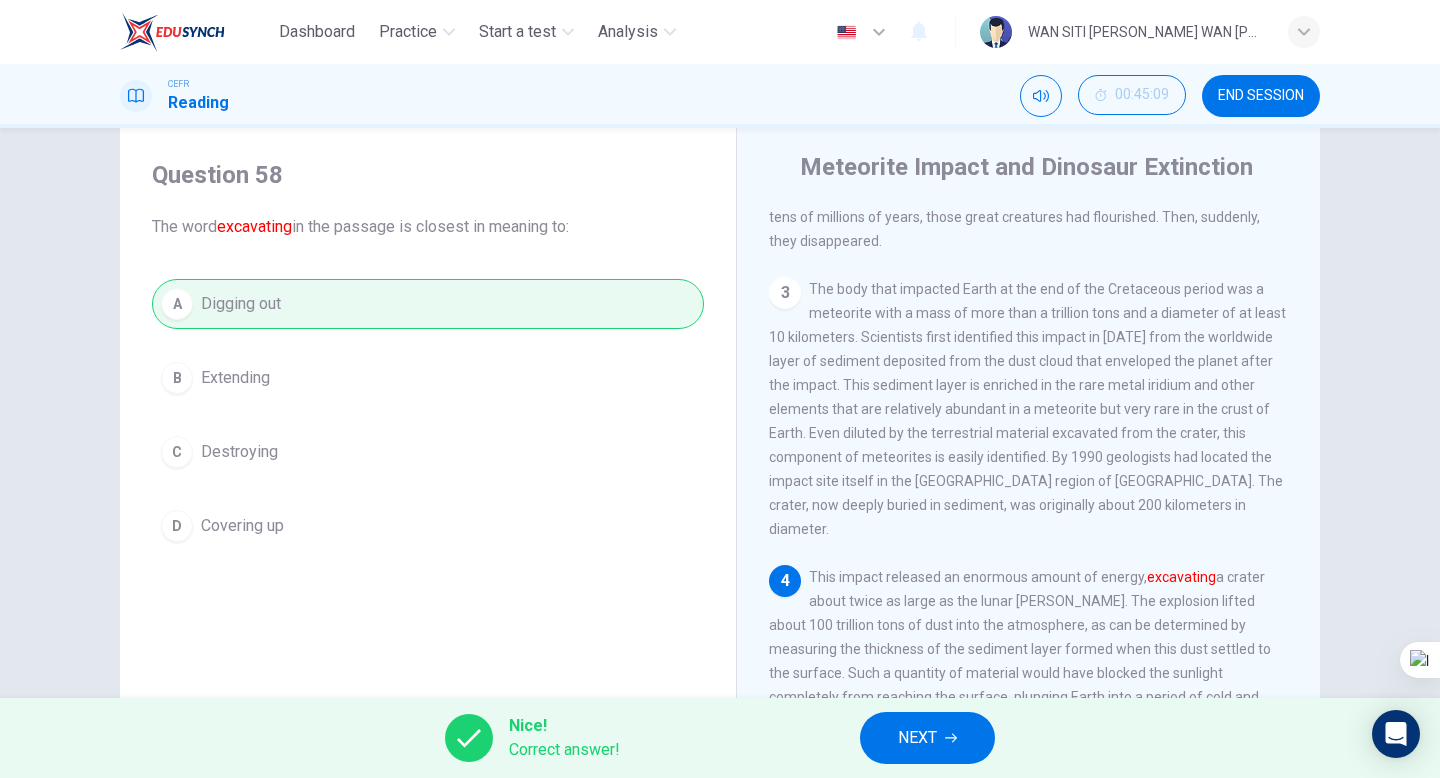 click on "NEXT" at bounding box center (917, 738) 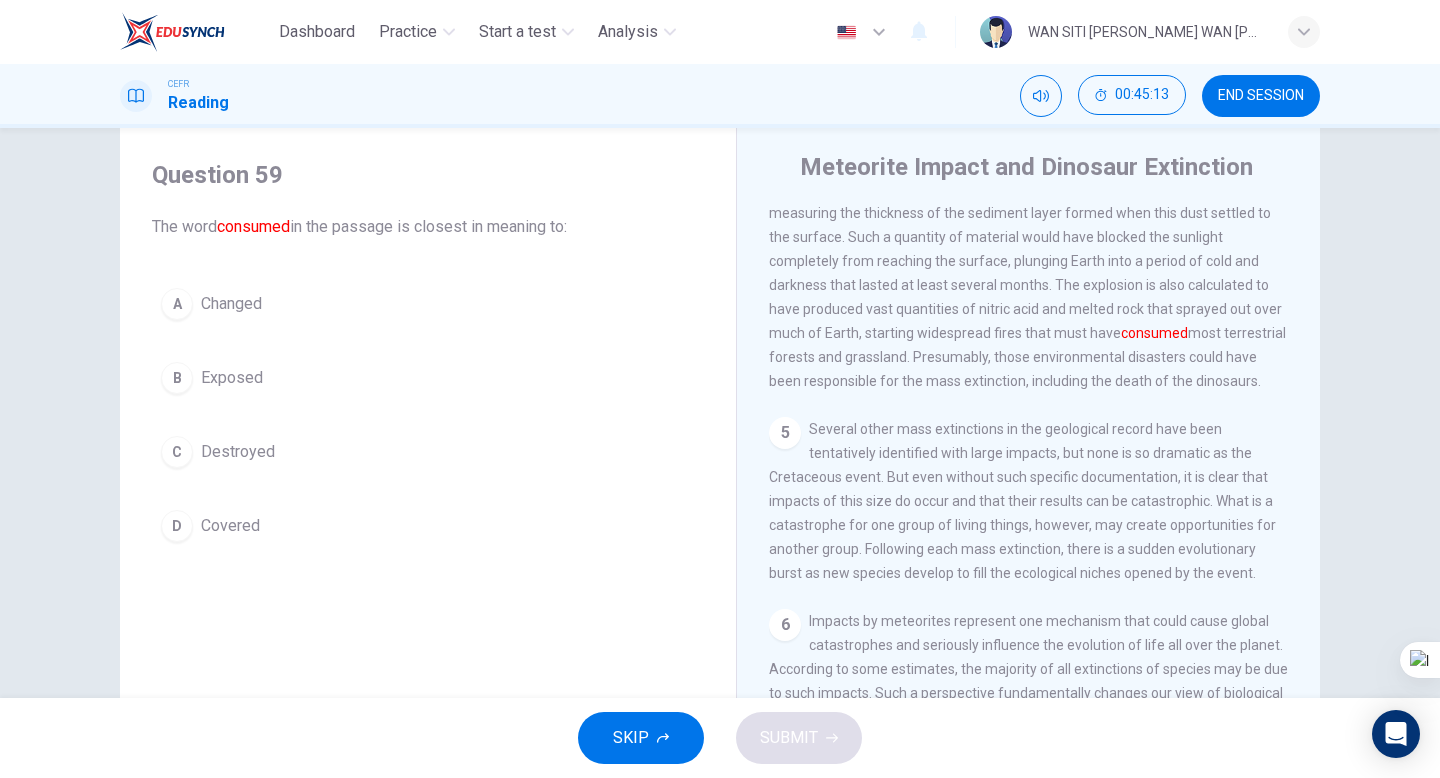 scroll, scrollTop: 721, scrollLeft: 0, axis: vertical 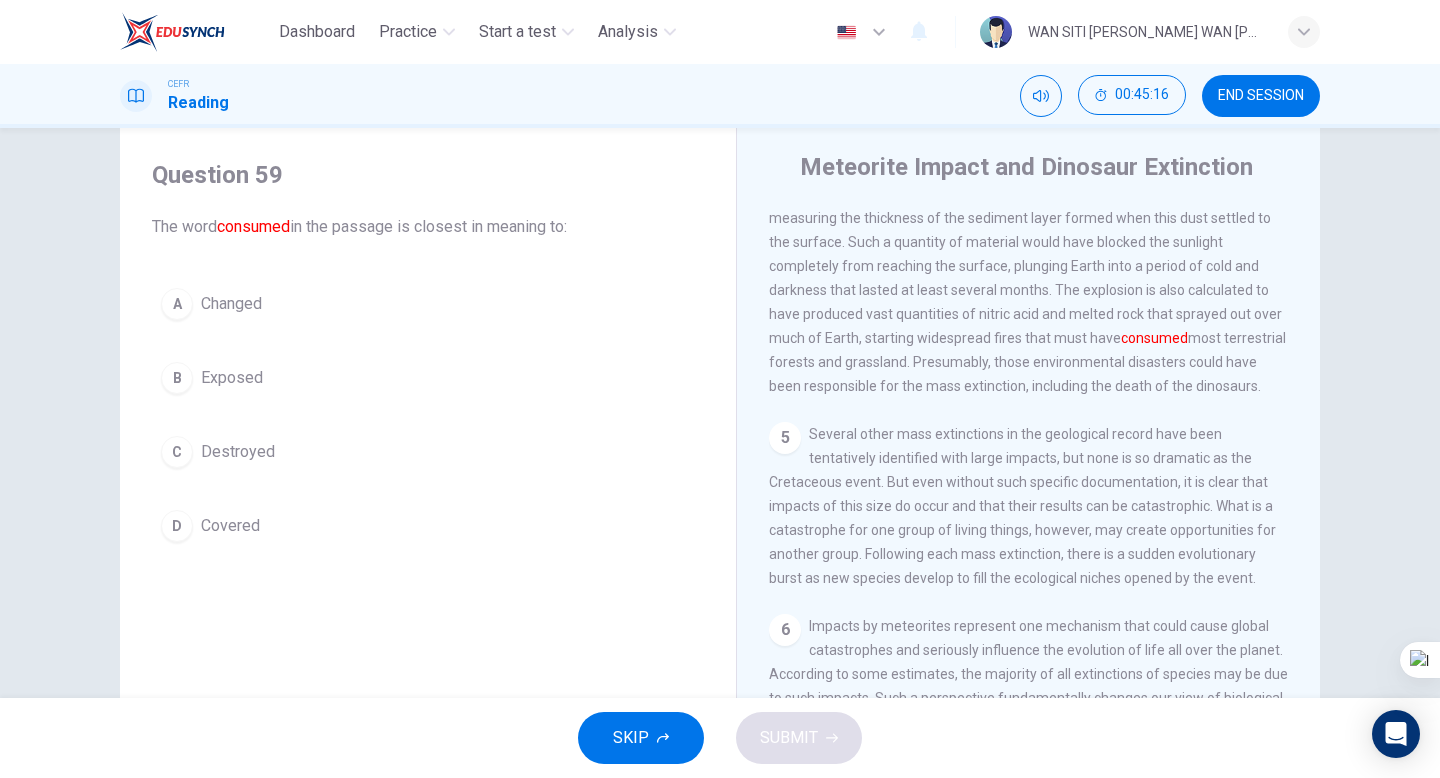 click on "C Destroyed" at bounding box center (428, 452) 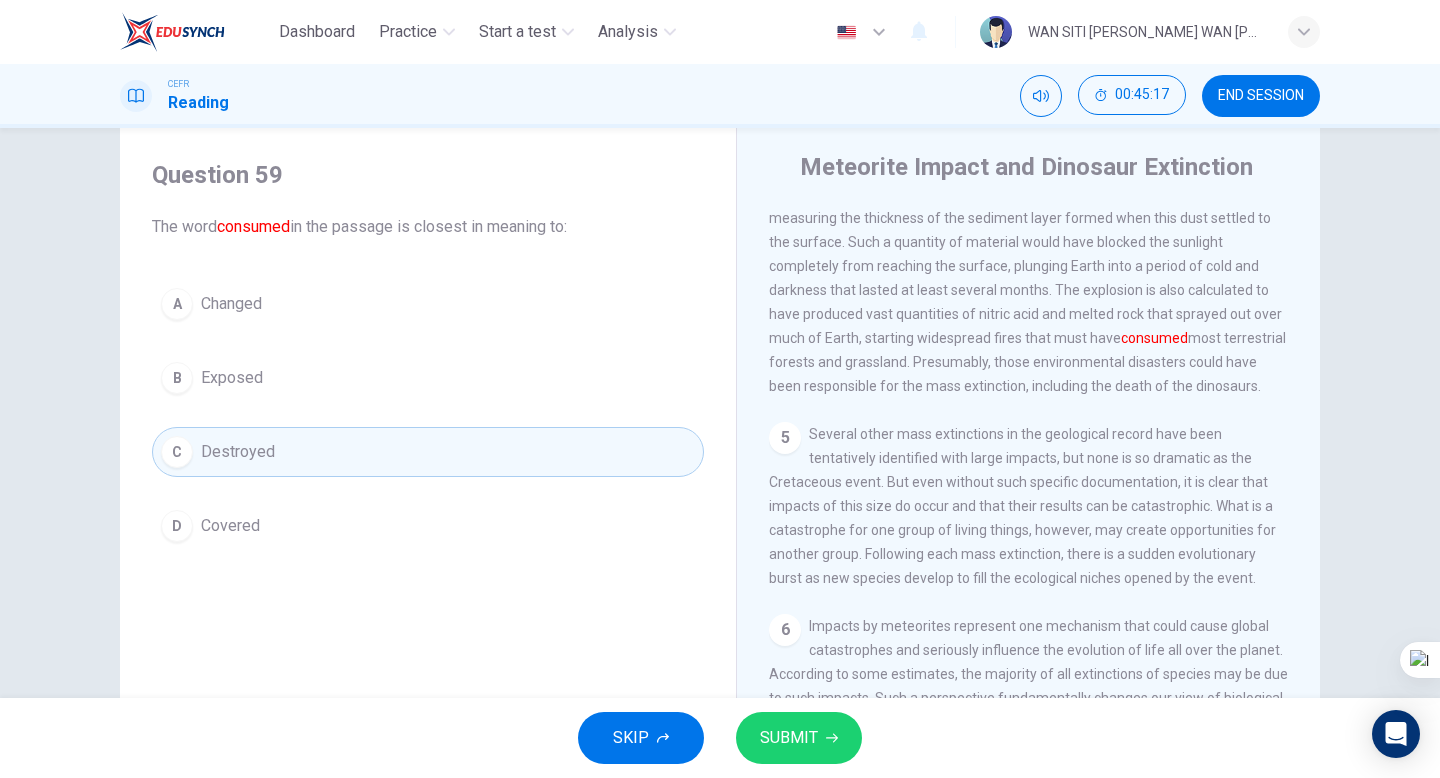 click on "SUBMIT" at bounding box center [799, 738] 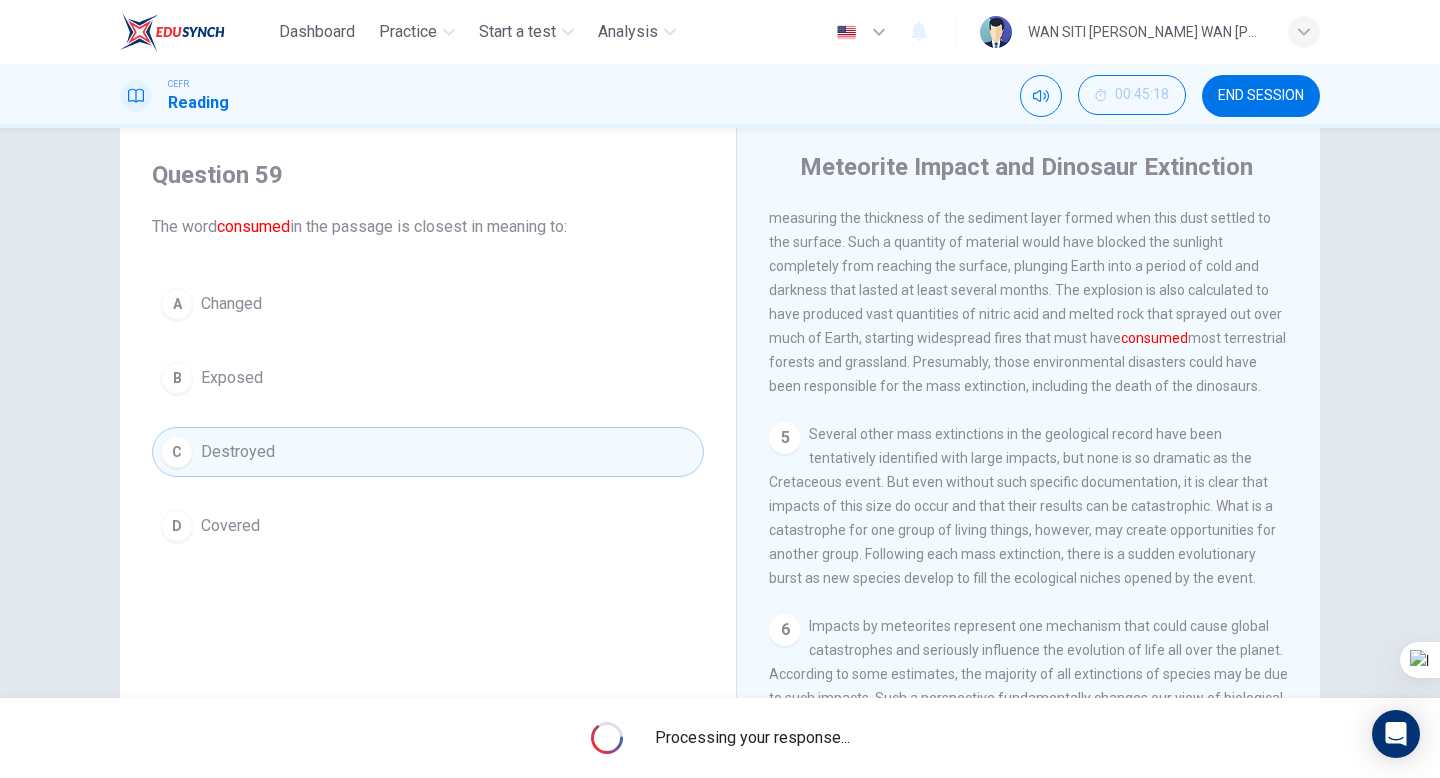 scroll, scrollTop: 0, scrollLeft: 0, axis: both 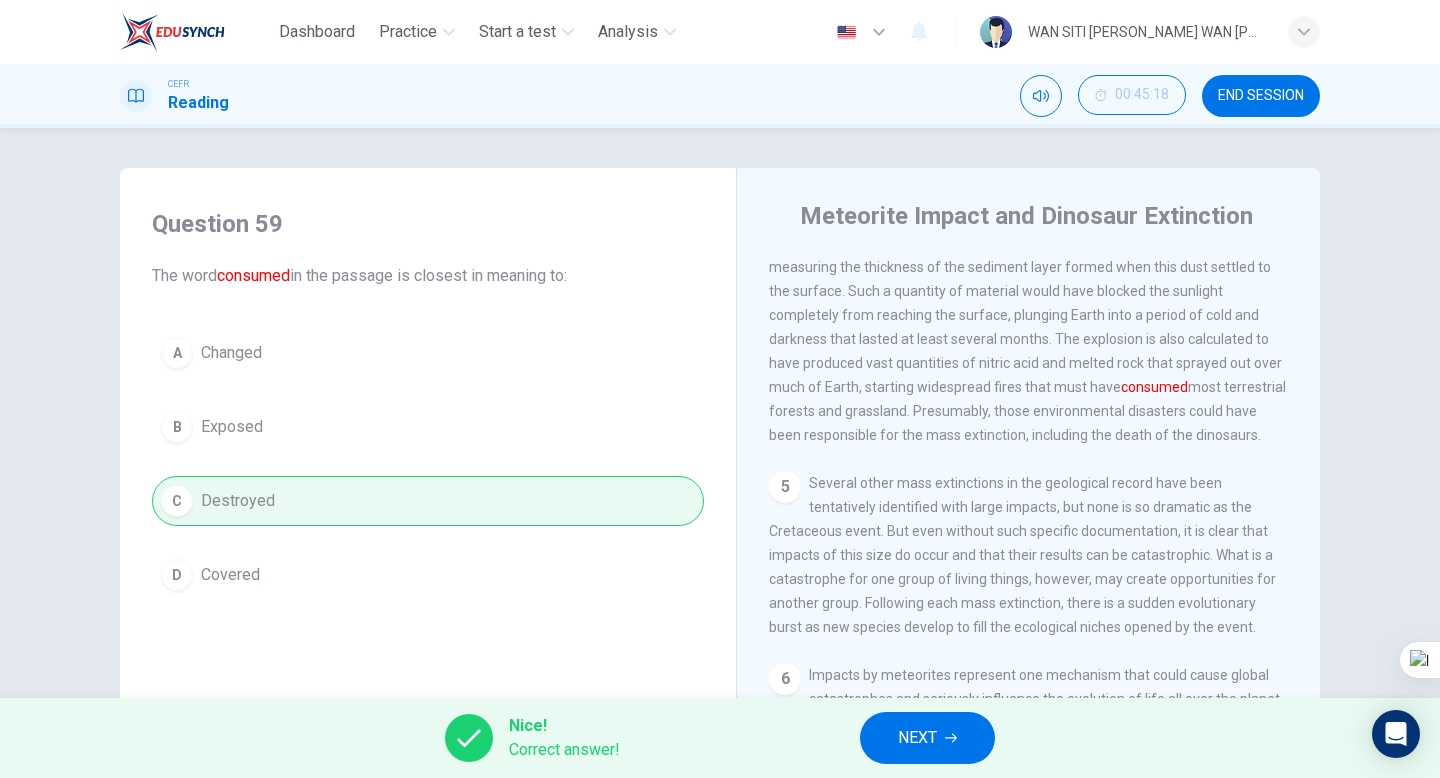 click on "NEXT" at bounding box center (917, 738) 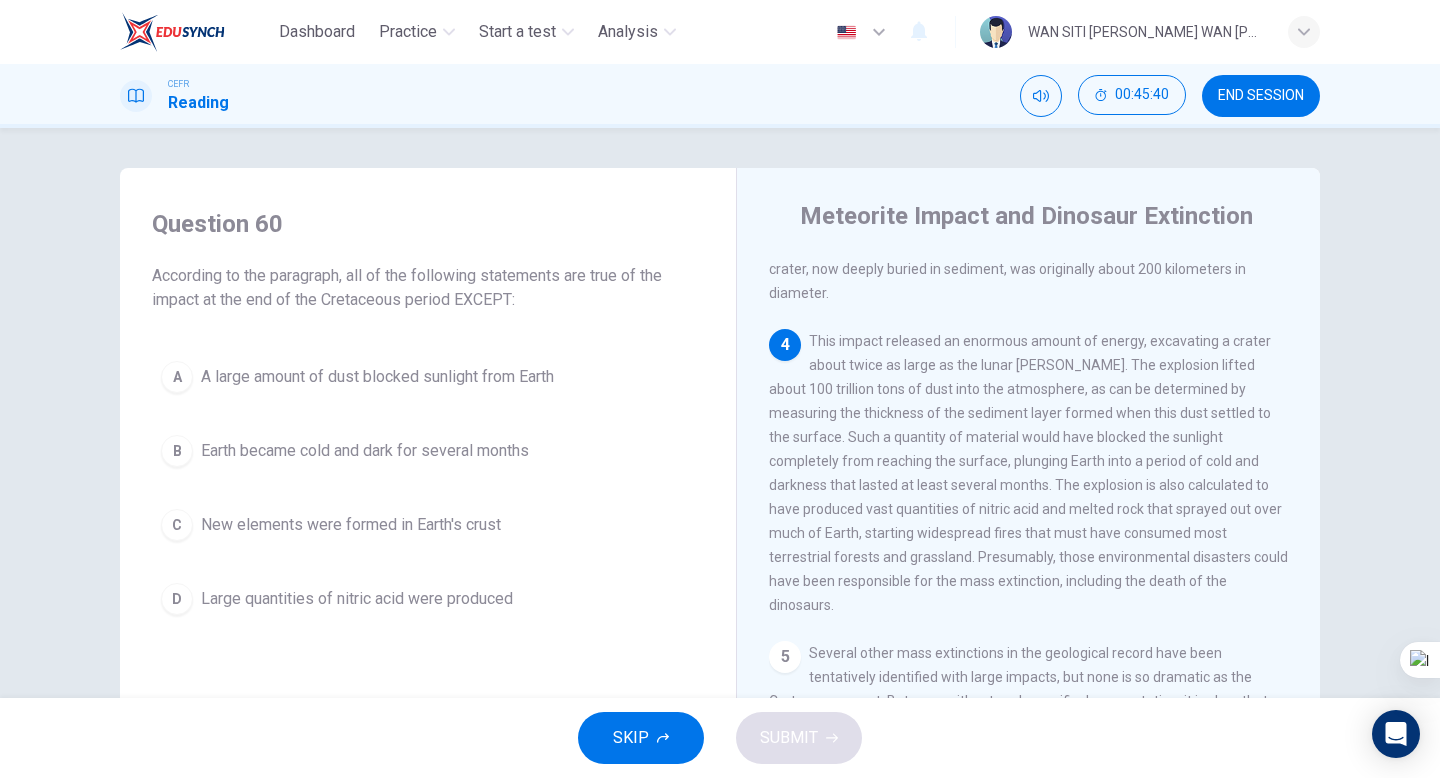 scroll, scrollTop: 585, scrollLeft: 0, axis: vertical 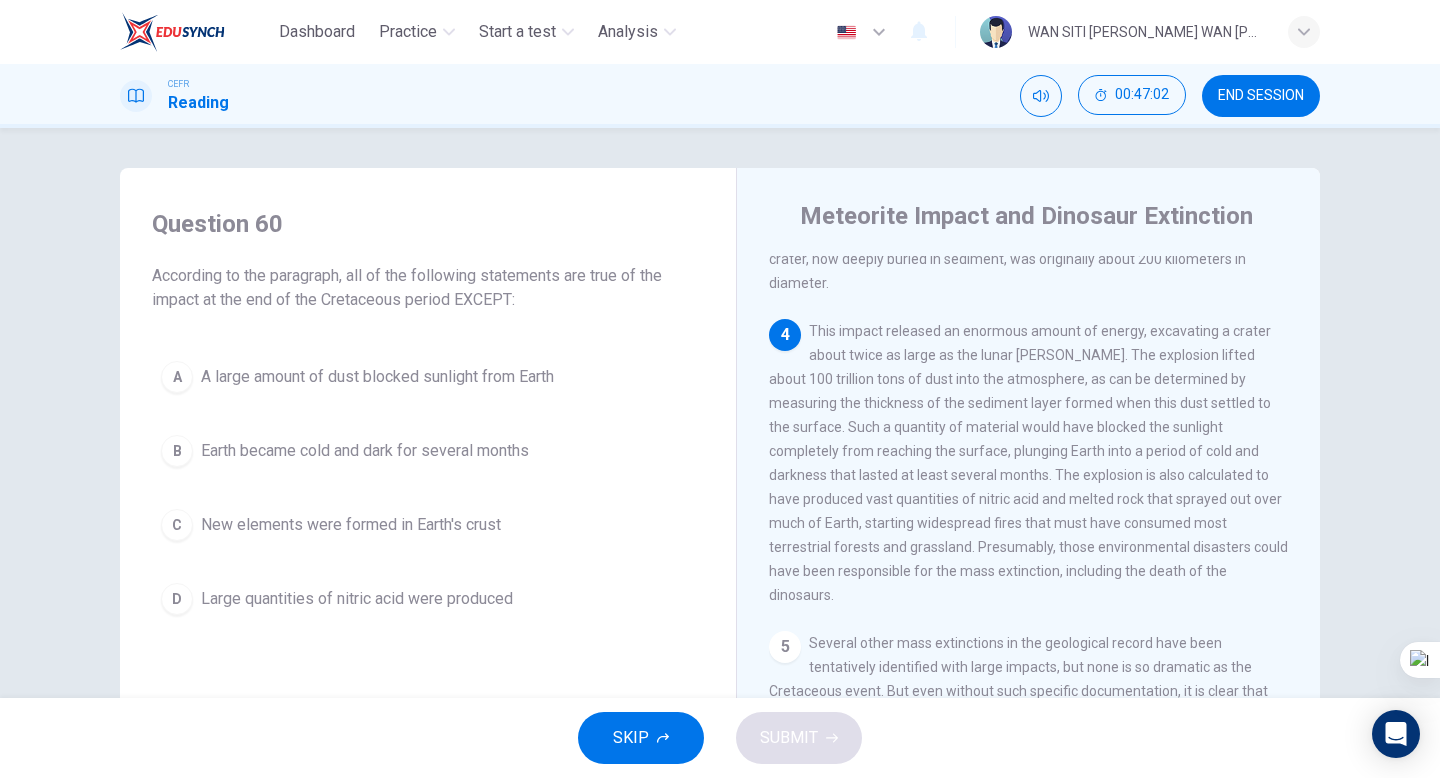 click on "New elements were formed in Earth's crust" at bounding box center [351, 525] 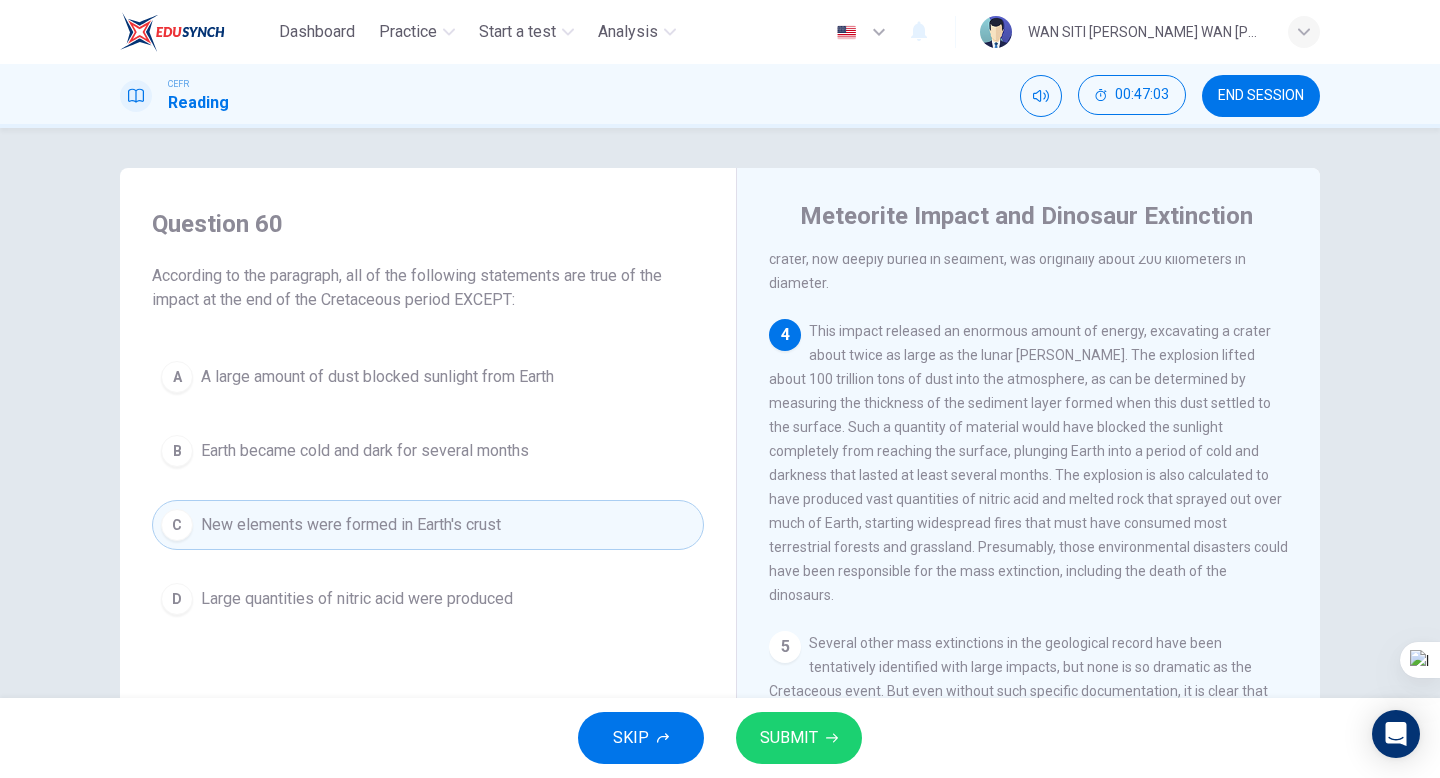 click on "SUBMIT" at bounding box center (799, 738) 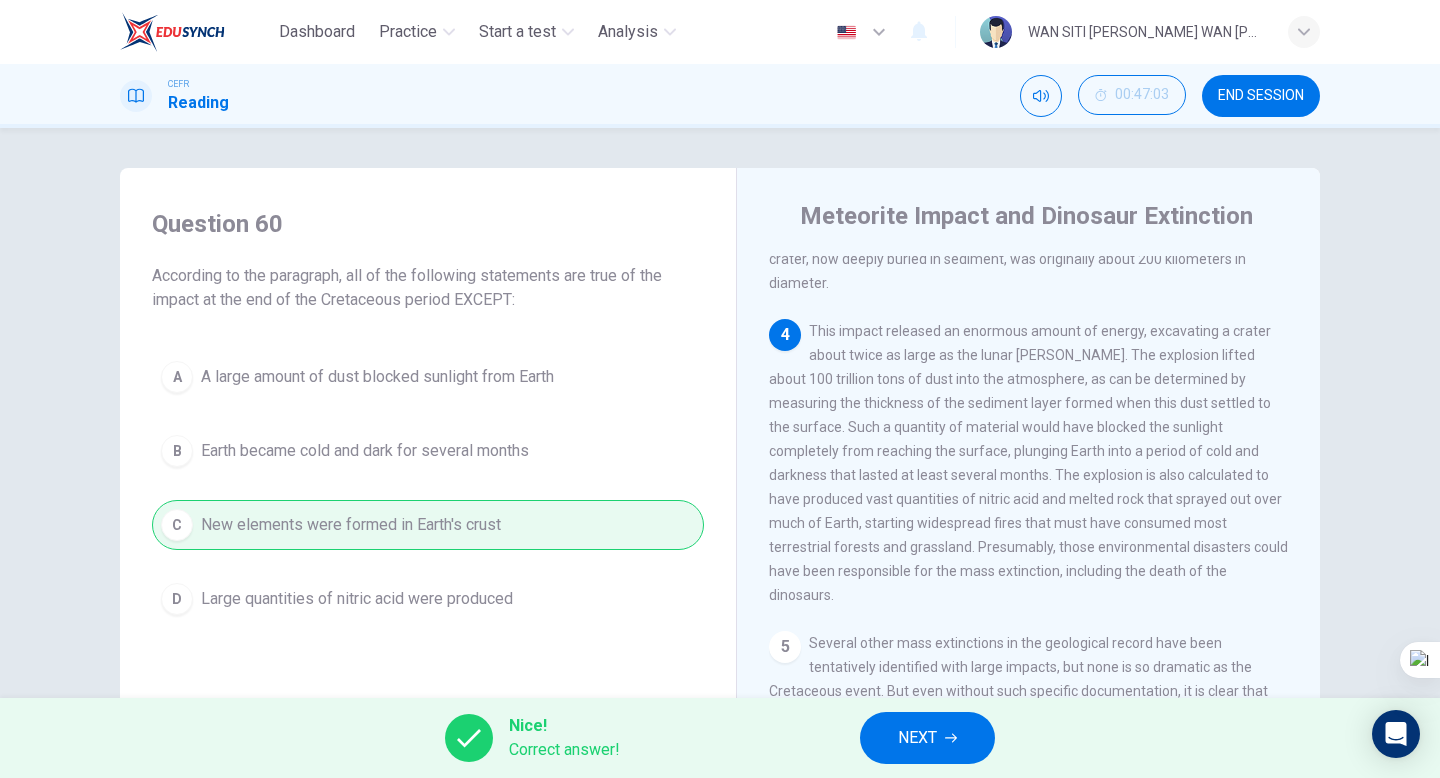 click on "NEXT" at bounding box center (917, 738) 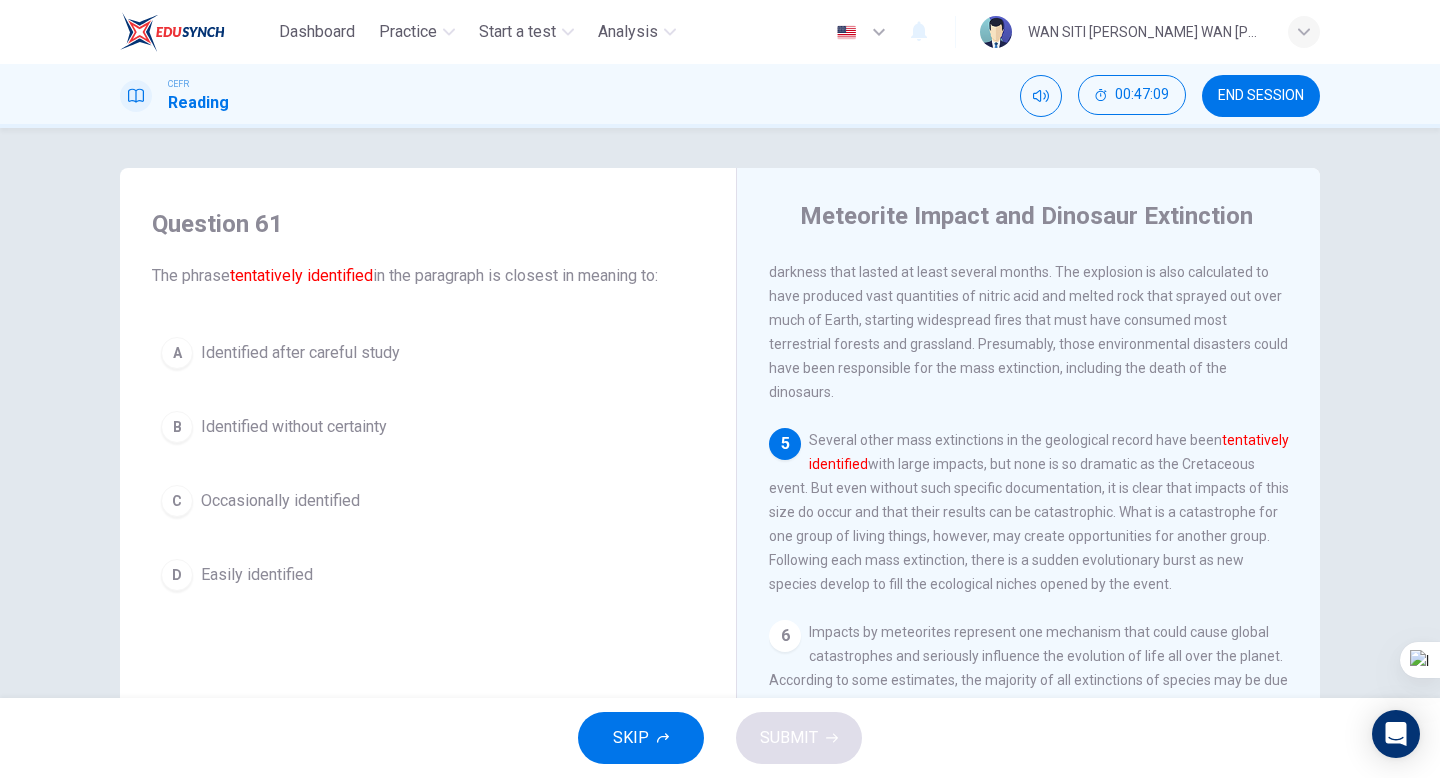 scroll, scrollTop: 790, scrollLeft: 0, axis: vertical 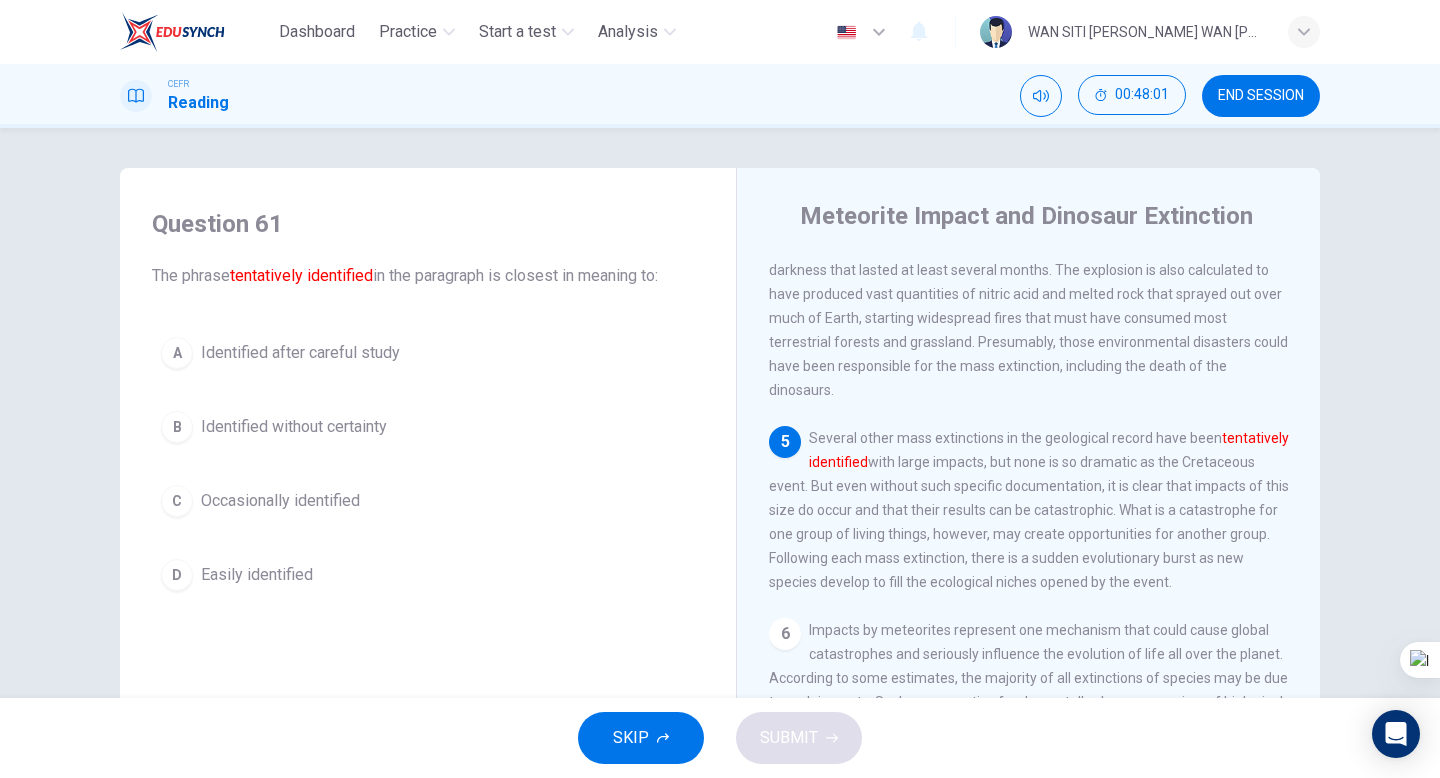 click on "Identified after careful study" at bounding box center [300, 353] 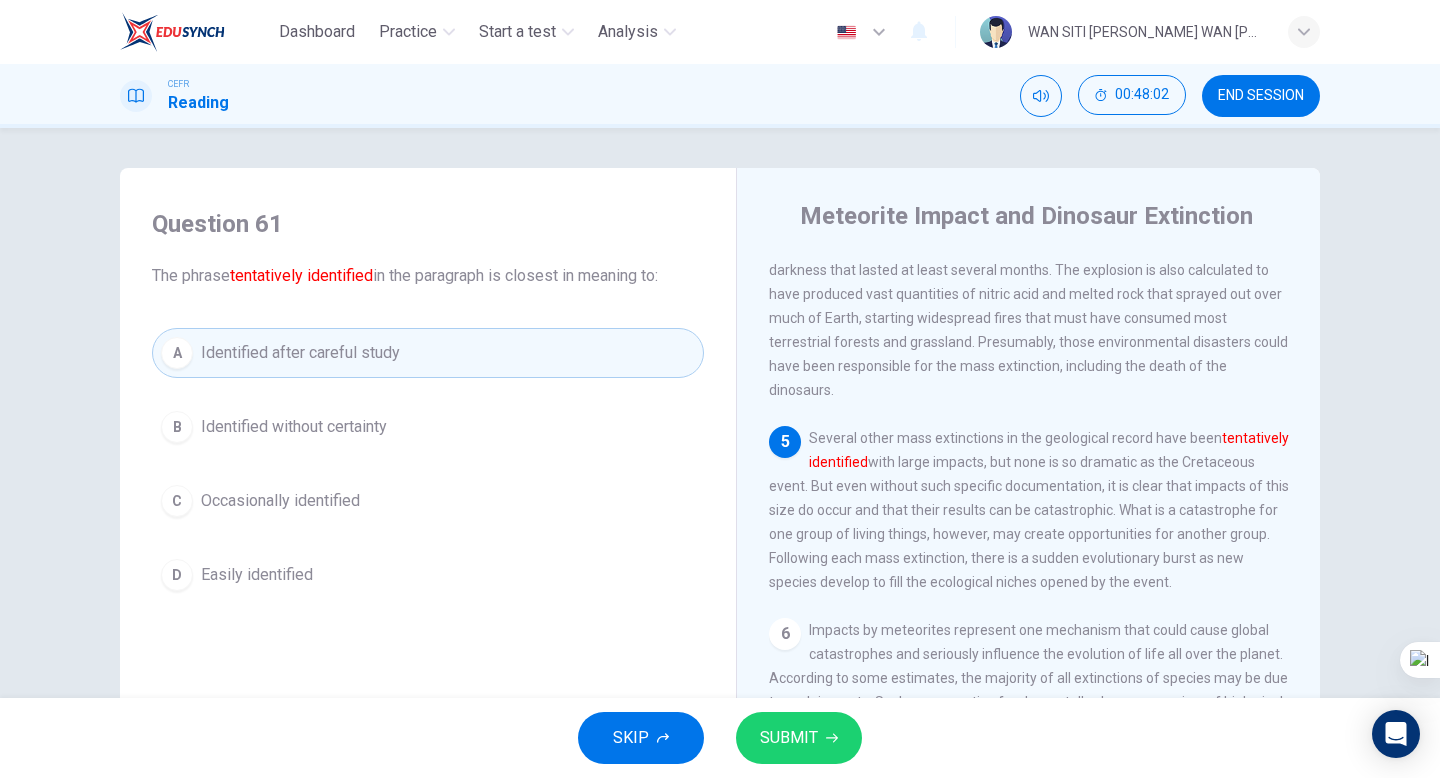 click on "SUBMIT" at bounding box center [789, 738] 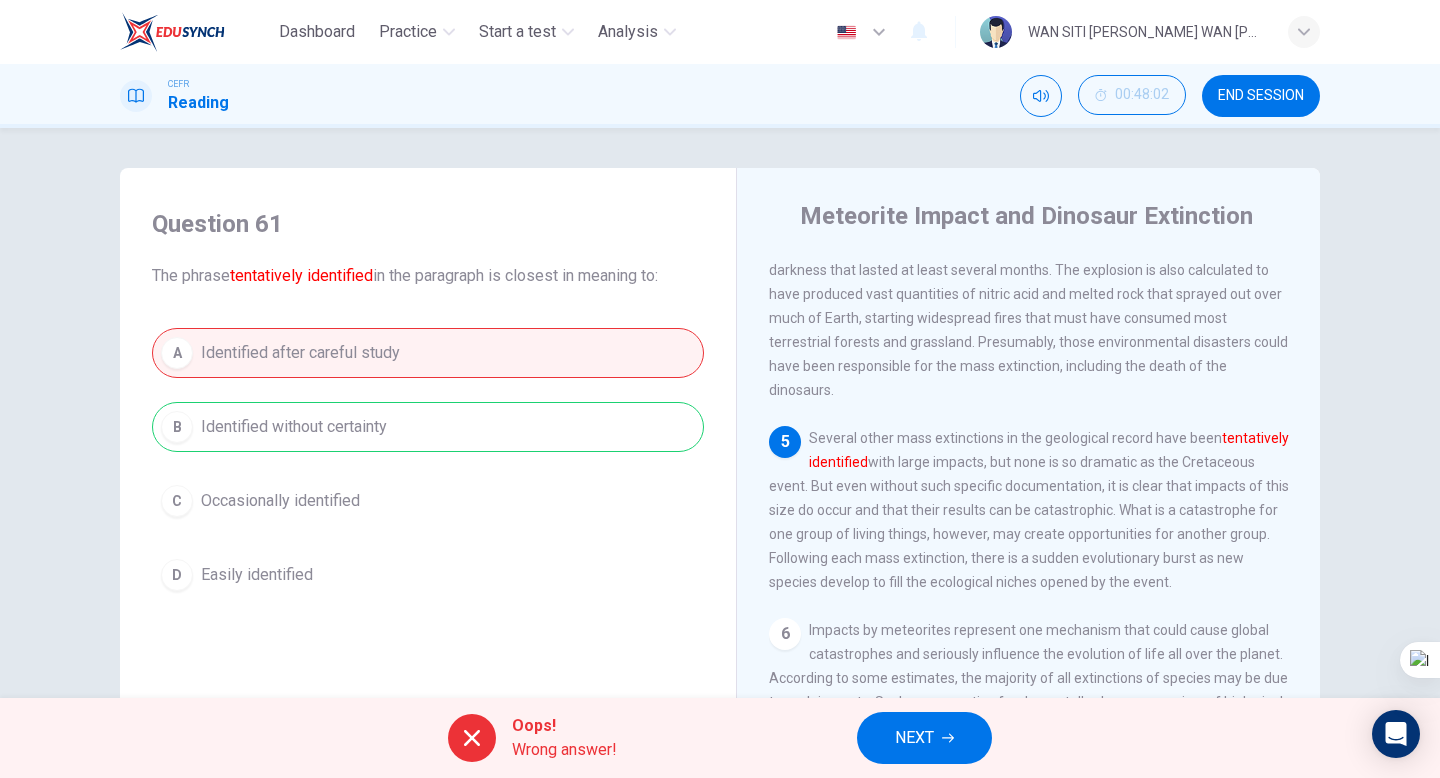 click on "NEXT" at bounding box center [914, 738] 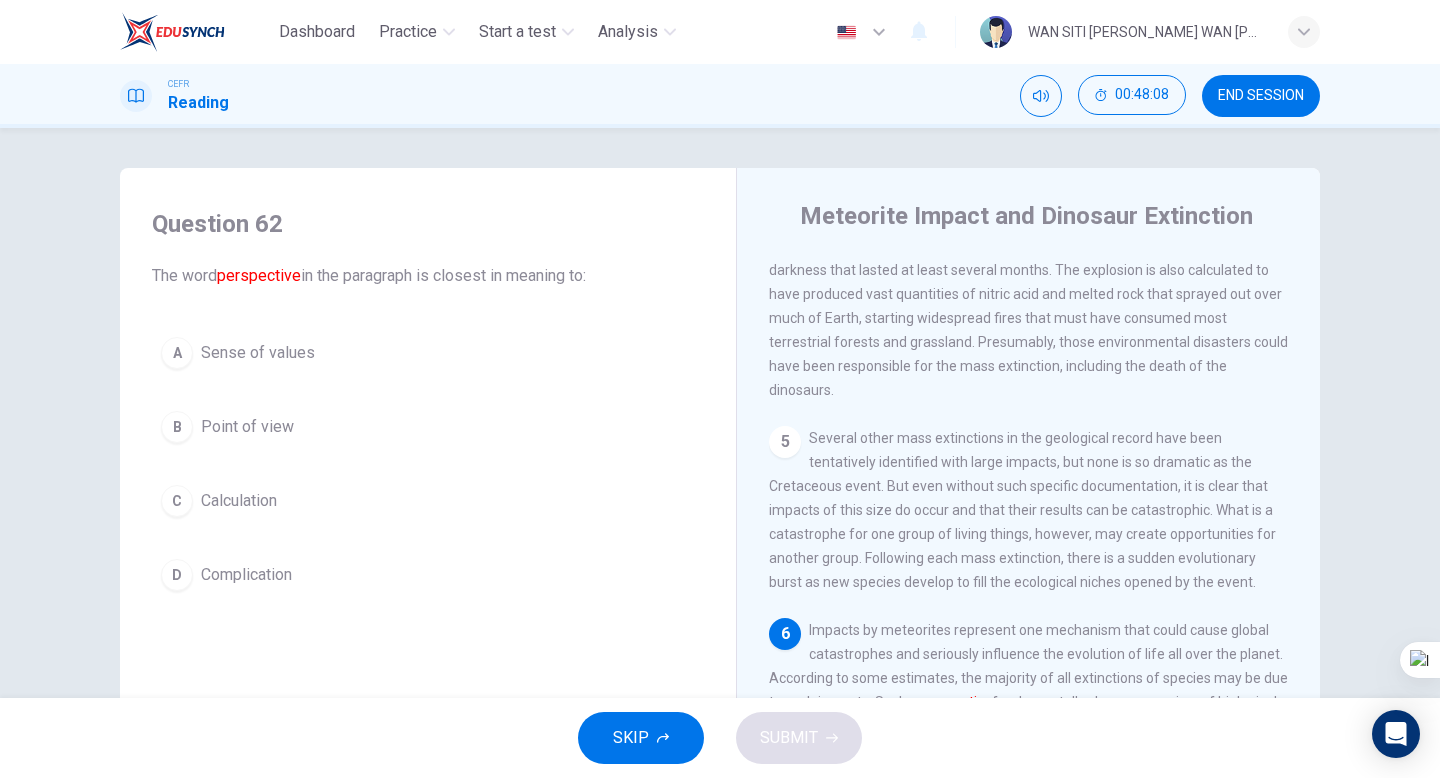 click on "B Point of view" at bounding box center [428, 427] 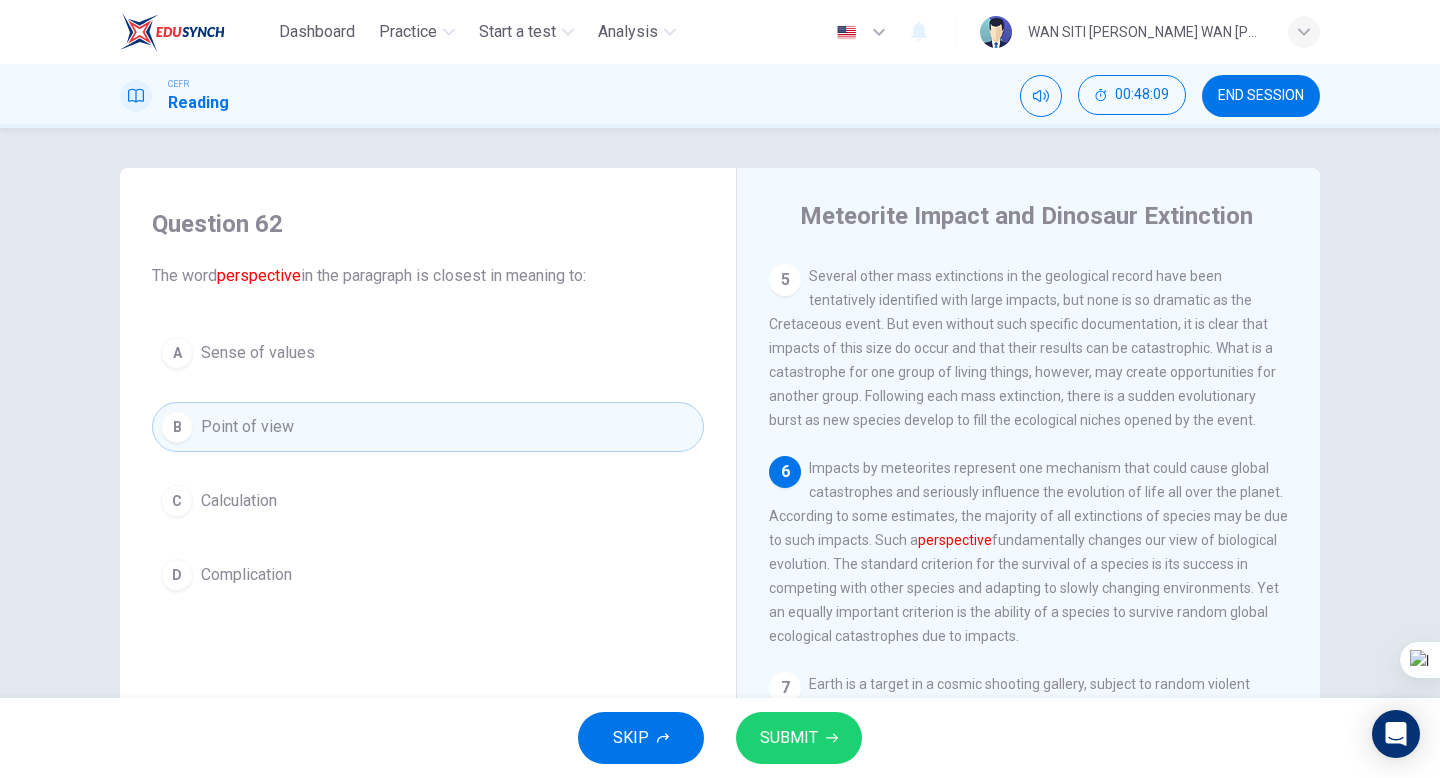 scroll, scrollTop: 961, scrollLeft: 0, axis: vertical 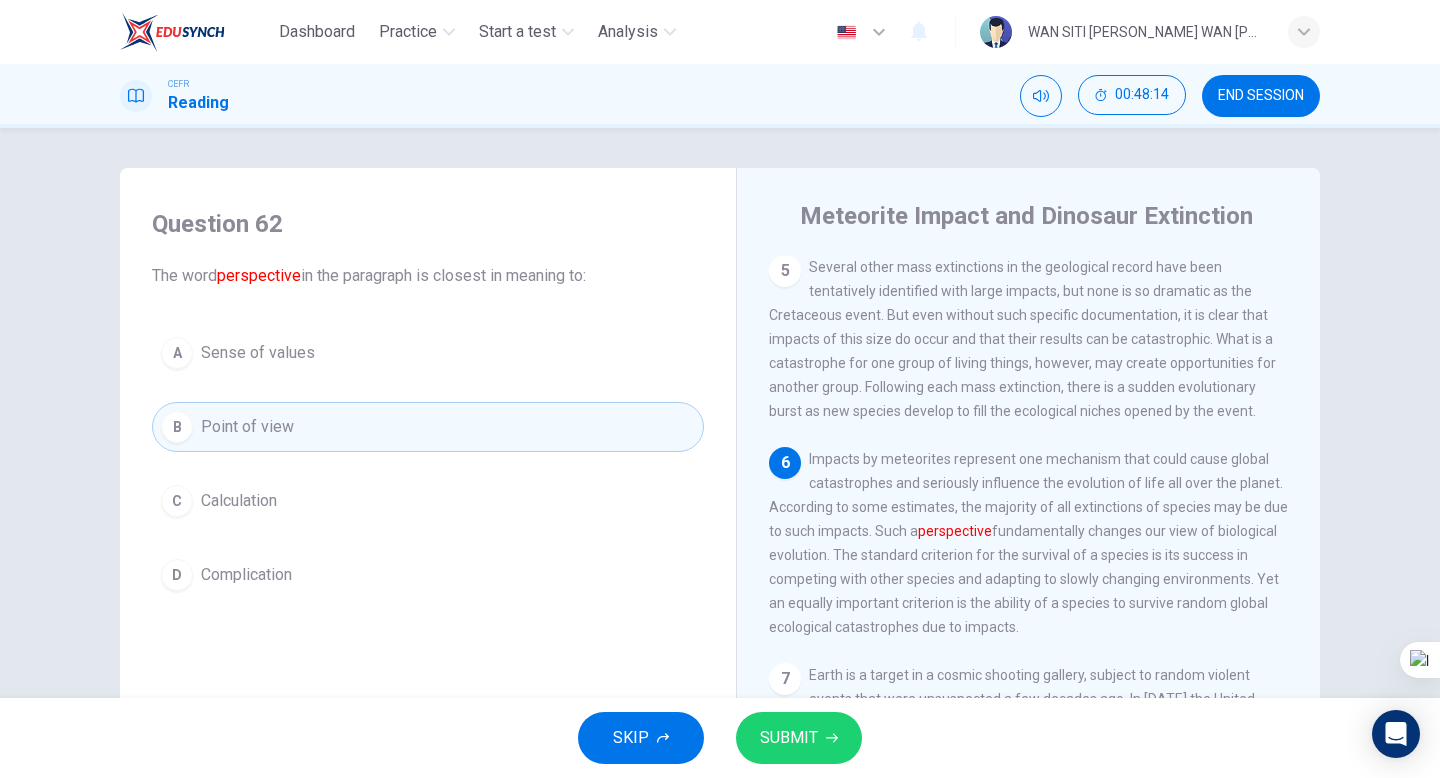 click on "SUBMIT" at bounding box center (789, 738) 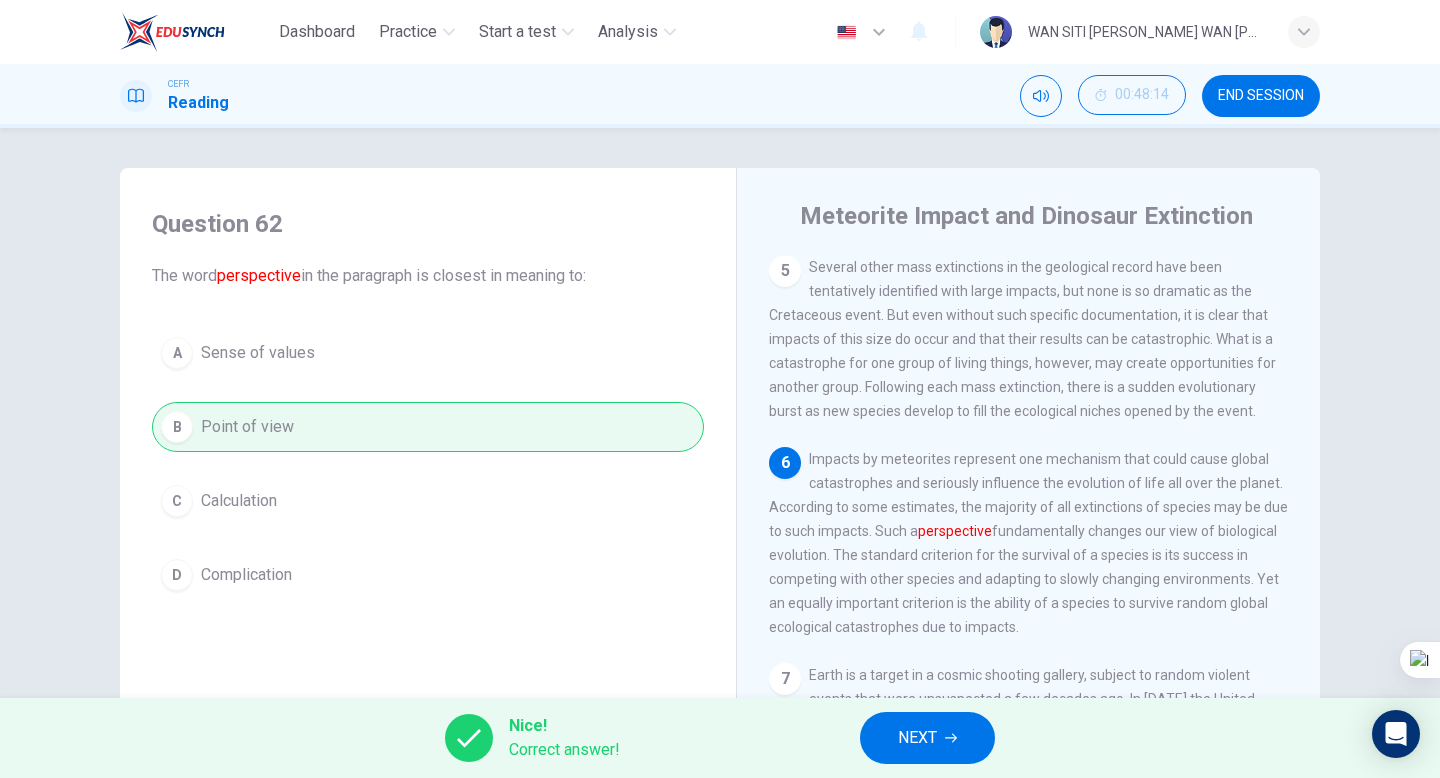 click on "NEXT" at bounding box center (917, 738) 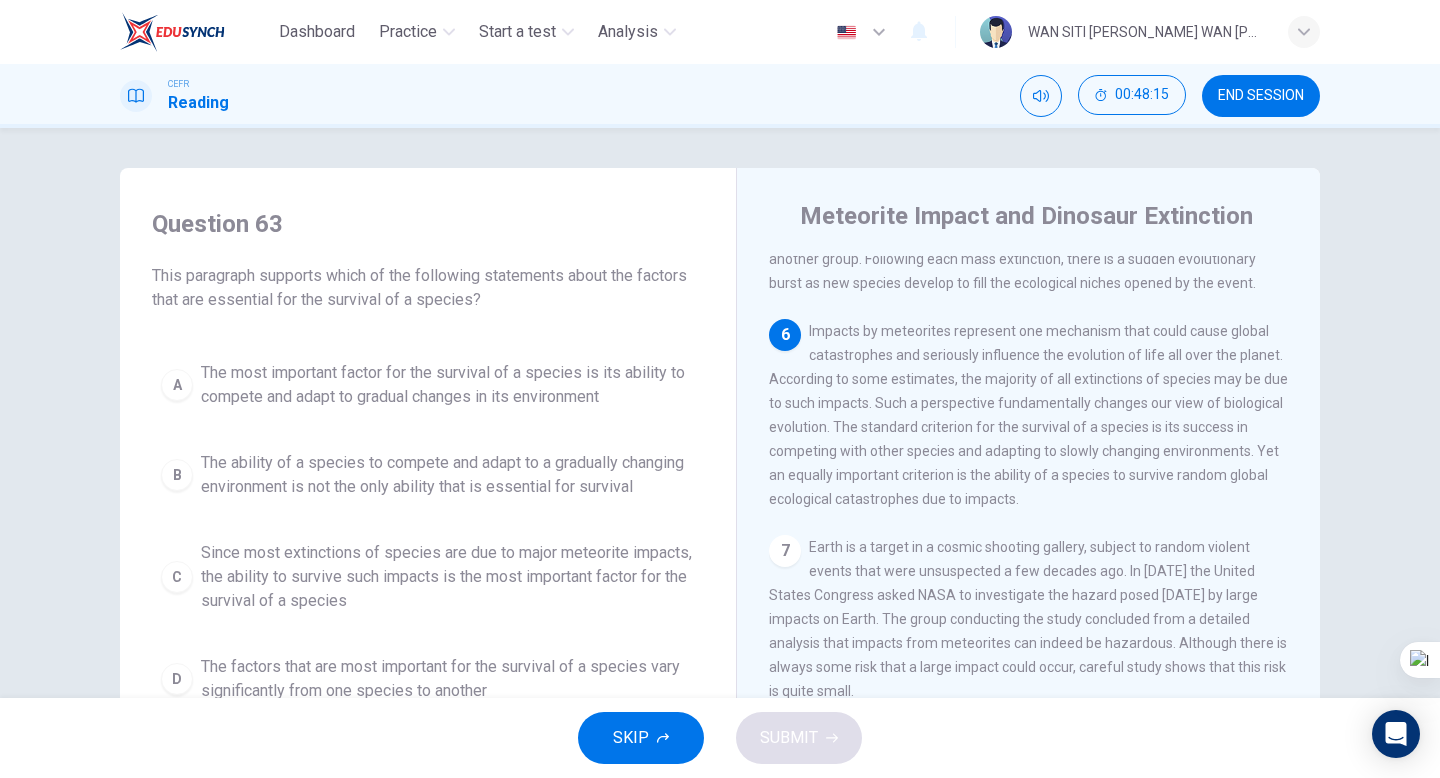 scroll, scrollTop: 1090, scrollLeft: 0, axis: vertical 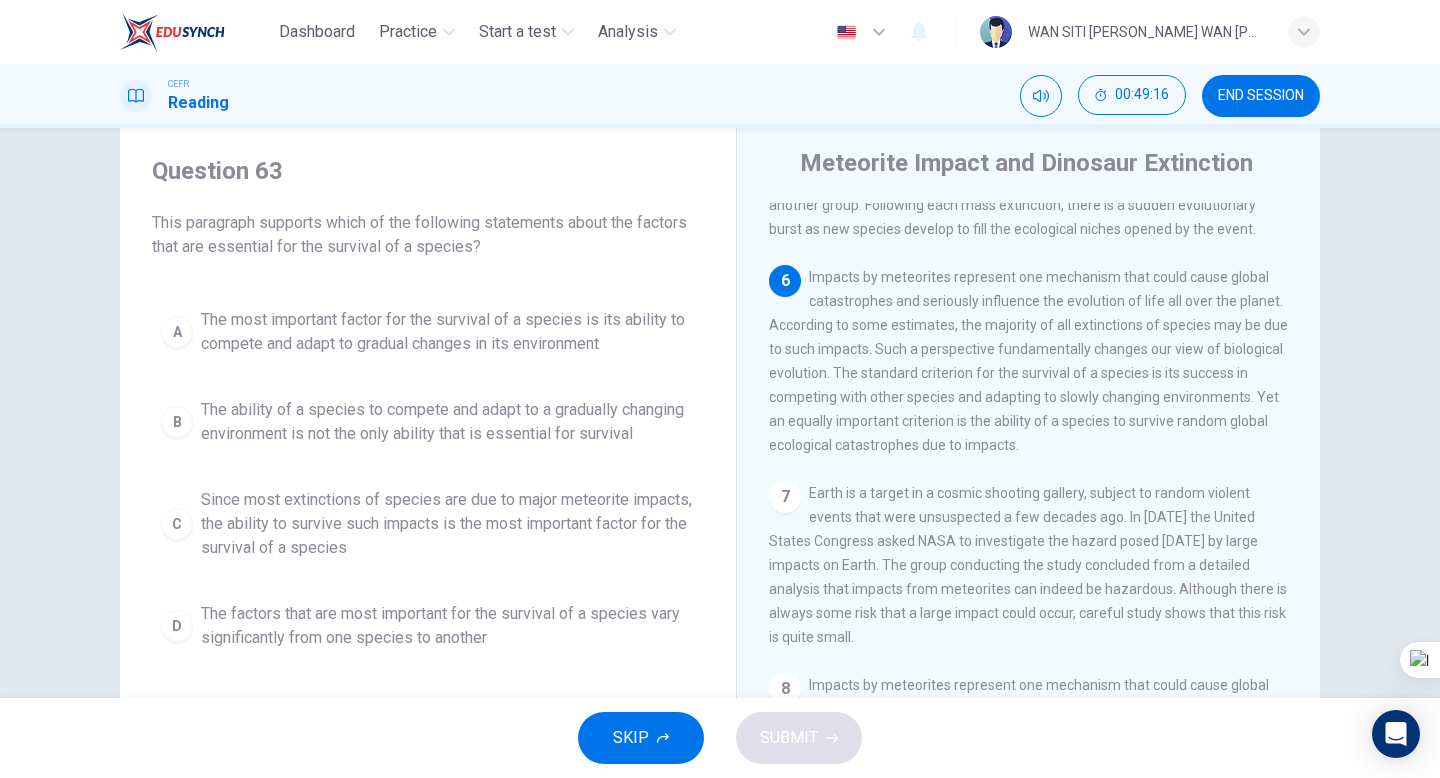 click on "This paragraph supports which of the following statements about the factors that are essential for the survival of a species?" at bounding box center (428, 235) 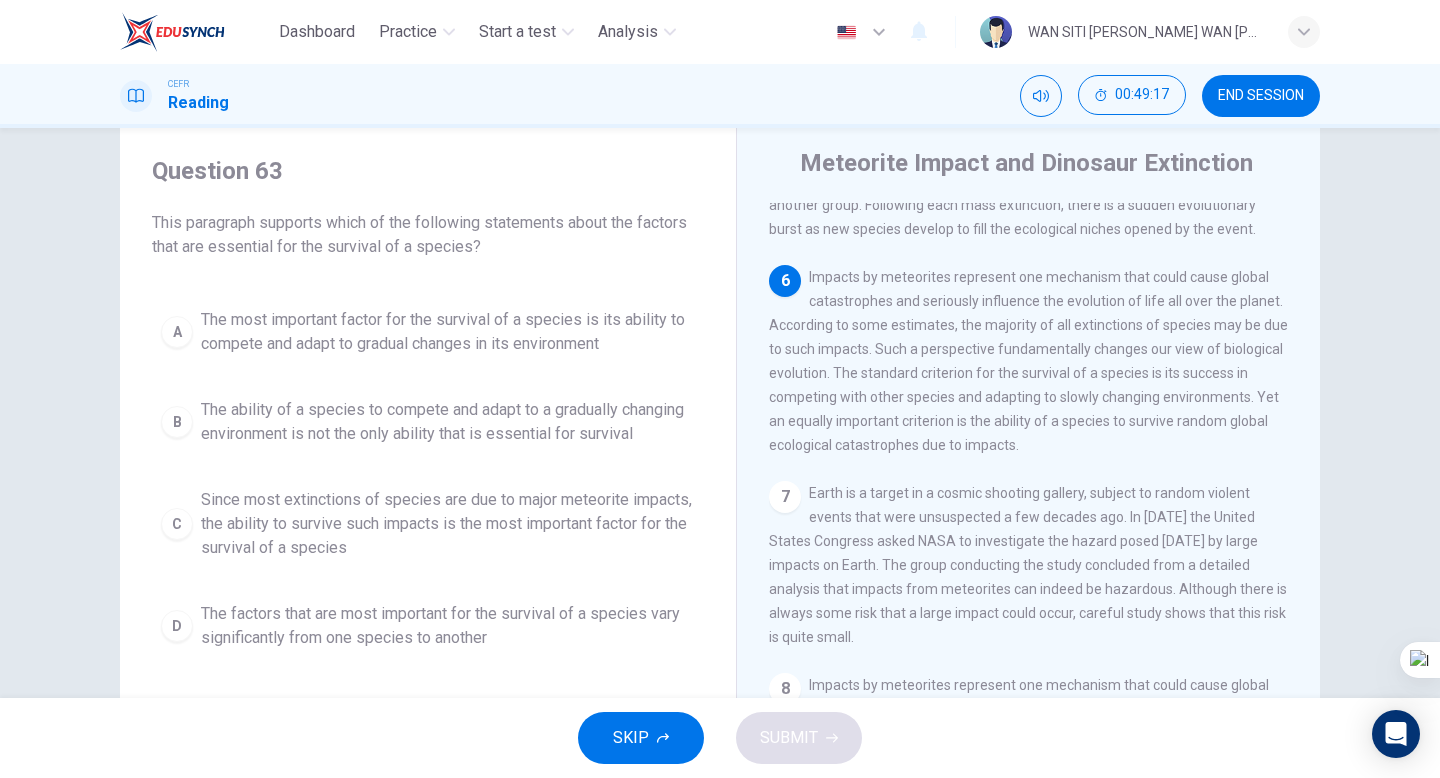 click on "This paragraph supports which of the following statements about the factors that are essential for the survival of a species?" at bounding box center (428, 235) 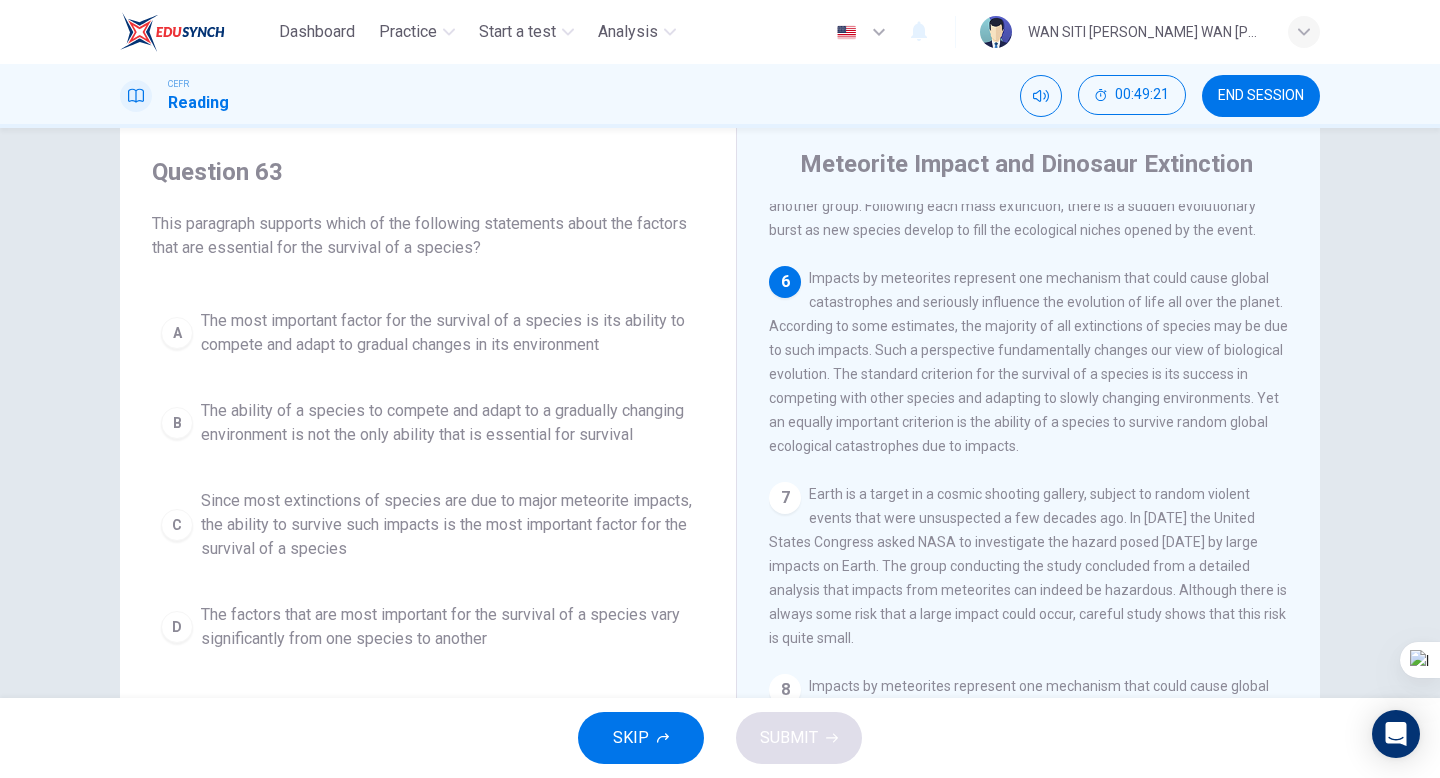 scroll, scrollTop: 51, scrollLeft: 0, axis: vertical 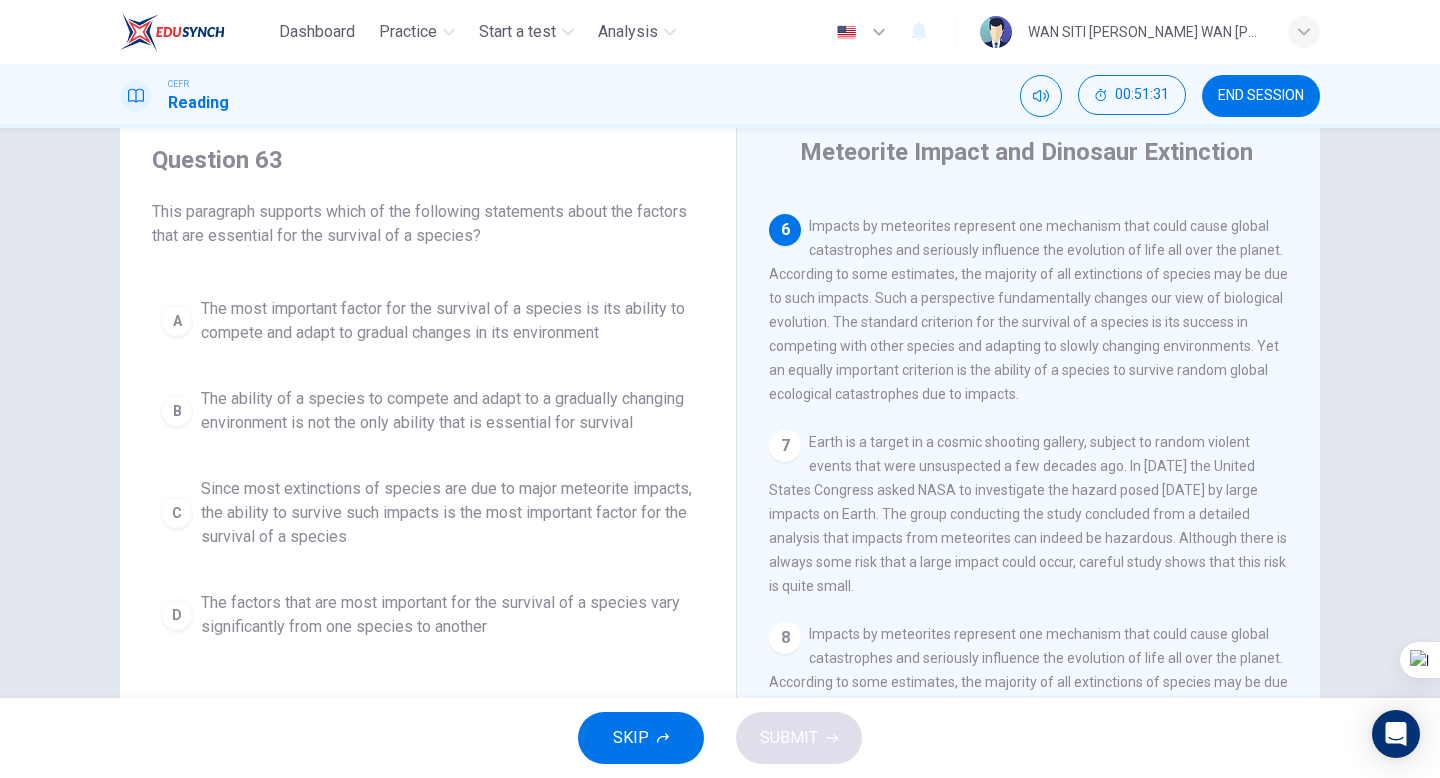click on "The most important factor for the survival of a species is its ability to compete and adapt to gradual changes in its environment" at bounding box center (448, 321) 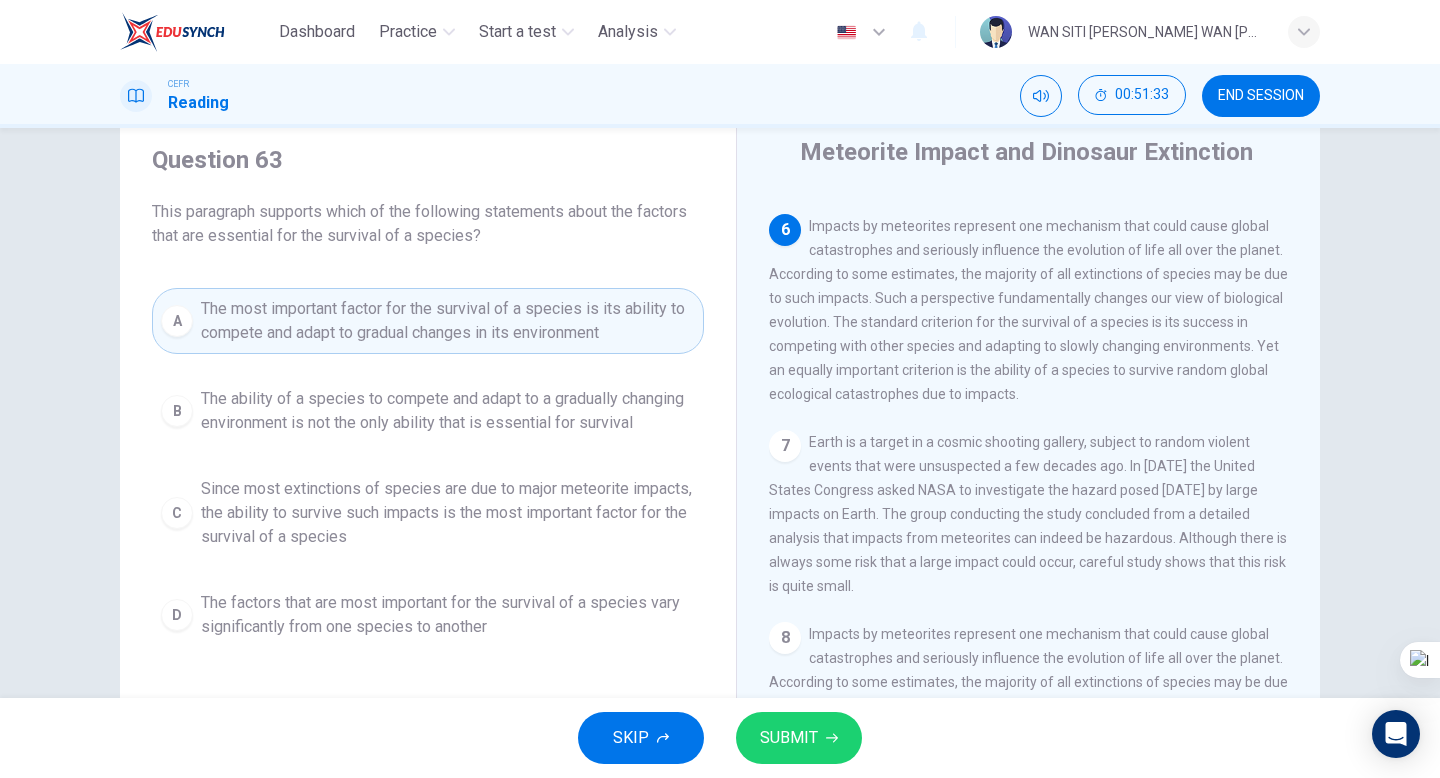click on "SUBMIT" at bounding box center [799, 738] 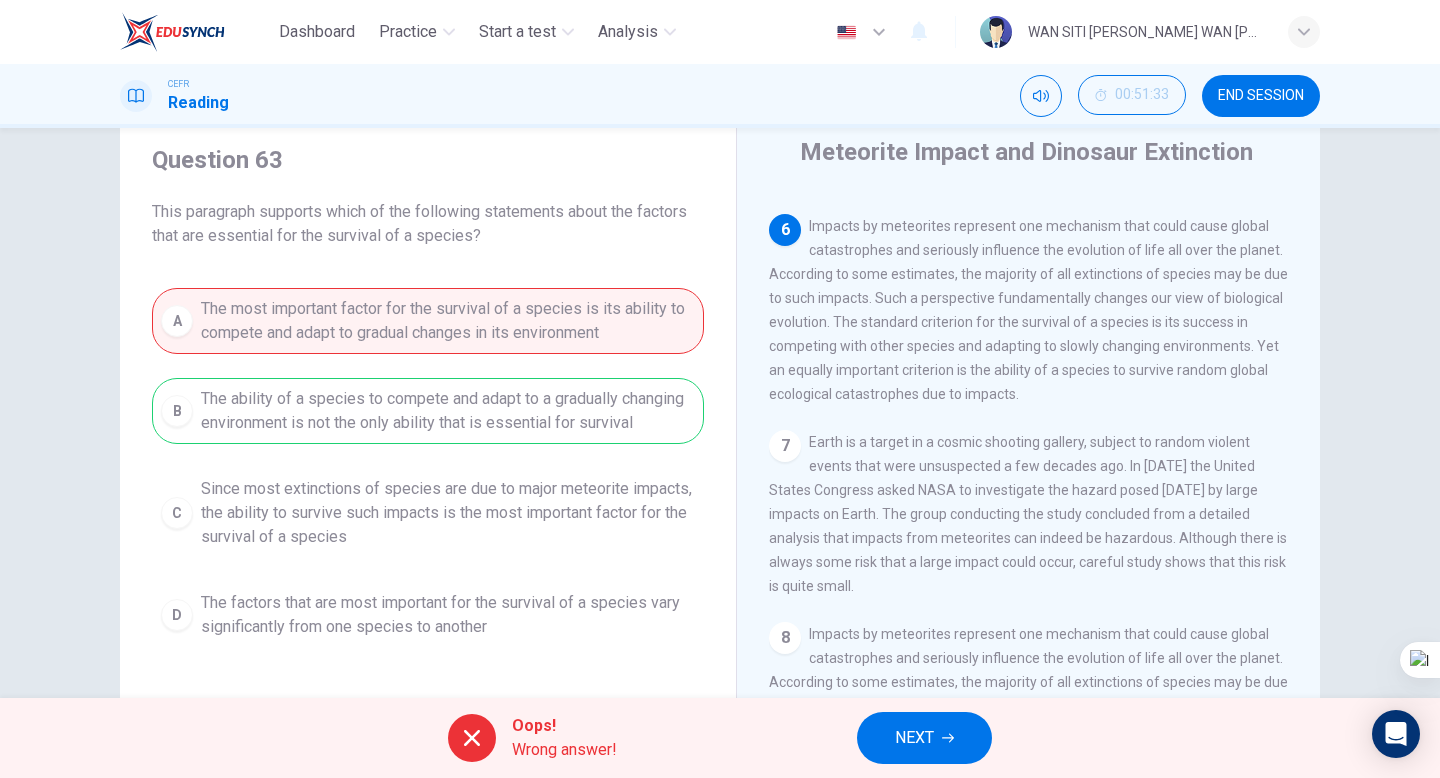 click on "NEXT" at bounding box center (924, 738) 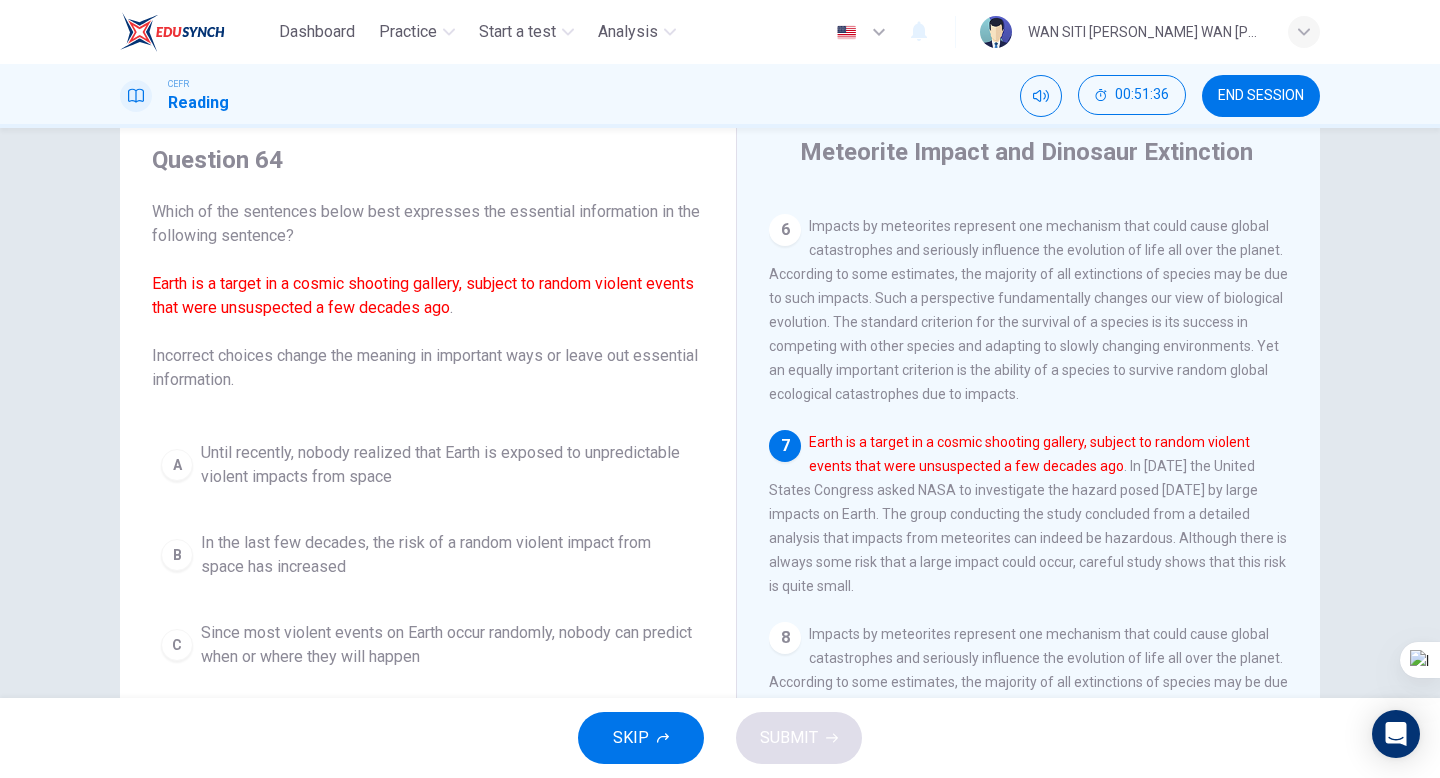 scroll, scrollTop: 9, scrollLeft: 0, axis: vertical 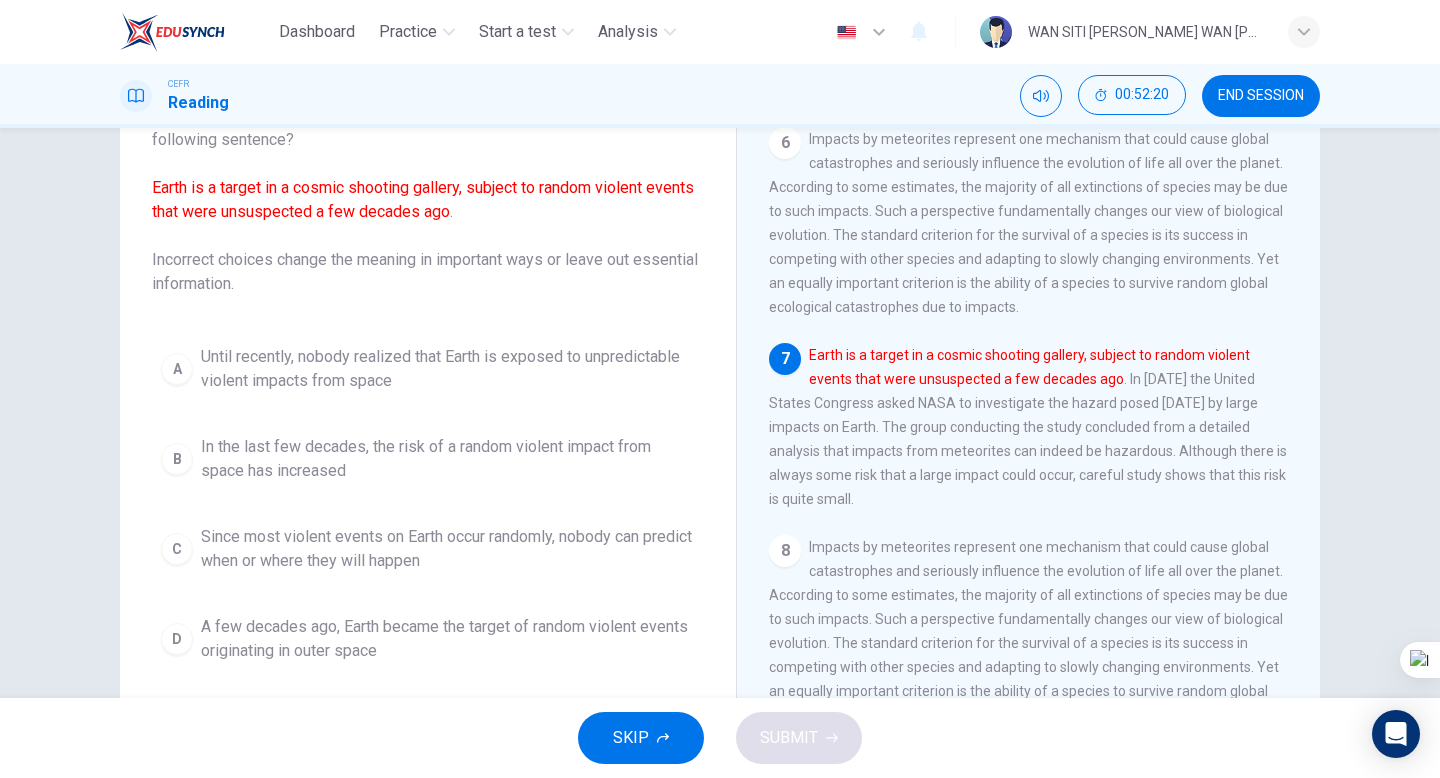 click on "Since most violent events on Earth occur randomly, nobody can predict when or where they will happen" at bounding box center [448, 549] 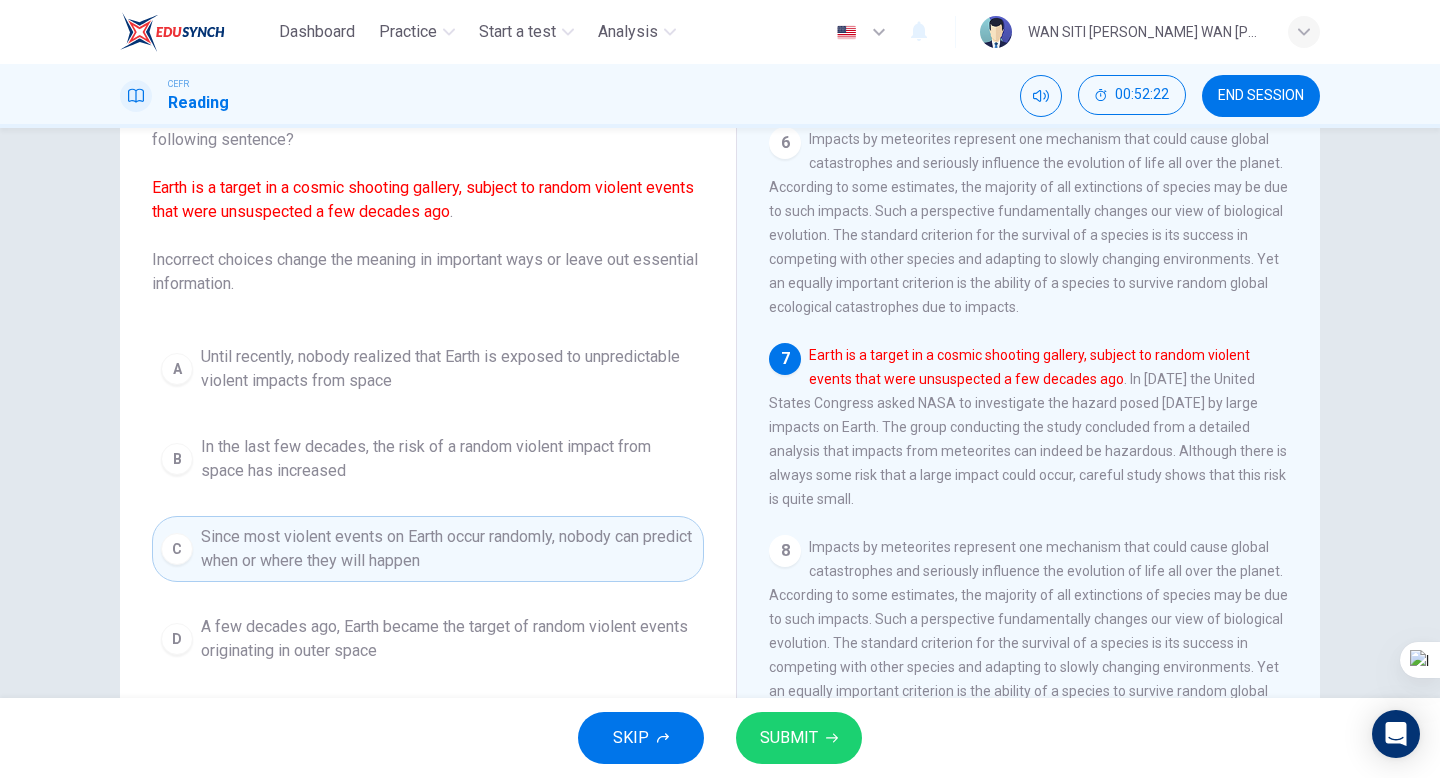 scroll, scrollTop: 0, scrollLeft: 0, axis: both 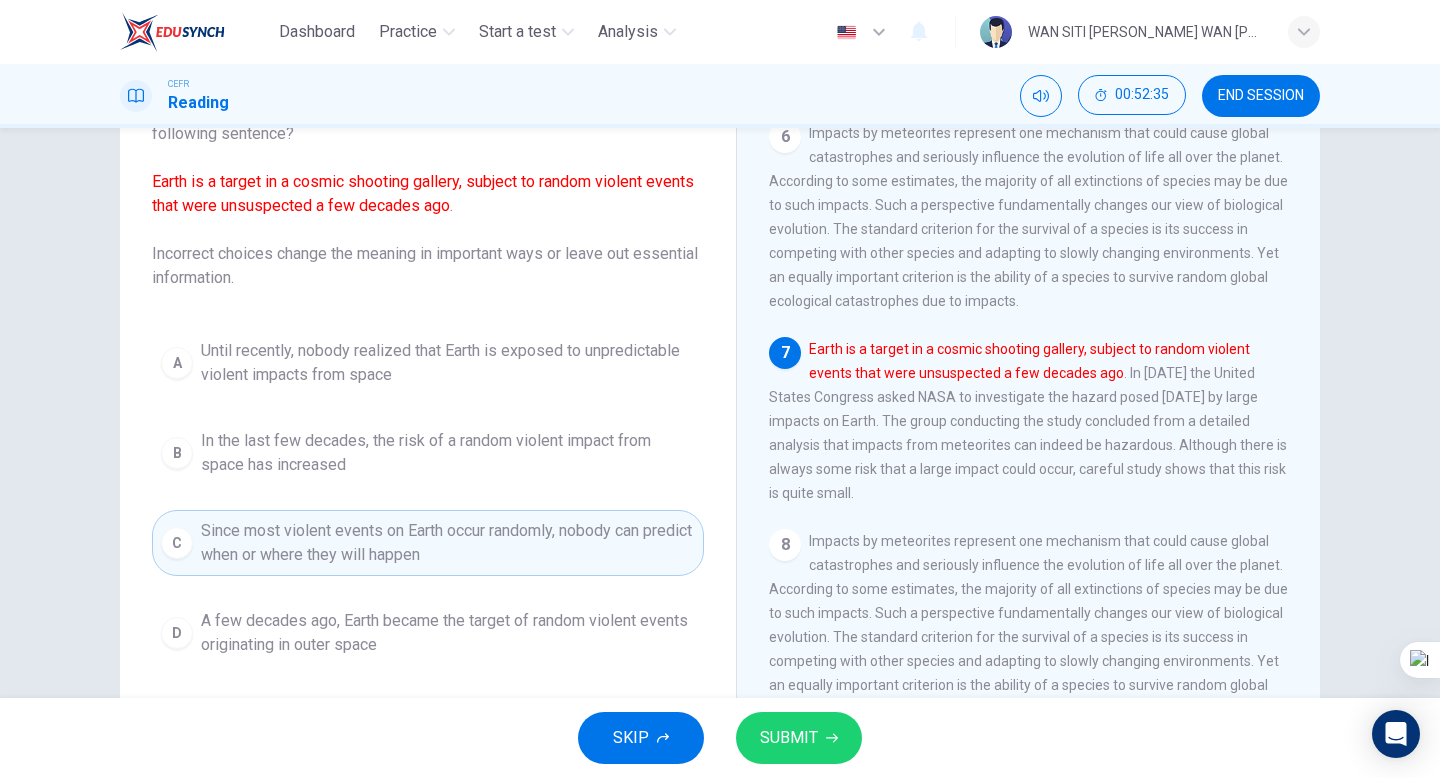 click on "D A few decades ago, Earth became the target of random violent events originating in outer space" at bounding box center (428, 633) 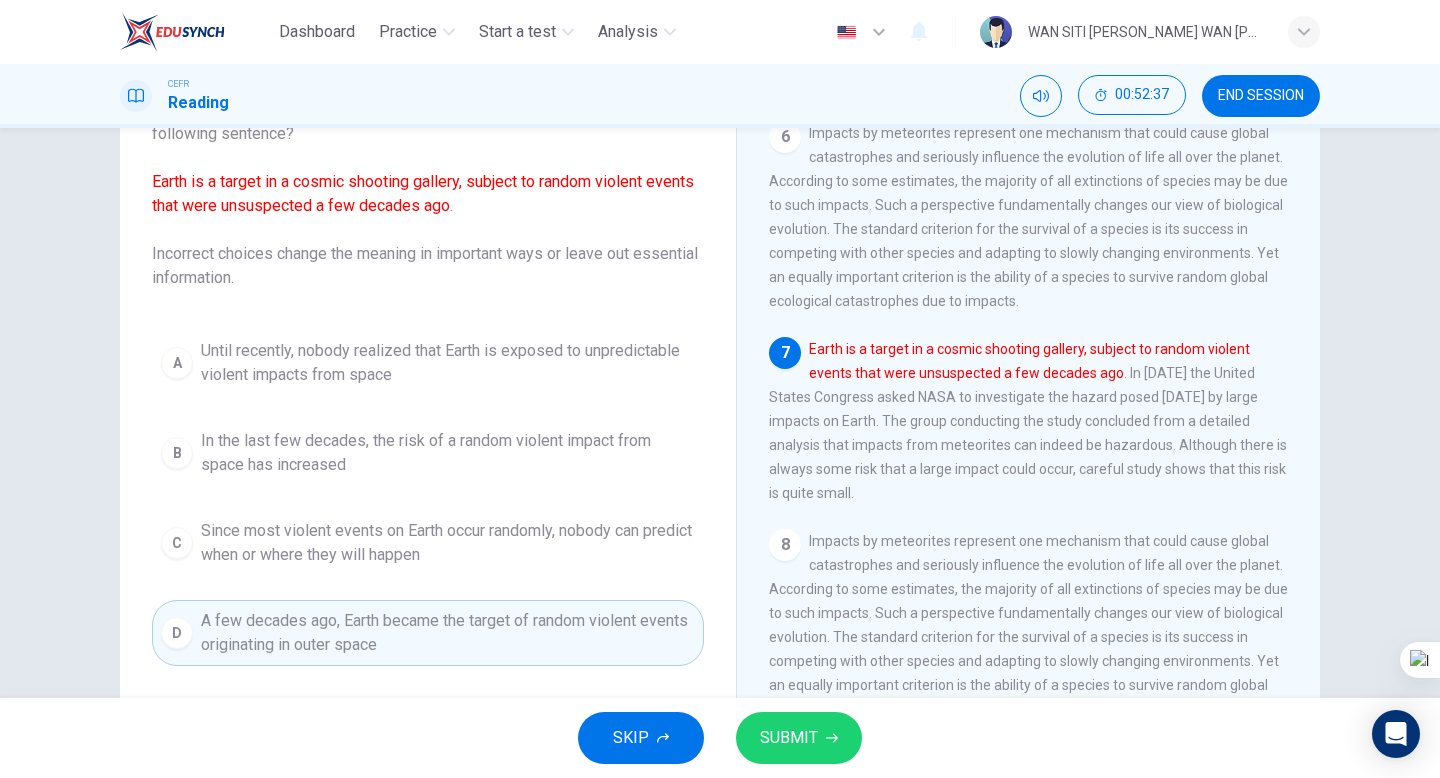 click on "SUBMIT" at bounding box center [789, 738] 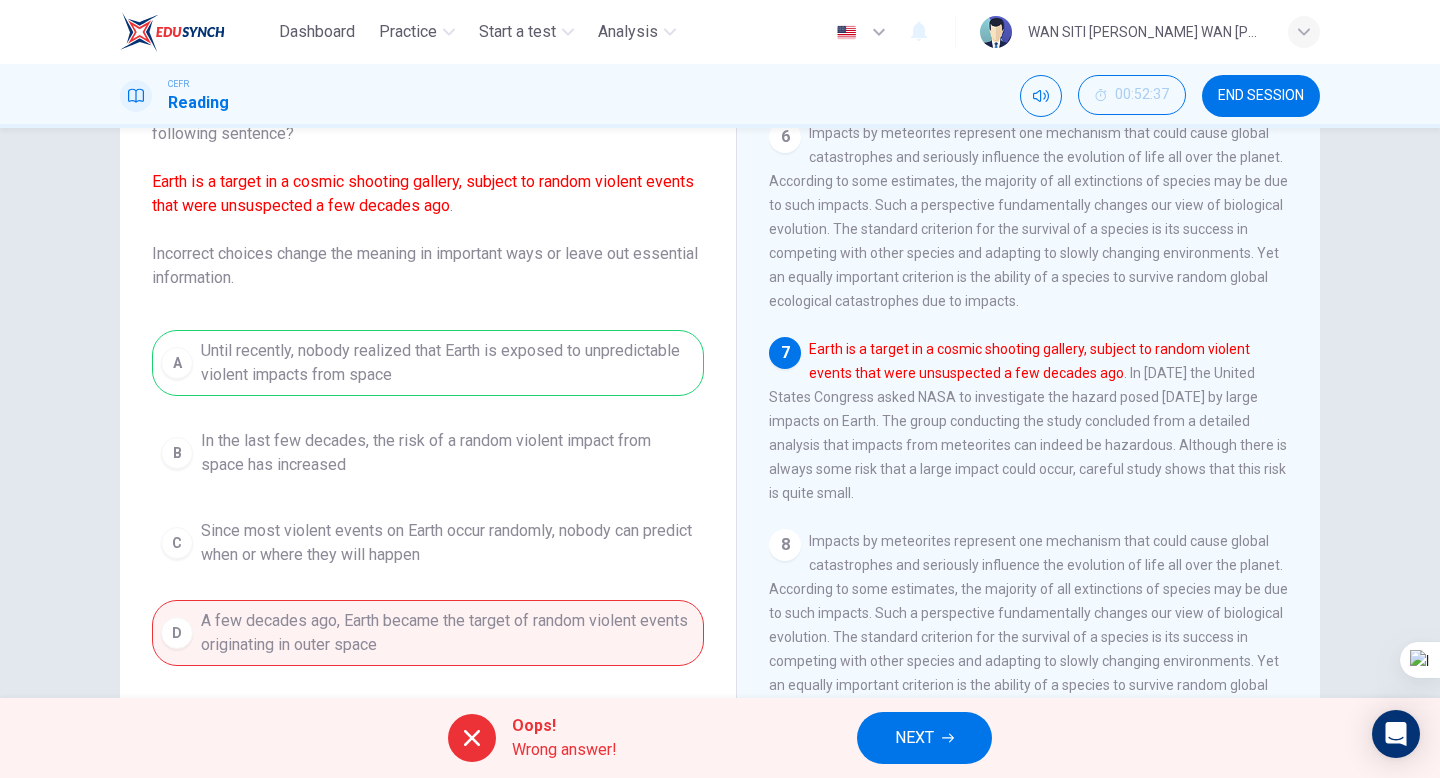 click on "NEXT" at bounding box center [924, 738] 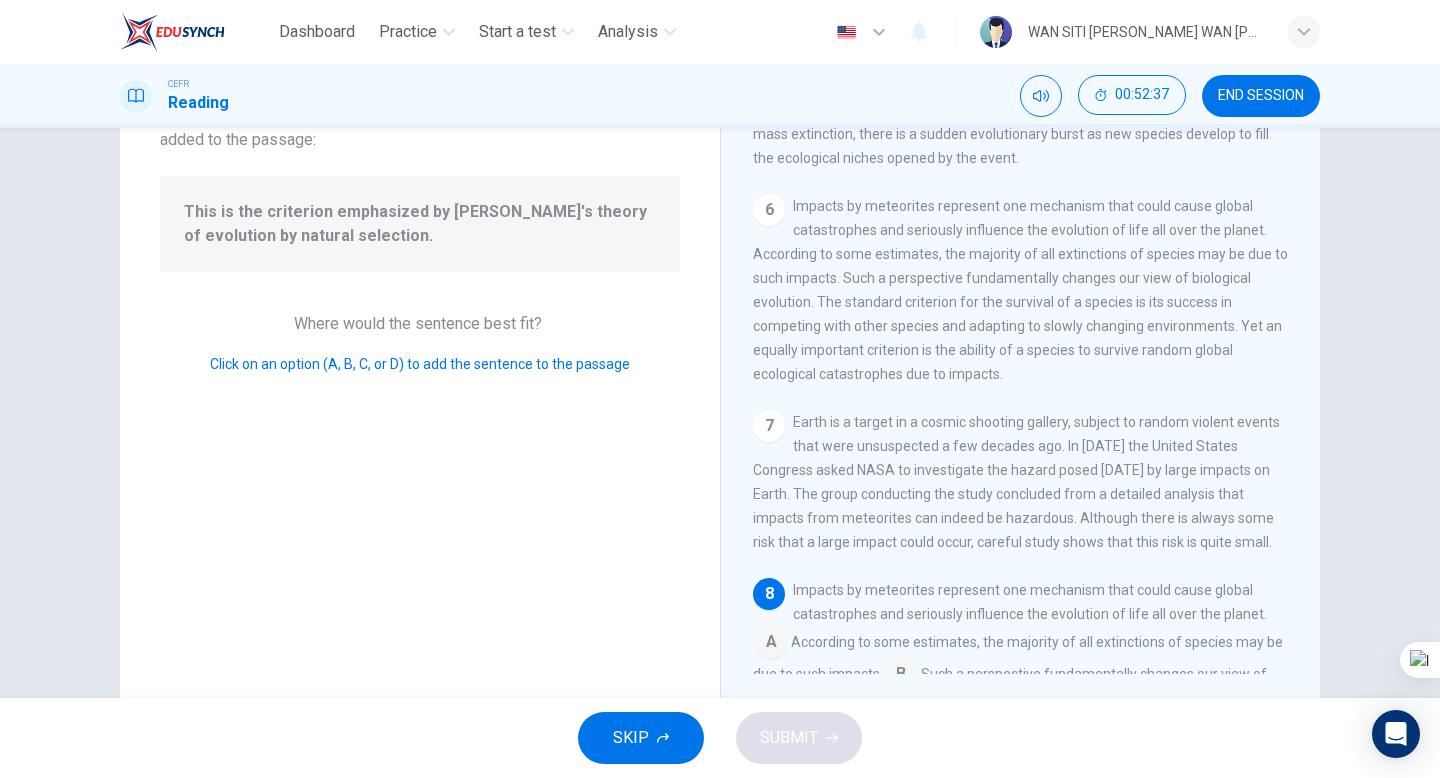 scroll, scrollTop: 1216, scrollLeft: 0, axis: vertical 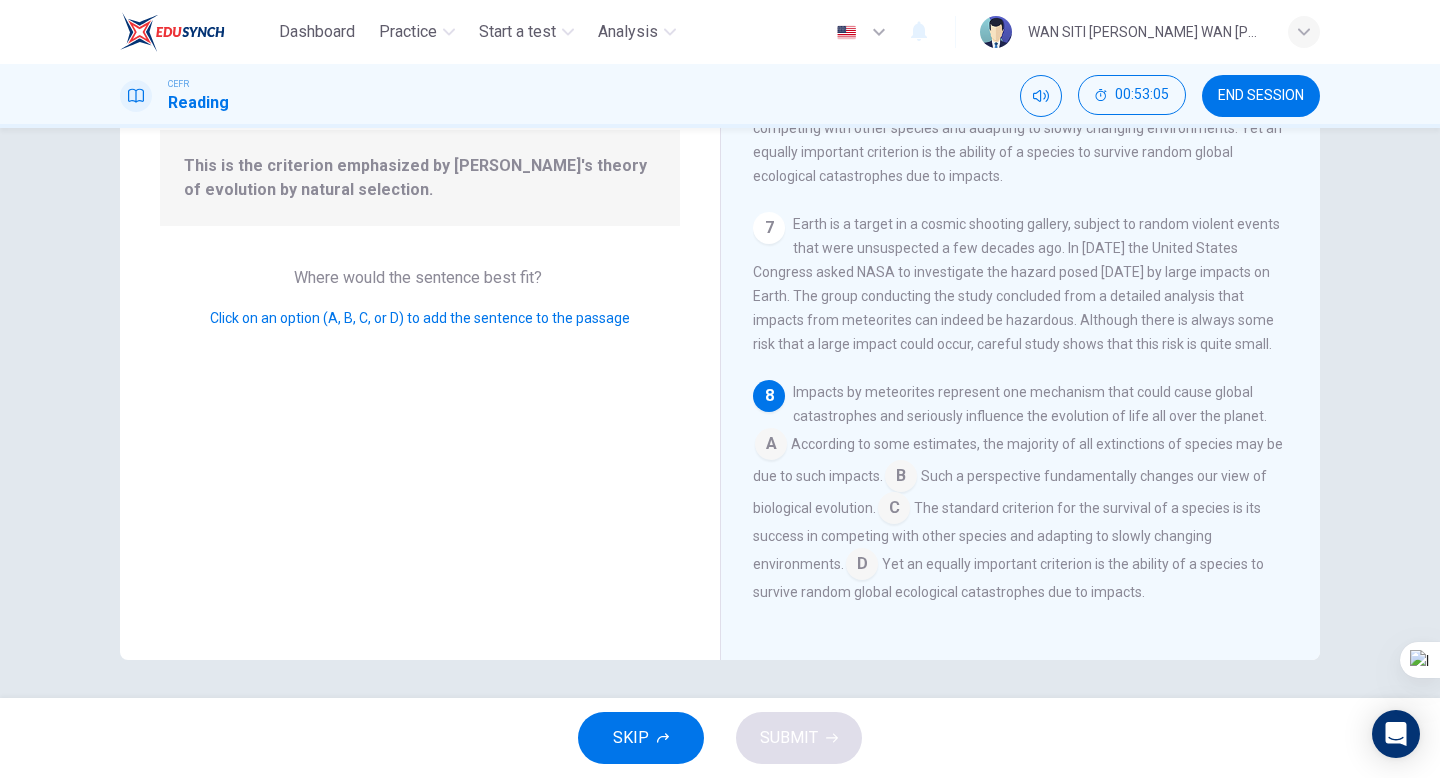click on "Impacts by meteorites represent one mechanism that could cause global catastrophes and seriously influence the evolution of life all over the planet.  A  According to some estimates, the majority of all extinctions of species may be due to such impacts.  B  Such a perspective fundamentally changes our view of biological evolution.  C  The standard criterion for the survival of a species is its success in competing with other species and adapting to slowly changing environments.  D  Yet an equally important criterion is the ability of a species to survive random global ecological catastrophes due to impacts." at bounding box center (1021, 492) 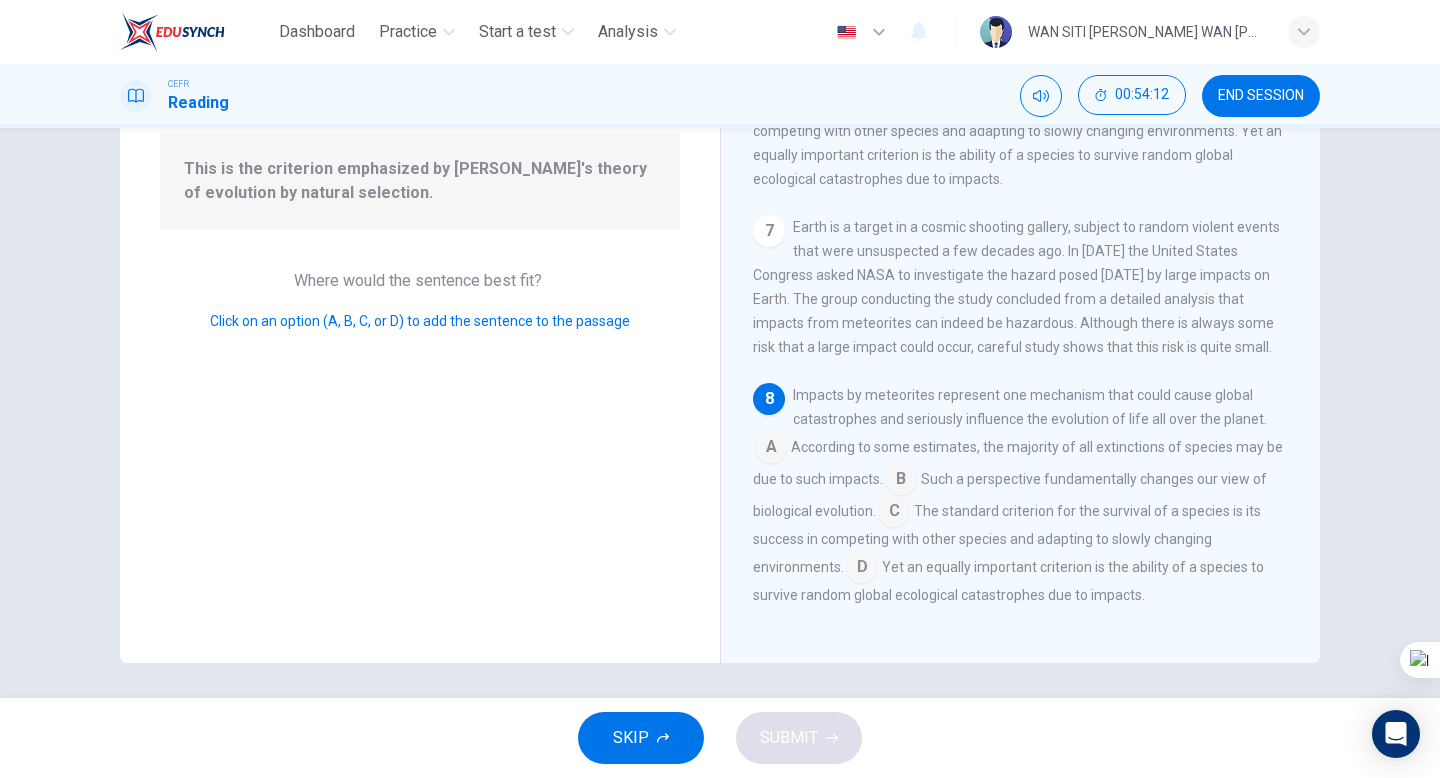 scroll, scrollTop: 205, scrollLeft: 0, axis: vertical 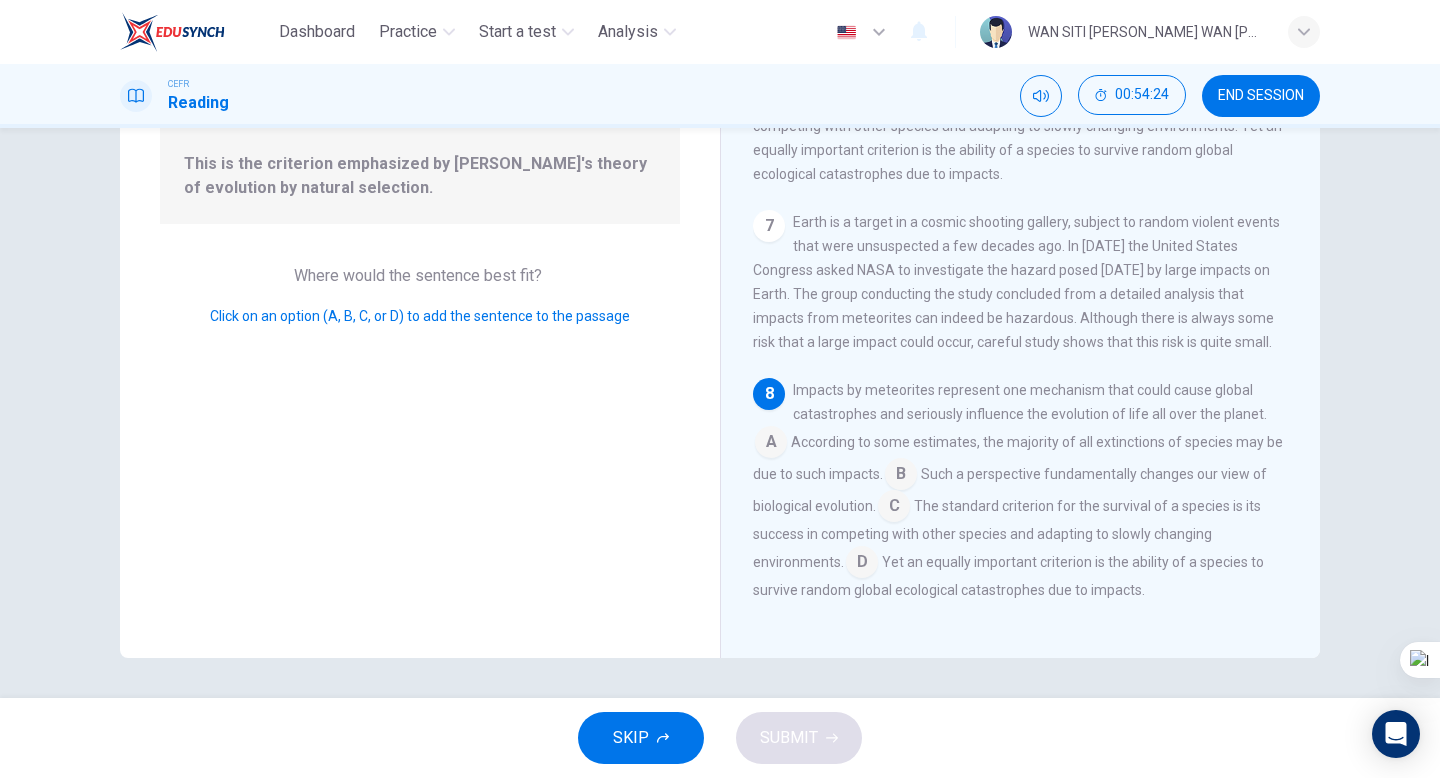 click at bounding box center (862, 564) 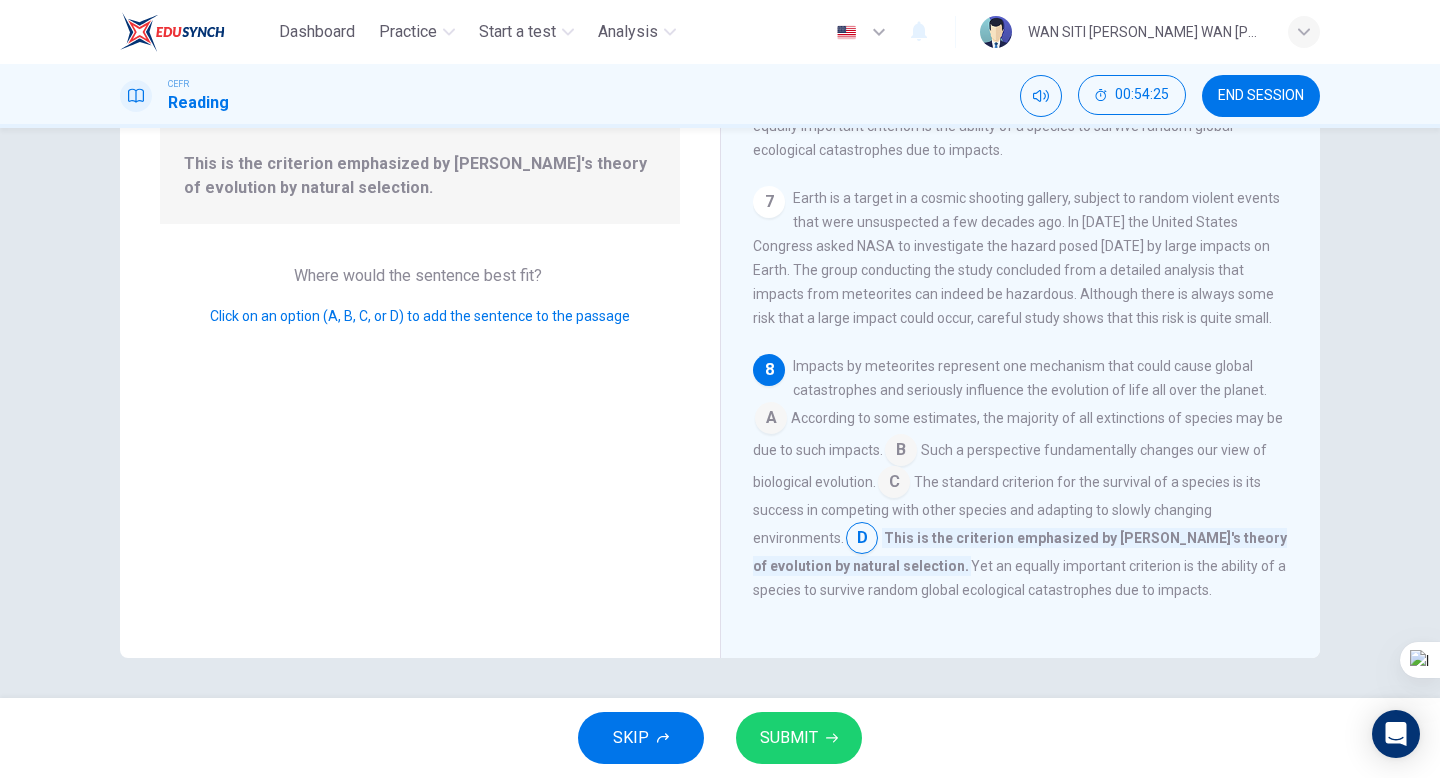 click on "SUBMIT" at bounding box center [789, 738] 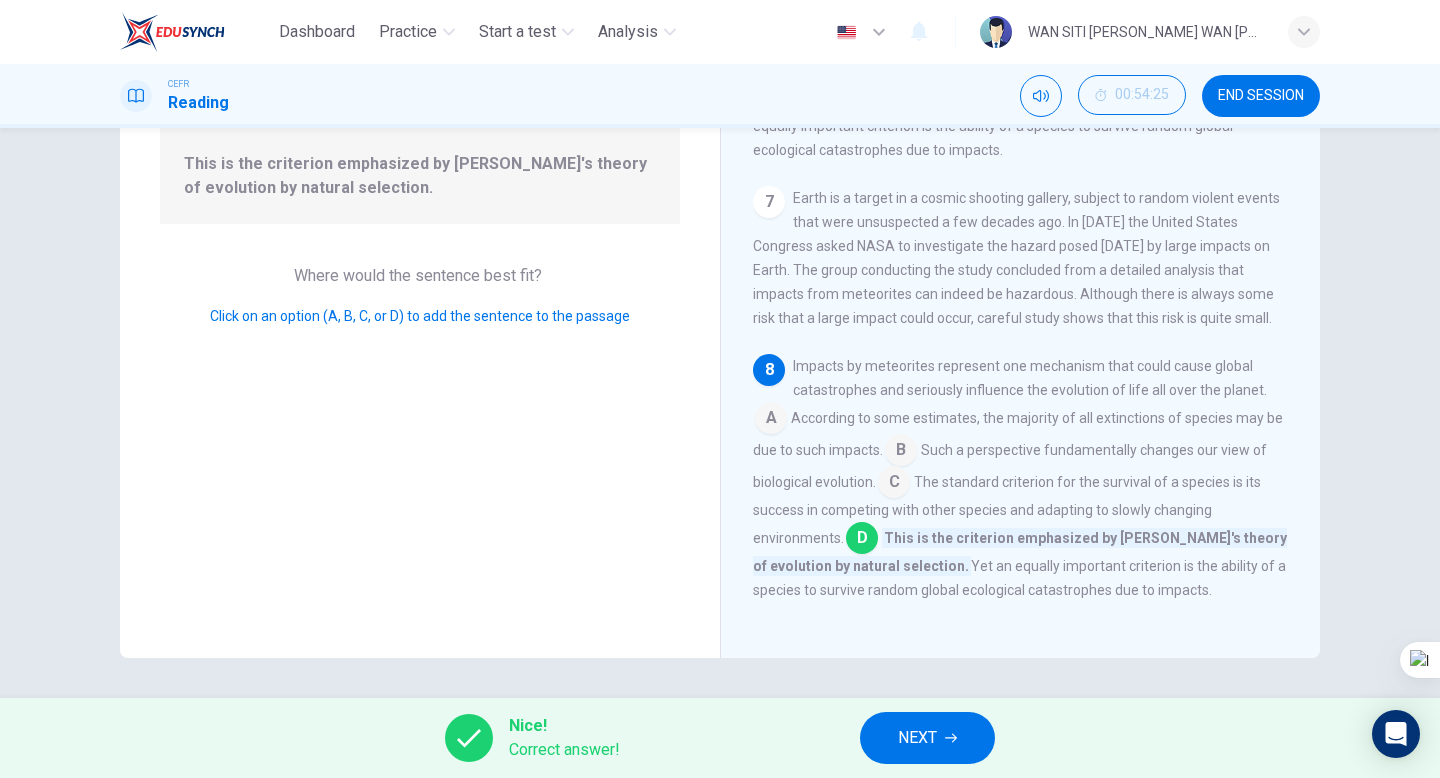 click on "NEXT" at bounding box center [917, 738] 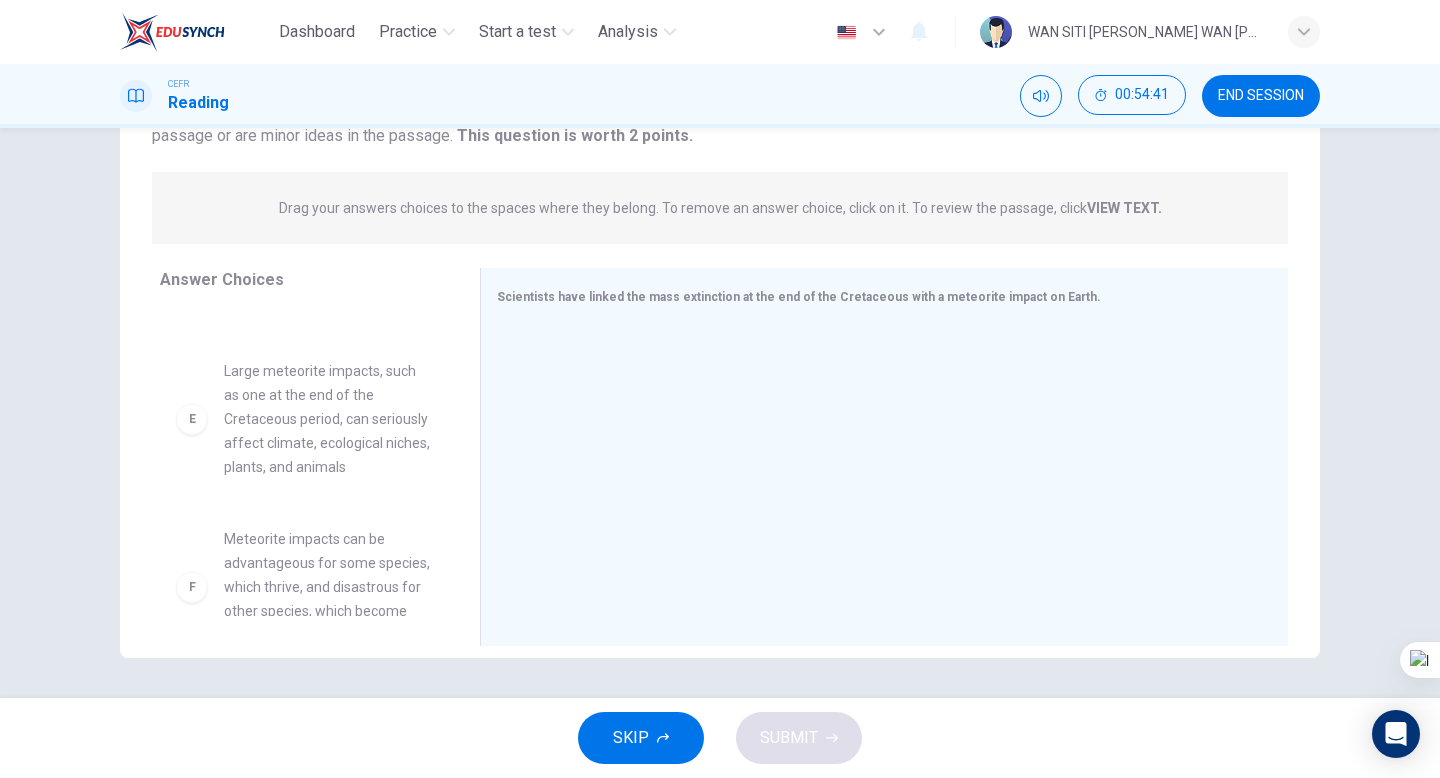 scroll, scrollTop: 584, scrollLeft: 0, axis: vertical 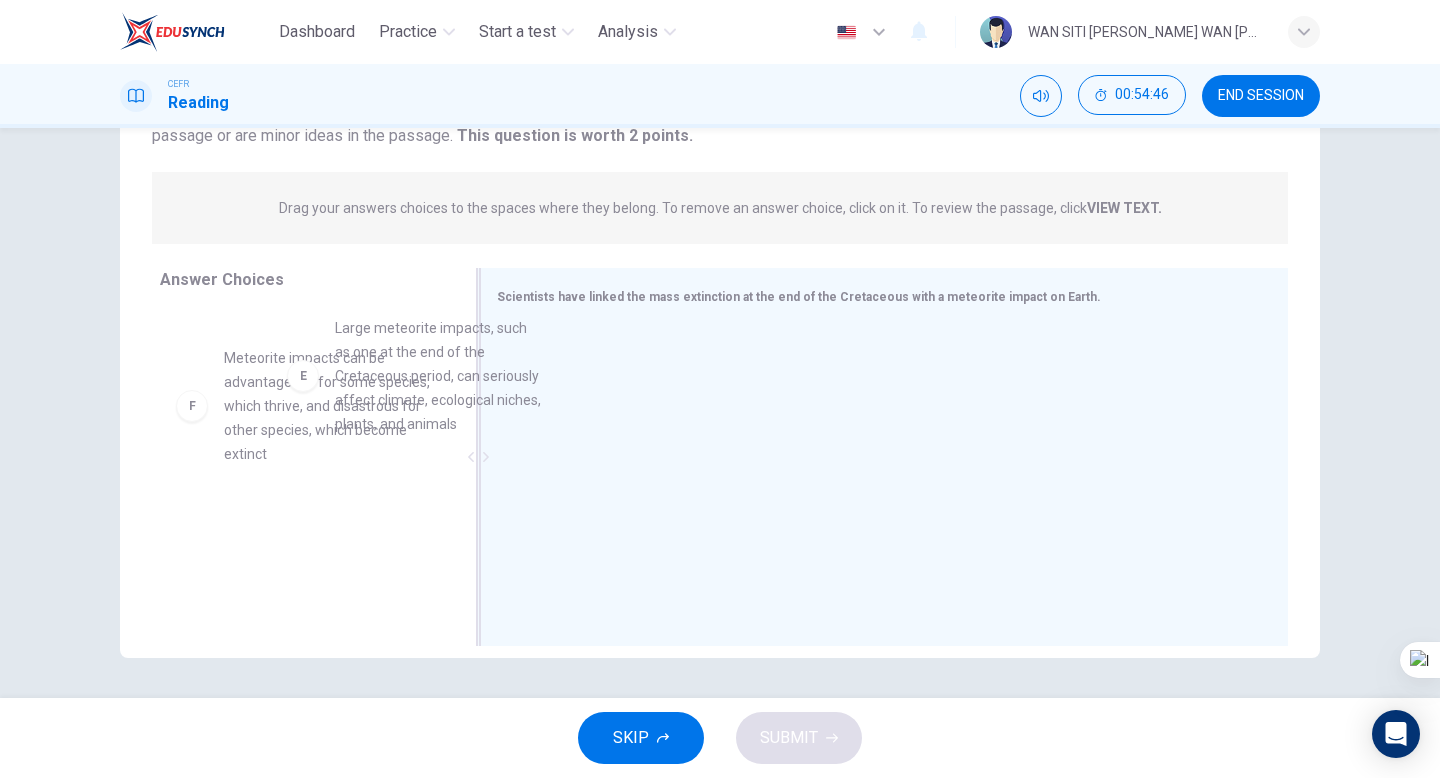 drag, startPoint x: 343, startPoint y: 386, endPoint x: 533, endPoint y: 390, distance: 190.0421 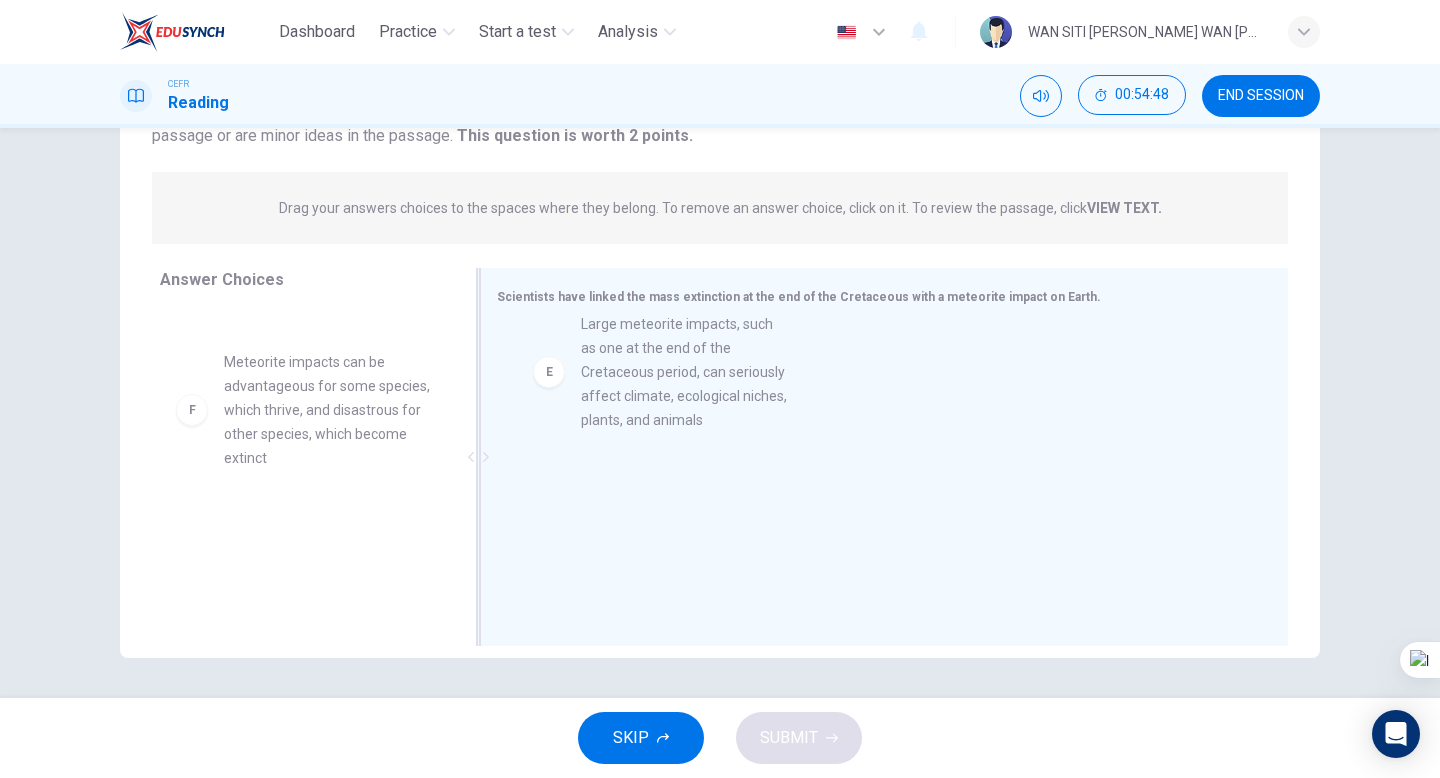 drag, startPoint x: 283, startPoint y: 412, endPoint x: 655, endPoint y: 401, distance: 372.1626 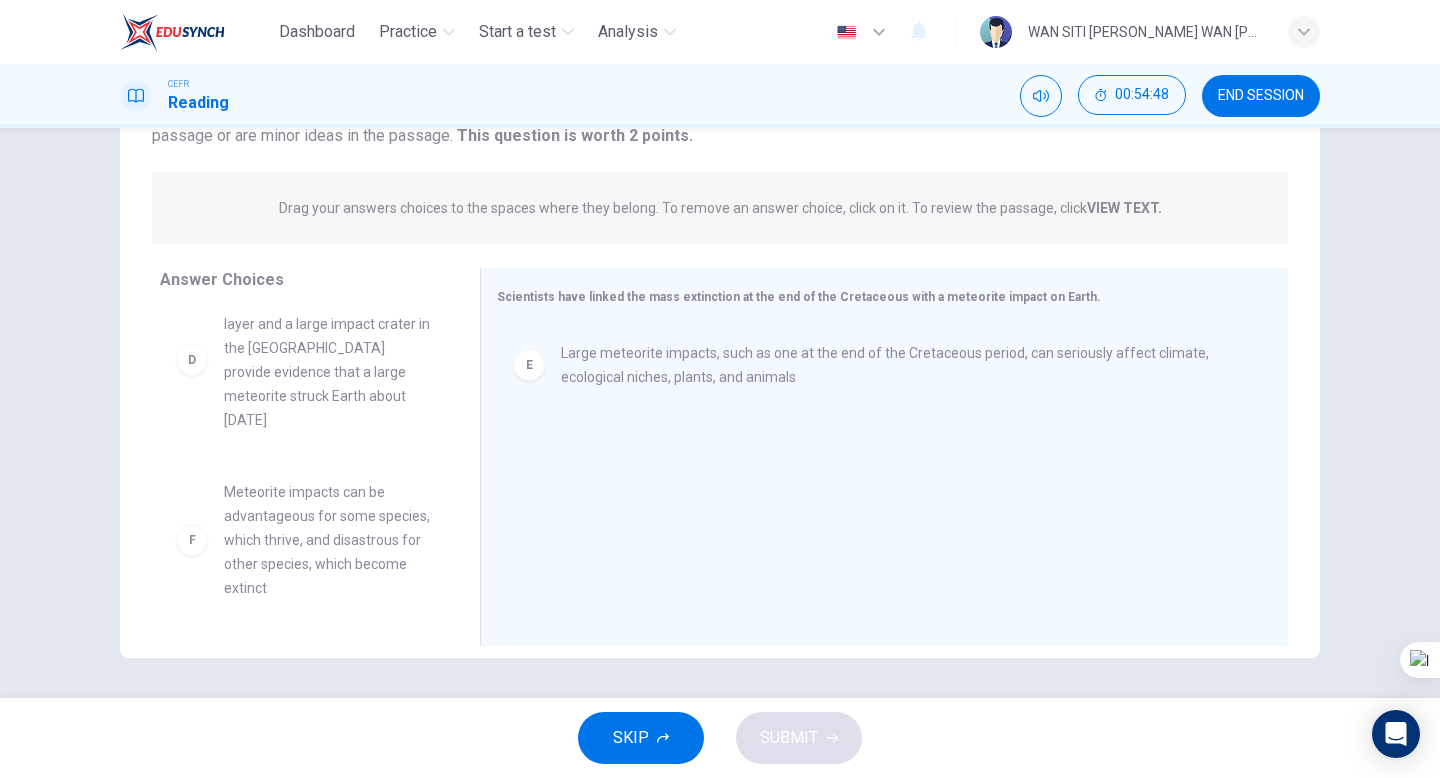 scroll, scrollTop: 420, scrollLeft: 0, axis: vertical 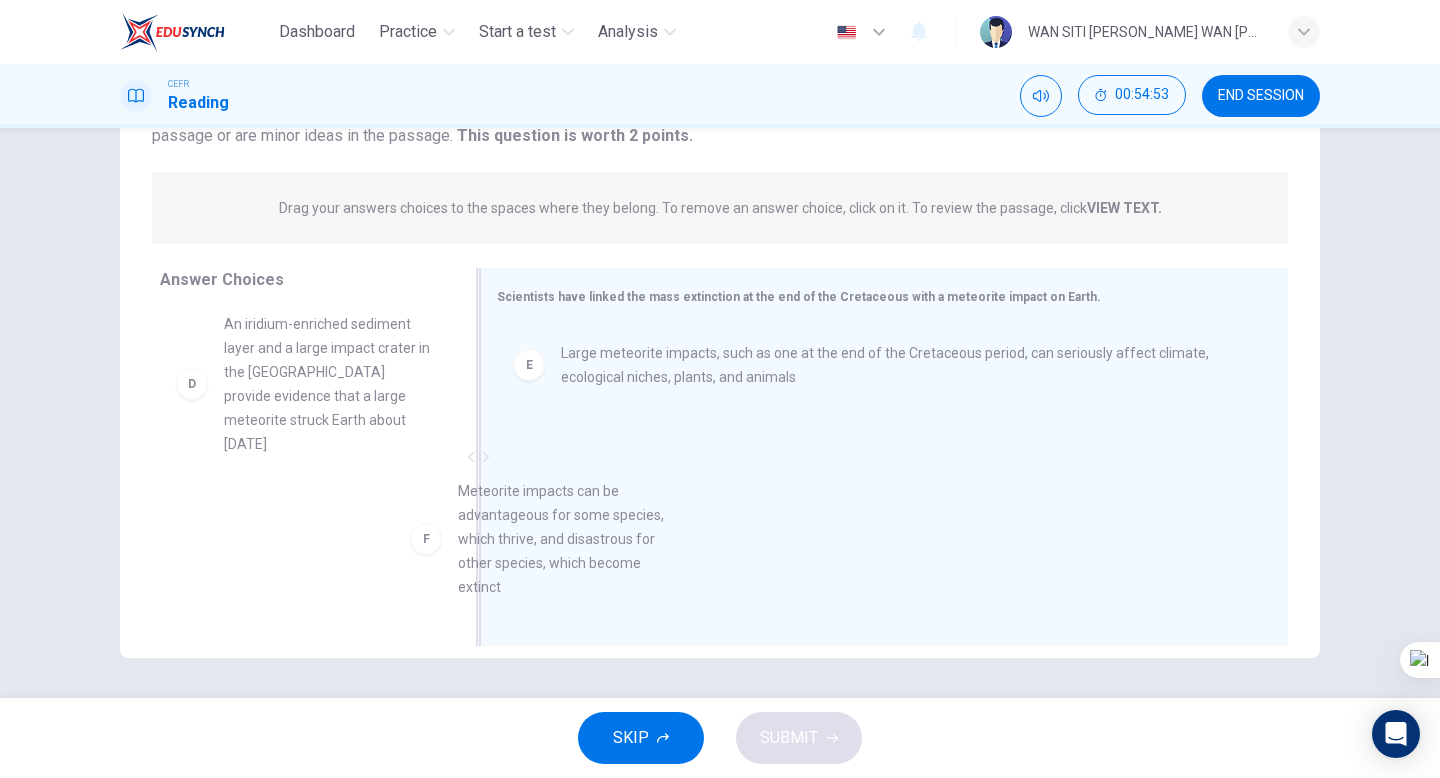 drag, startPoint x: 263, startPoint y: 563, endPoint x: 618, endPoint y: 558, distance: 355.03522 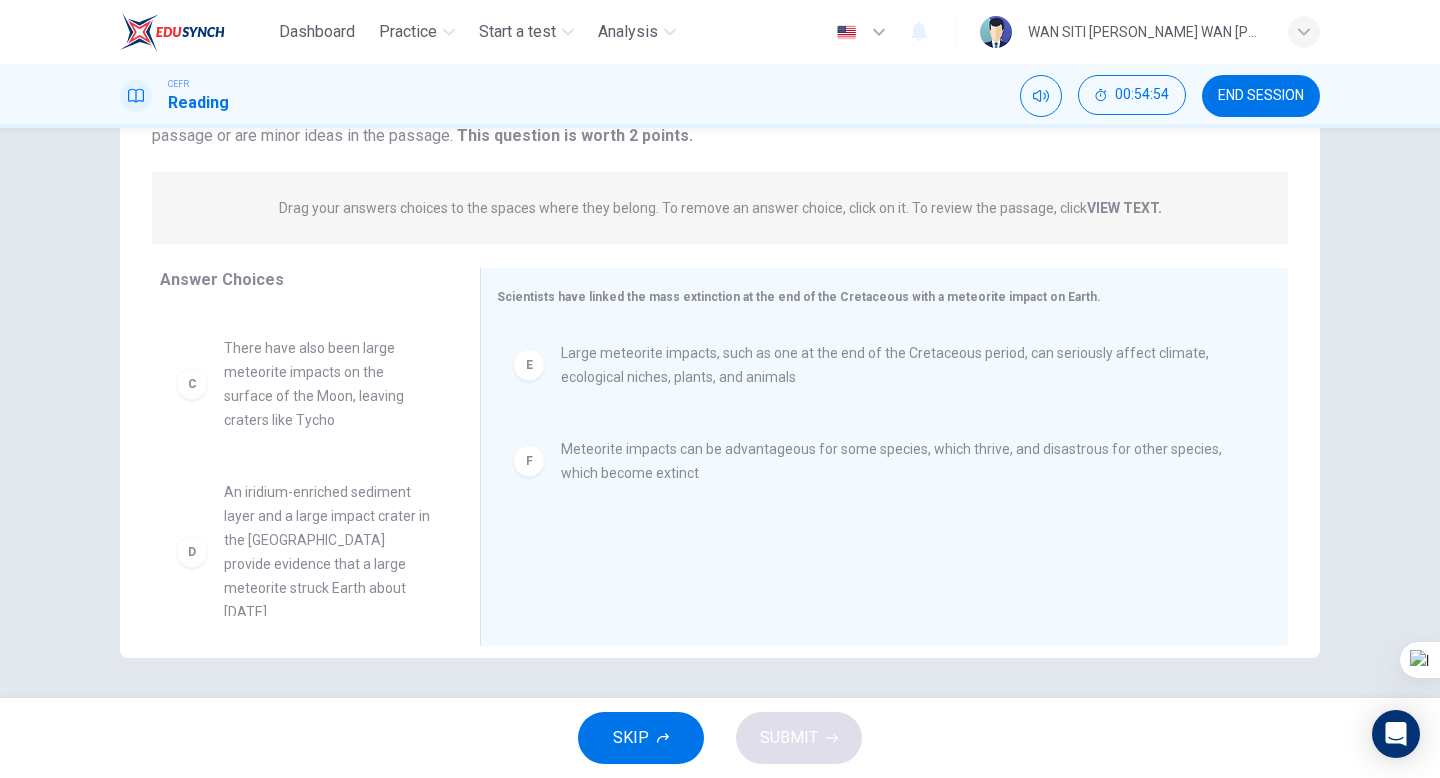 scroll, scrollTop: 0, scrollLeft: 0, axis: both 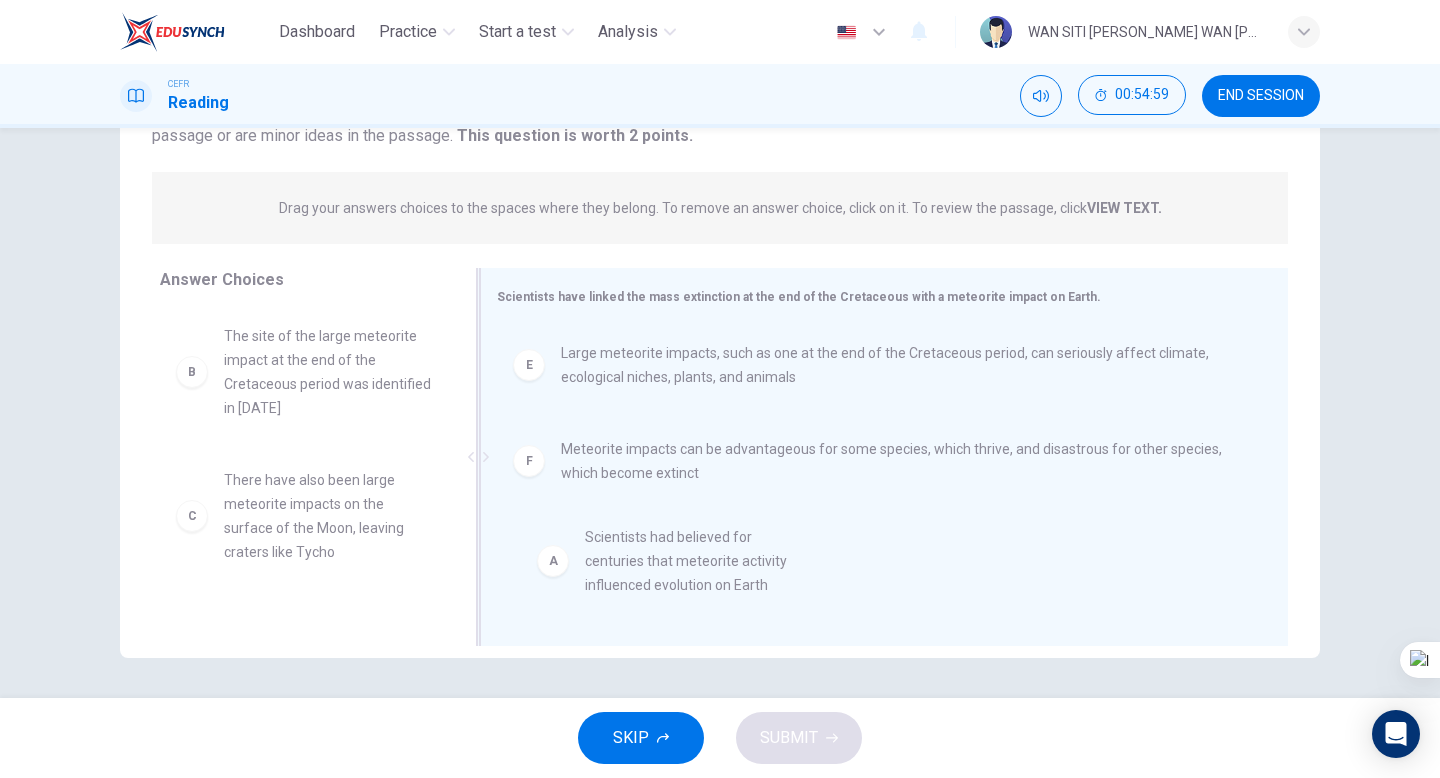 drag, startPoint x: 270, startPoint y: 356, endPoint x: 667, endPoint y: 577, distance: 454.3677 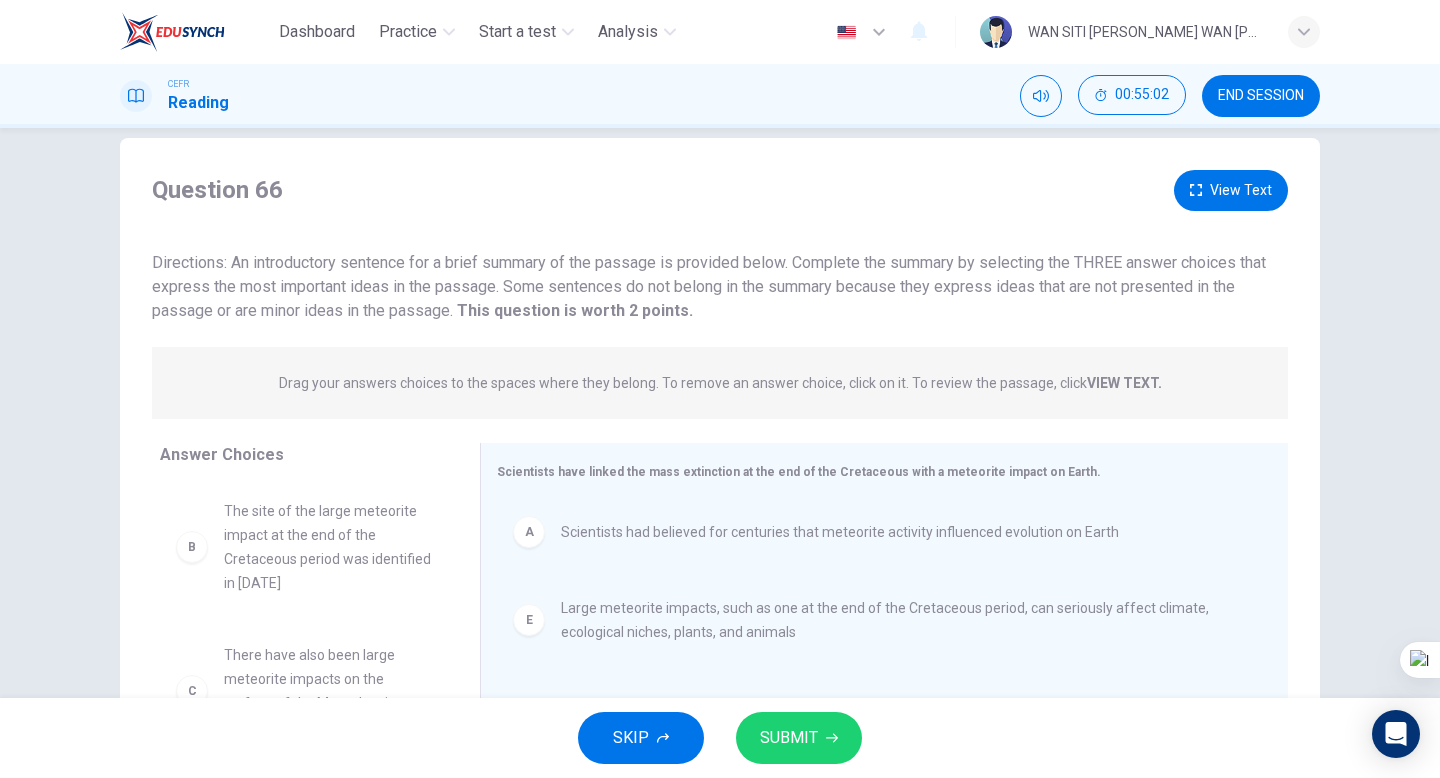 scroll, scrollTop: 0, scrollLeft: 0, axis: both 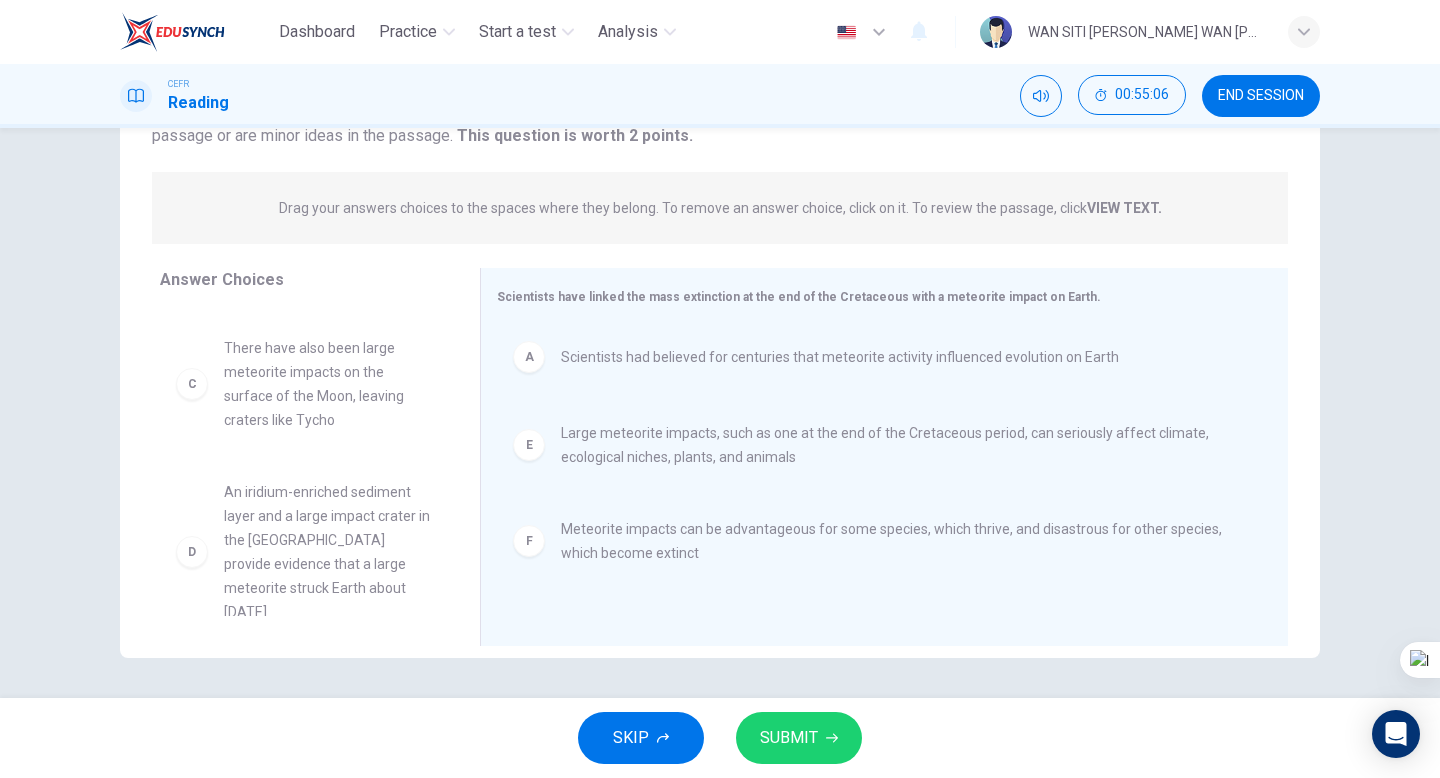 click on "SUBMIT" at bounding box center (789, 738) 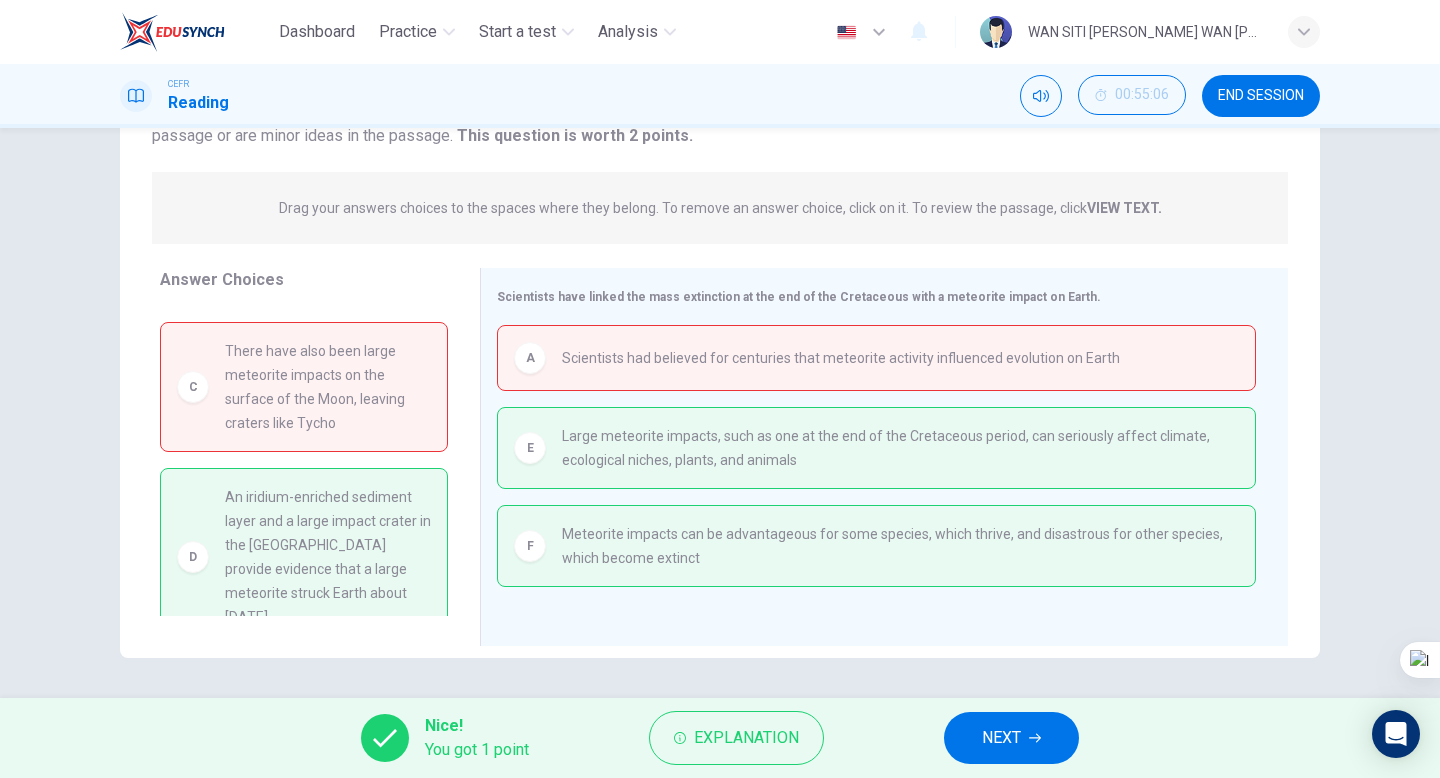 click on "NEXT" at bounding box center [1001, 738] 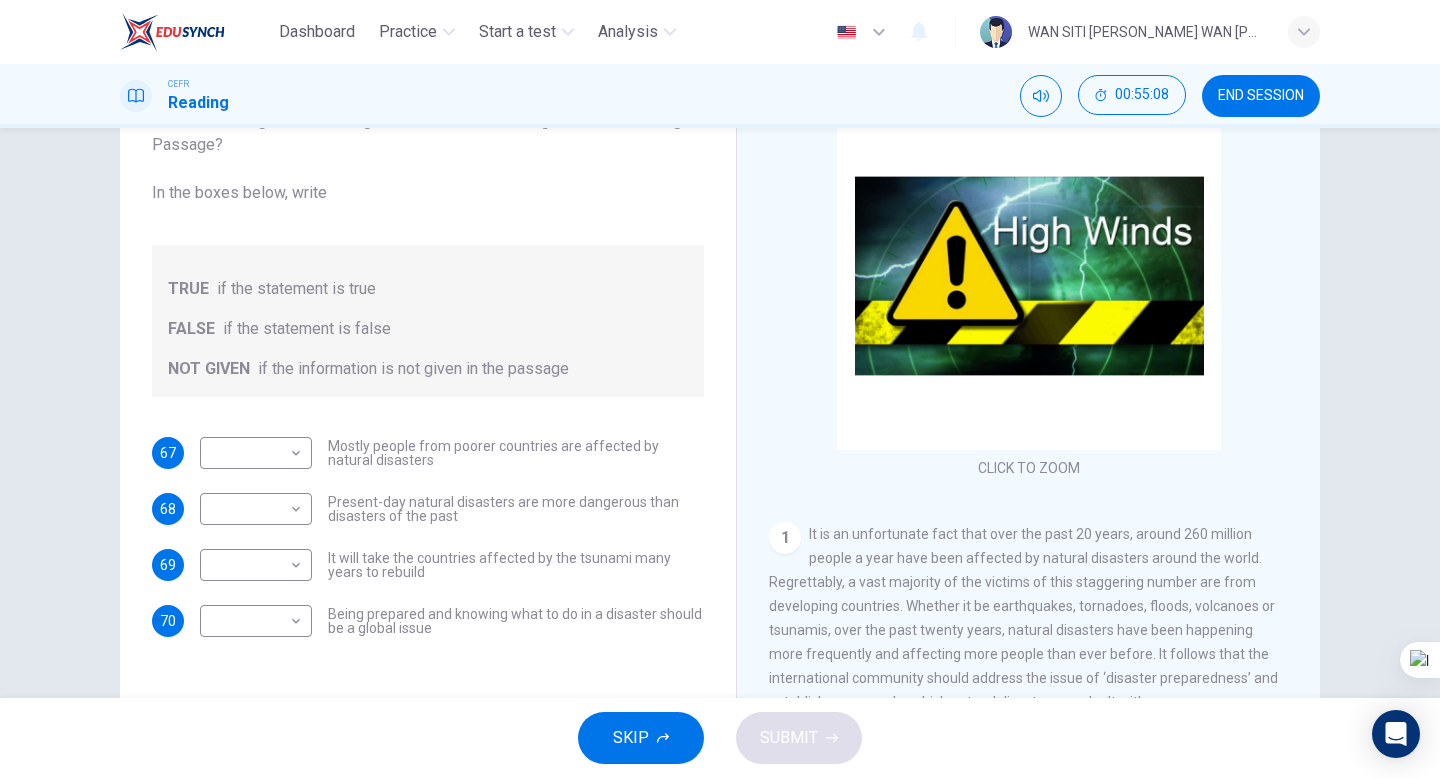 scroll, scrollTop: 205, scrollLeft: 0, axis: vertical 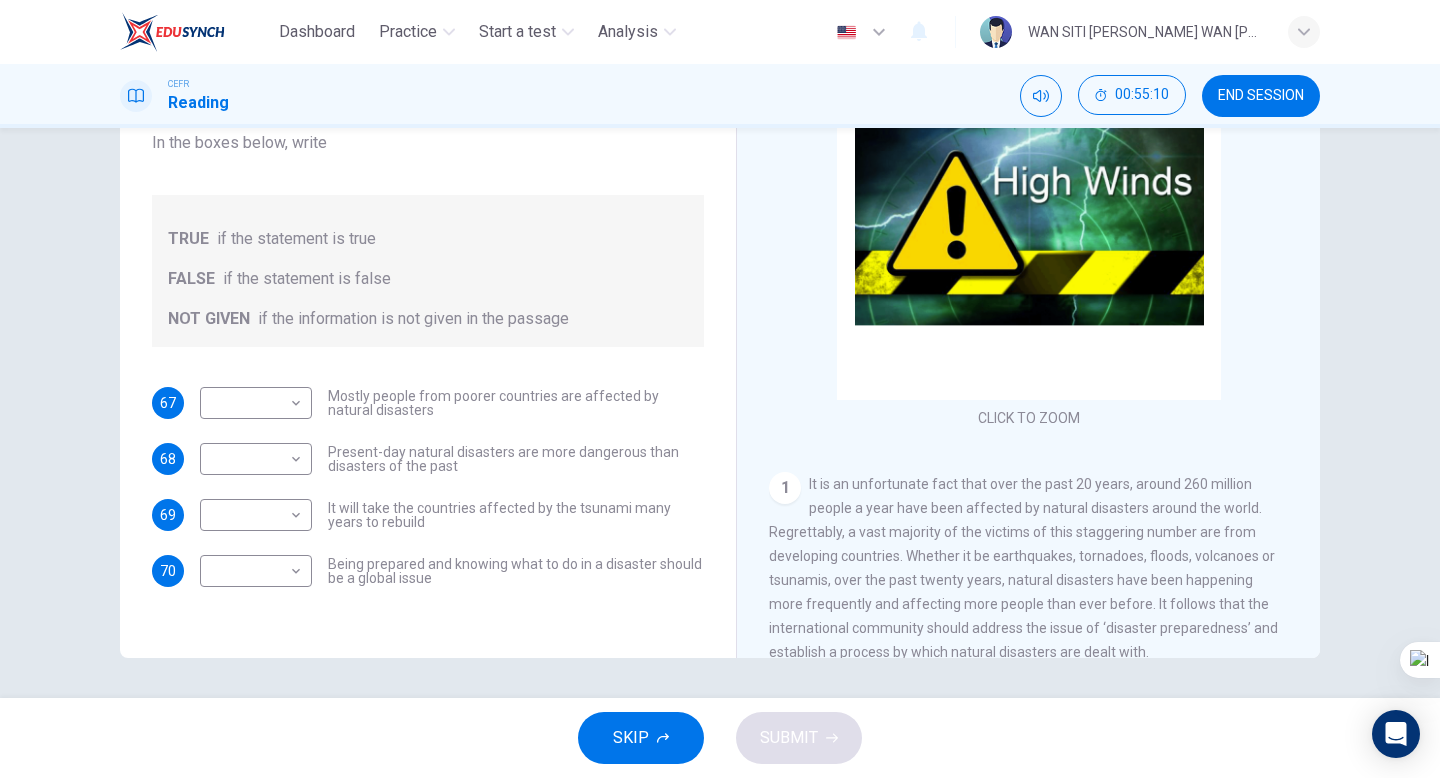 click on "END SESSION" at bounding box center (1261, 96) 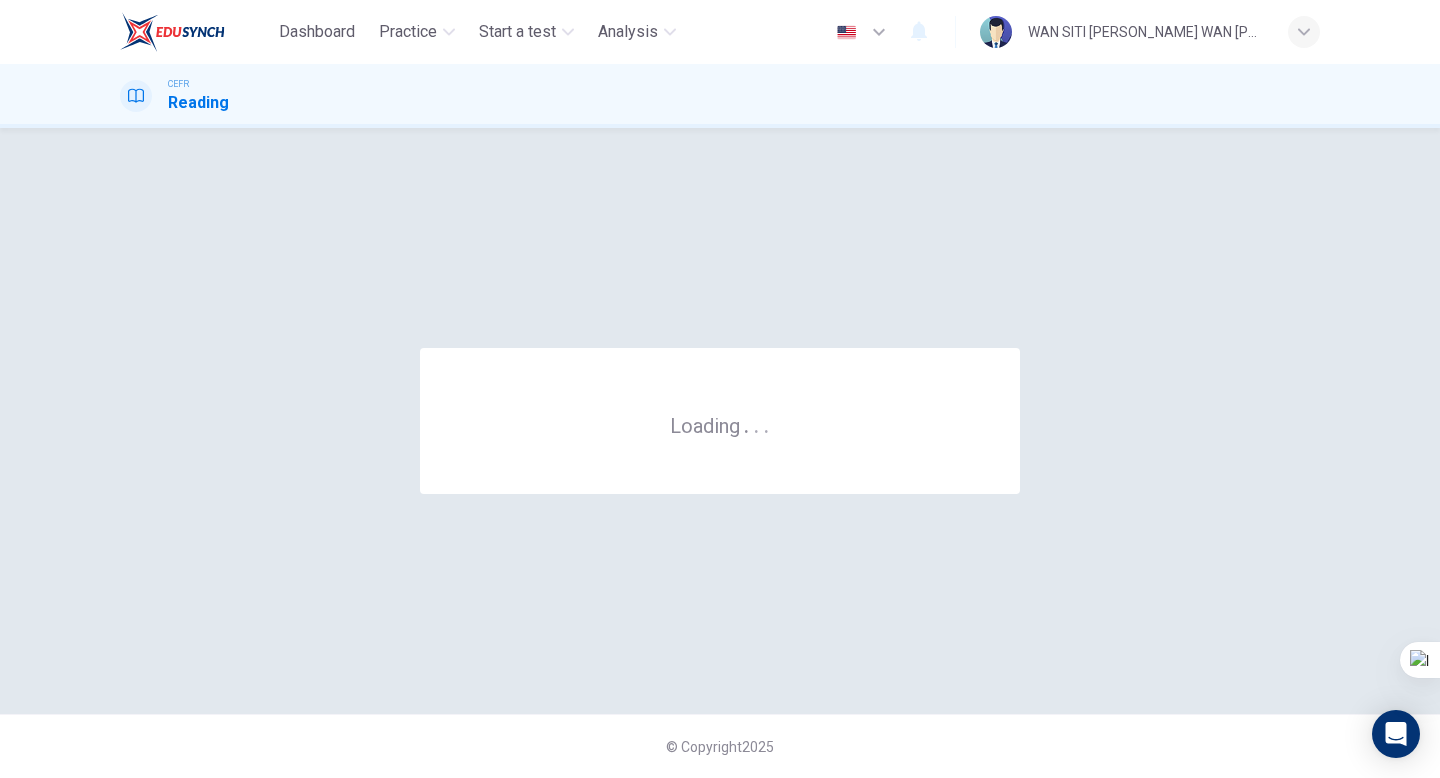 scroll, scrollTop: 0, scrollLeft: 0, axis: both 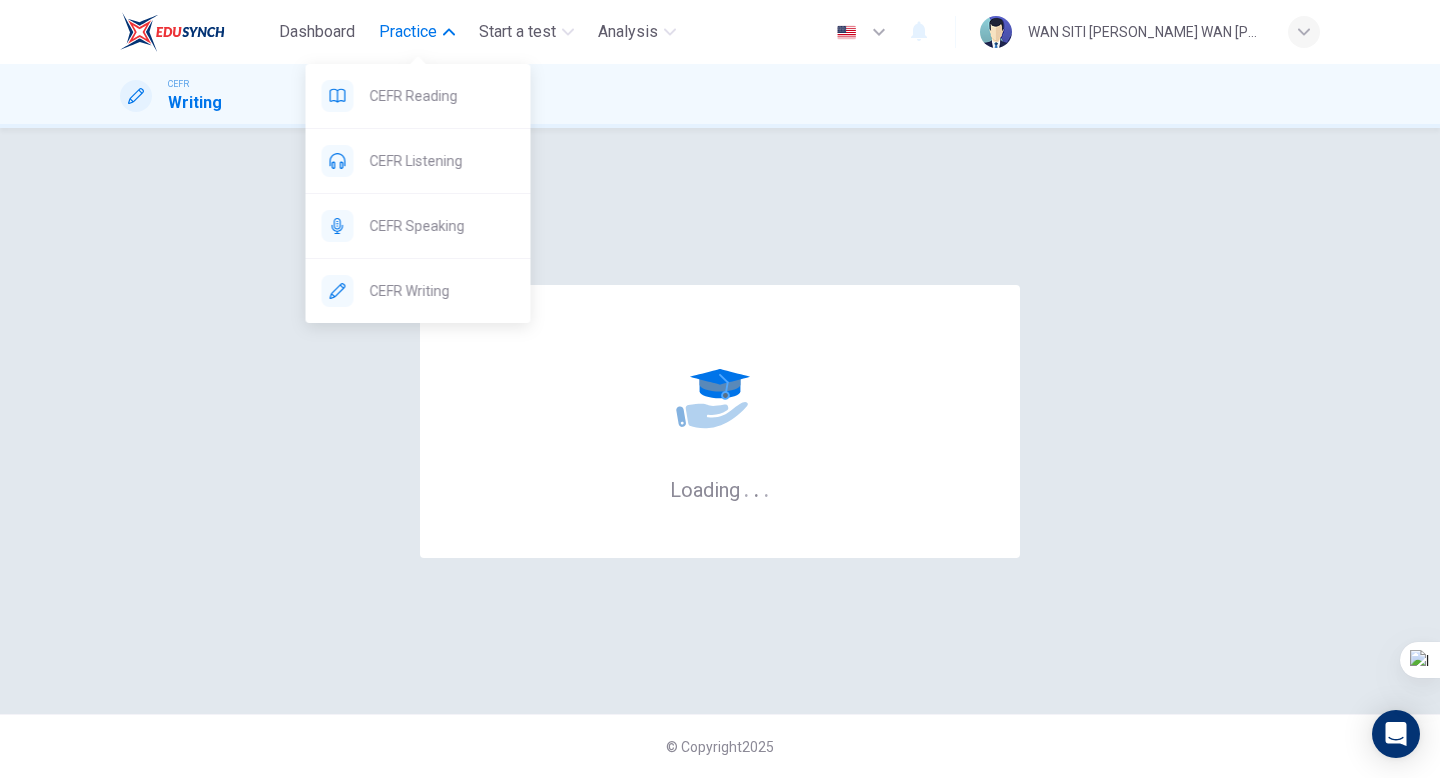 click on "Practice" at bounding box center (408, 32) 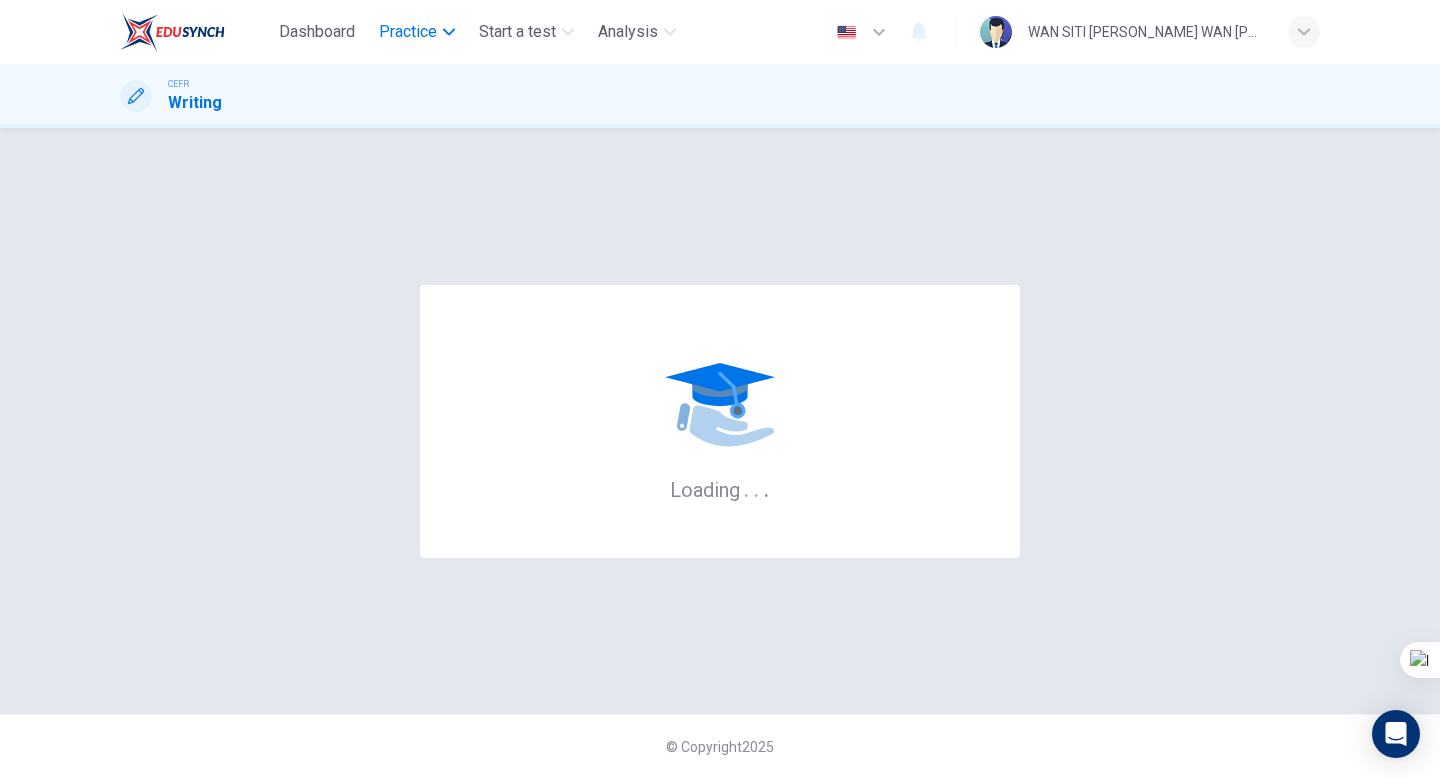 click on "Practice" at bounding box center [408, 32] 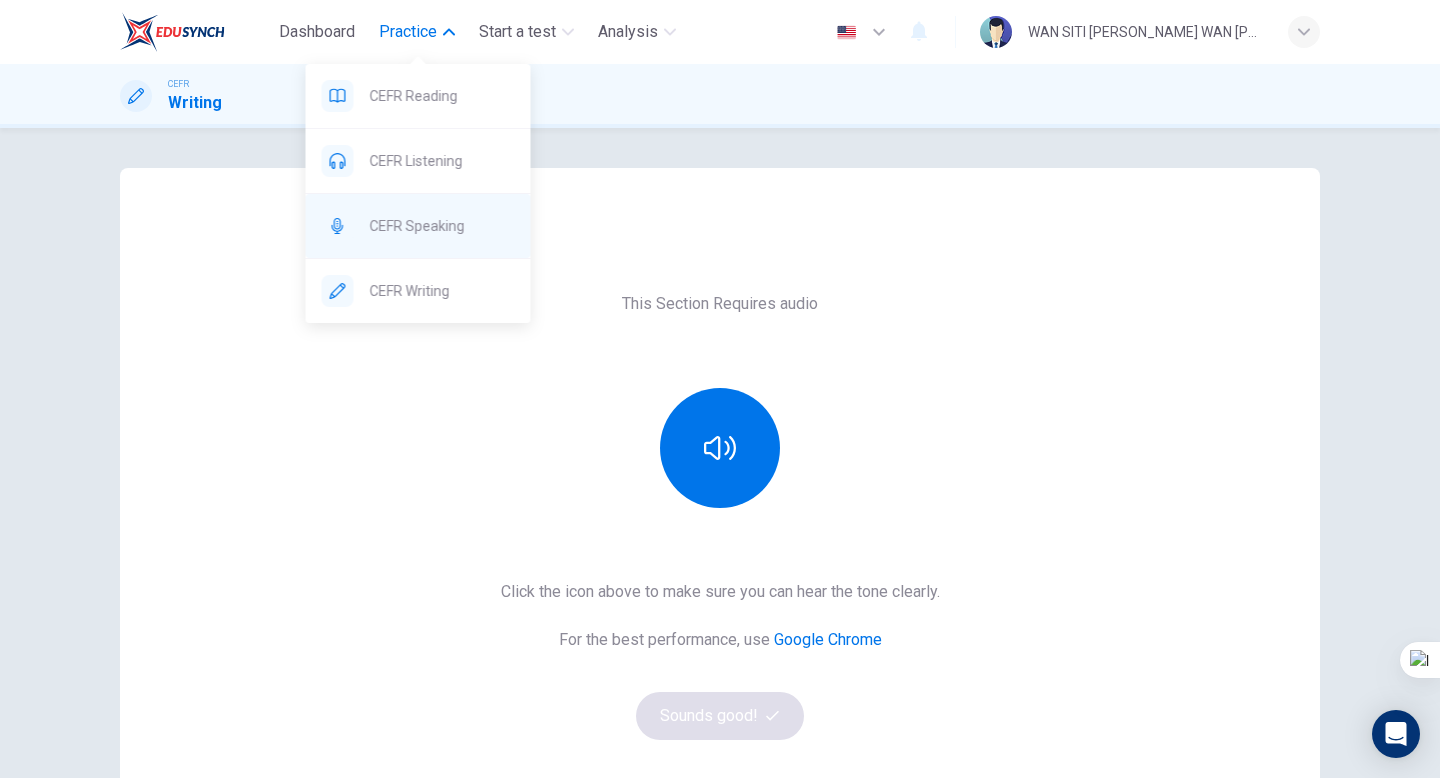 click on "CEFR Speaking" at bounding box center [442, 226] 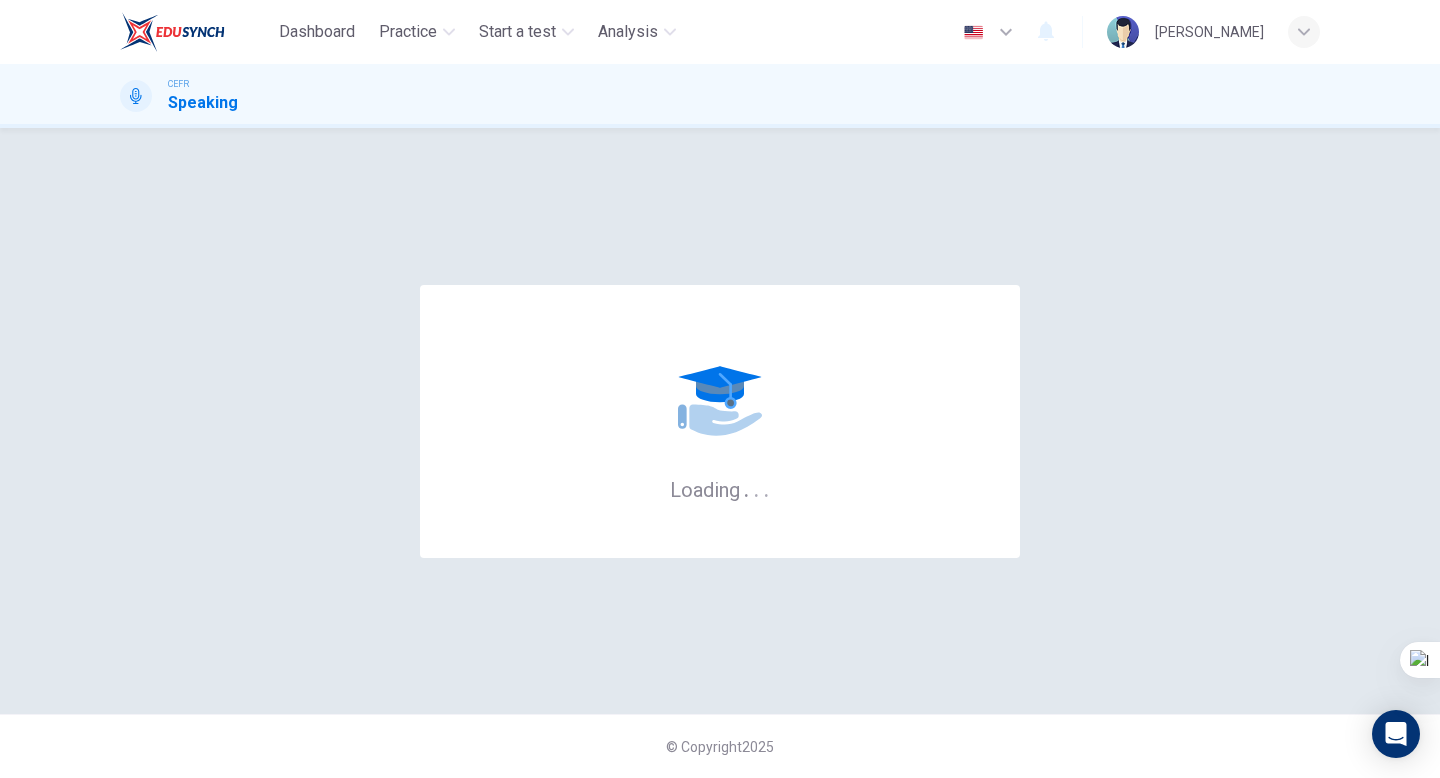 scroll, scrollTop: 0, scrollLeft: 0, axis: both 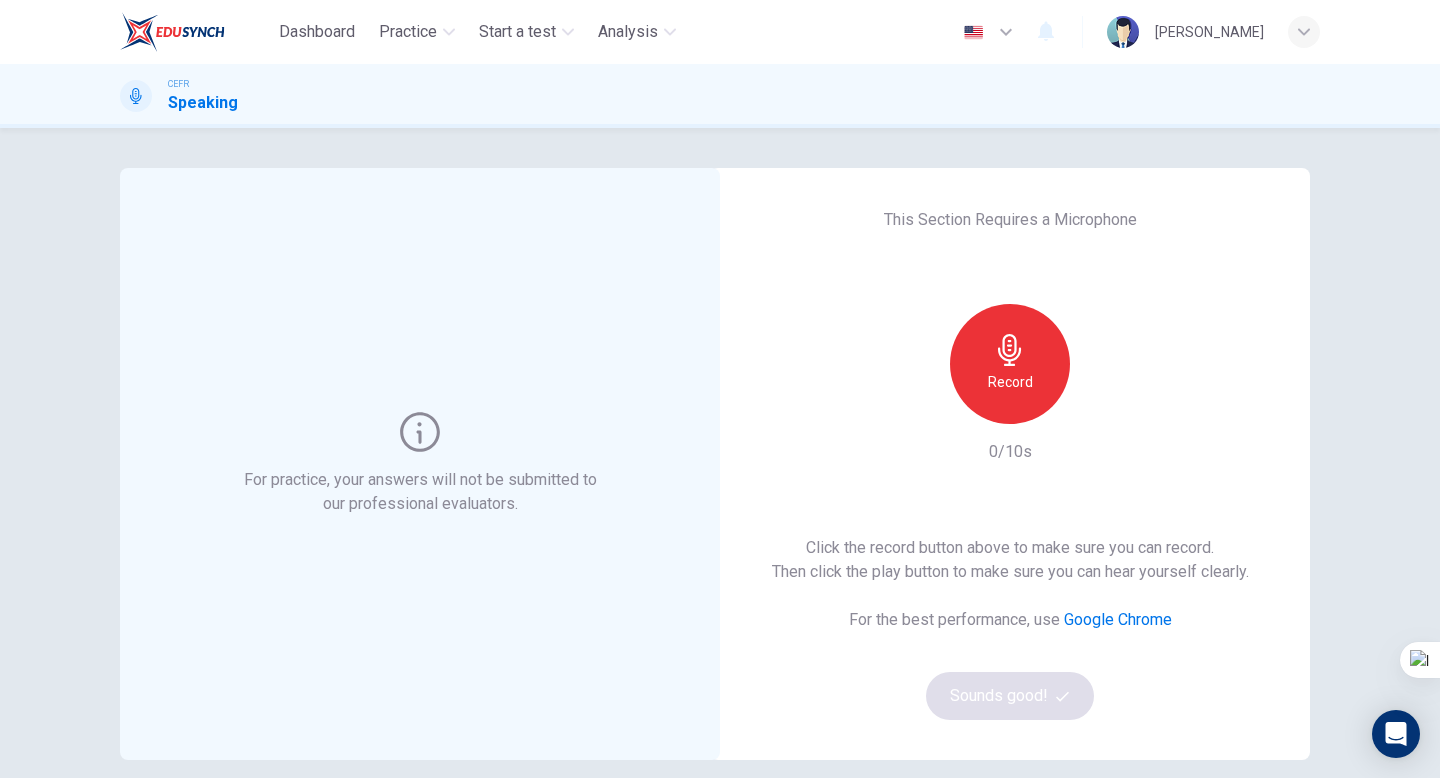 click 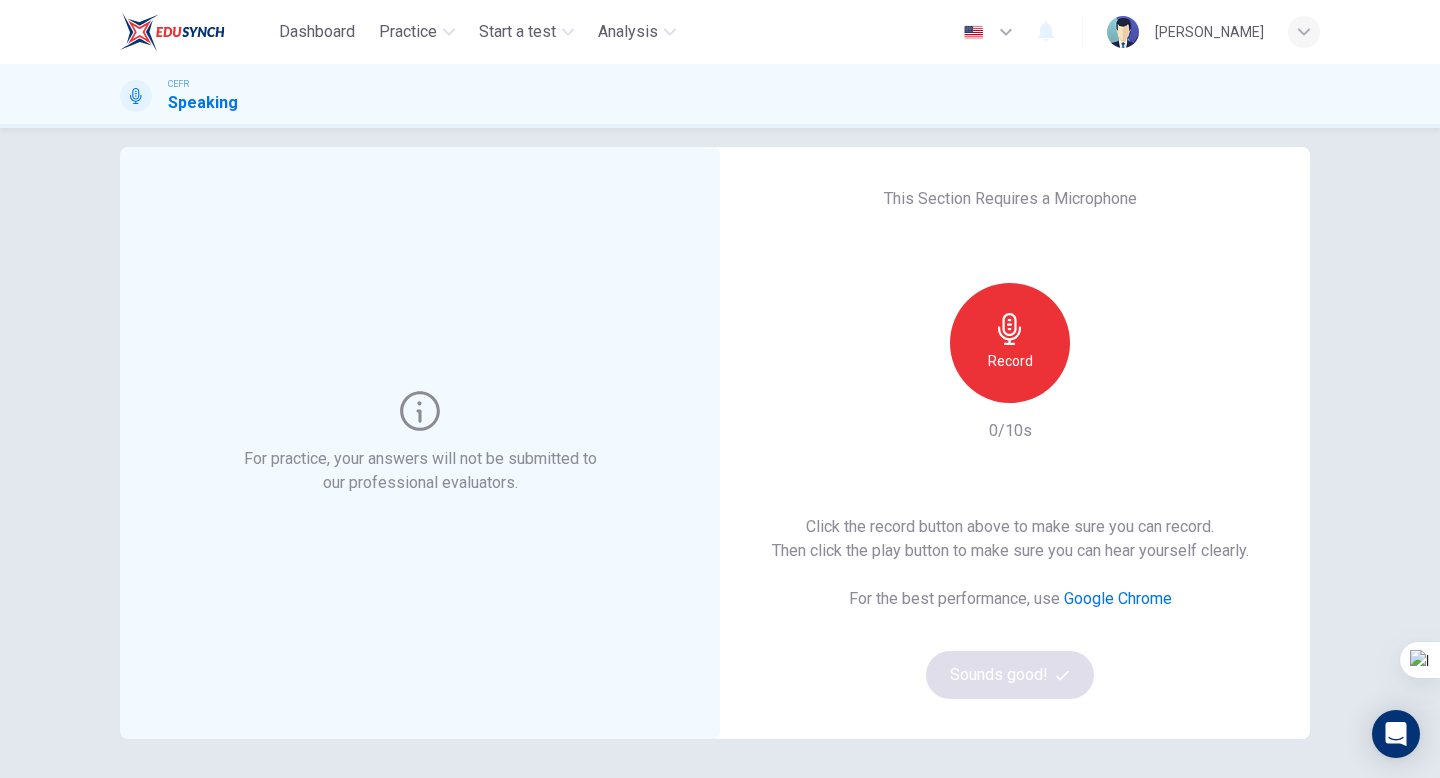 scroll, scrollTop: 0, scrollLeft: 0, axis: both 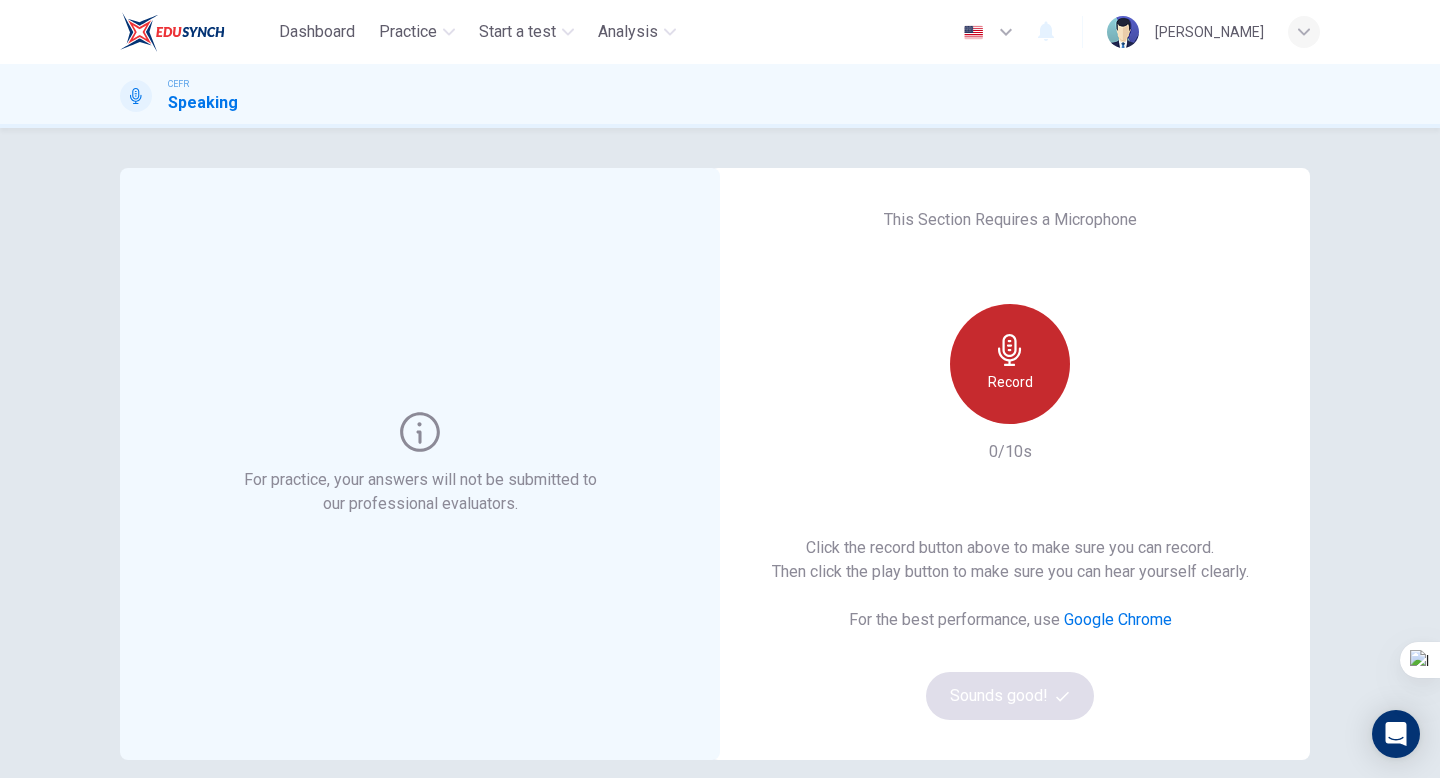click on "Record" at bounding box center [1010, 364] 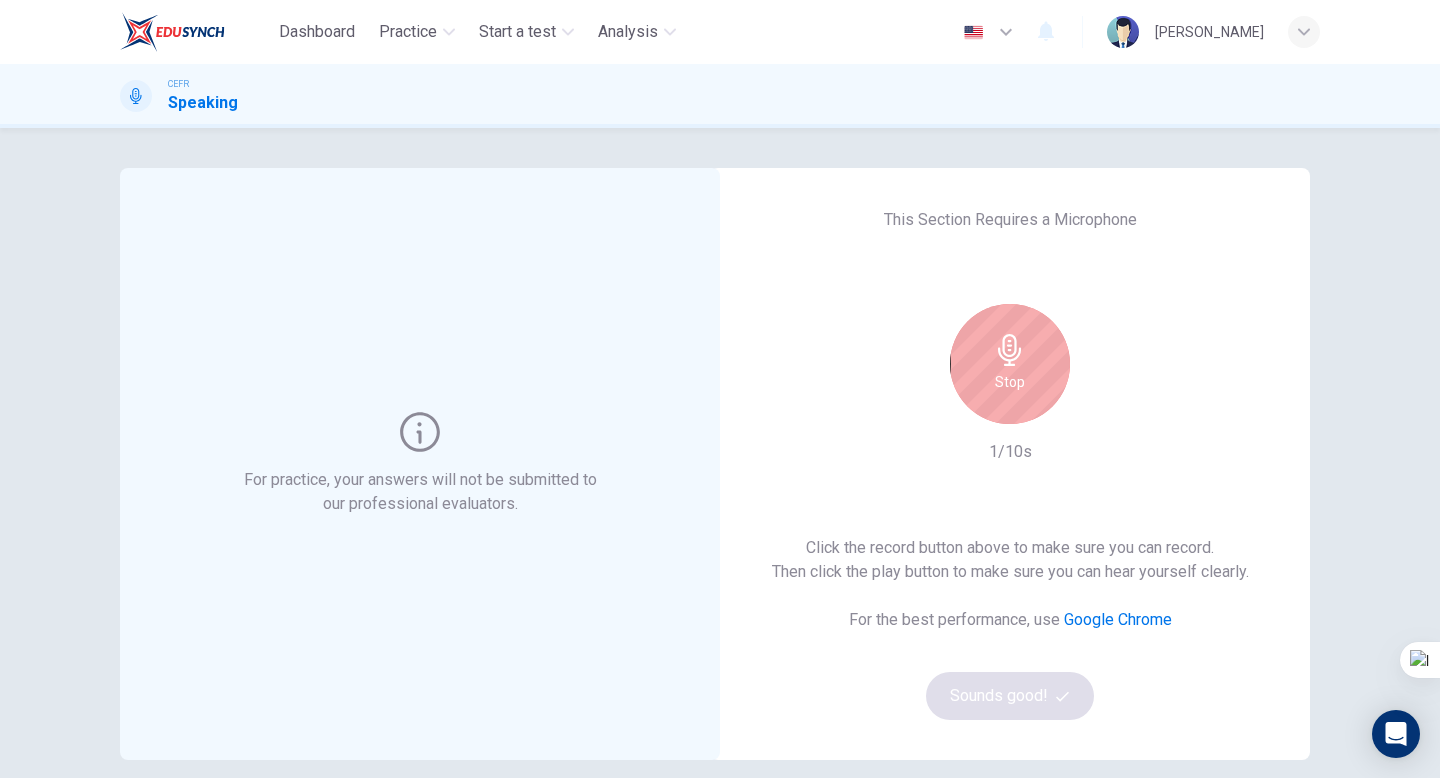 click on "Stop" at bounding box center [1010, 382] 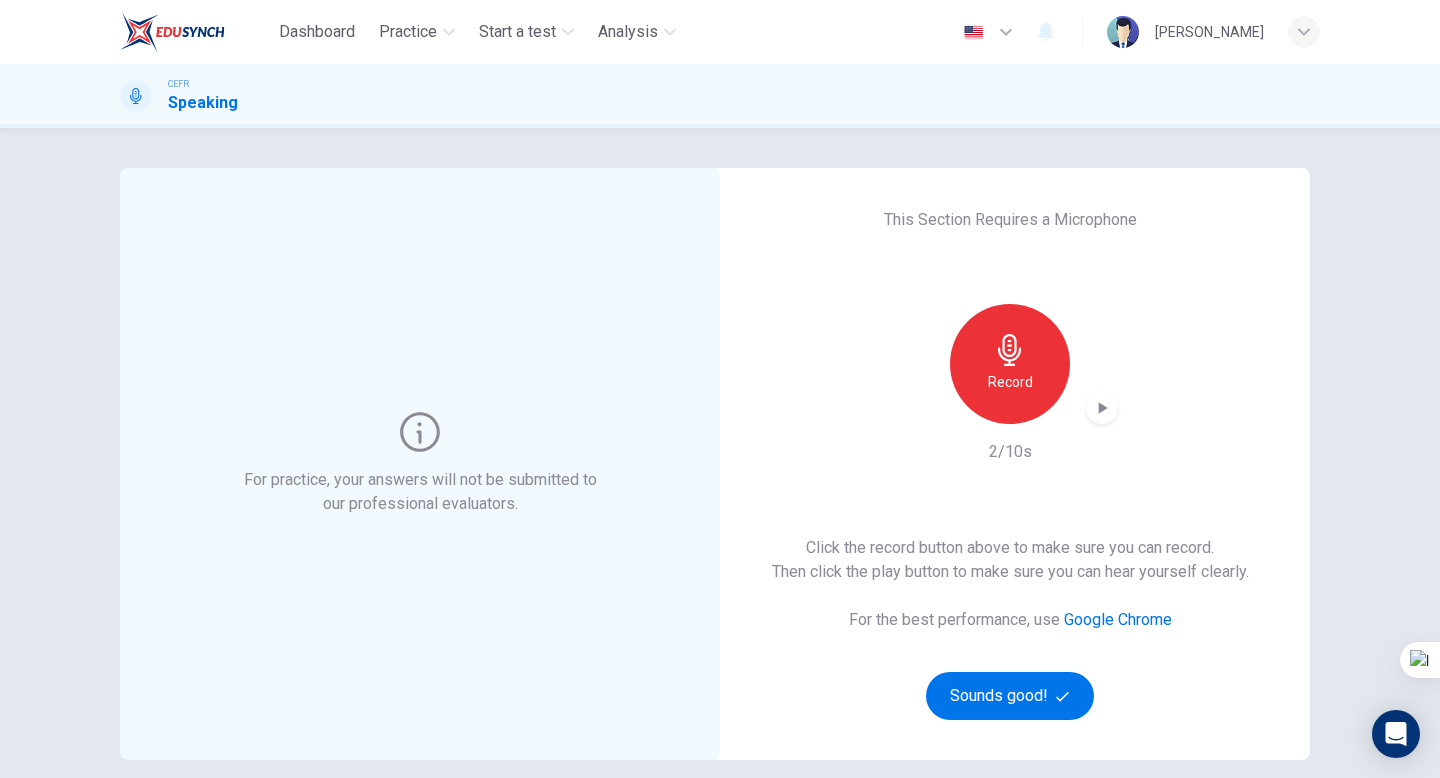 click 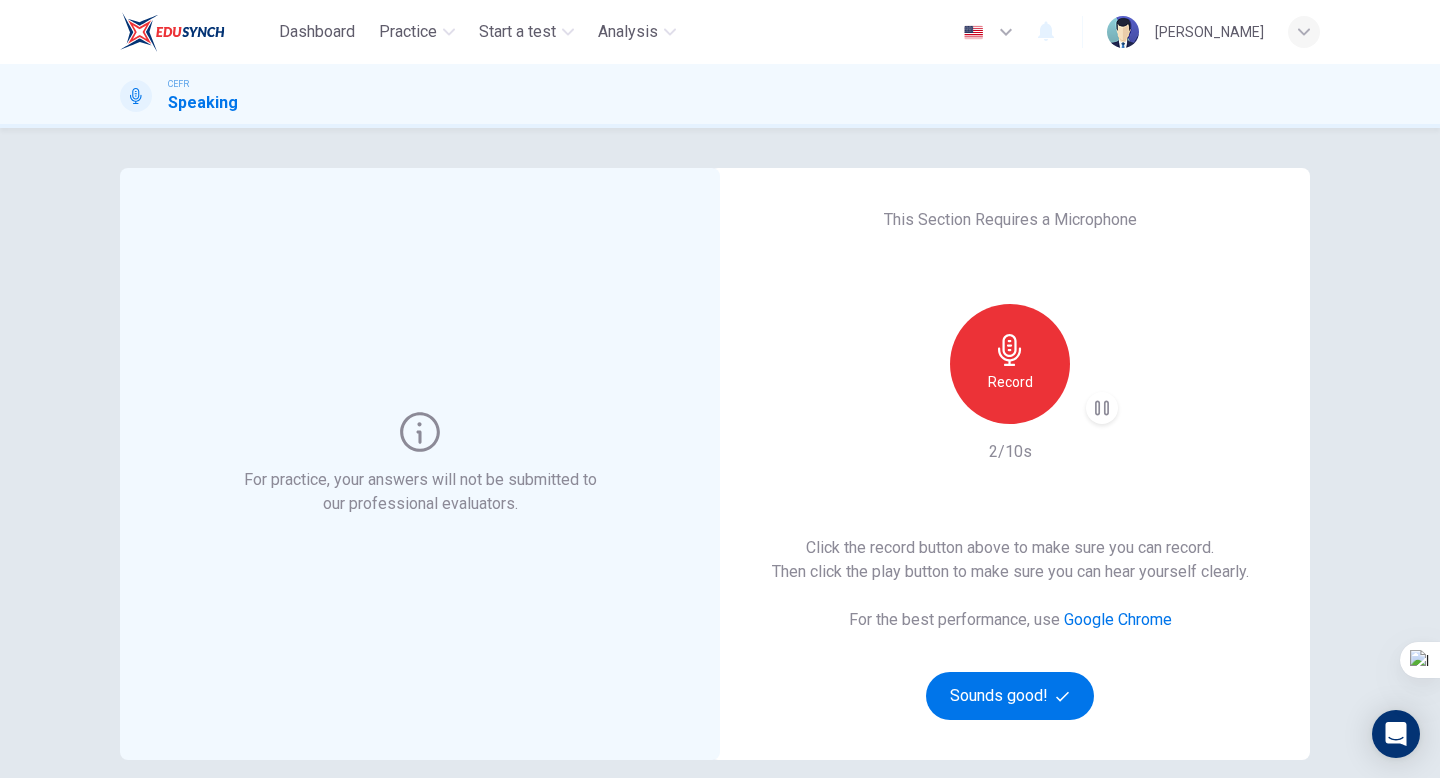click on "Record" at bounding box center (1010, 364) 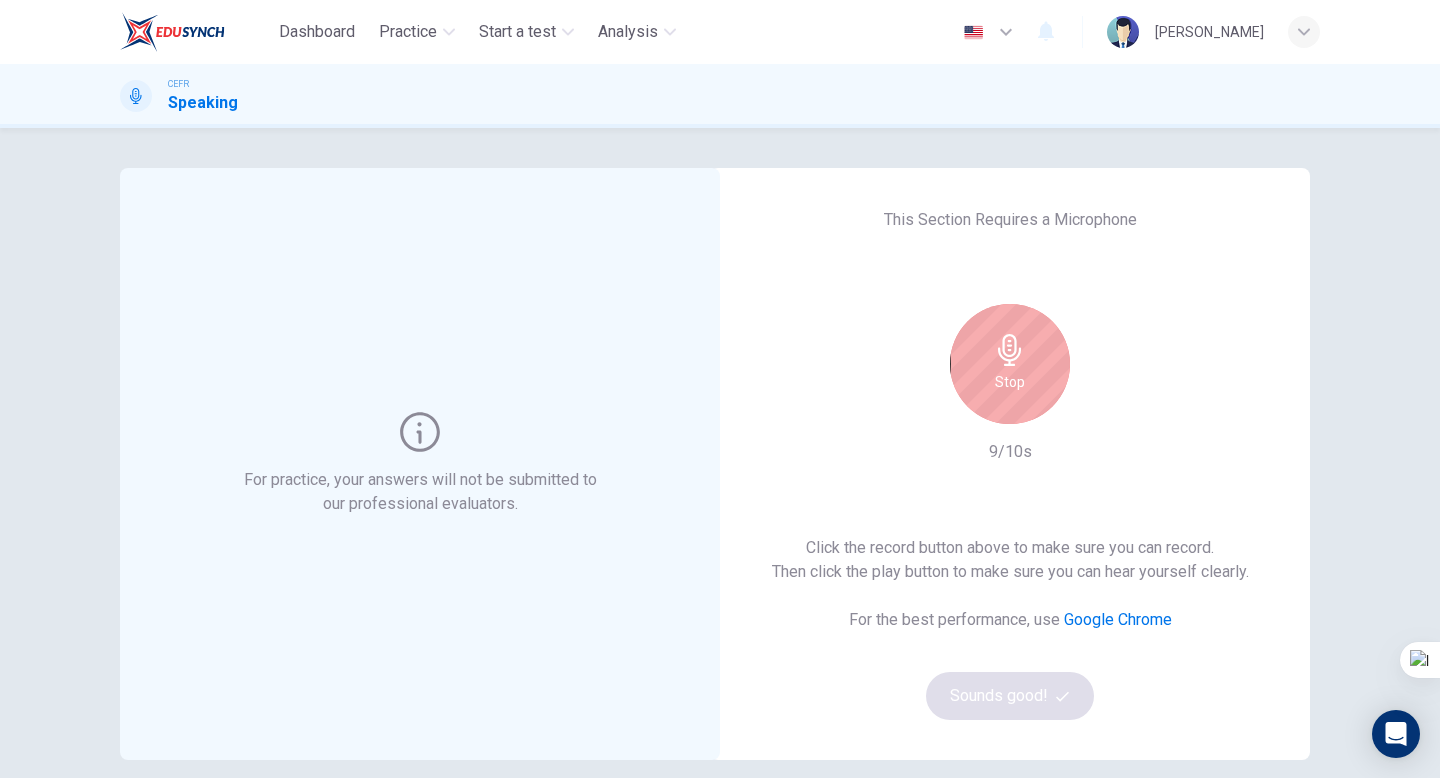 click on "Stop" at bounding box center (1010, 364) 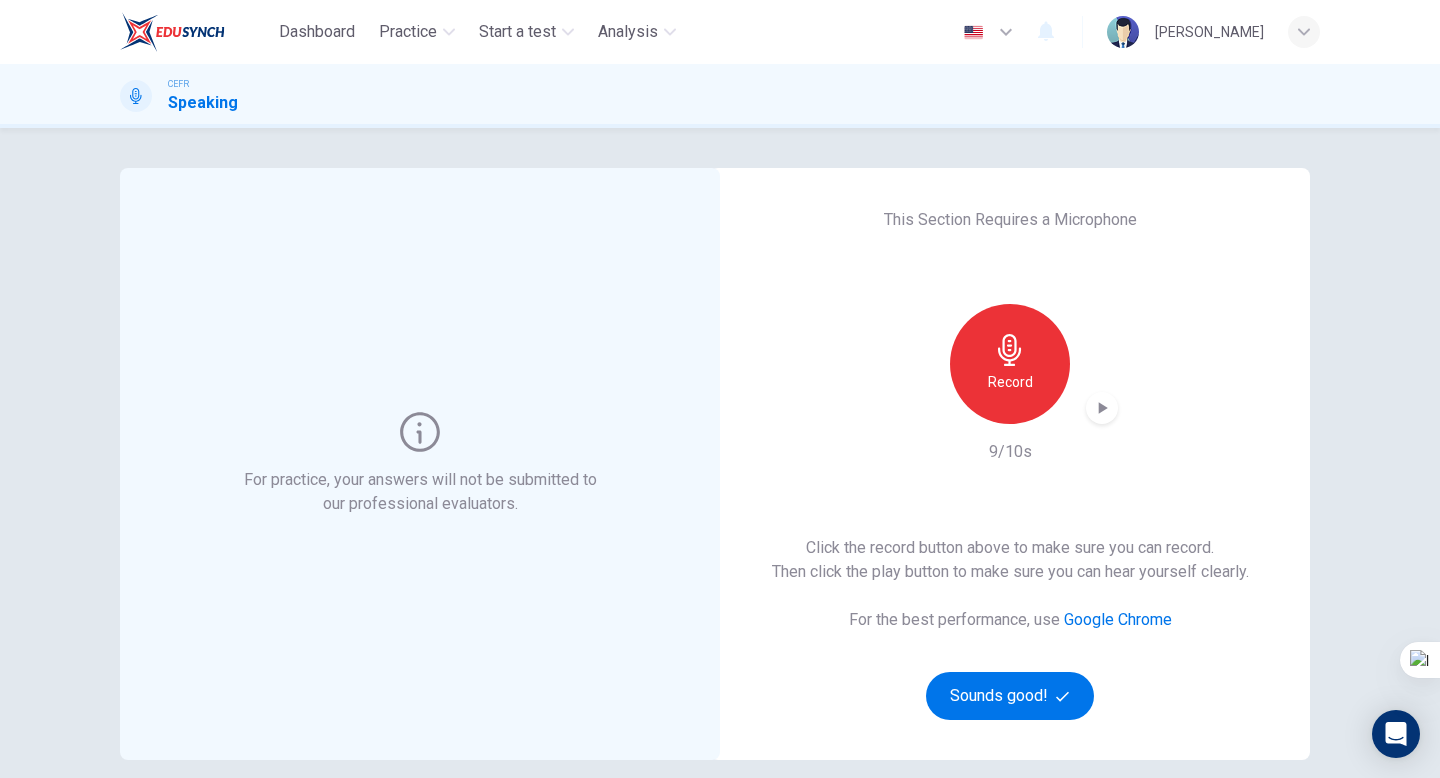 click 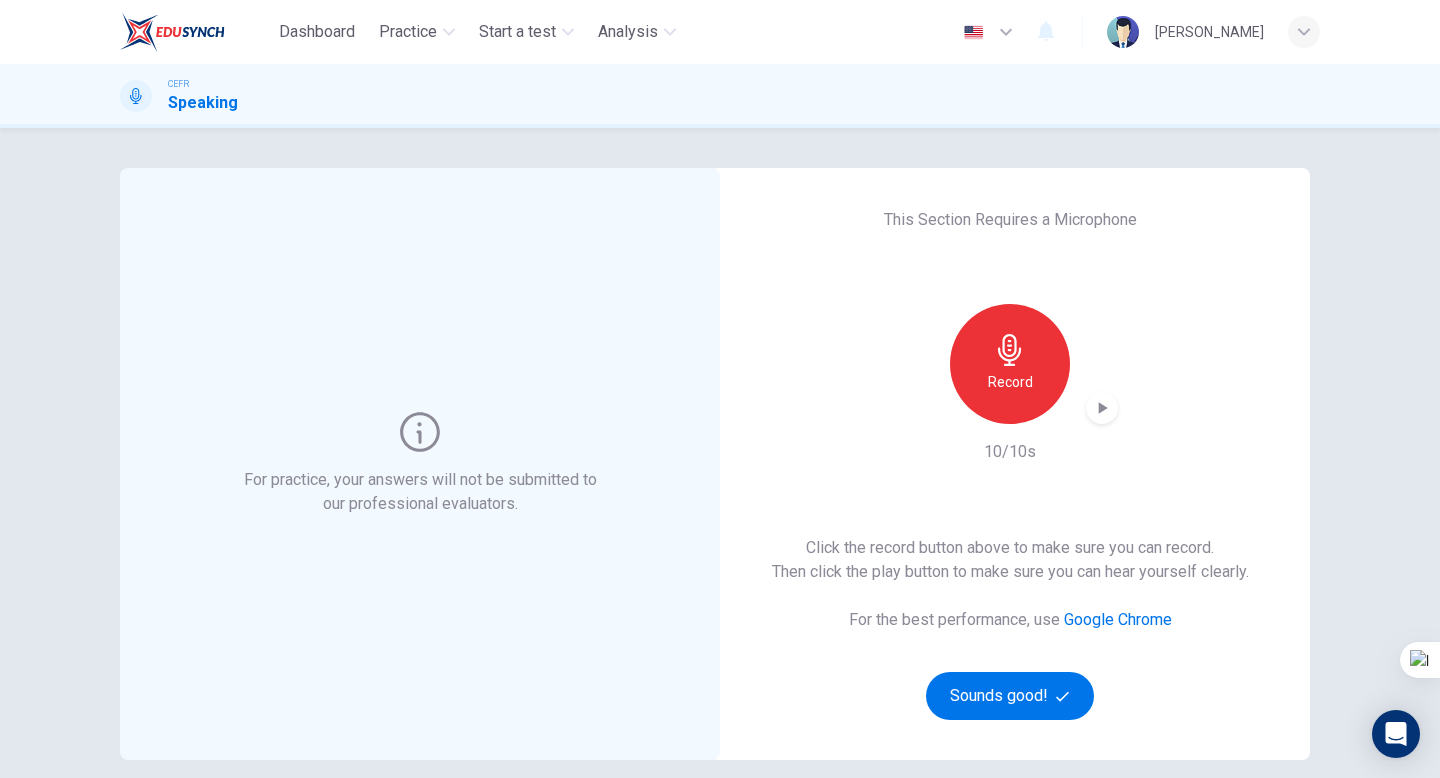 click on "Record" at bounding box center (1010, 364) 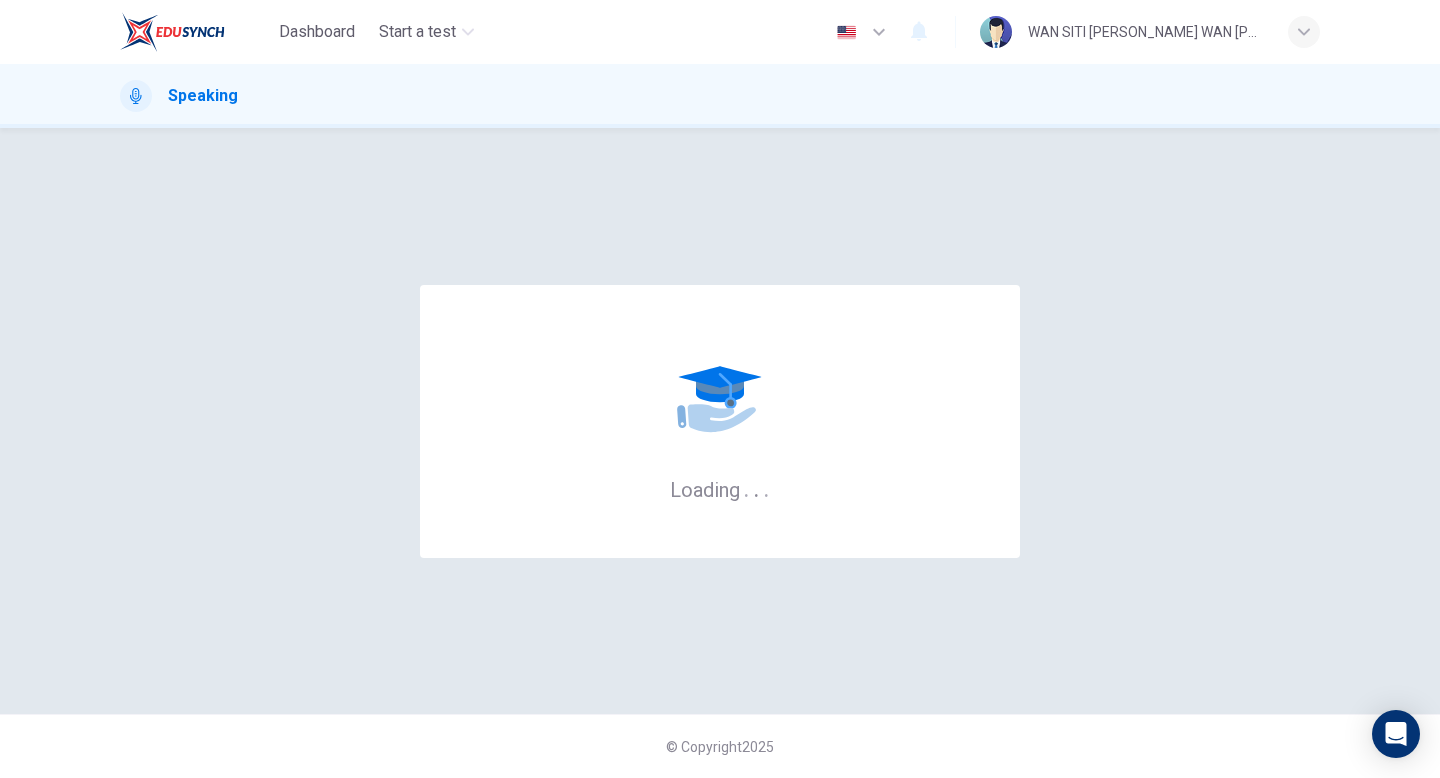 scroll, scrollTop: 0, scrollLeft: 0, axis: both 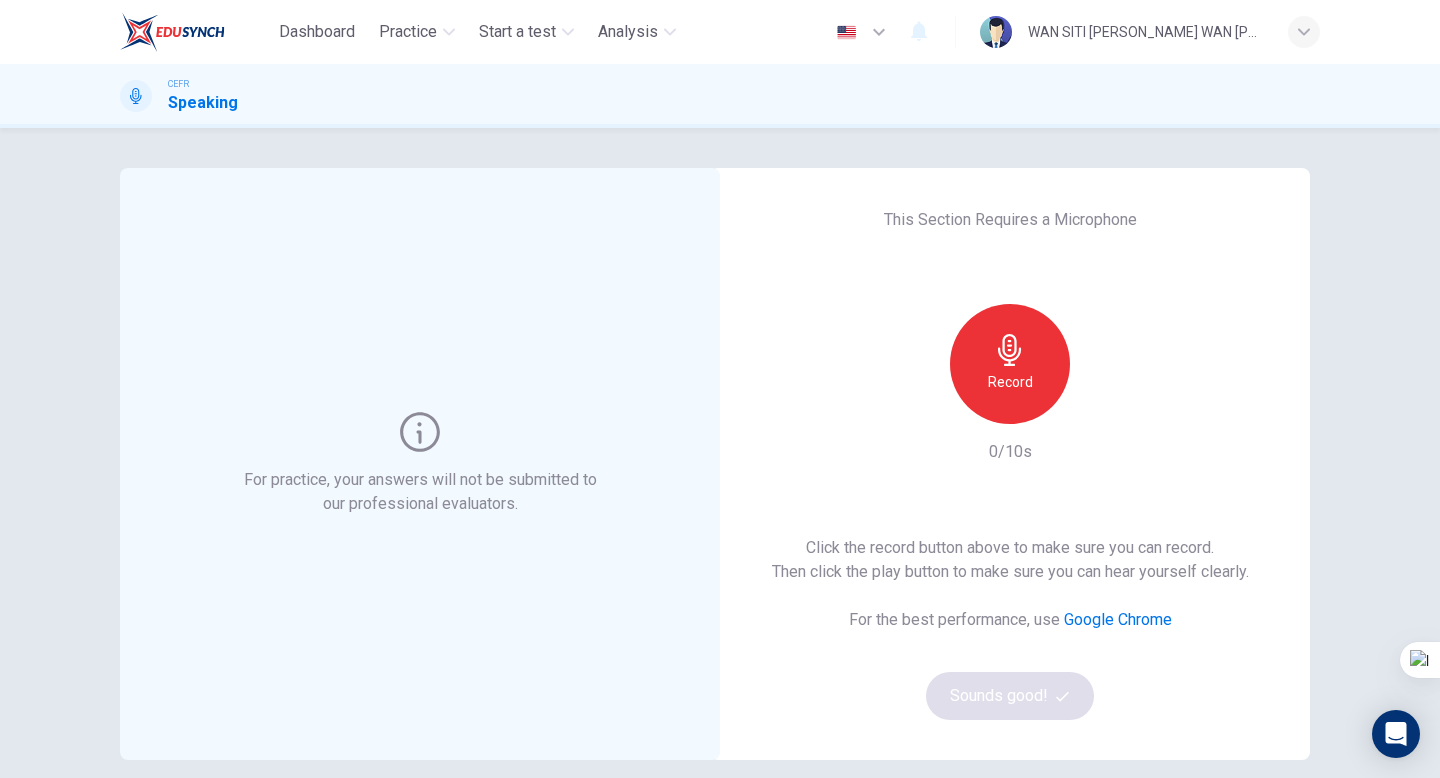 click on "Record" at bounding box center (1010, 364) 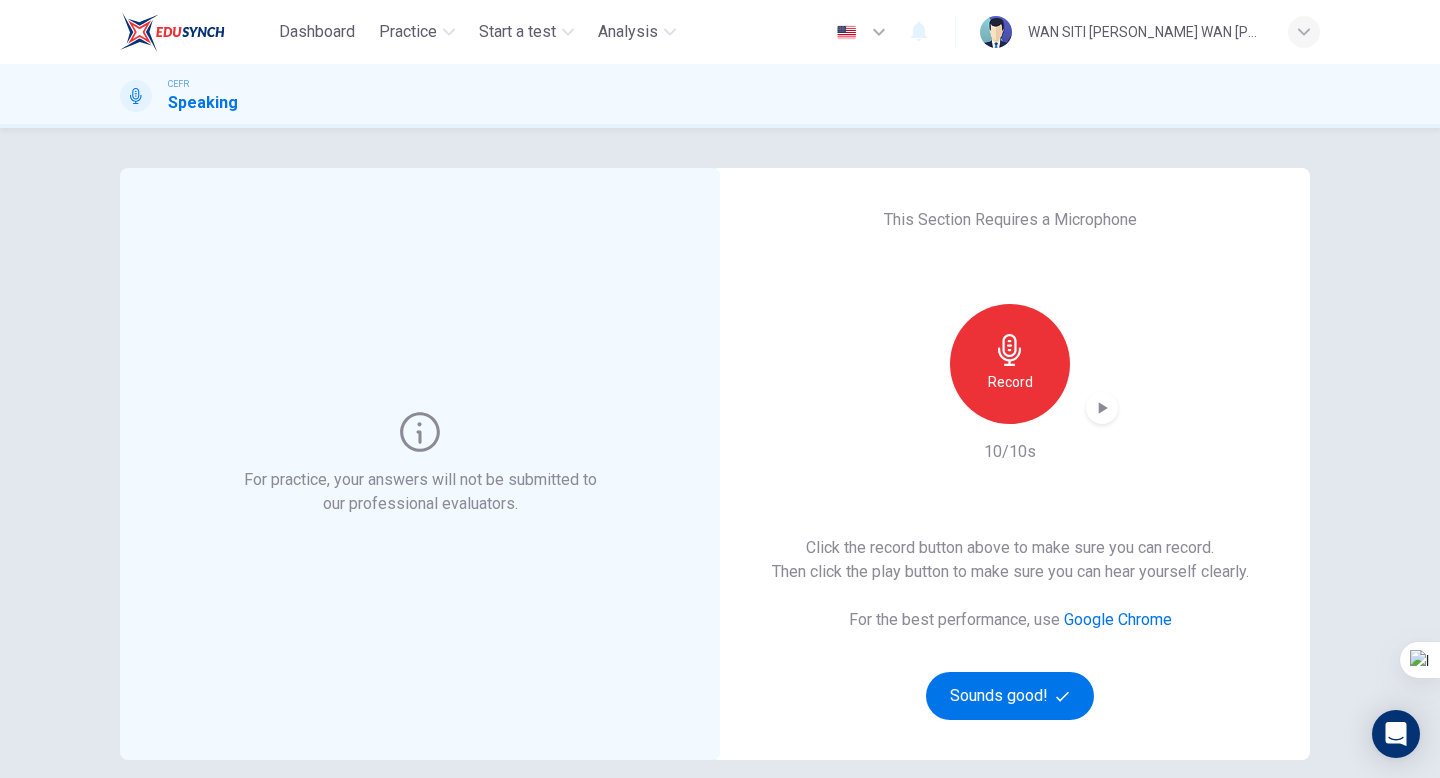 click 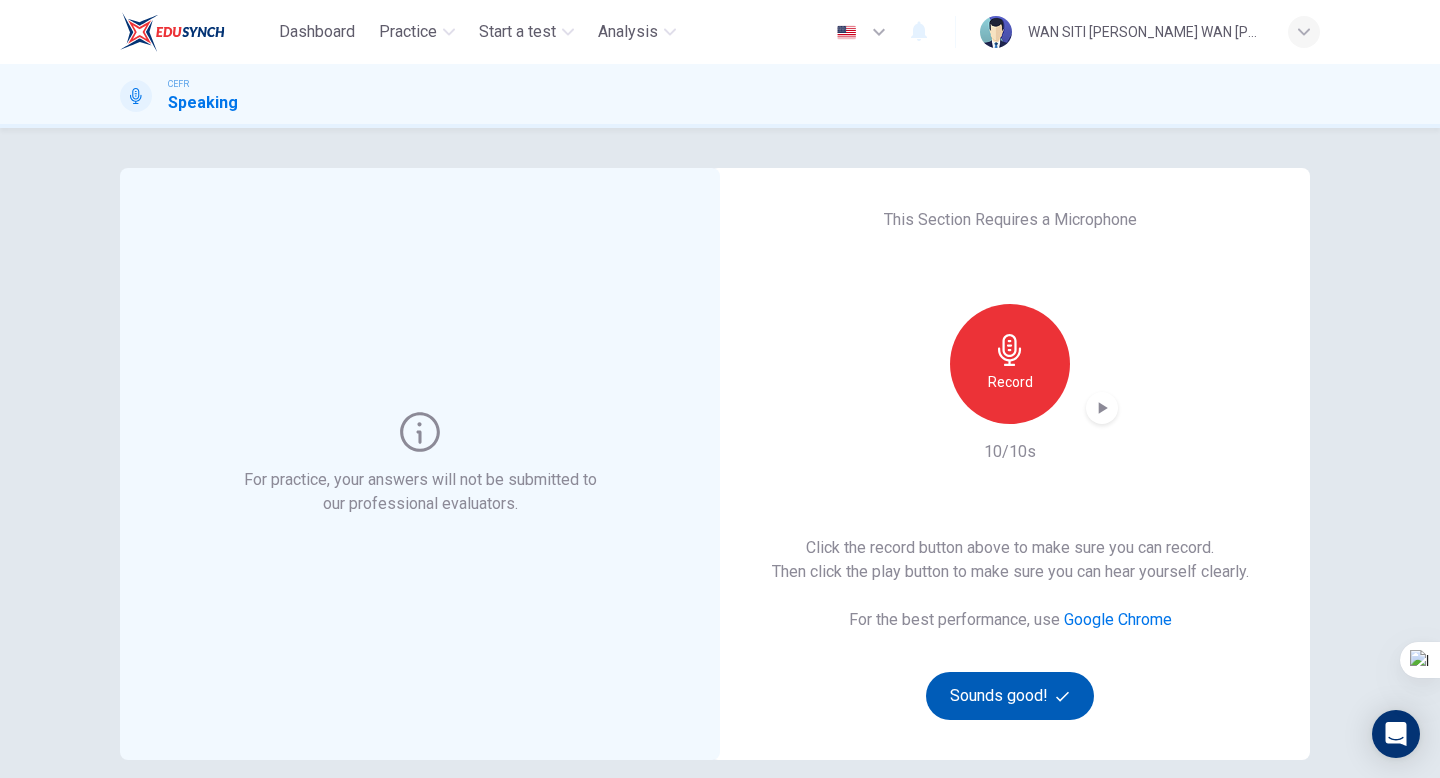 click on "Sounds good!" at bounding box center (1010, 696) 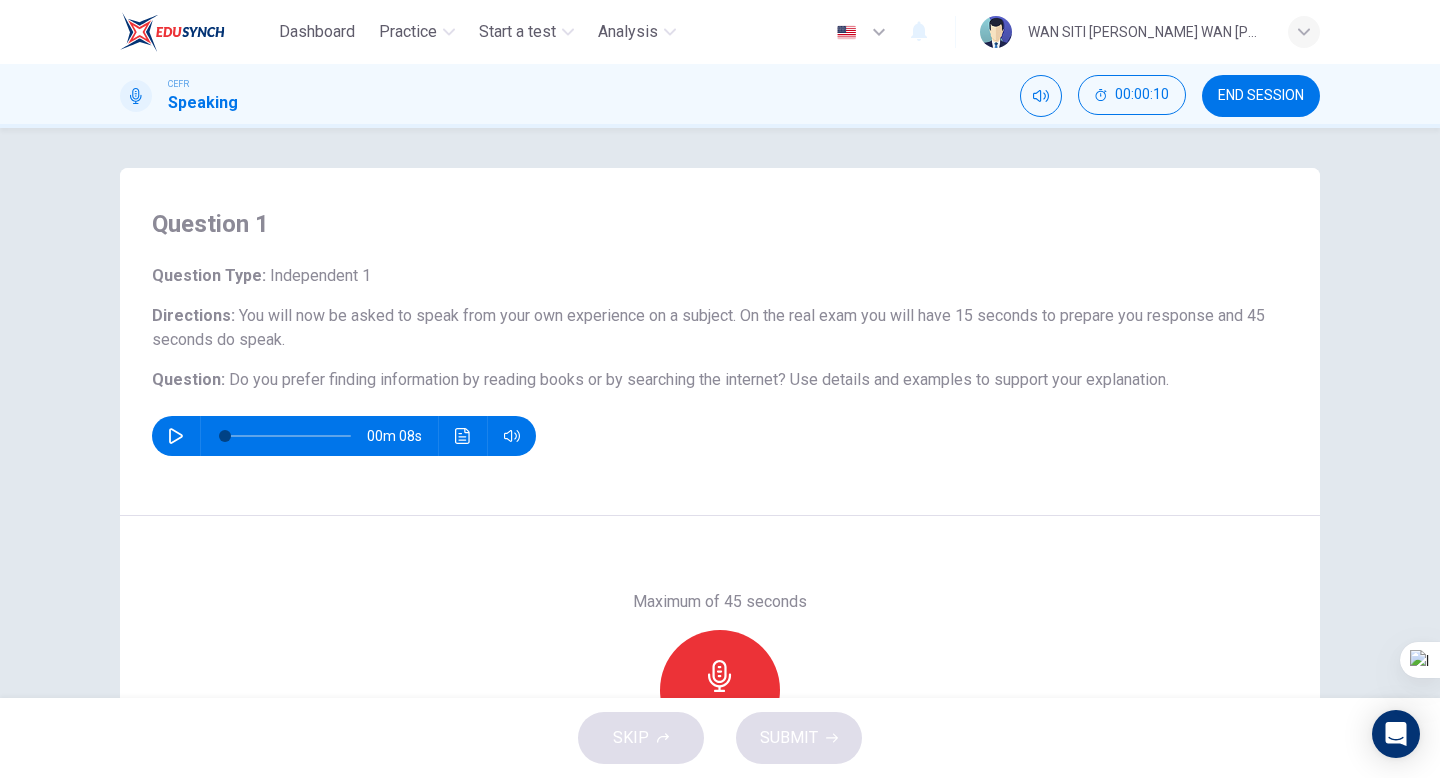 click 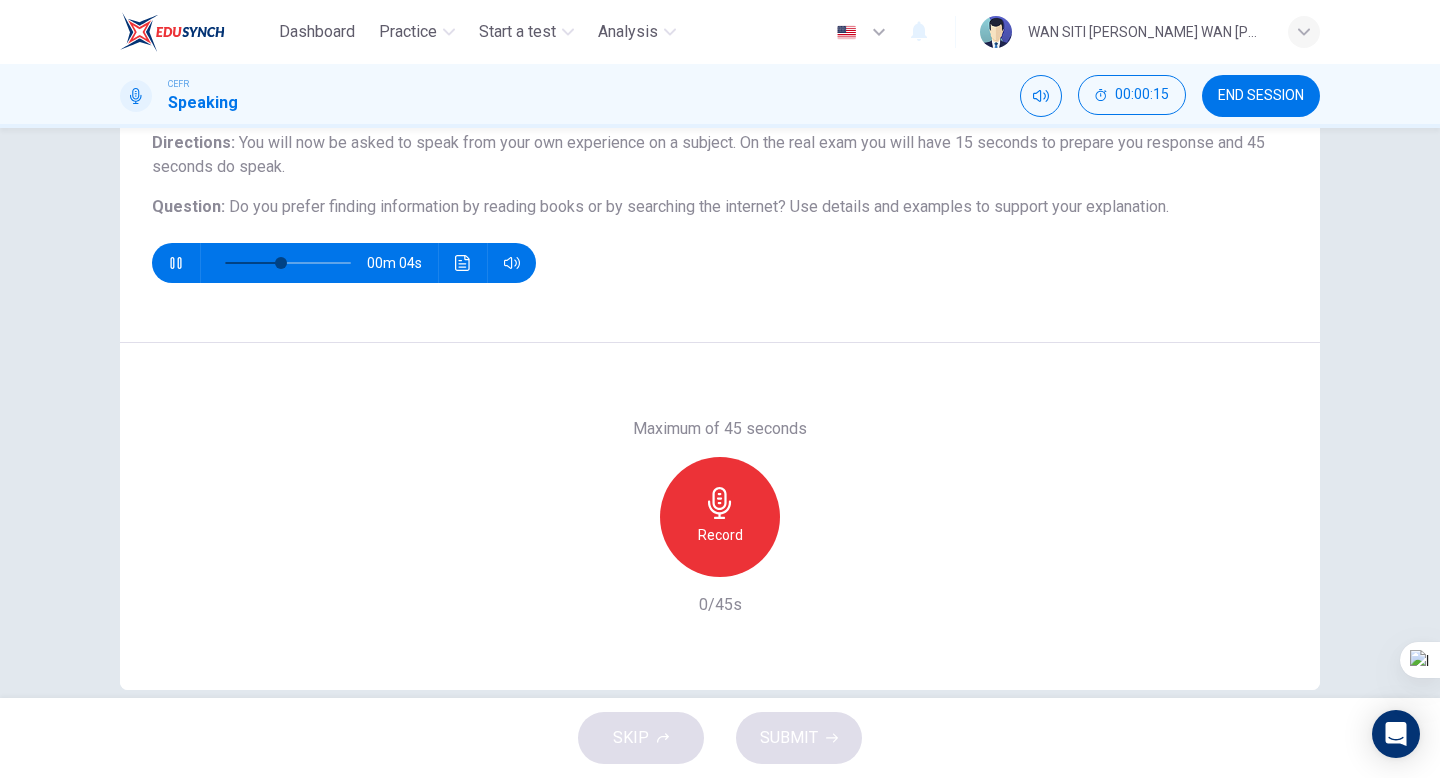 scroll, scrollTop: 178, scrollLeft: 0, axis: vertical 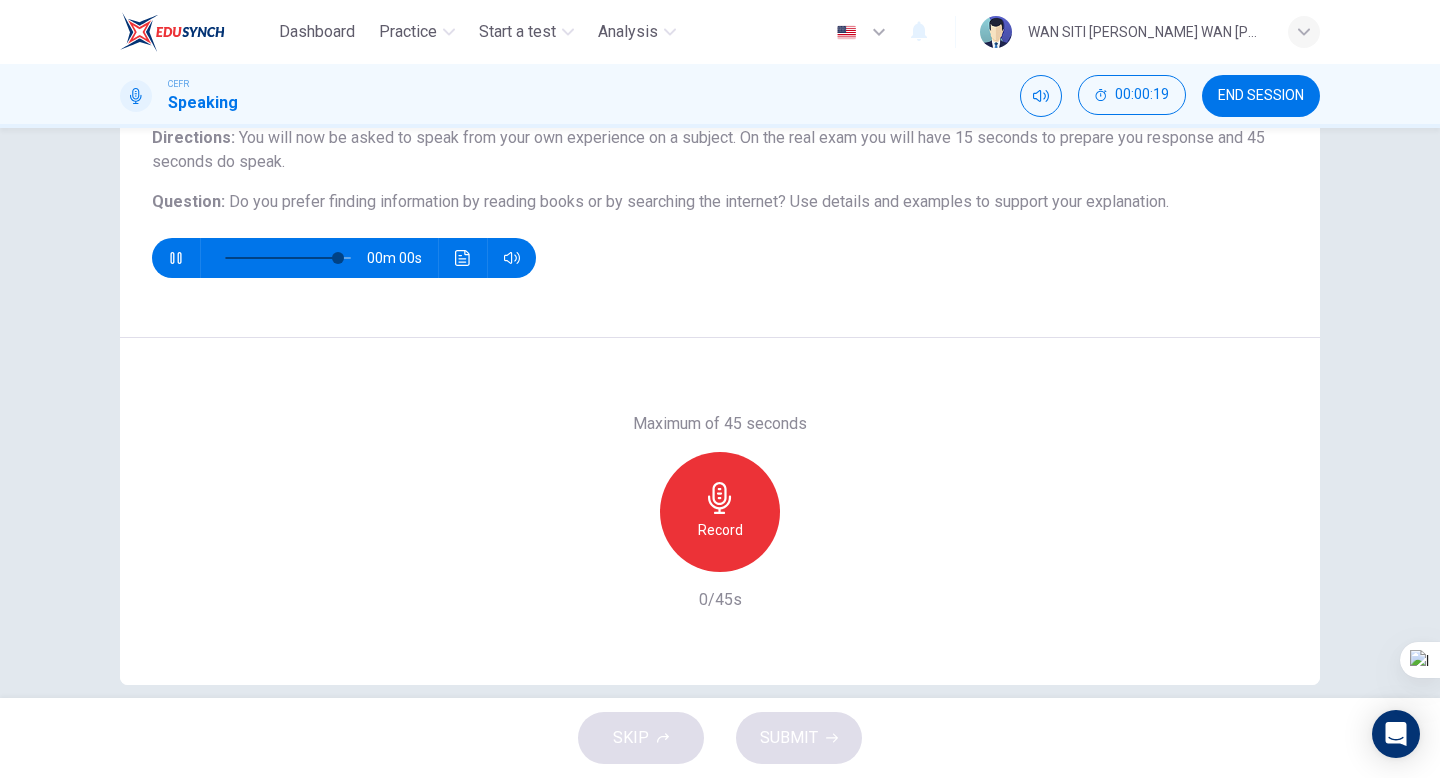 click on "Record" at bounding box center [720, 512] 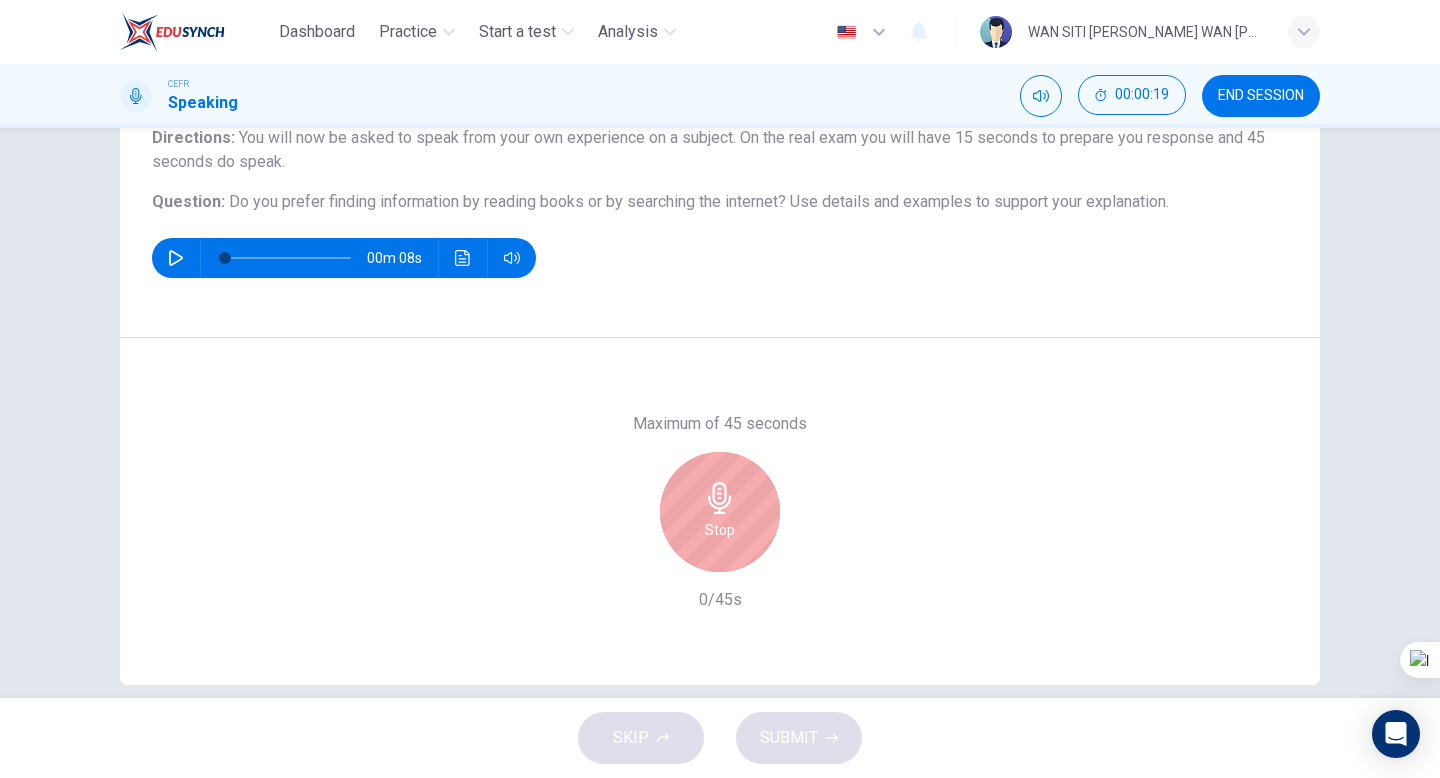 type on "0" 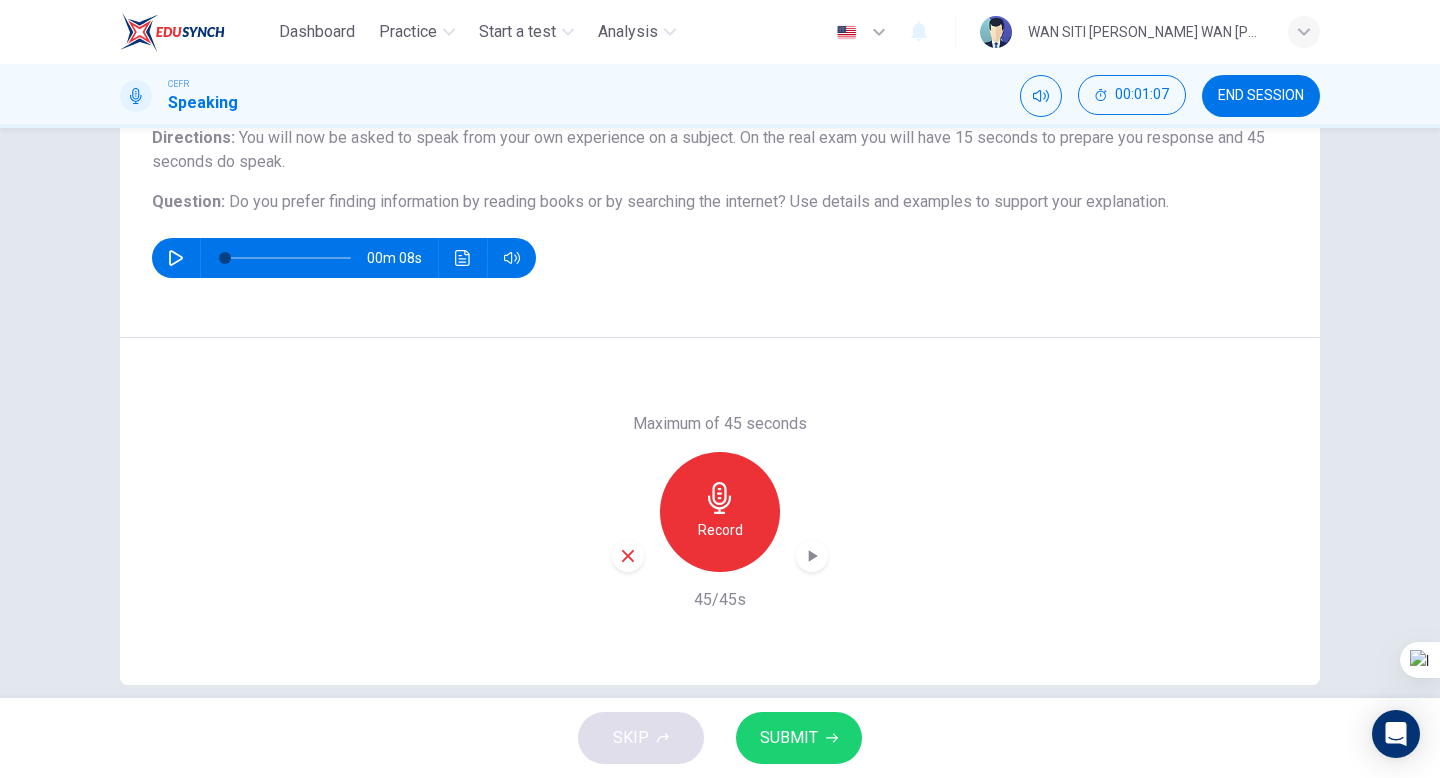 click on "SUBMIT" at bounding box center [789, 738] 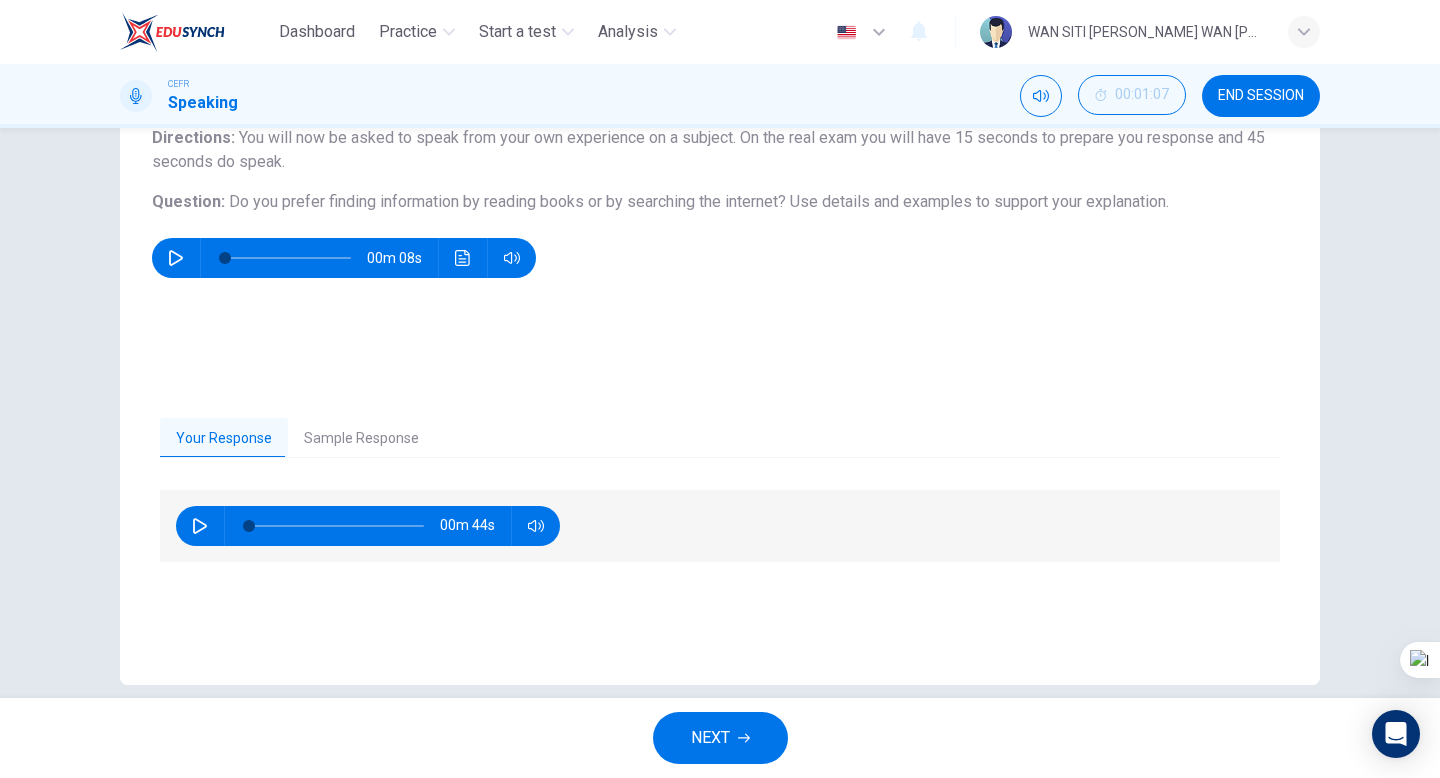 click on "Sample Response" at bounding box center [361, 439] 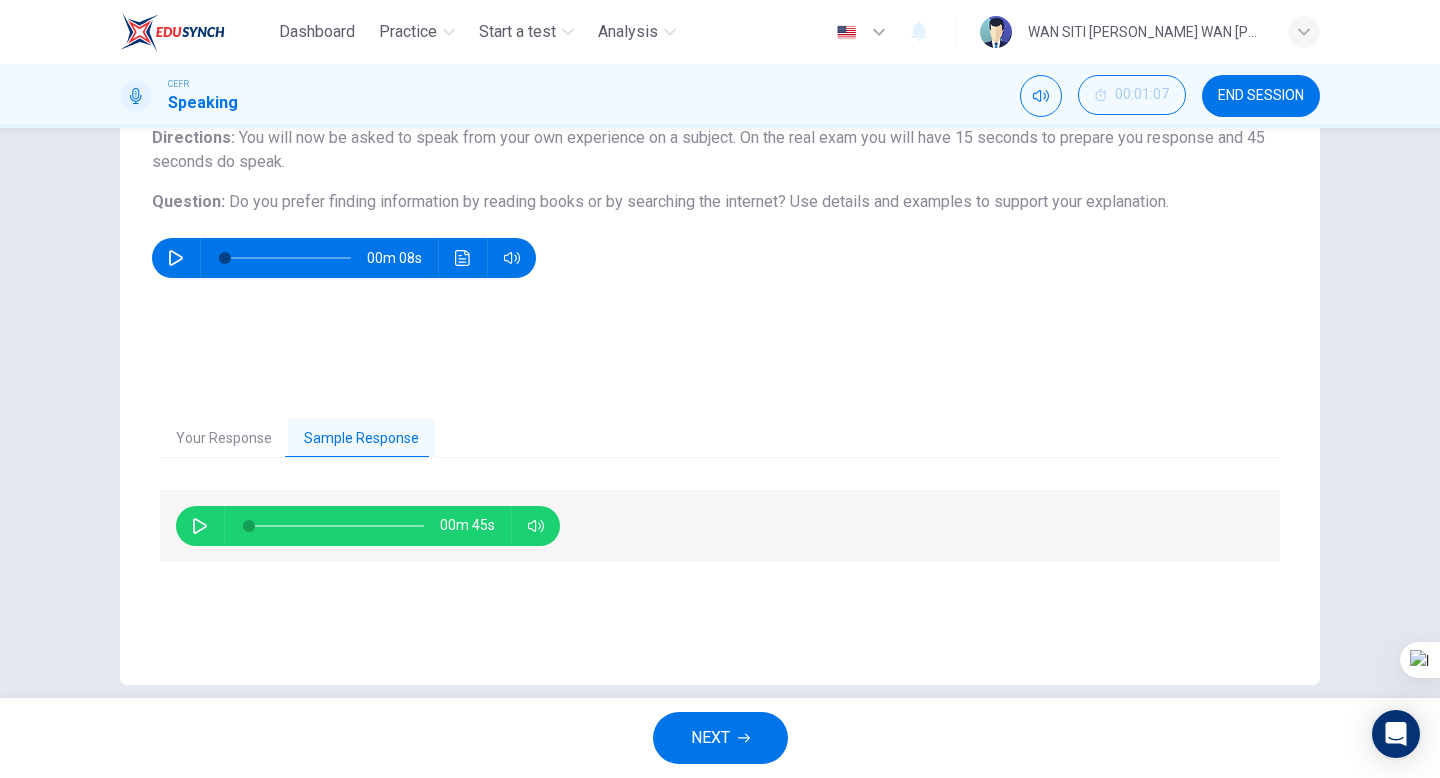 click 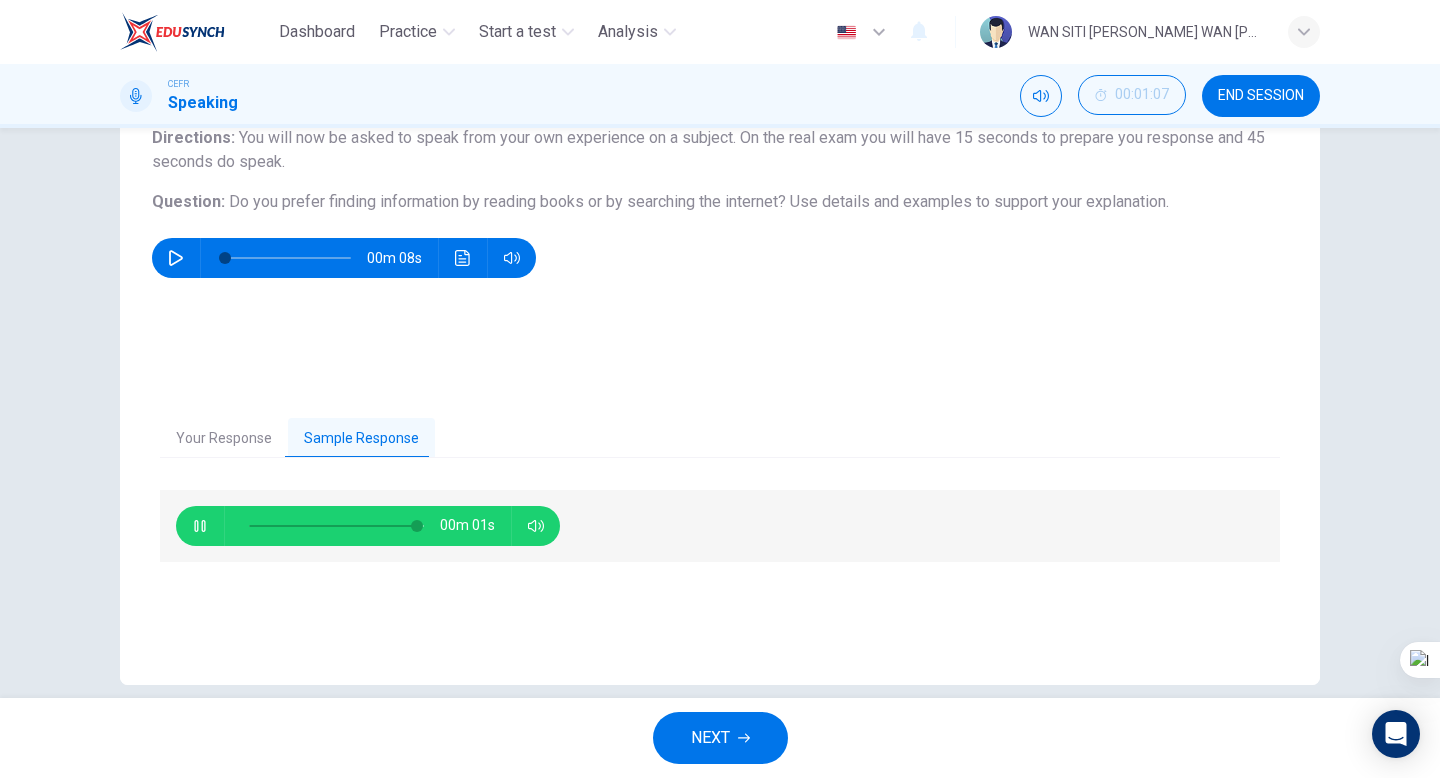 type on "98" 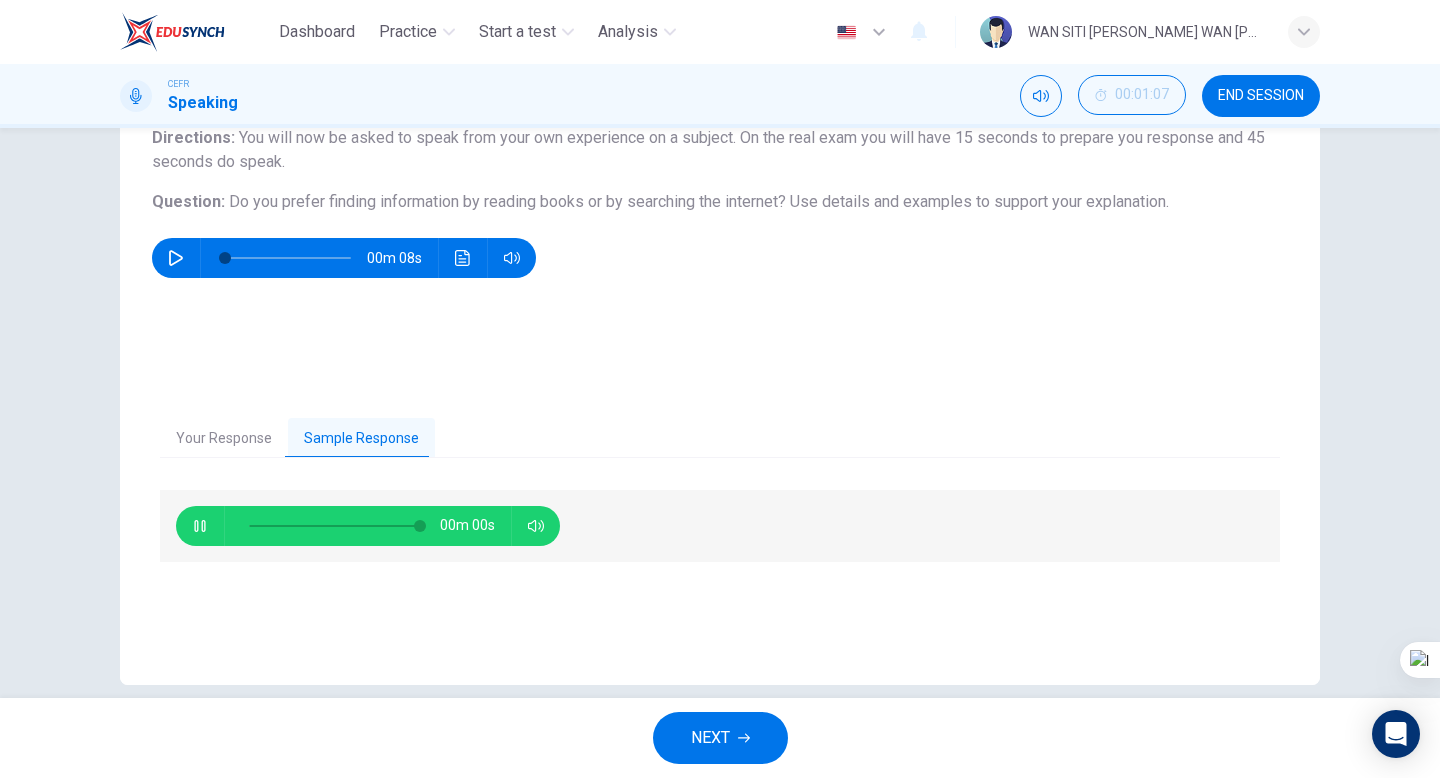 click on "Your Response" at bounding box center (224, 439) 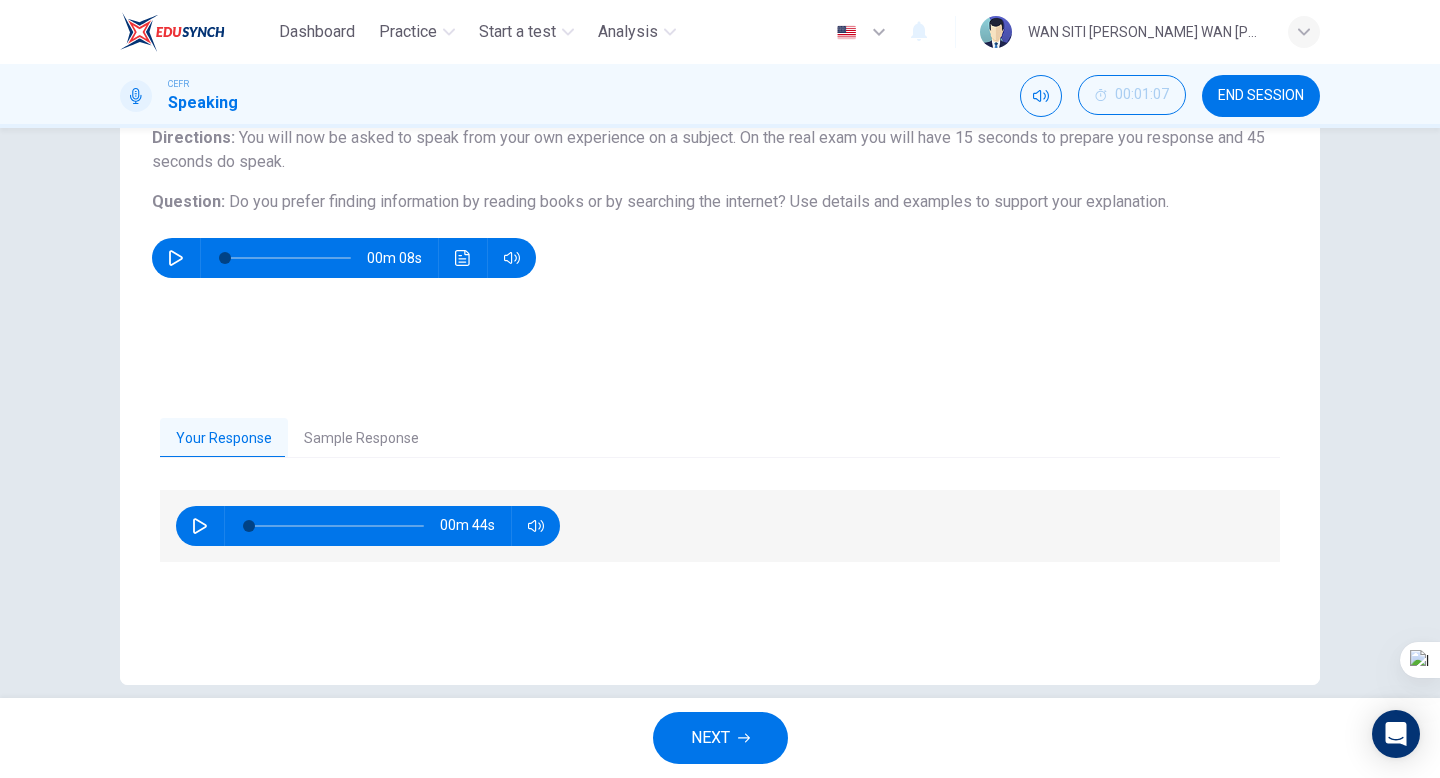 click at bounding box center (200, 526) 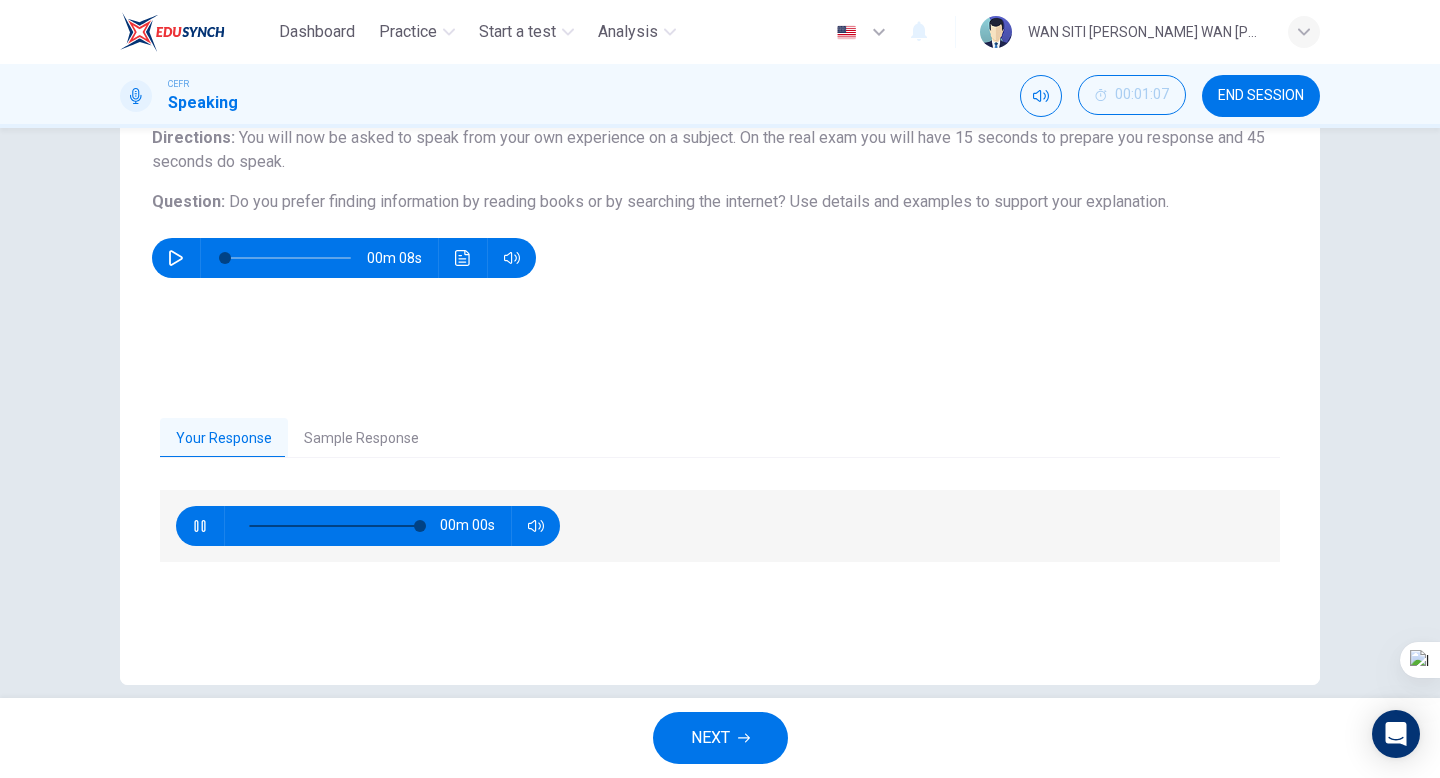type on "0" 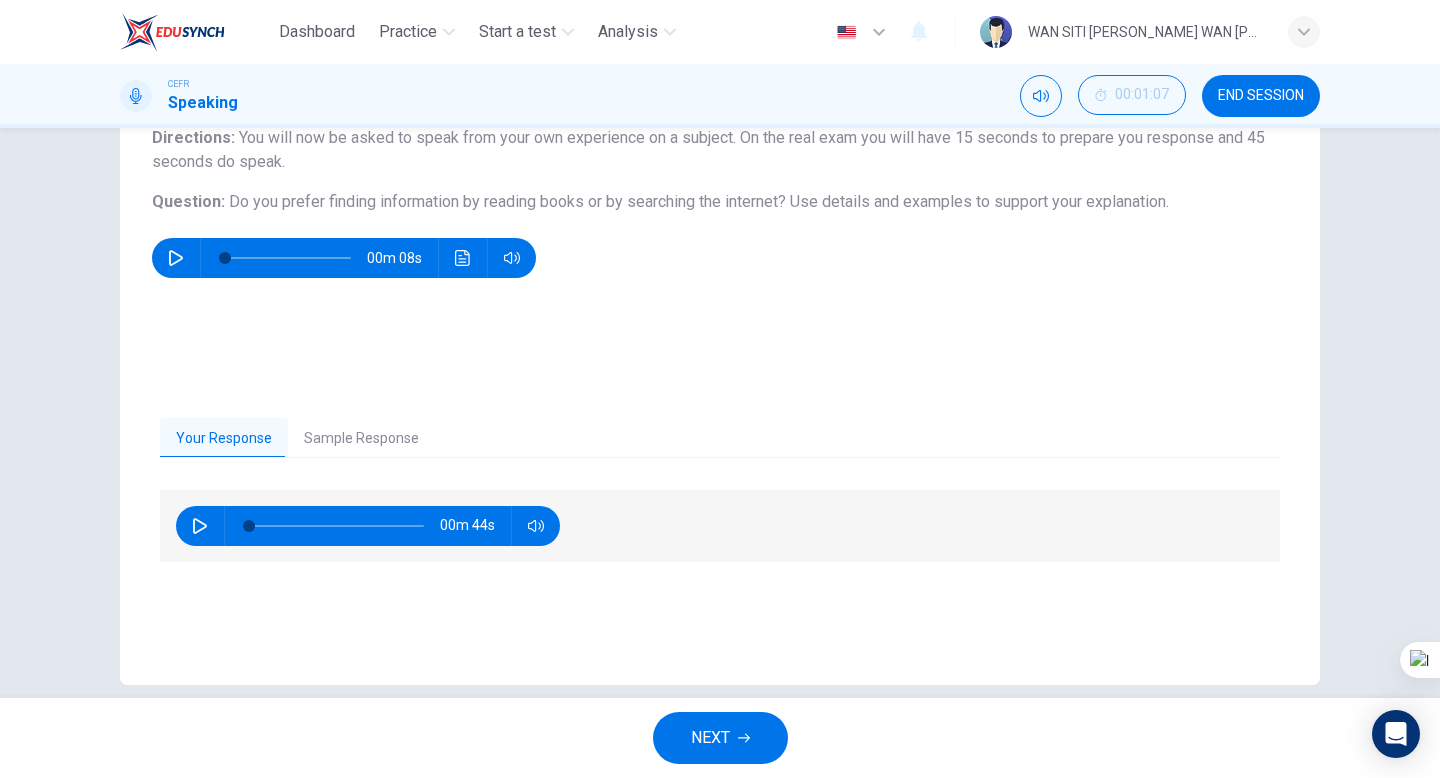 click on "NEXT" at bounding box center (710, 738) 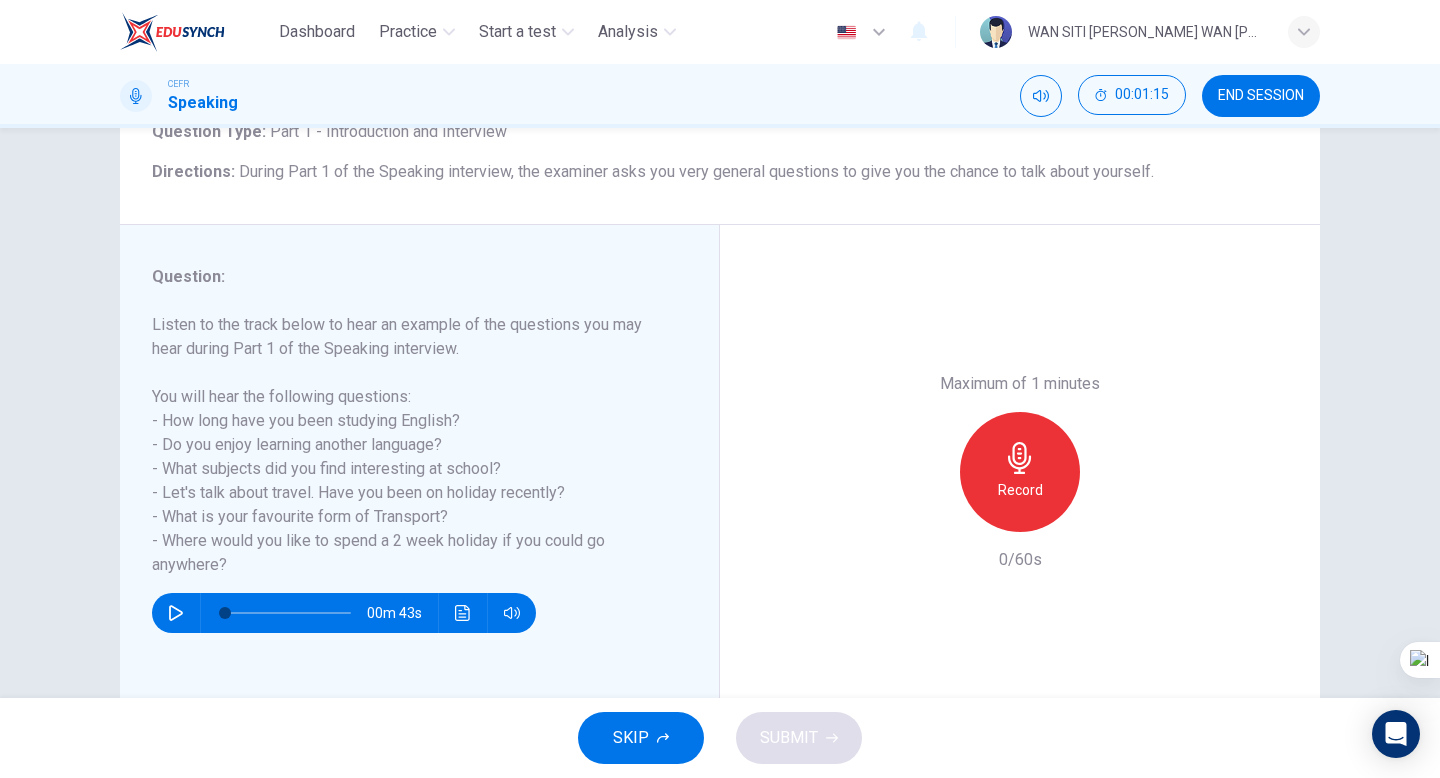 scroll, scrollTop: 152, scrollLeft: 0, axis: vertical 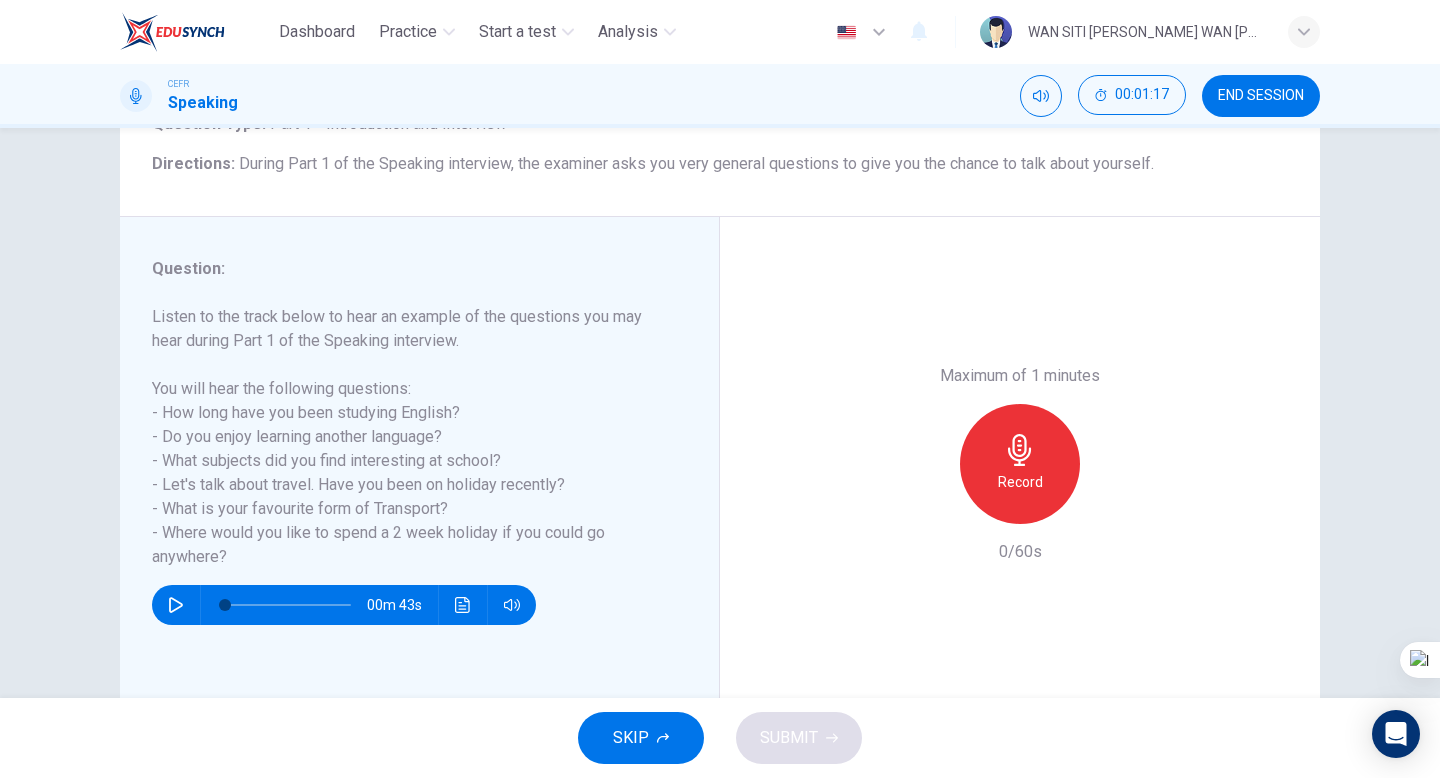 click 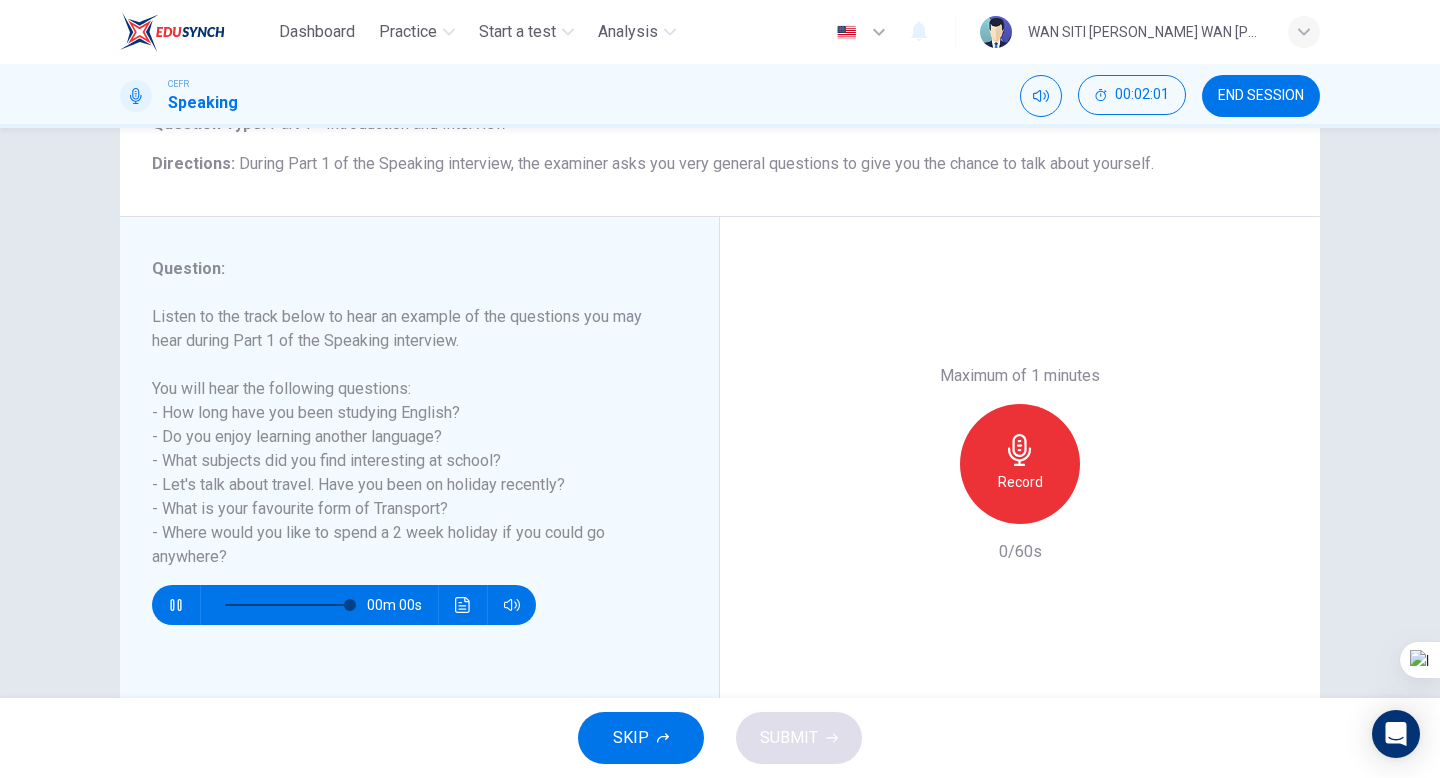 type on "0" 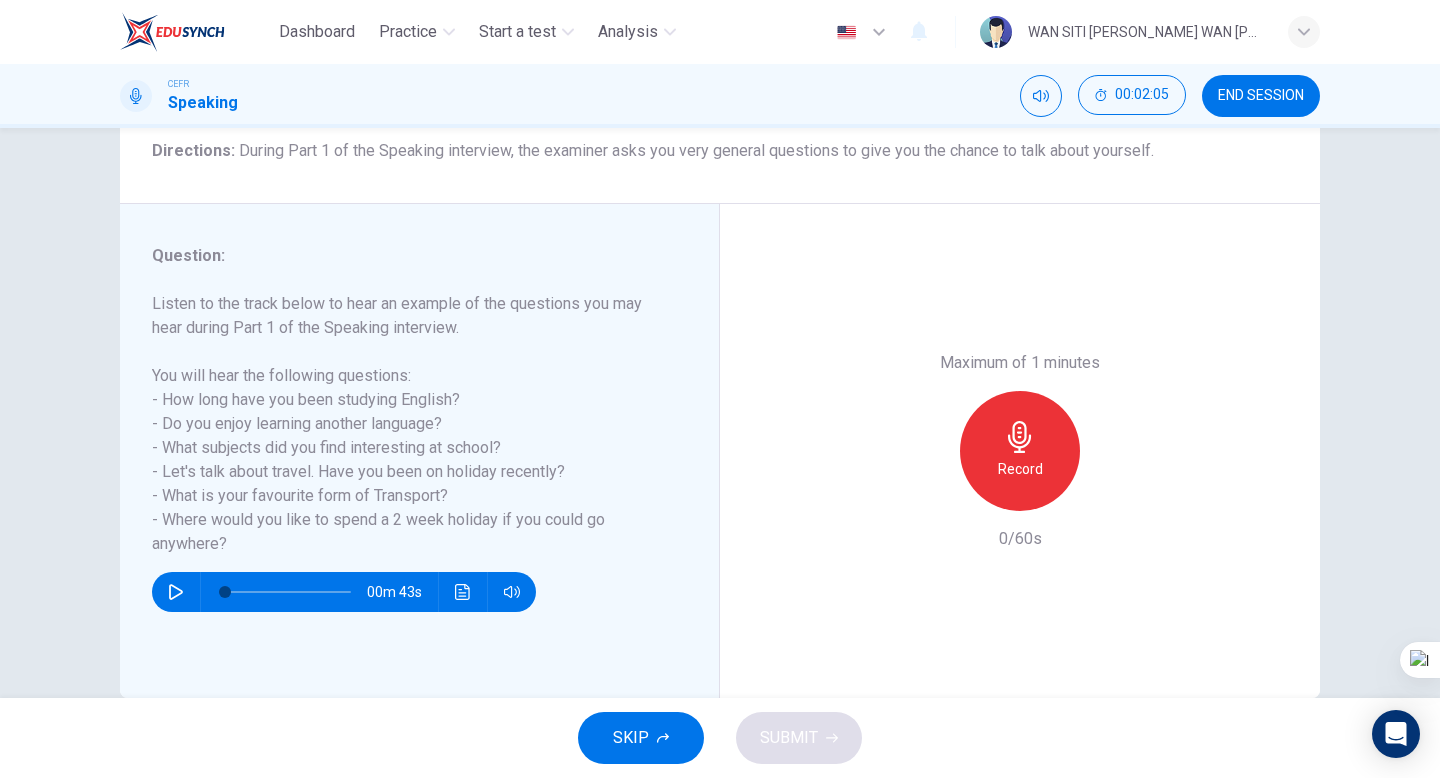 scroll, scrollTop: 205, scrollLeft: 0, axis: vertical 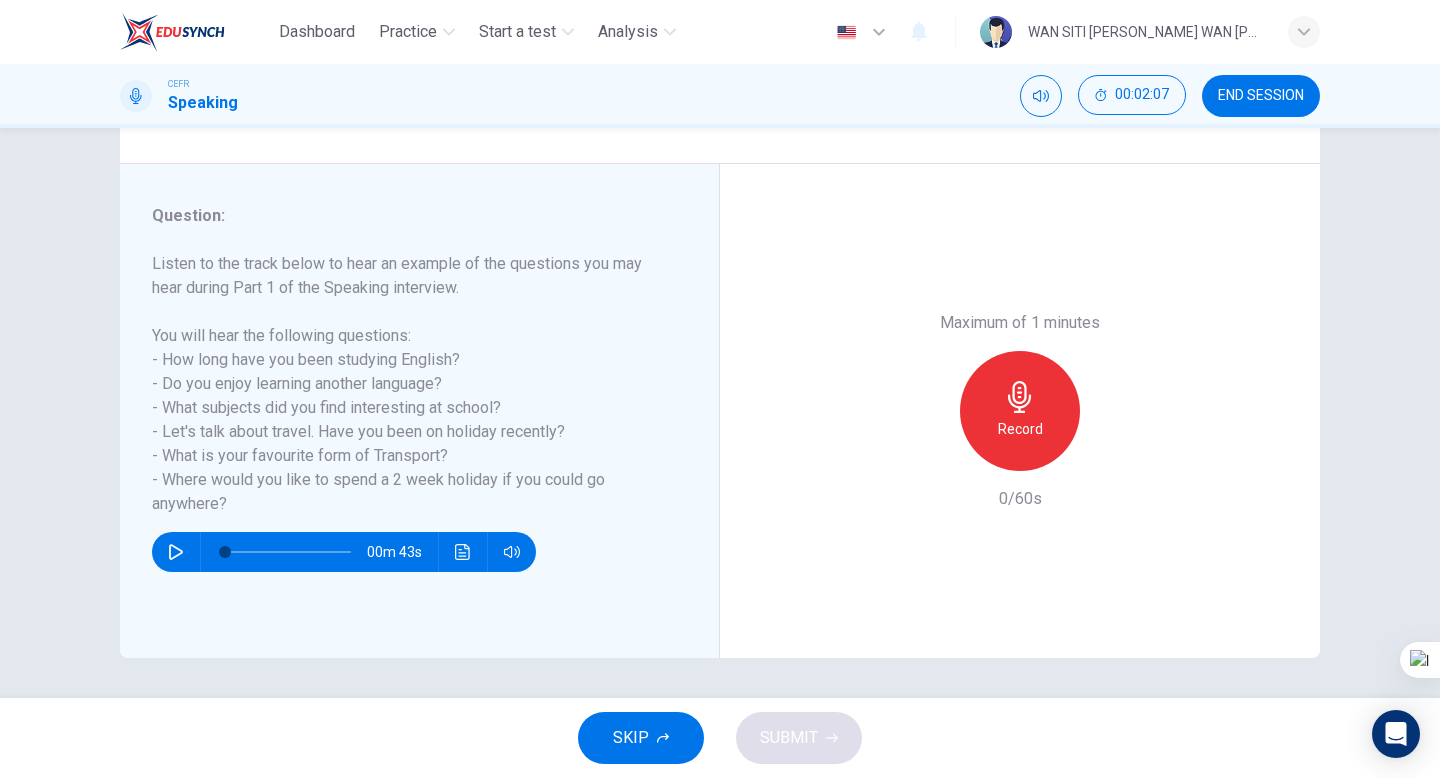 click on "Record" at bounding box center [1020, 411] 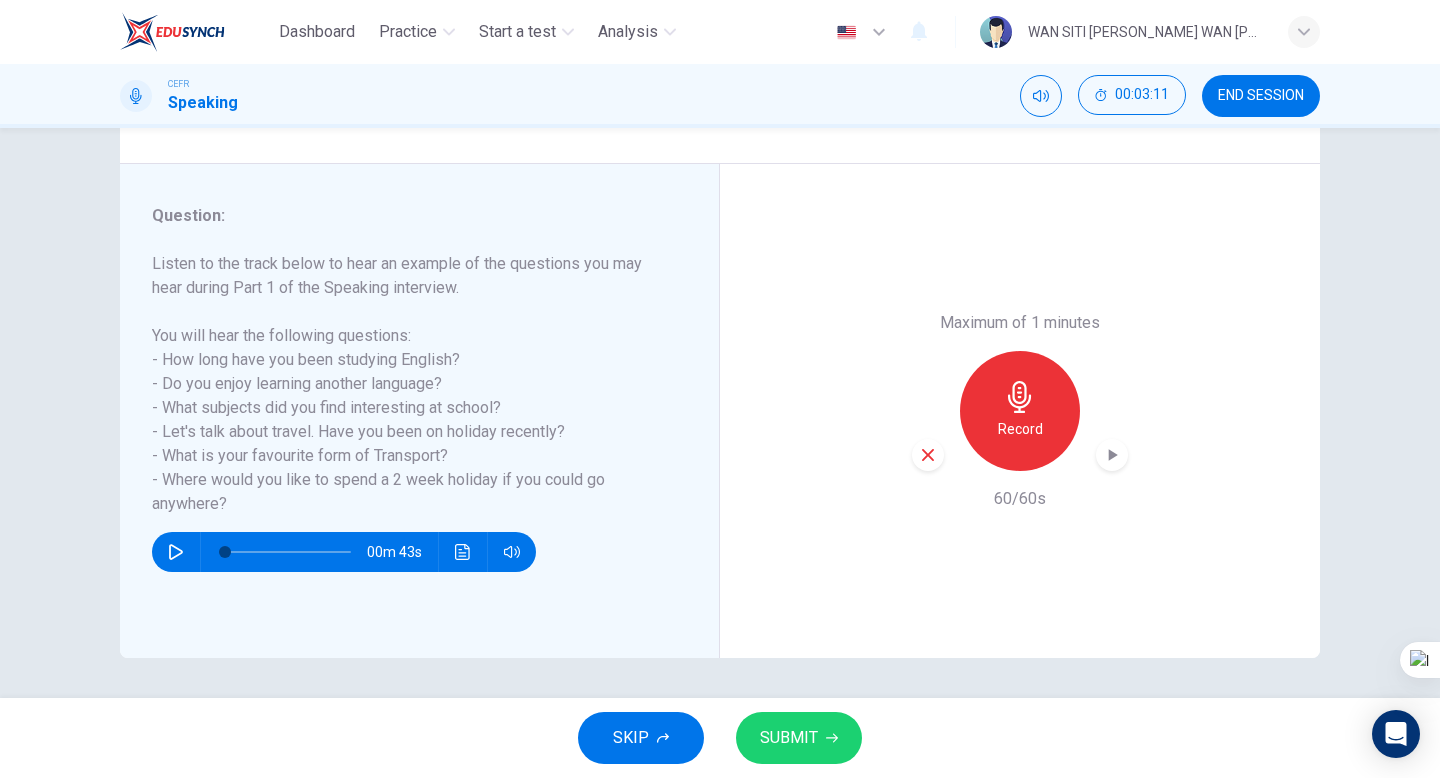 click 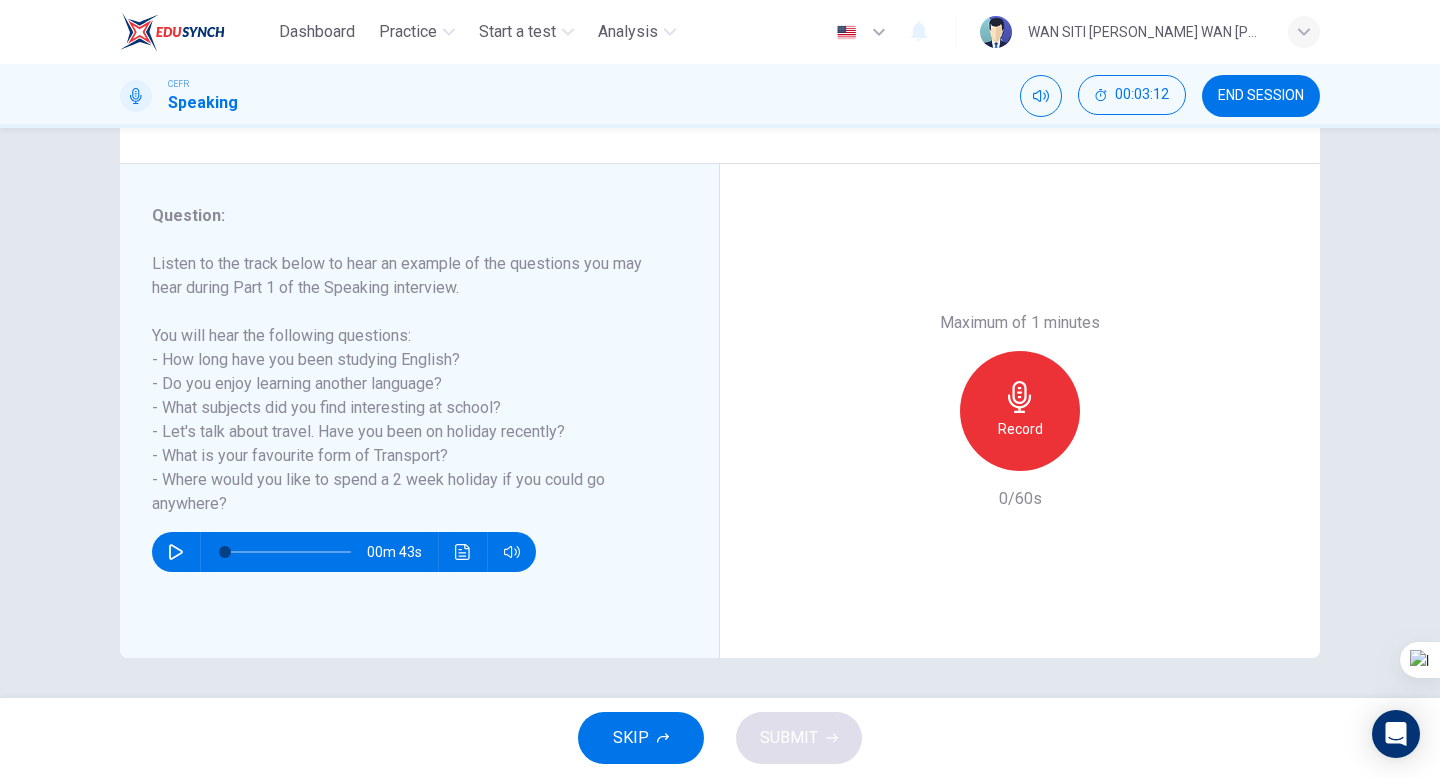 click on "Record" at bounding box center (1020, 411) 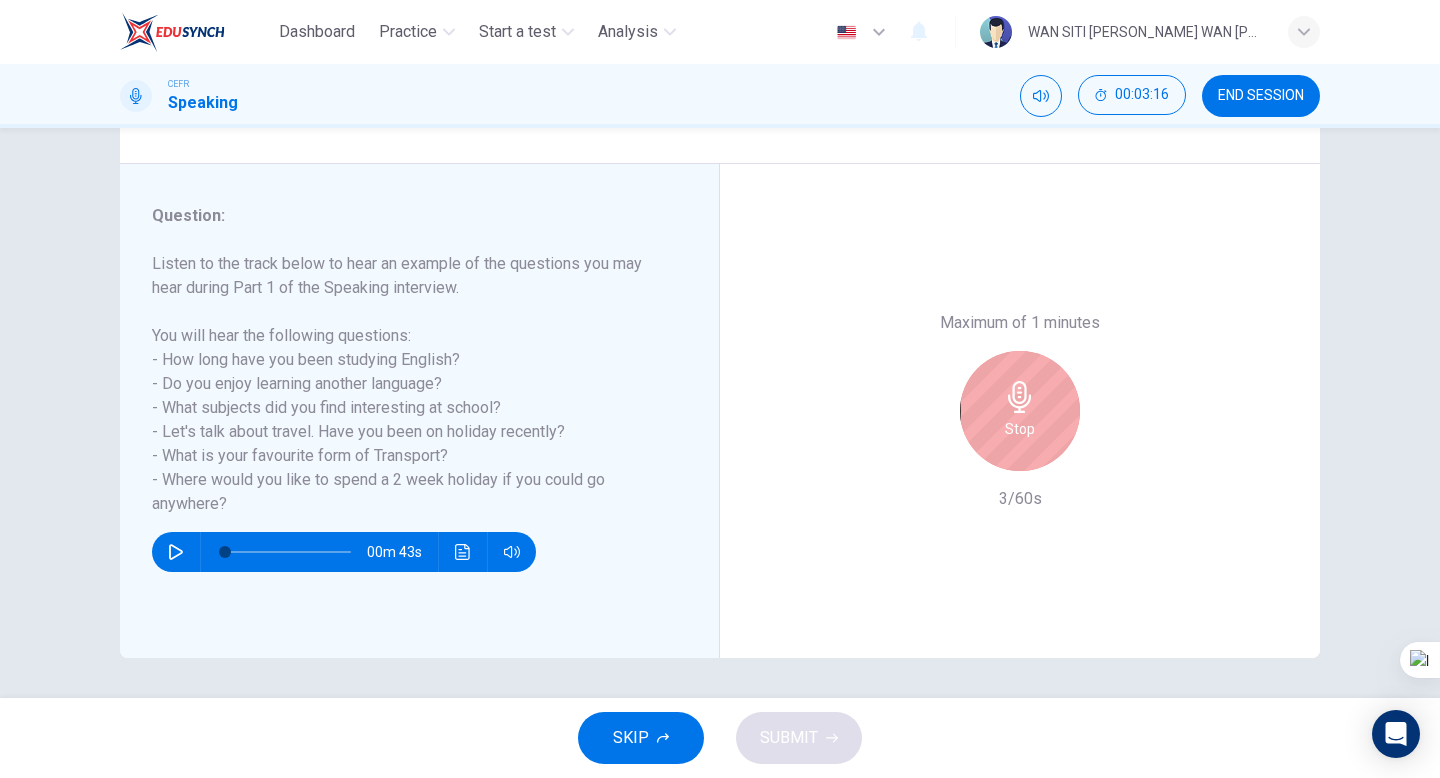 click on "Stop" at bounding box center (1020, 411) 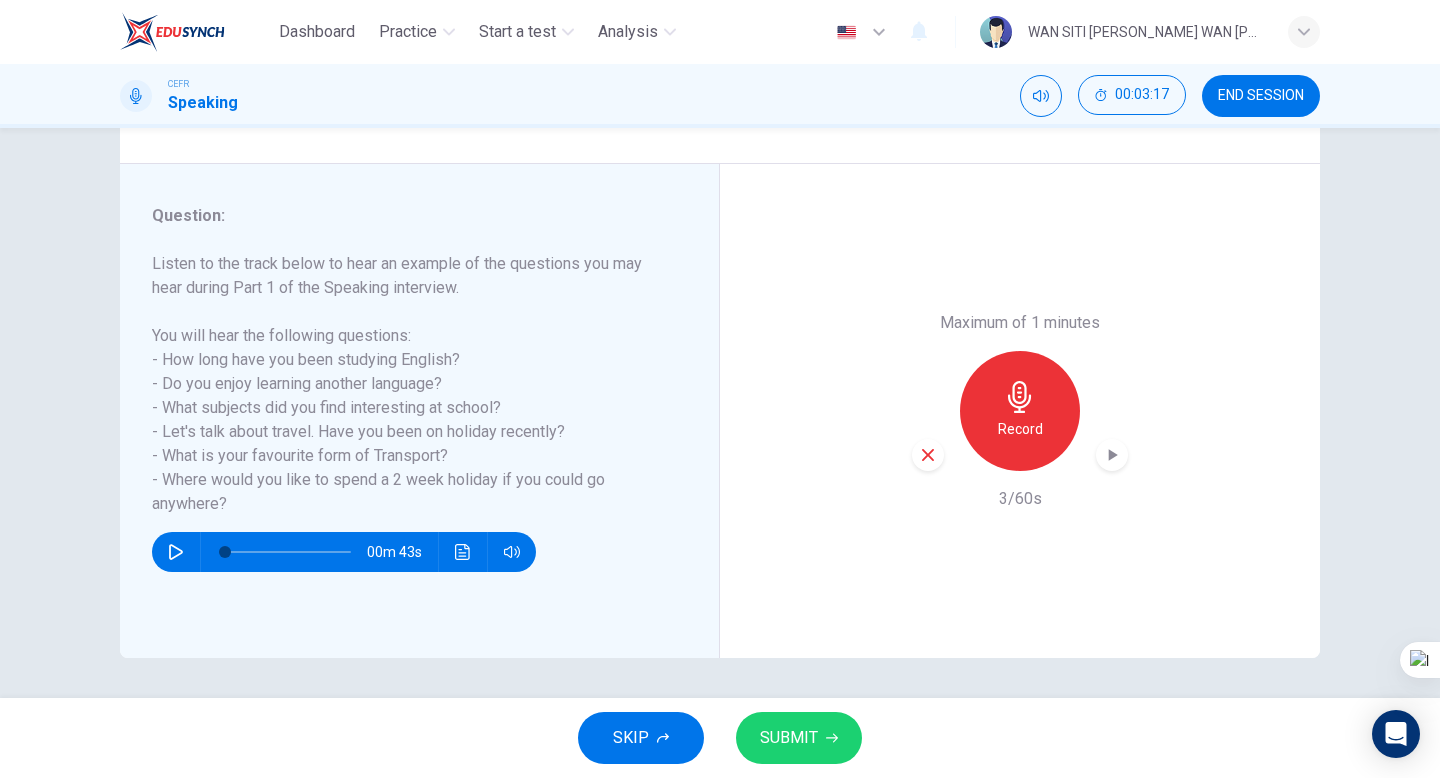 click at bounding box center [928, 455] 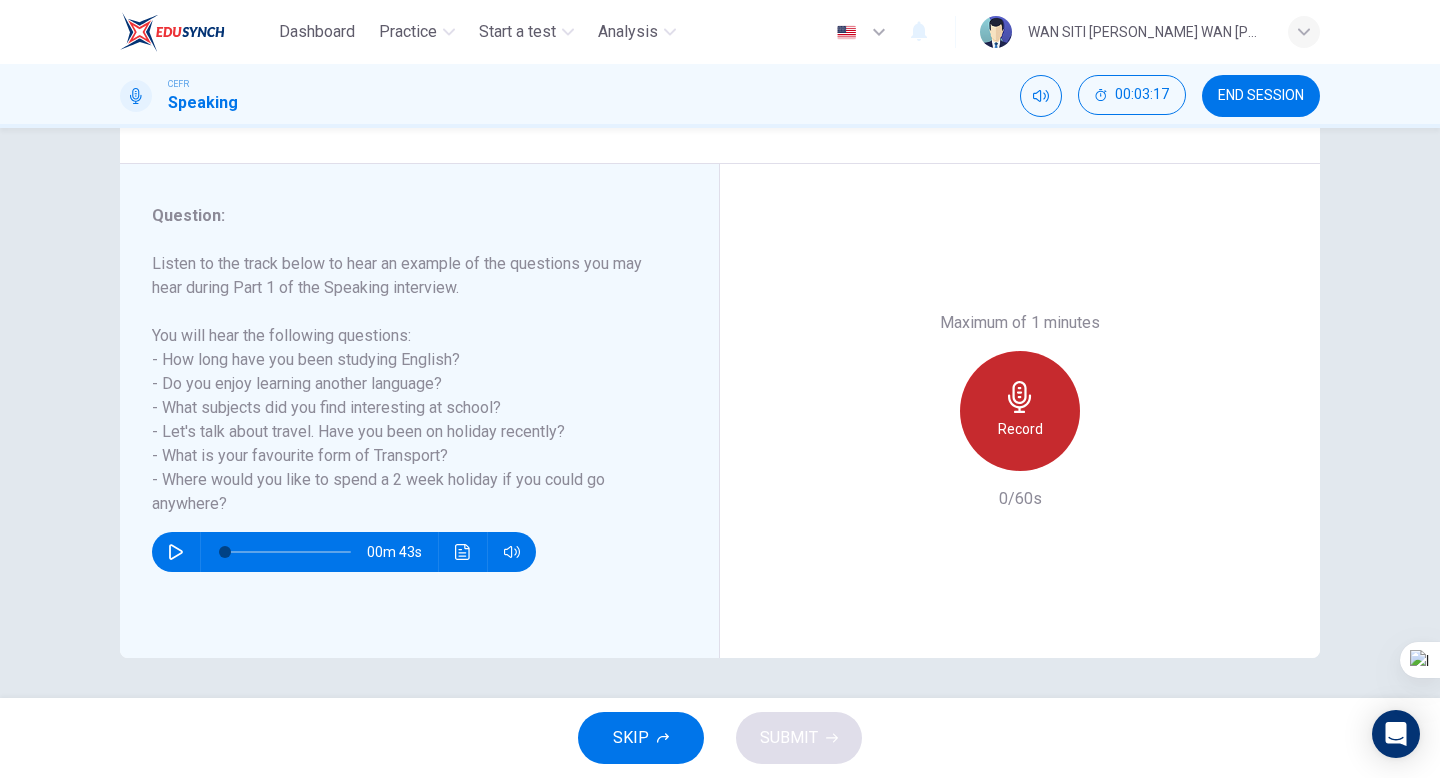 click on "Record" at bounding box center (1020, 429) 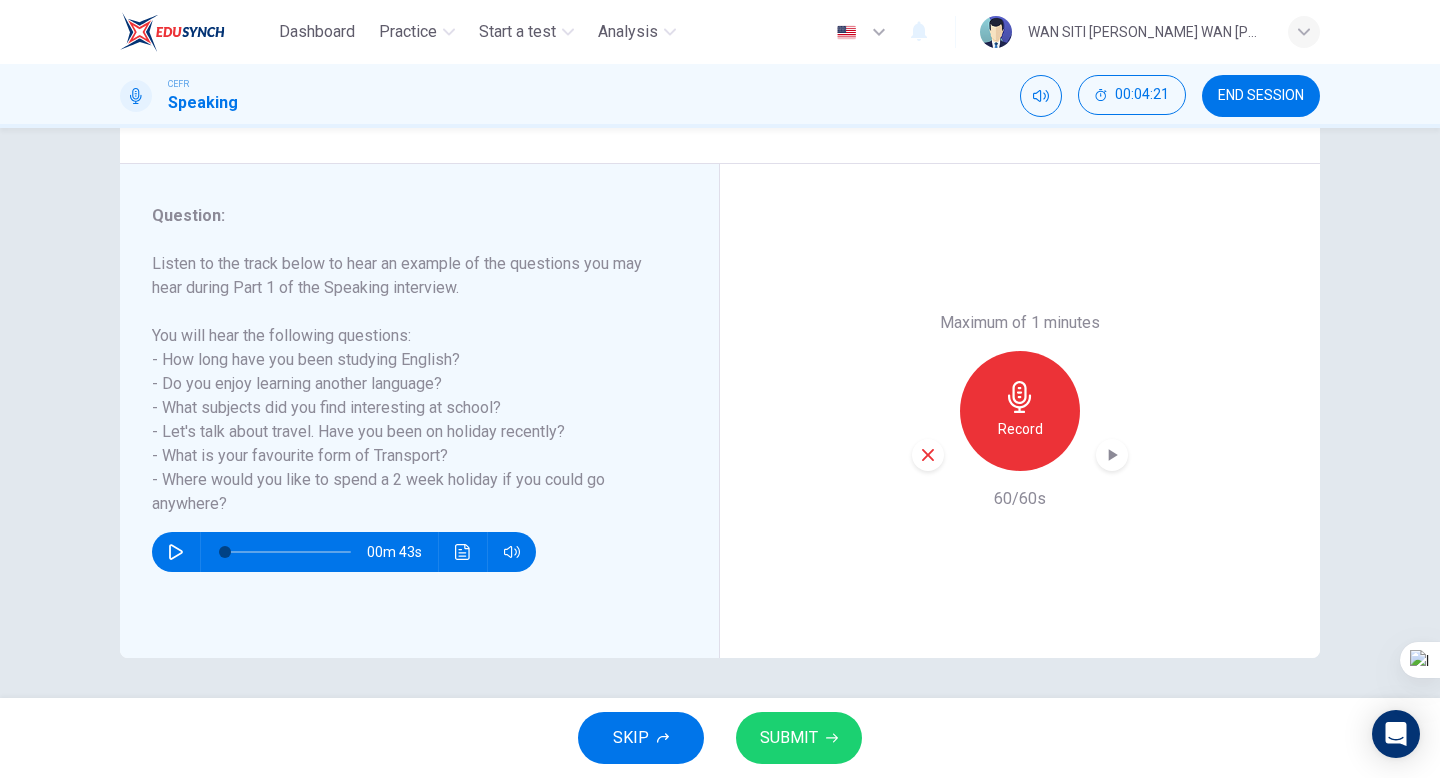 click 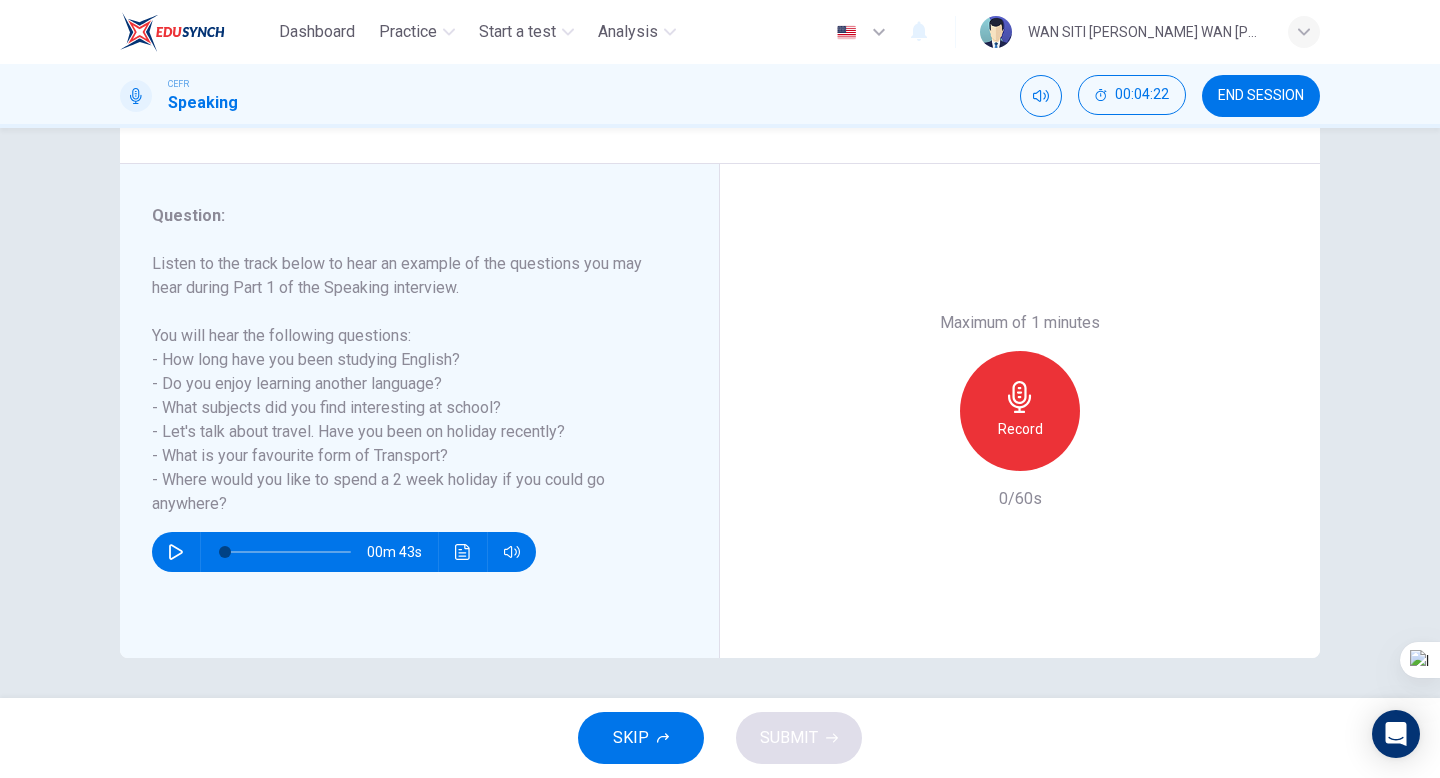 click on "Record" at bounding box center [1020, 411] 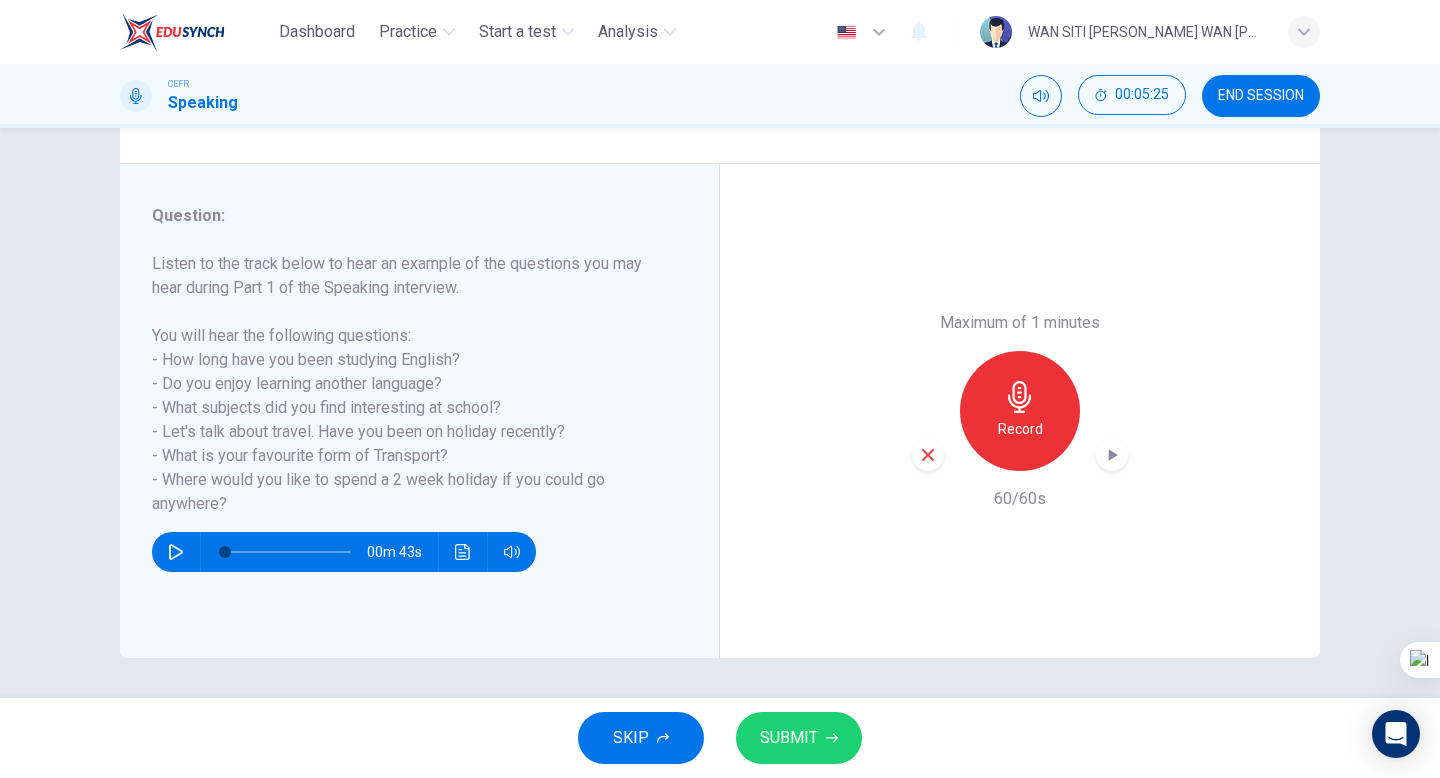 click on "SUBMIT" at bounding box center [789, 738] 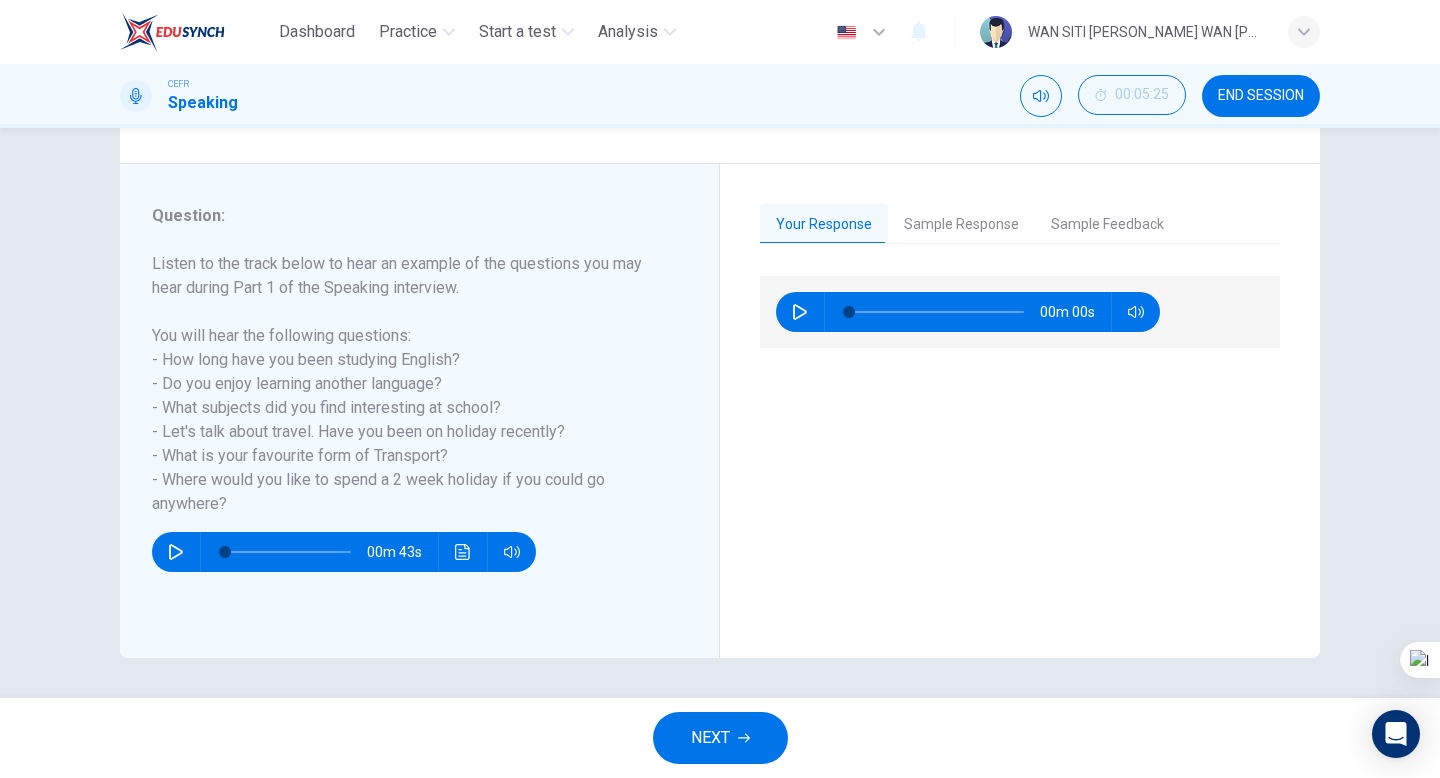 click on "Sample Response" at bounding box center (961, 225) 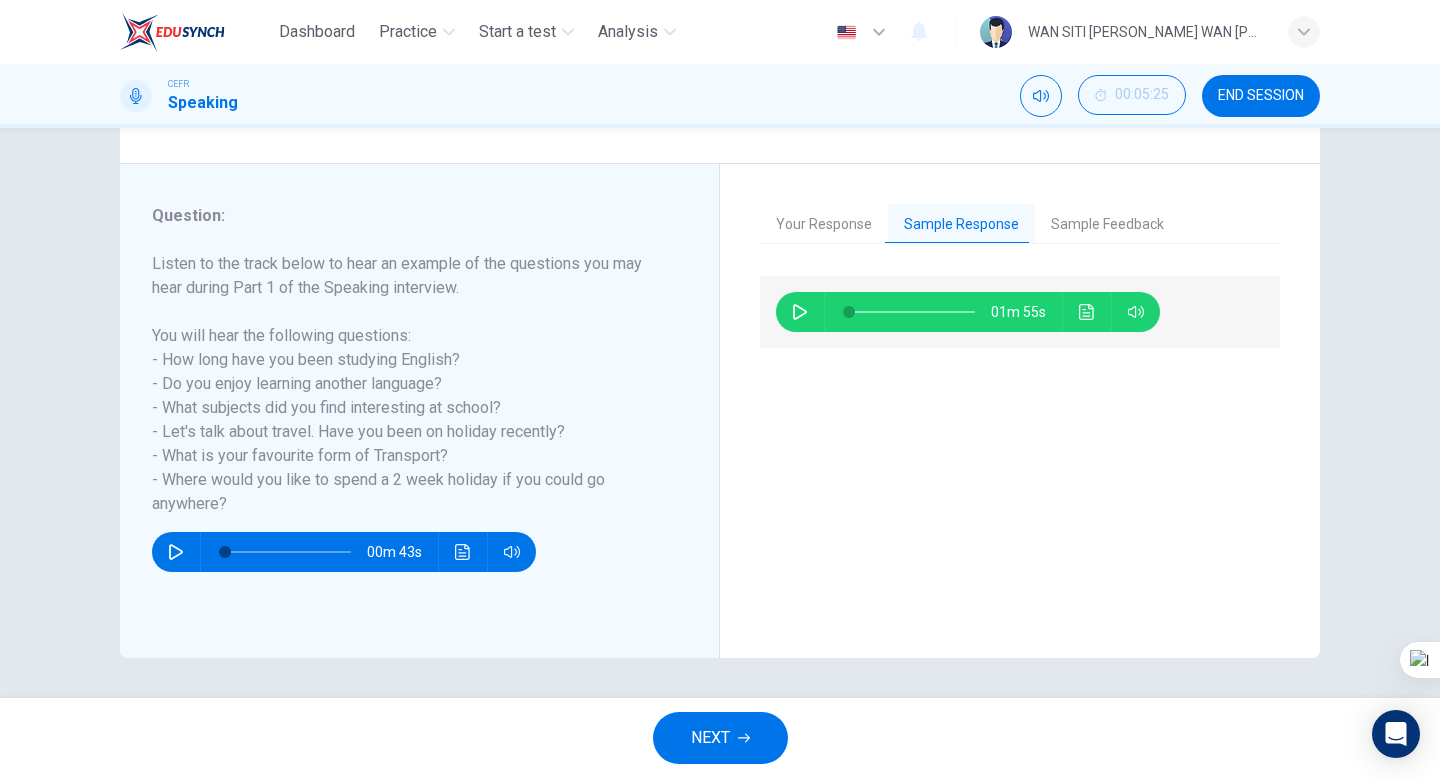 click at bounding box center (800, 312) 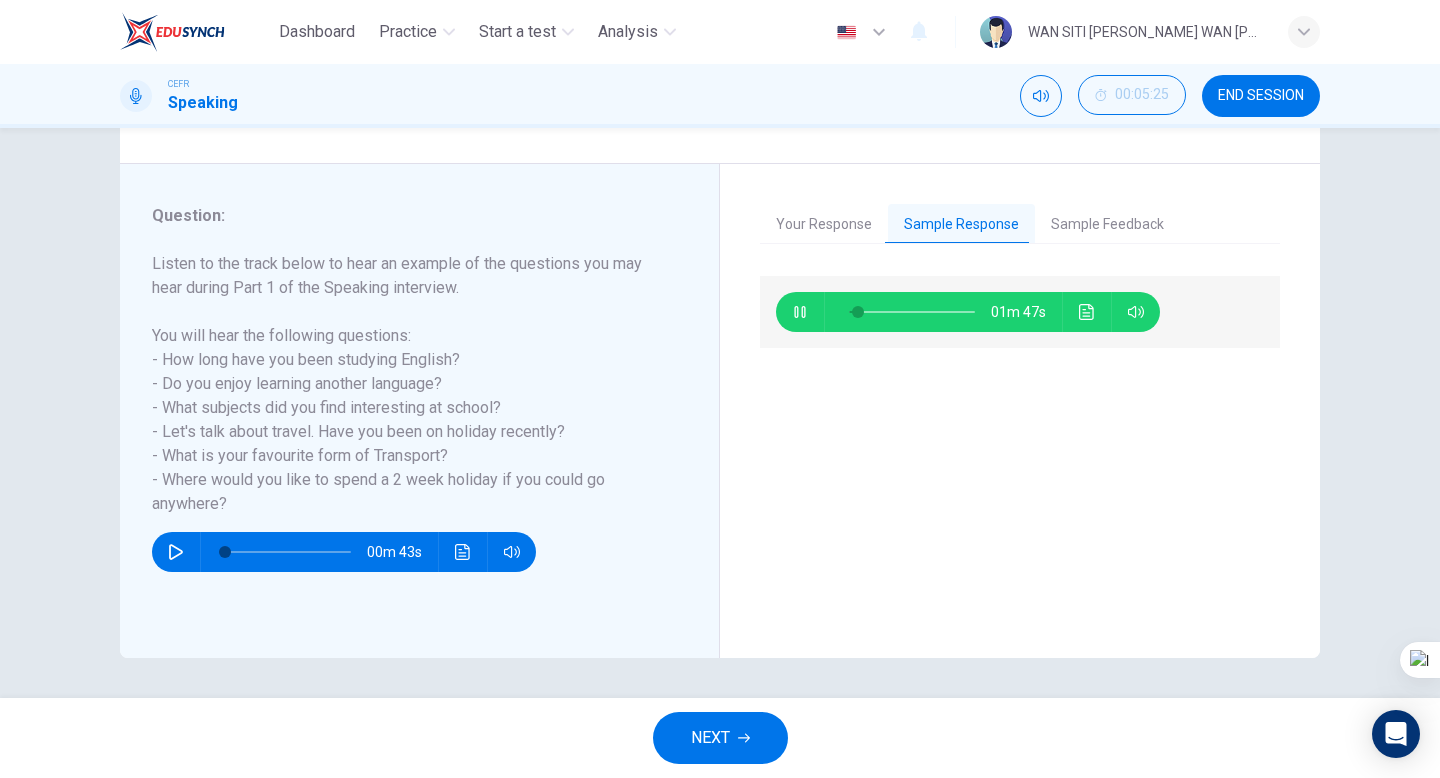 click at bounding box center (912, 312) 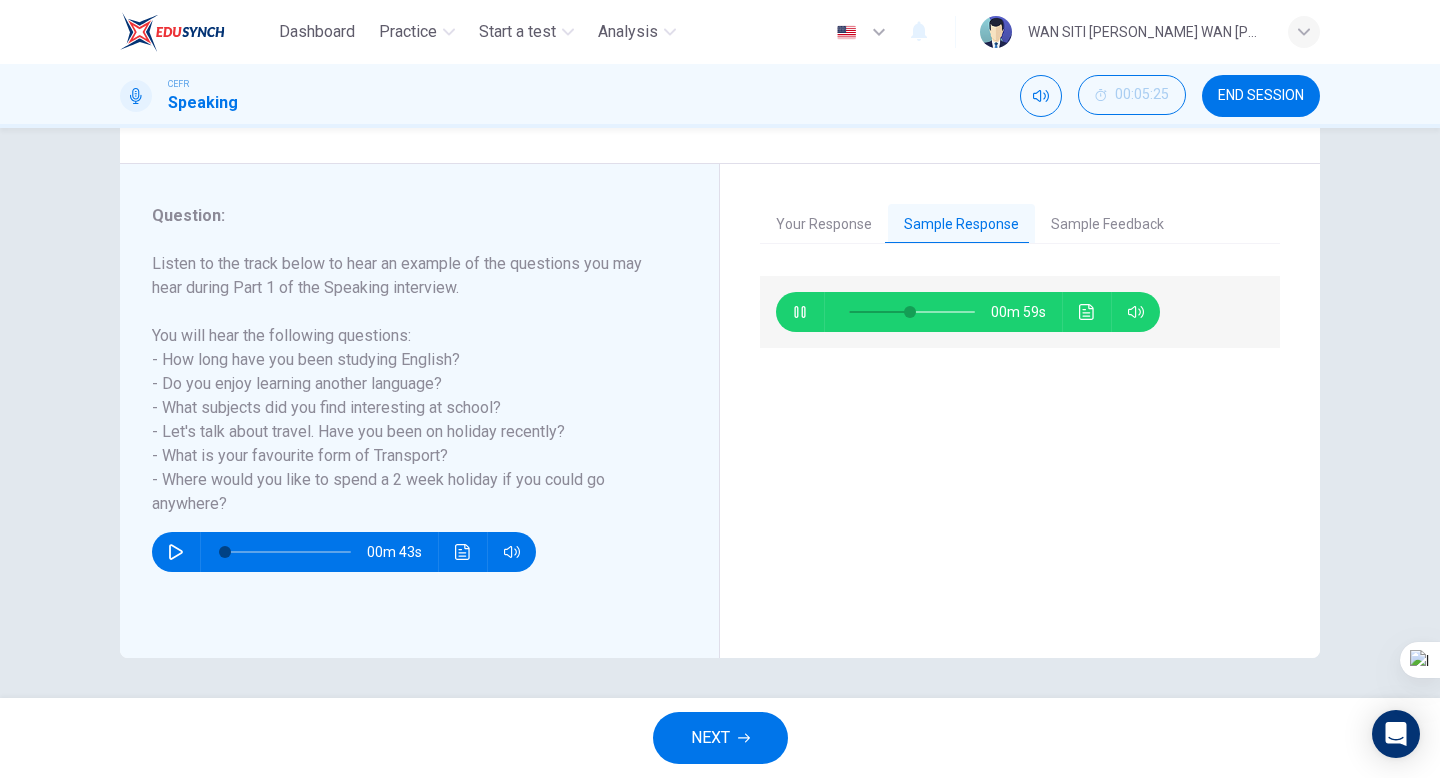 click at bounding box center (912, 312) 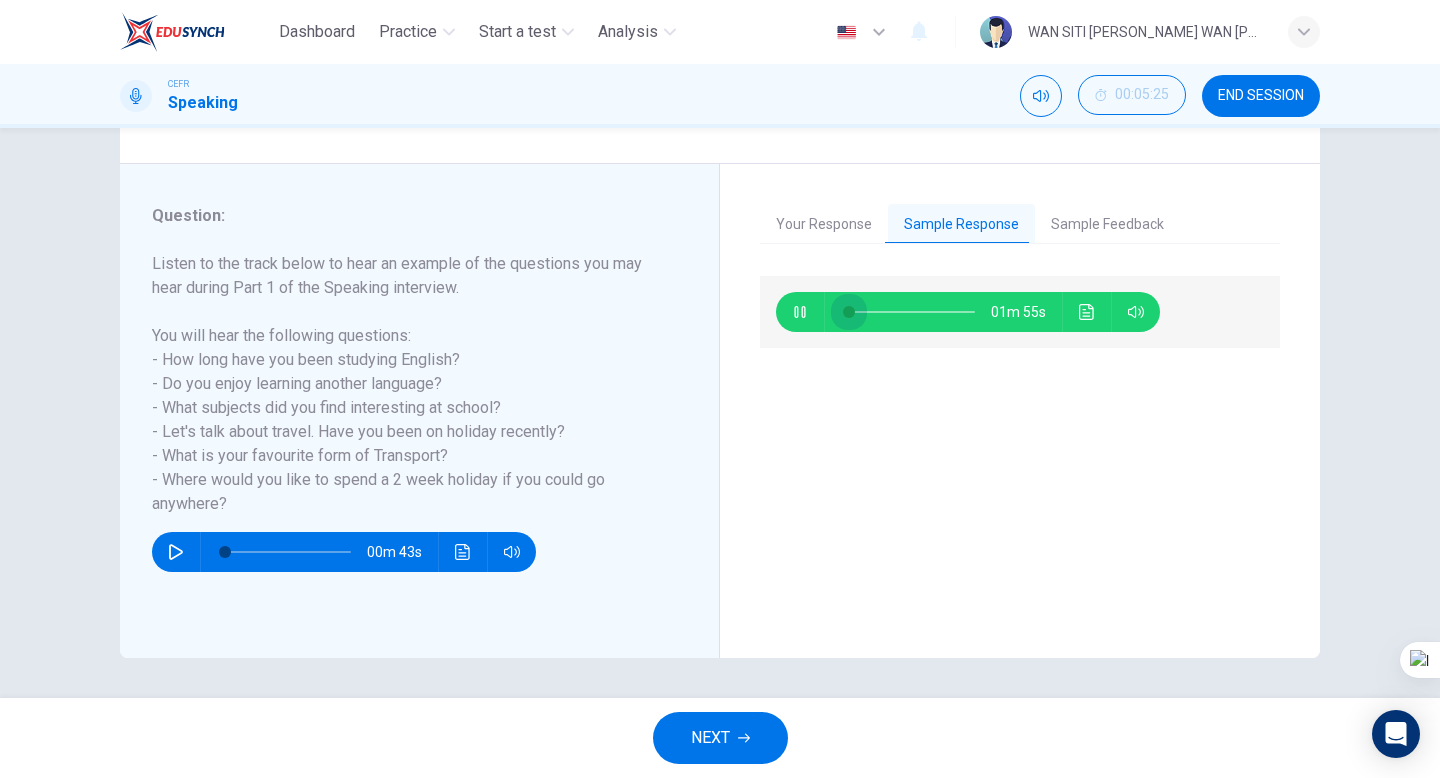 drag, startPoint x: 951, startPoint y: 310, endPoint x: 828, endPoint y: 310, distance: 123 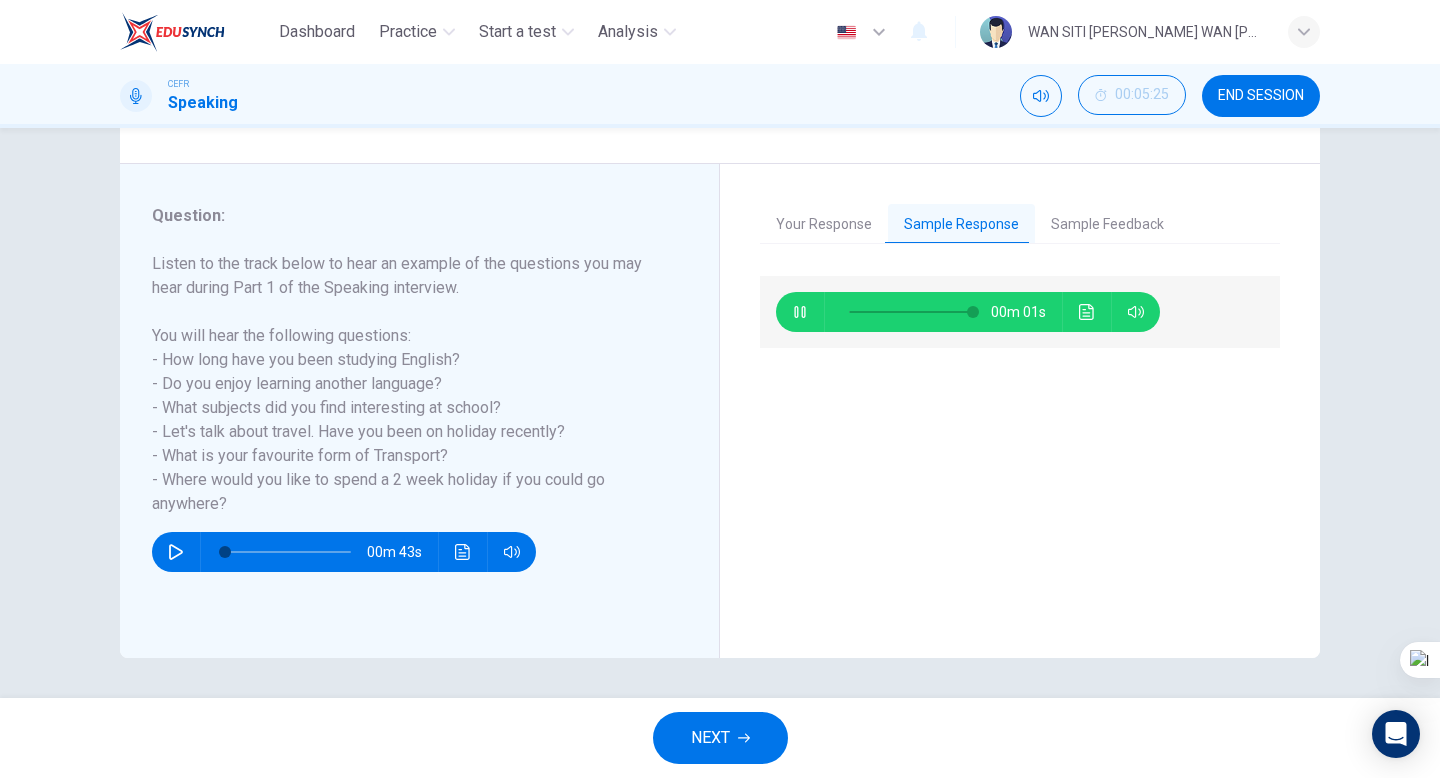 type on "100" 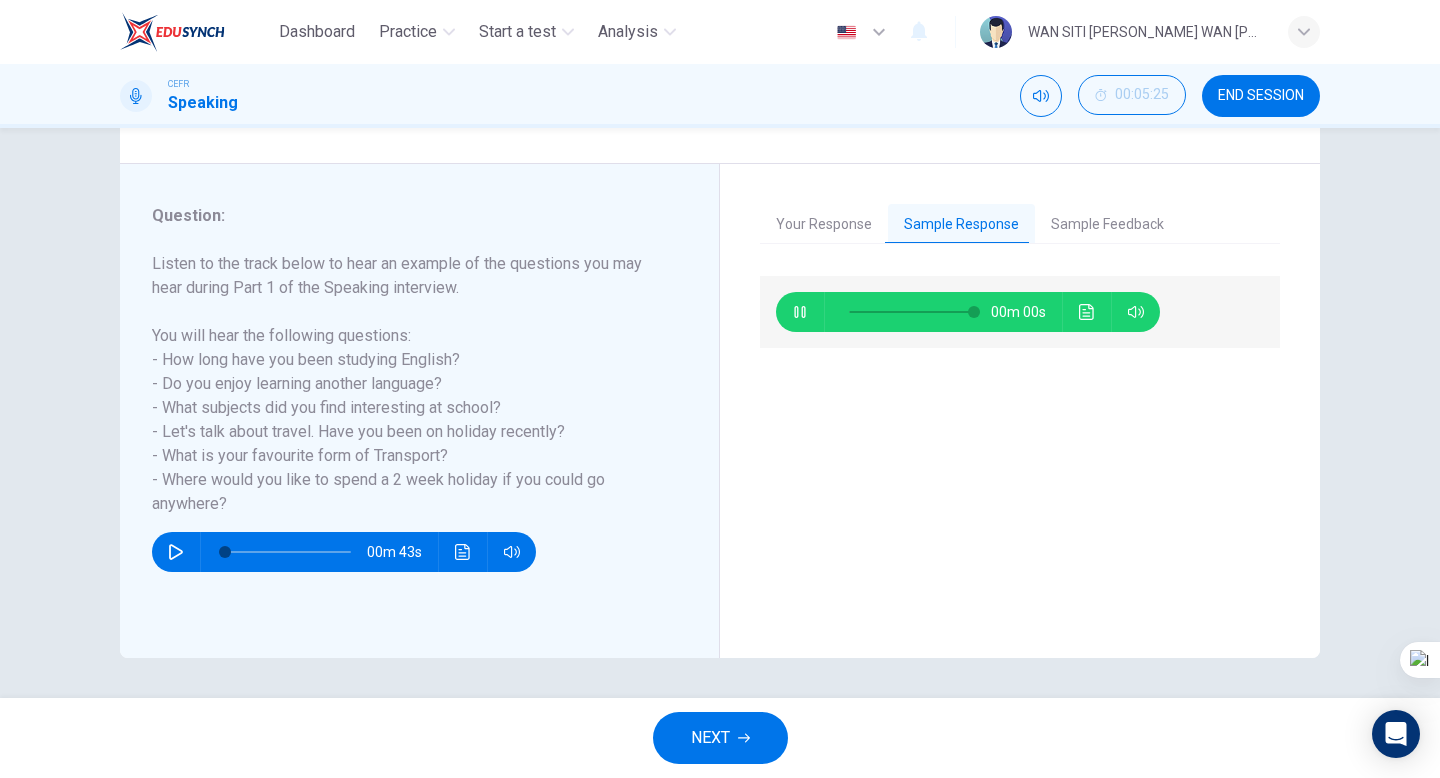 click on "Sample Feedback" at bounding box center (1107, 225) 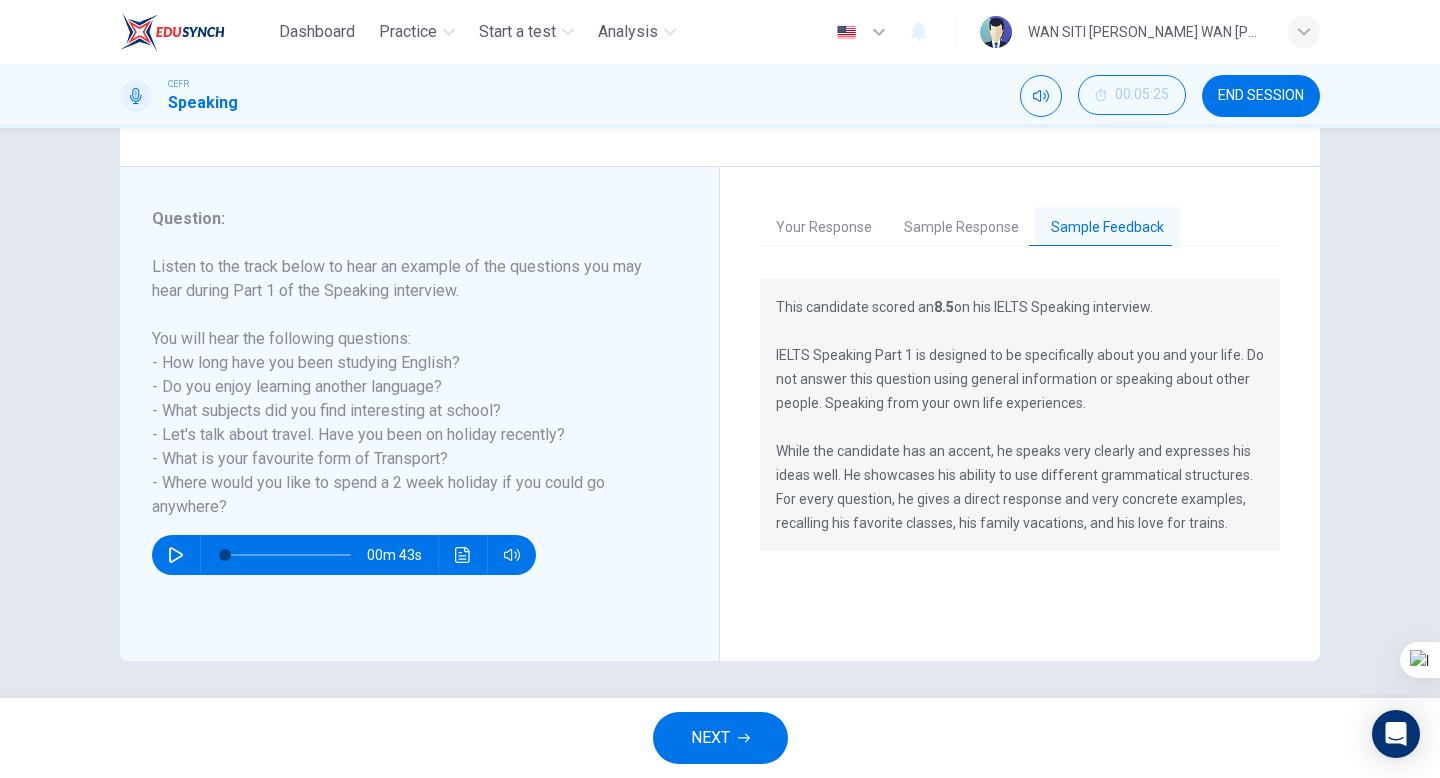 scroll, scrollTop: 205, scrollLeft: 0, axis: vertical 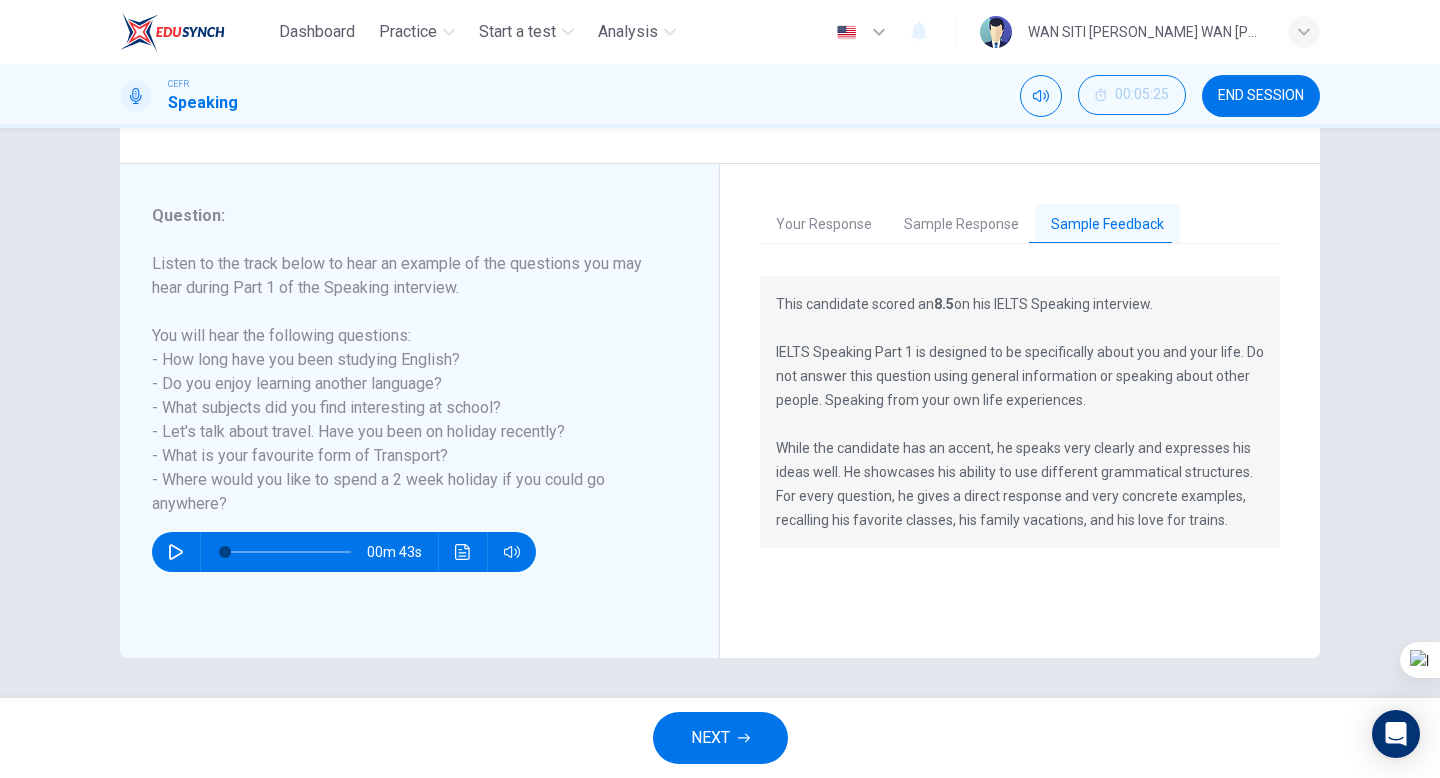 click on "Your Response" at bounding box center [824, 225] 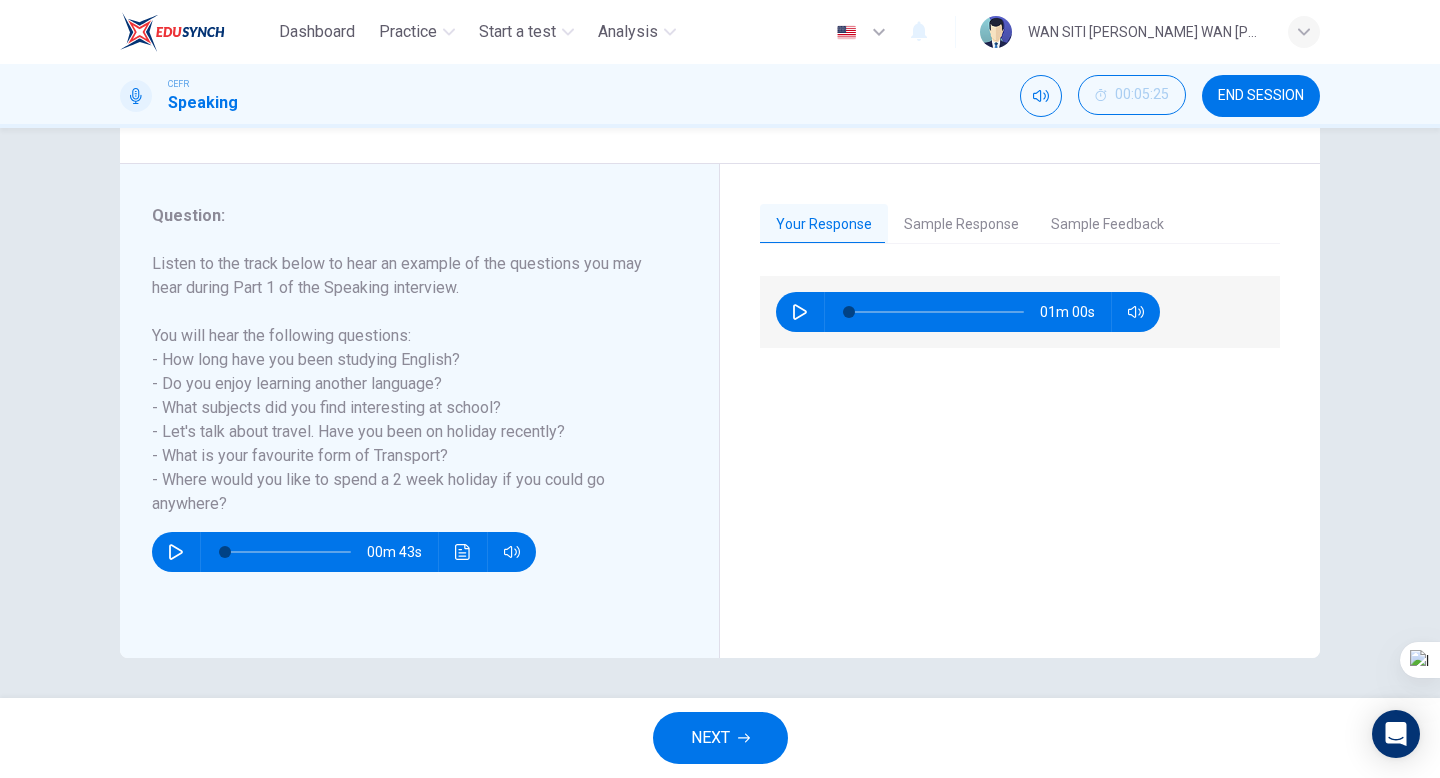 click 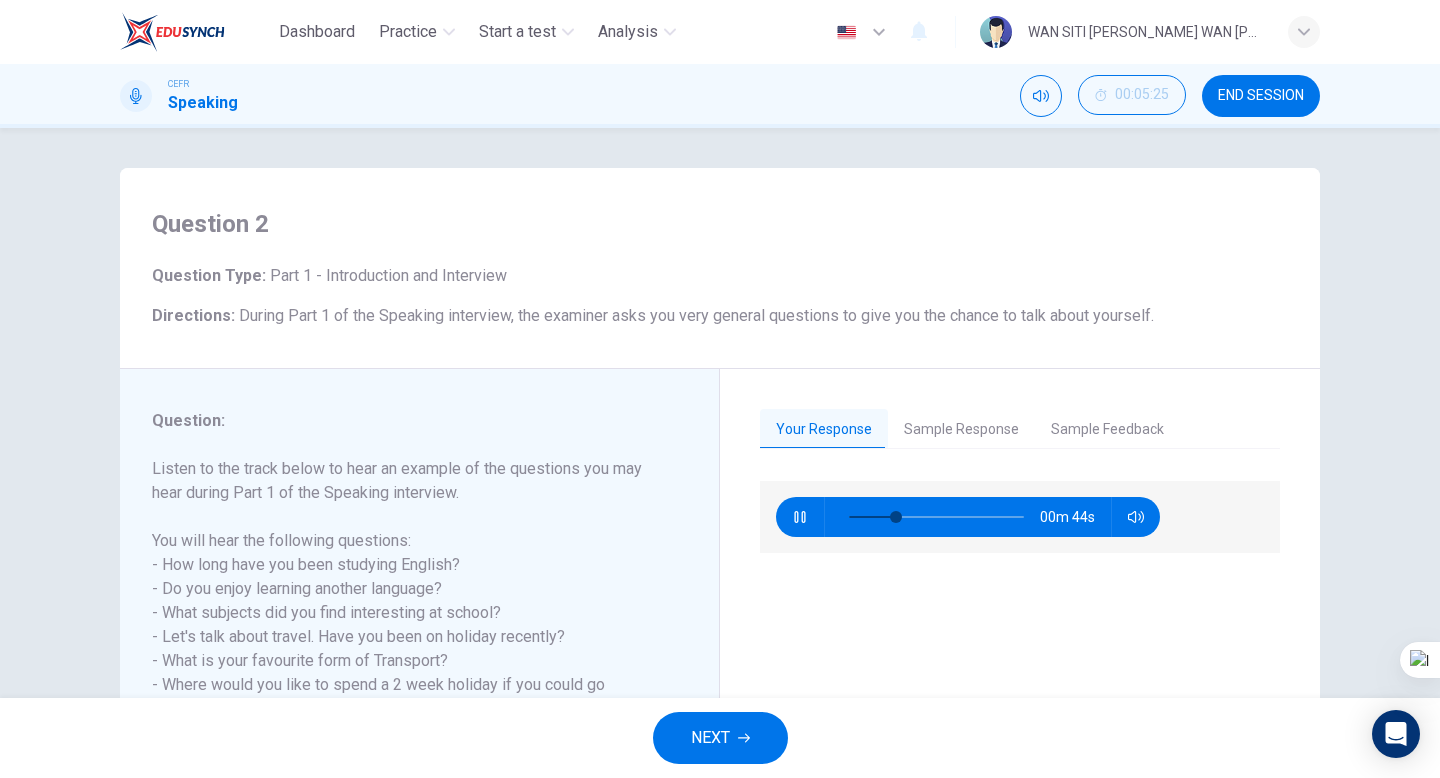 scroll, scrollTop: 205, scrollLeft: 0, axis: vertical 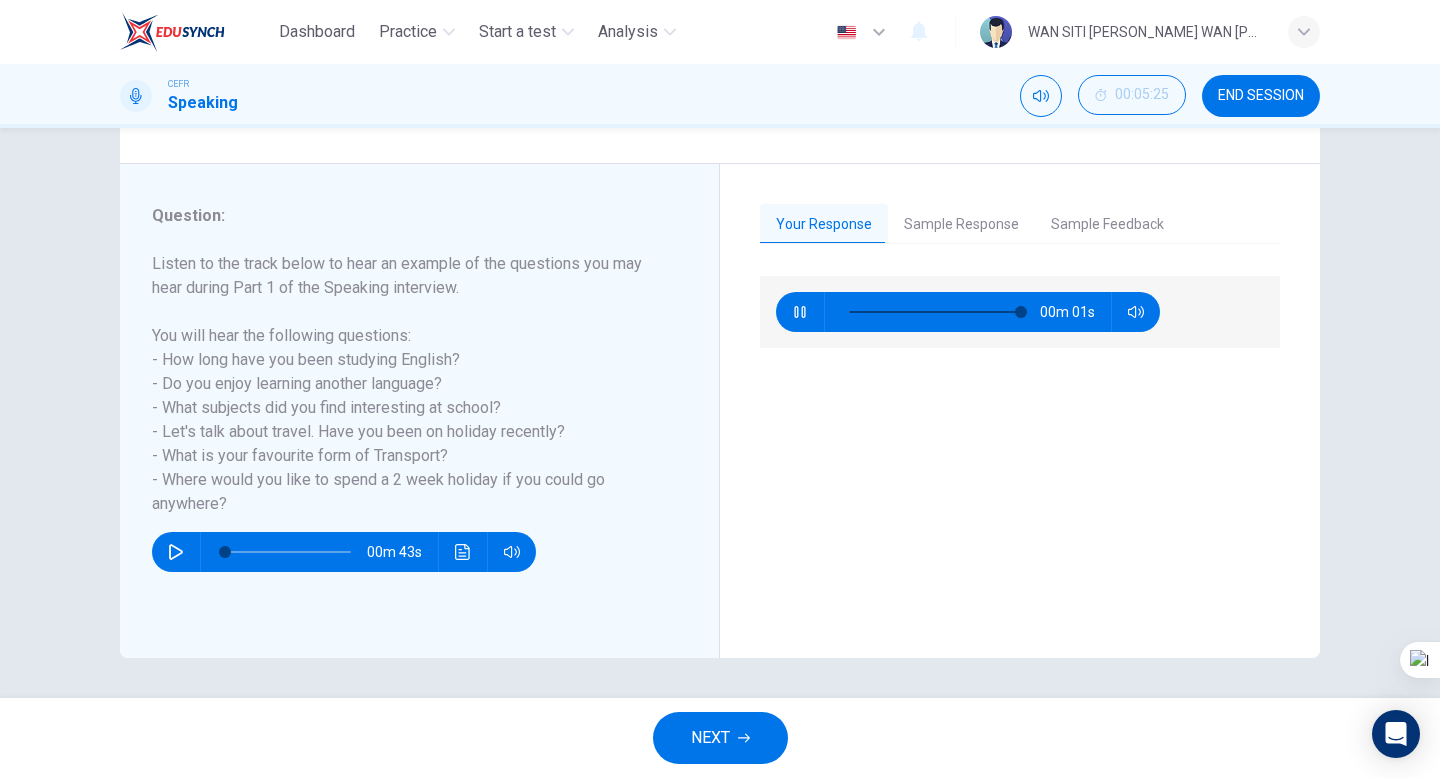 type on "0" 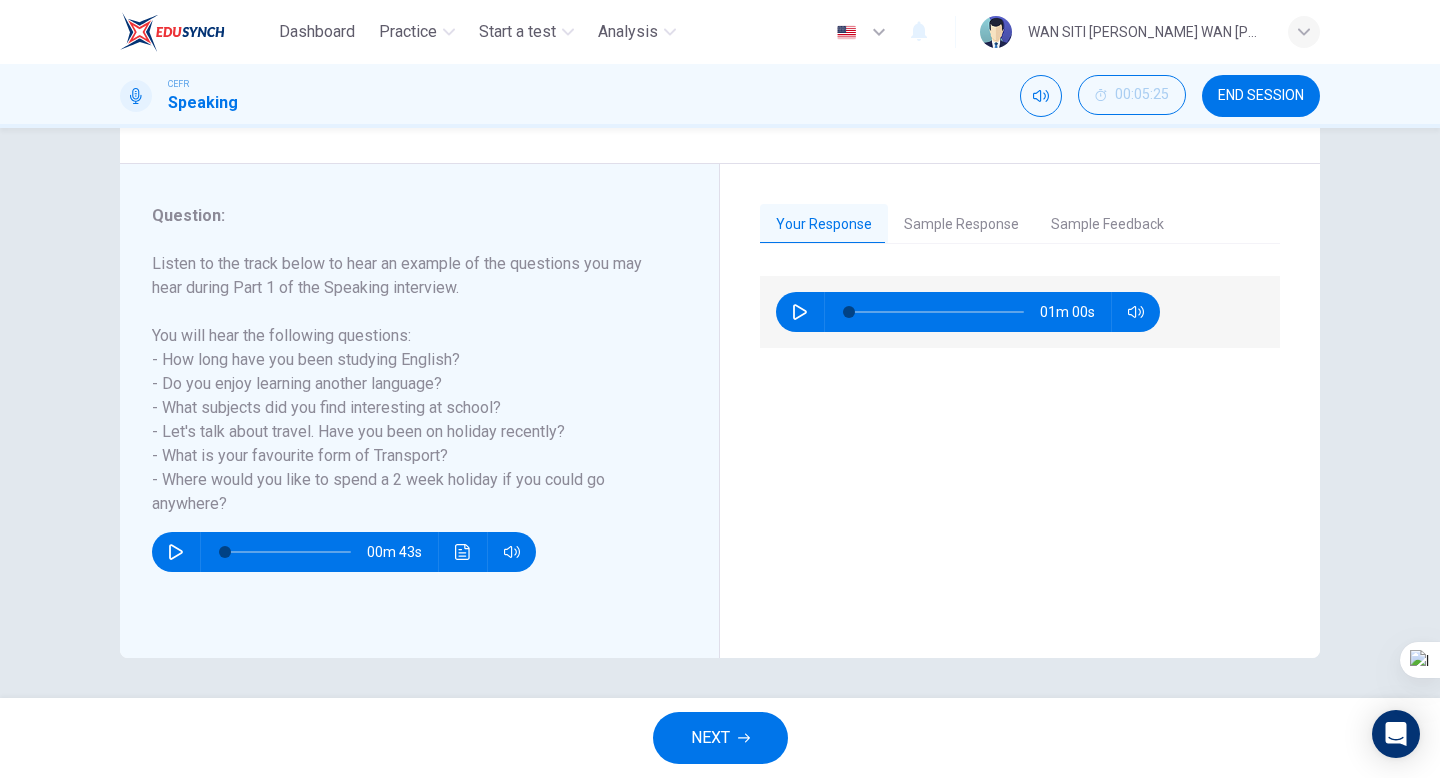click on "NEXT" at bounding box center [720, 738] 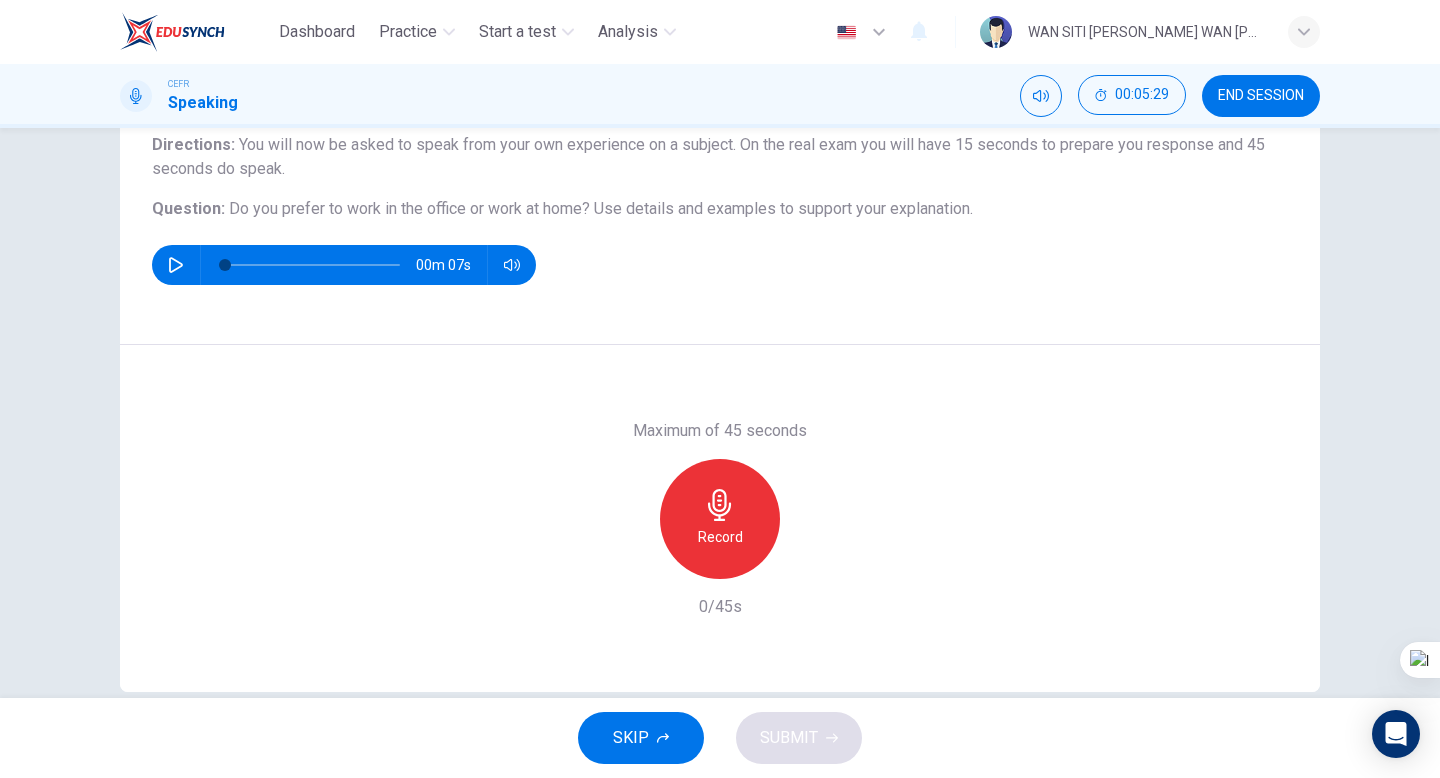 scroll, scrollTop: 176, scrollLeft: 0, axis: vertical 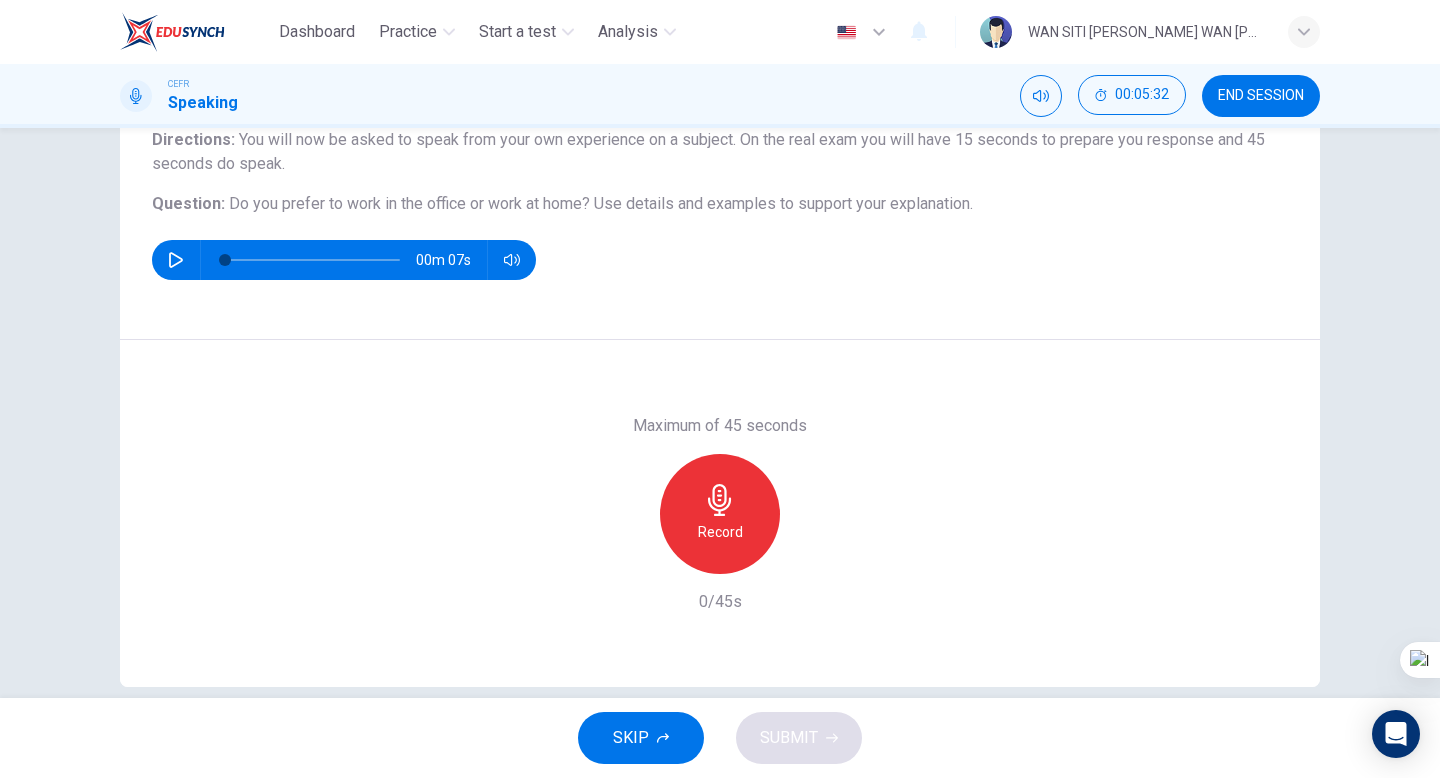 click on "Record" at bounding box center [720, 514] 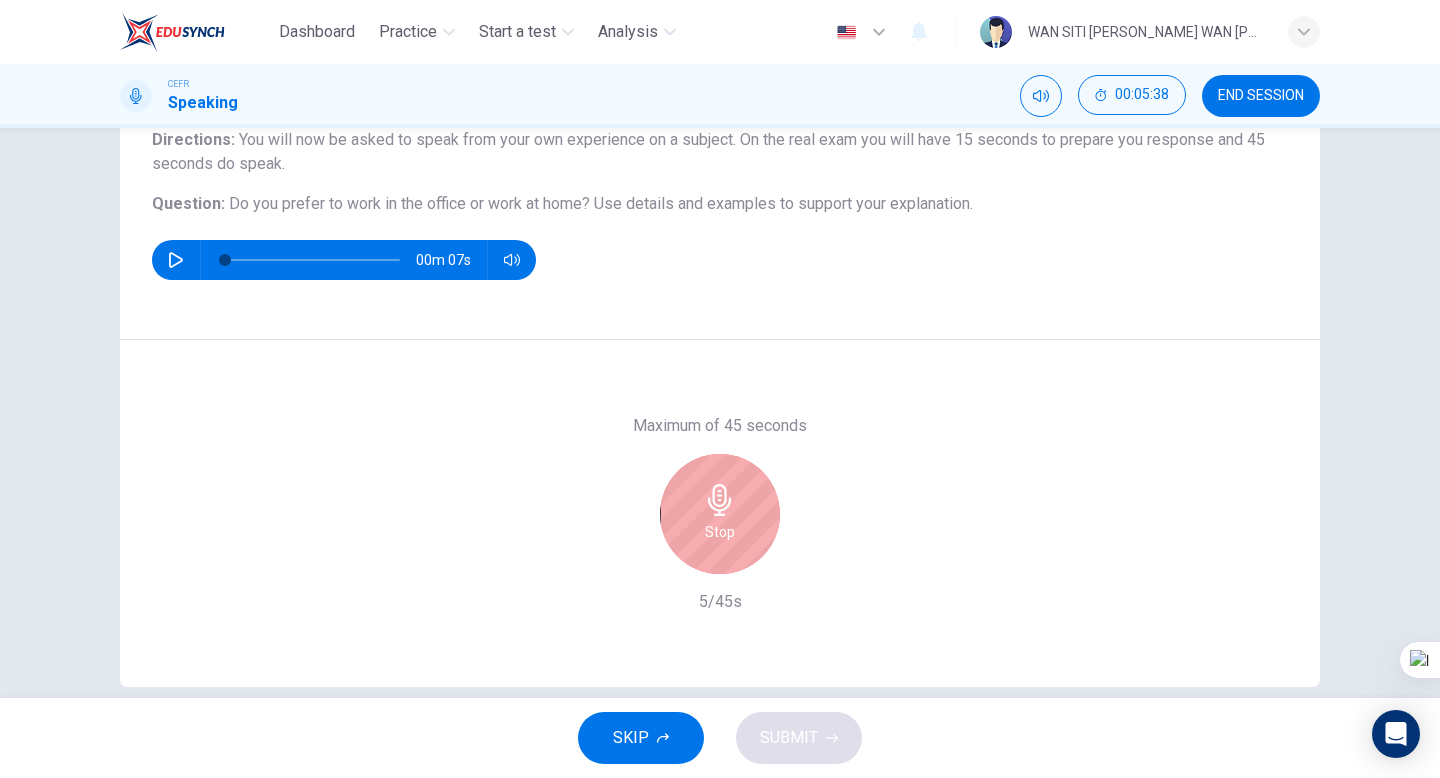 click on "Stop" at bounding box center (720, 514) 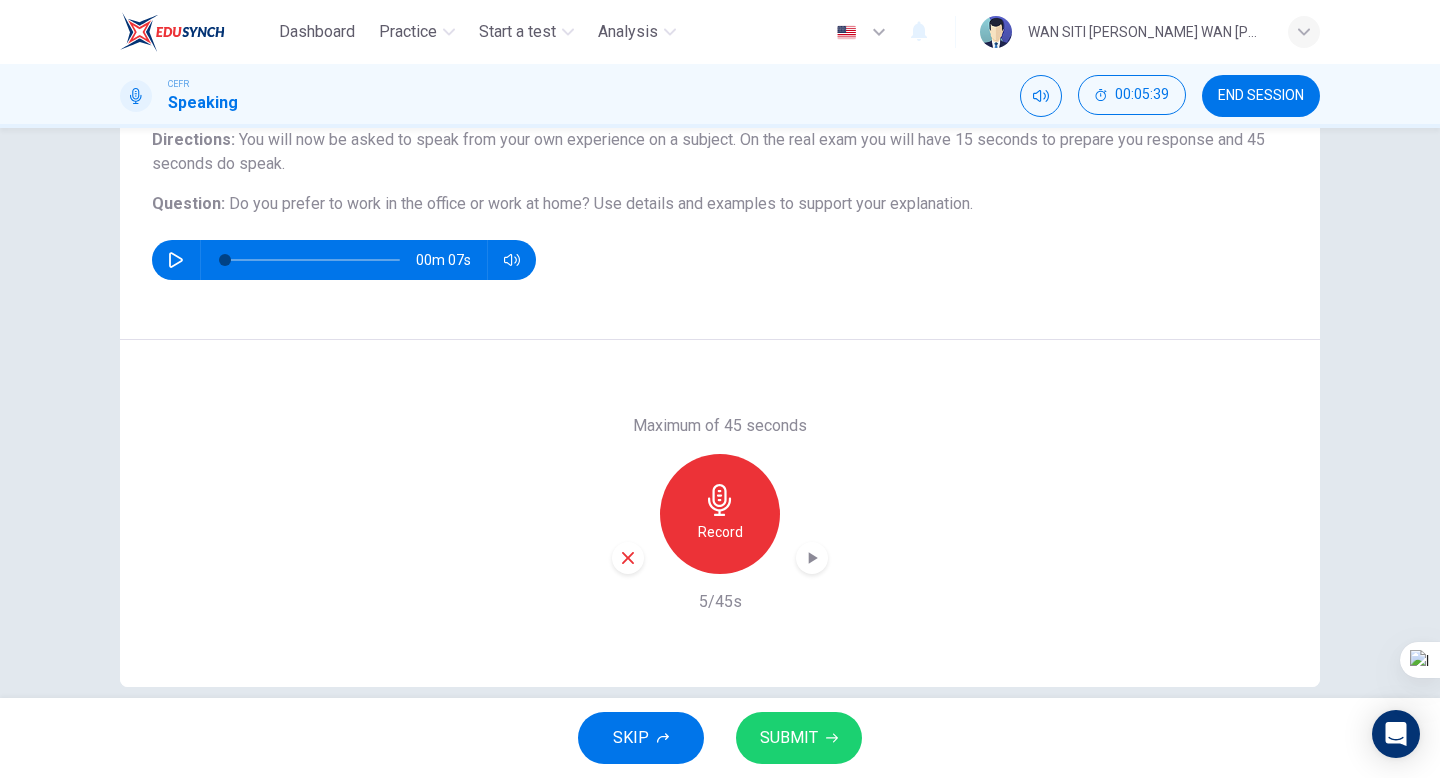click 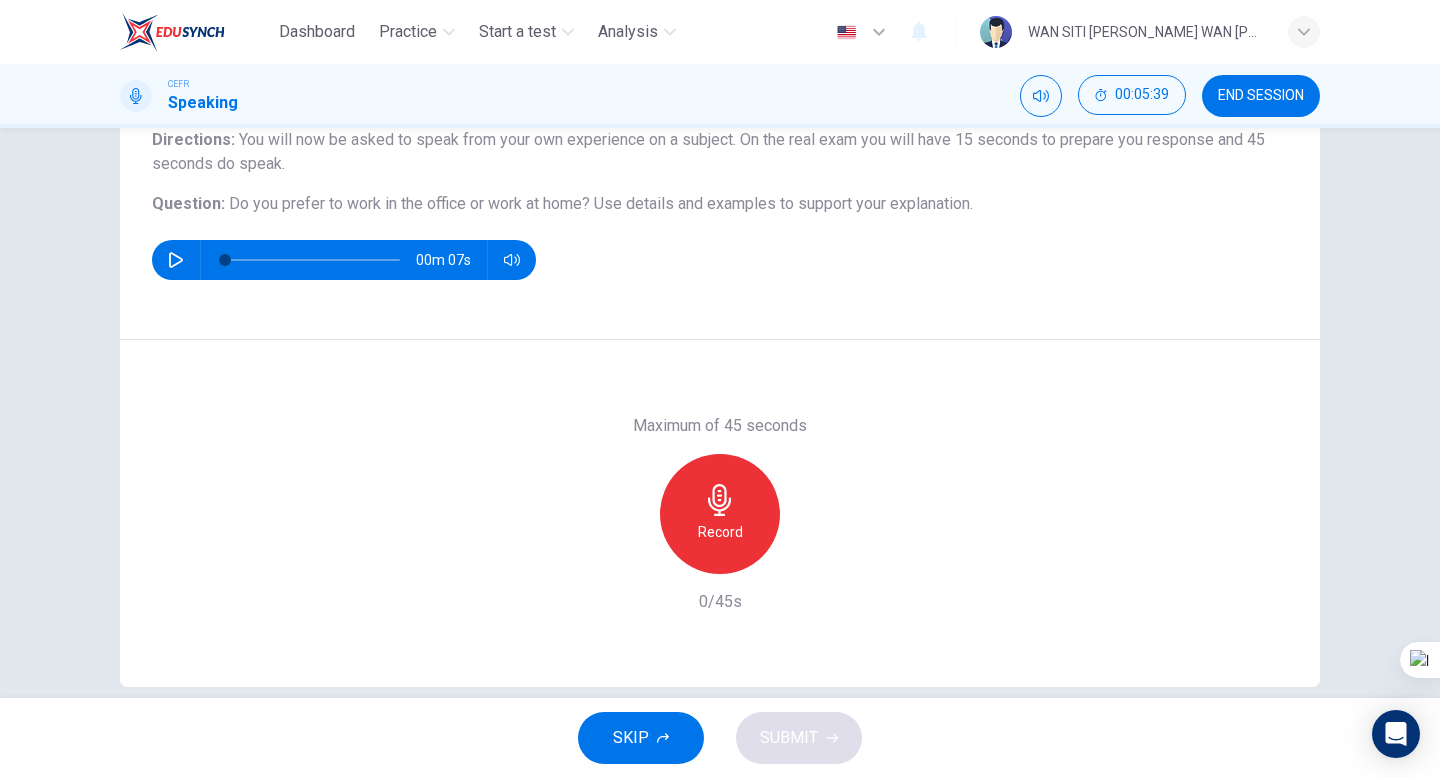 click on "Record" at bounding box center (720, 514) 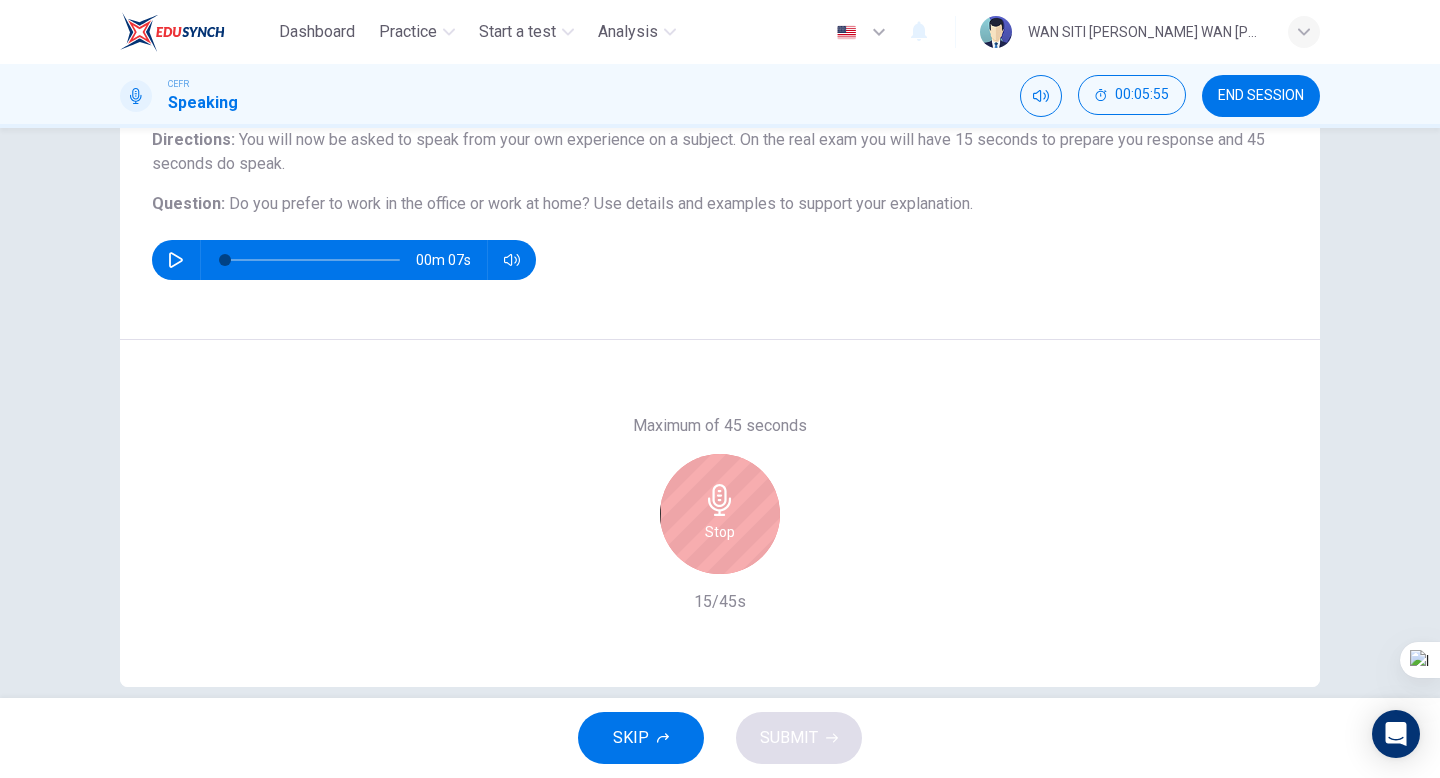 click on "Stop" at bounding box center (720, 514) 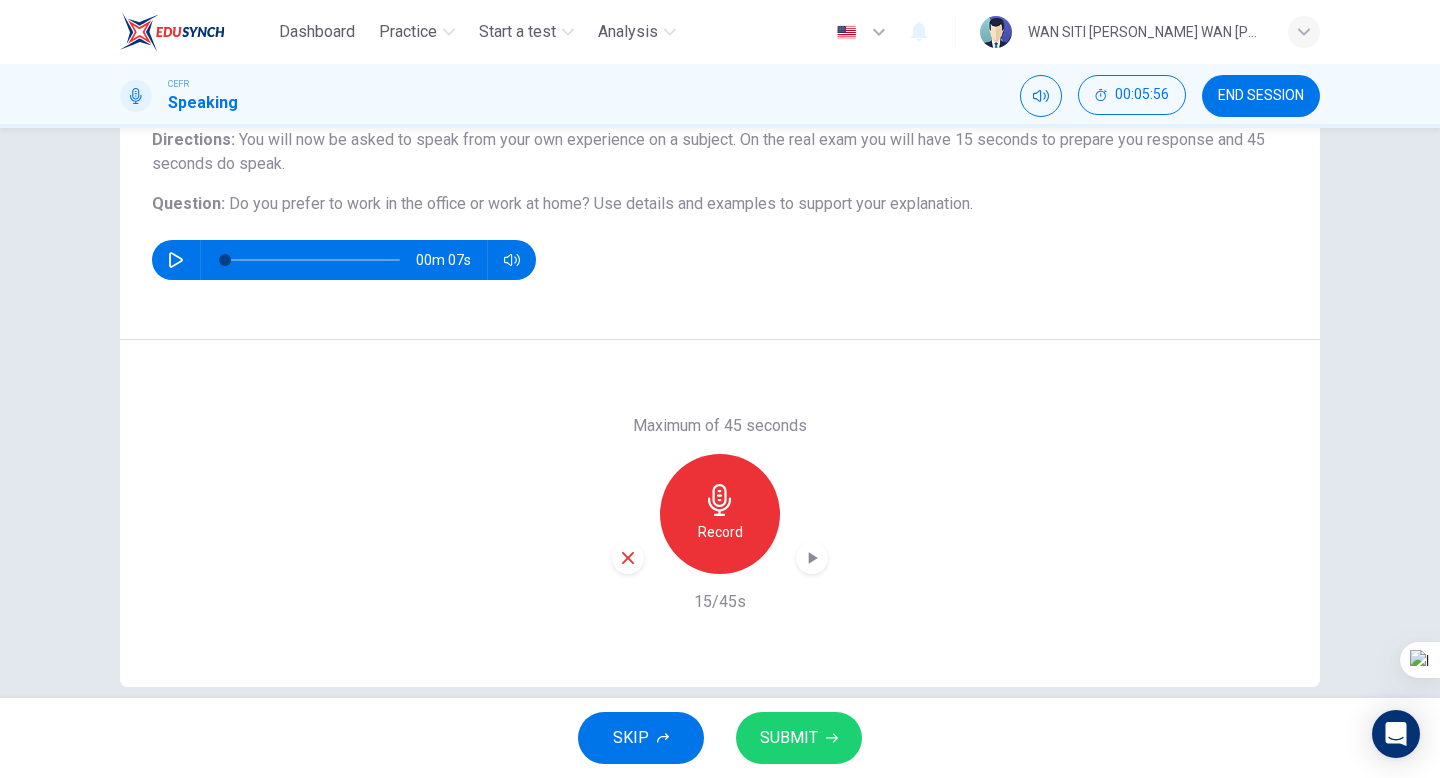click 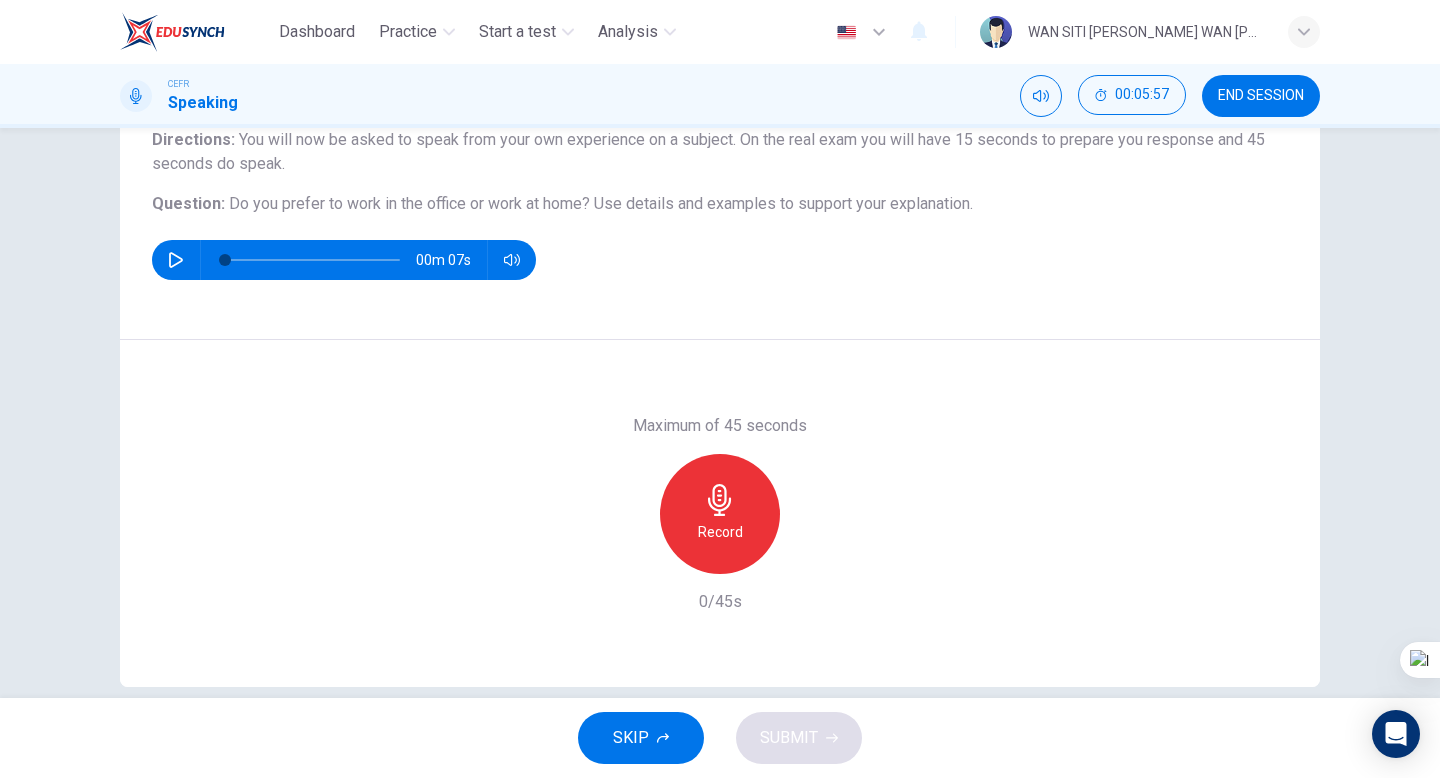 click on "Record" at bounding box center (720, 532) 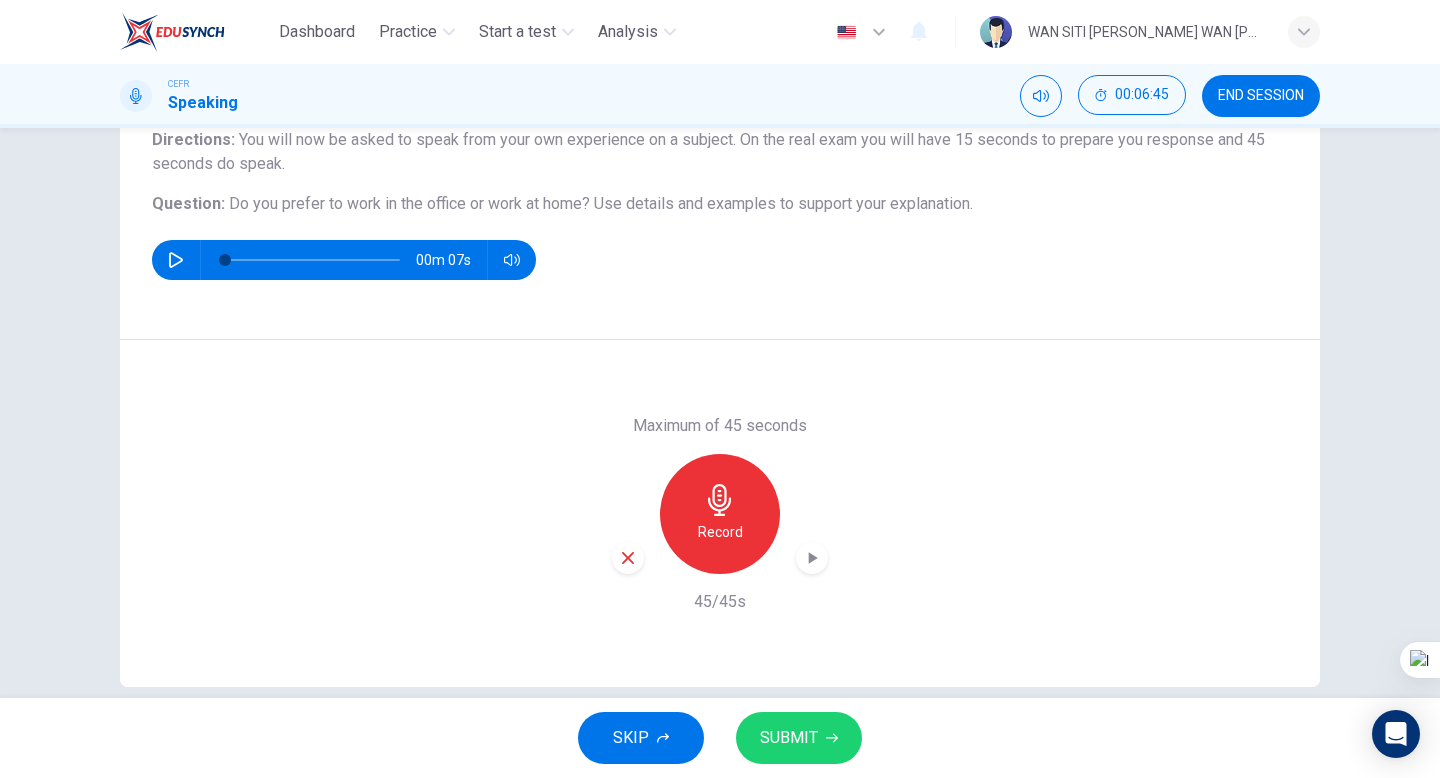 click on "Maximum of 45 seconds Record 45/45s" at bounding box center [720, 513] 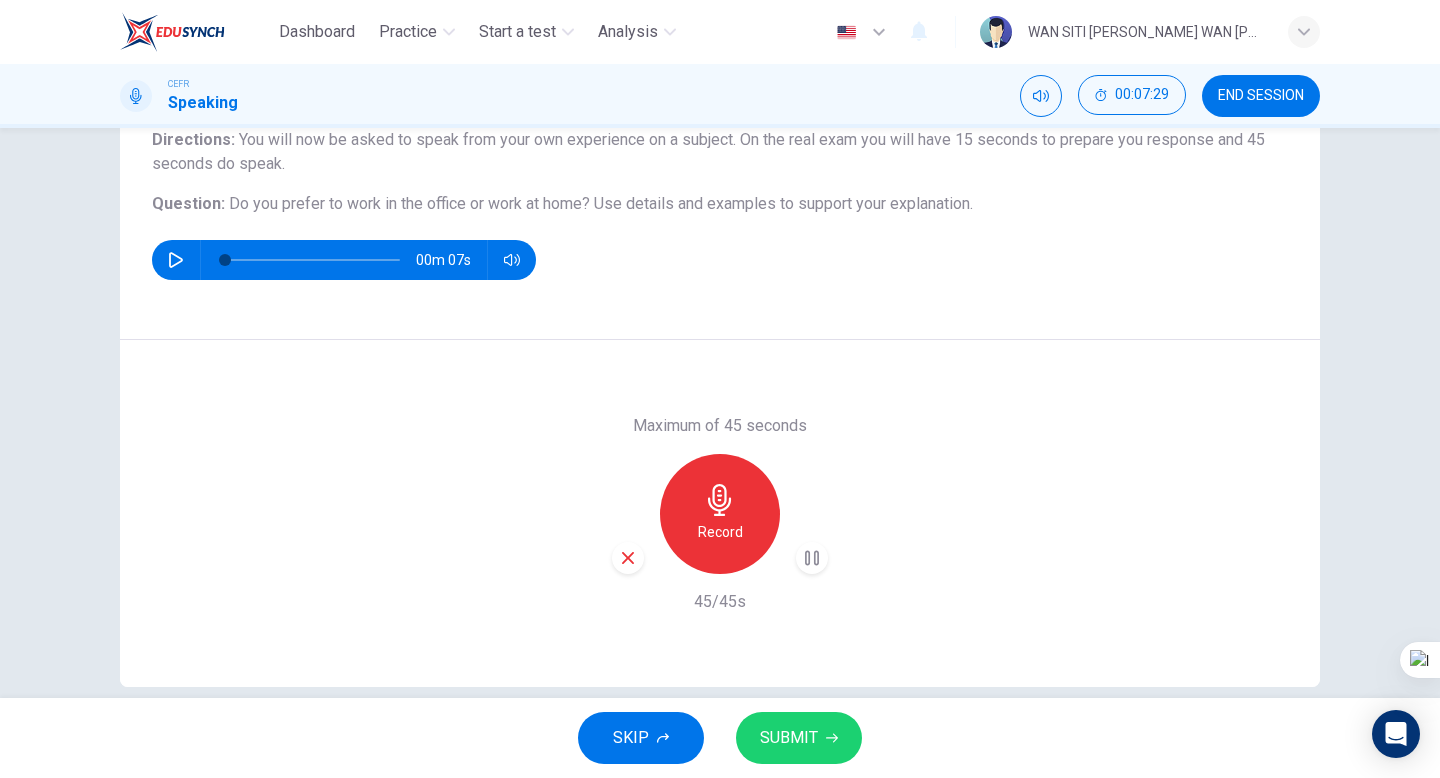 scroll, scrollTop: 205, scrollLeft: 0, axis: vertical 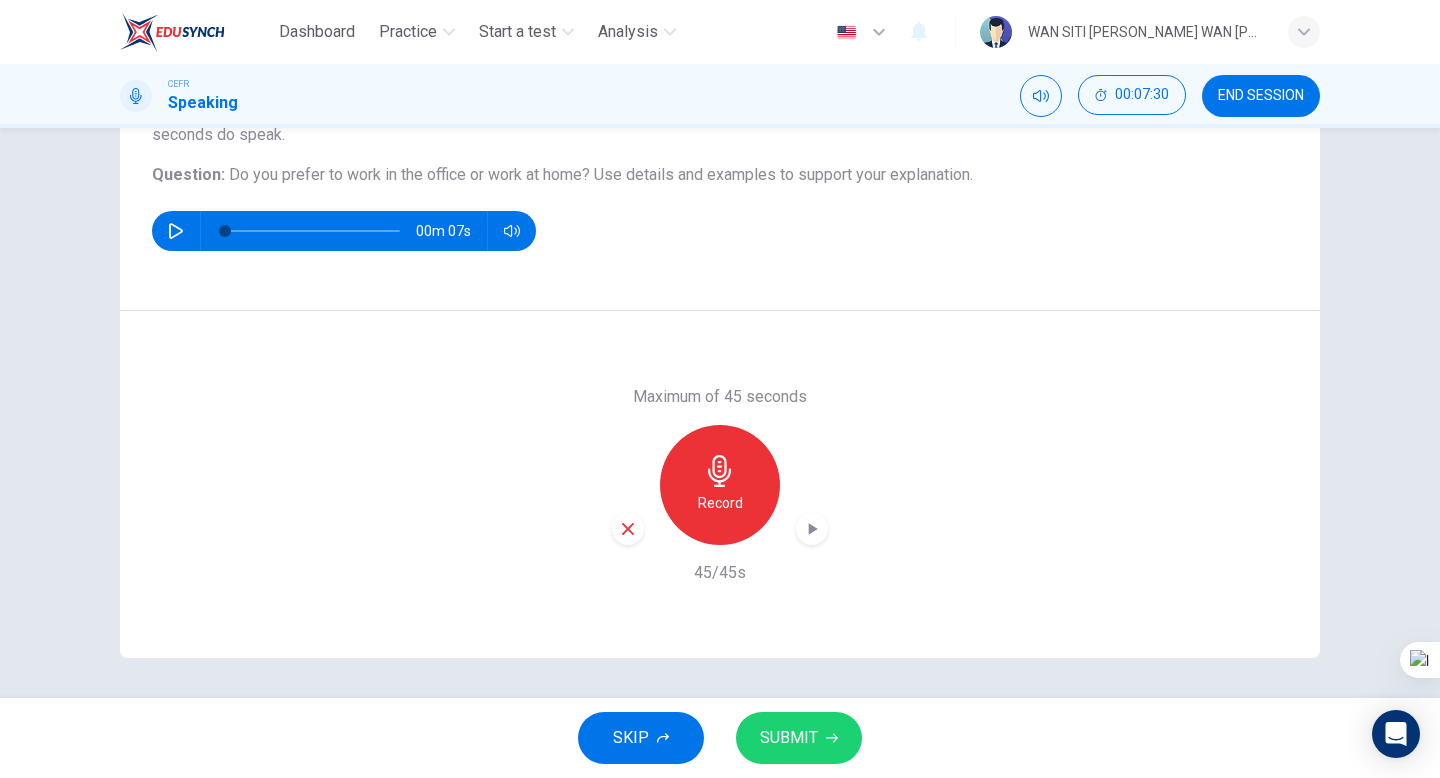 click on "SUBMIT" at bounding box center (799, 738) 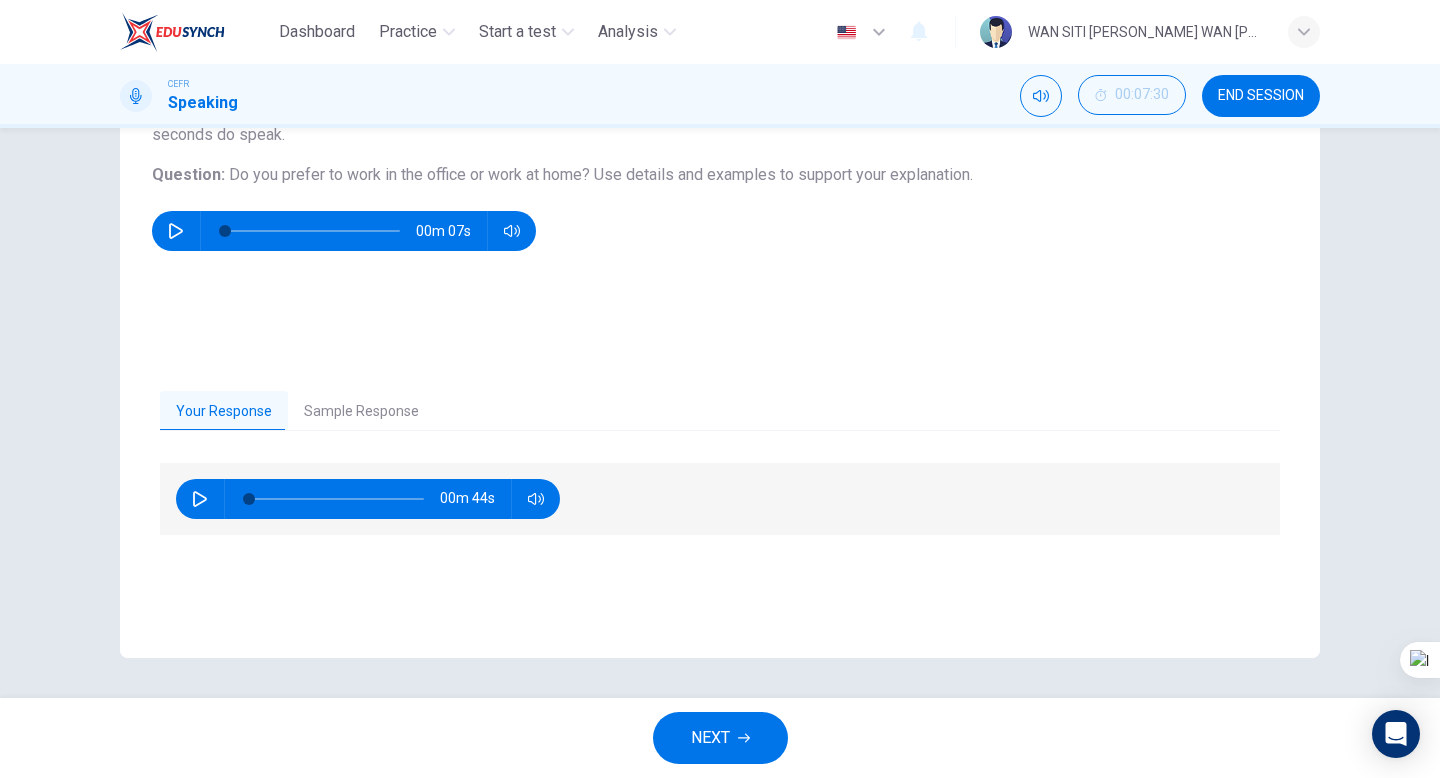 click on "Sample Response" at bounding box center [361, 412] 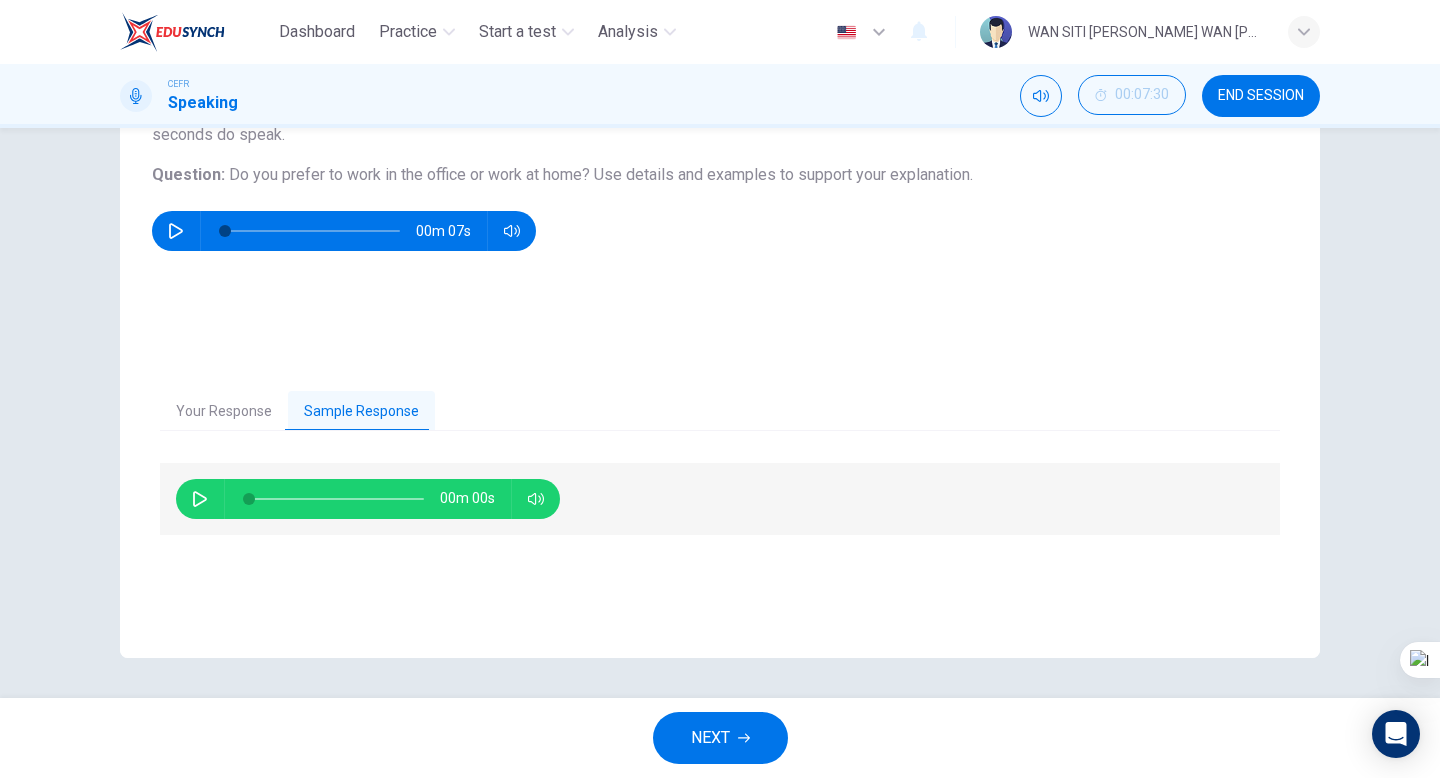 click 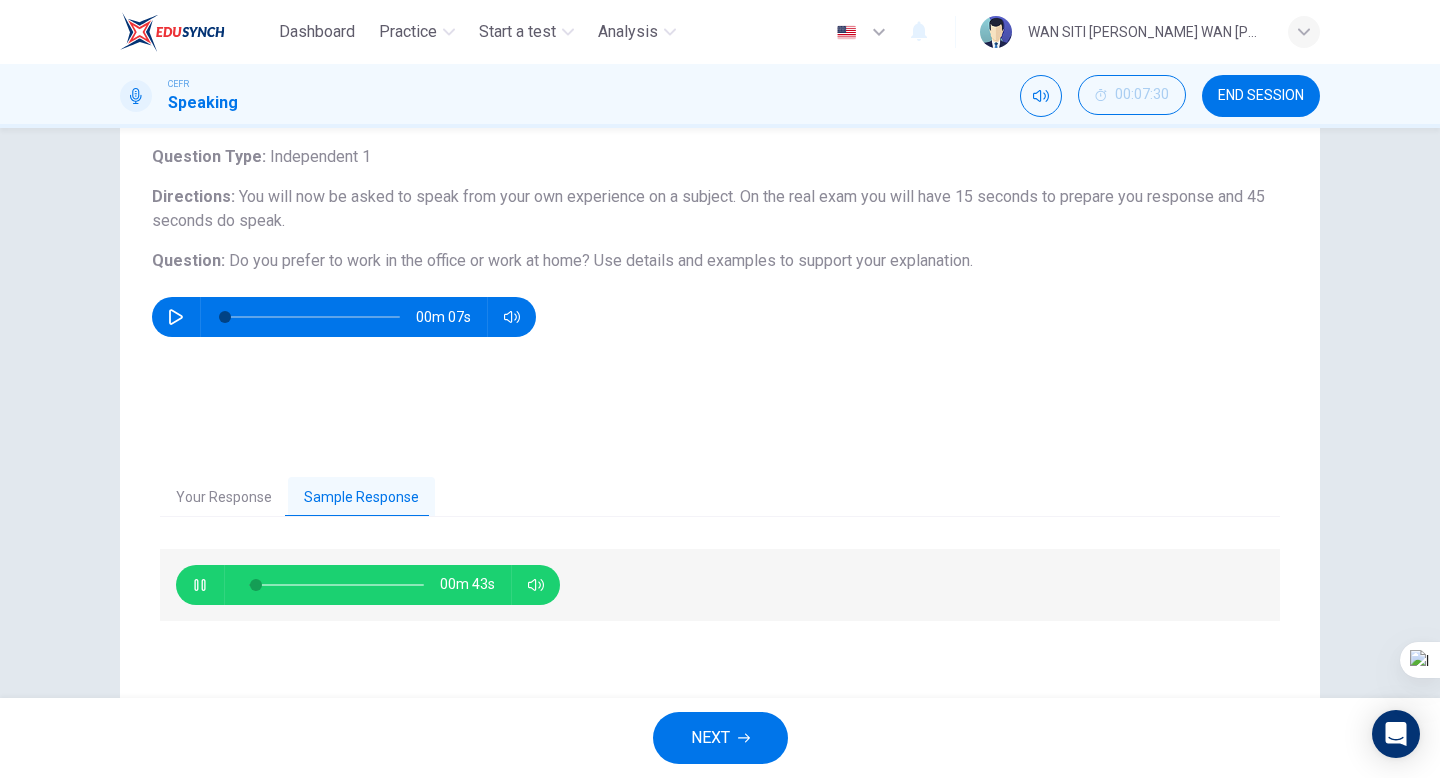 scroll, scrollTop: 205, scrollLeft: 0, axis: vertical 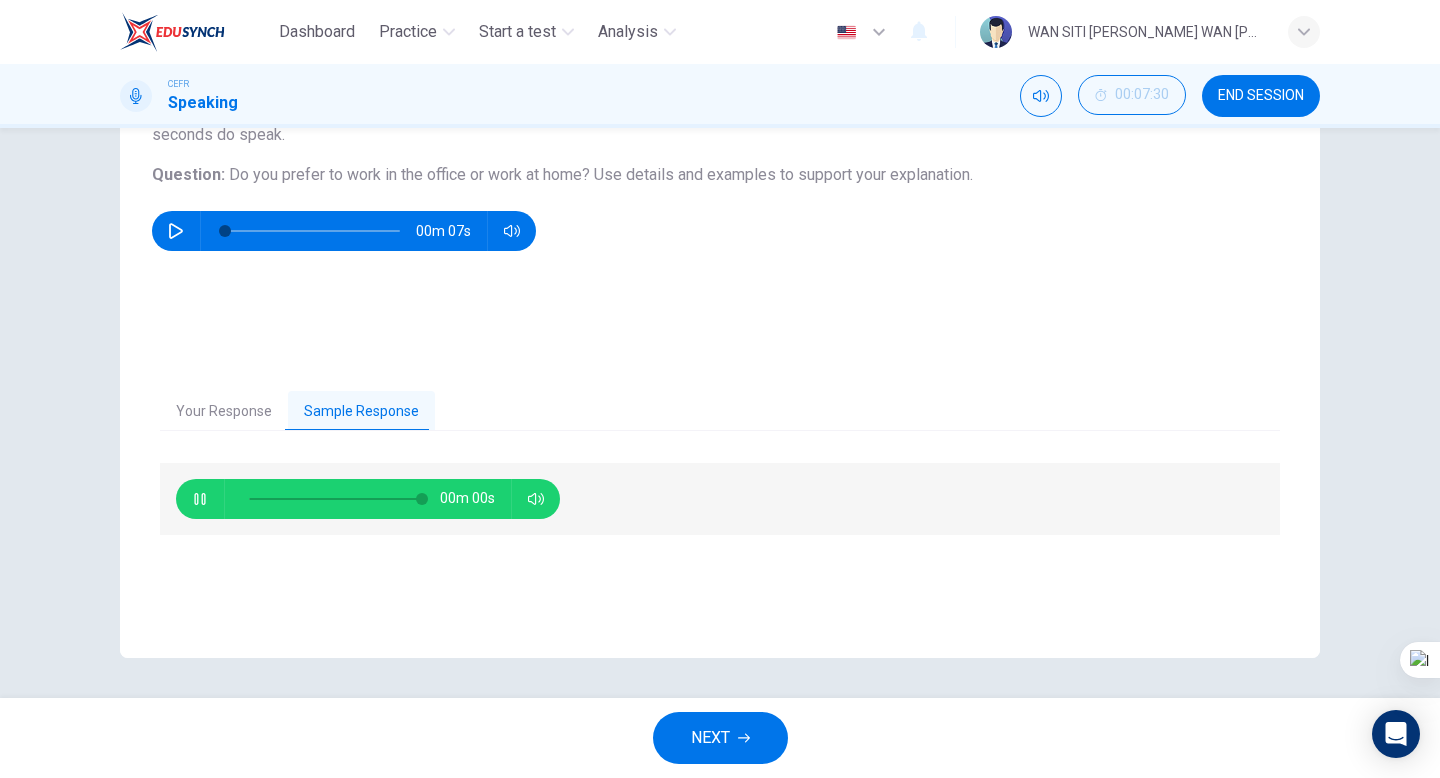 type on "0" 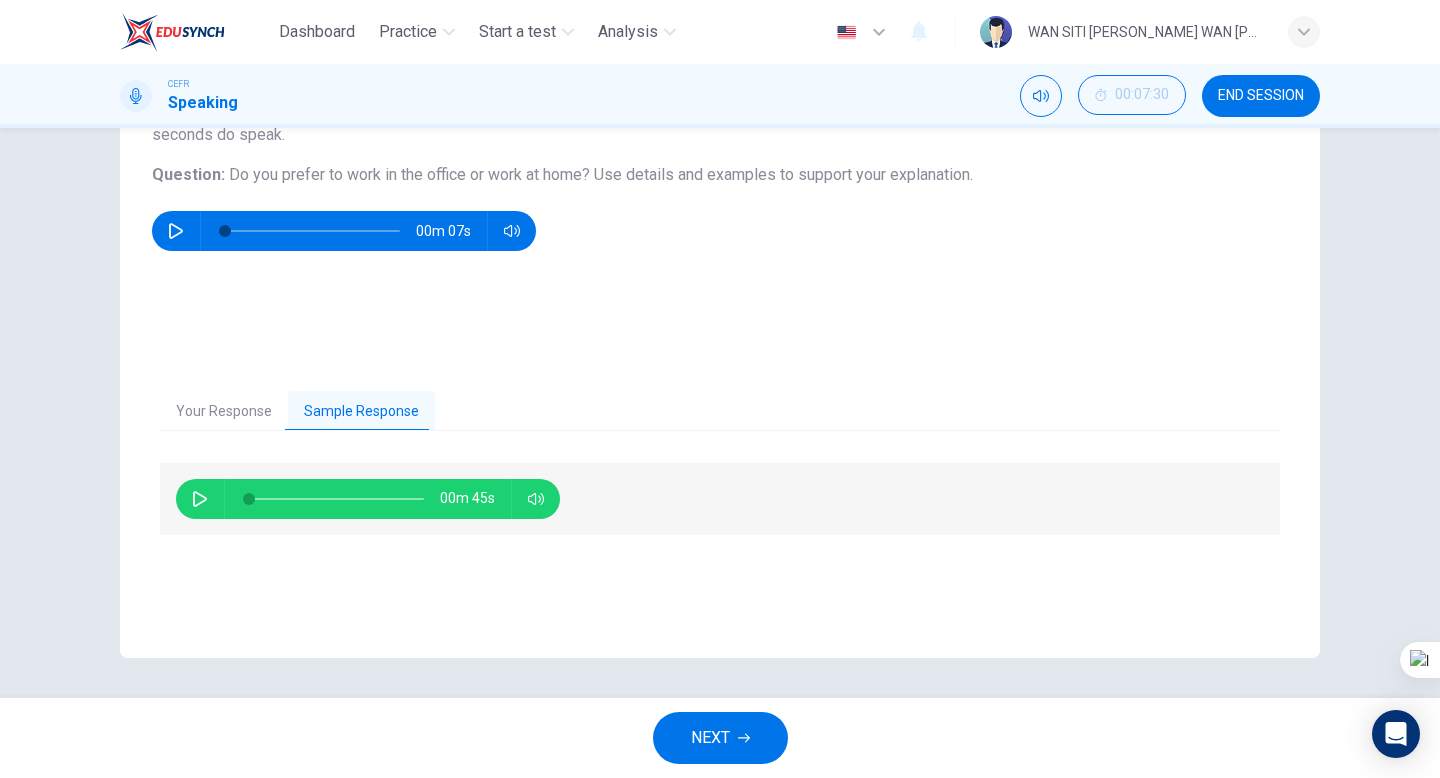 click on "NEXT" at bounding box center (710, 738) 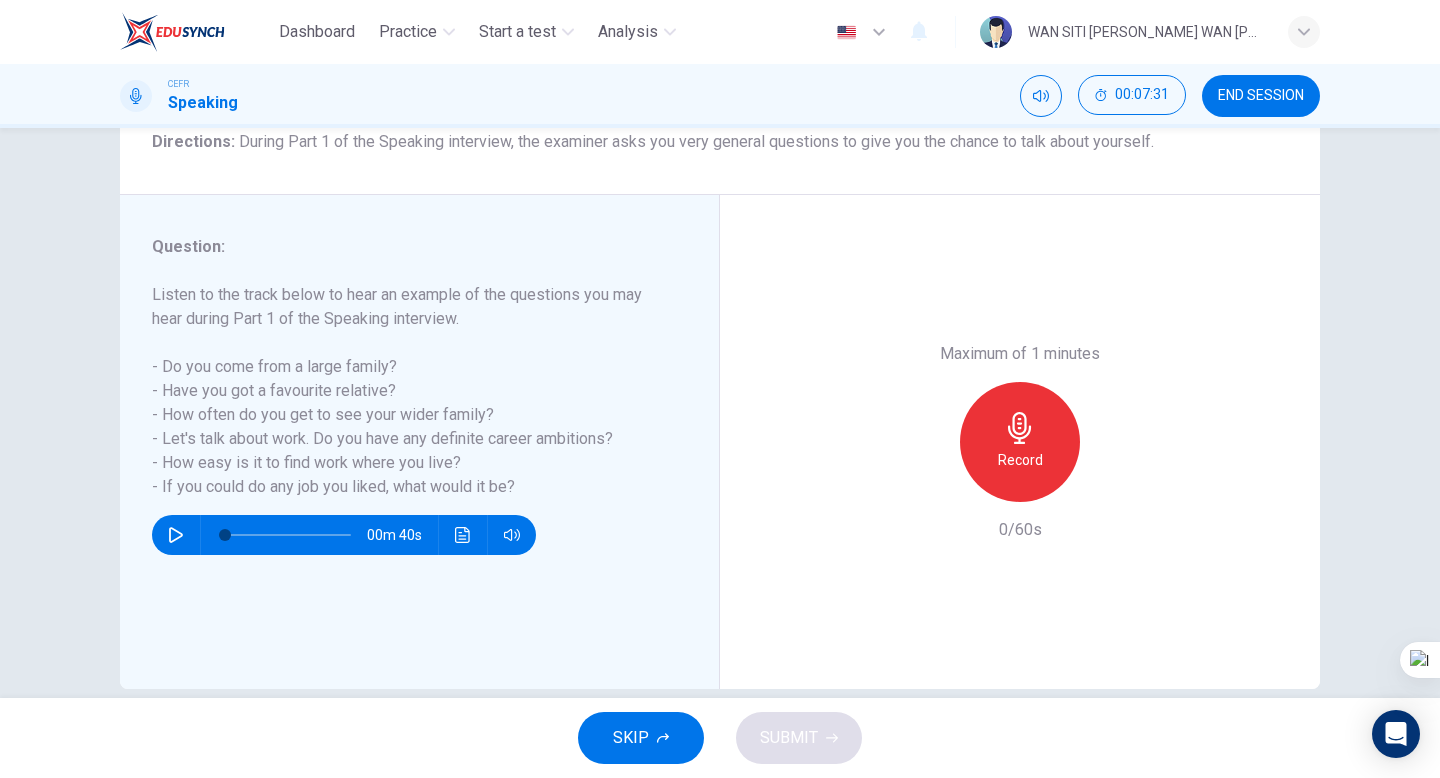 scroll, scrollTop: 205, scrollLeft: 0, axis: vertical 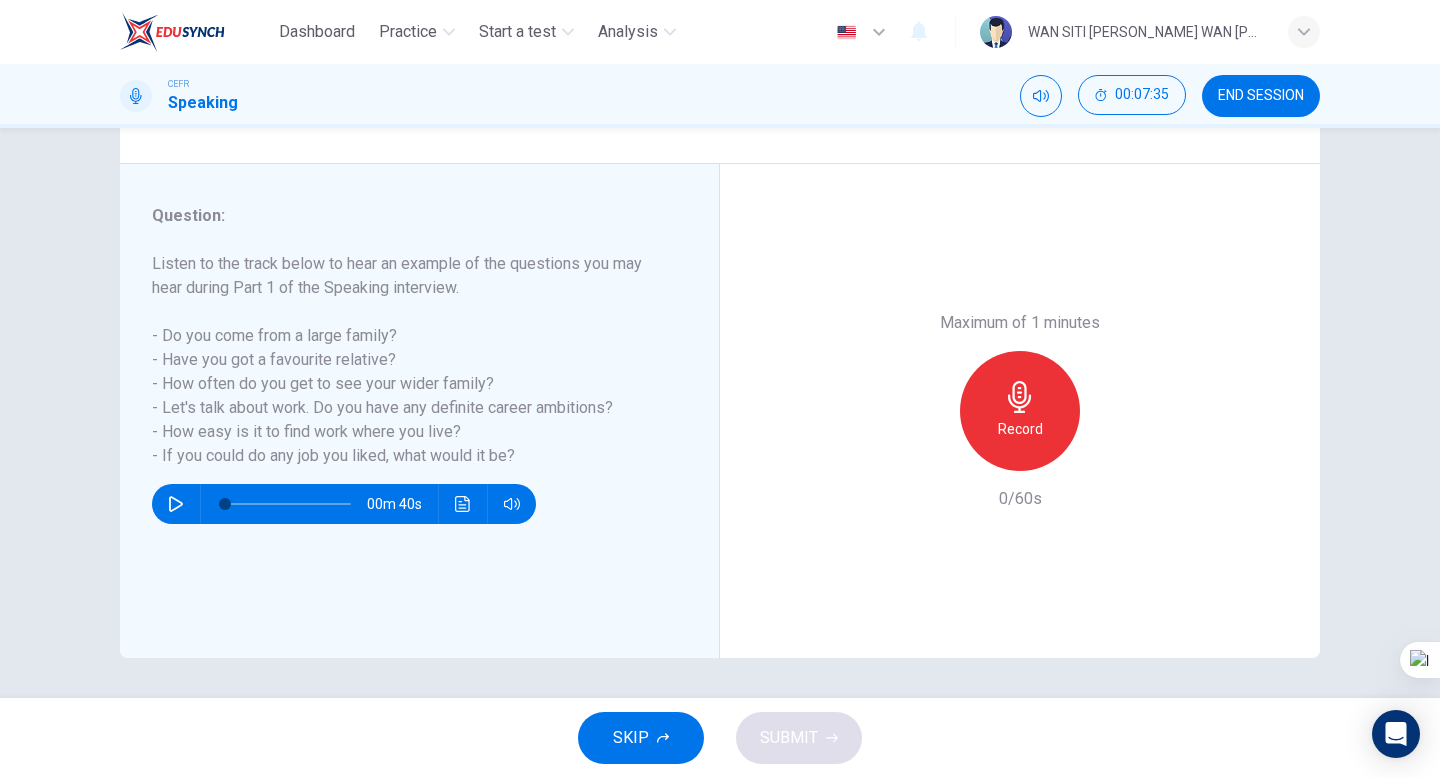 click on "Record" at bounding box center (1020, 411) 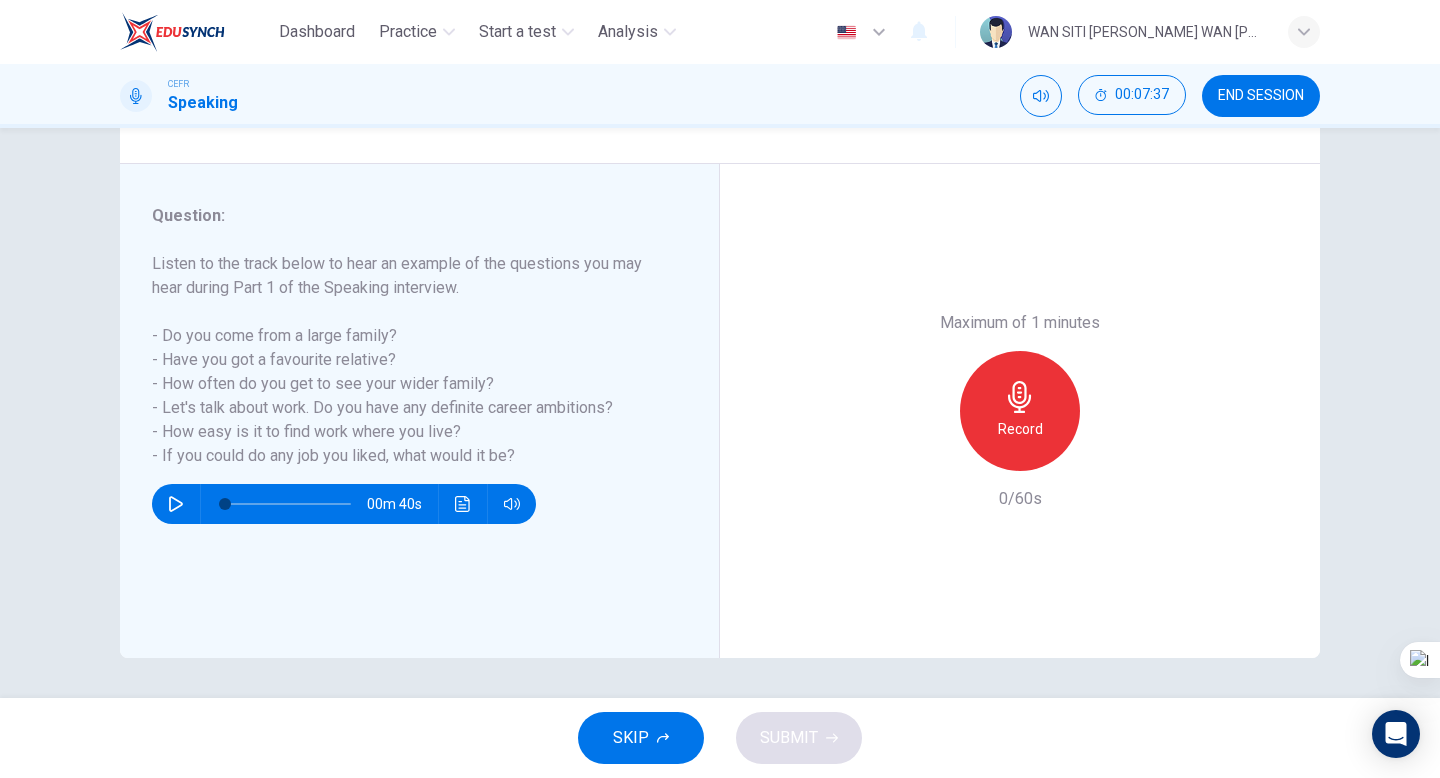 click on "Record" at bounding box center (1020, 411) 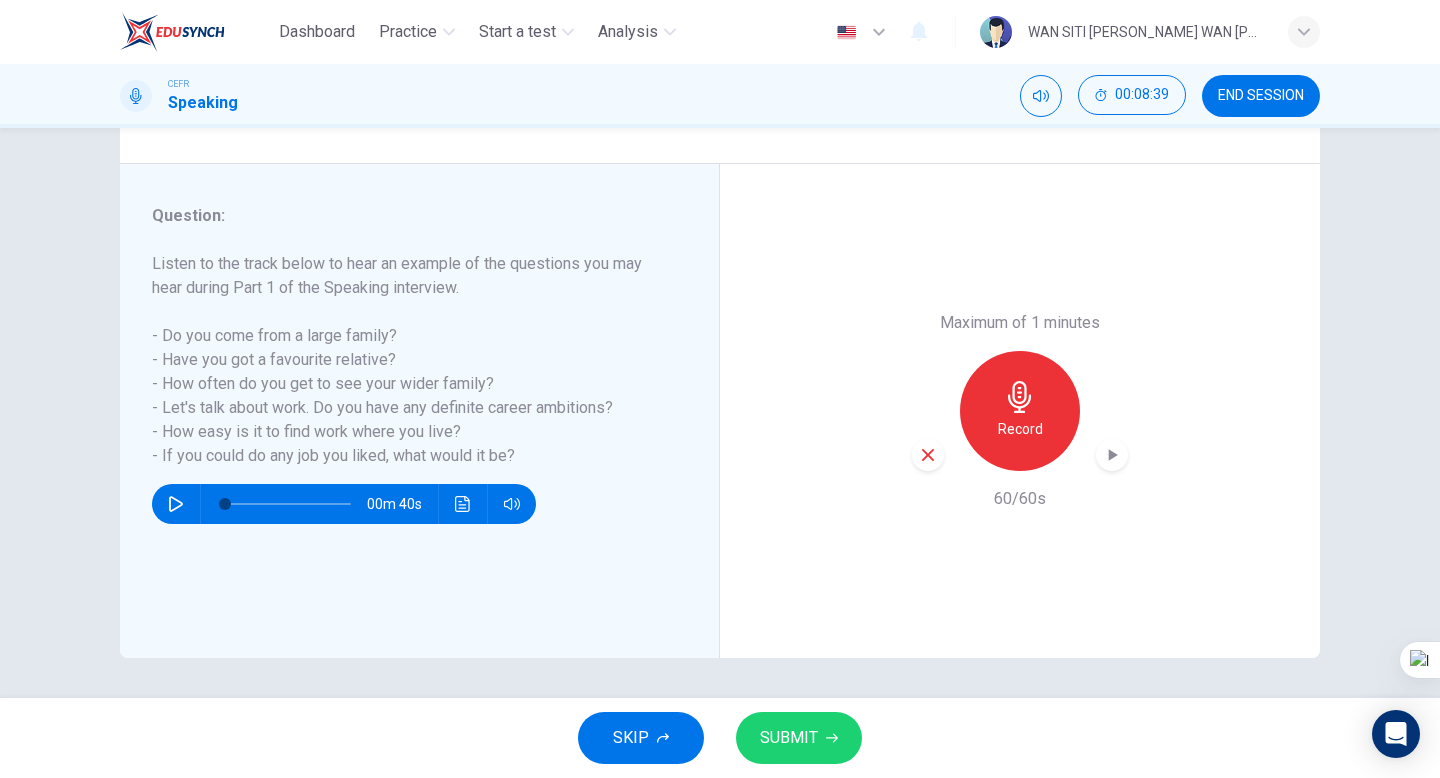 click on "SUBMIT" at bounding box center [799, 738] 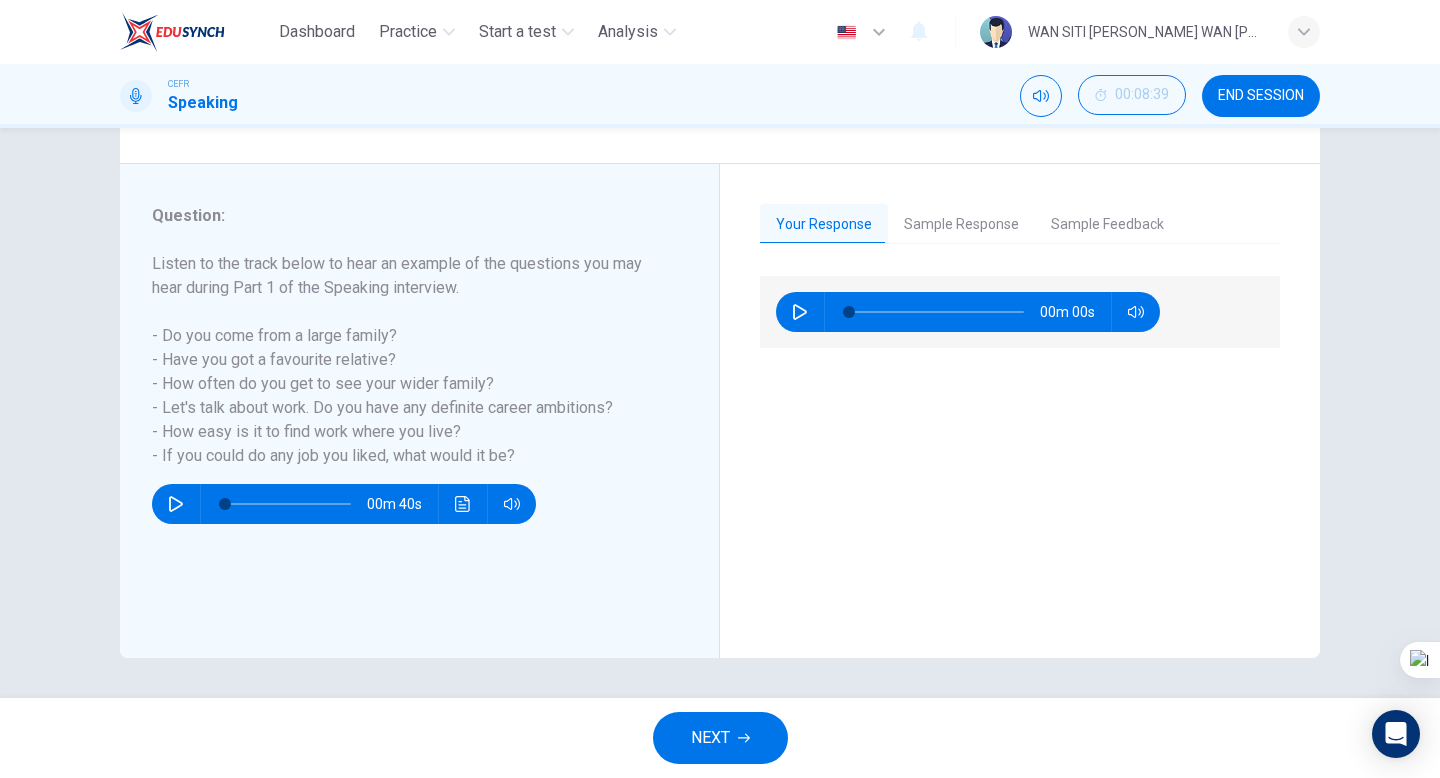 click at bounding box center [800, 312] 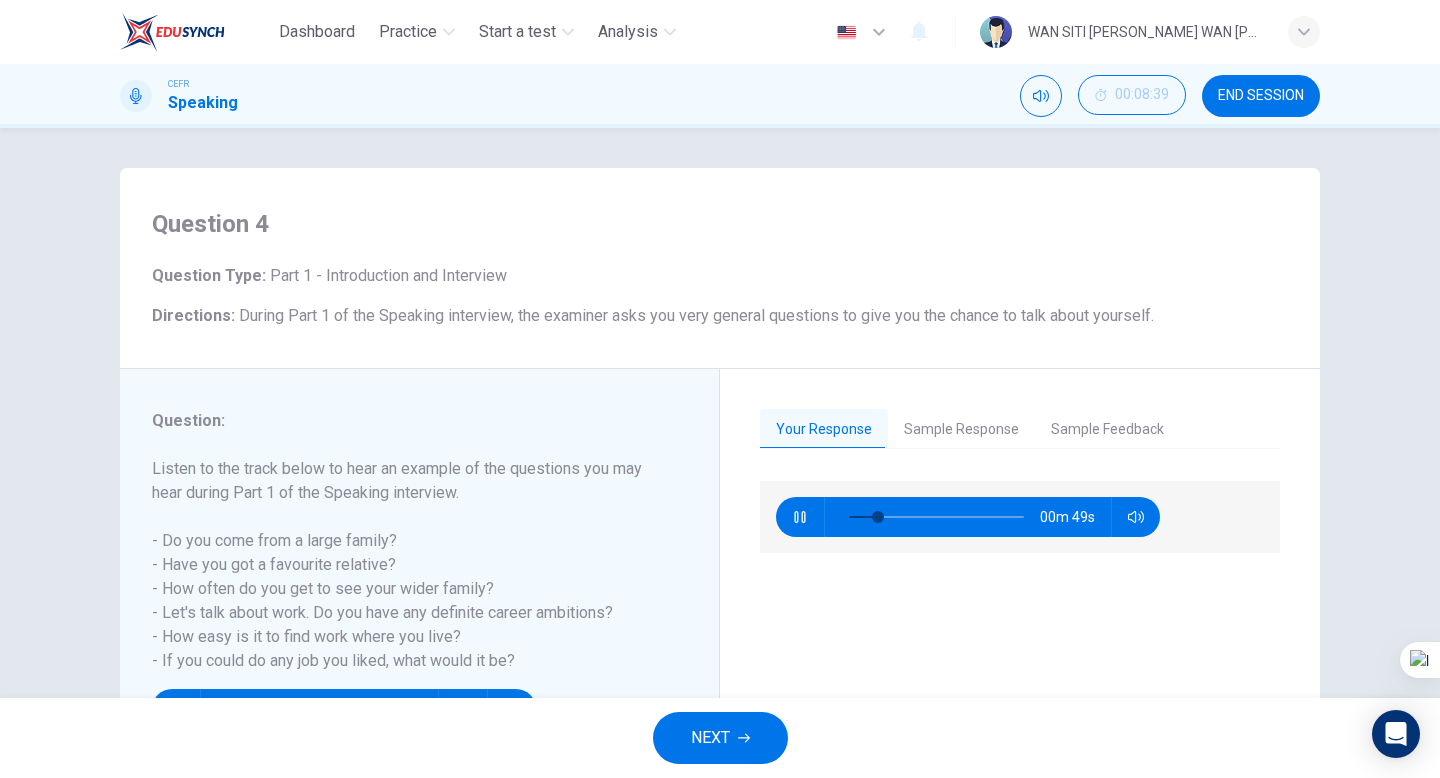 scroll, scrollTop: 205, scrollLeft: 0, axis: vertical 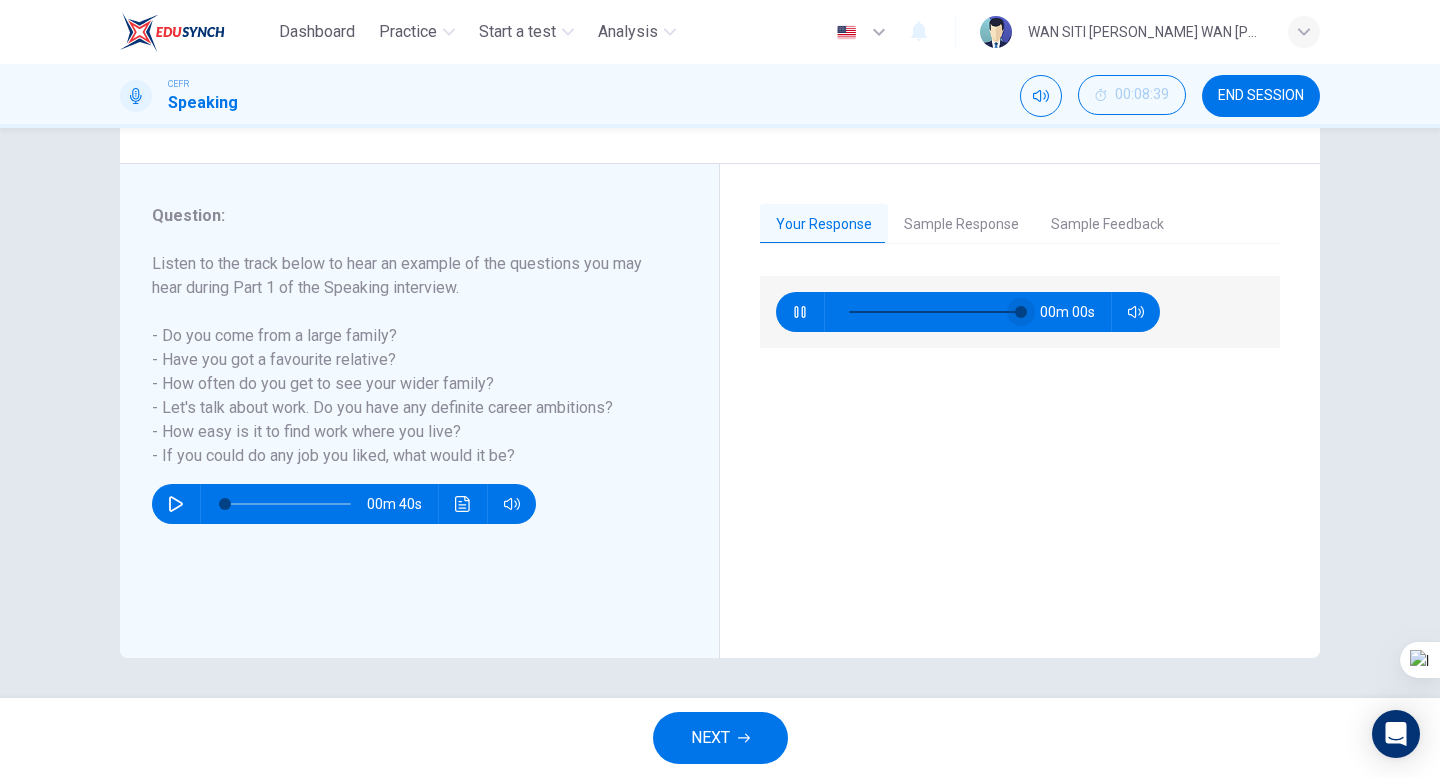 type on "0" 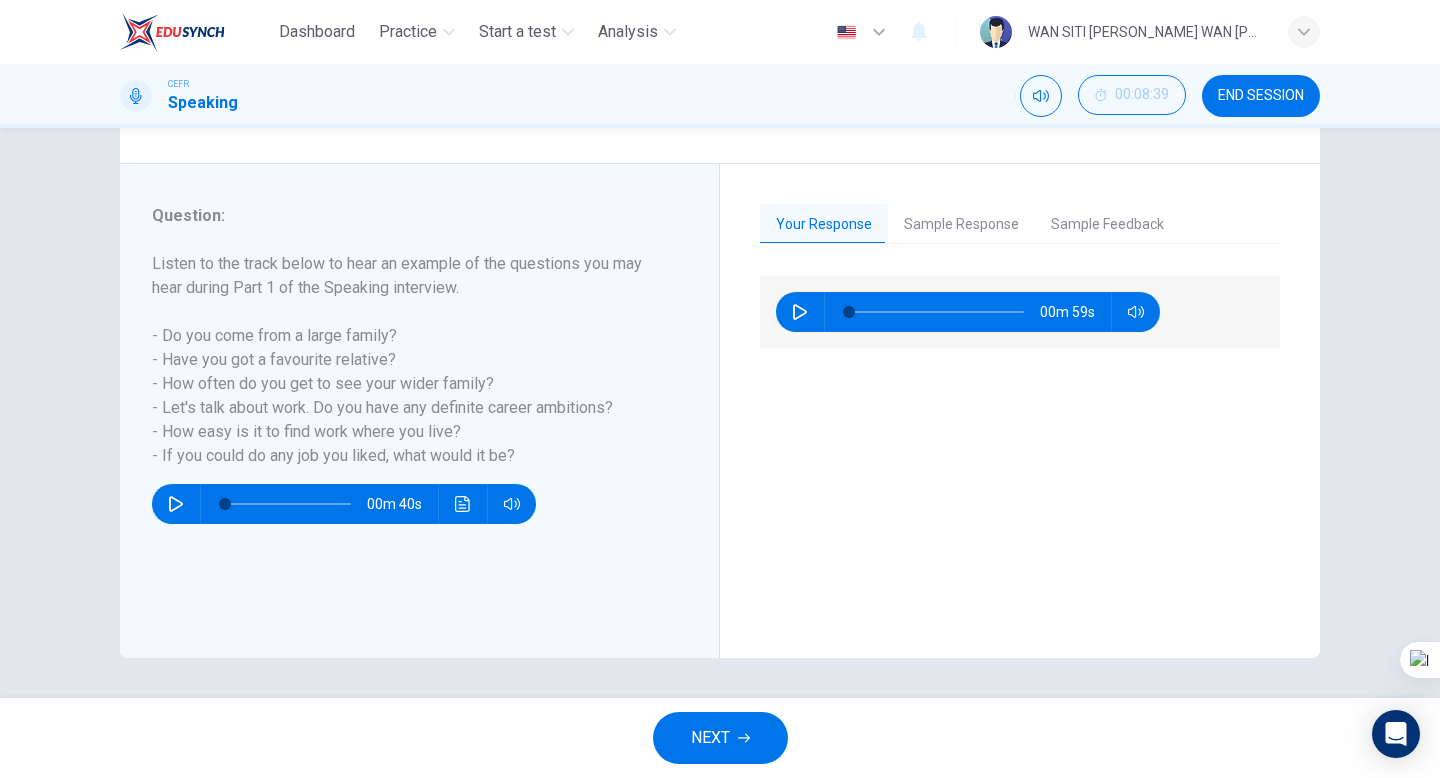 click on "NEXT" at bounding box center (720, 738) 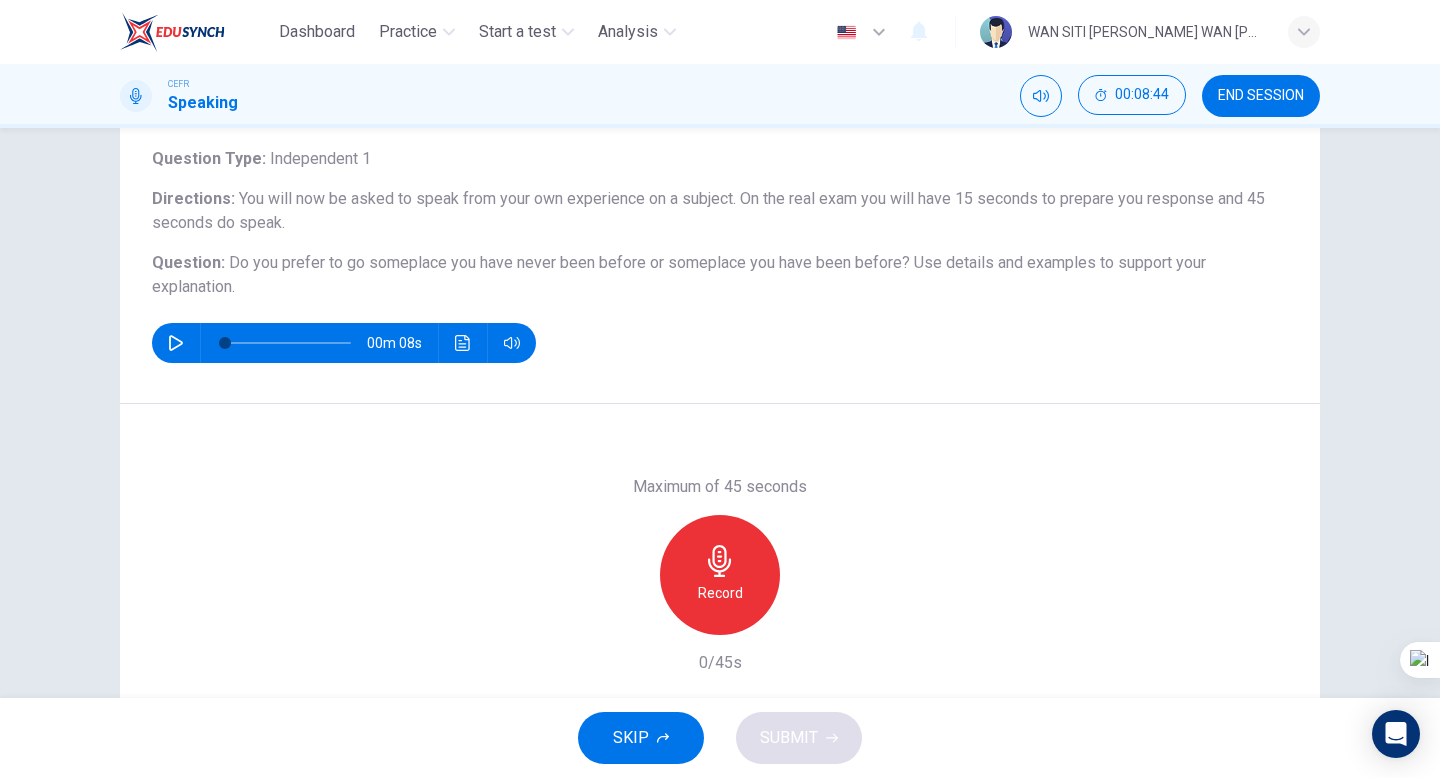 scroll, scrollTop: 182, scrollLeft: 0, axis: vertical 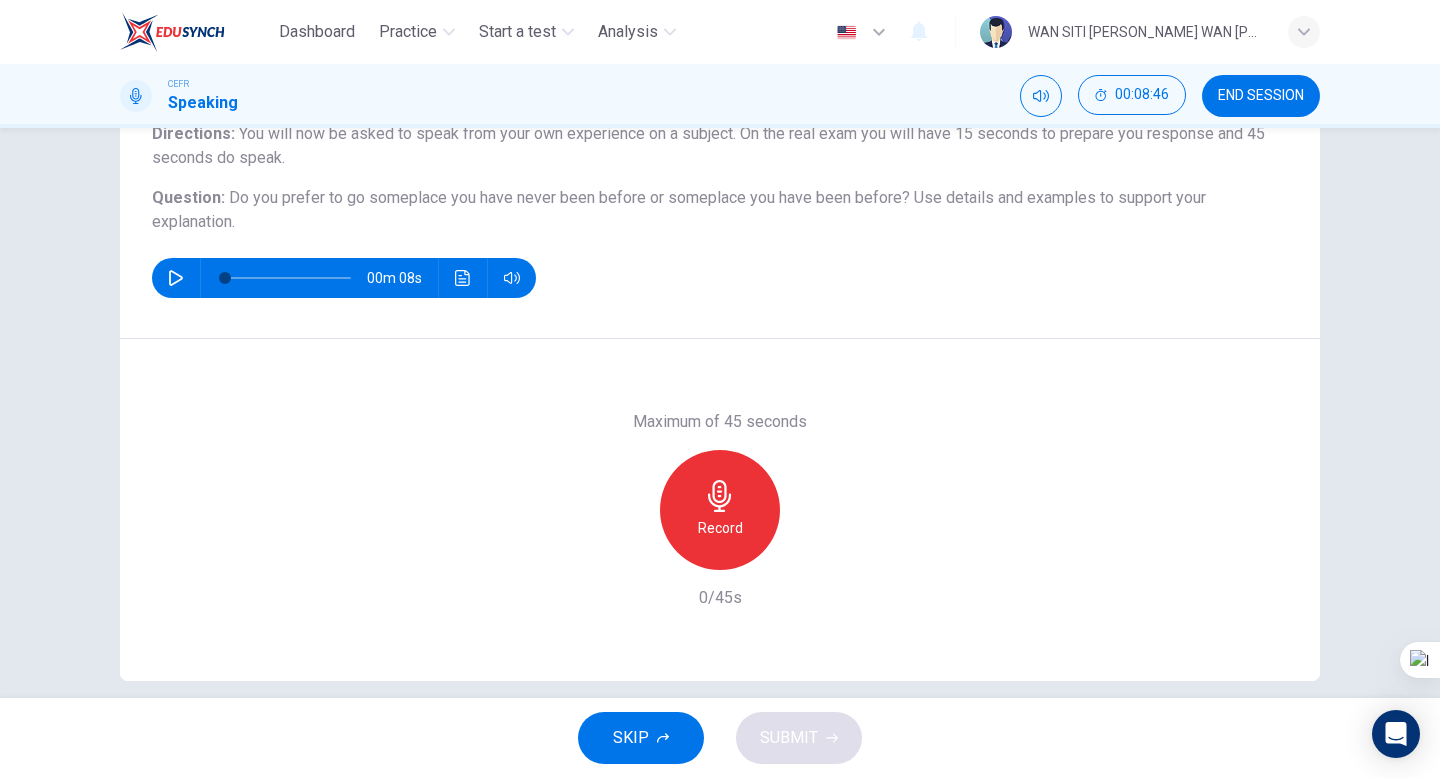 click 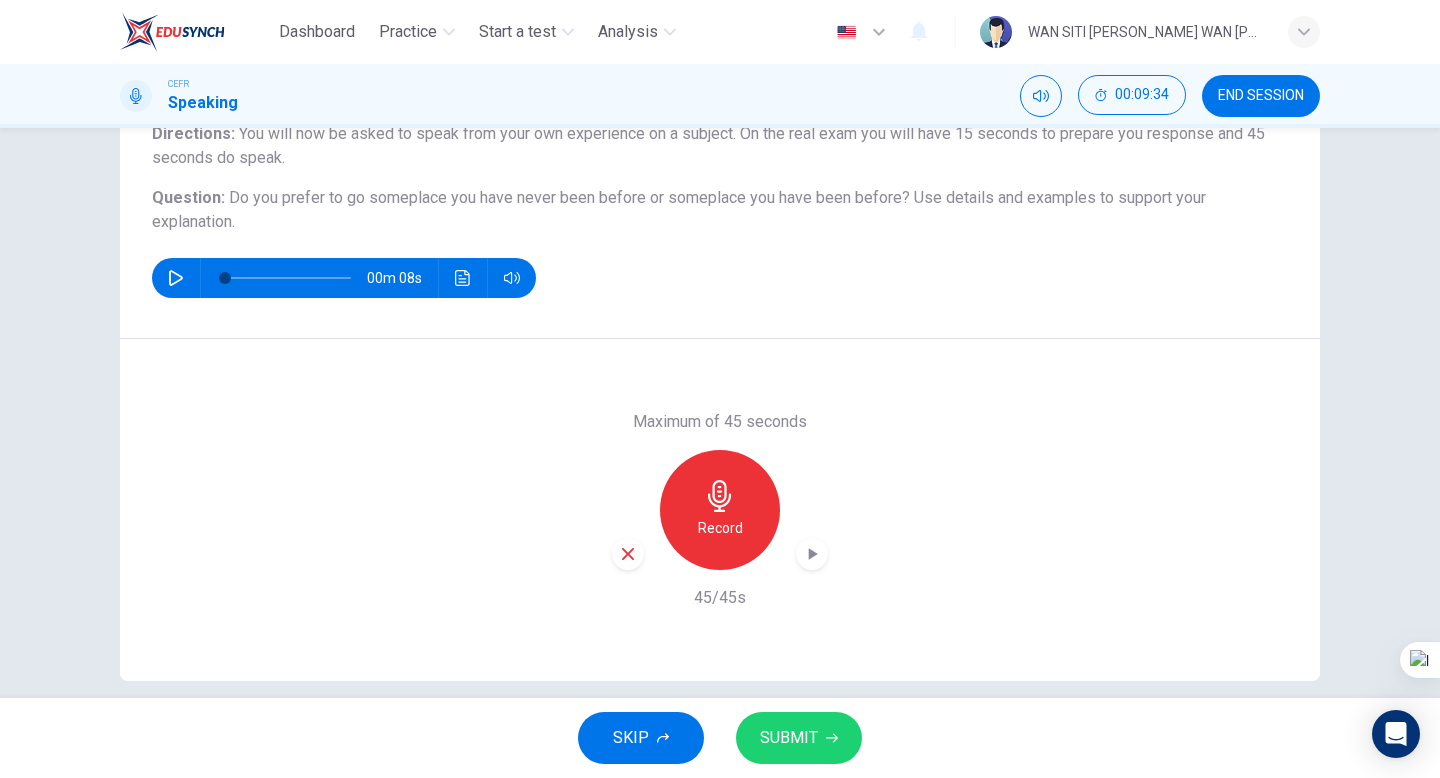 click on "SUBMIT" at bounding box center [789, 738] 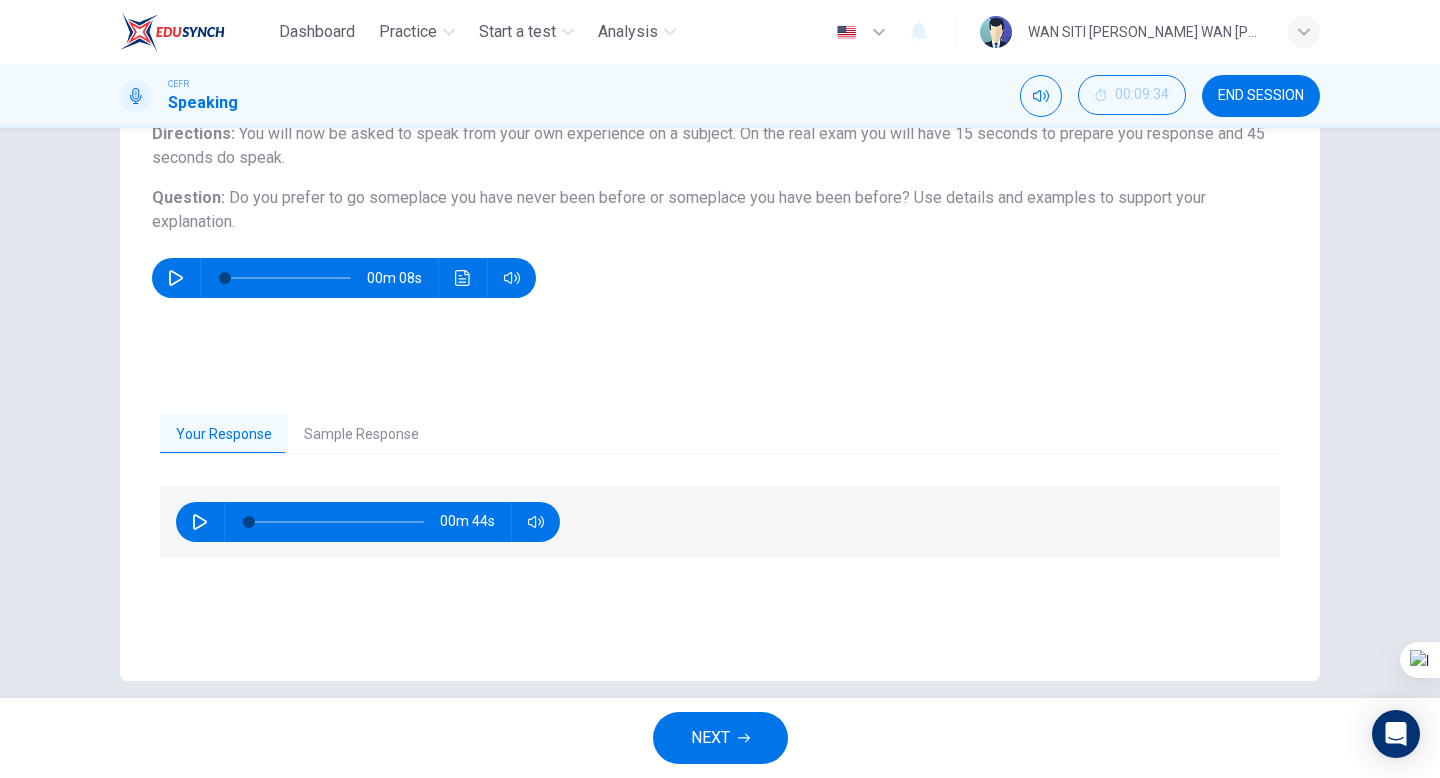 click 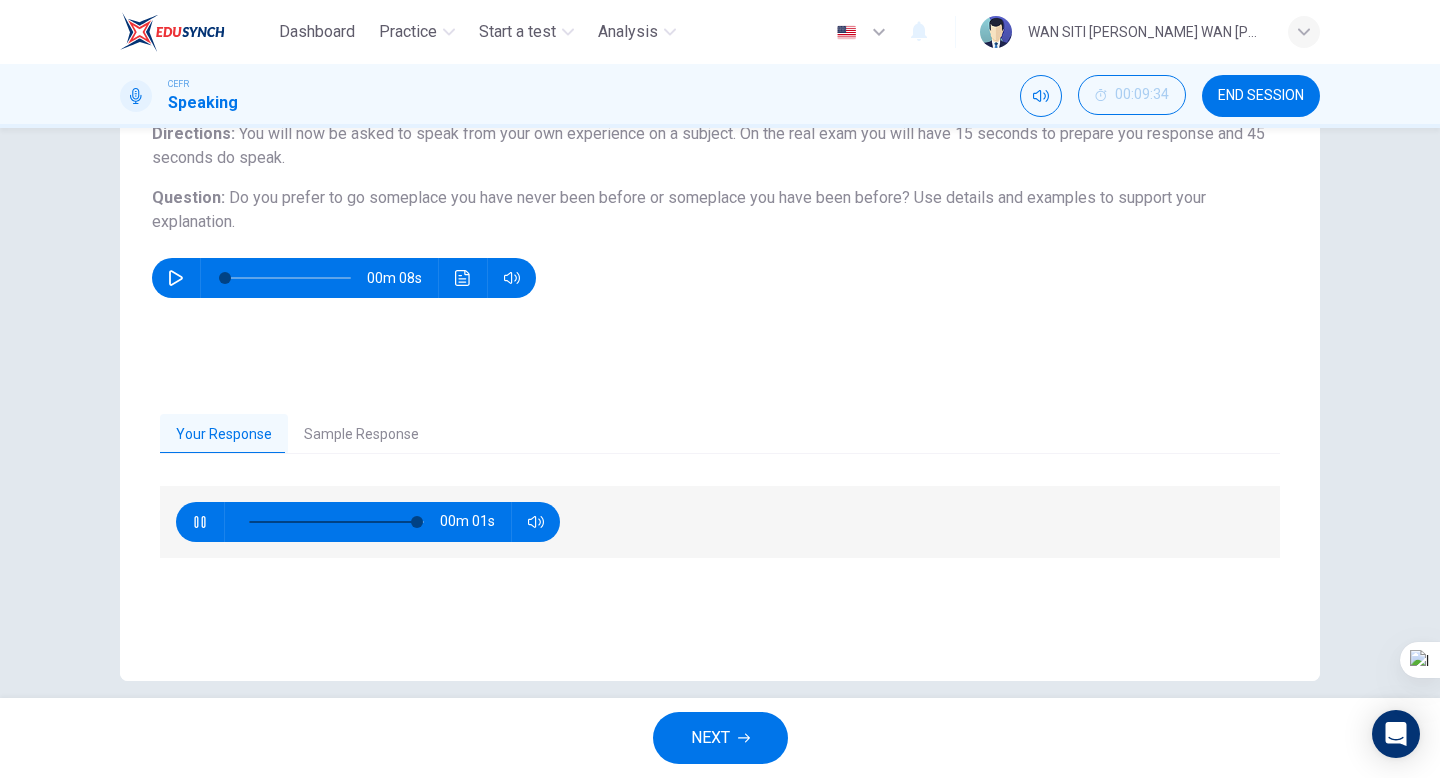 type on "98" 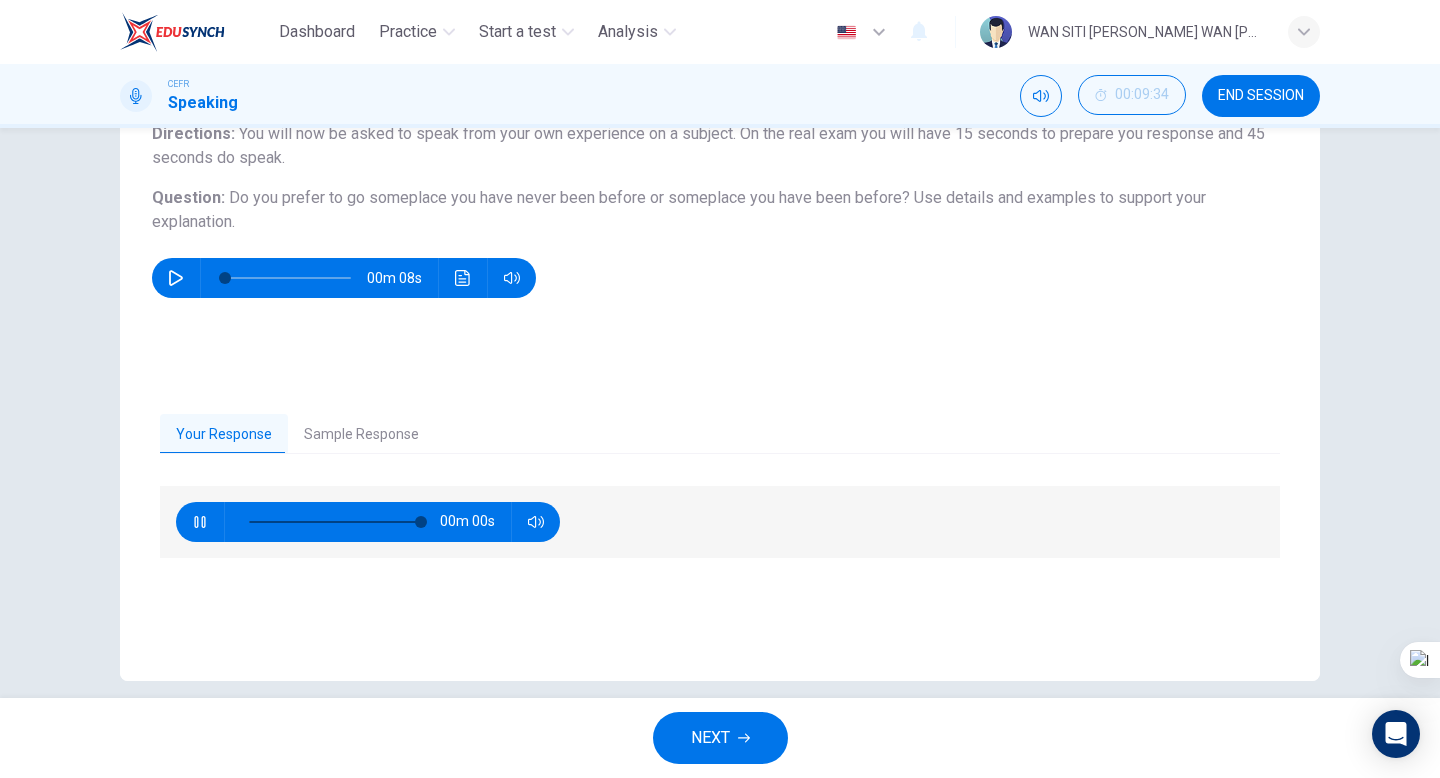 click on "NEXT" at bounding box center [720, 738] 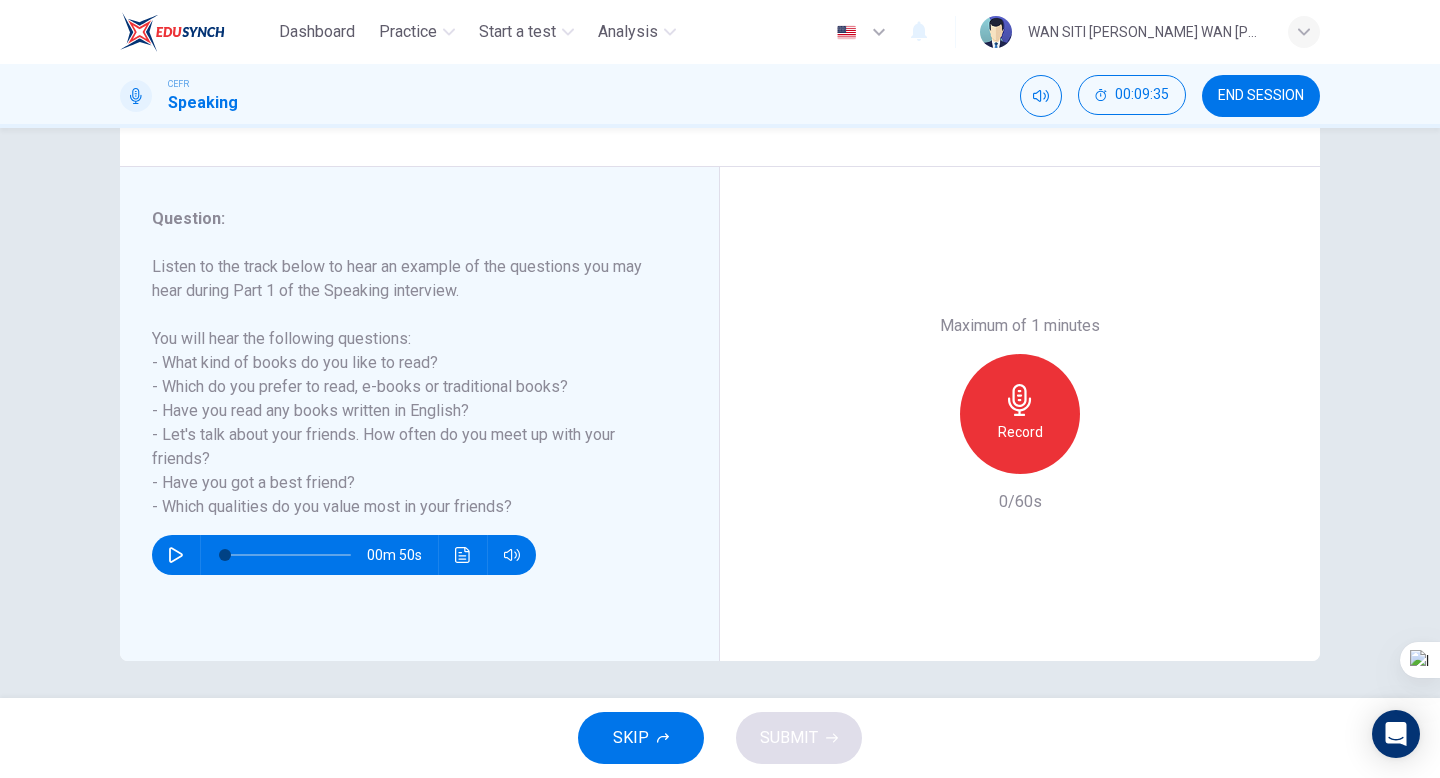 scroll, scrollTop: 205, scrollLeft: 0, axis: vertical 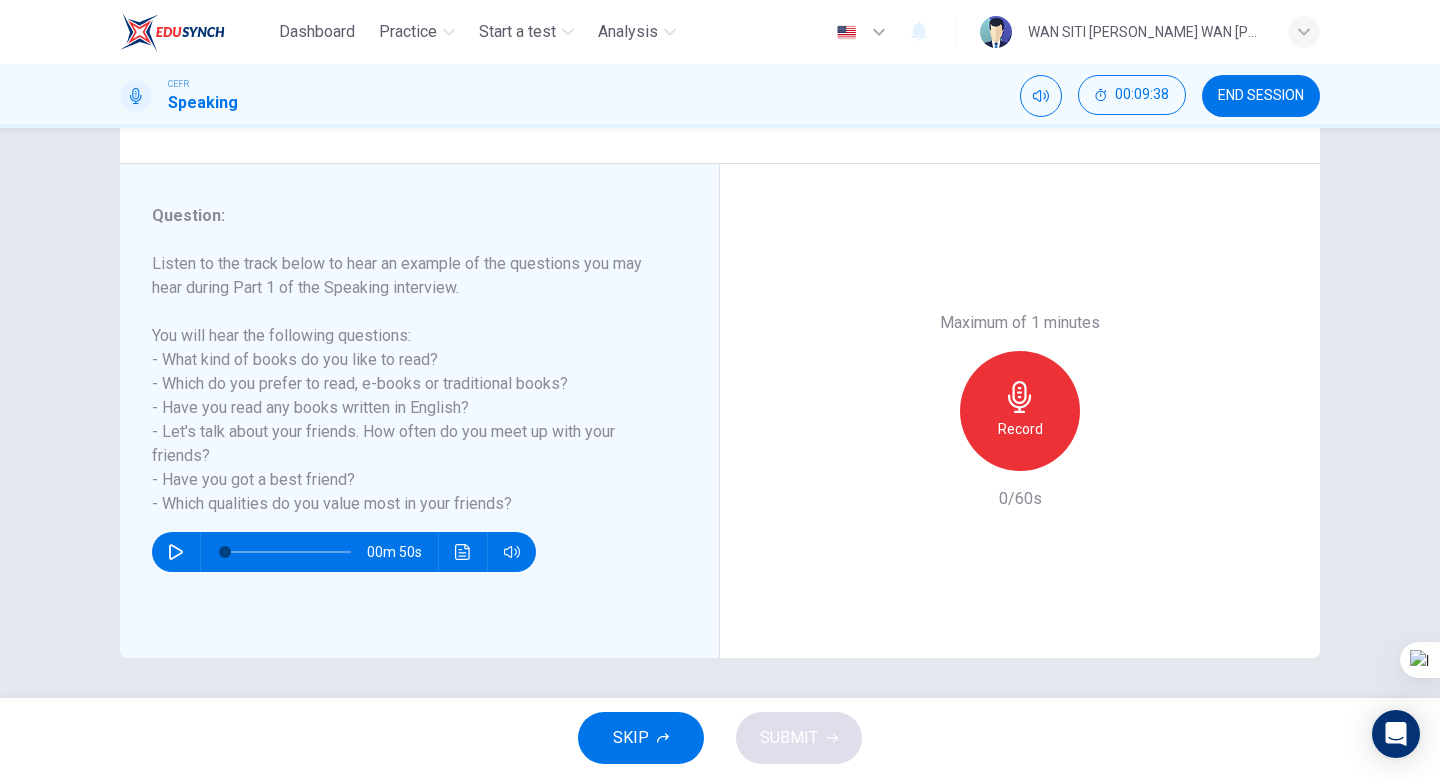 click on "Record" at bounding box center [1020, 411] 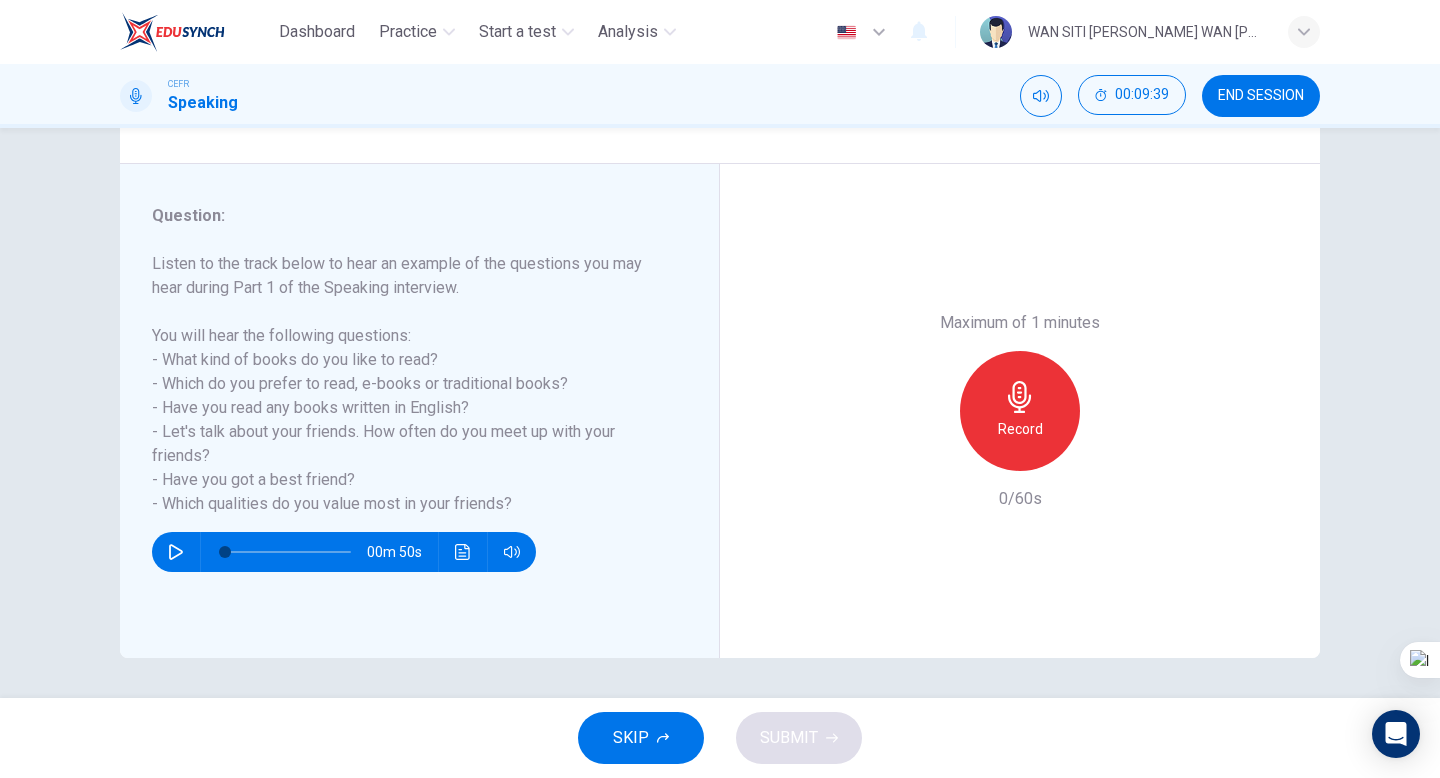 click on "Record" at bounding box center (1020, 411) 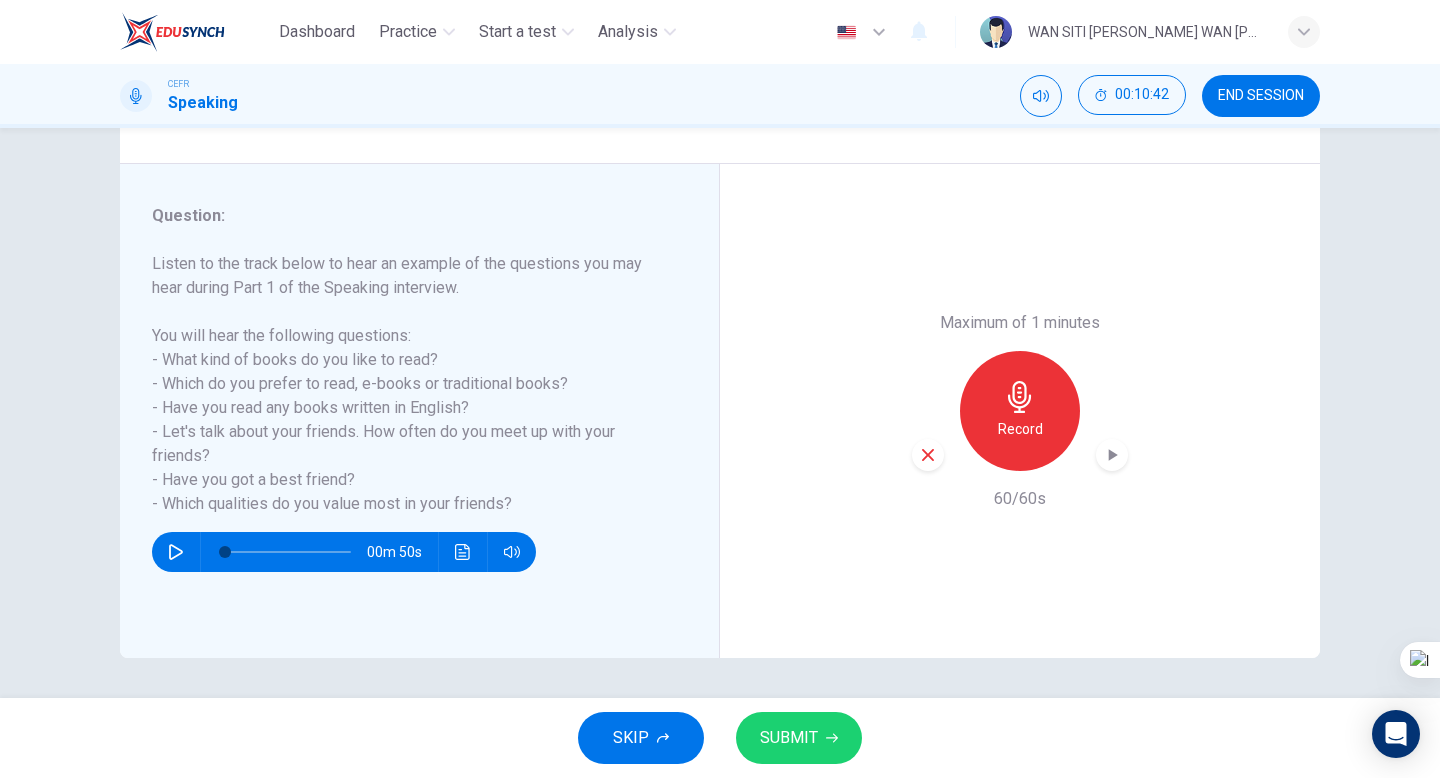 click at bounding box center (928, 455) 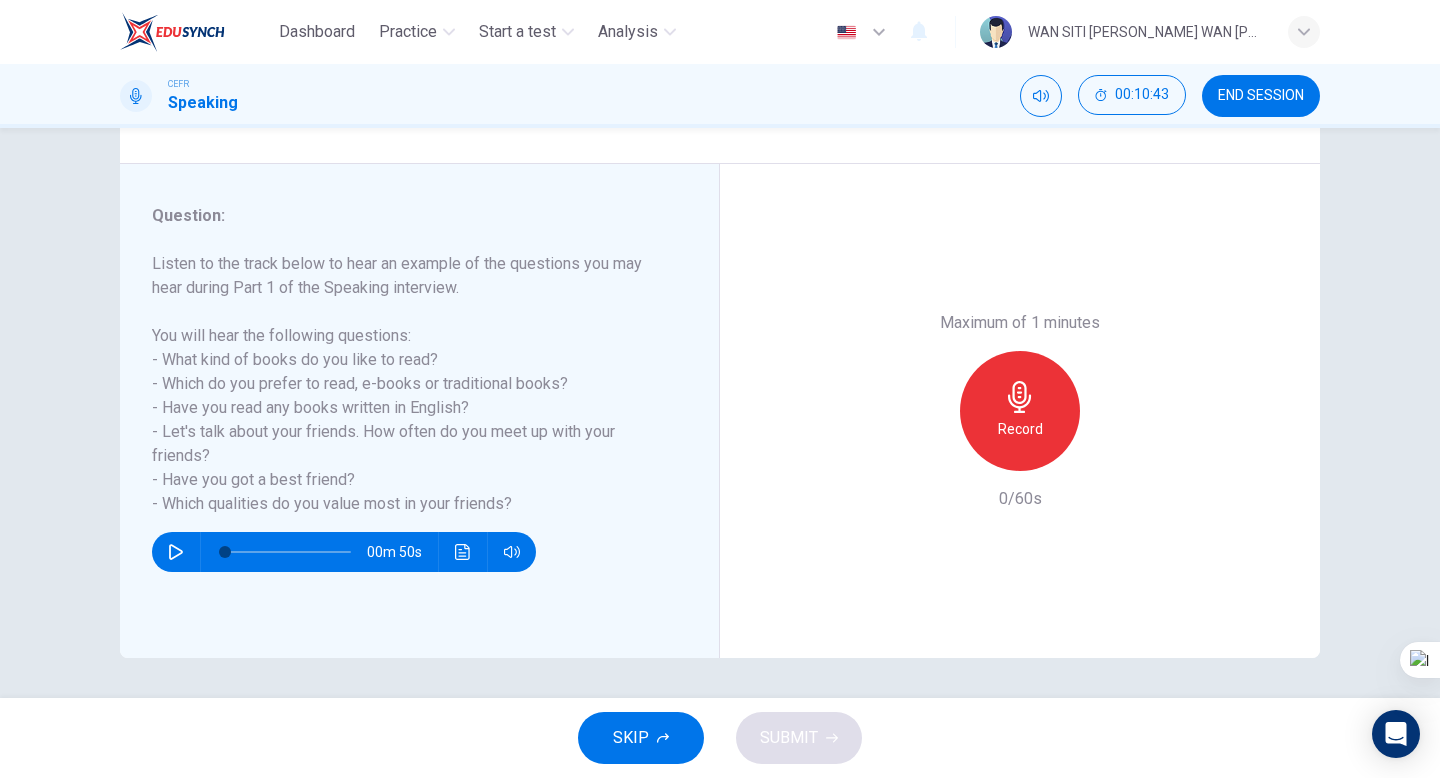 click 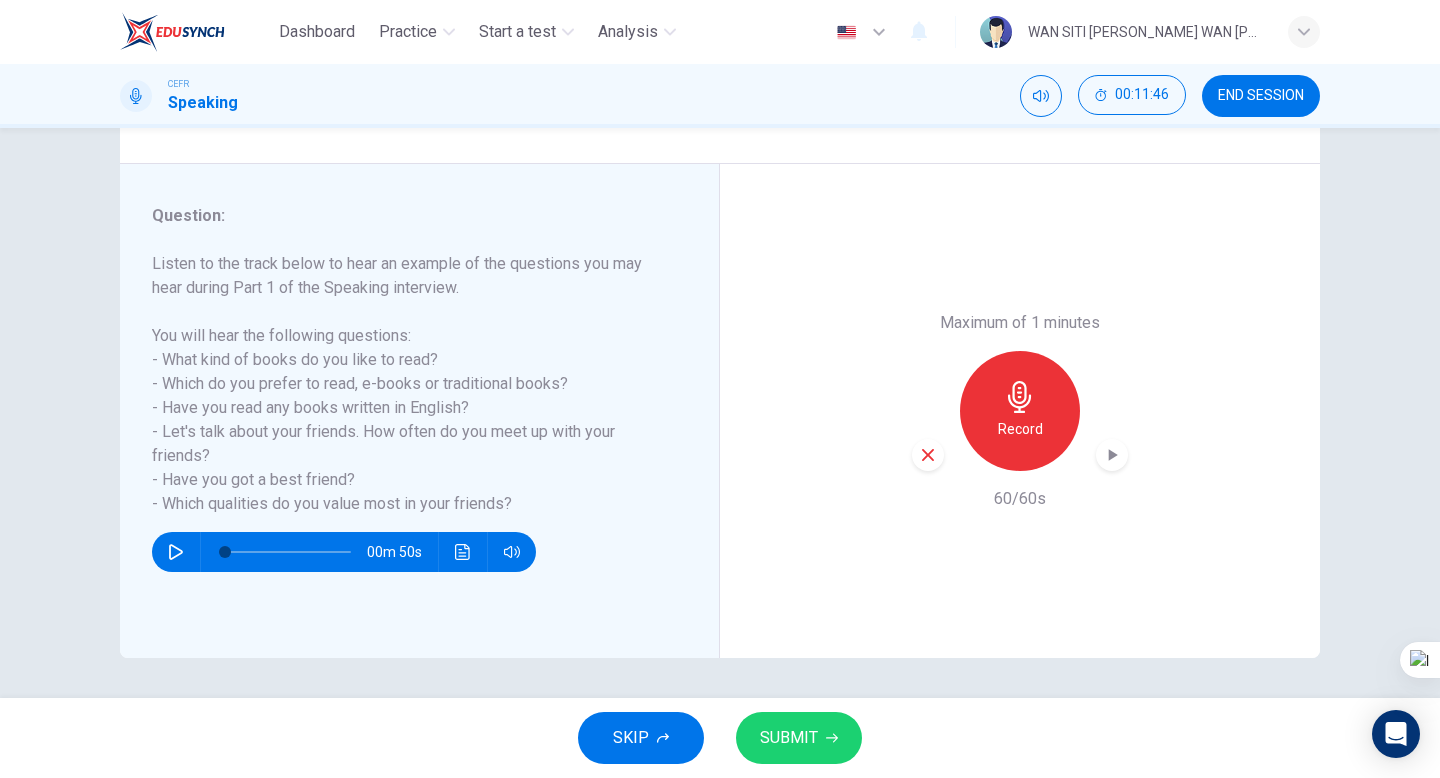 click at bounding box center (928, 455) 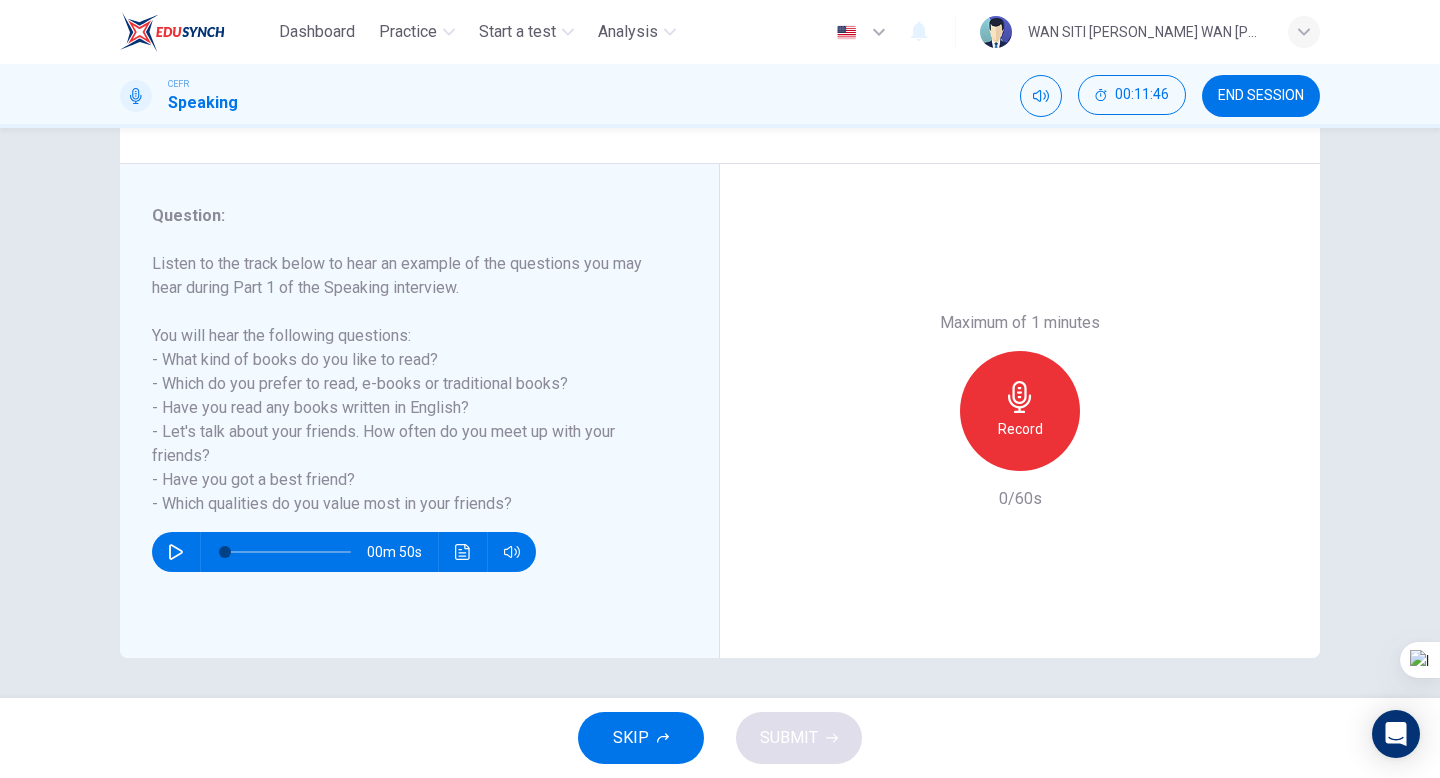 click on "Record" at bounding box center (1020, 429) 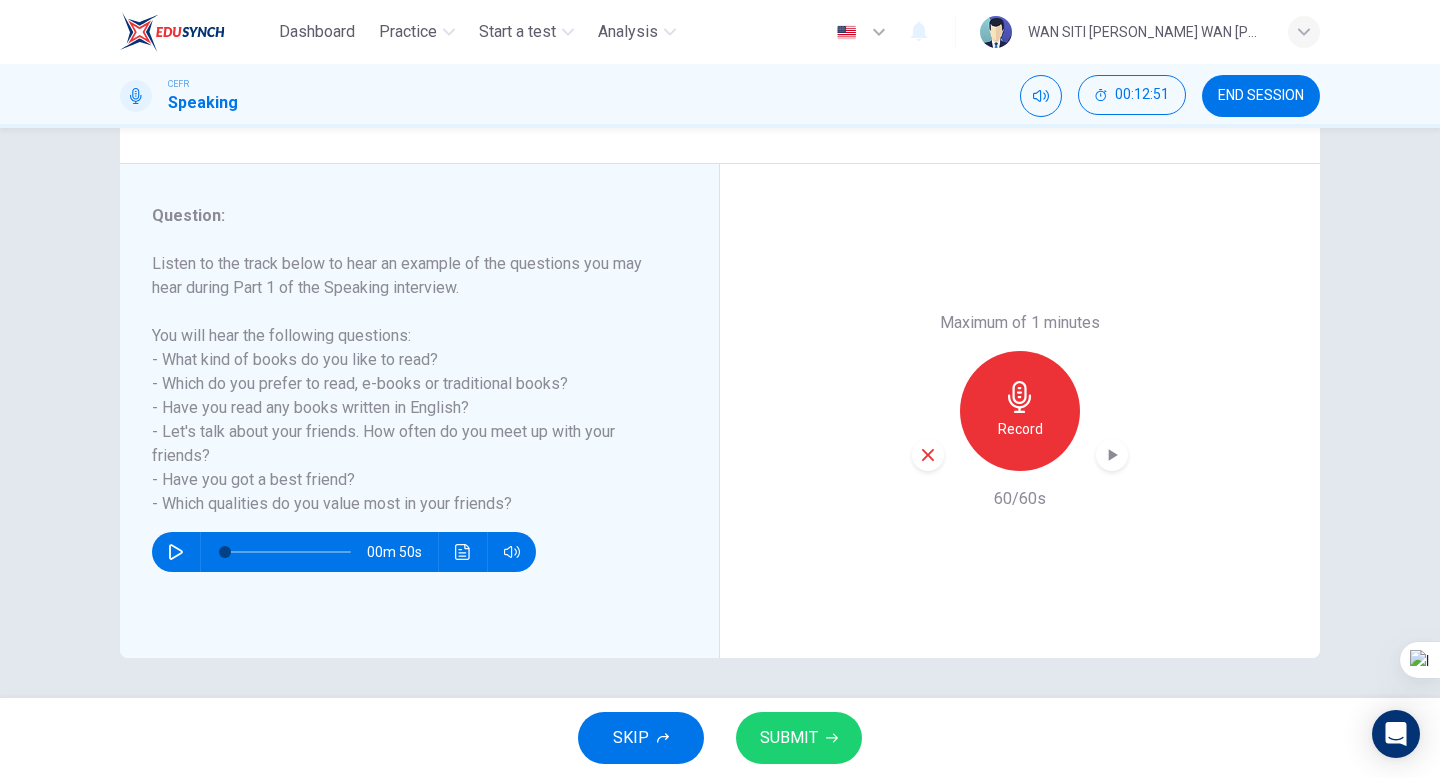 click at bounding box center [928, 455] 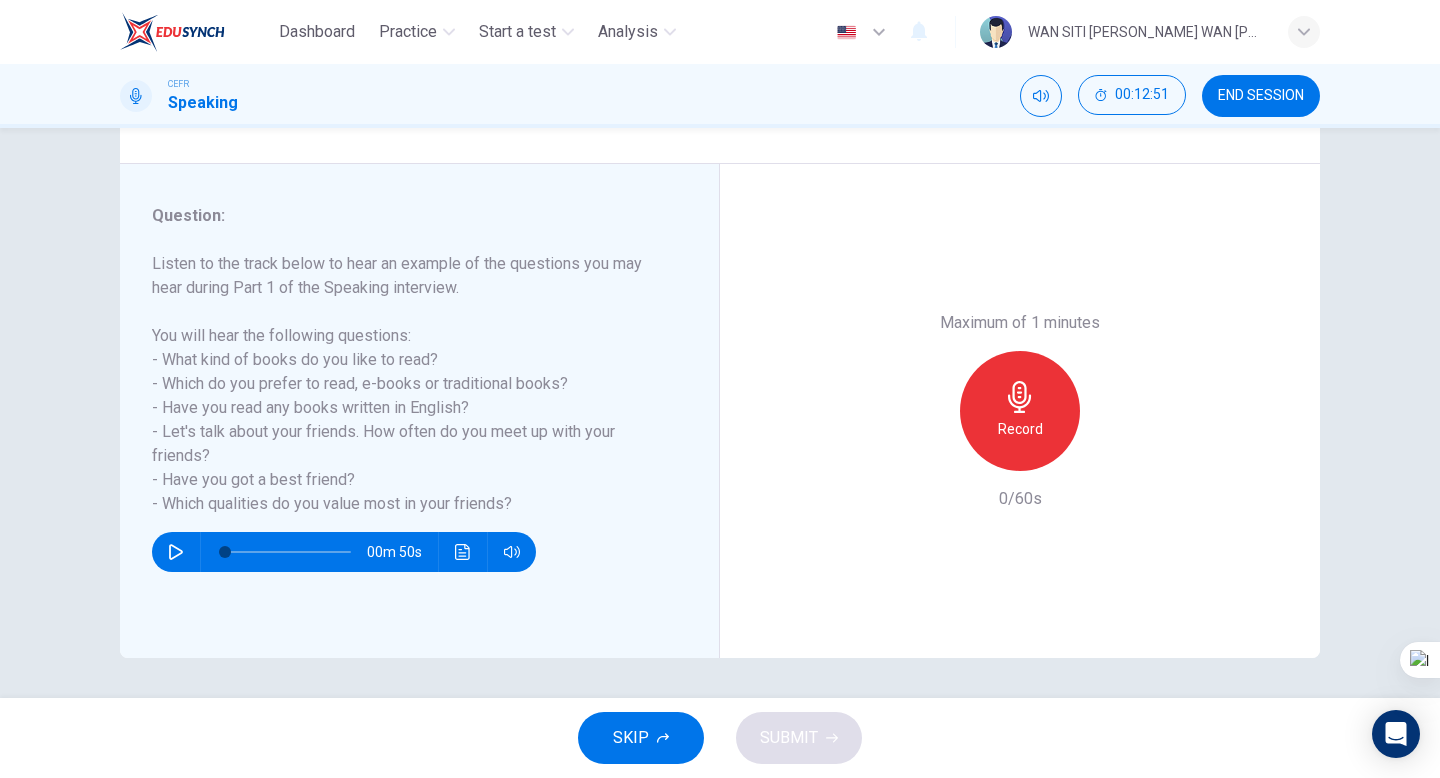 click on "Record" at bounding box center [1020, 429] 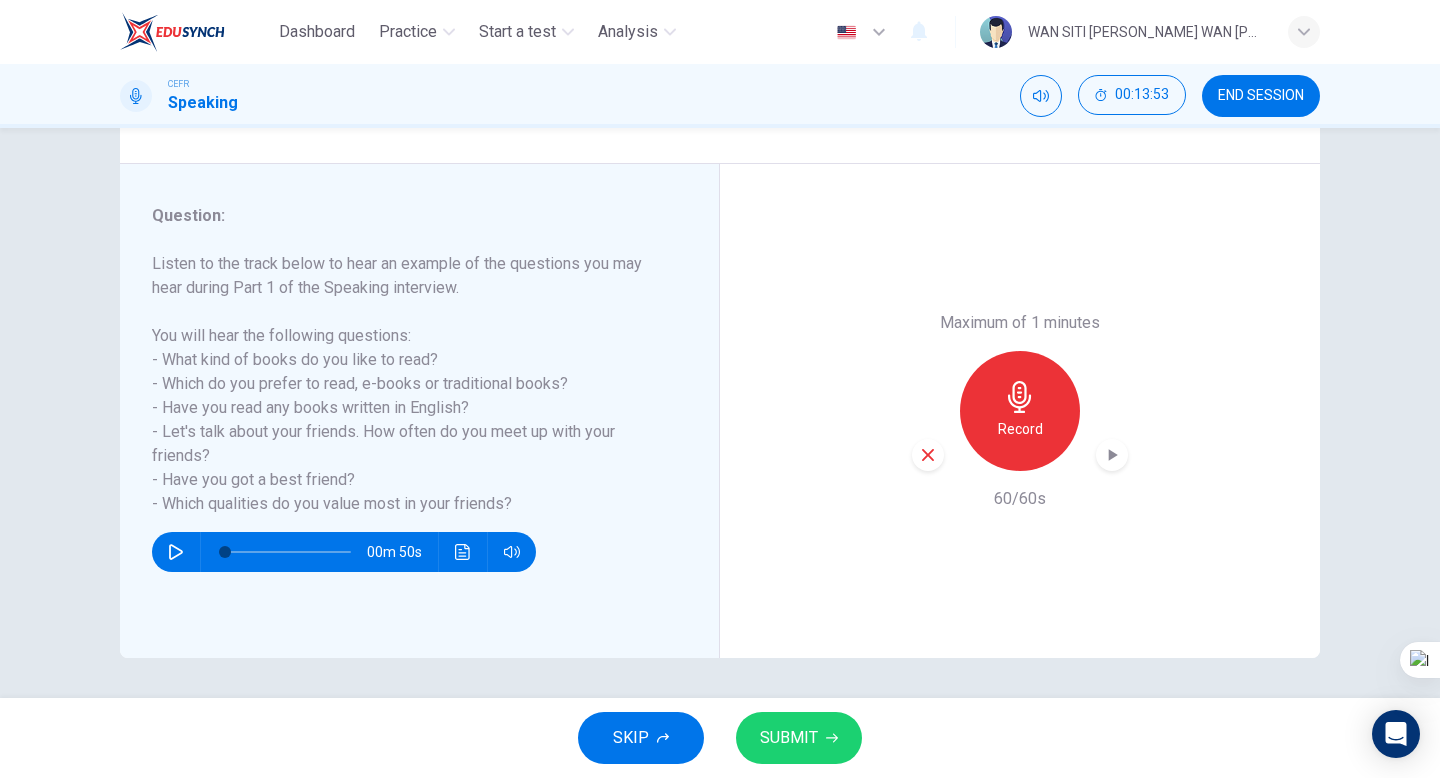 click on "SUBMIT" at bounding box center (799, 738) 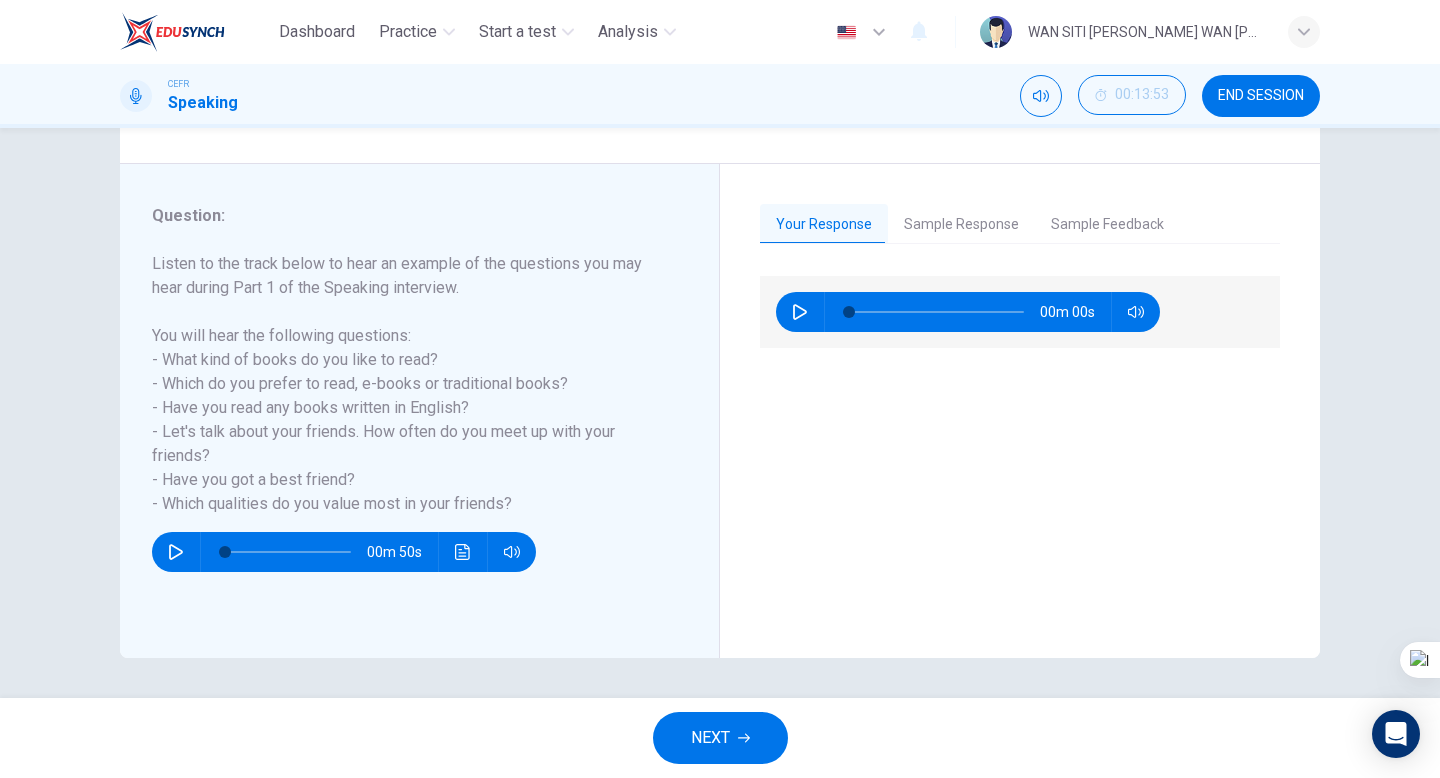 click 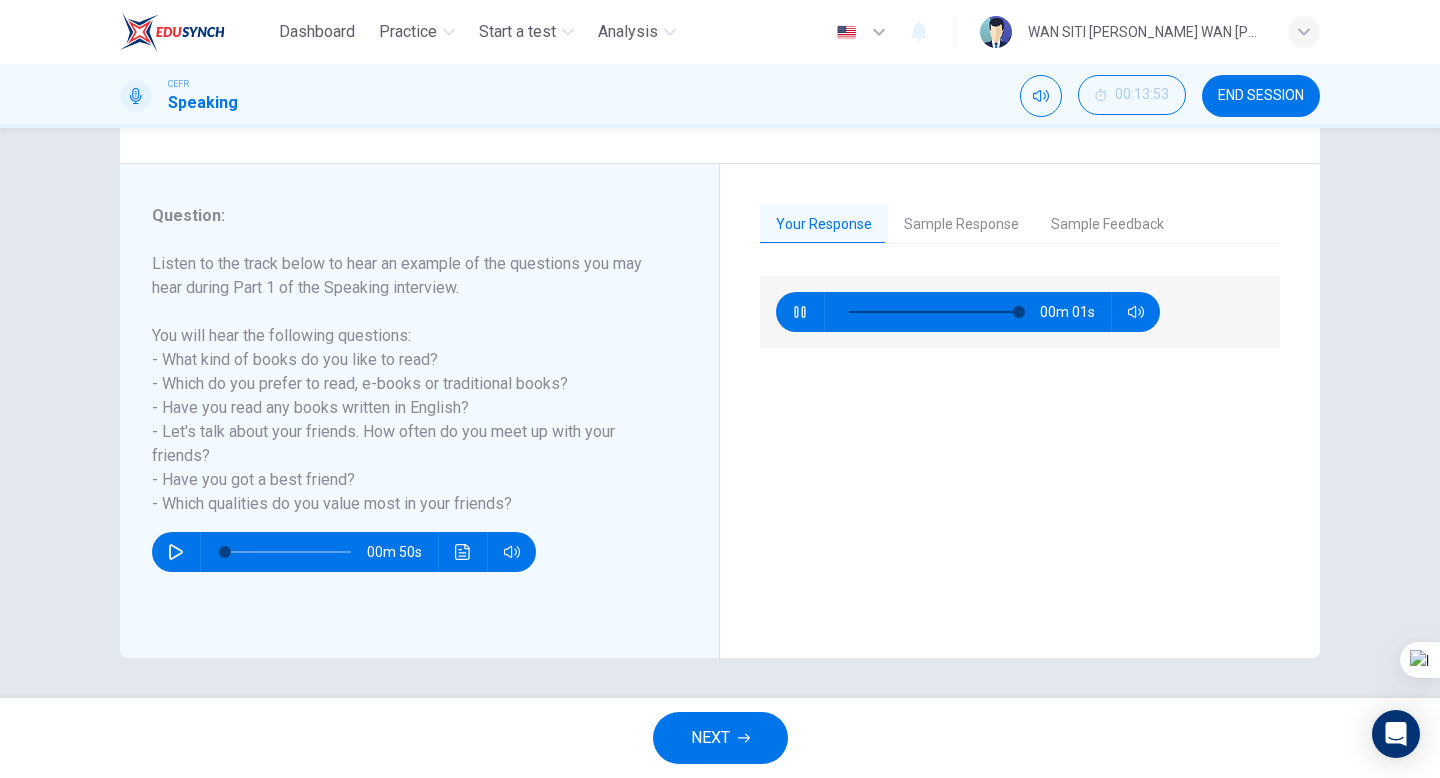 type on "99" 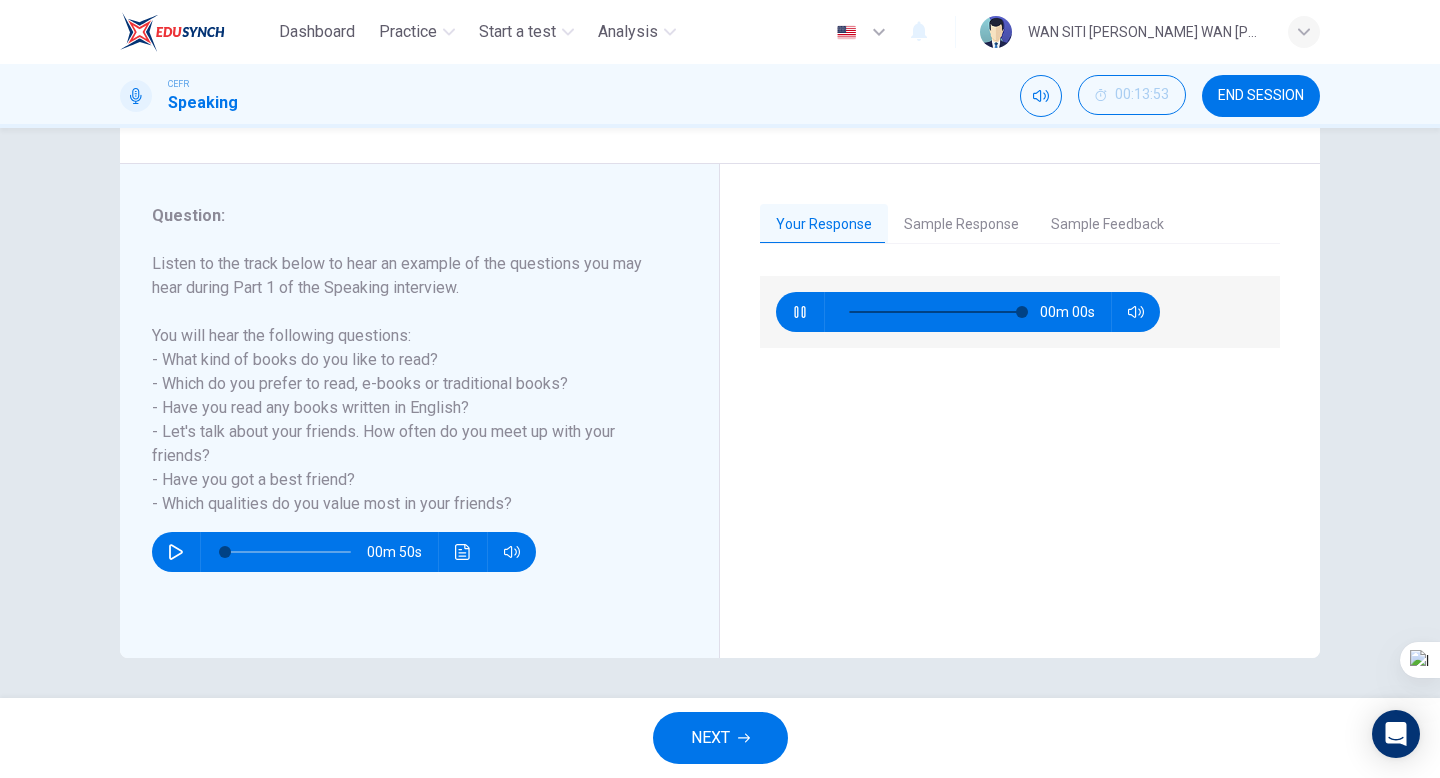 click on "Sample Response" at bounding box center [961, 225] 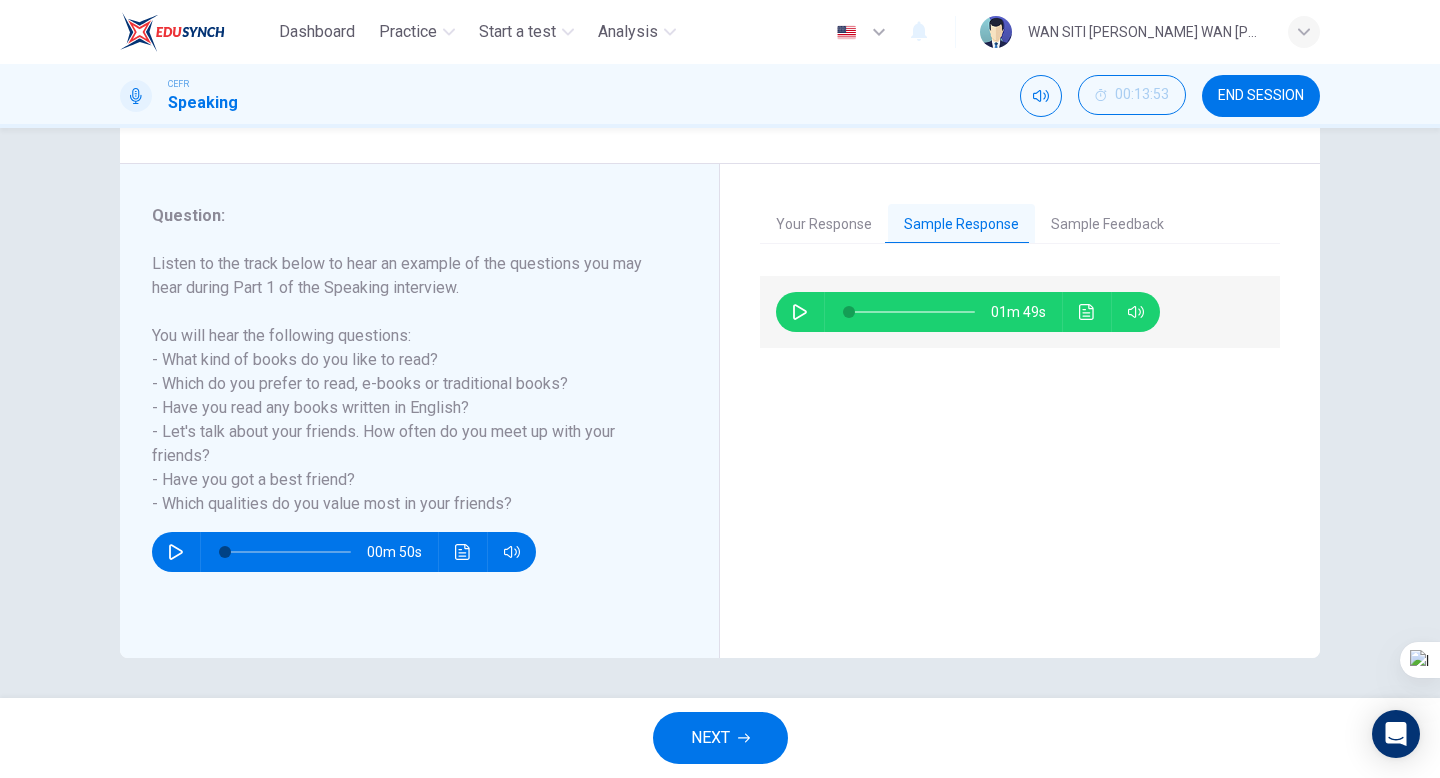 click 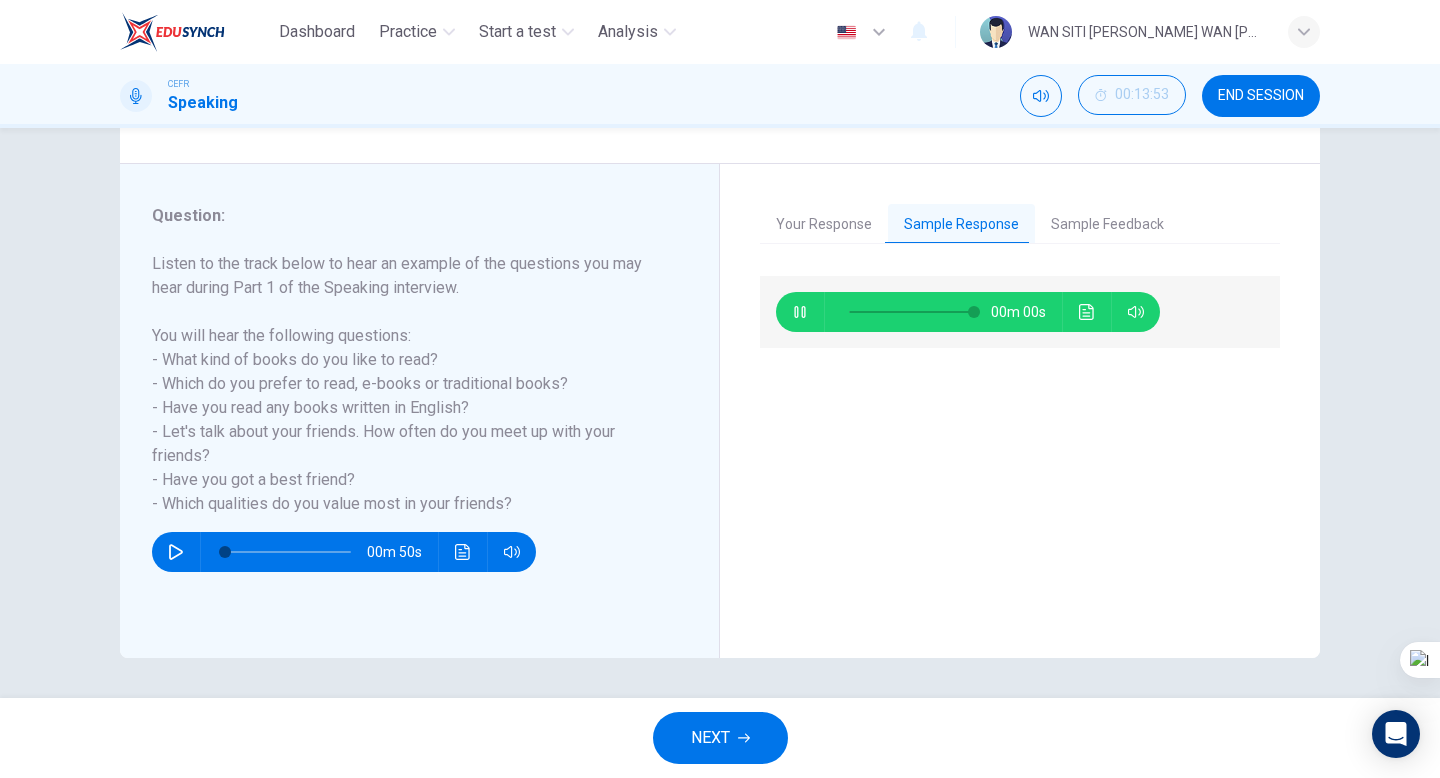 type on "0" 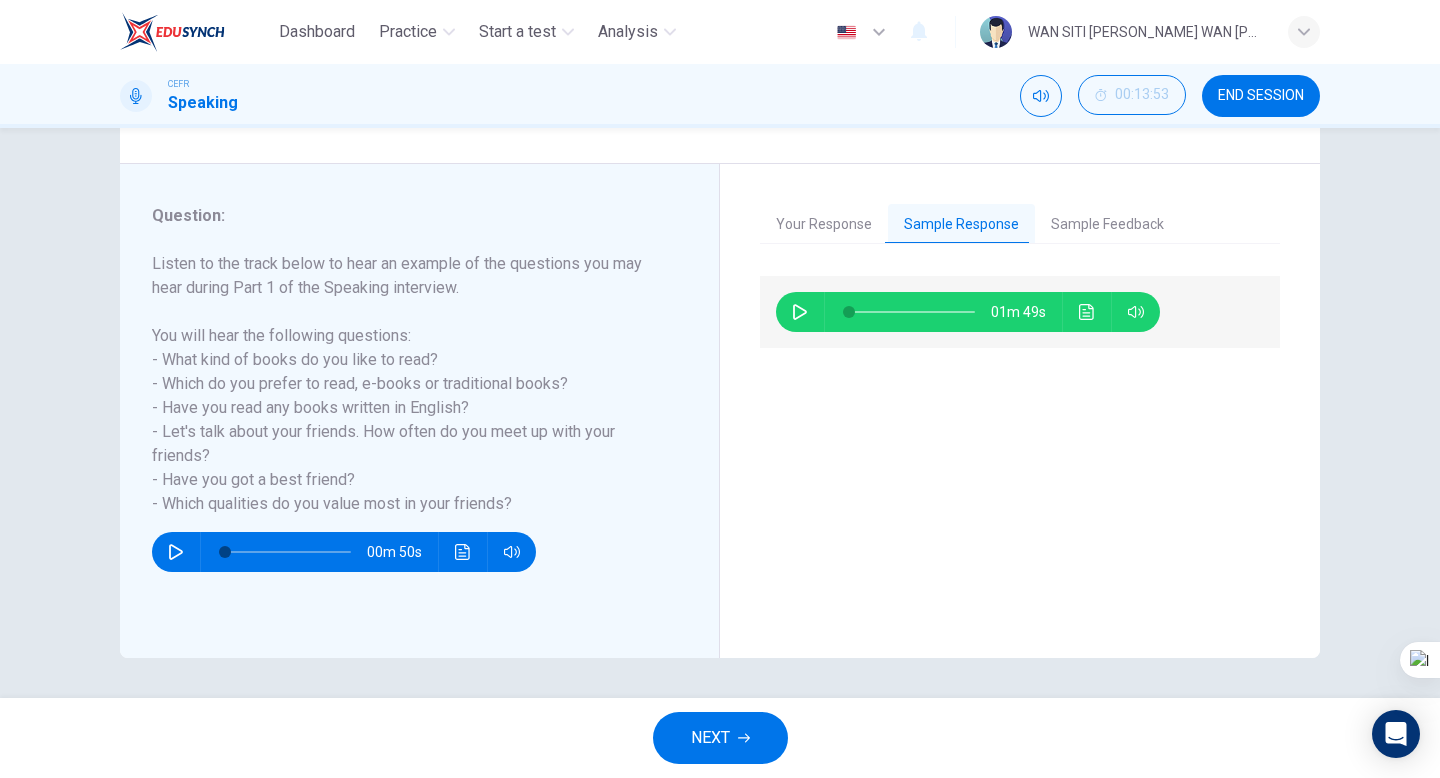 click on "Your Response Sample Response Sample Feedback" at bounding box center (1020, 224) 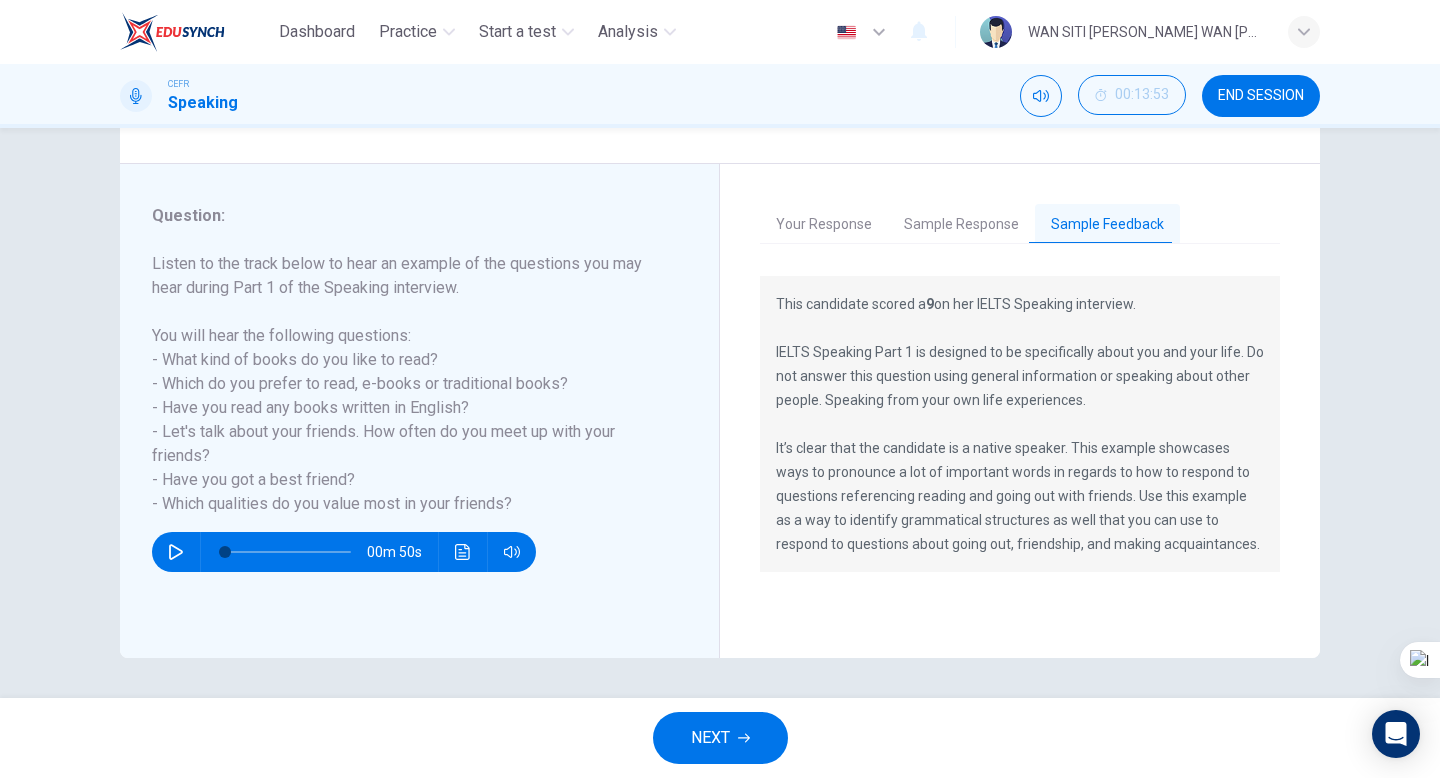 click on "NEXT" at bounding box center (720, 738) 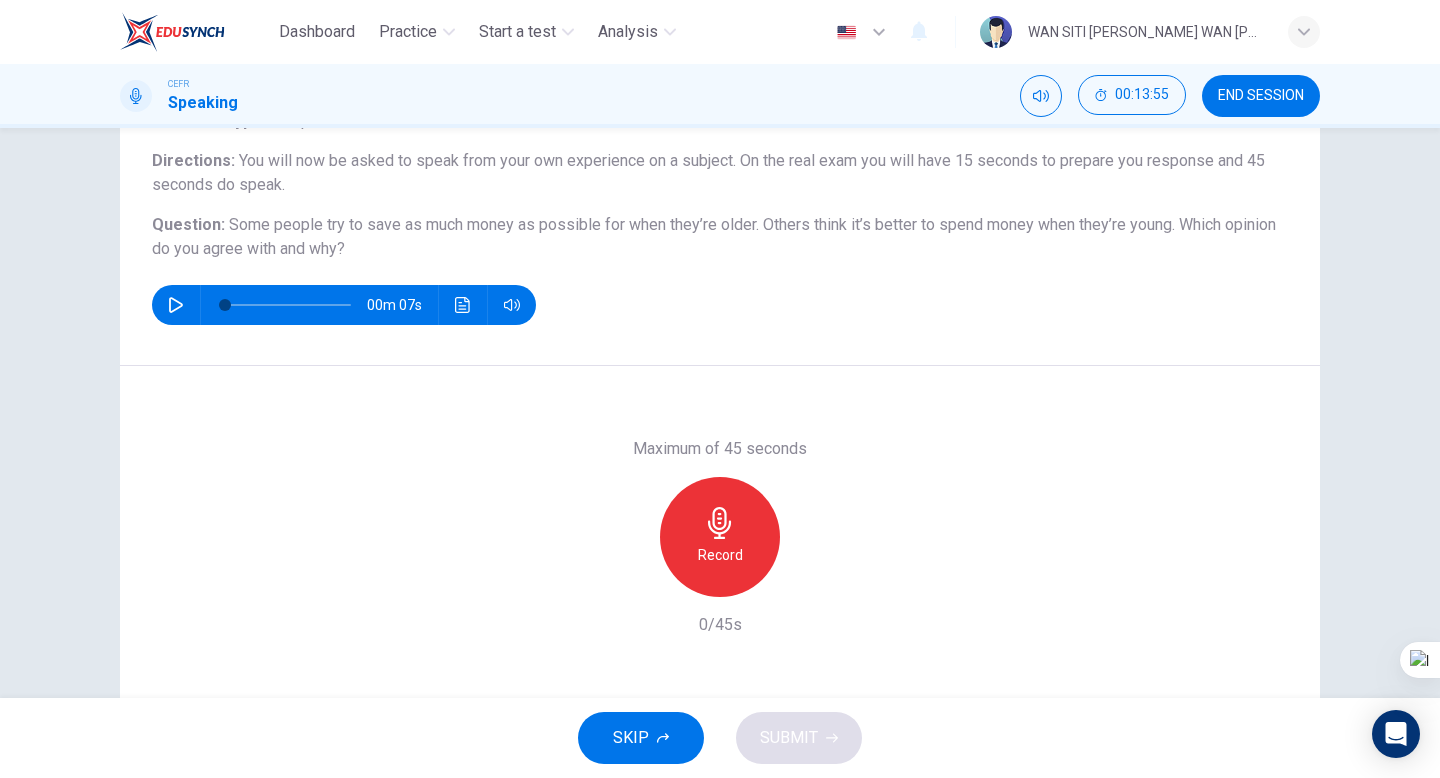scroll, scrollTop: 156, scrollLeft: 0, axis: vertical 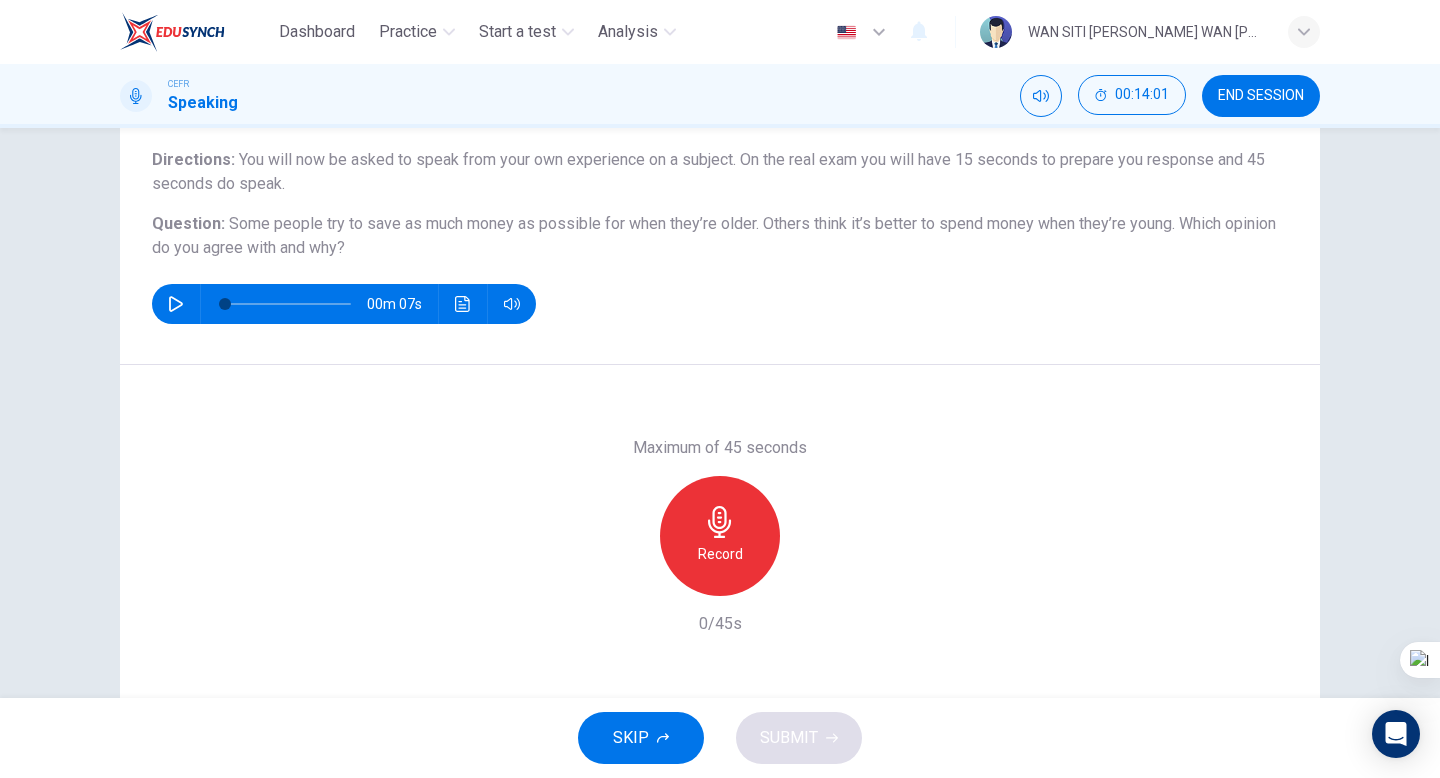 click on "Record" at bounding box center [720, 536] 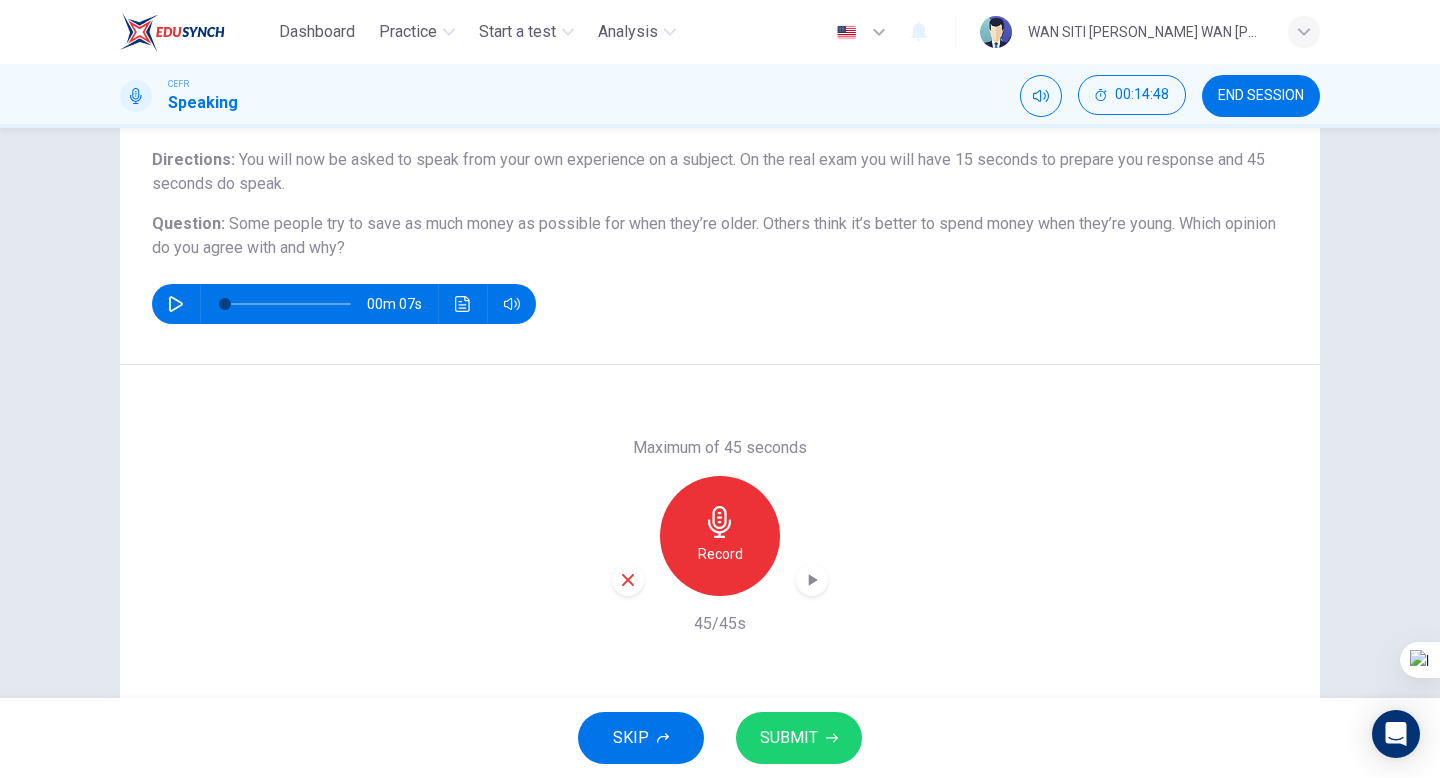 click 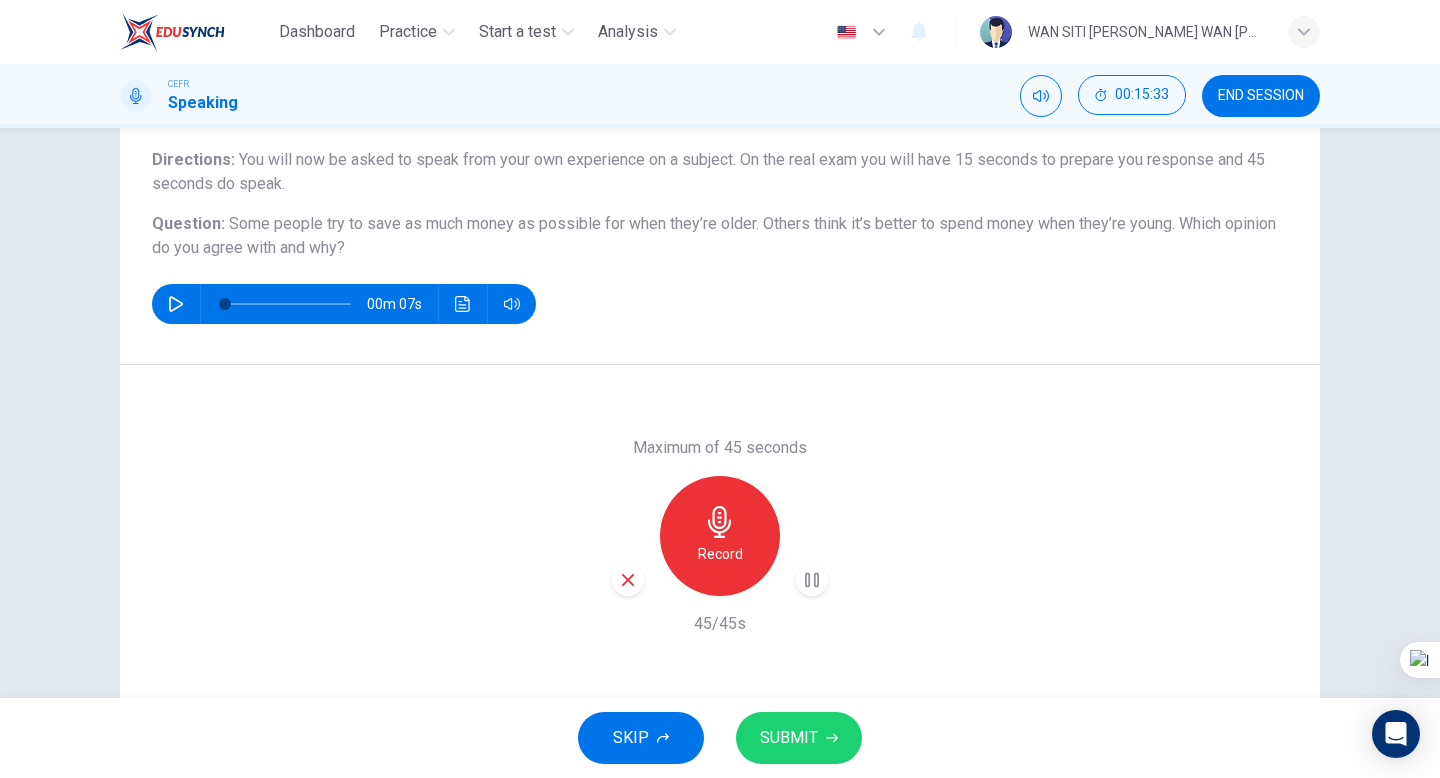 click on "SUBMIT" at bounding box center (789, 738) 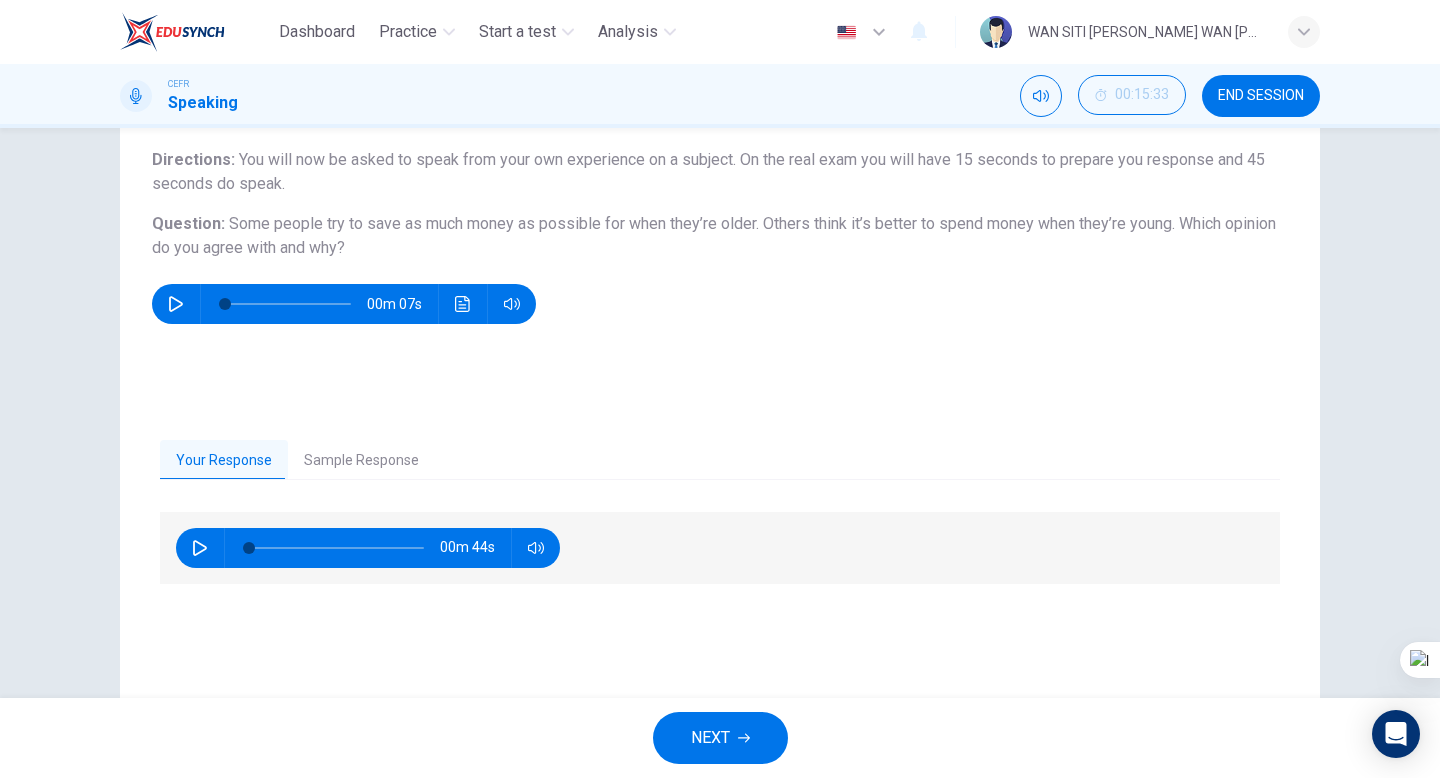 click on "Sample Response" at bounding box center (361, 461) 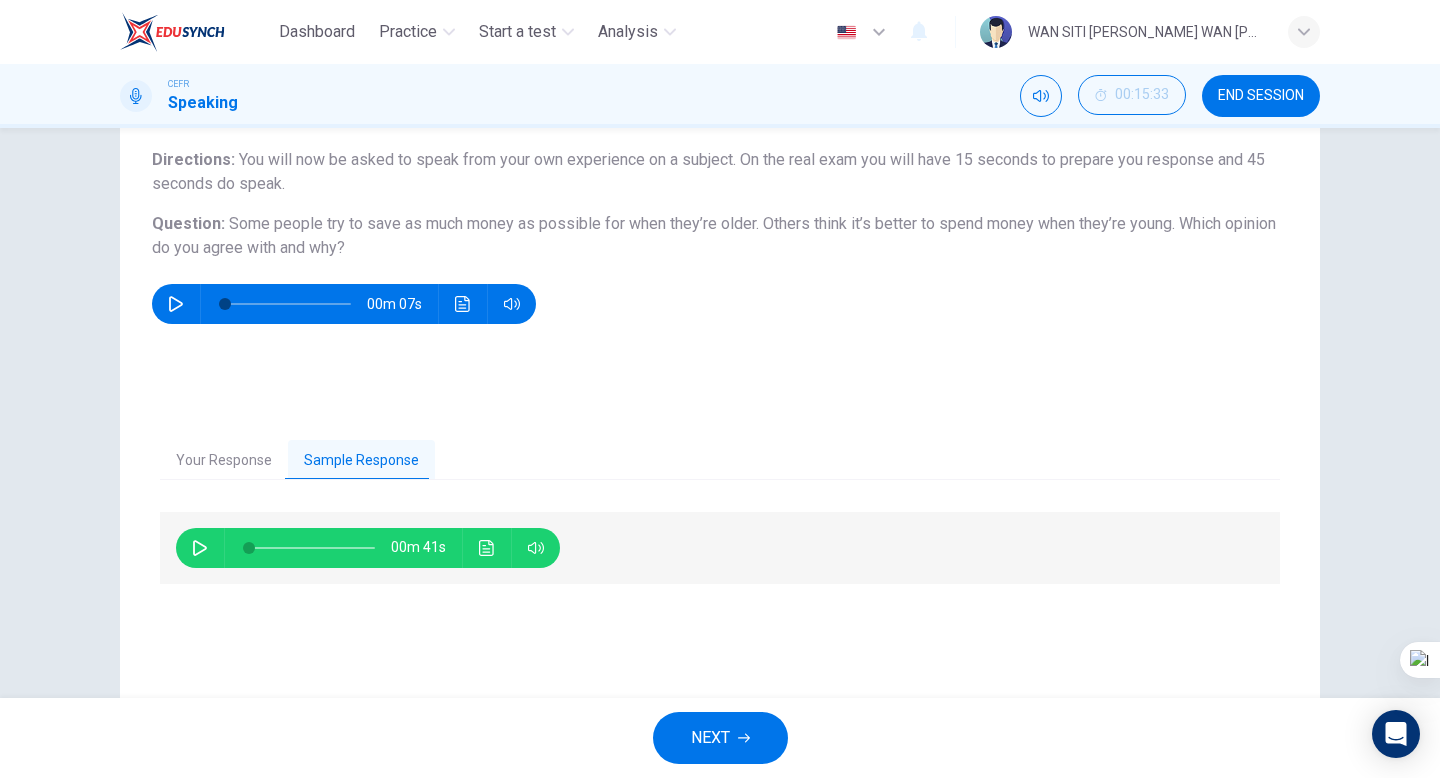 click at bounding box center (200, 548) 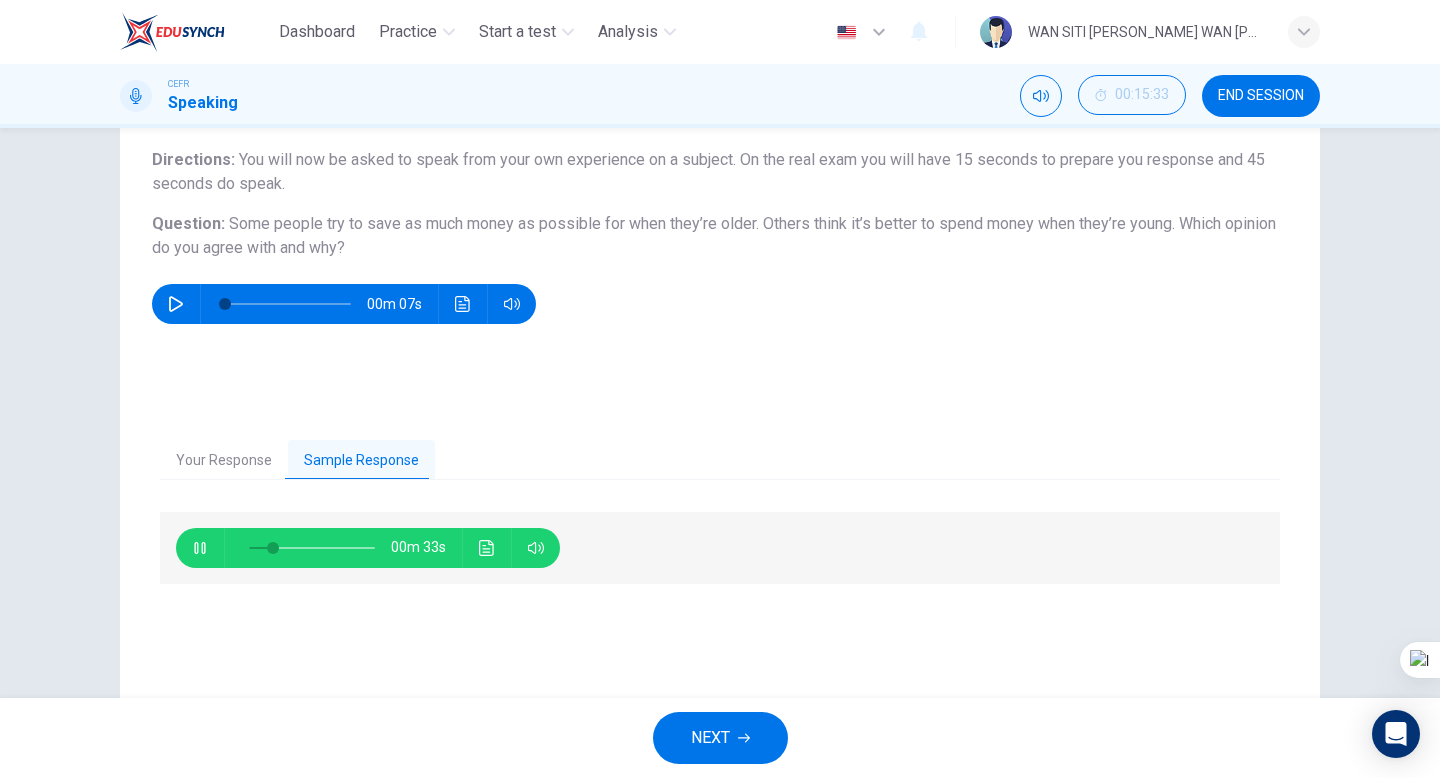 type on "22" 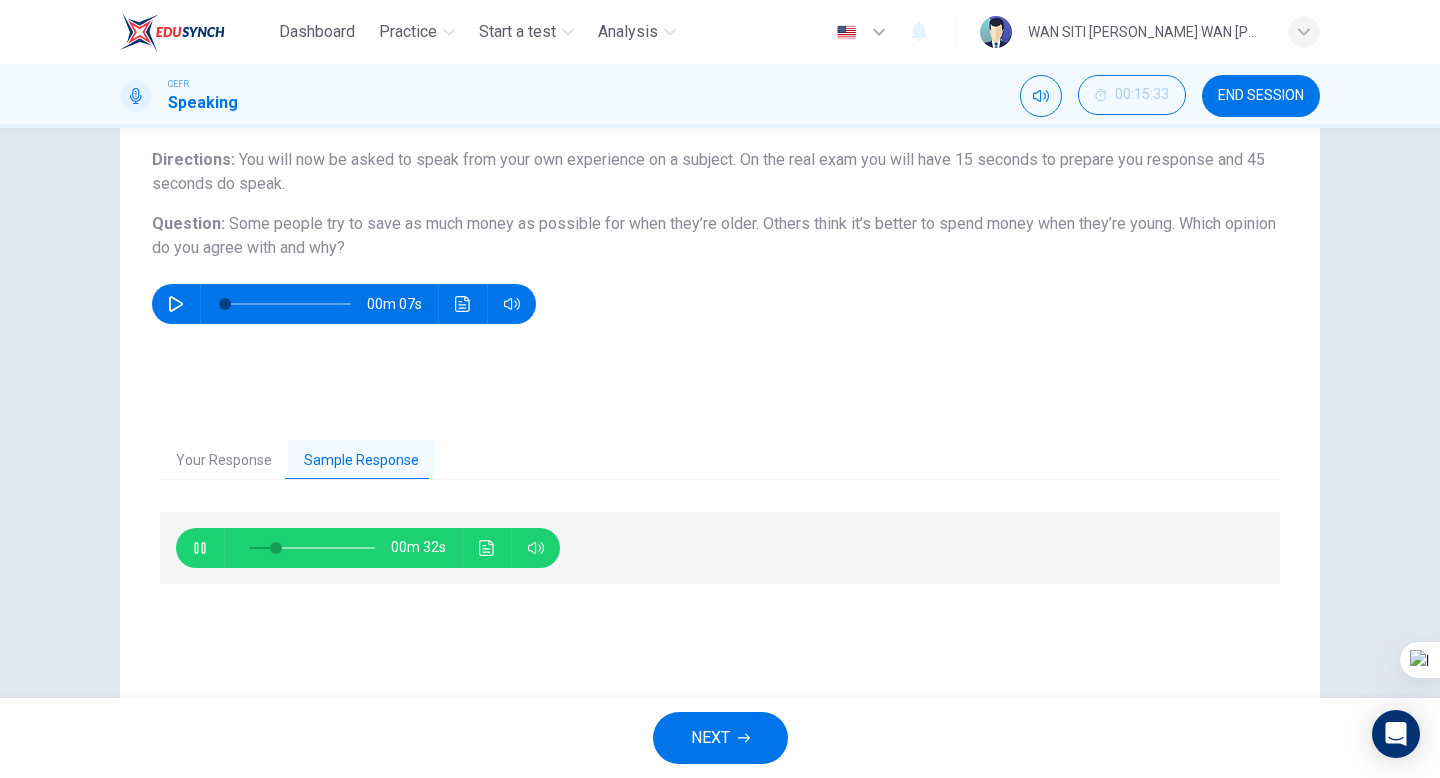 click on "NEXT" at bounding box center (710, 738) 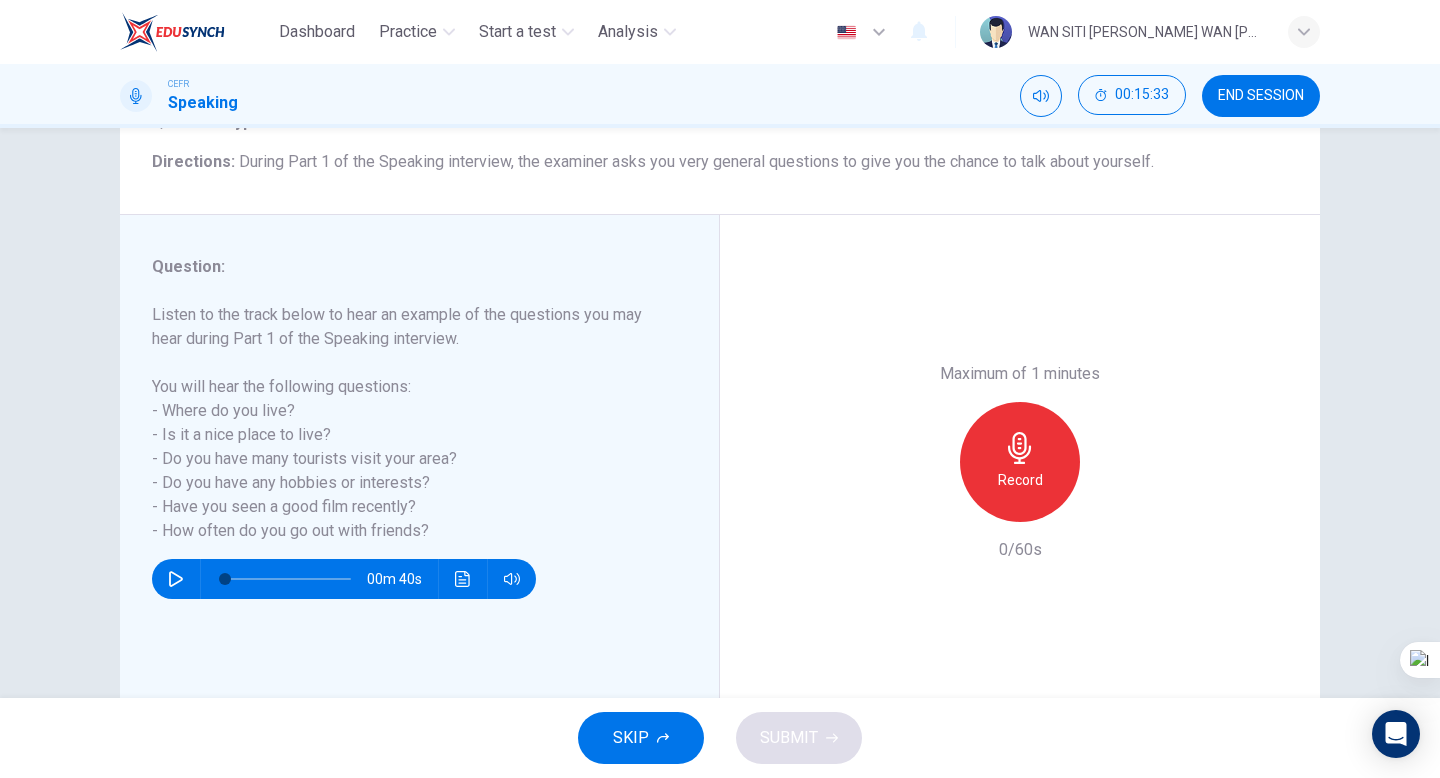 scroll, scrollTop: 205, scrollLeft: 0, axis: vertical 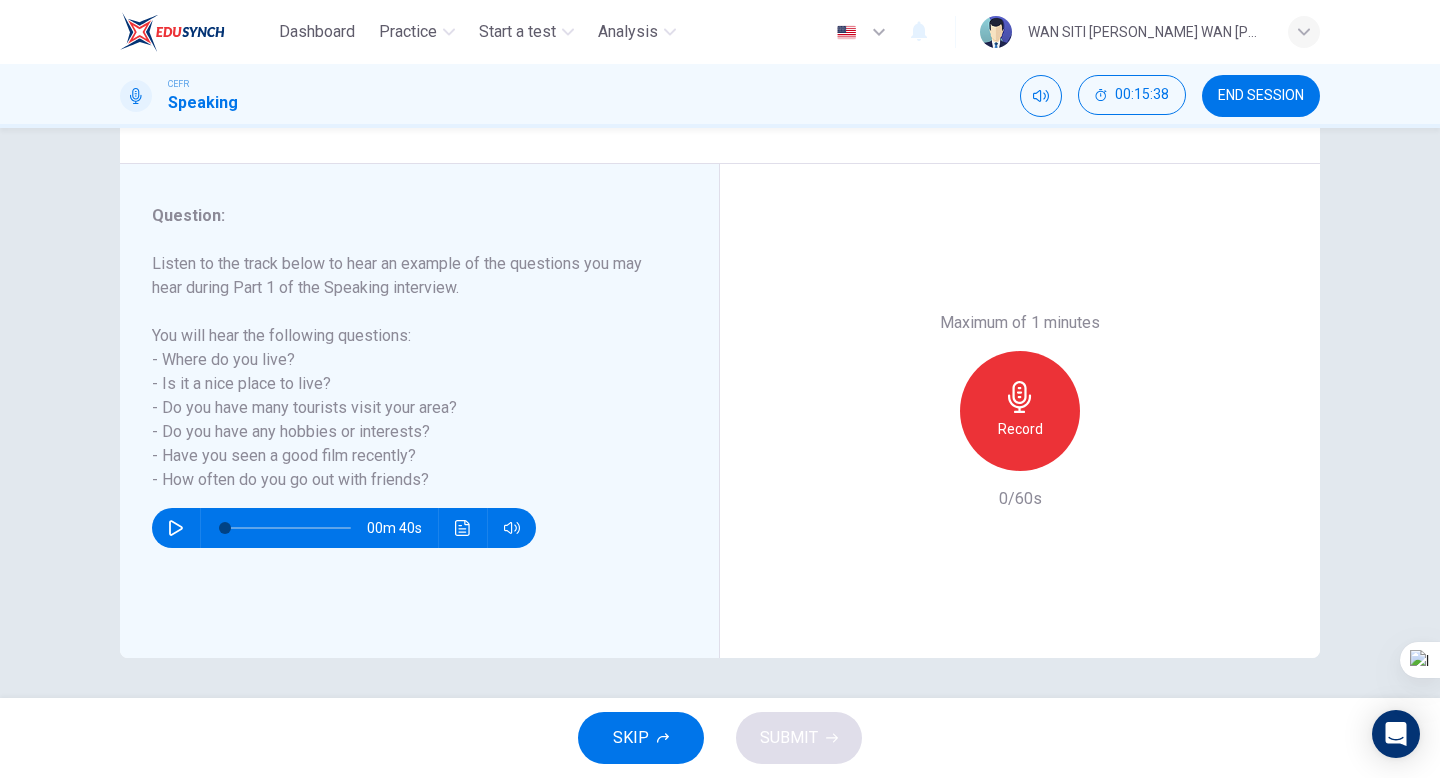 click on "Record" at bounding box center (1020, 411) 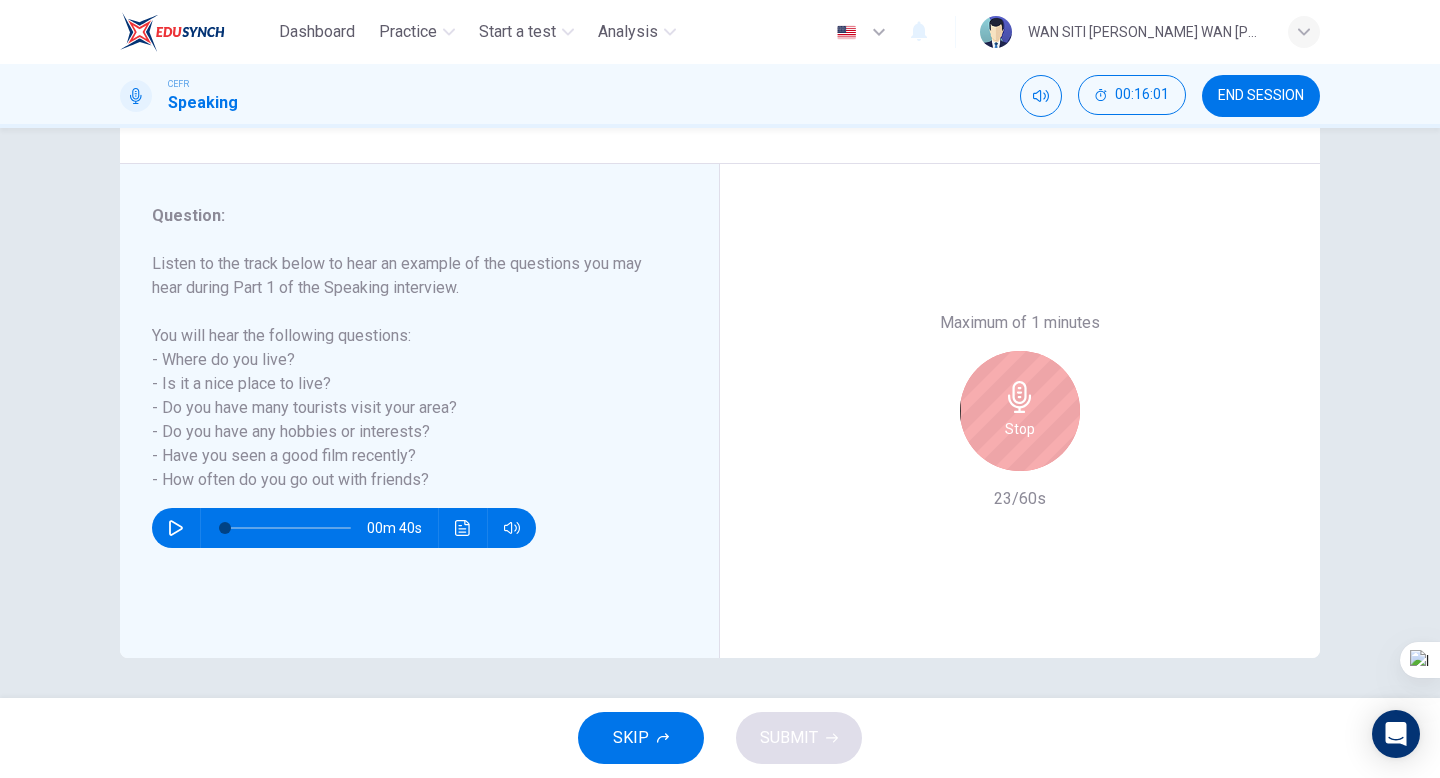click on "Stop" at bounding box center (1020, 411) 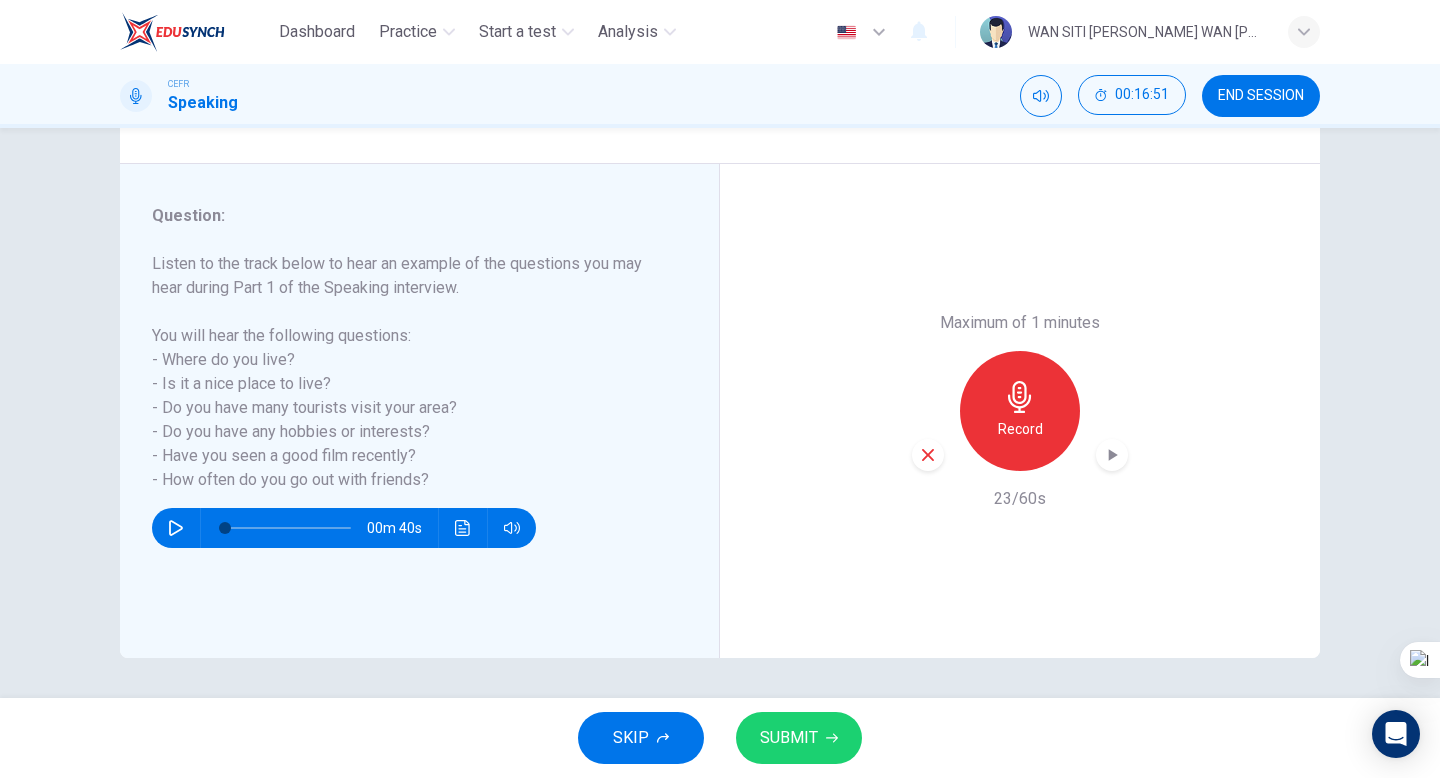 click 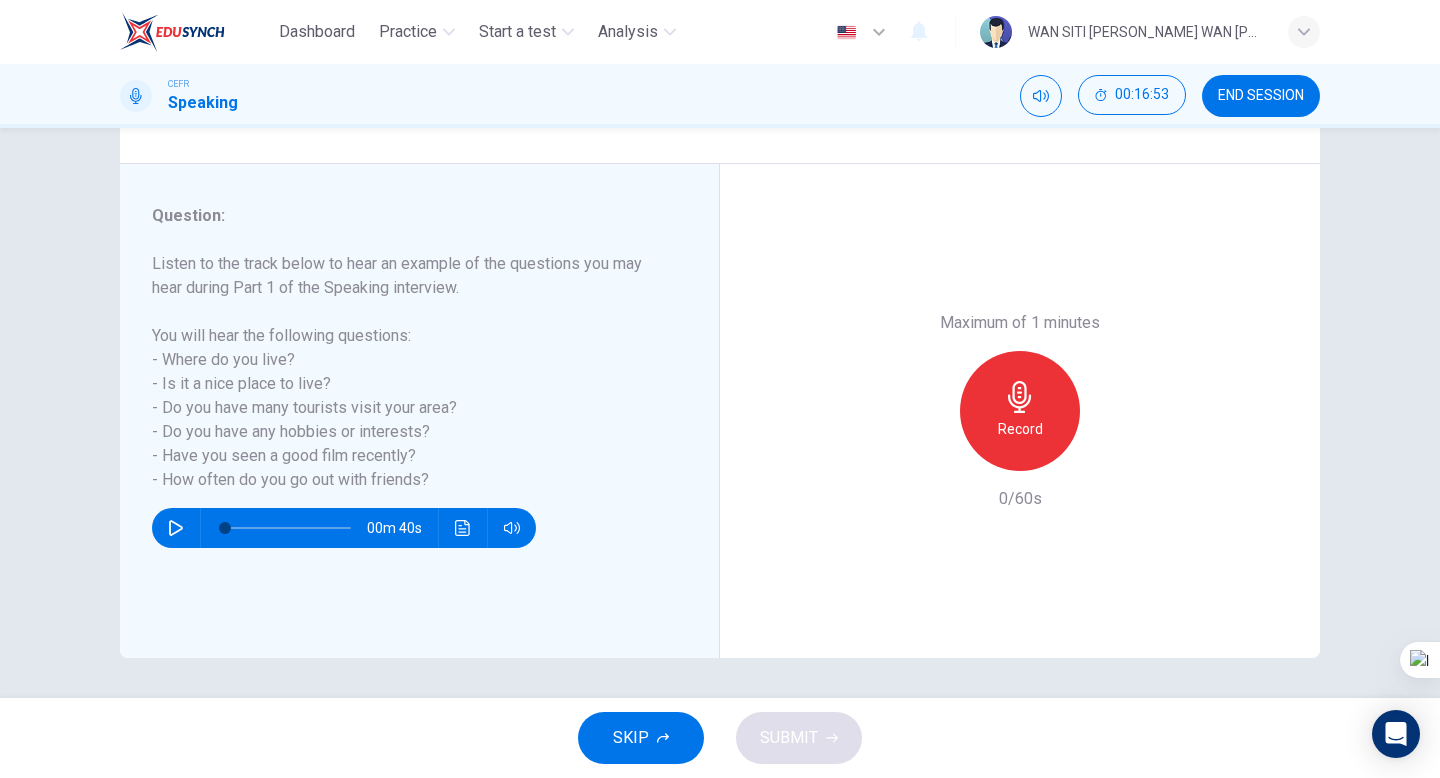 click 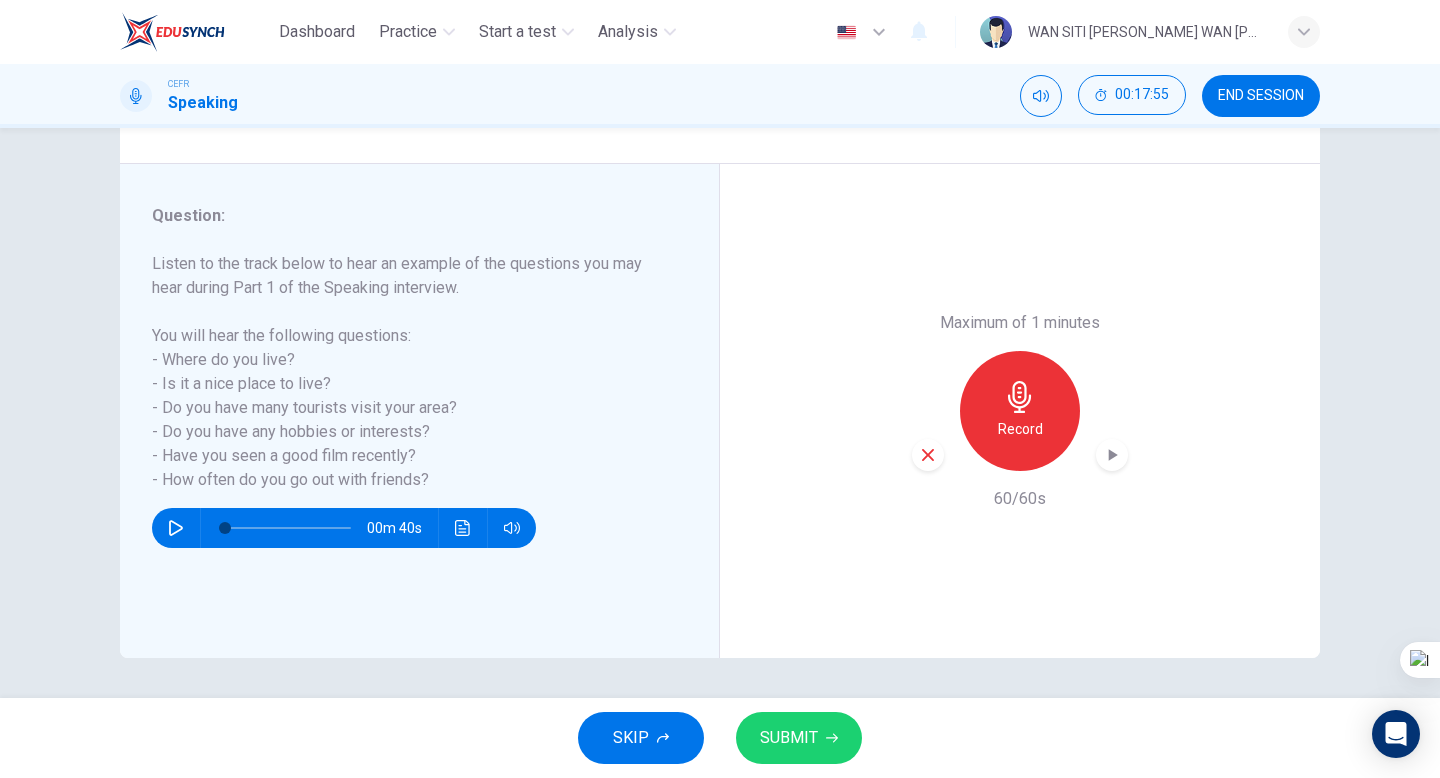 click 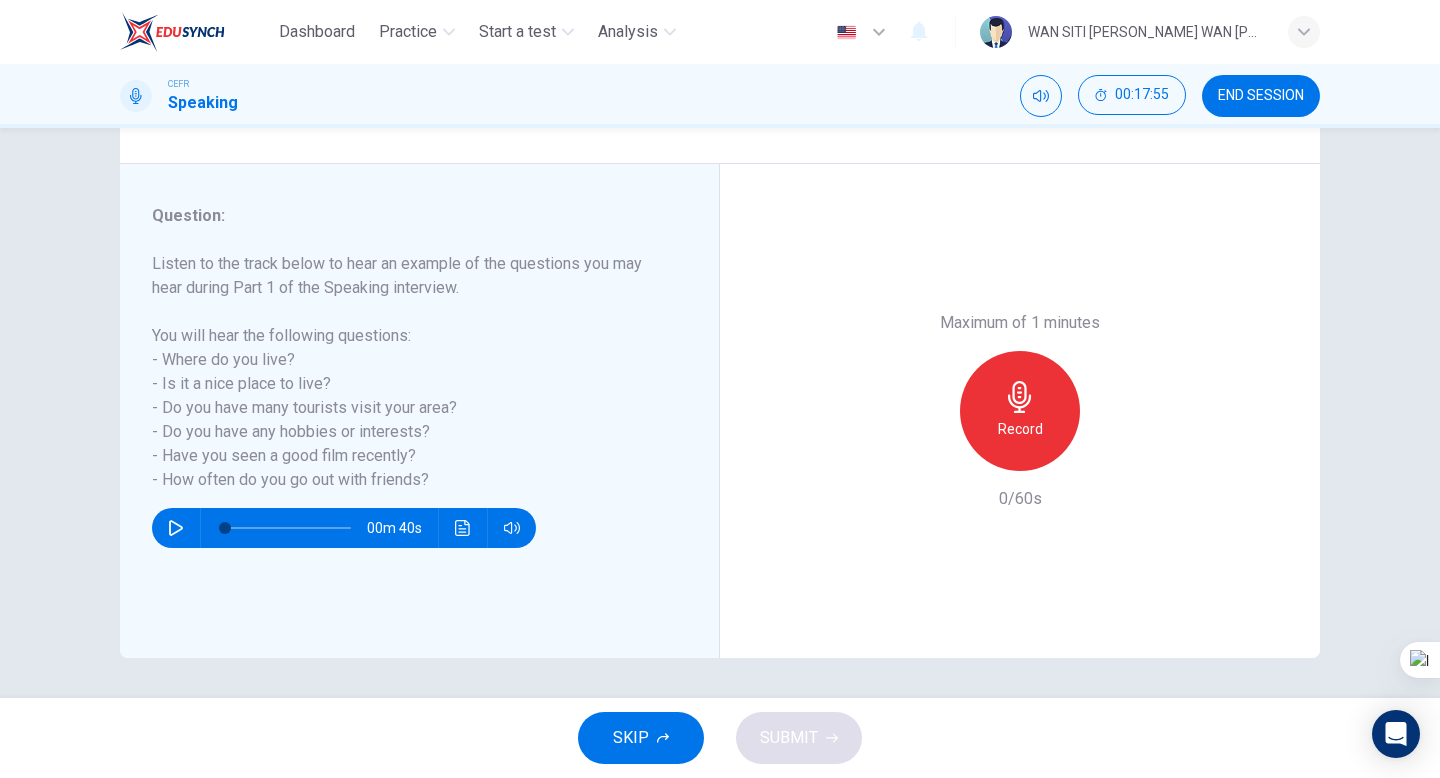 click on "Record" at bounding box center [1020, 429] 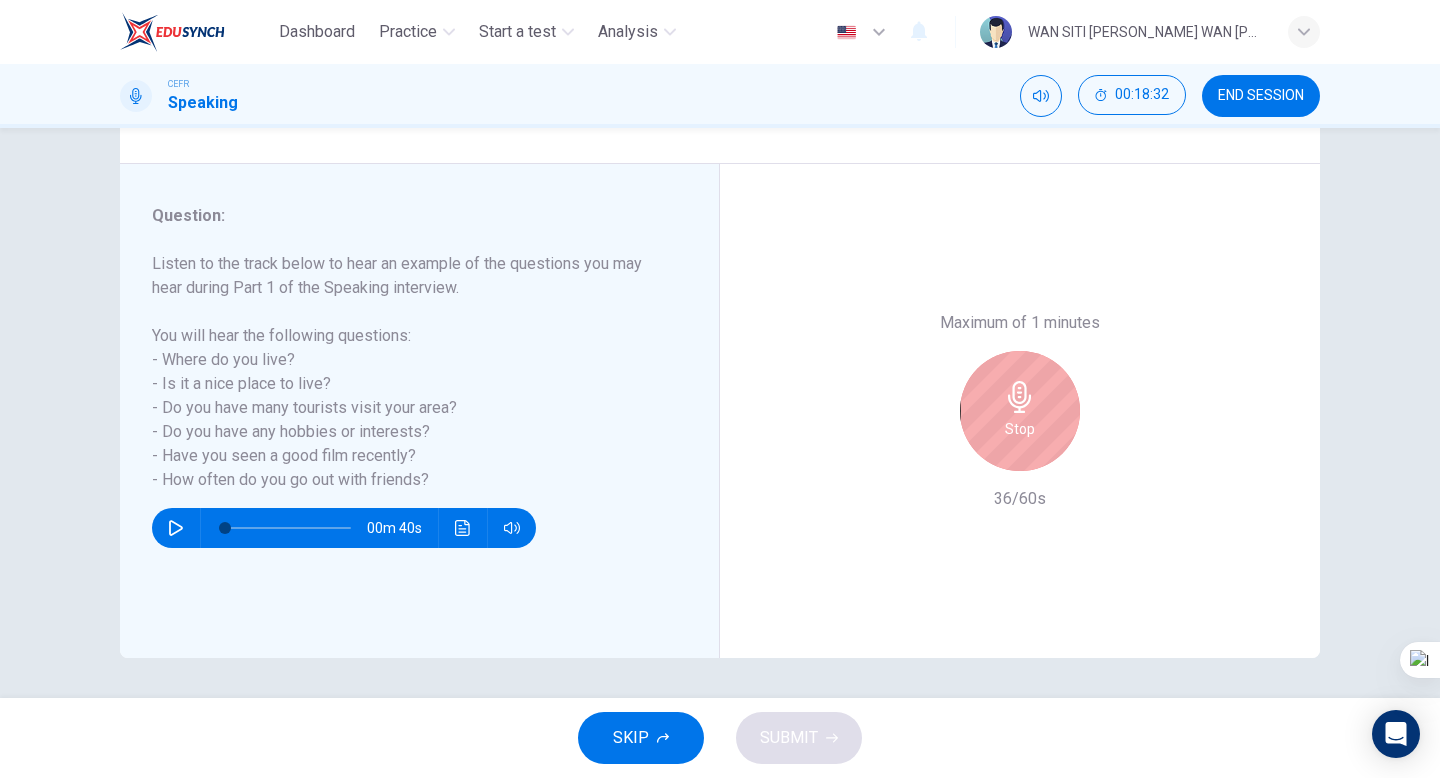 click on "Stop" at bounding box center (1020, 429) 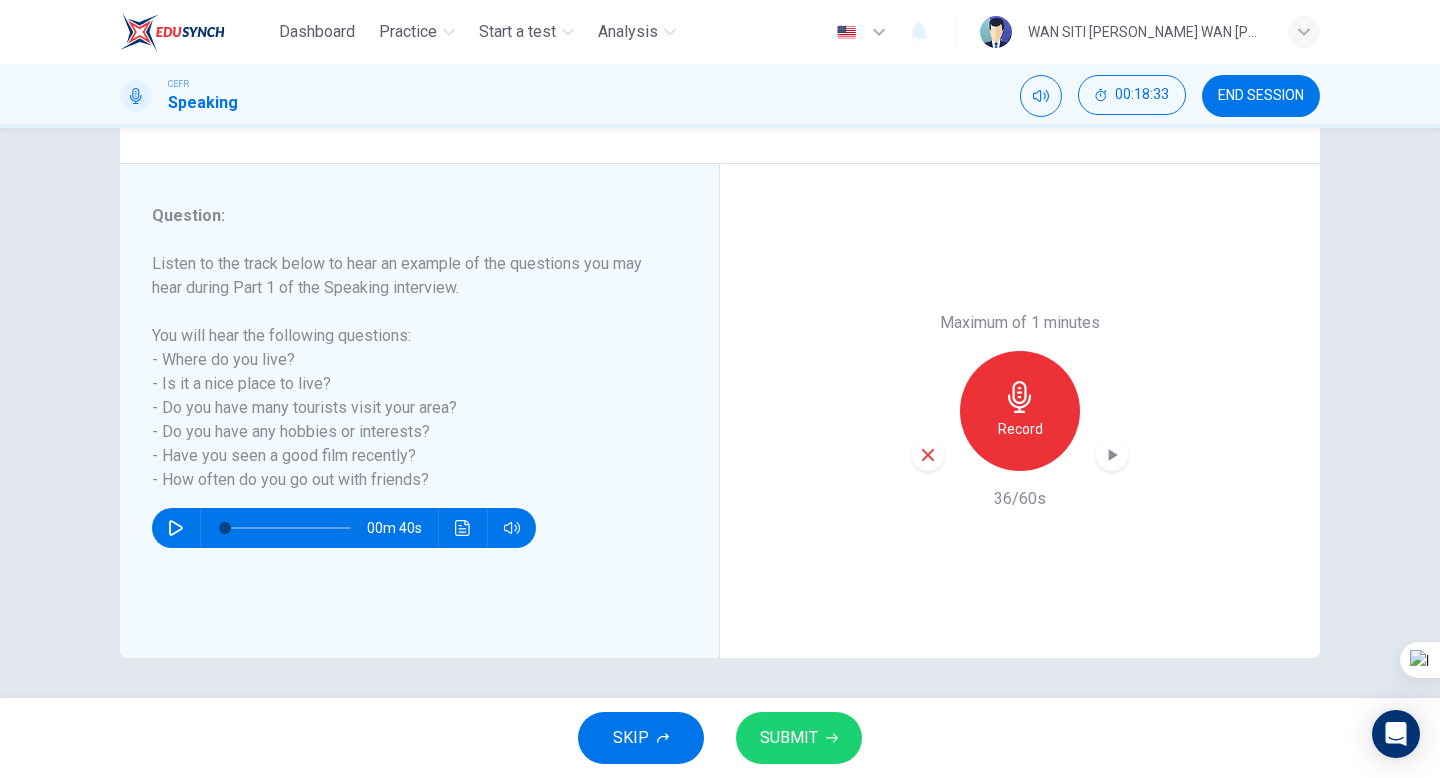 click at bounding box center [928, 455] 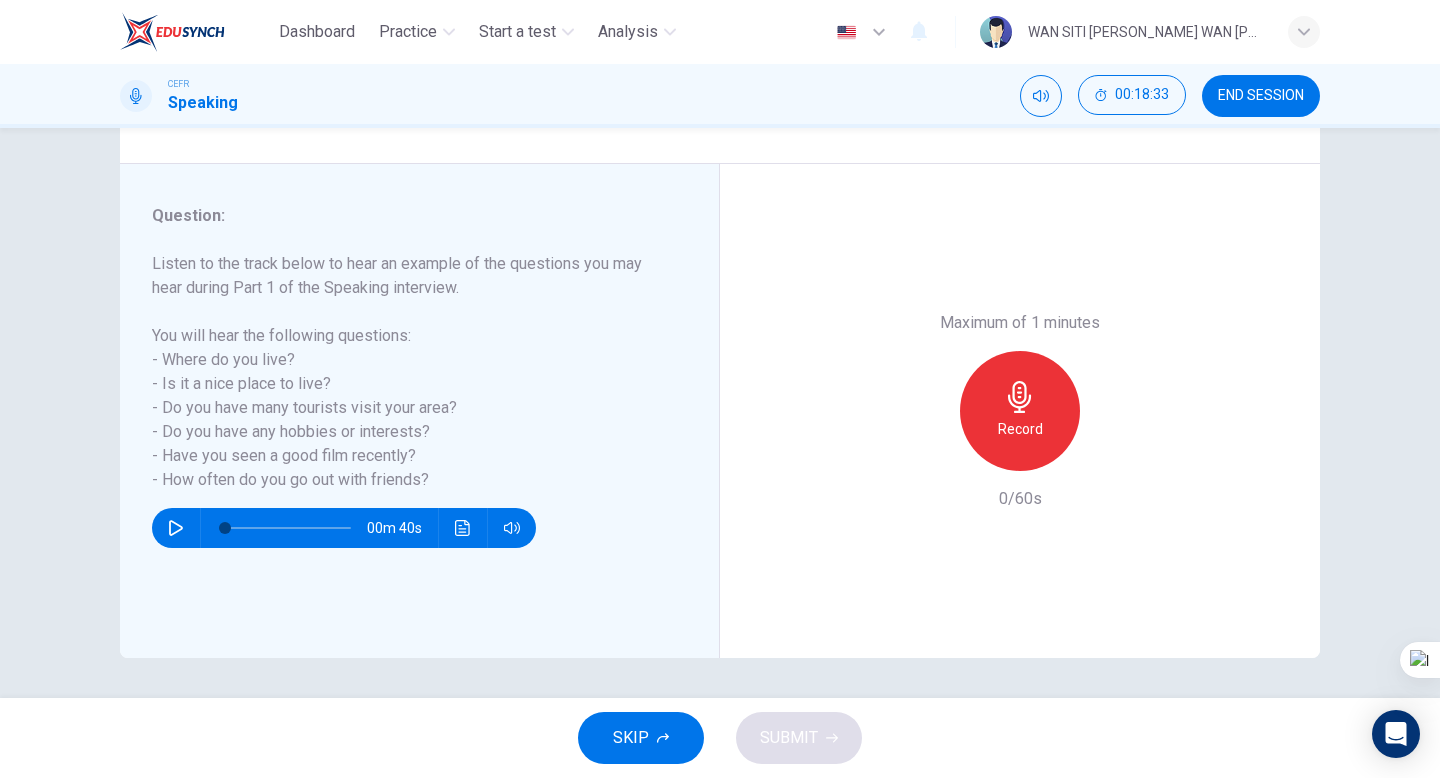 click on "Record" at bounding box center [1020, 411] 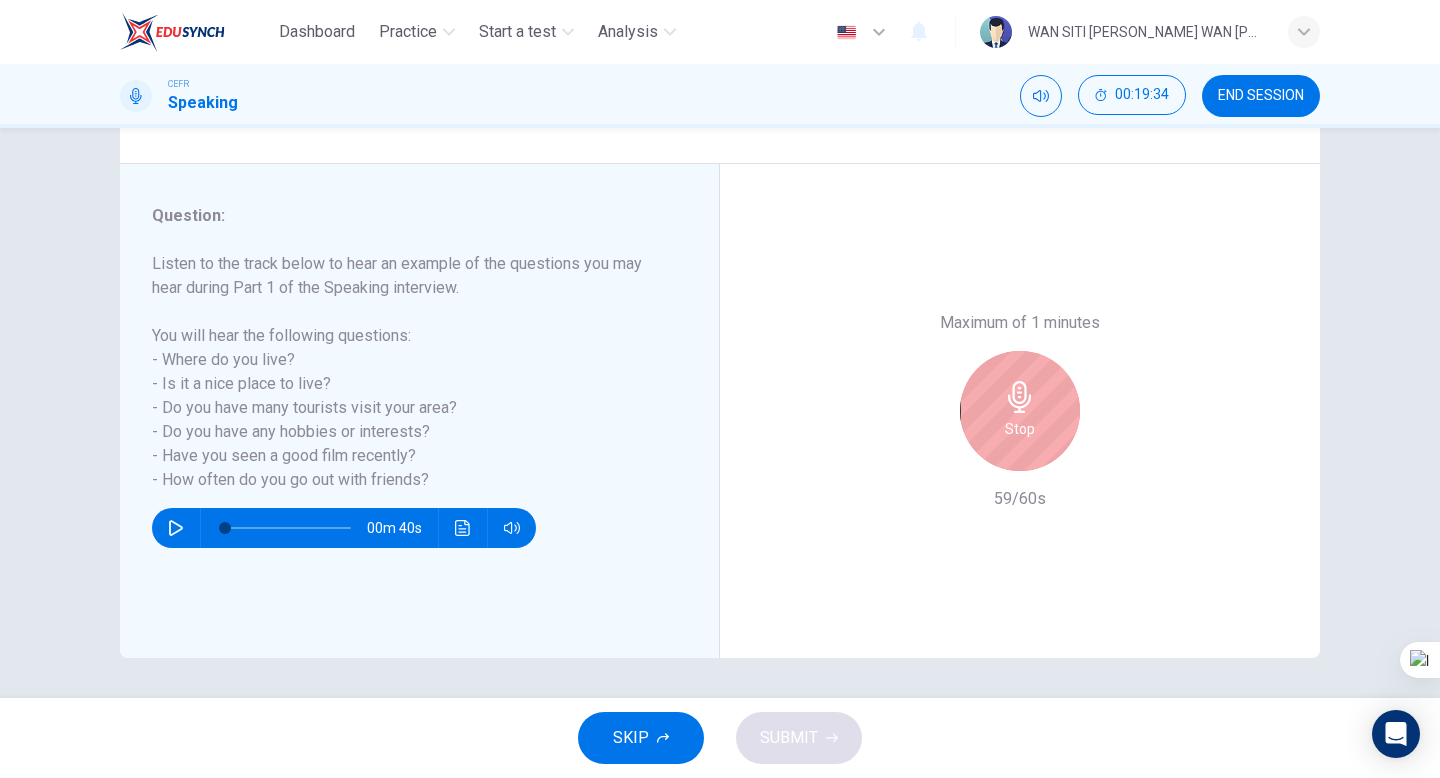 click 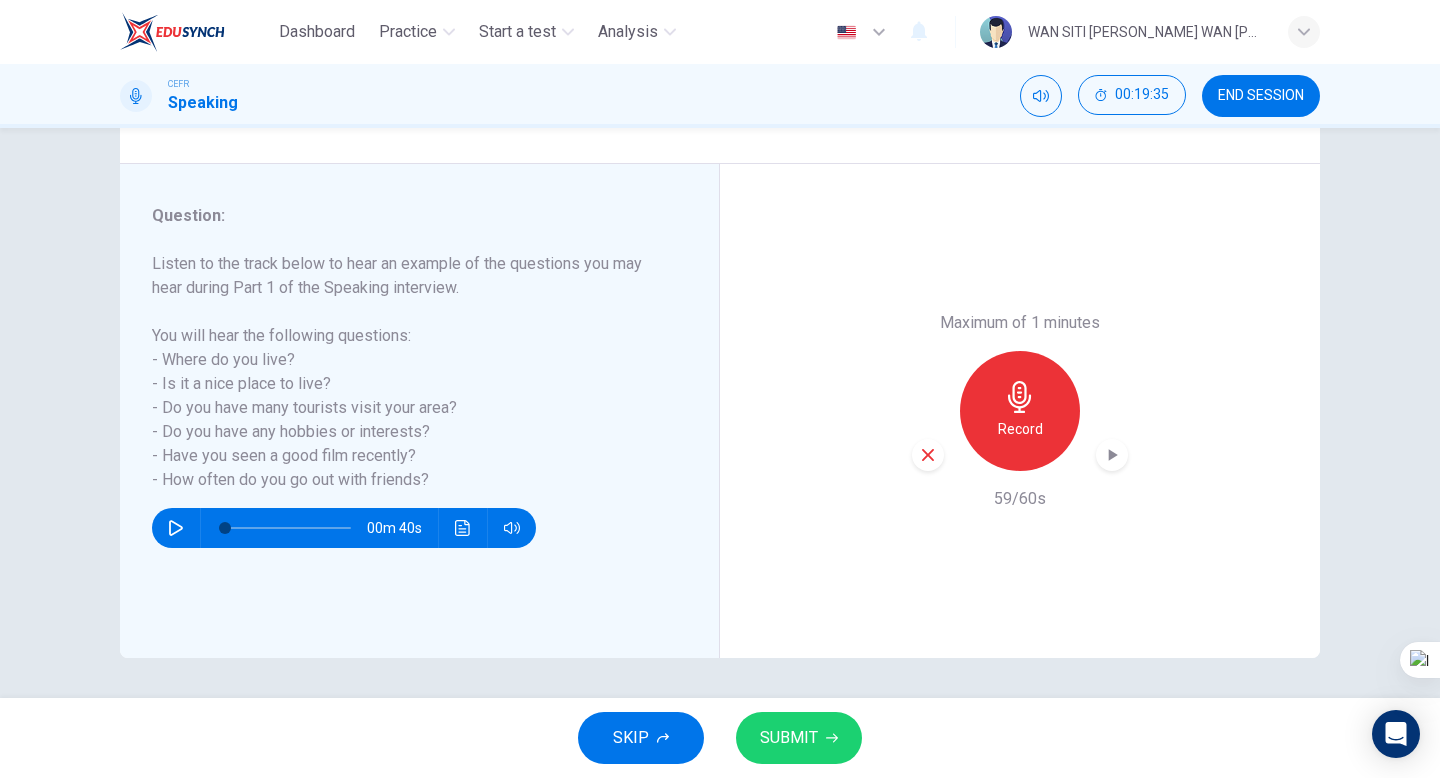 click 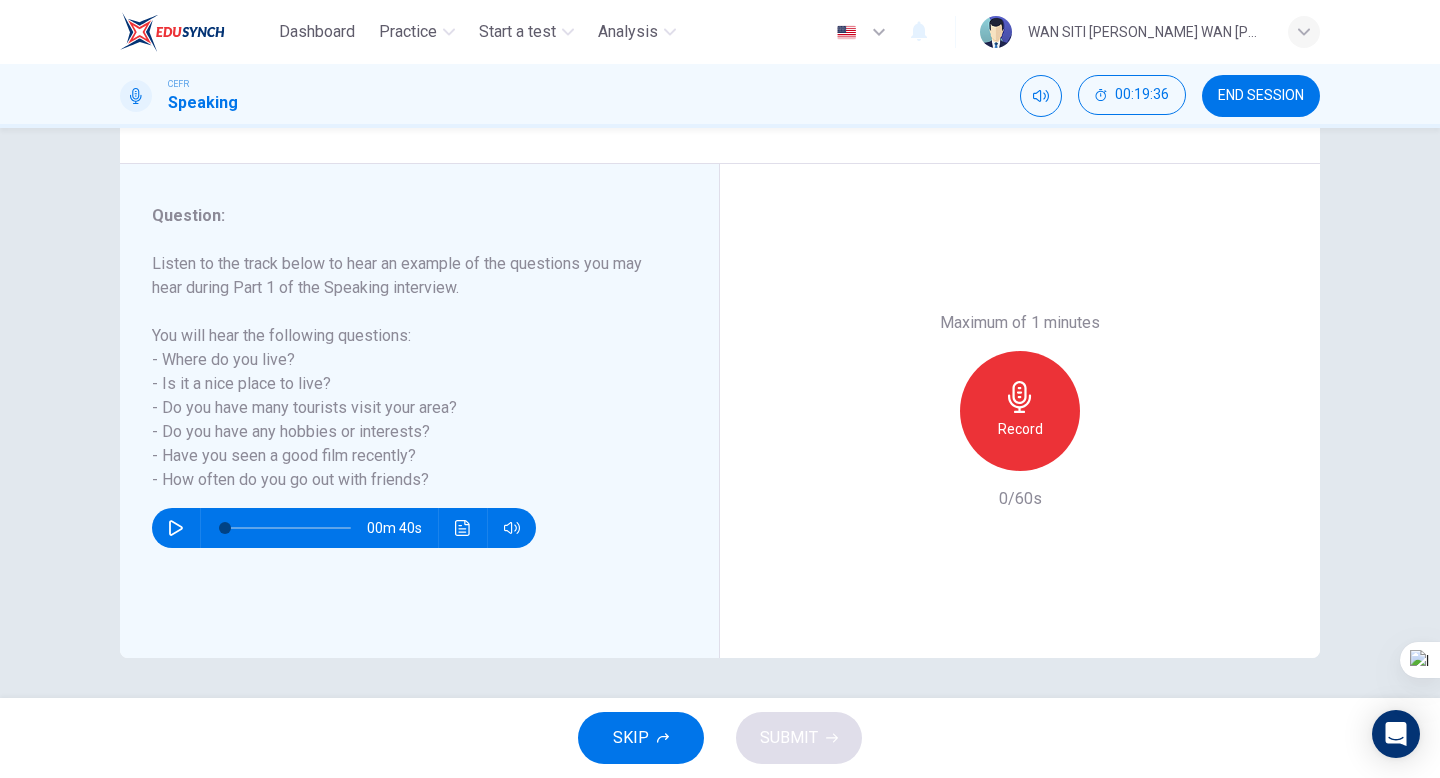 click 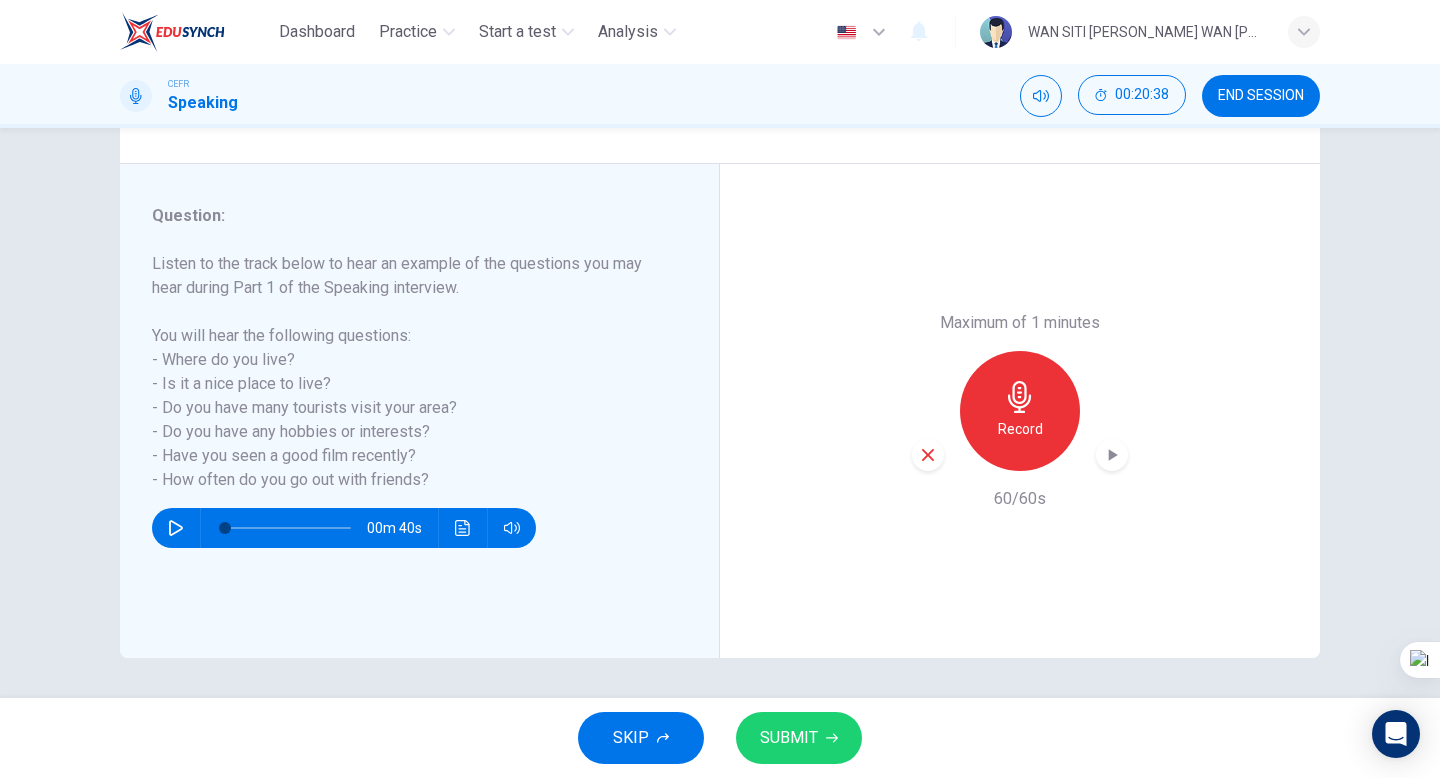 click 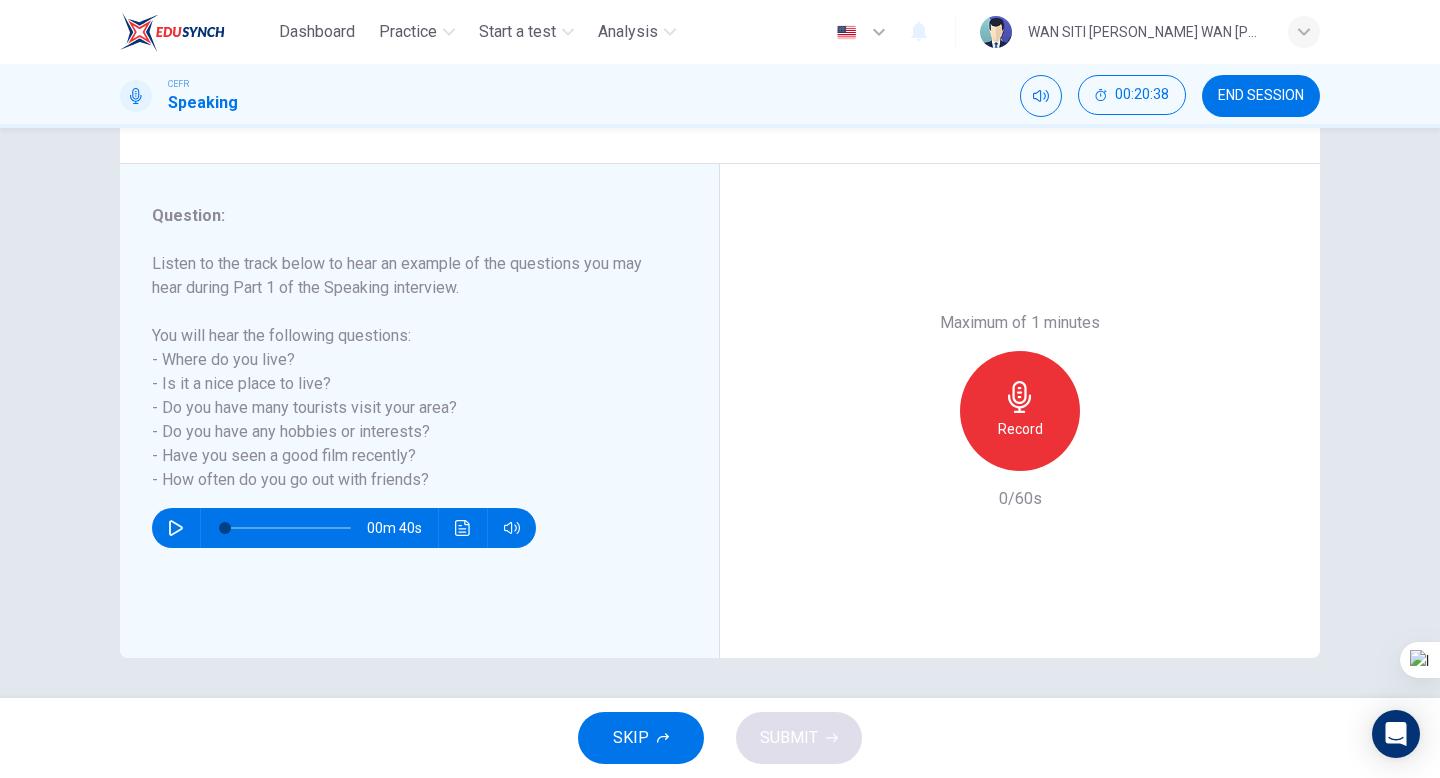 click 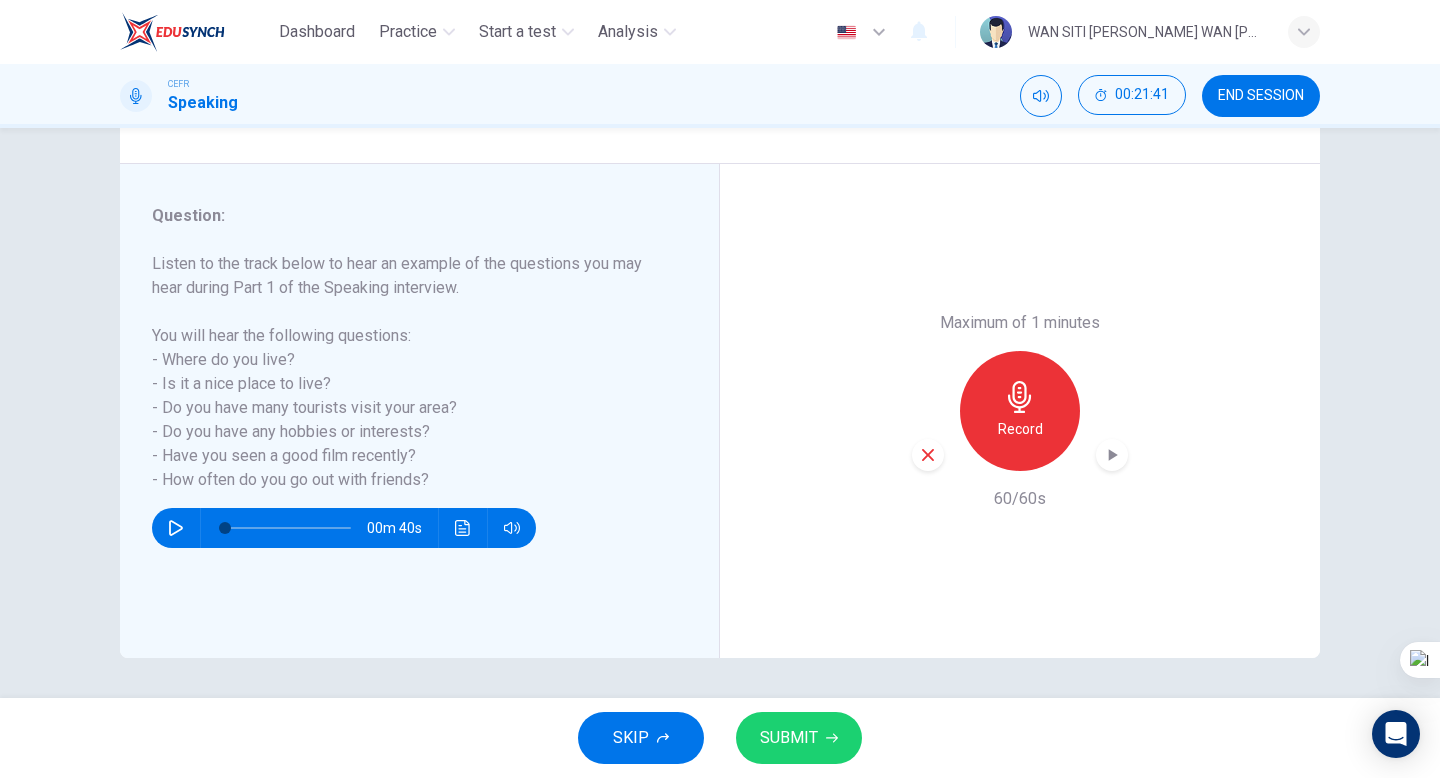 click at bounding box center [1112, 455] 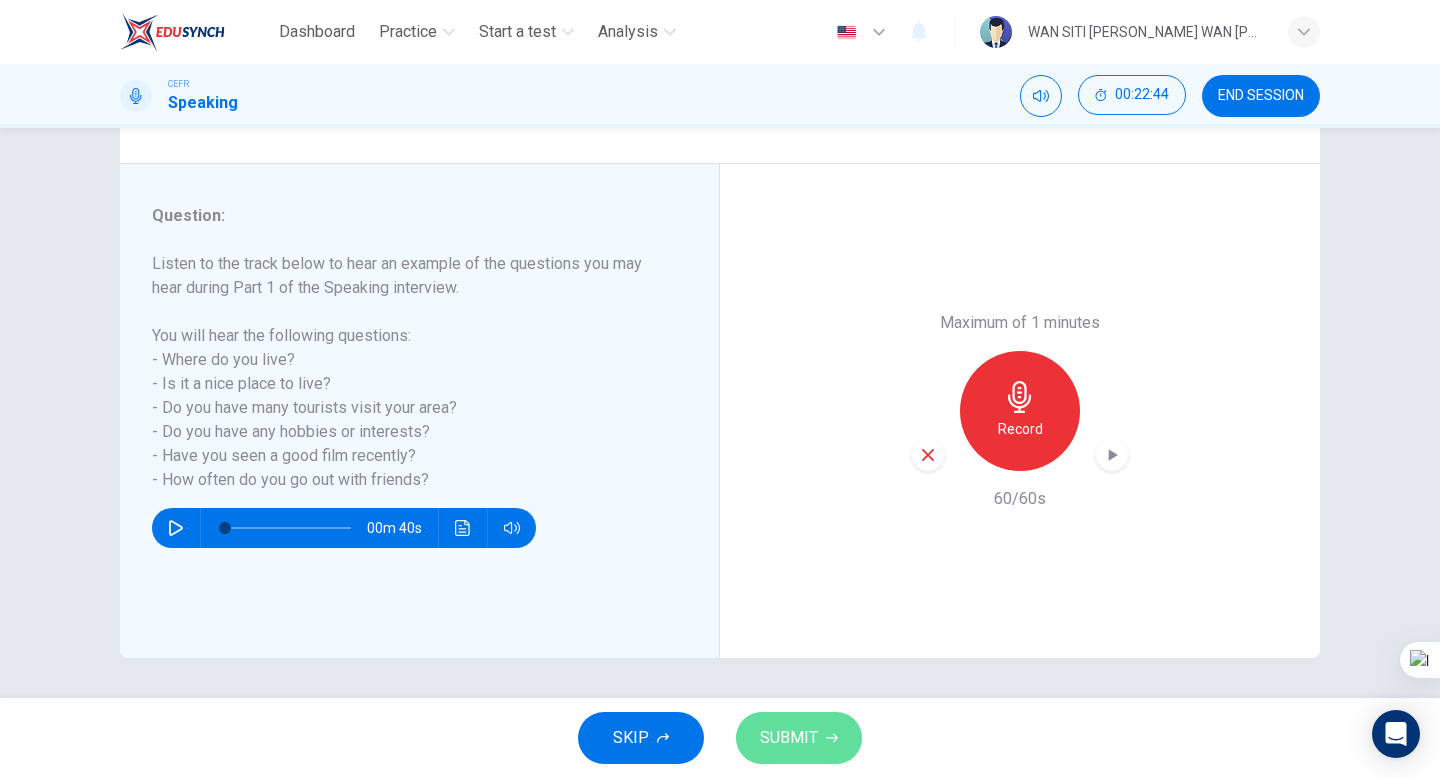 click on "SUBMIT" at bounding box center [799, 738] 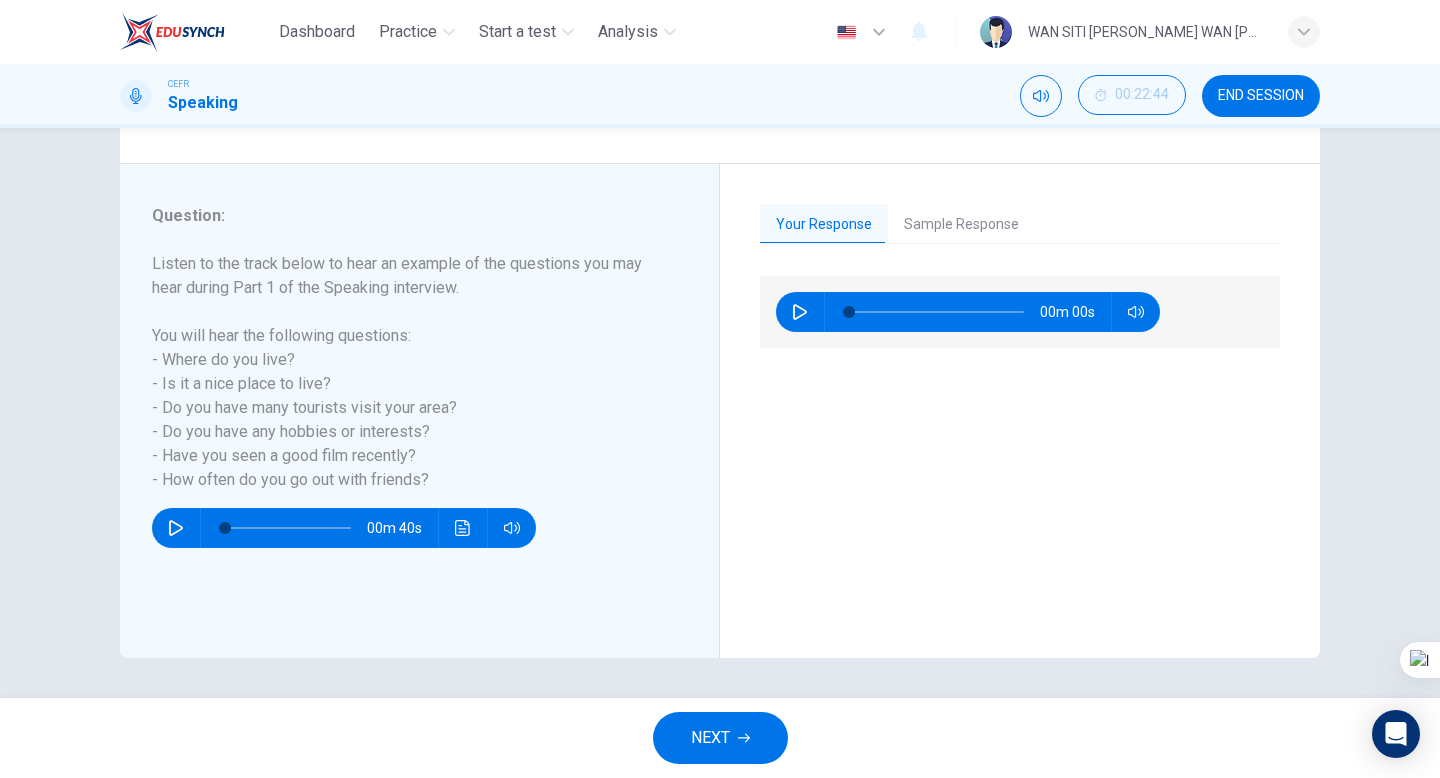 click at bounding box center [936, 312] 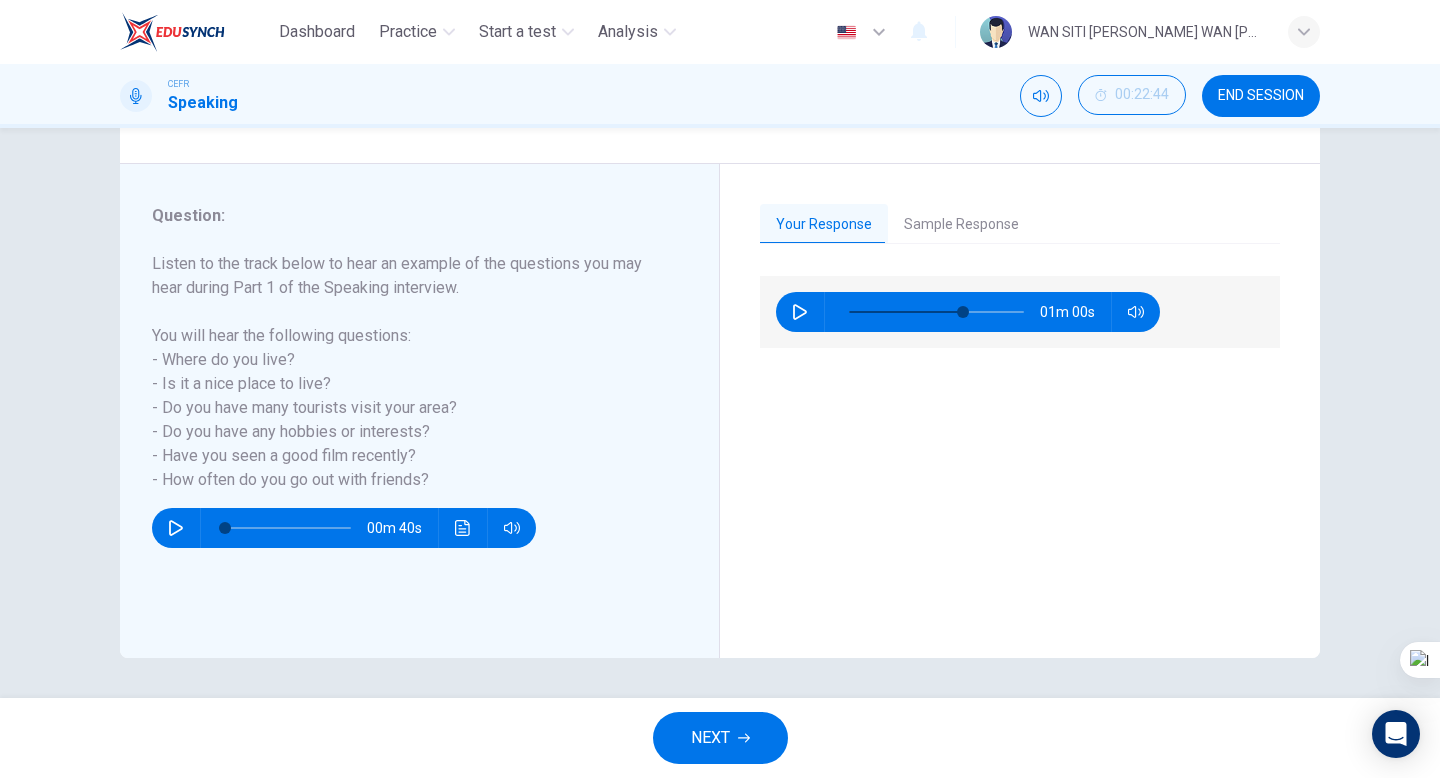 click at bounding box center (800, 312) 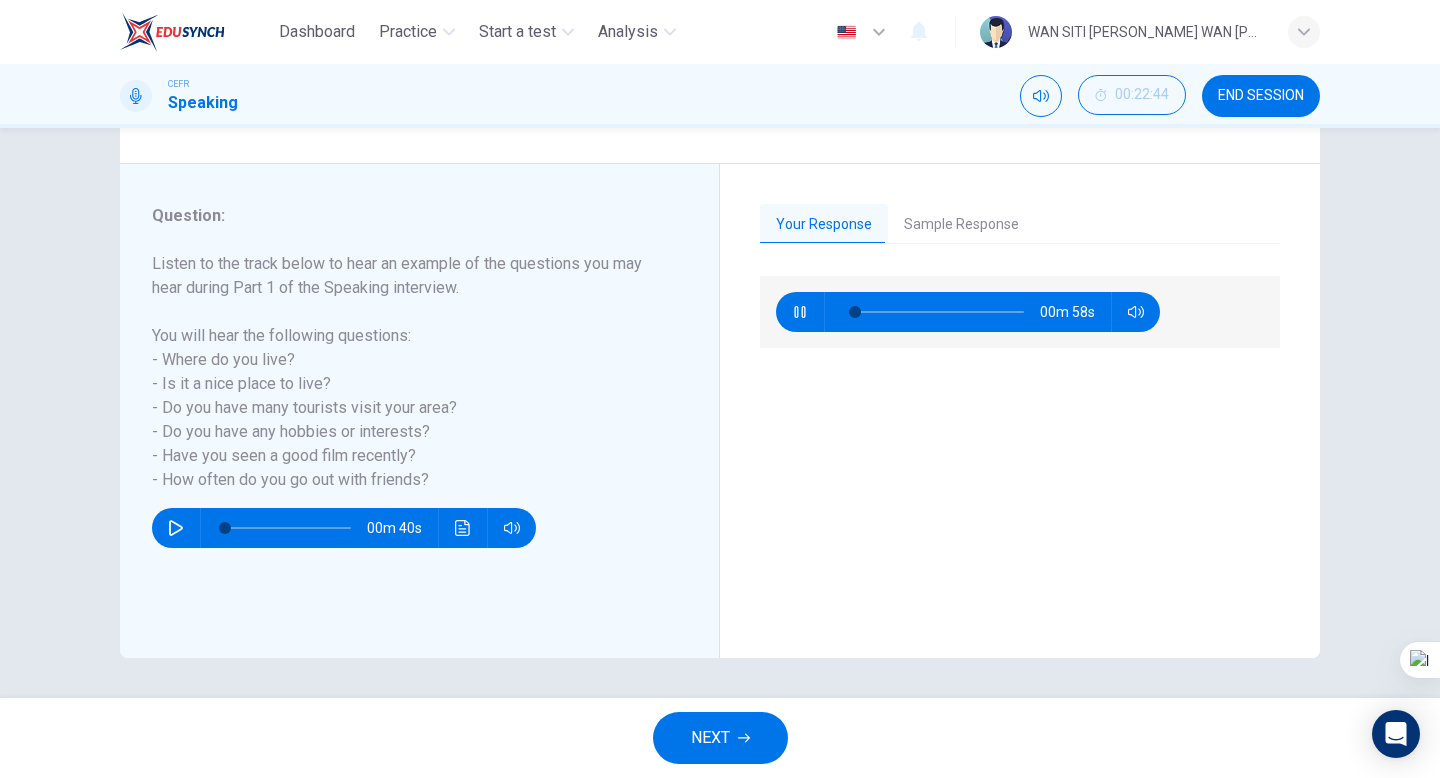 click at bounding box center (936, 312) 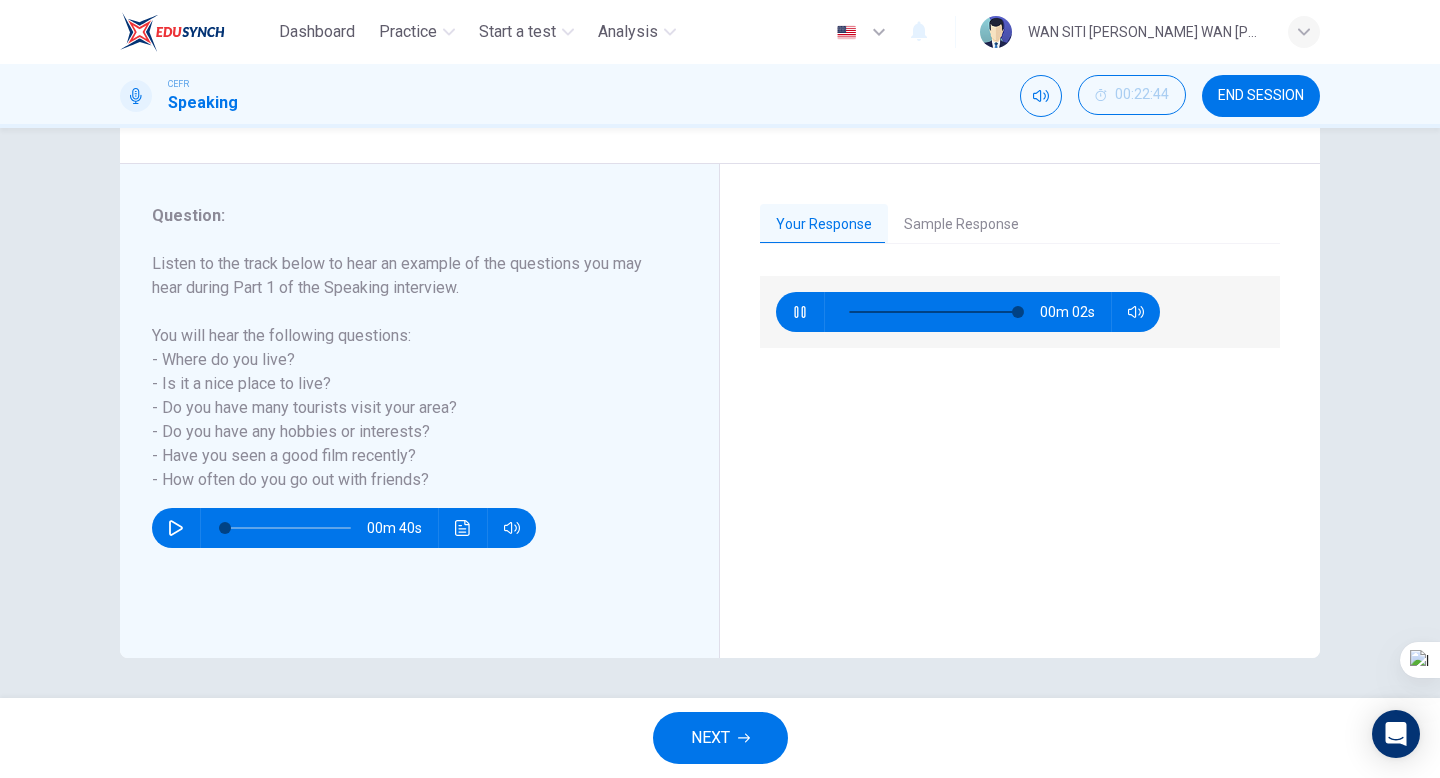 type on "98" 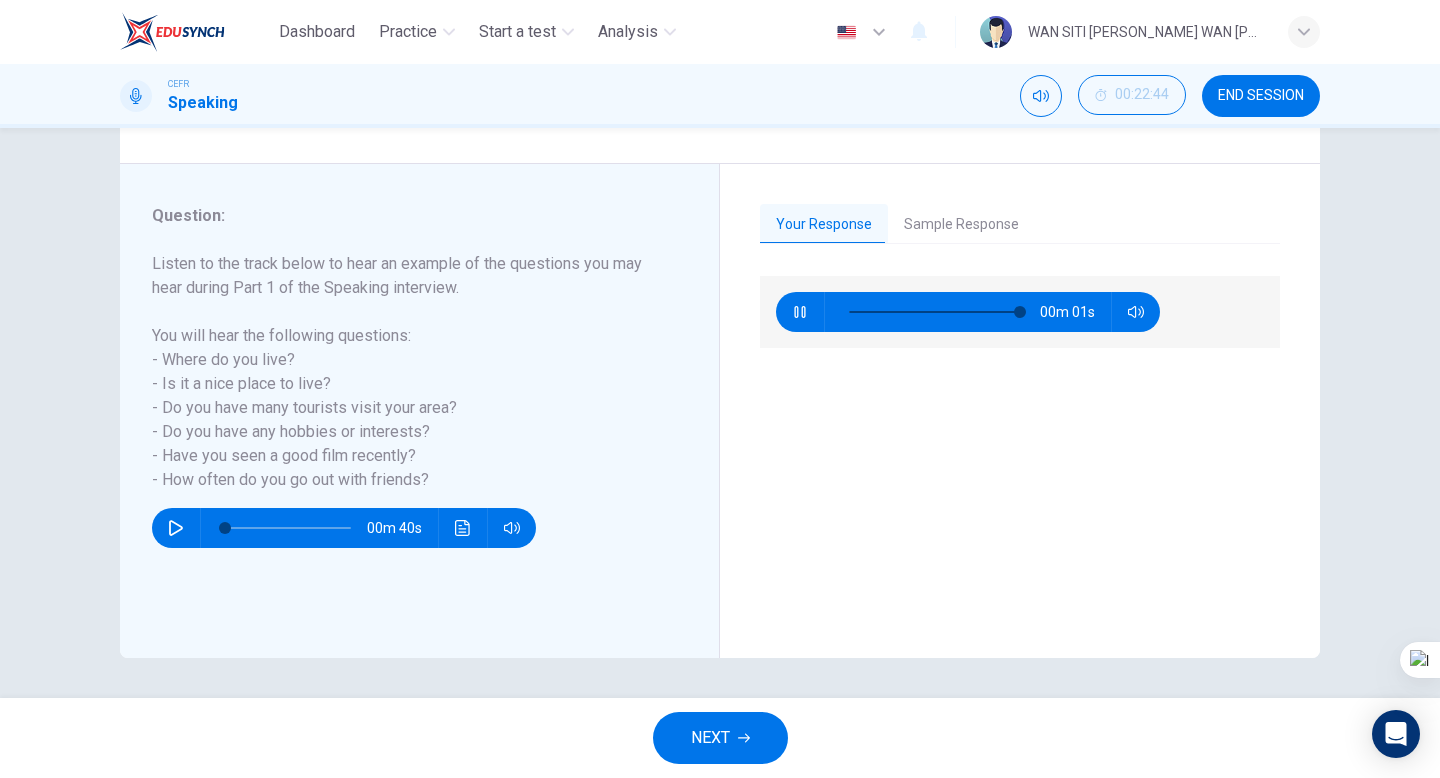 click on "Sample Response" at bounding box center [961, 225] 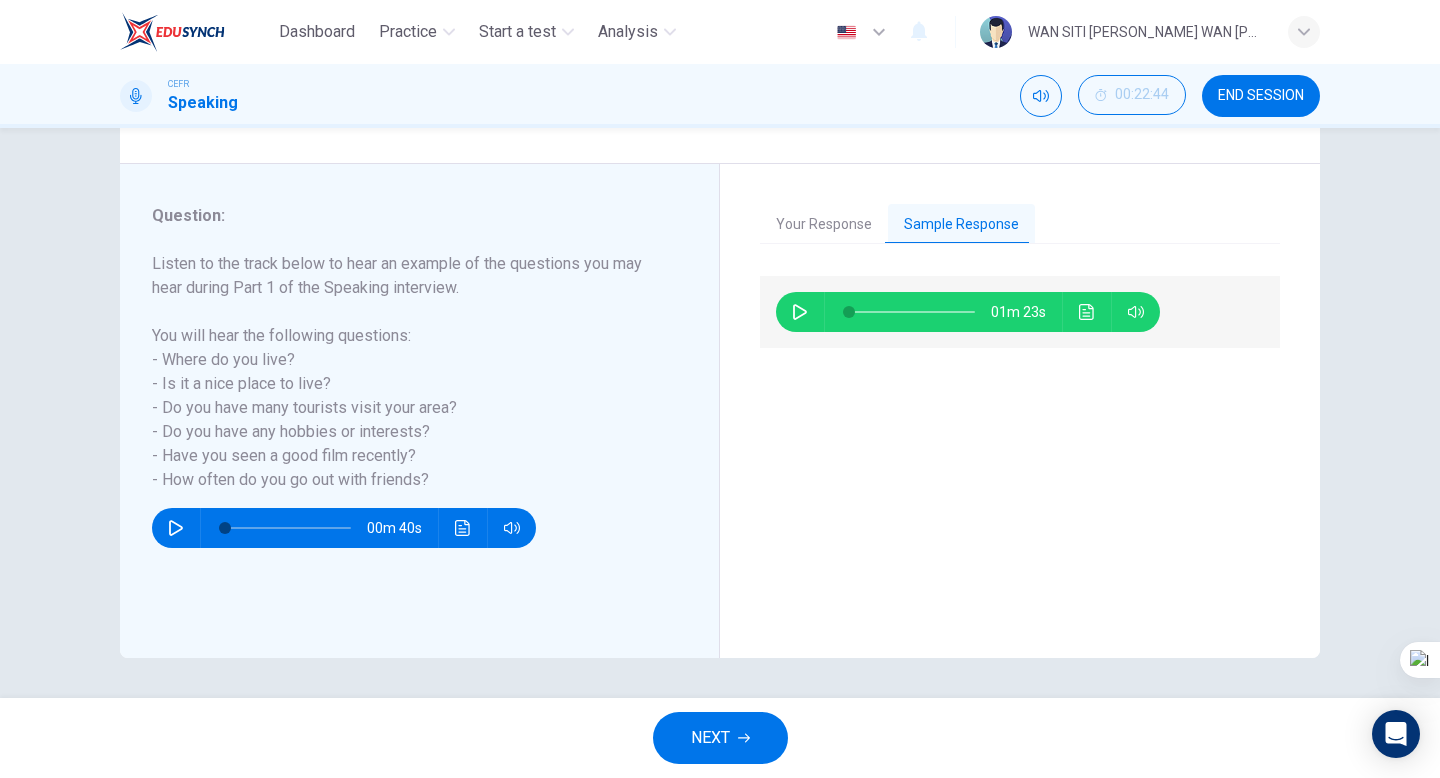 click at bounding box center [800, 312] 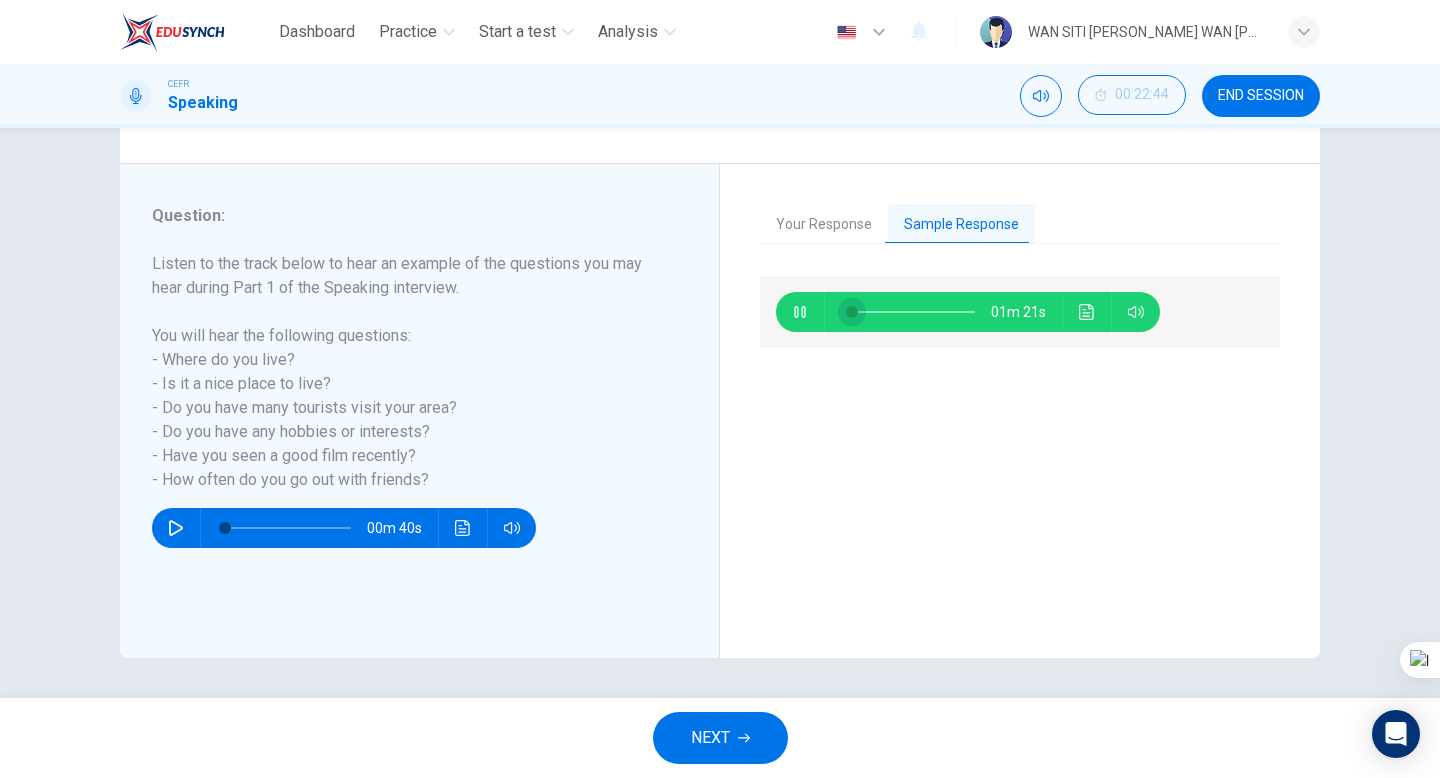 click at bounding box center [852, 312] 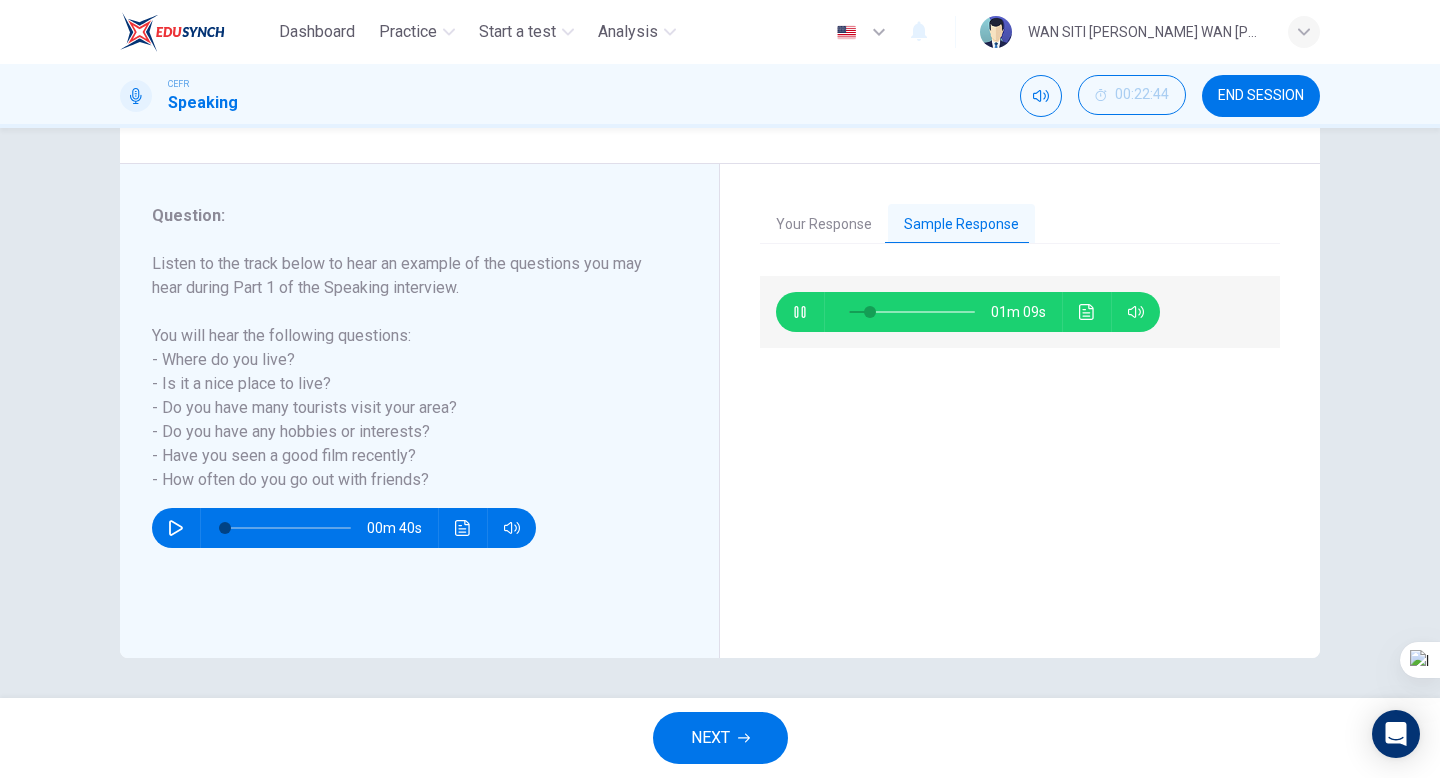 click at bounding box center (912, 312) 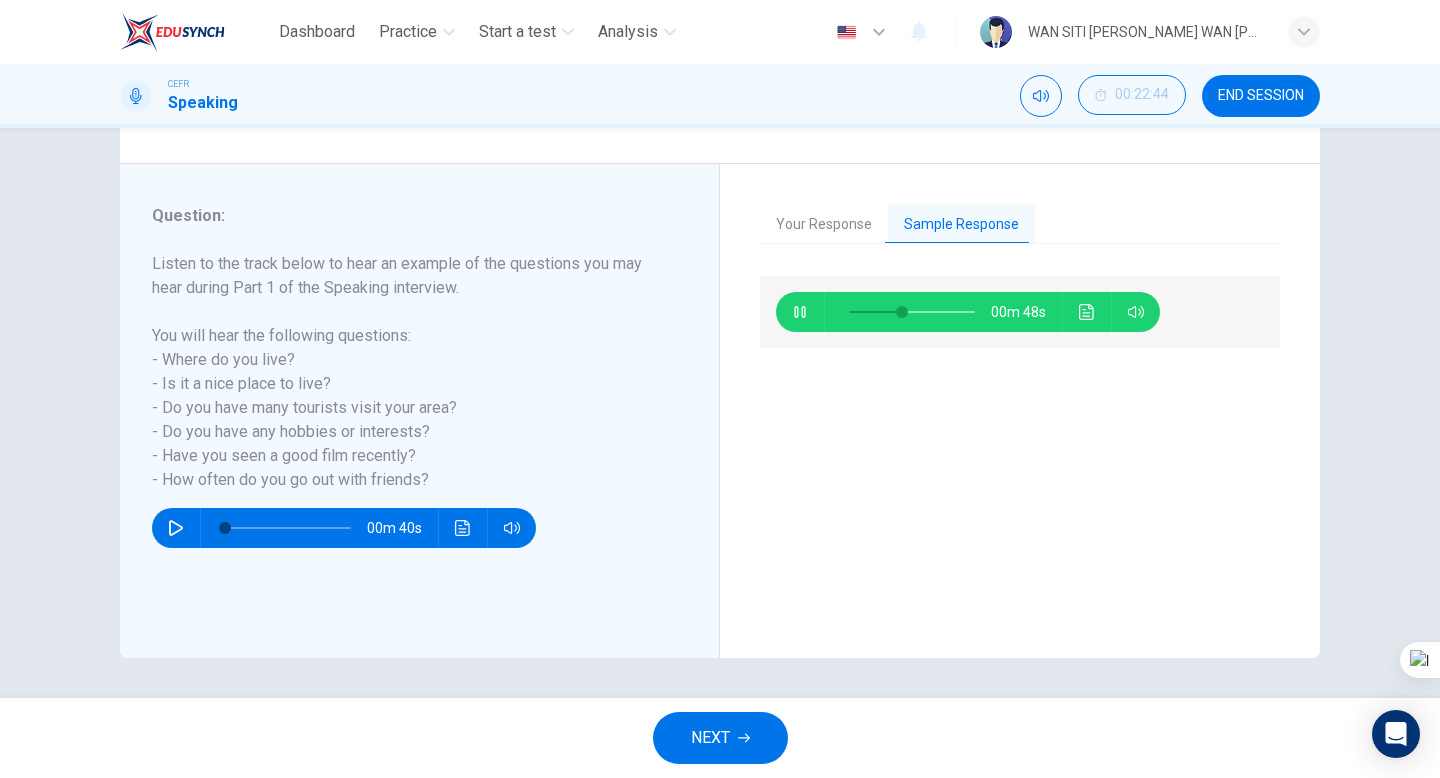 click at bounding box center (912, 312) 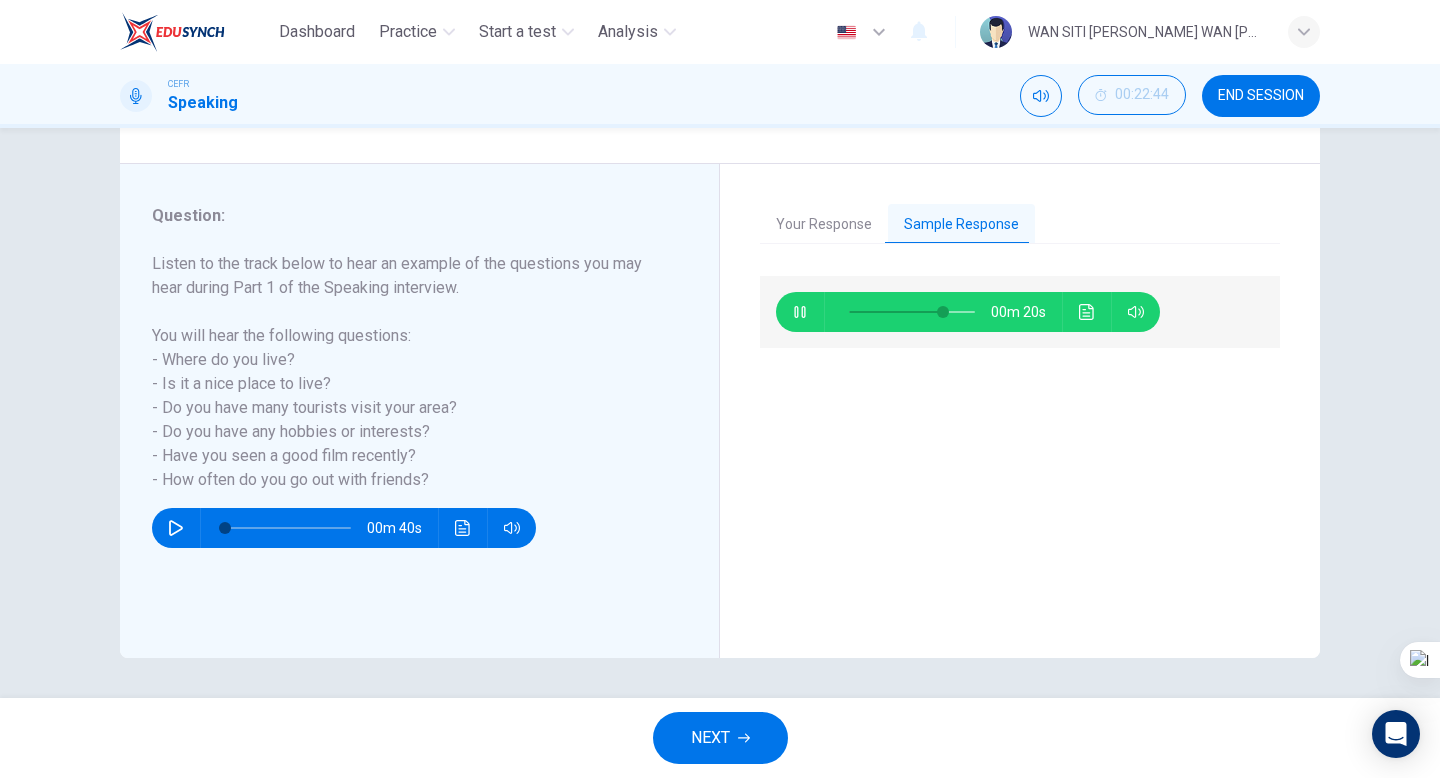 type on "76" 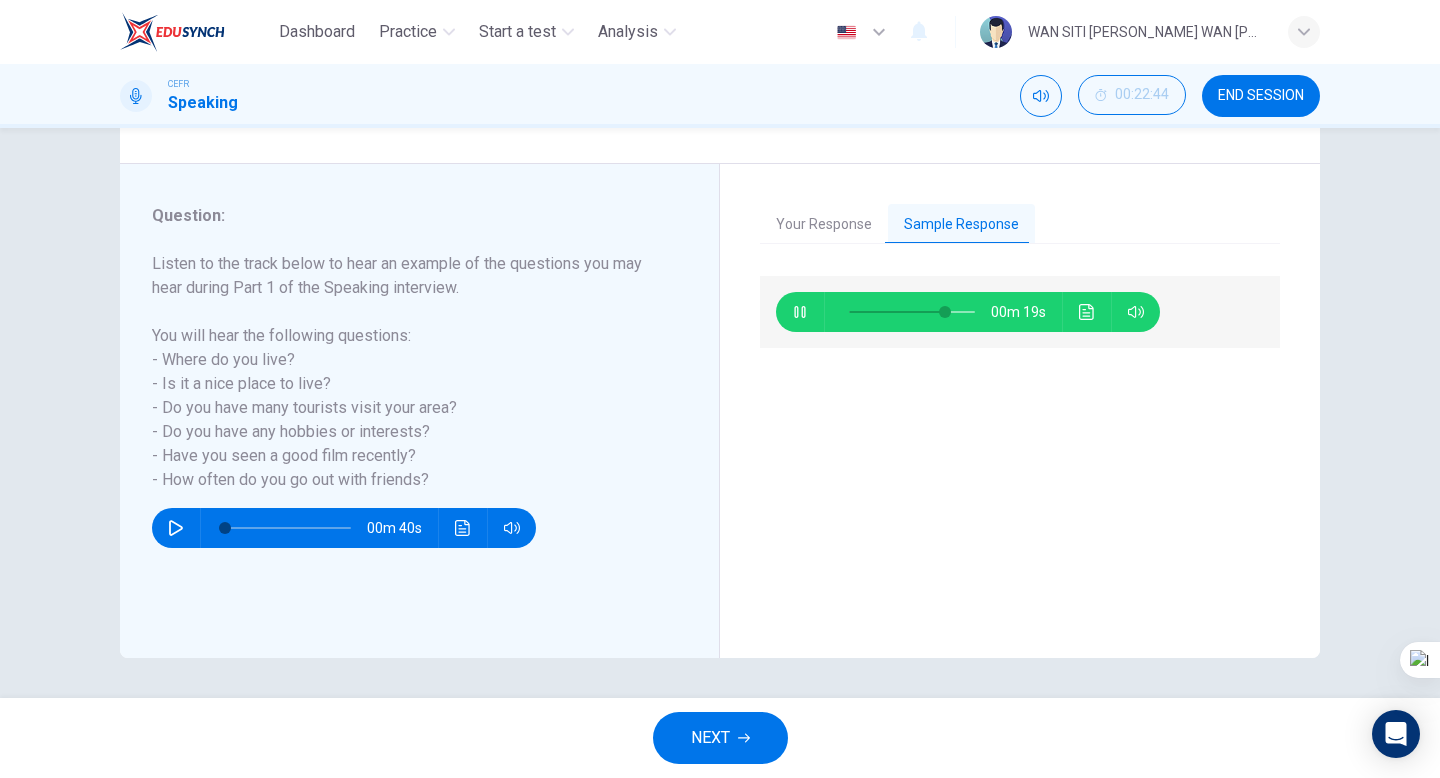 click on "NEXT" at bounding box center [710, 738] 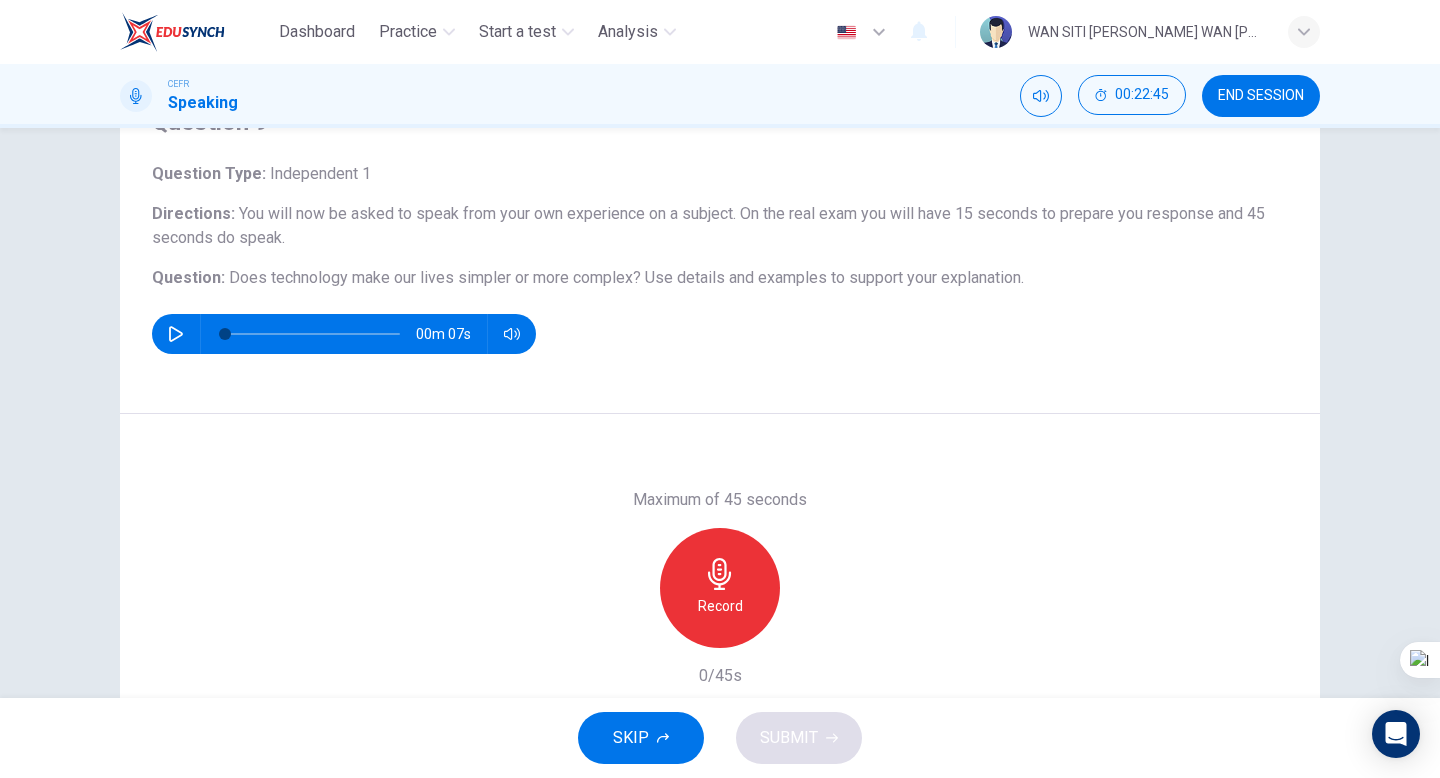 scroll, scrollTop: 176, scrollLeft: 0, axis: vertical 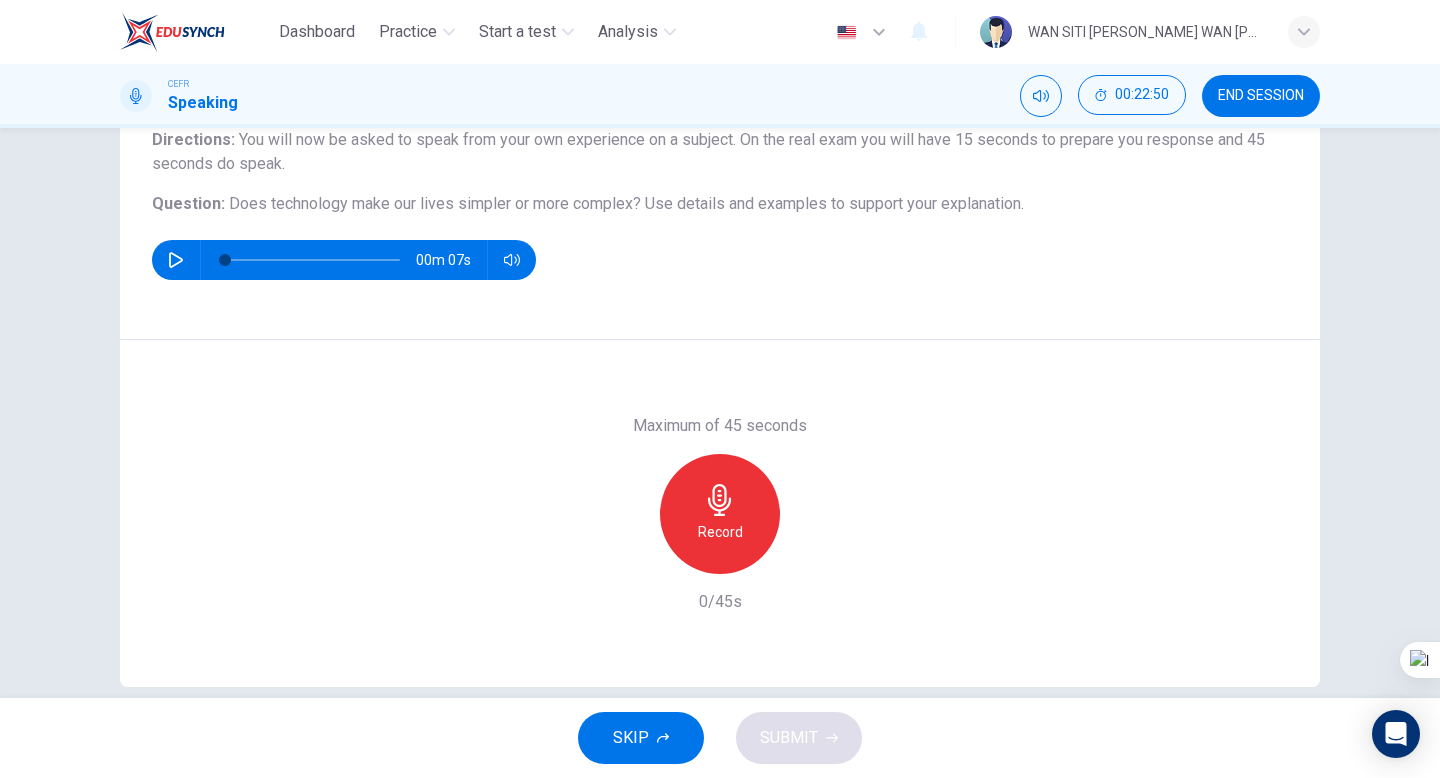 click 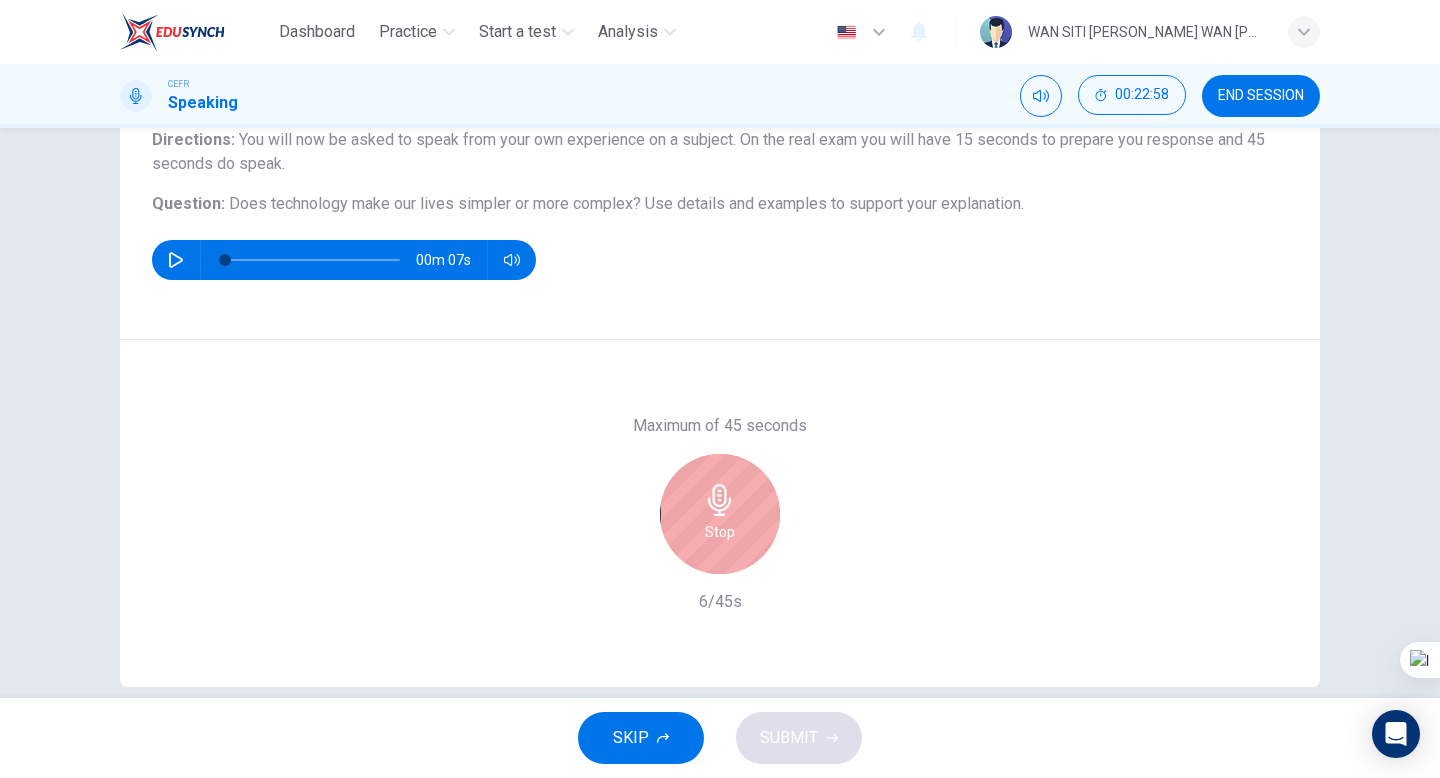 click 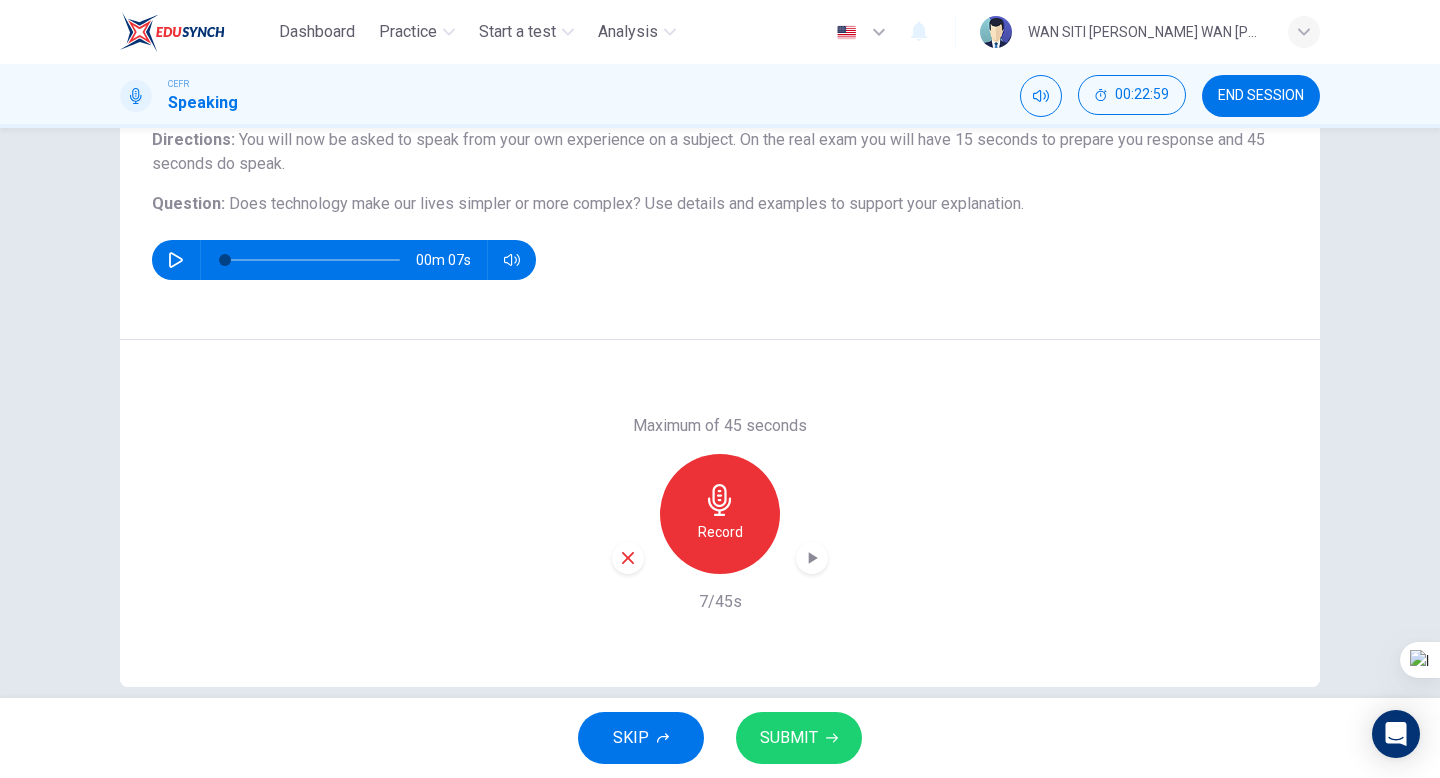 click 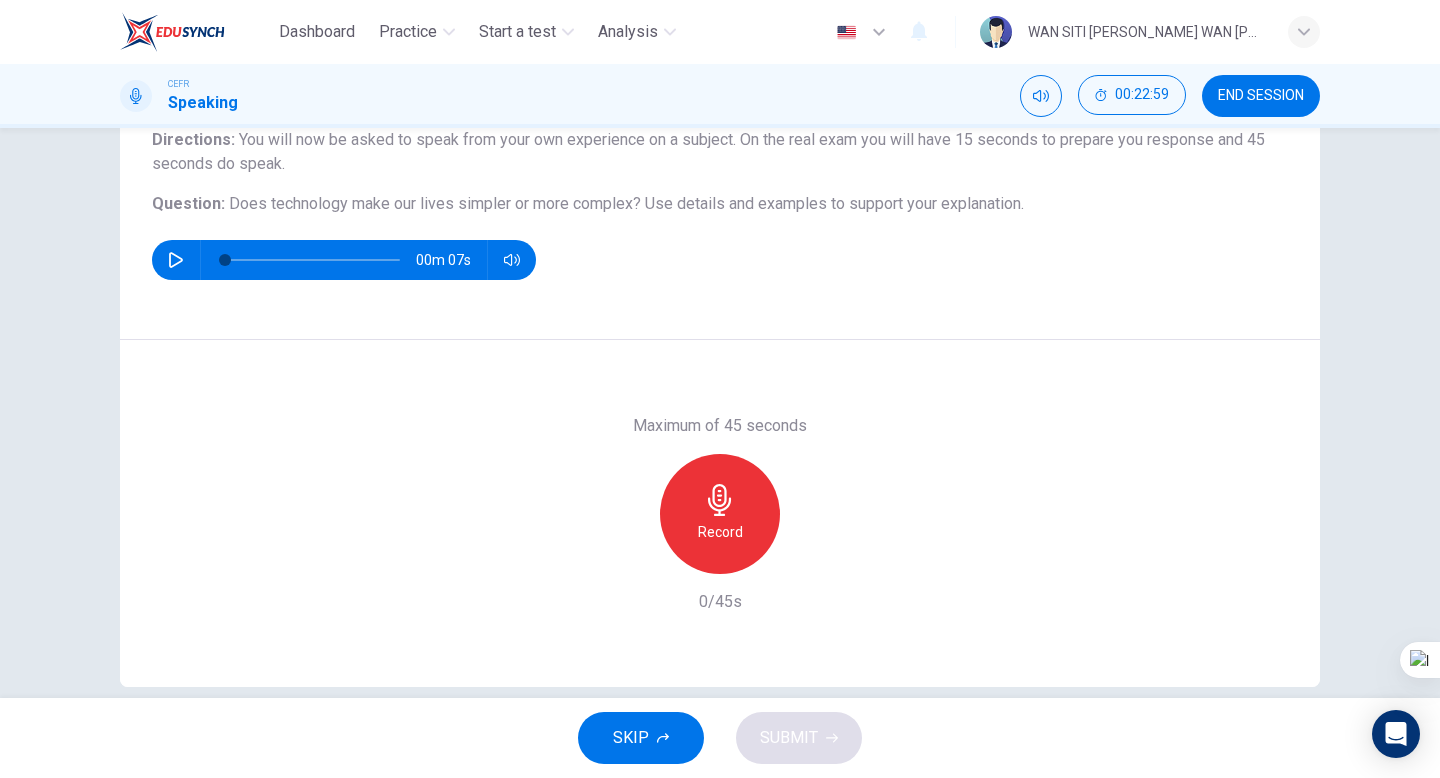 click on "Record" at bounding box center (720, 532) 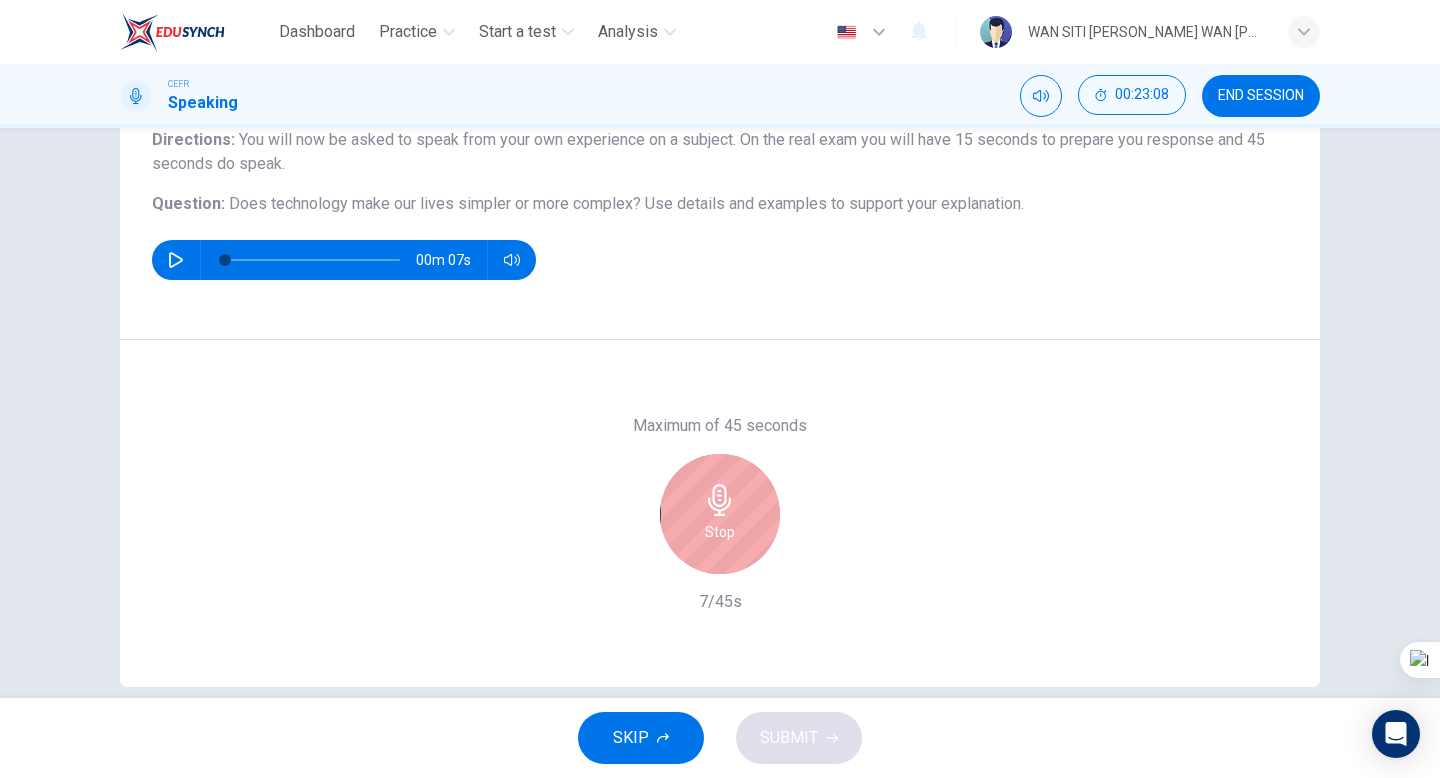 click on "Stop" at bounding box center (720, 514) 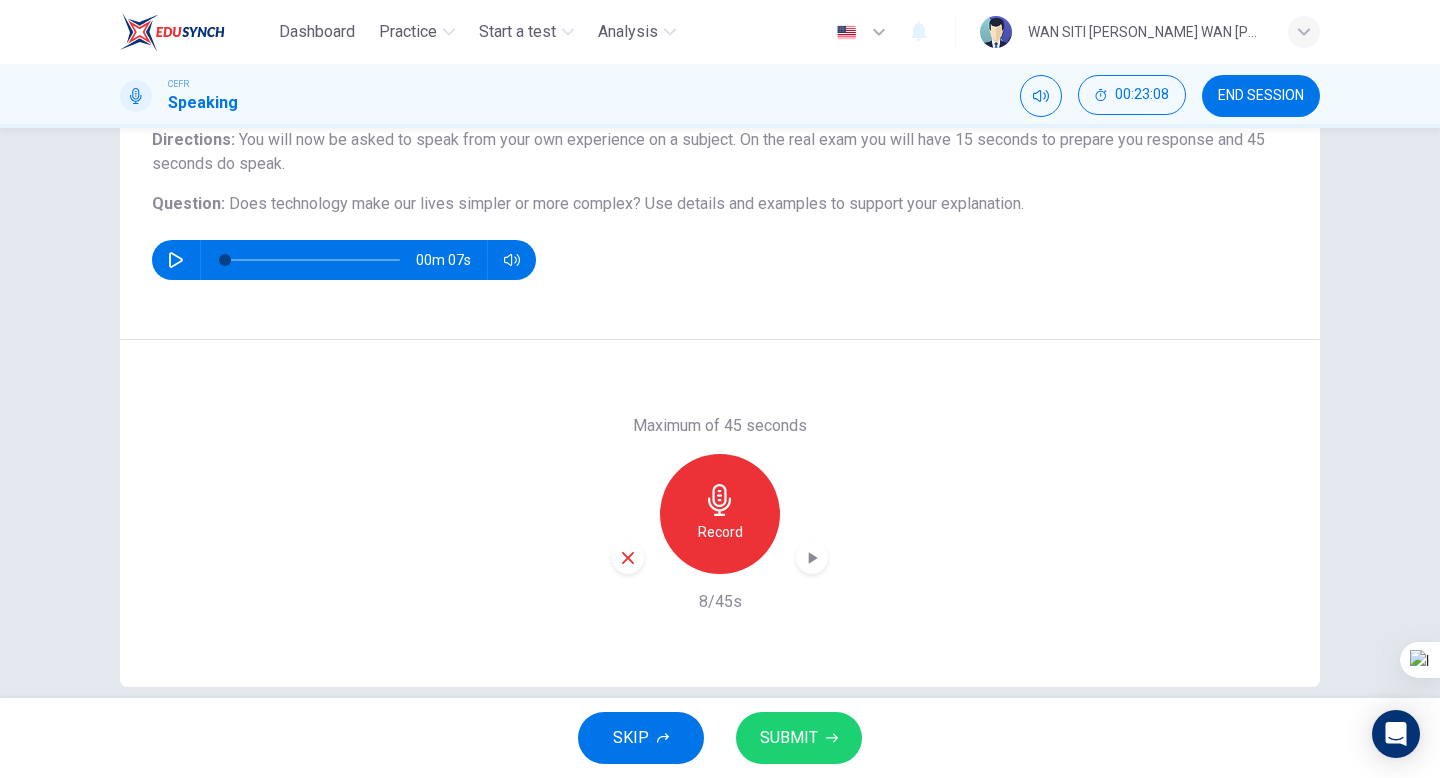 click at bounding box center (628, 558) 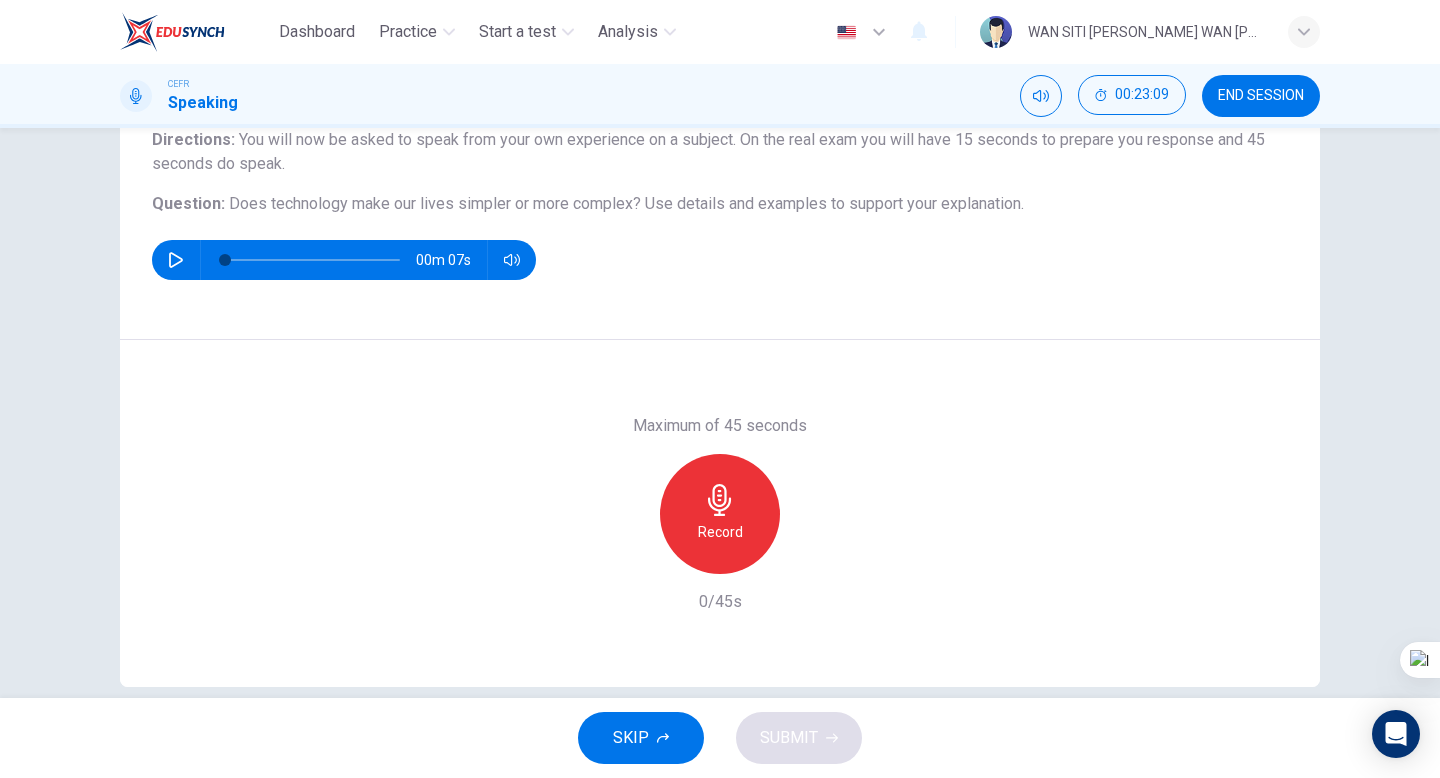 click on "Record" at bounding box center [720, 532] 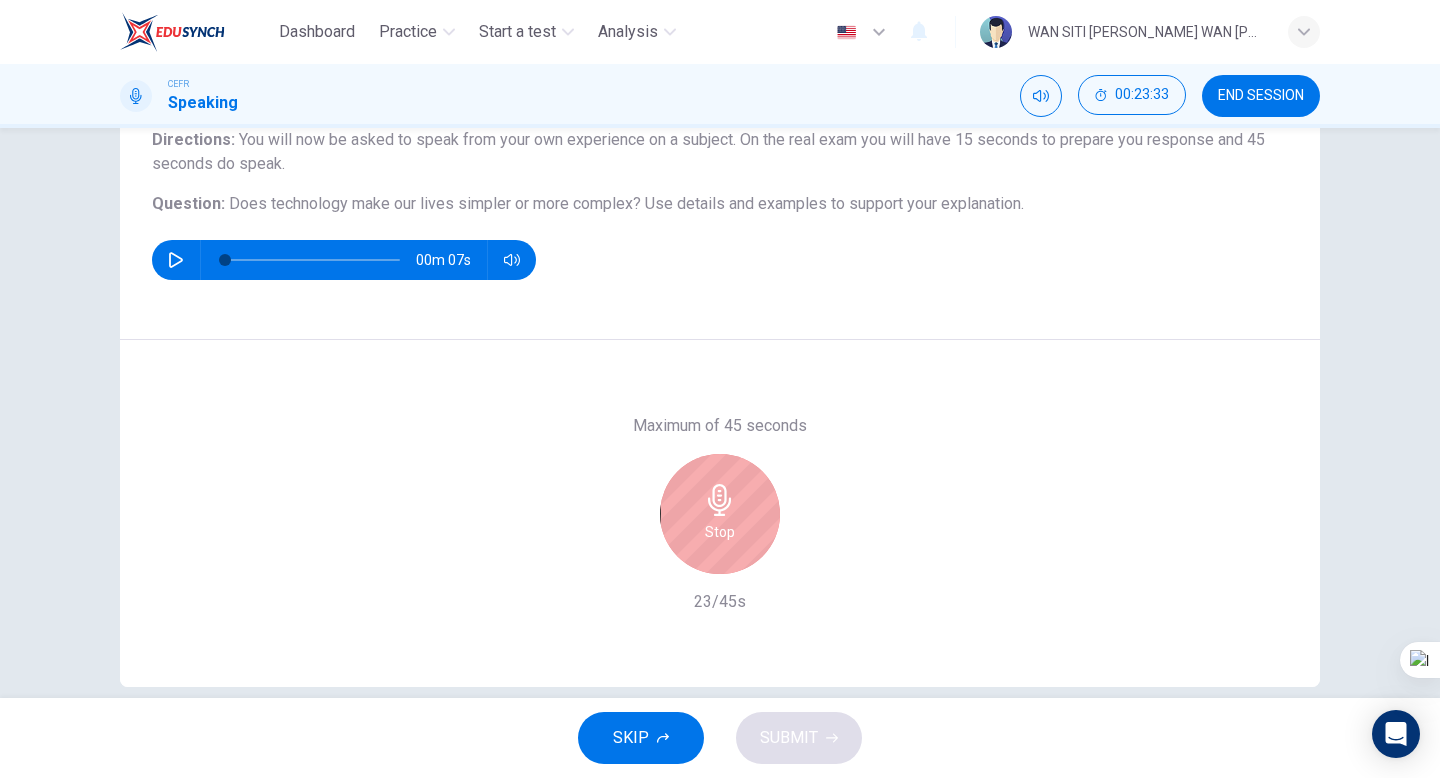 click on "Stop" at bounding box center [720, 532] 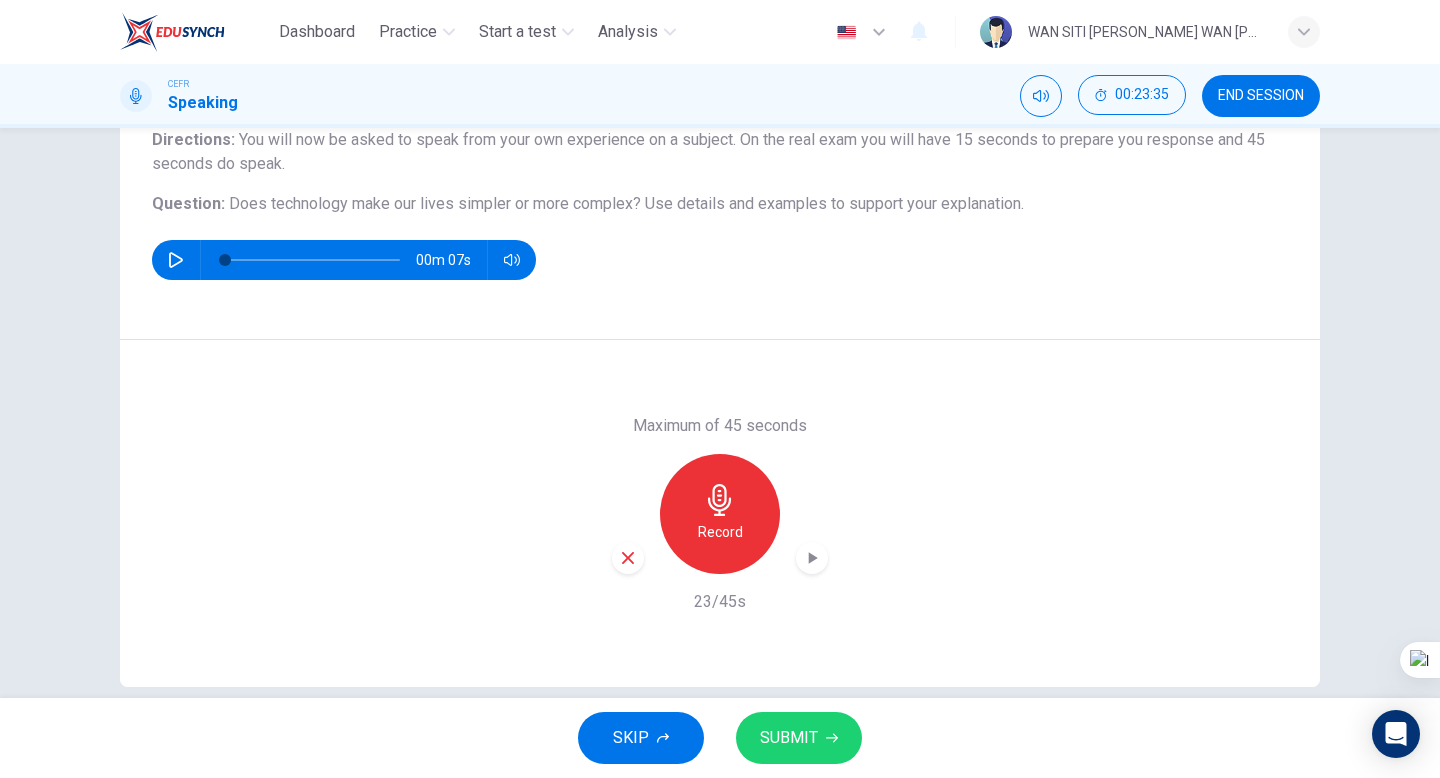 click on "Record" at bounding box center (720, 514) 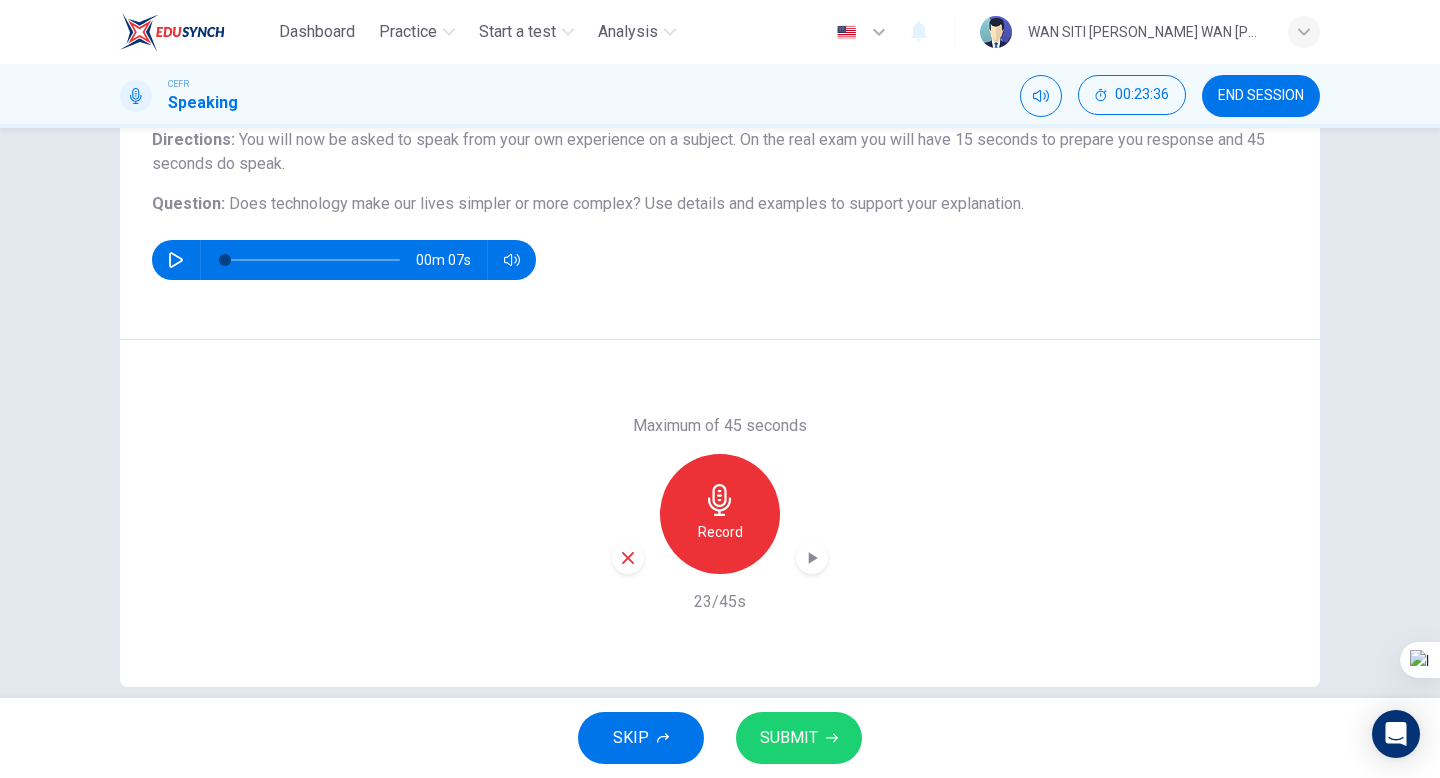 click at bounding box center (812, 558) 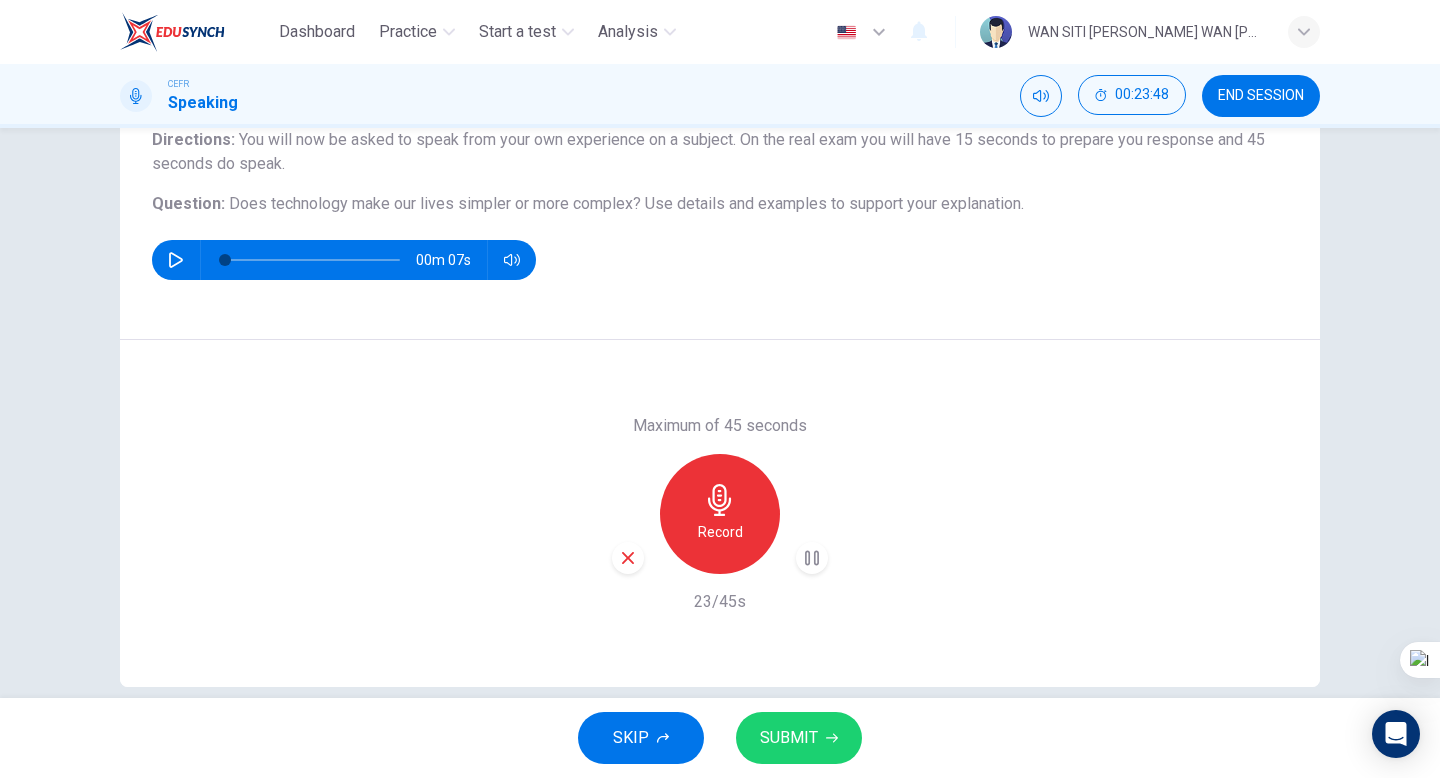 click at bounding box center [628, 558] 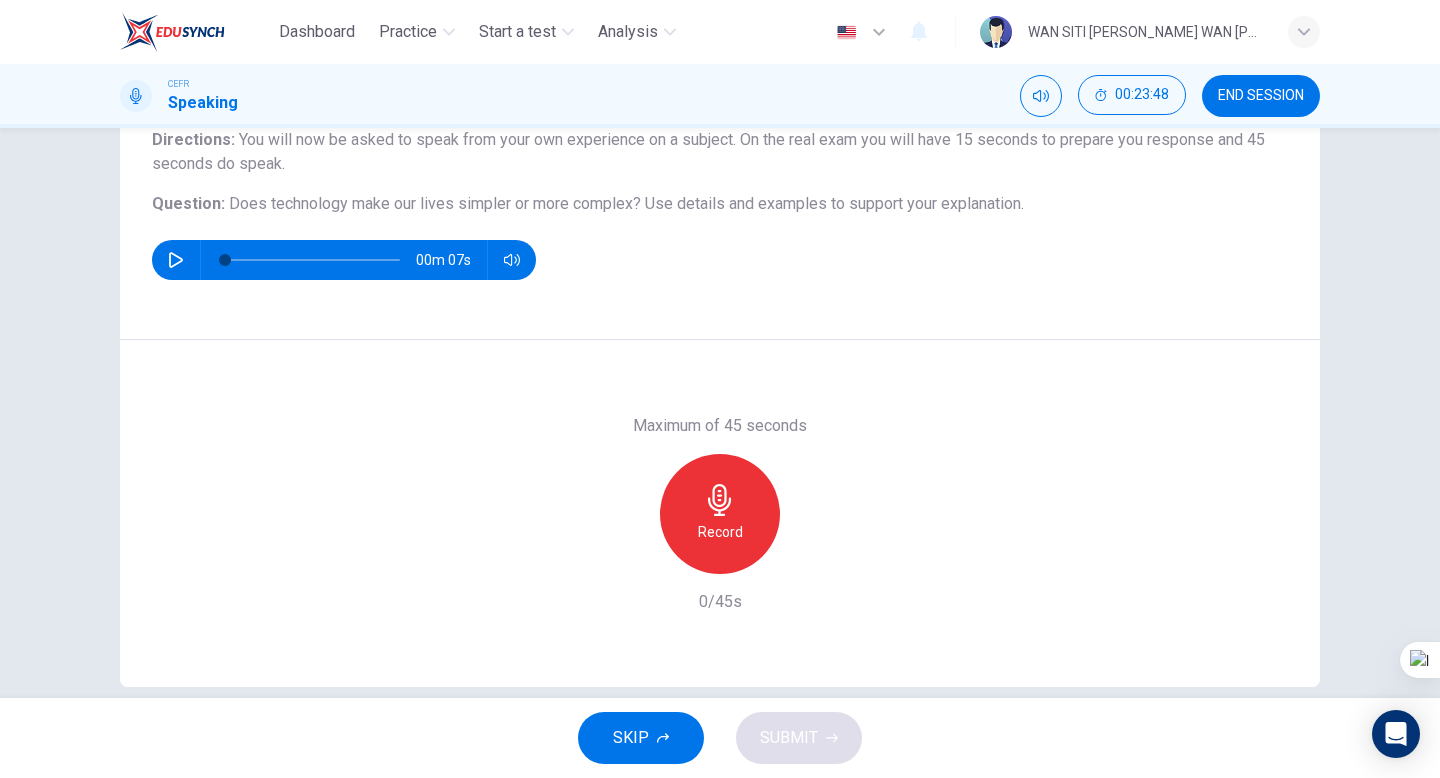 click on "Record" at bounding box center (720, 514) 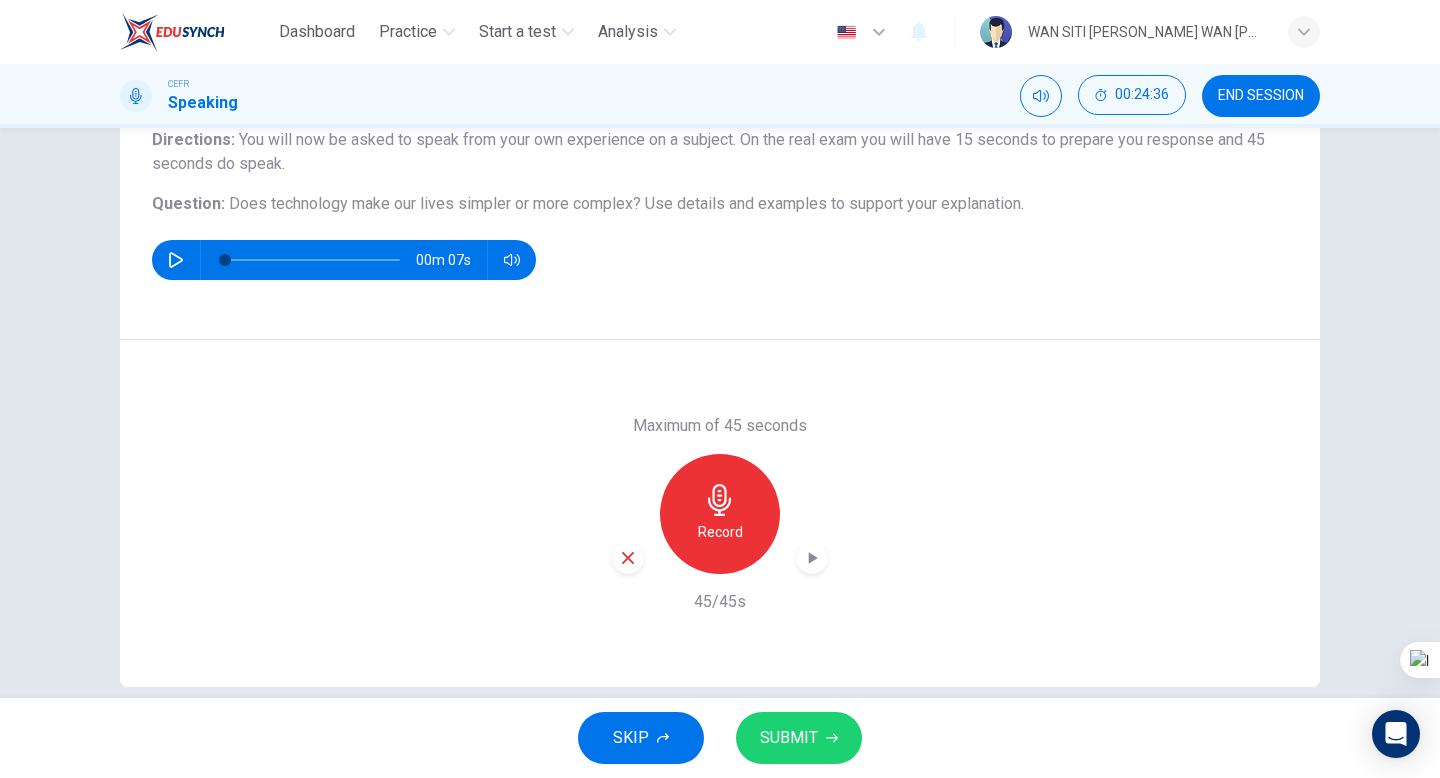 click 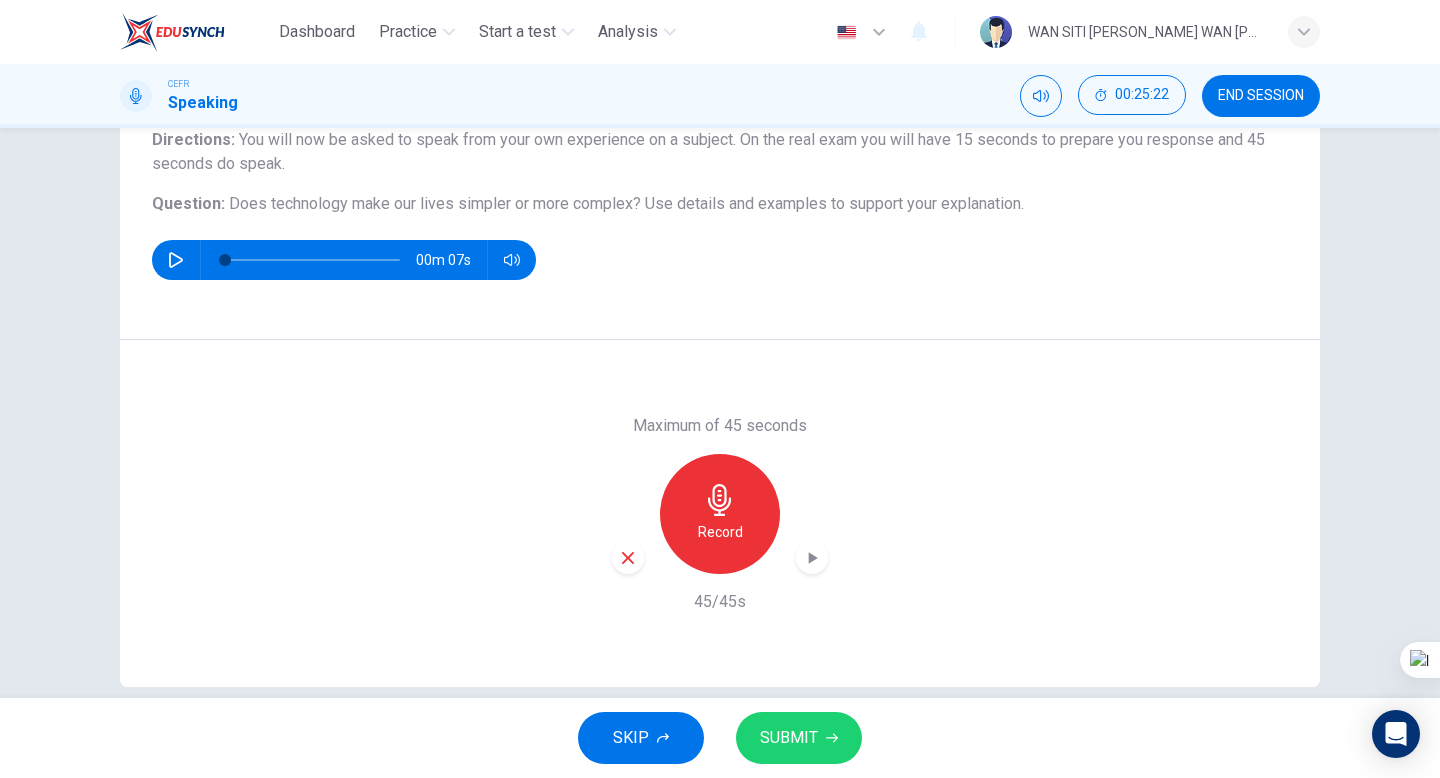 click on "SUBMIT" at bounding box center (799, 738) 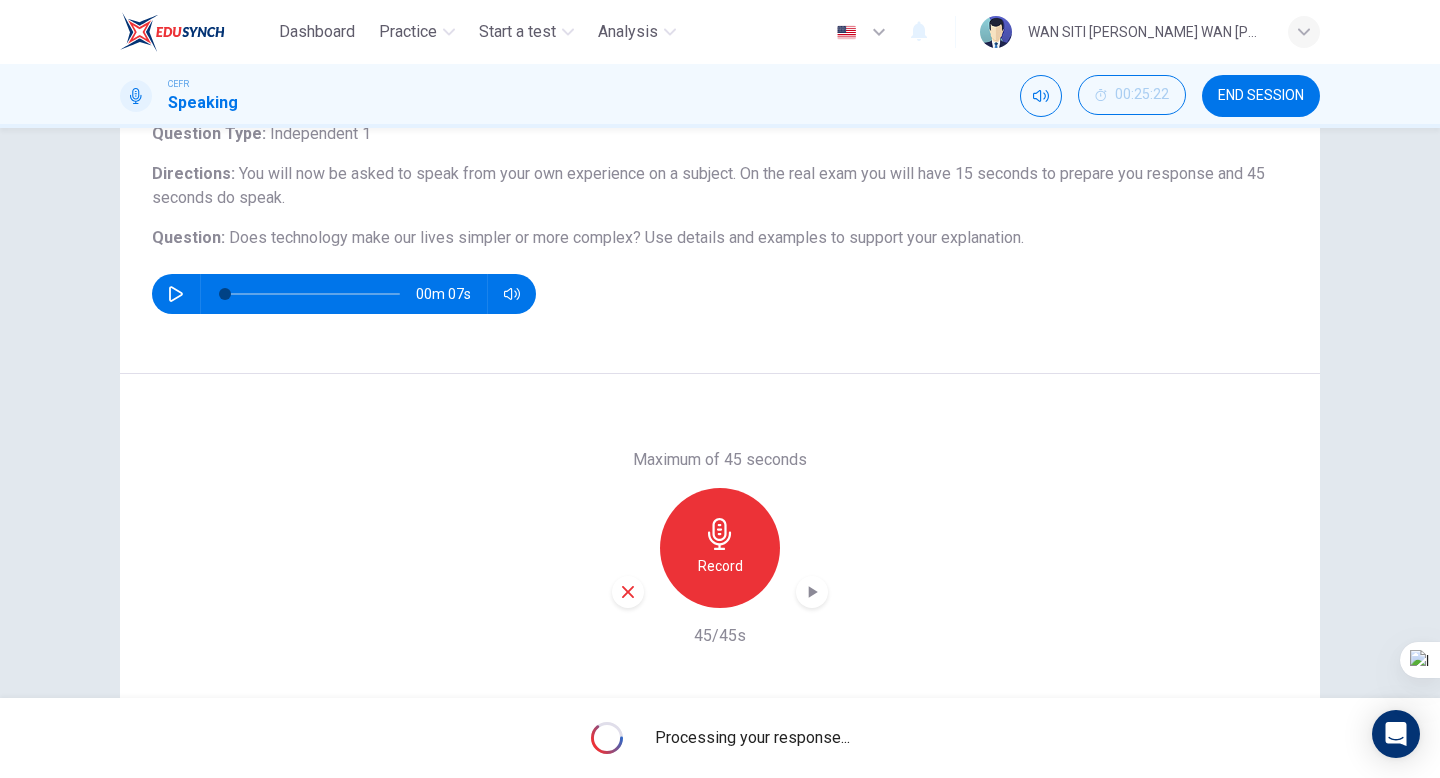 scroll, scrollTop: 205, scrollLeft: 0, axis: vertical 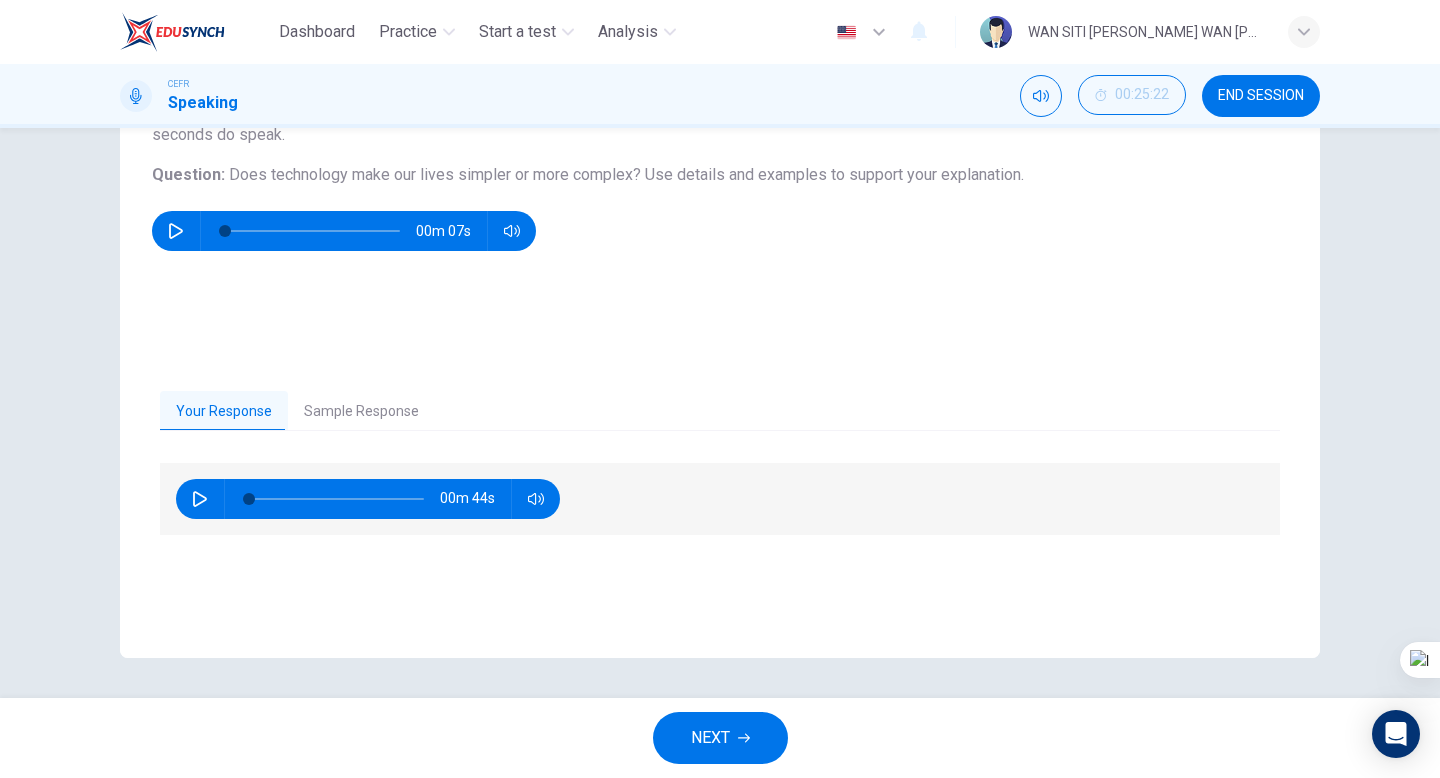 click on "NEXT" at bounding box center [710, 738] 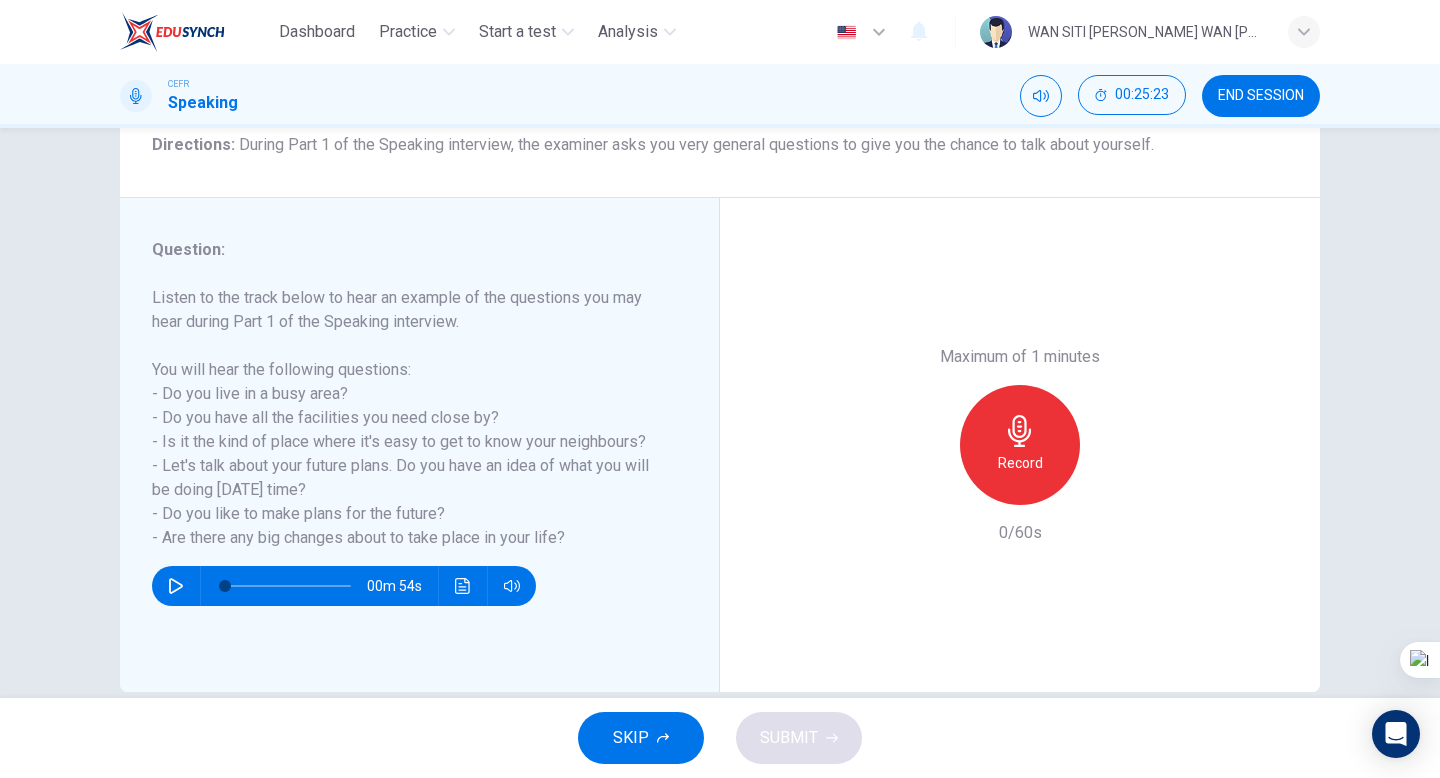 scroll, scrollTop: 200, scrollLeft: 0, axis: vertical 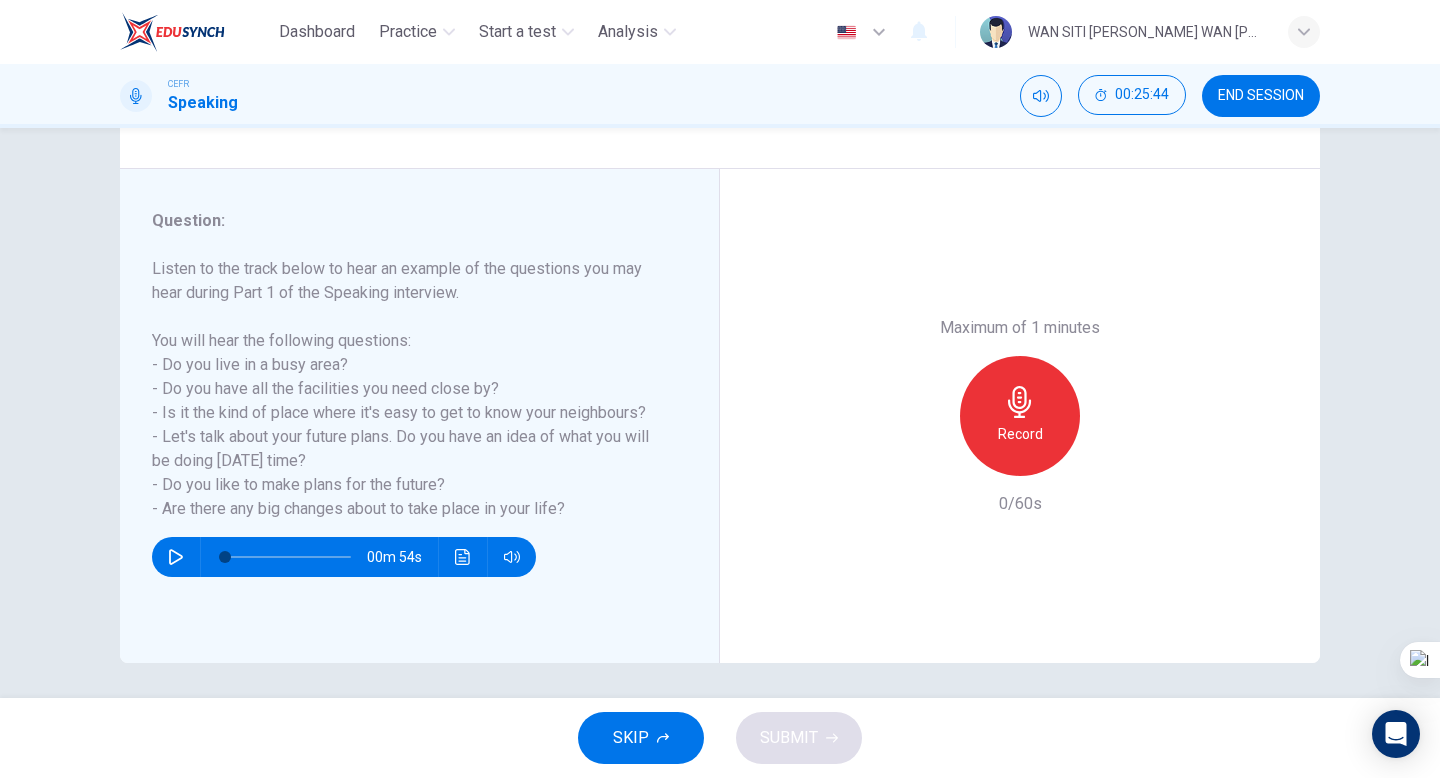 click on "Record" at bounding box center [1020, 416] 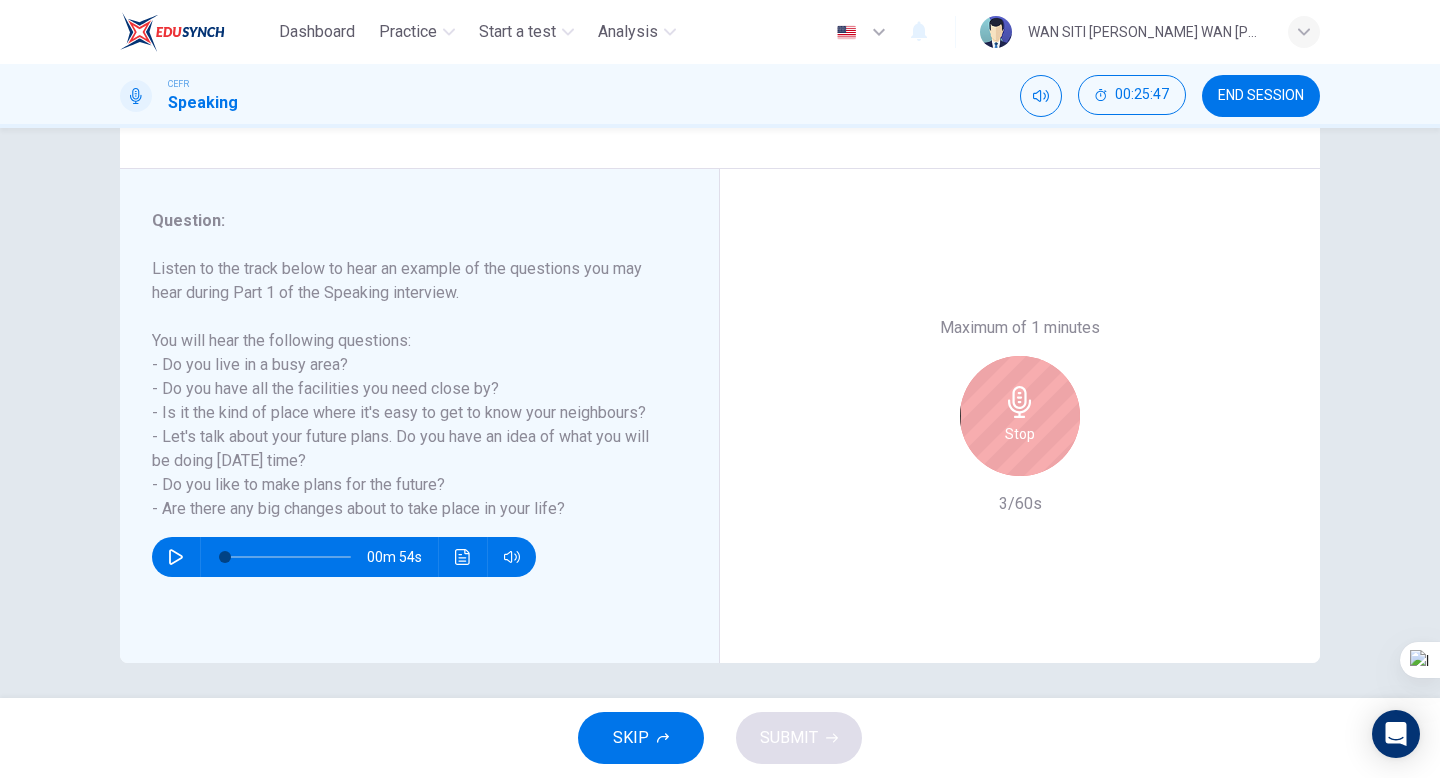 click on "Stop" at bounding box center (1020, 416) 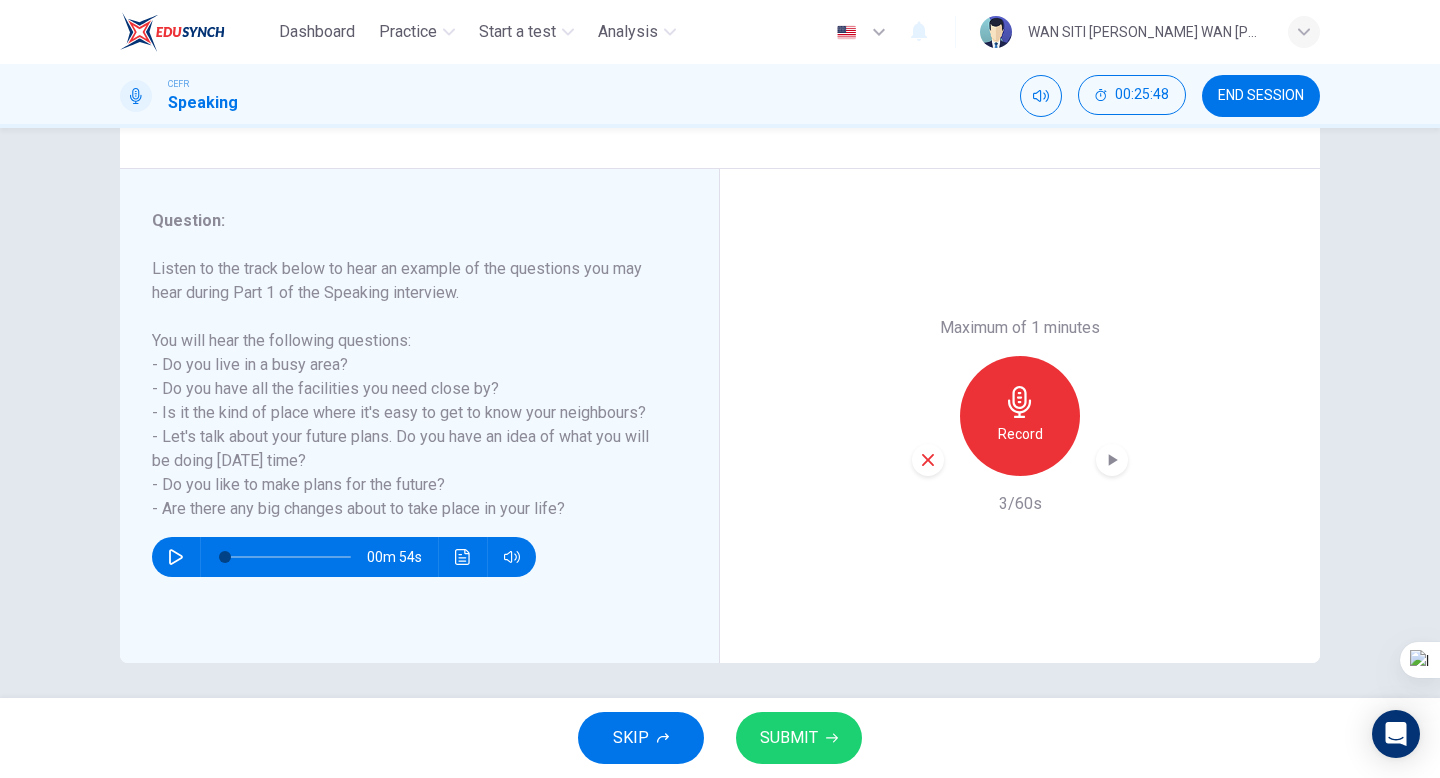 click 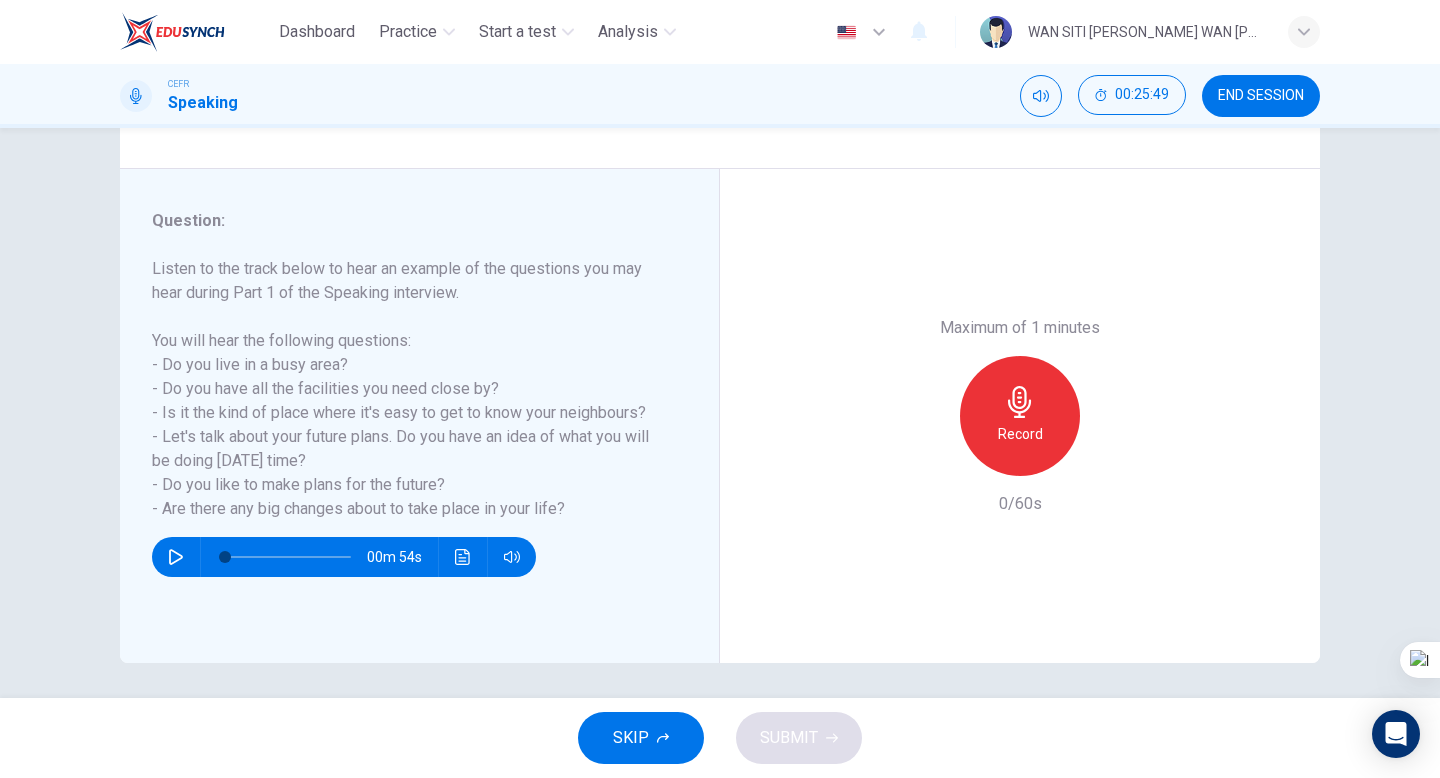click 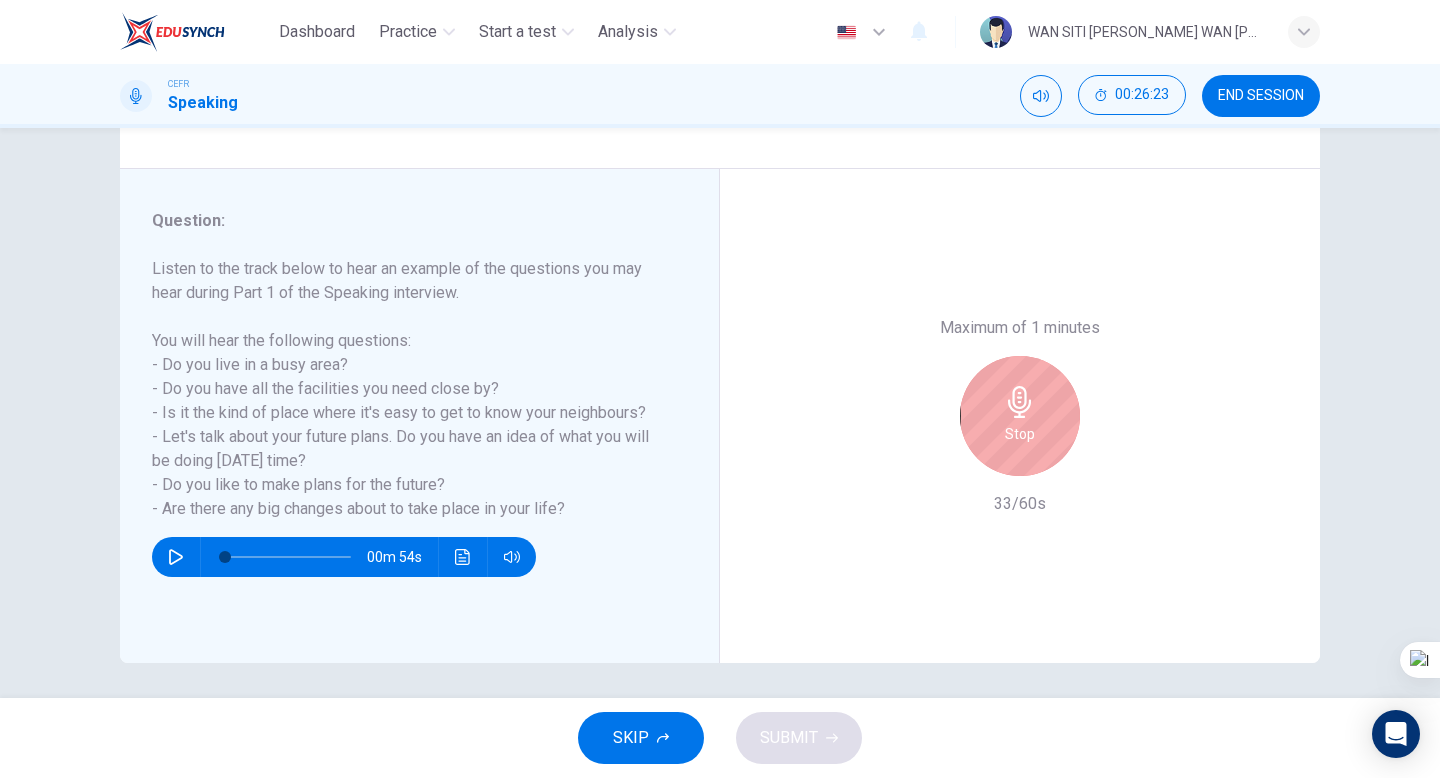 click 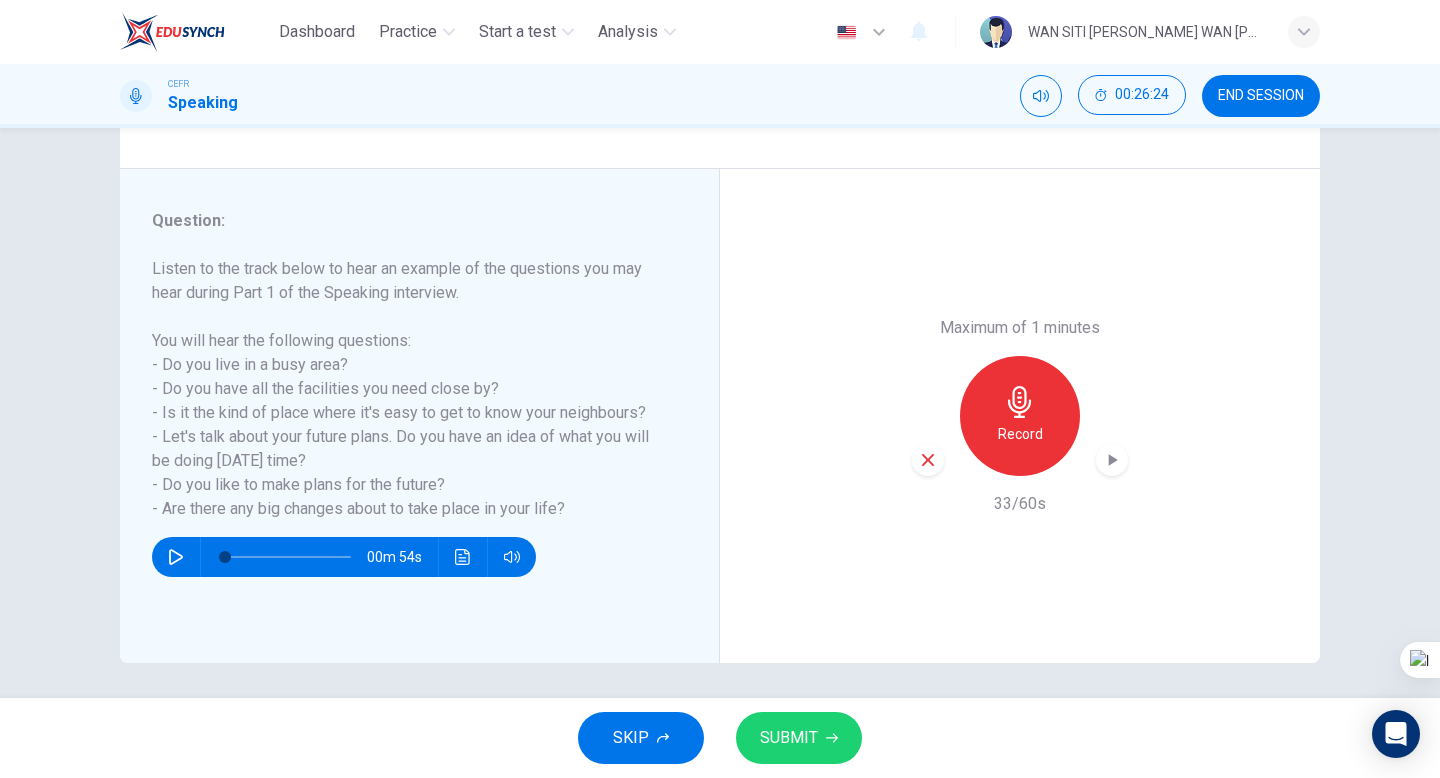 click at bounding box center [928, 460] 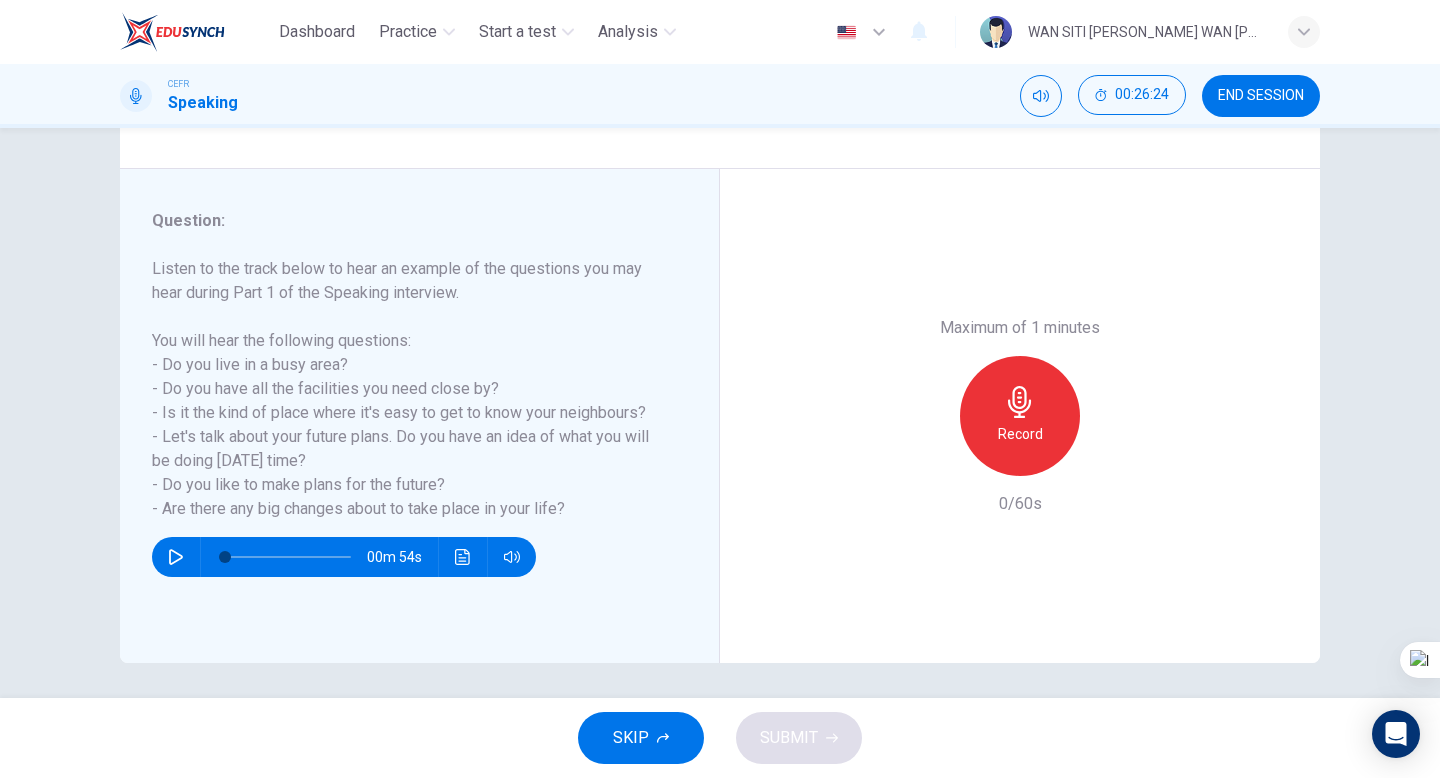 click on "Record" at bounding box center (1020, 416) 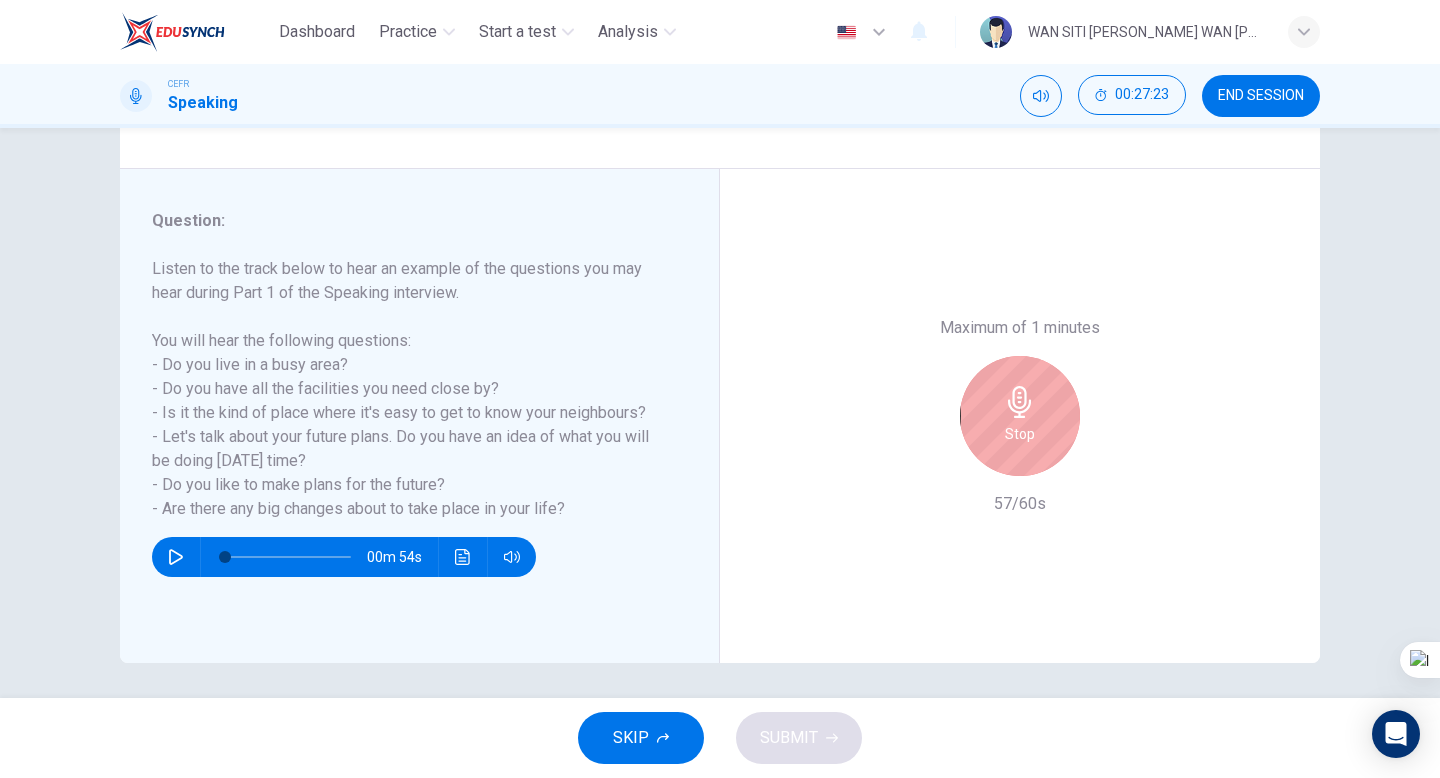 click on "Stop" at bounding box center [1020, 416] 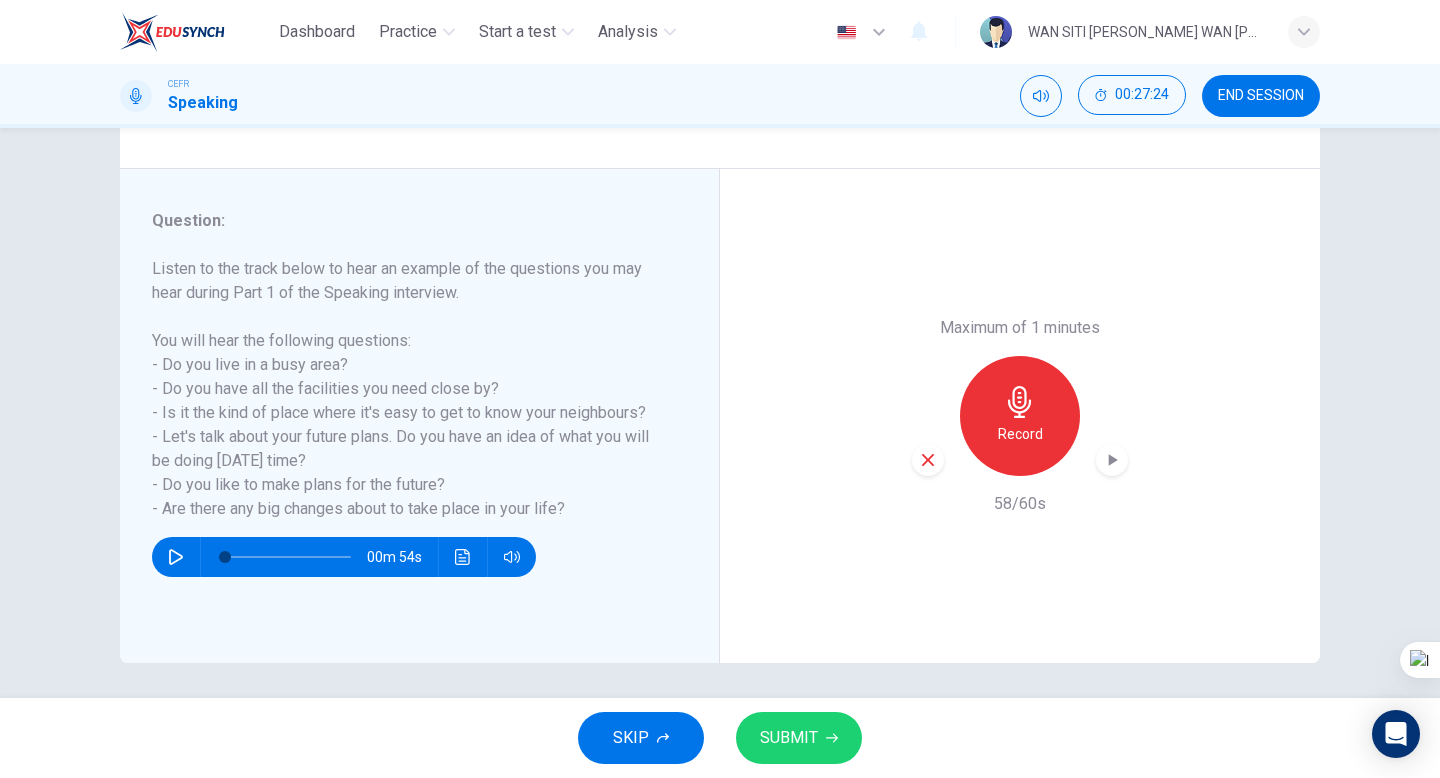 click 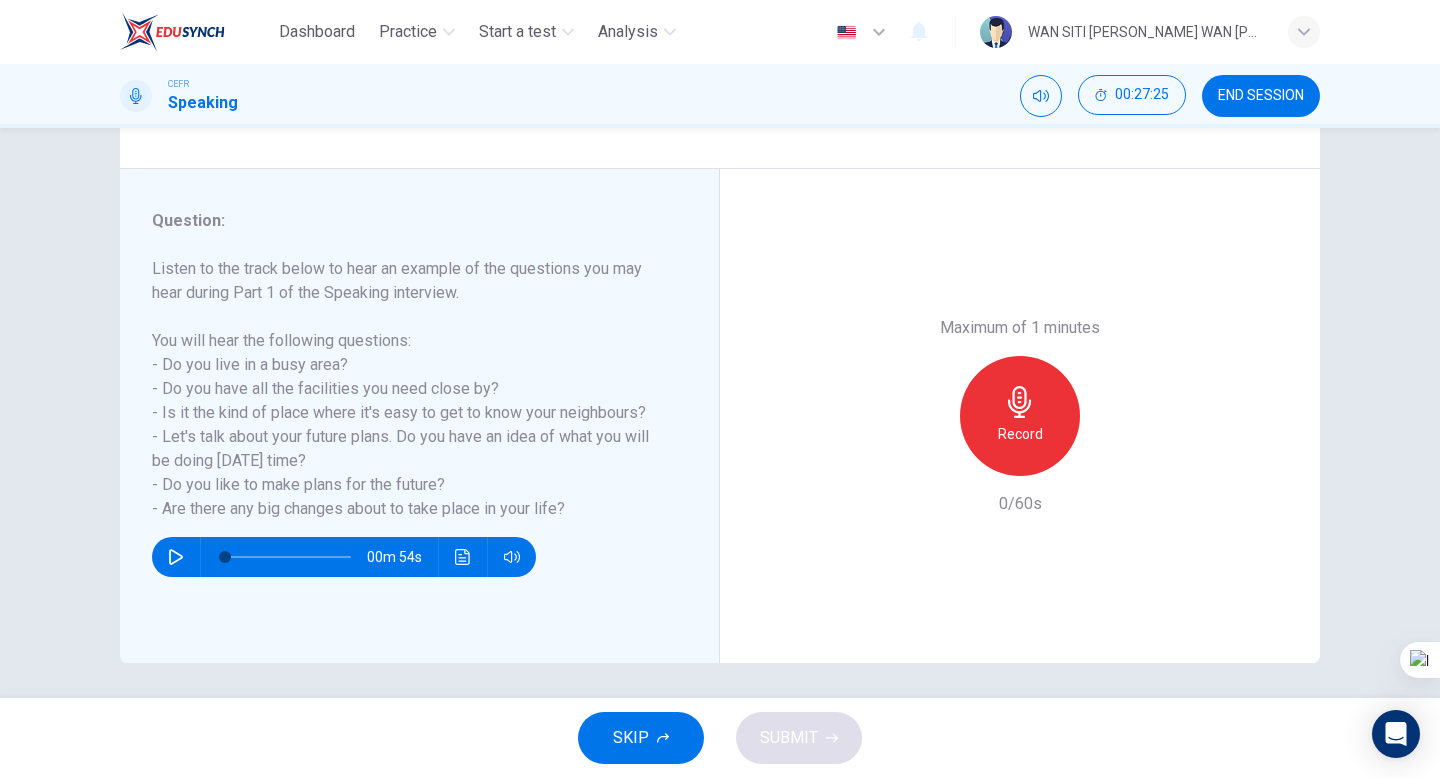 click on "Record" at bounding box center [1020, 416] 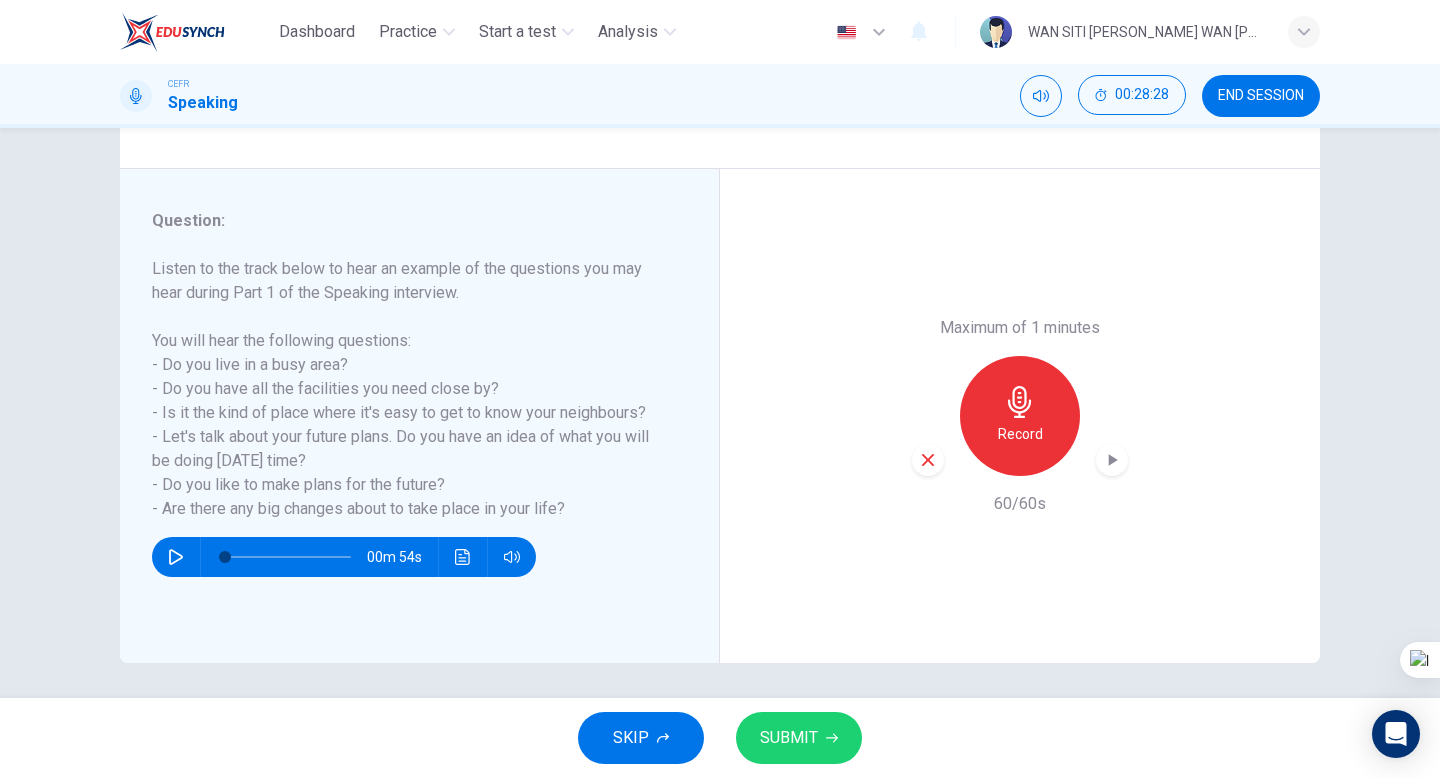 click 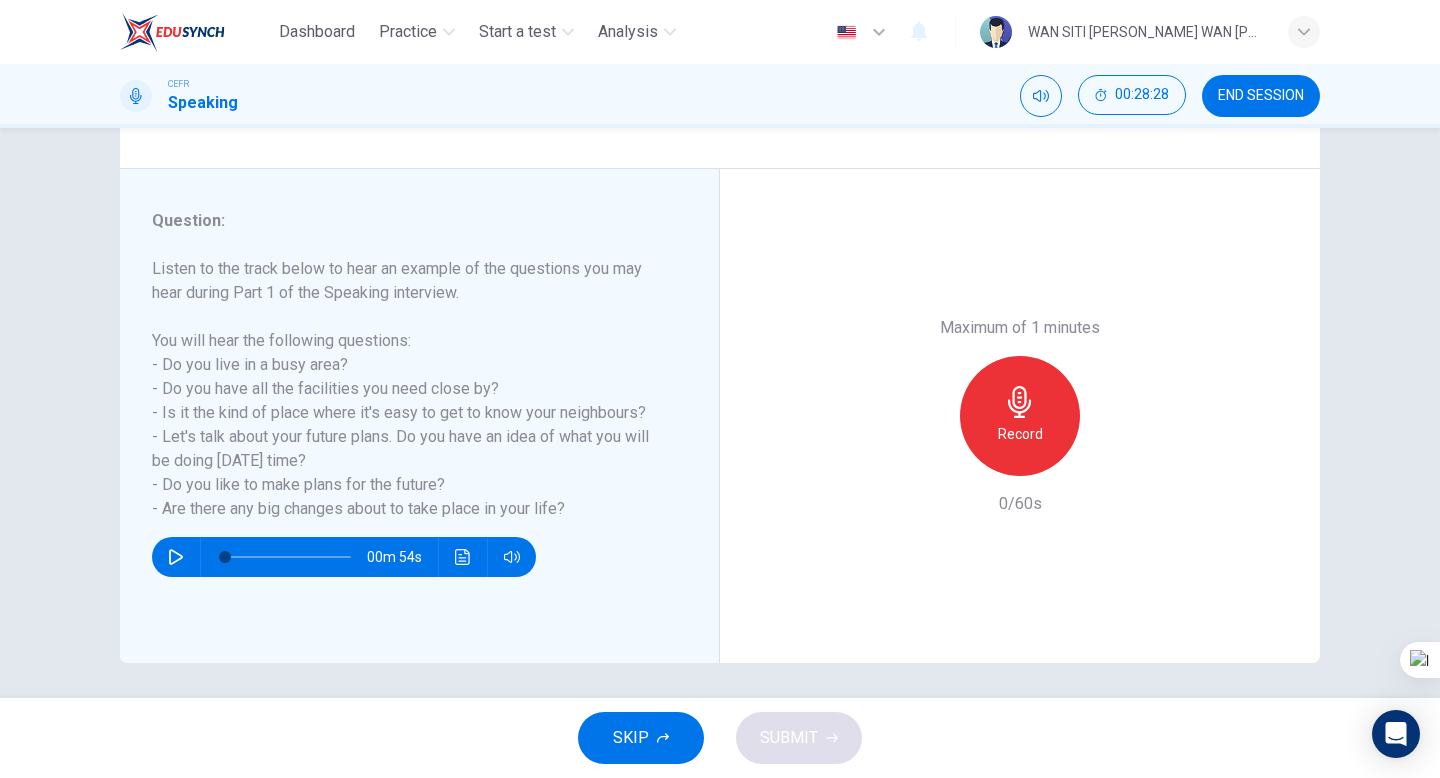click 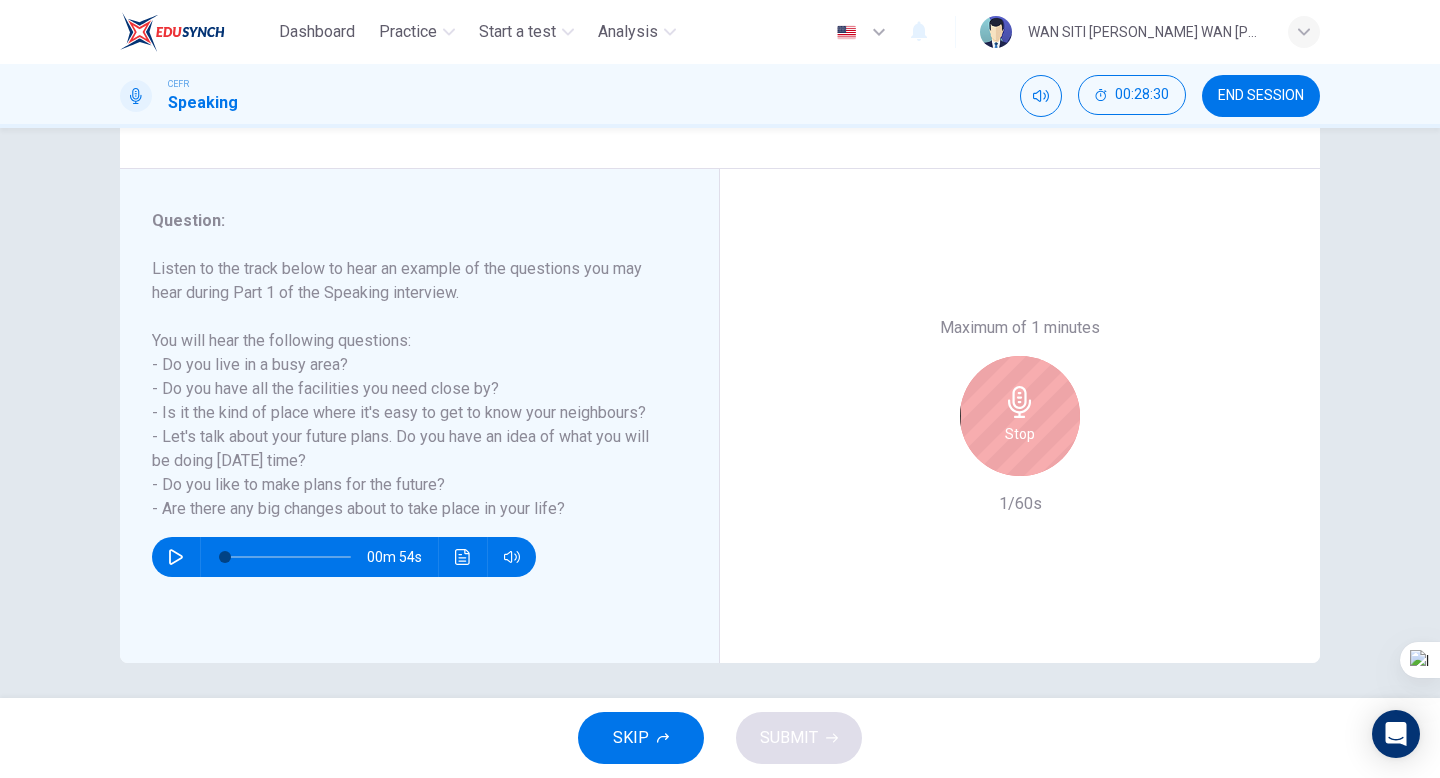 click 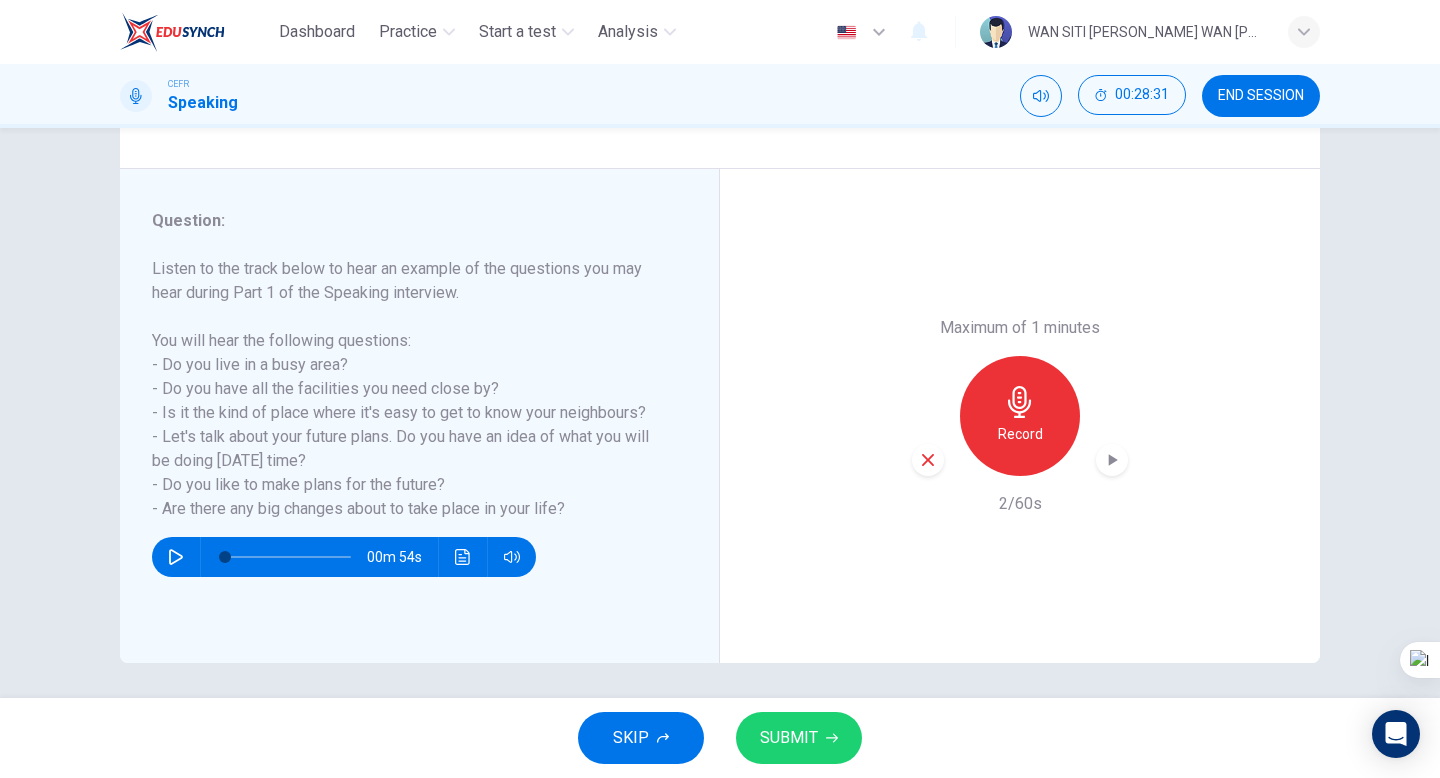 click 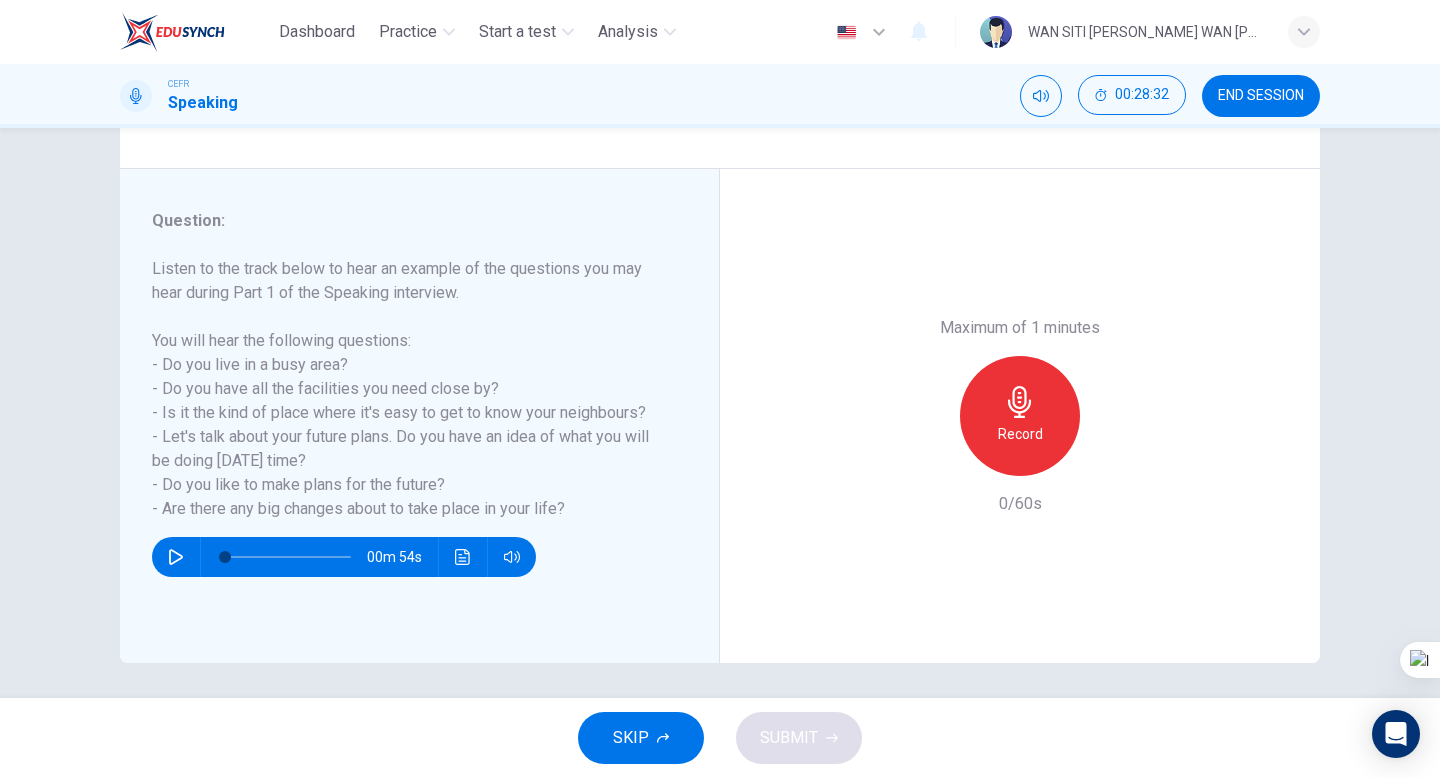 click on "Record" at bounding box center (1020, 416) 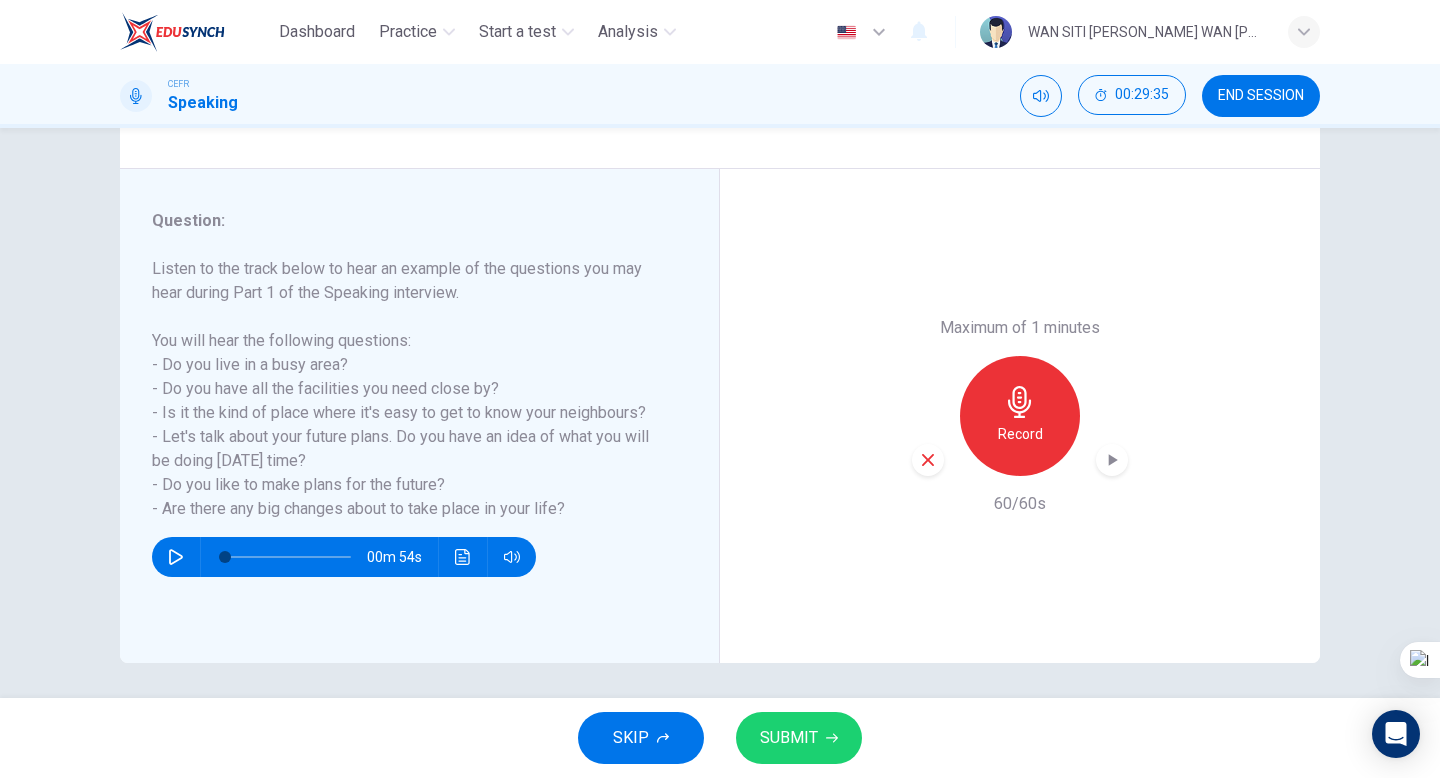 click 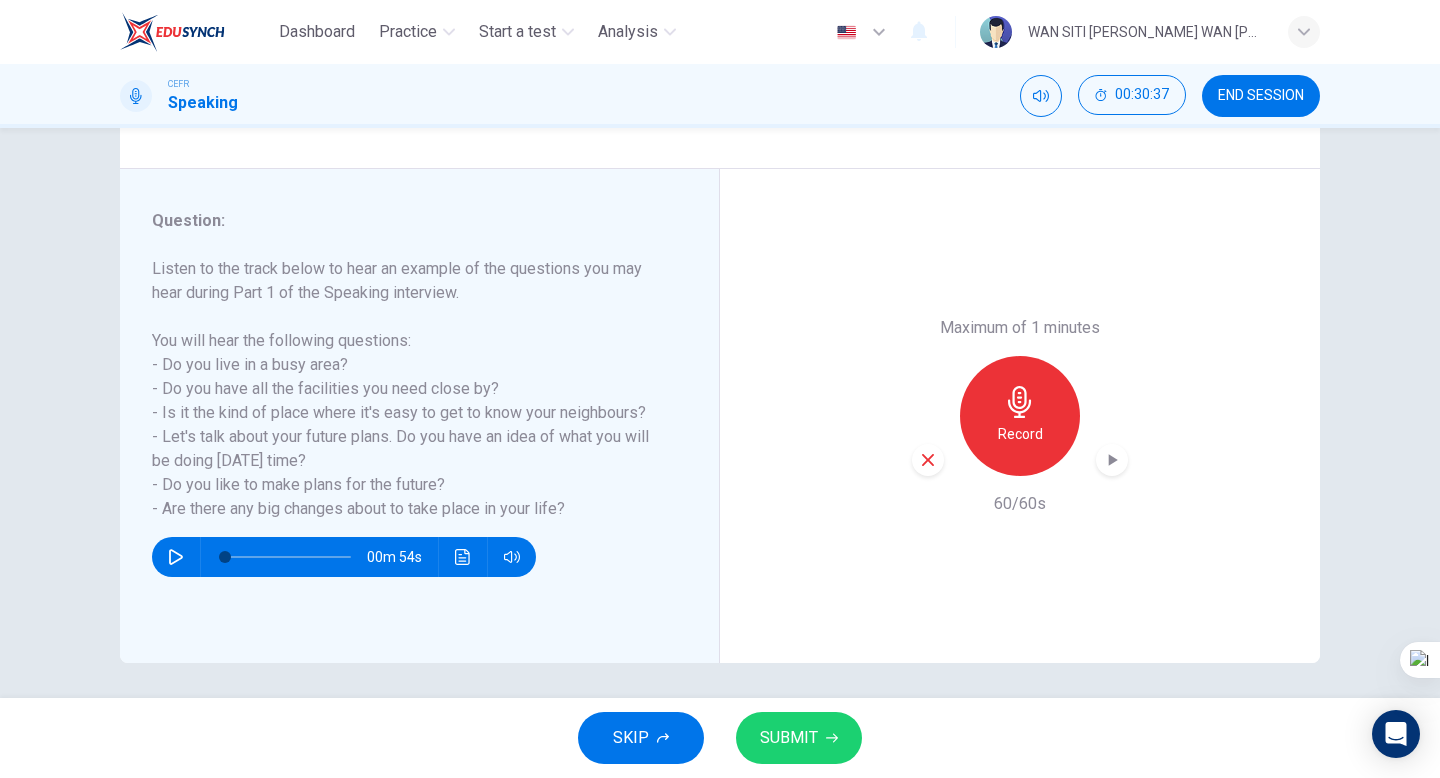 click at bounding box center [928, 460] 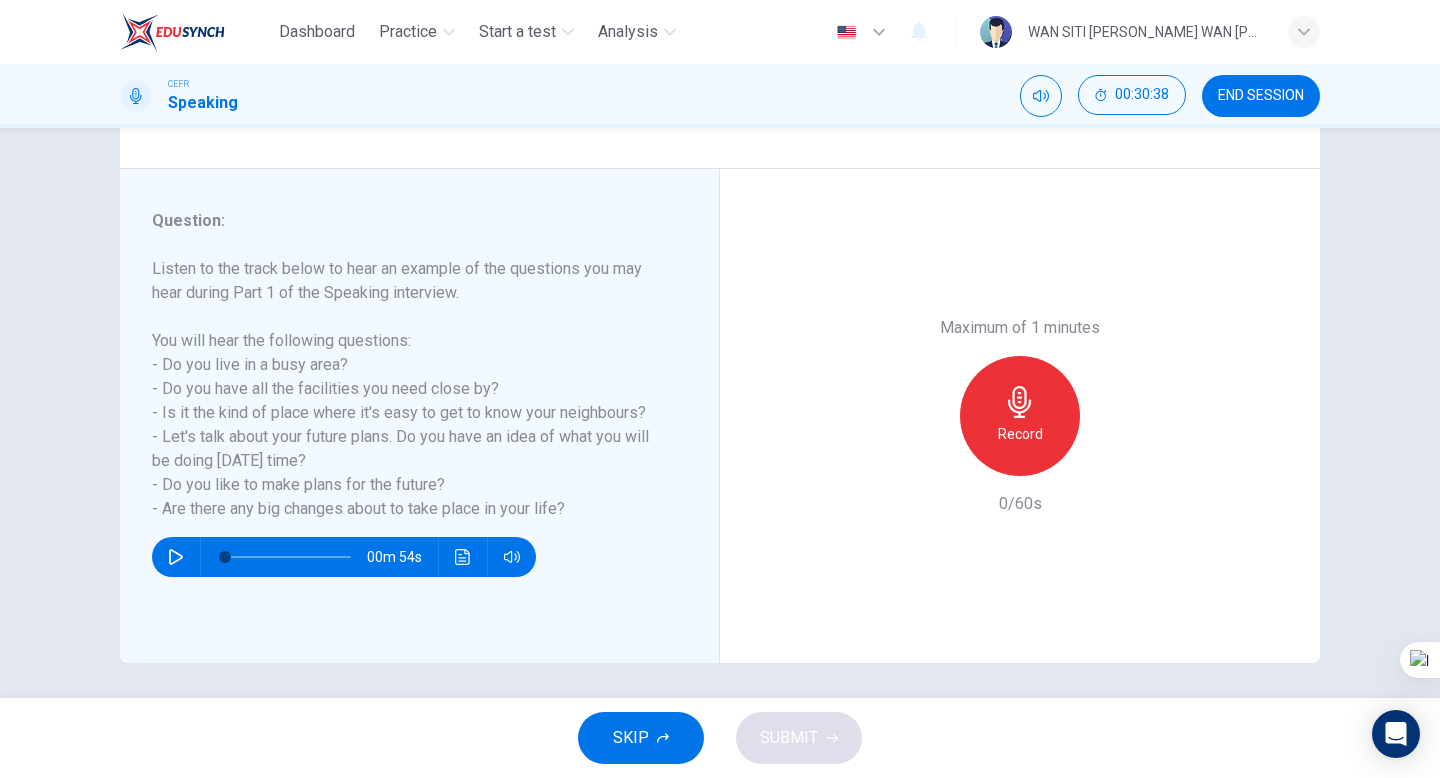 click 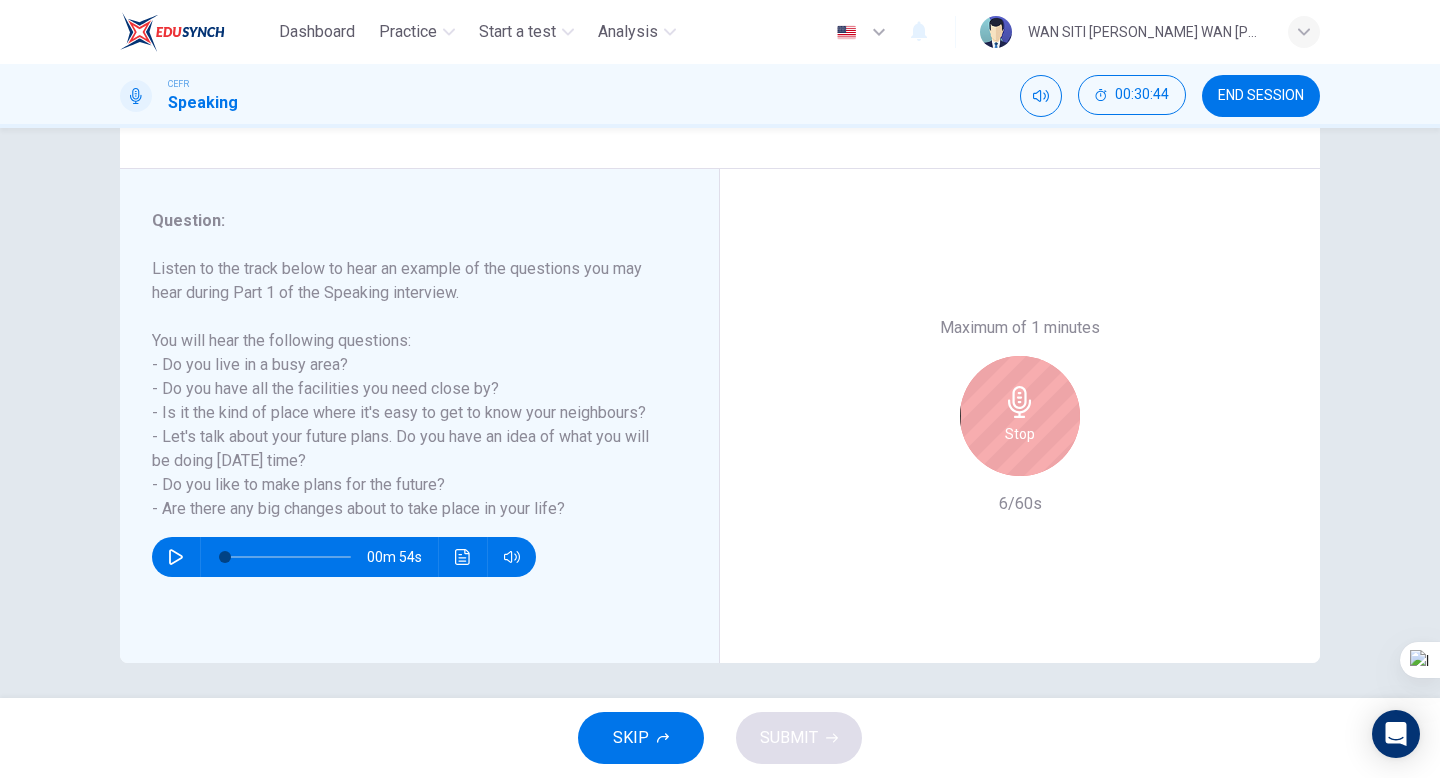 click 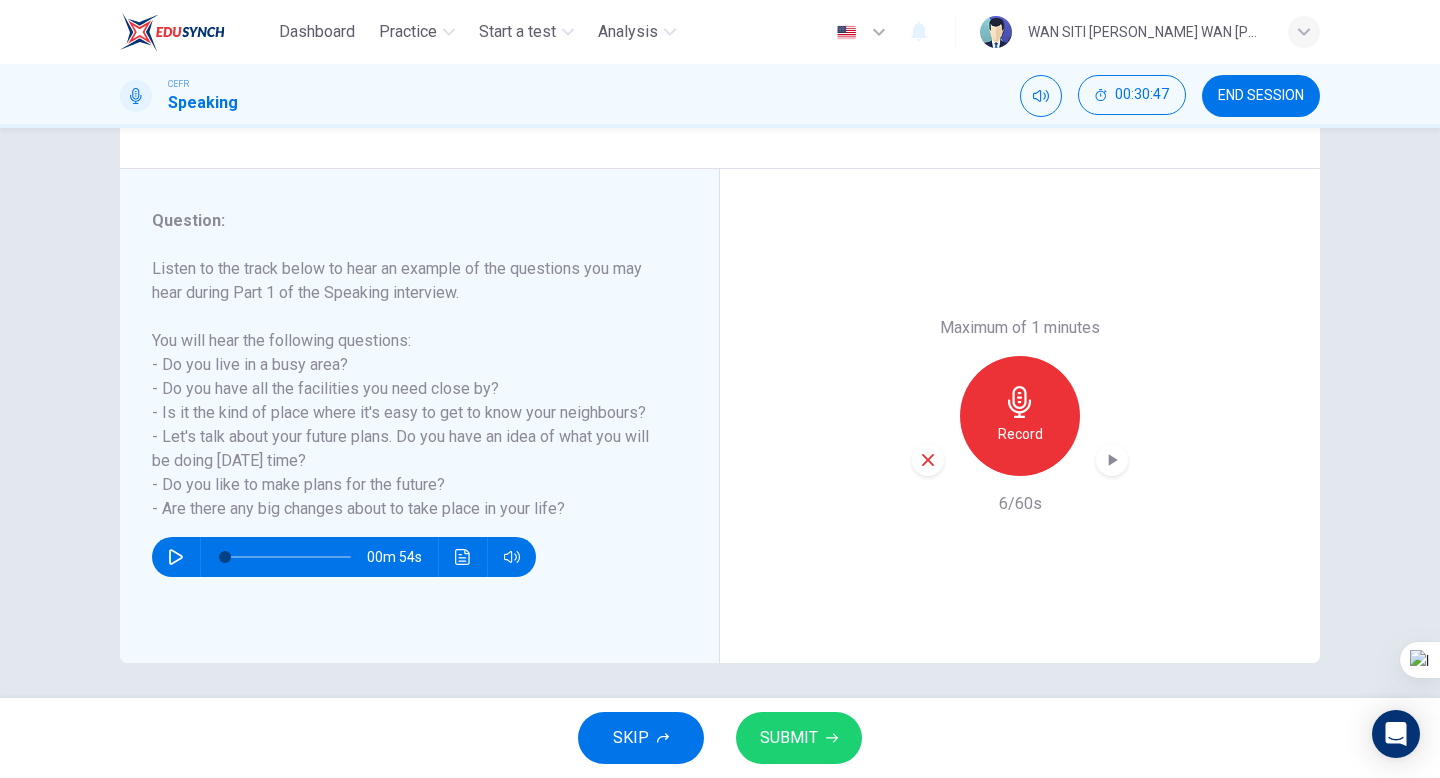click on "Record" at bounding box center (1020, 416) 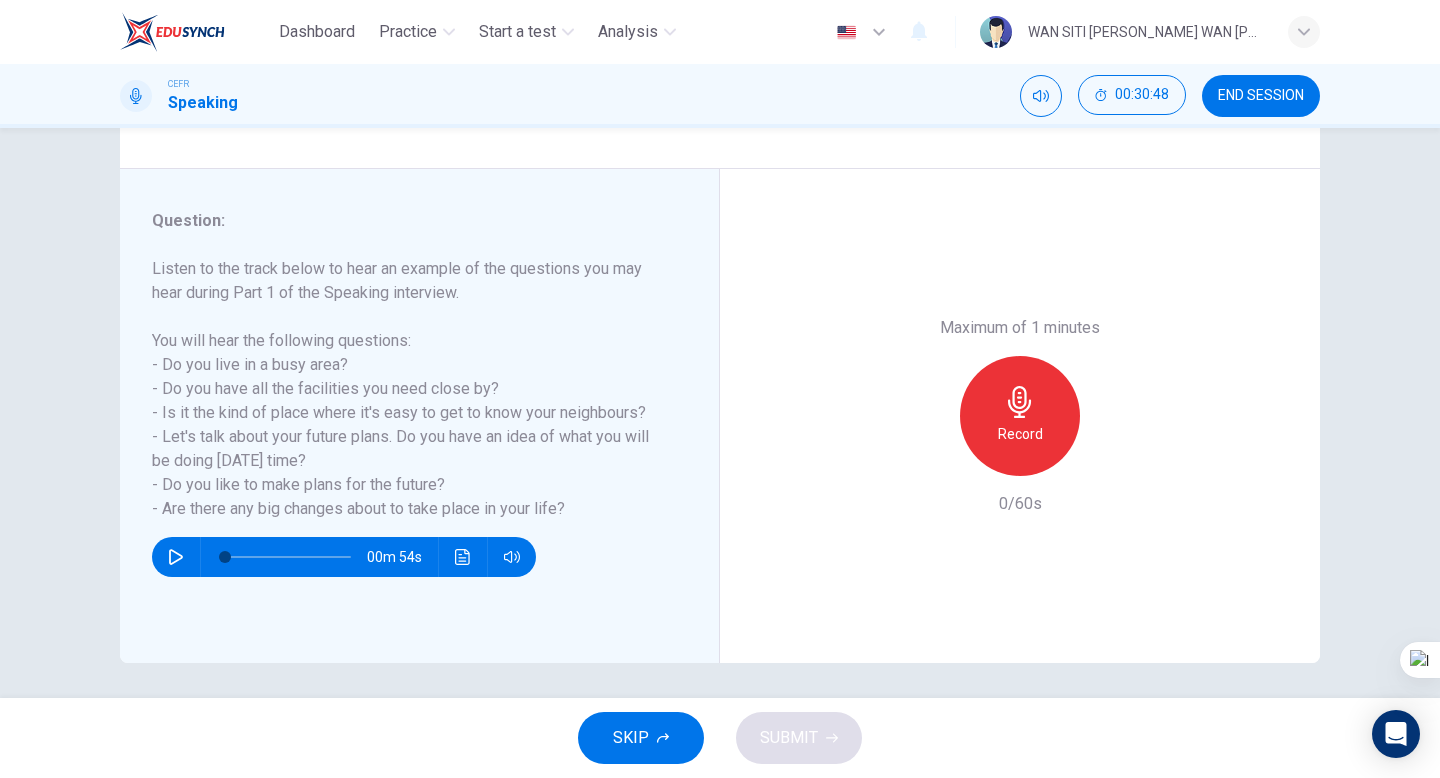 click on "Record" at bounding box center (1020, 416) 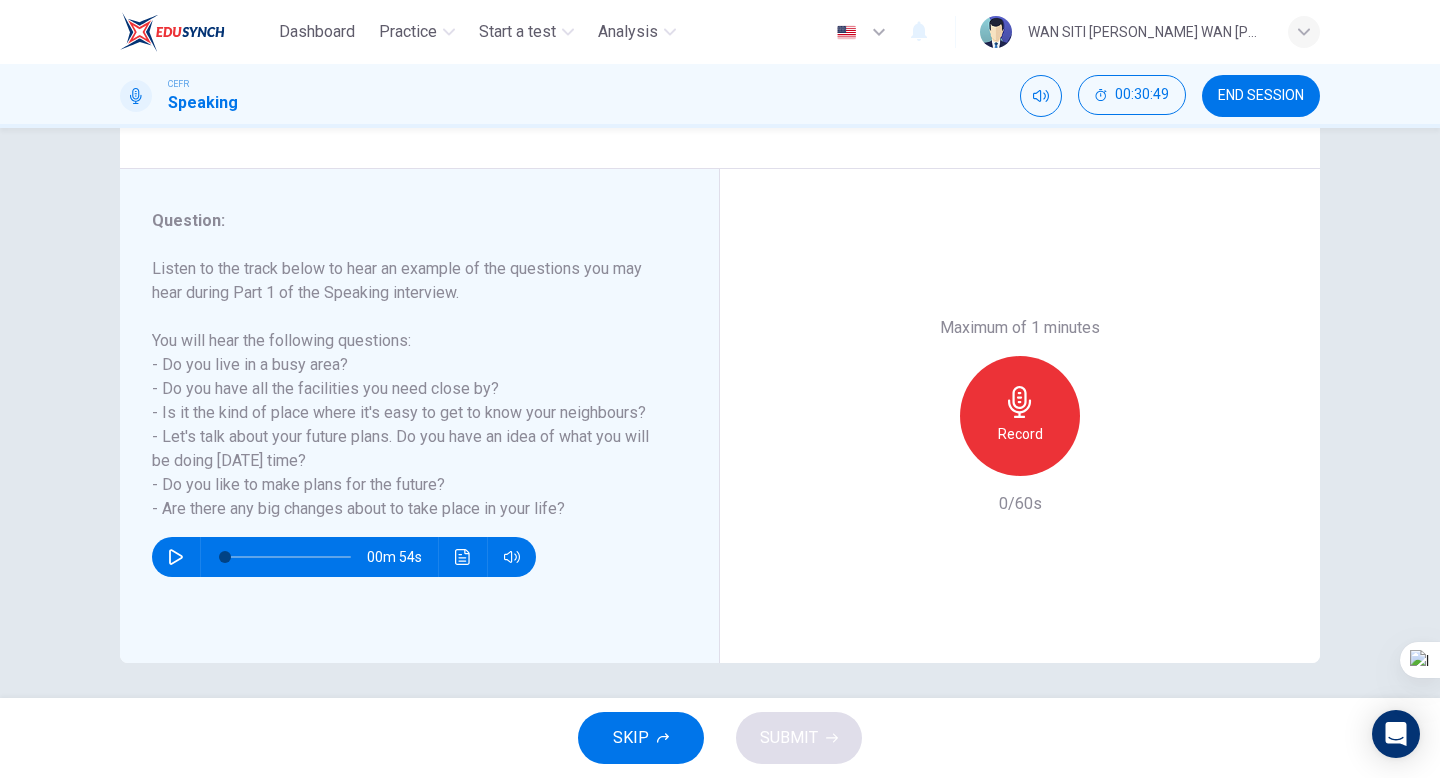 click 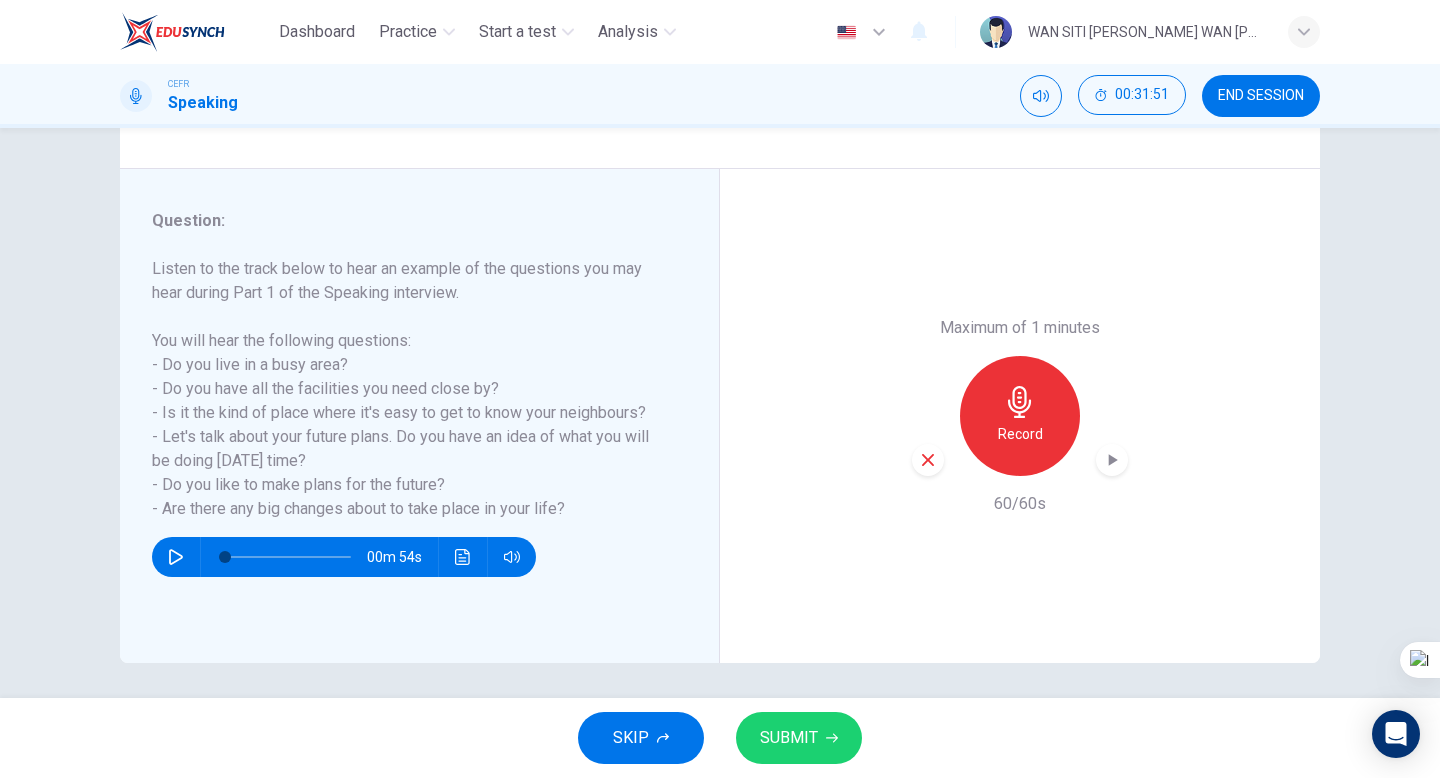 click on "Record" at bounding box center [1020, 416] 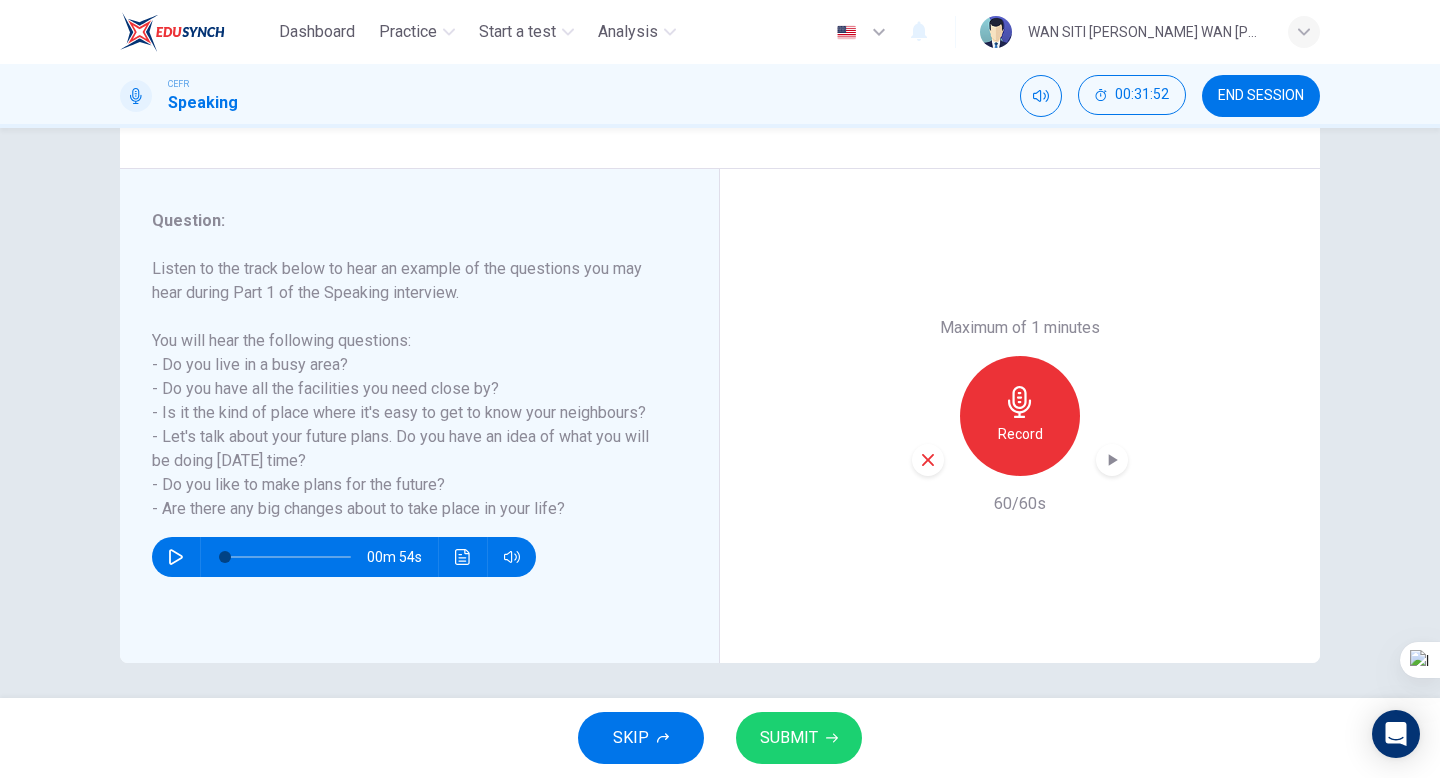 click 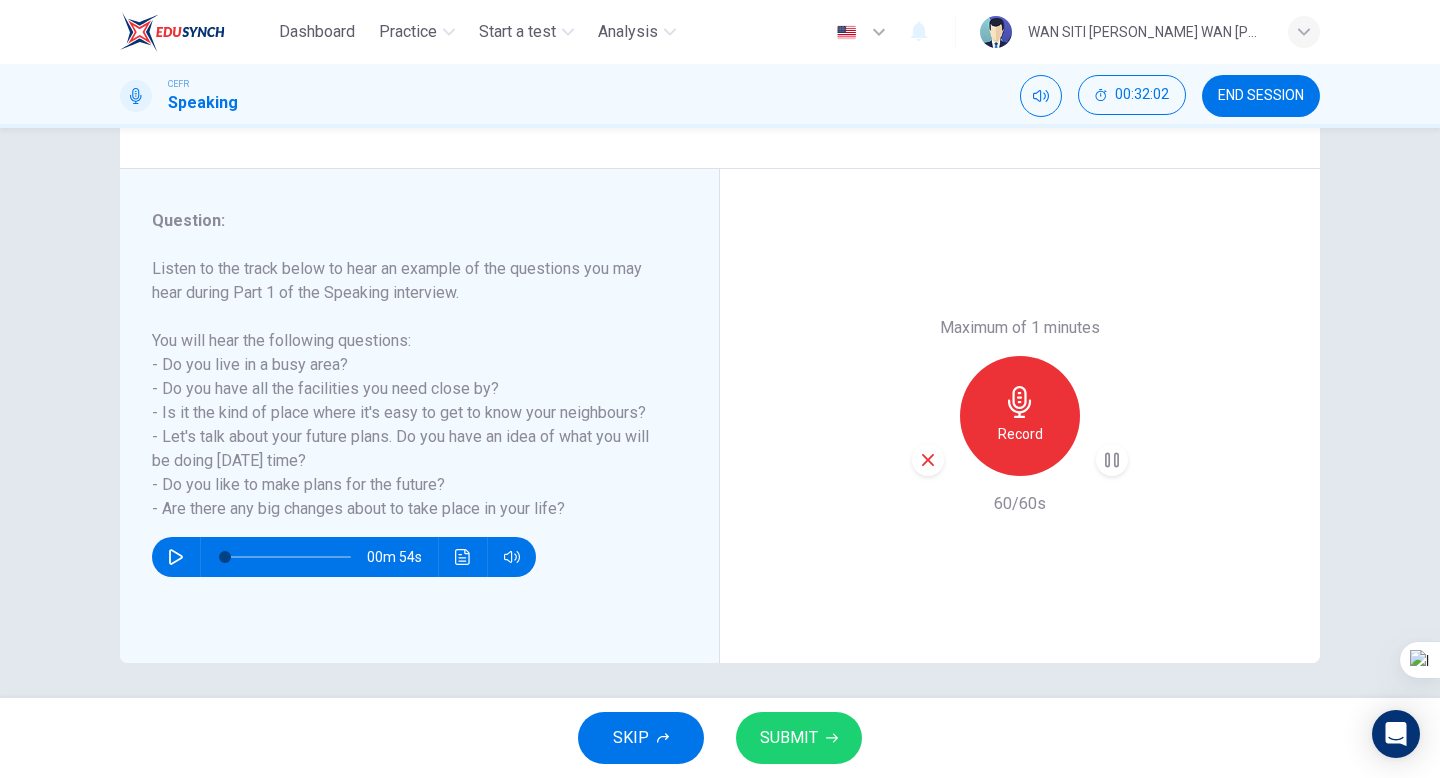 click on "SUBMIT" at bounding box center [799, 738] 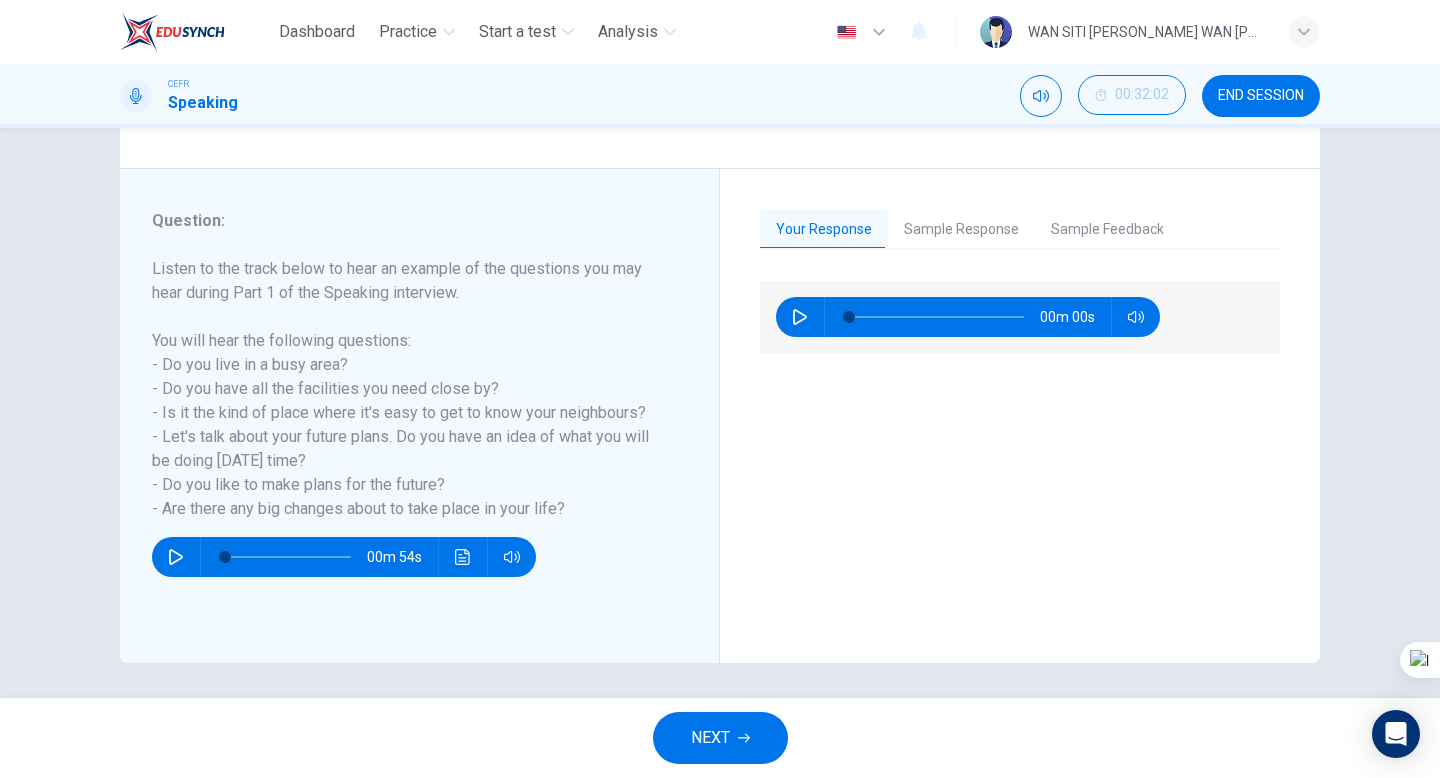 click at bounding box center (800, 317) 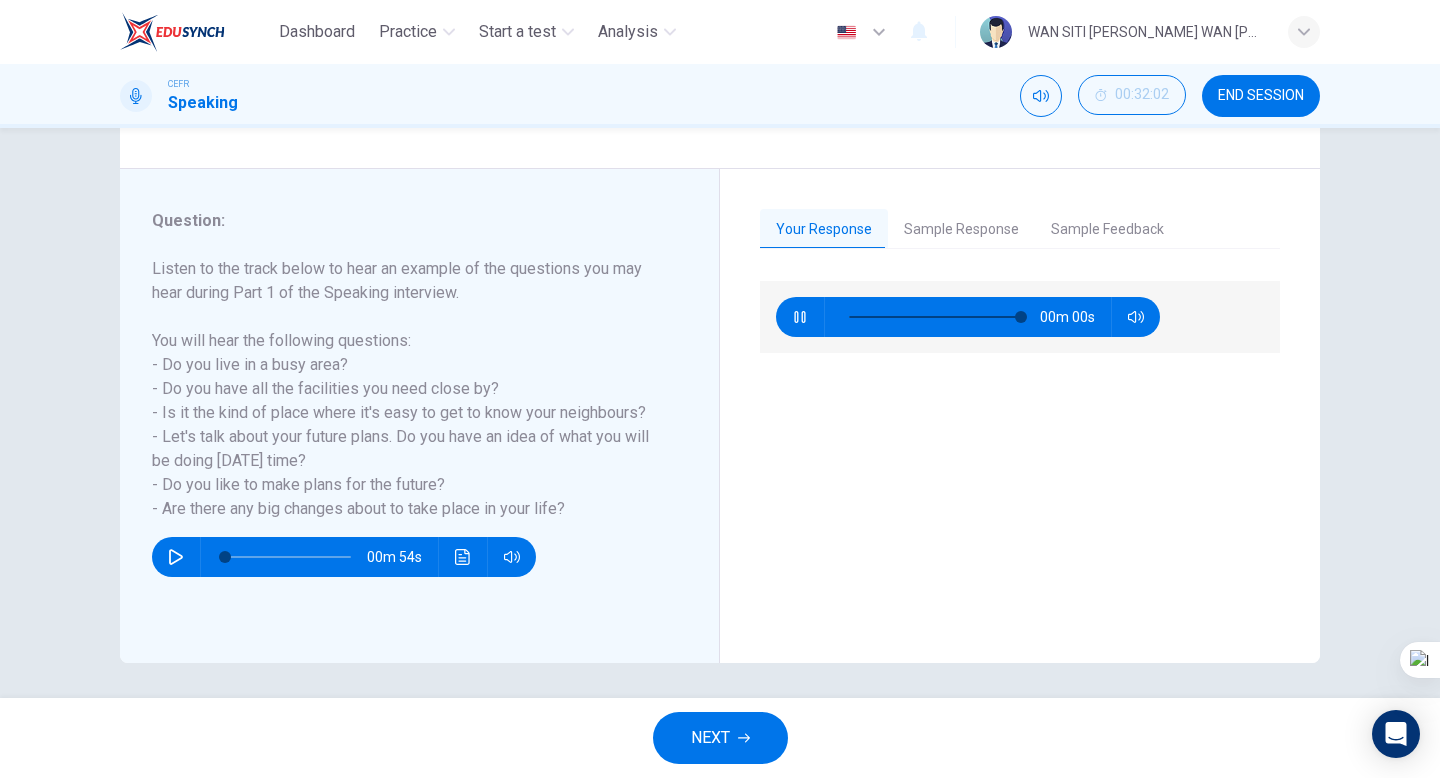 type on "0" 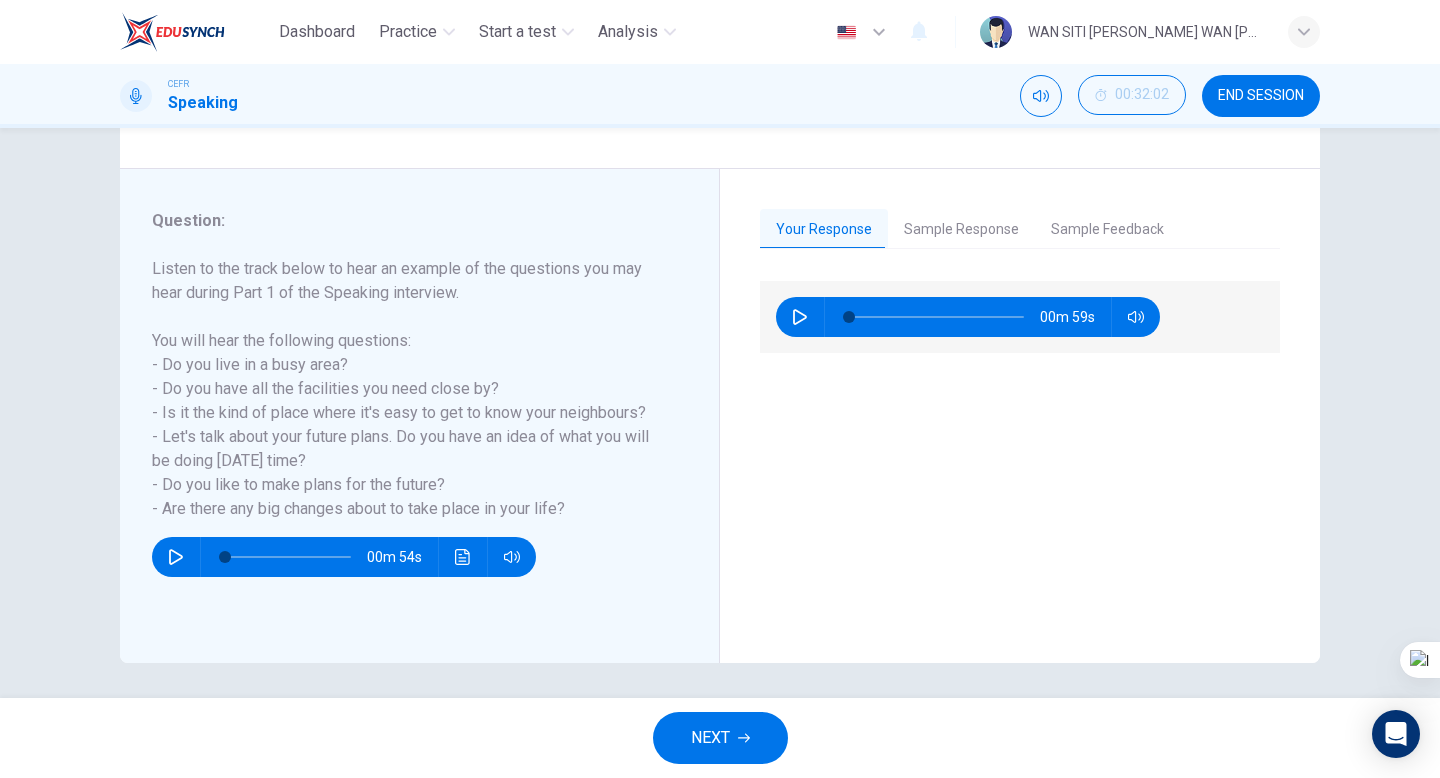 click on "NEXT" at bounding box center [710, 738] 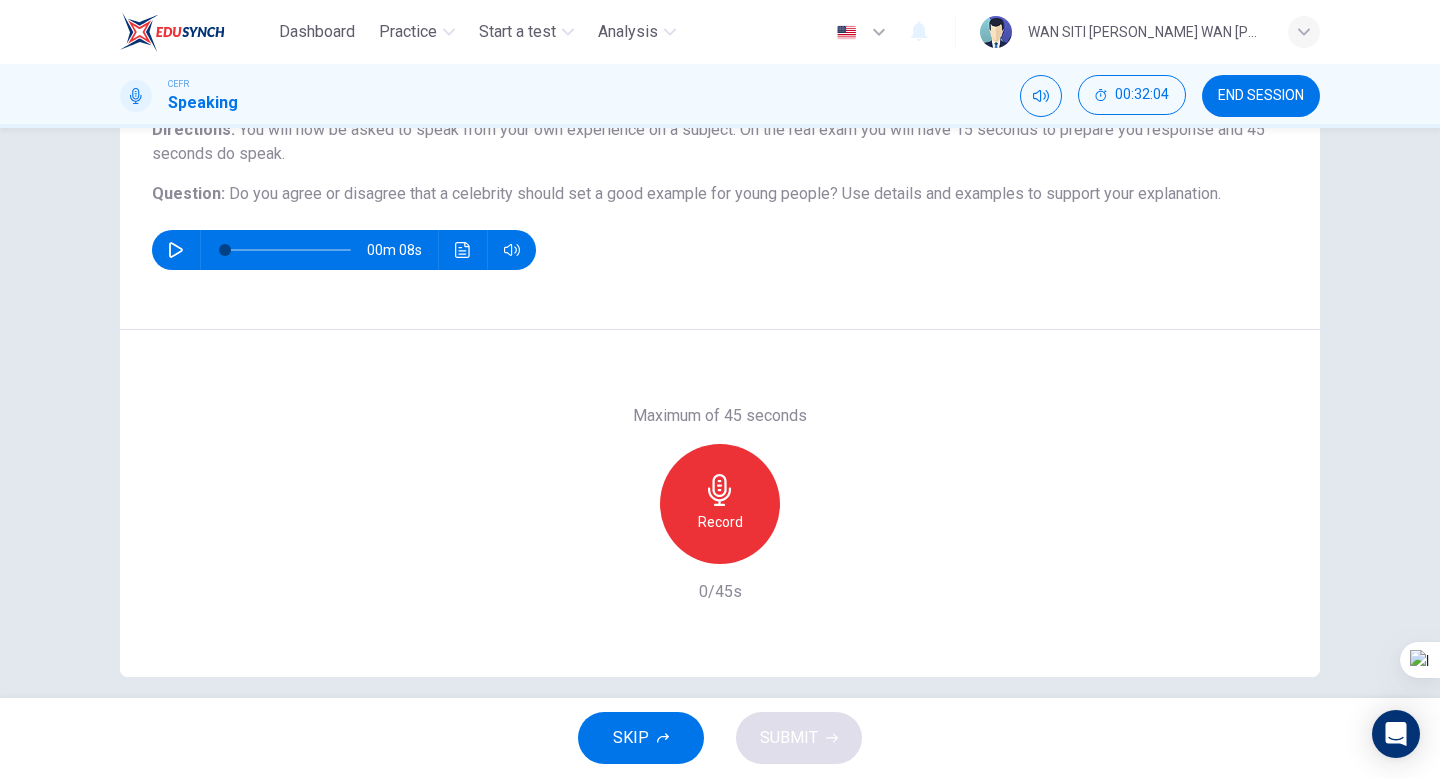 scroll, scrollTop: 188, scrollLeft: 0, axis: vertical 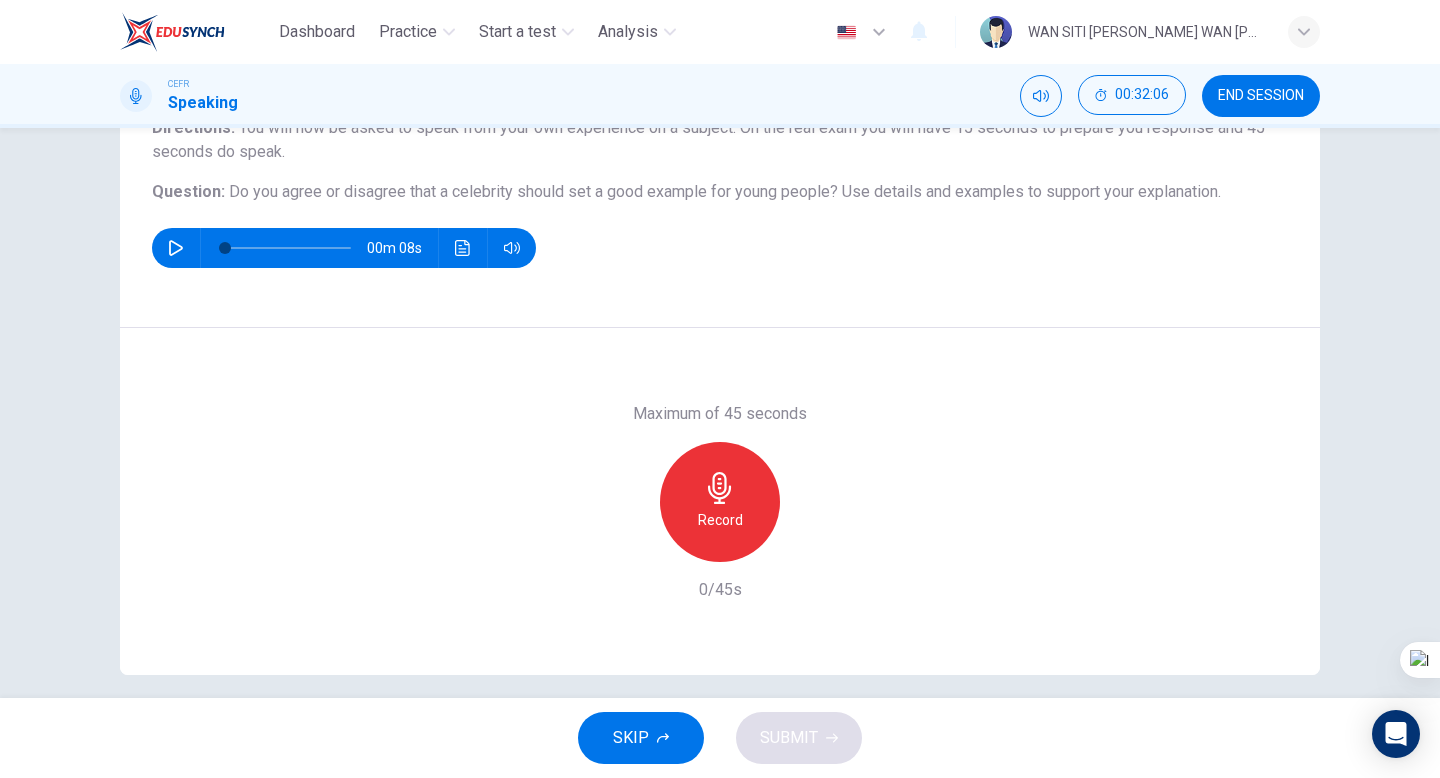 click on "Record" at bounding box center (720, 502) 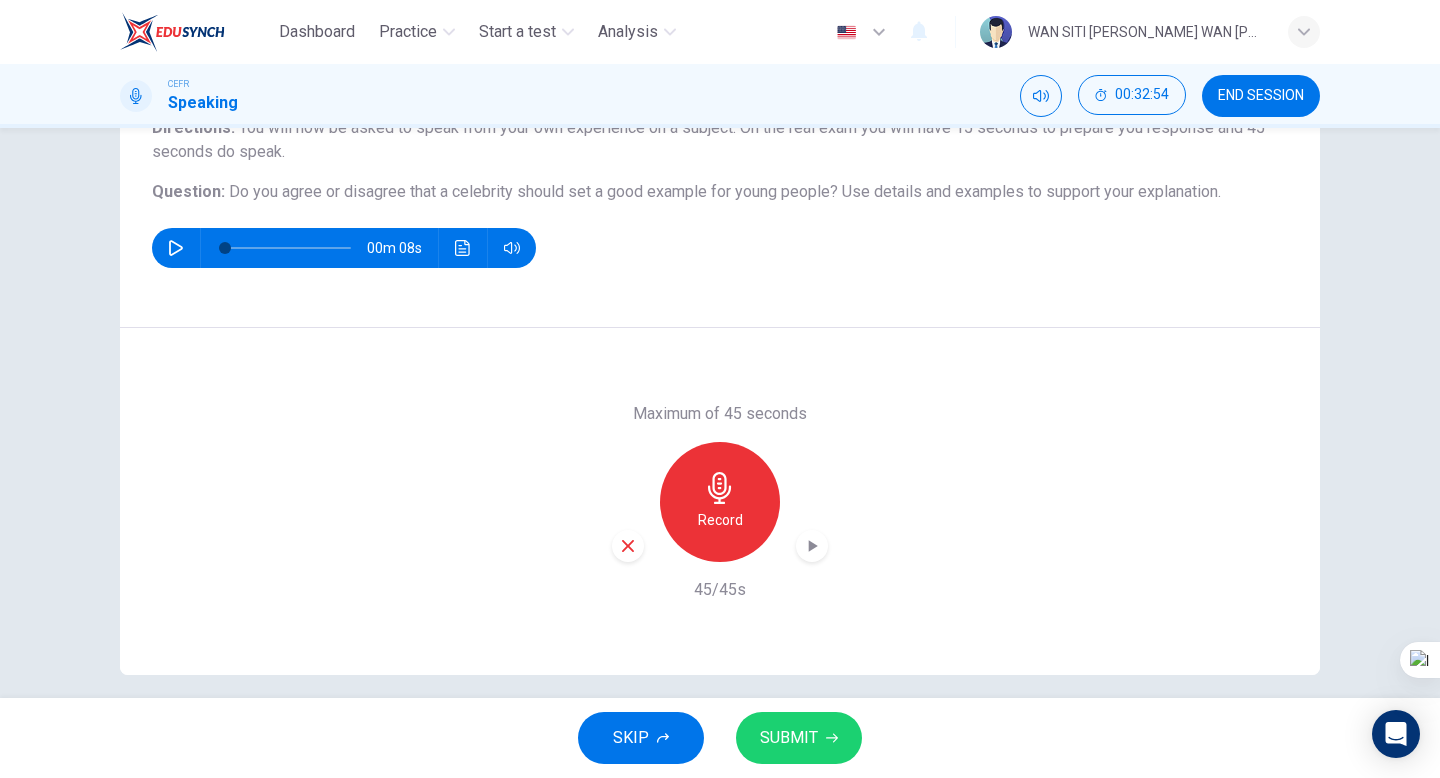 click 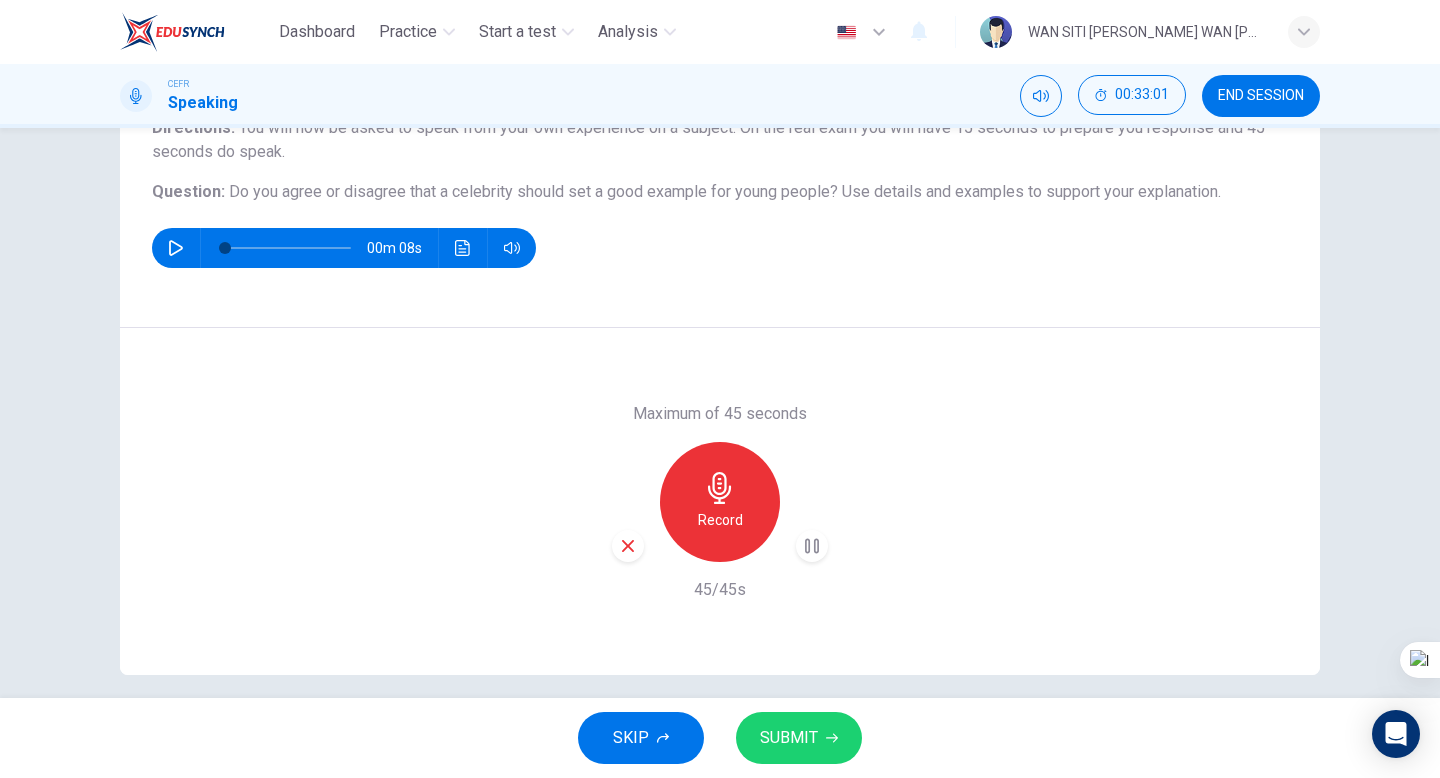click at bounding box center [628, 546] 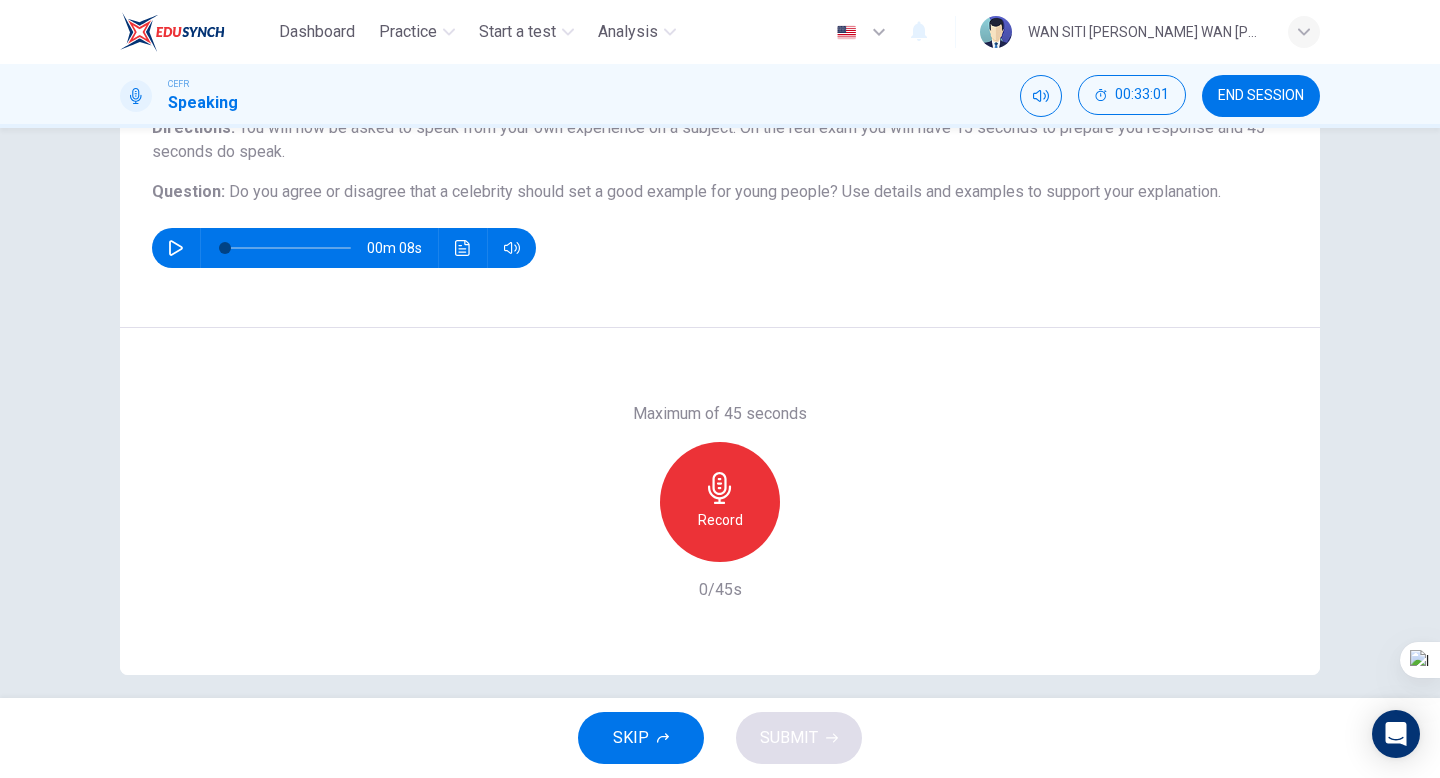 click on "Record" at bounding box center [720, 520] 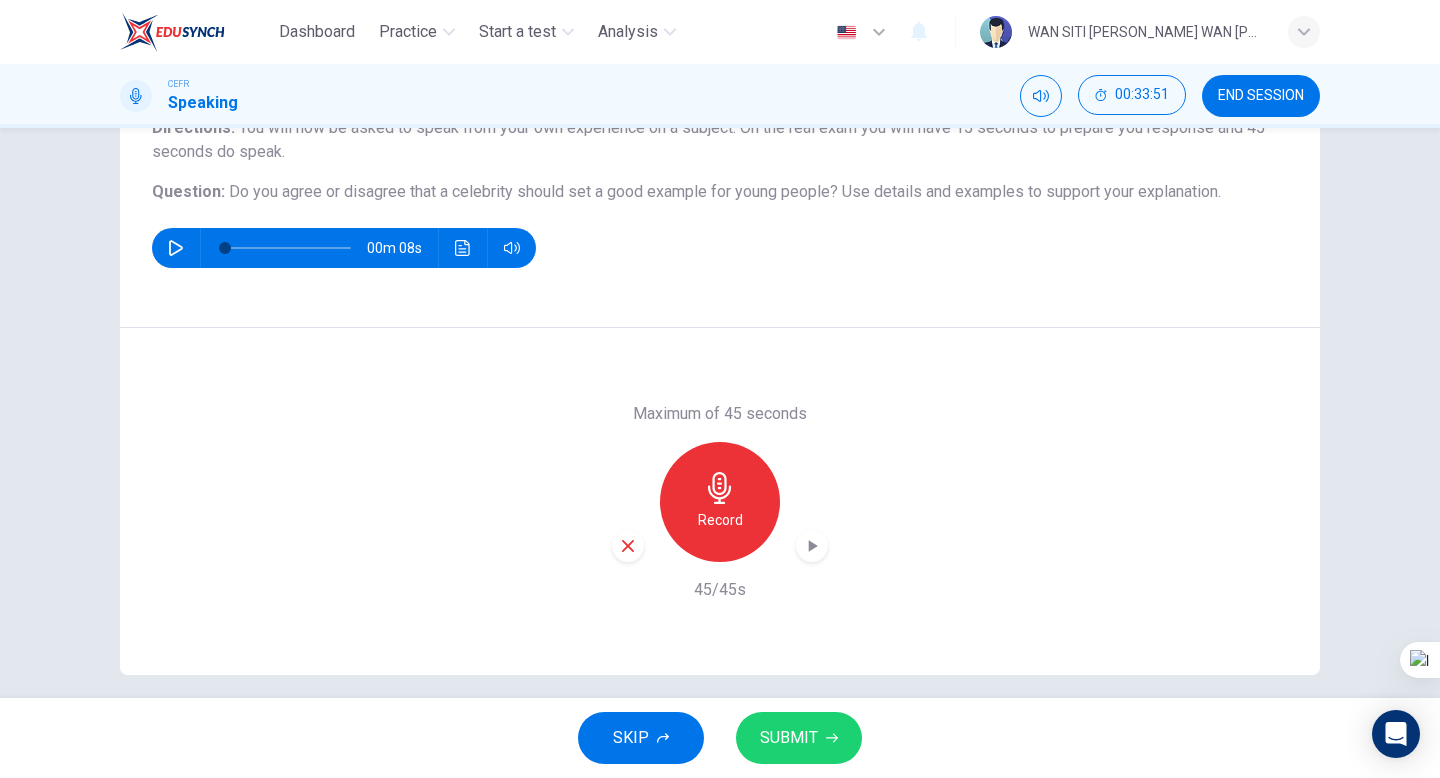 click 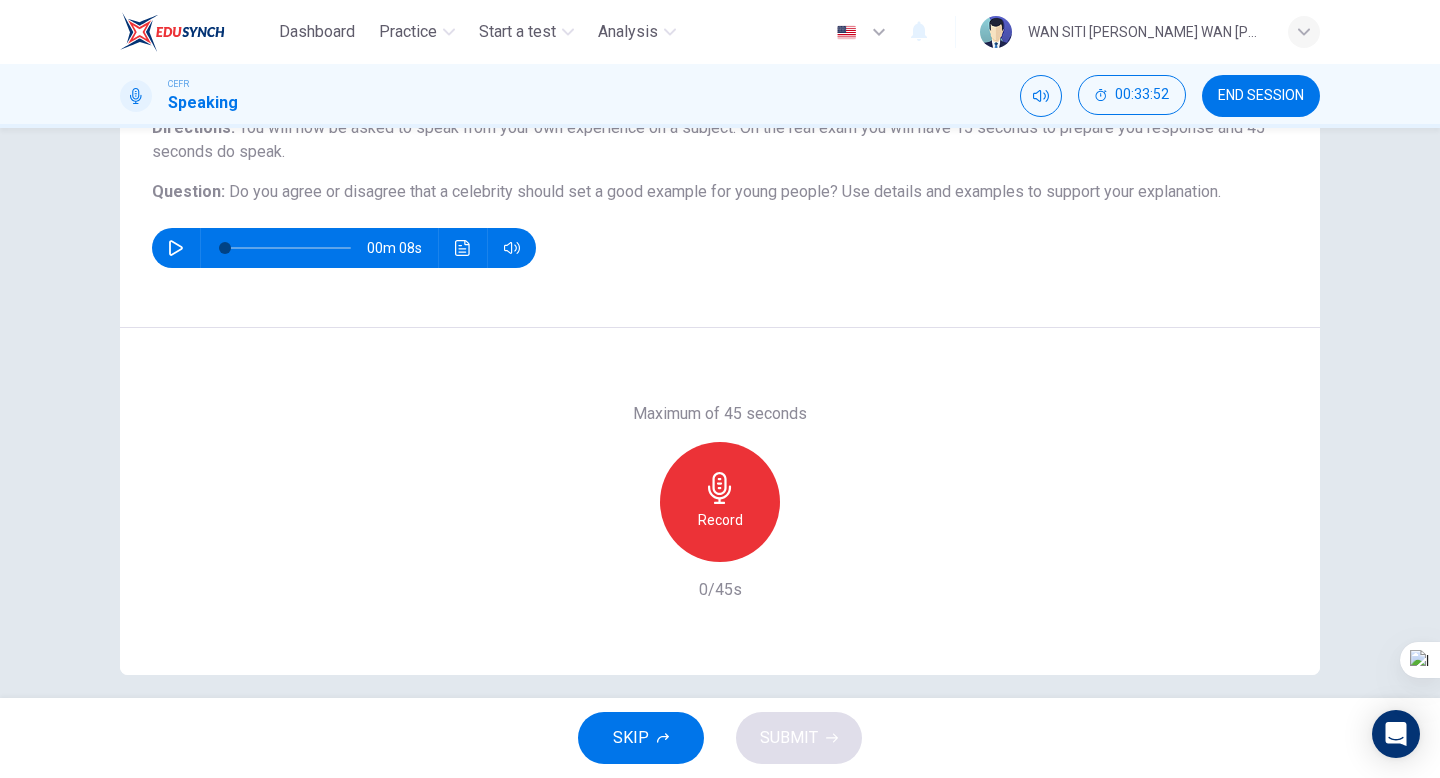 click on "Record" at bounding box center (720, 502) 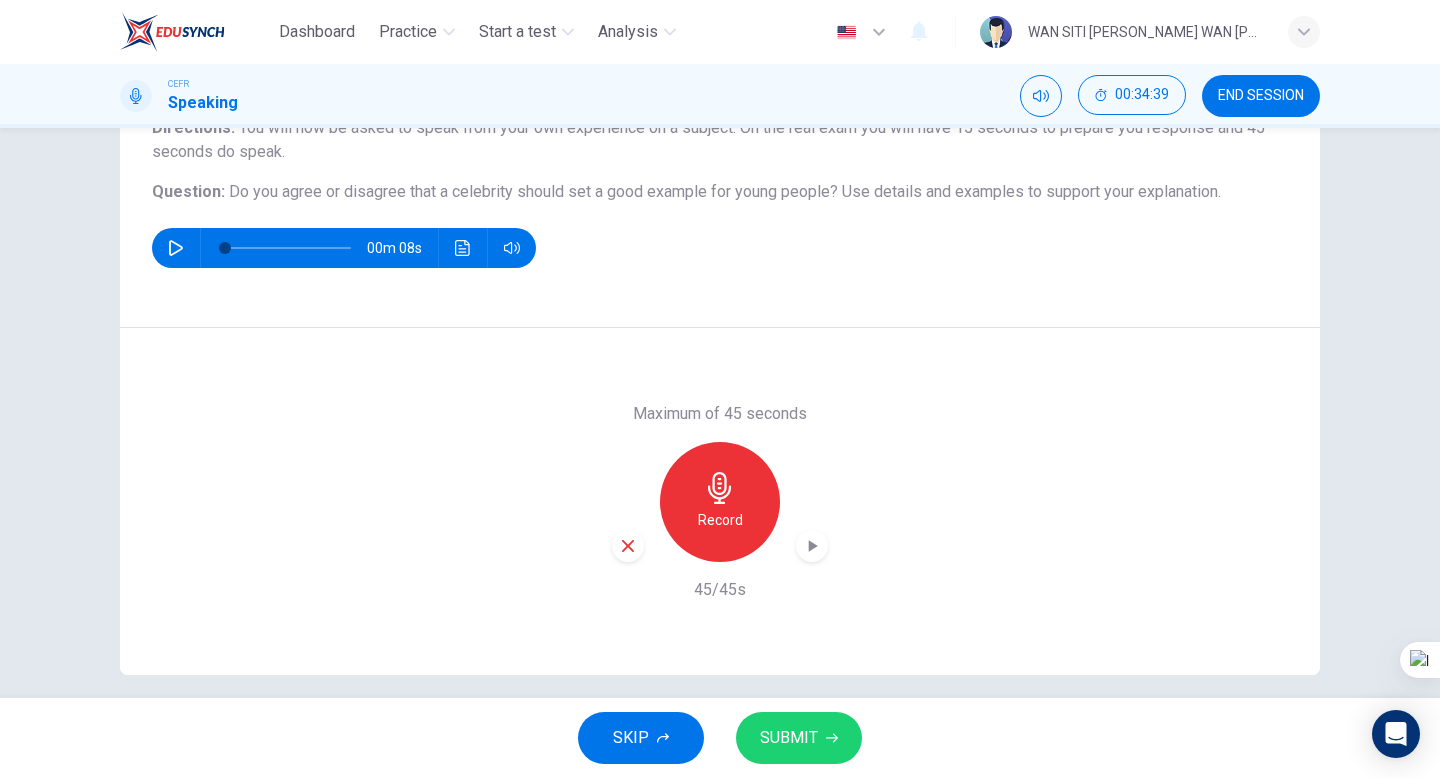 click 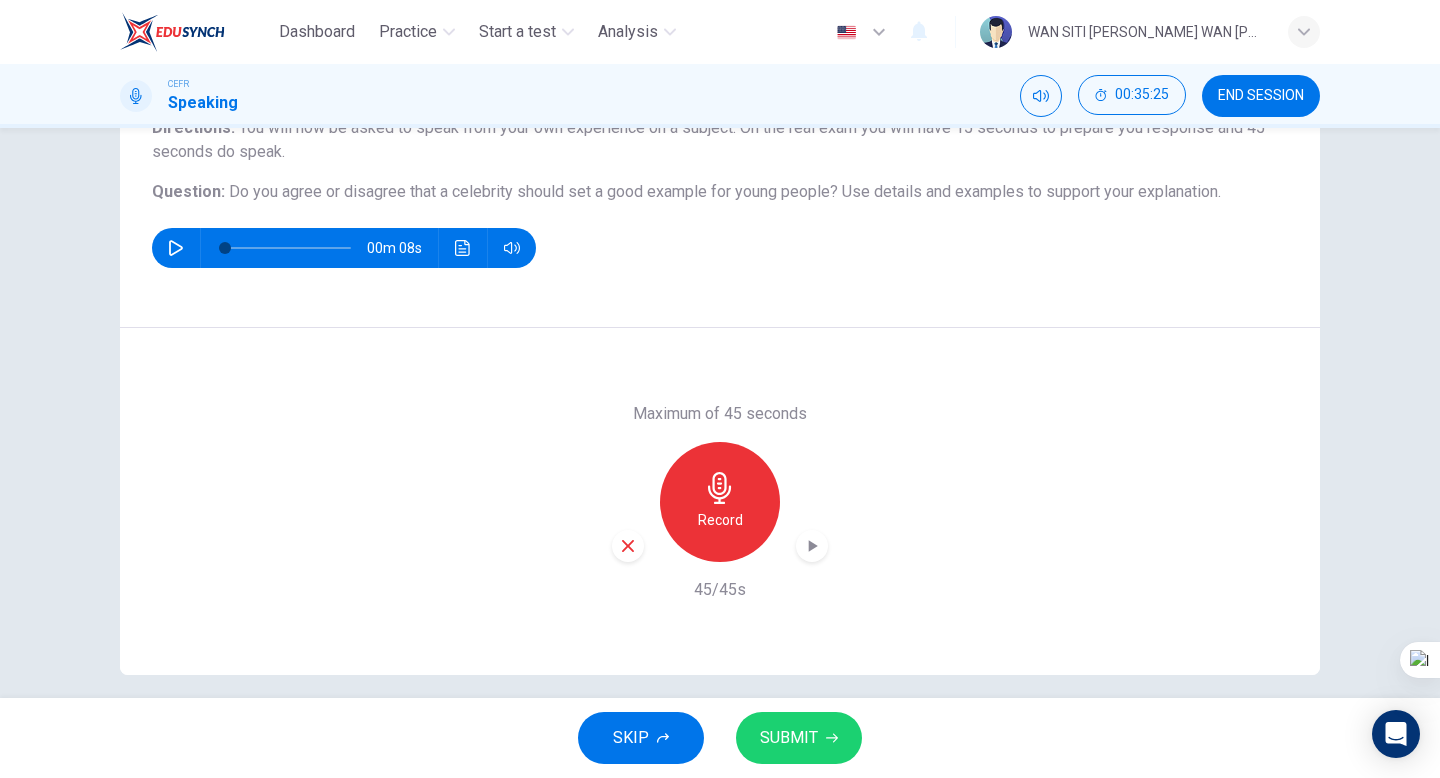 click on "SUBMIT" at bounding box center (789, 738) 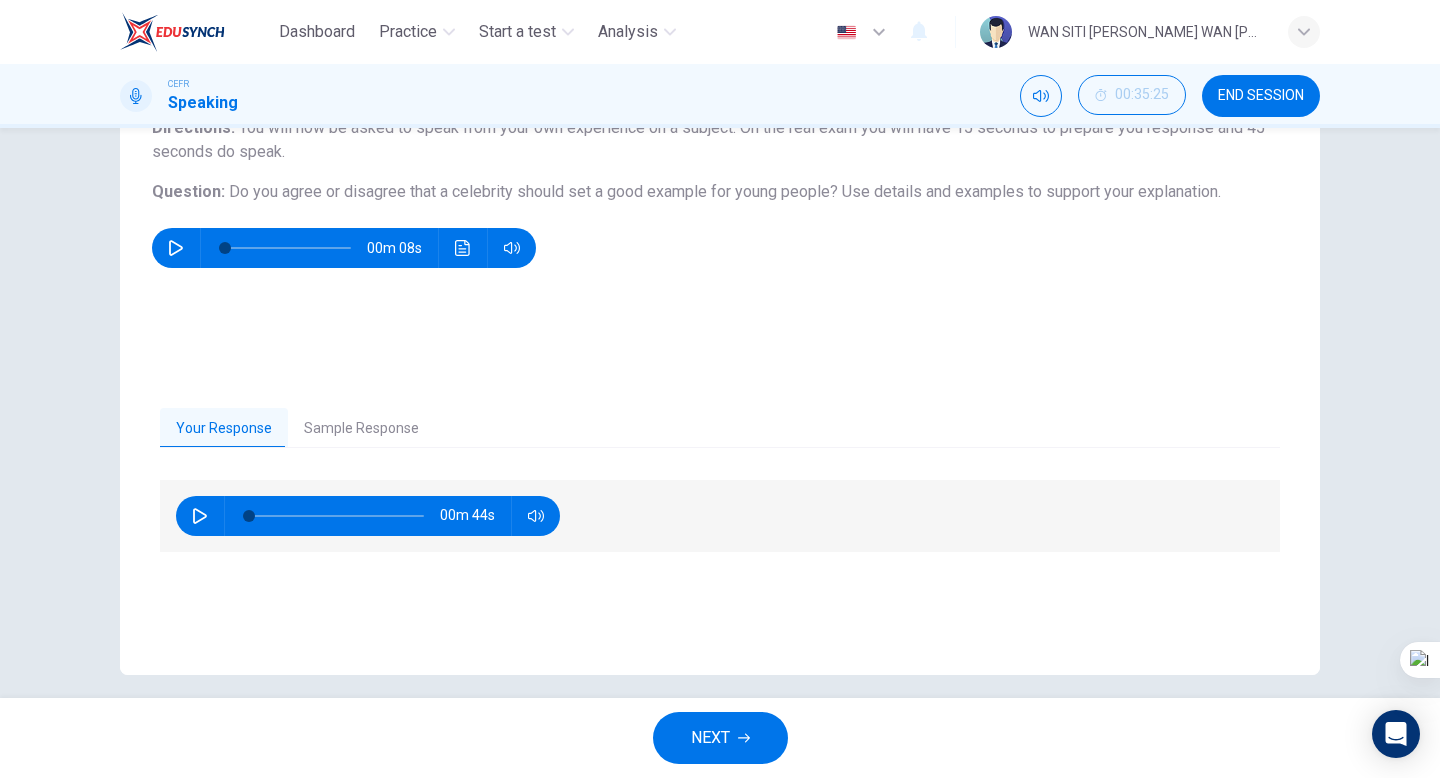 click on "NEXT" at bounding box center (720, 738) 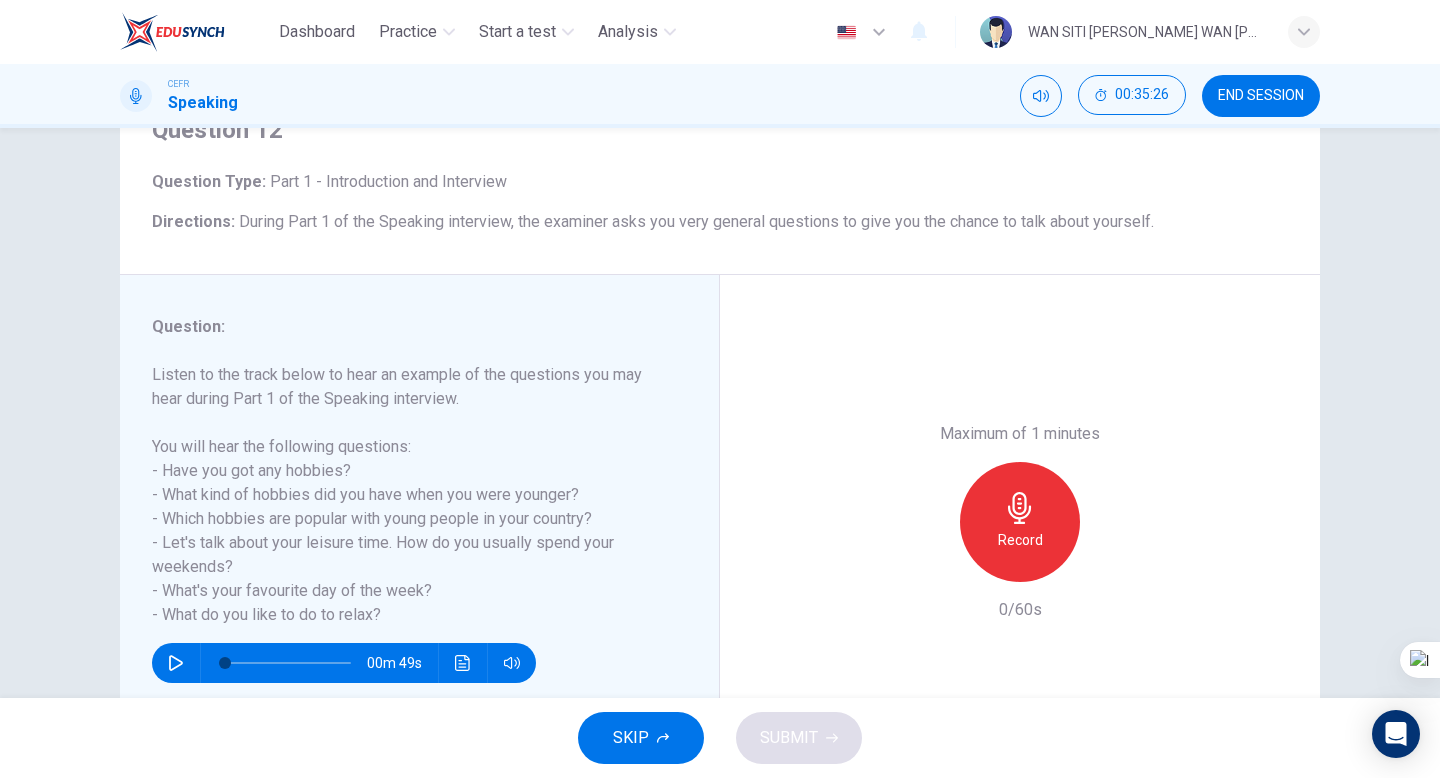 scroll, scrollTop: 205, scrollLeft: 0, axis: vertical 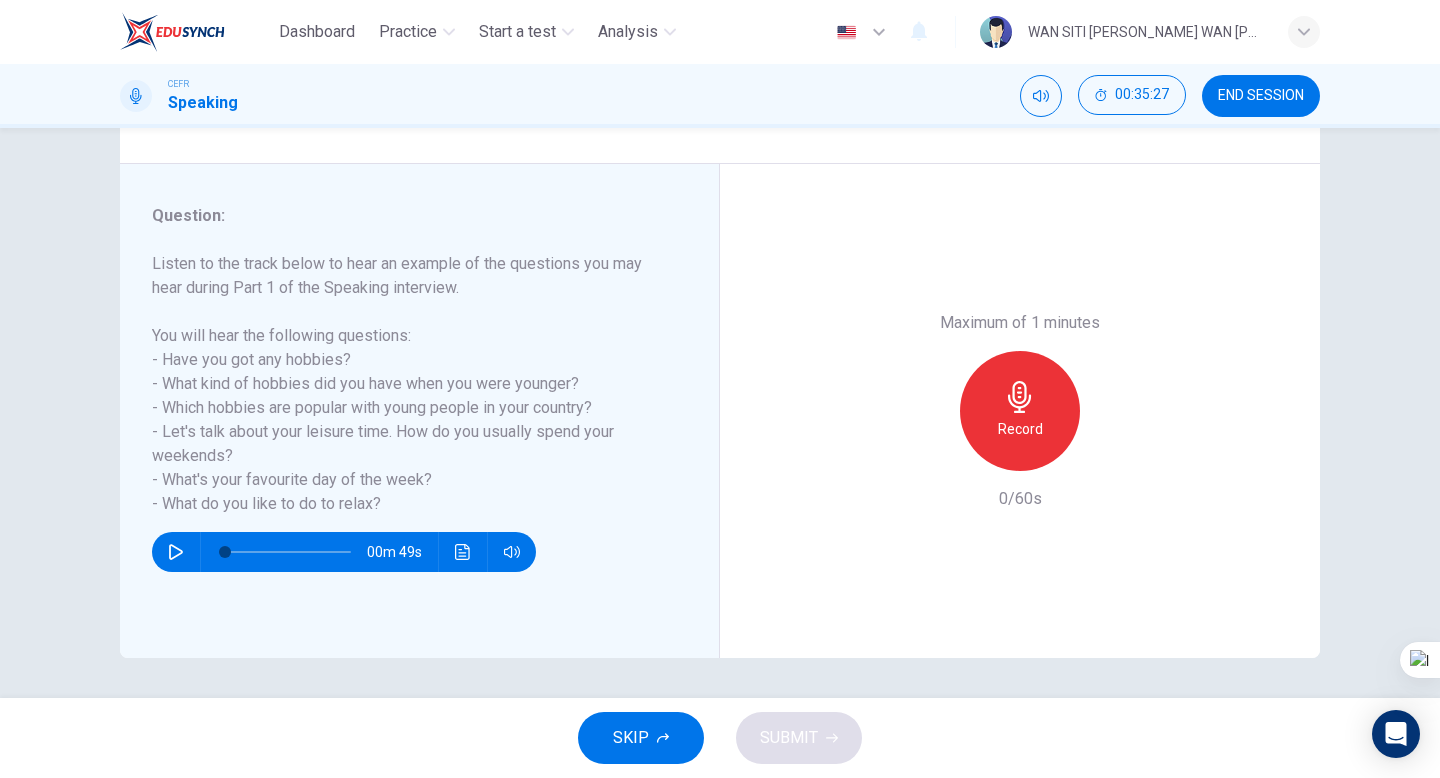 click on "Record" at bounding box center [1020, 411] 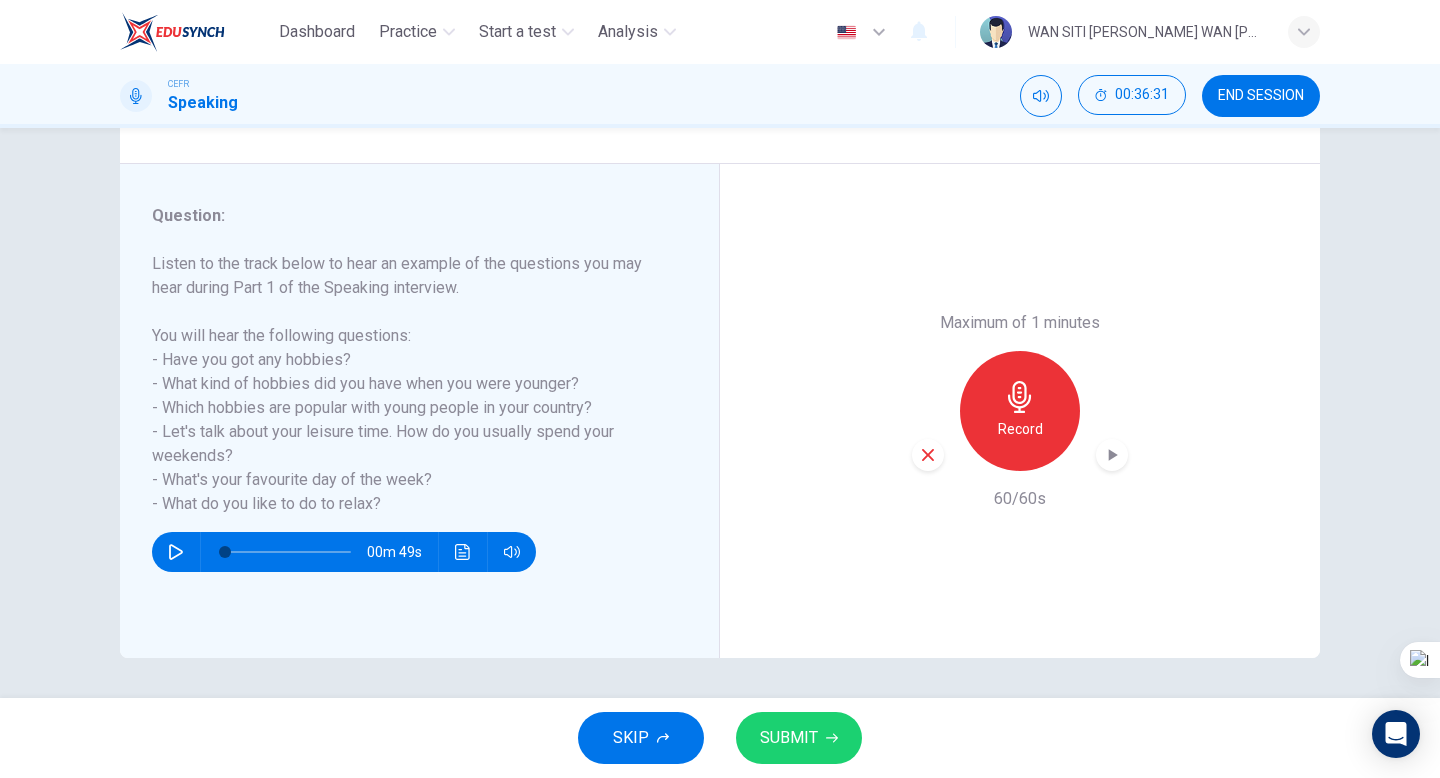 click at bounding box center (1112, 455) 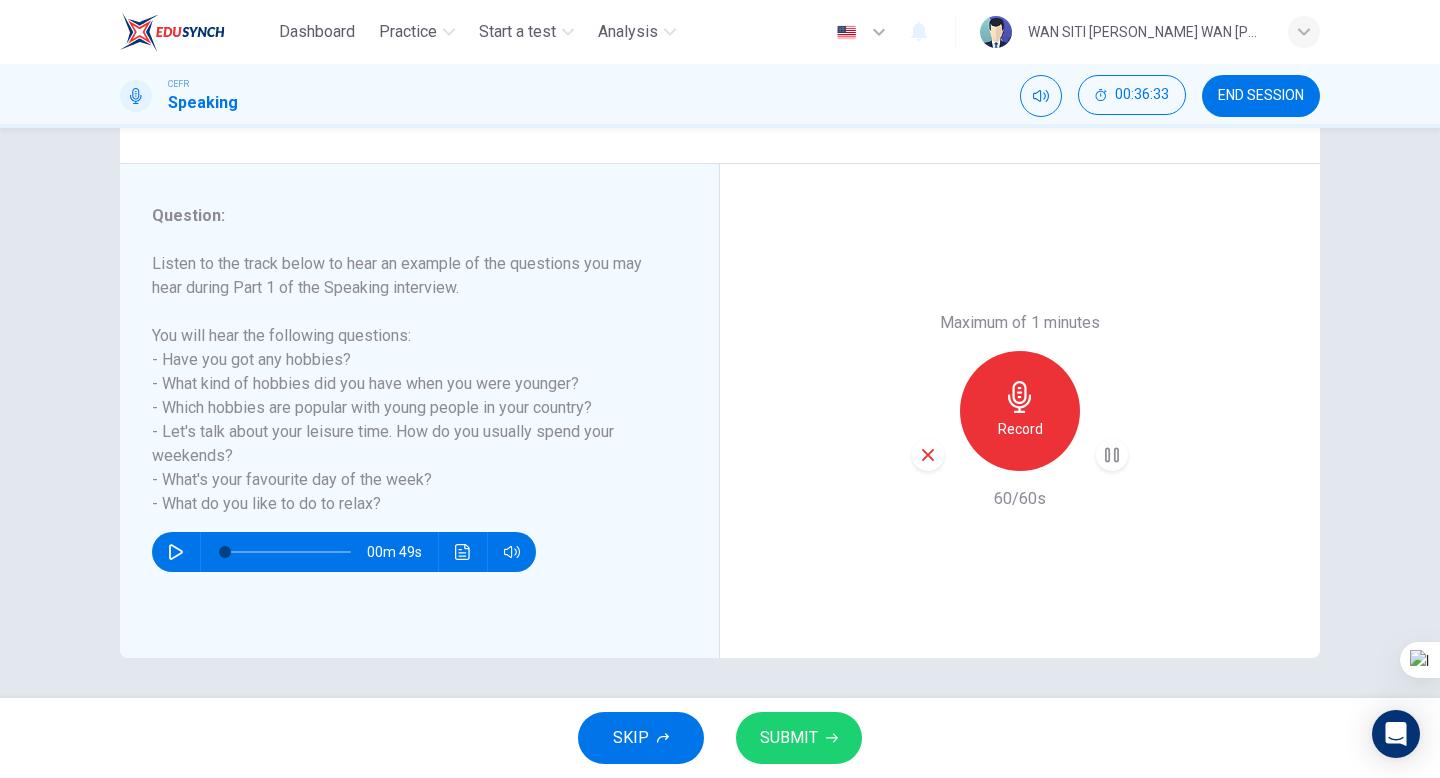 click 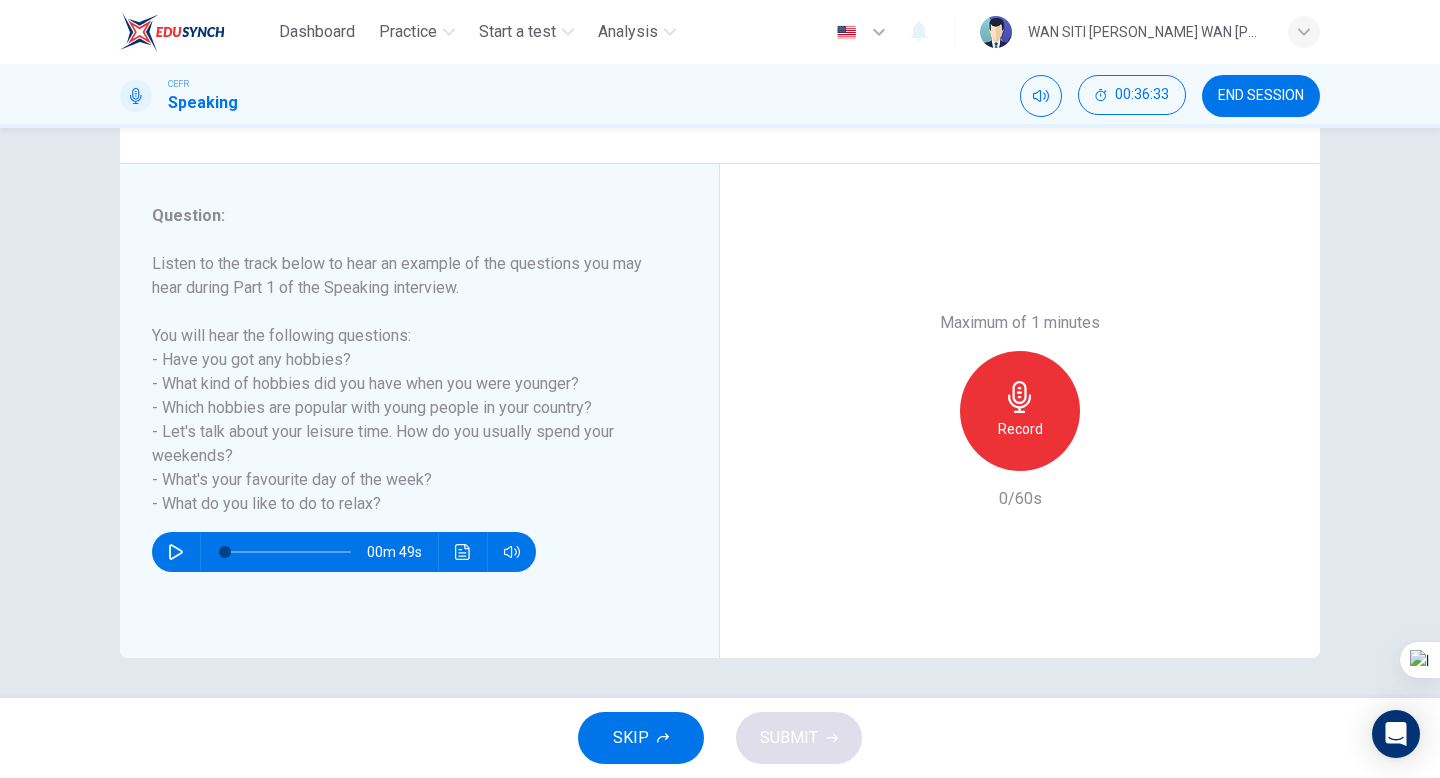 click on "Record" at bounding box center [1020, 429] 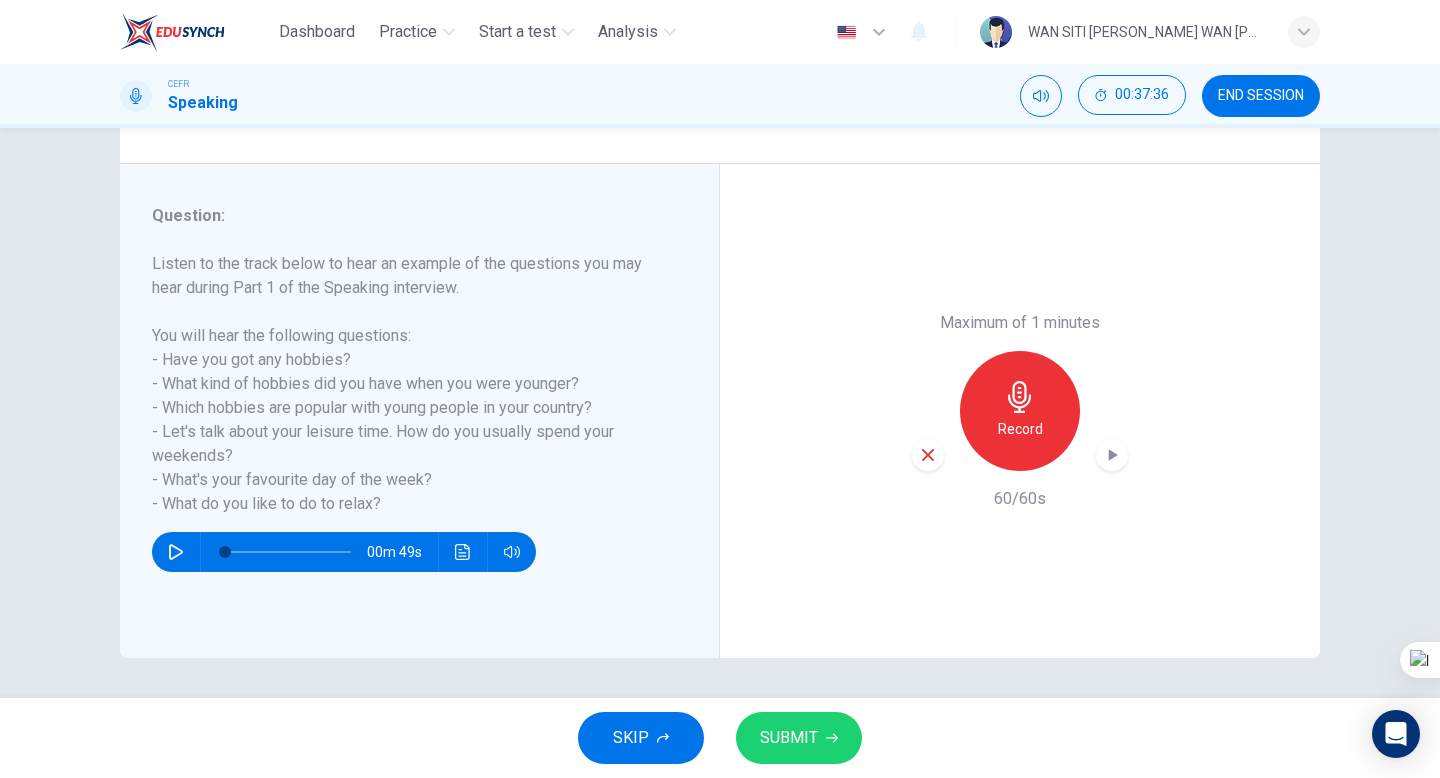 click at bounding box center [928, 455] 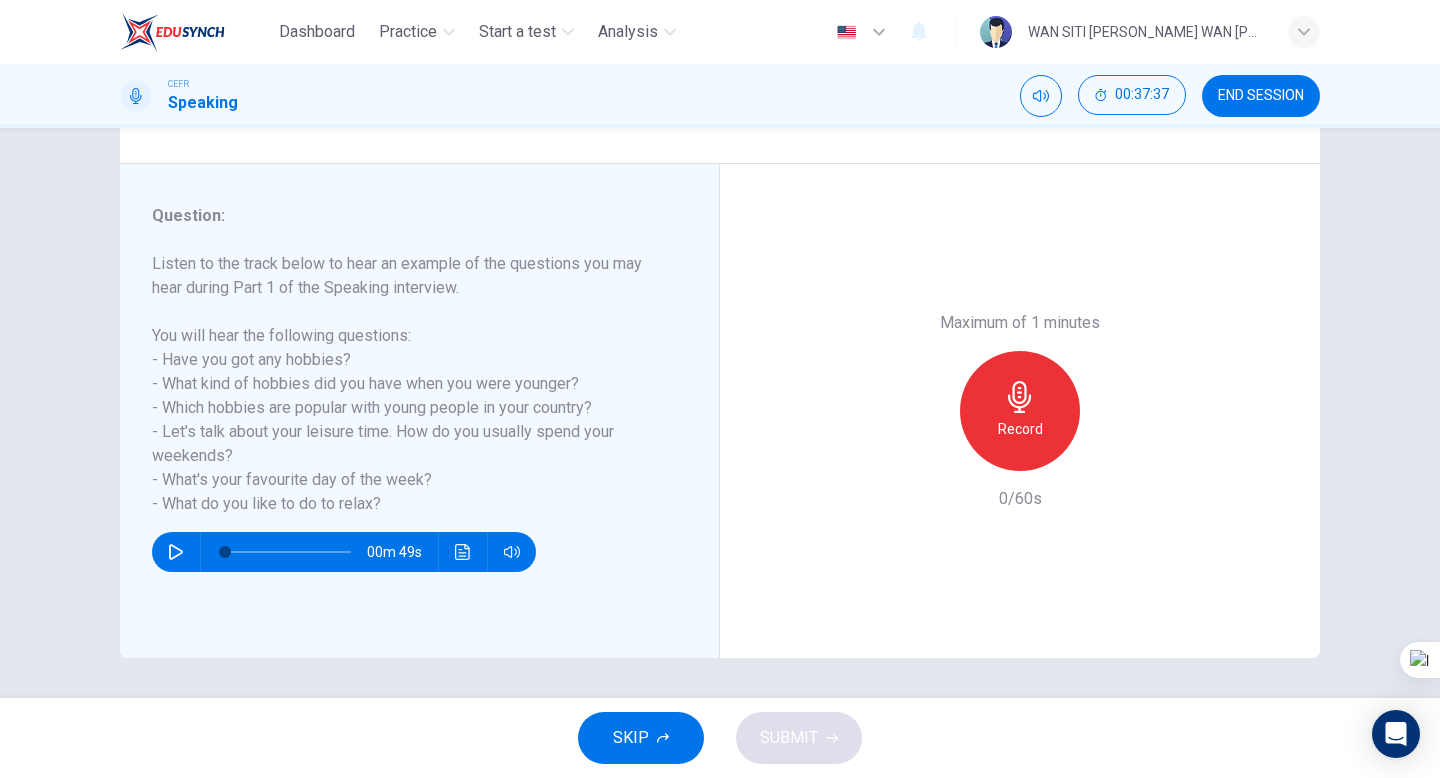 click on "Record" at bounding box center [1020, 429] 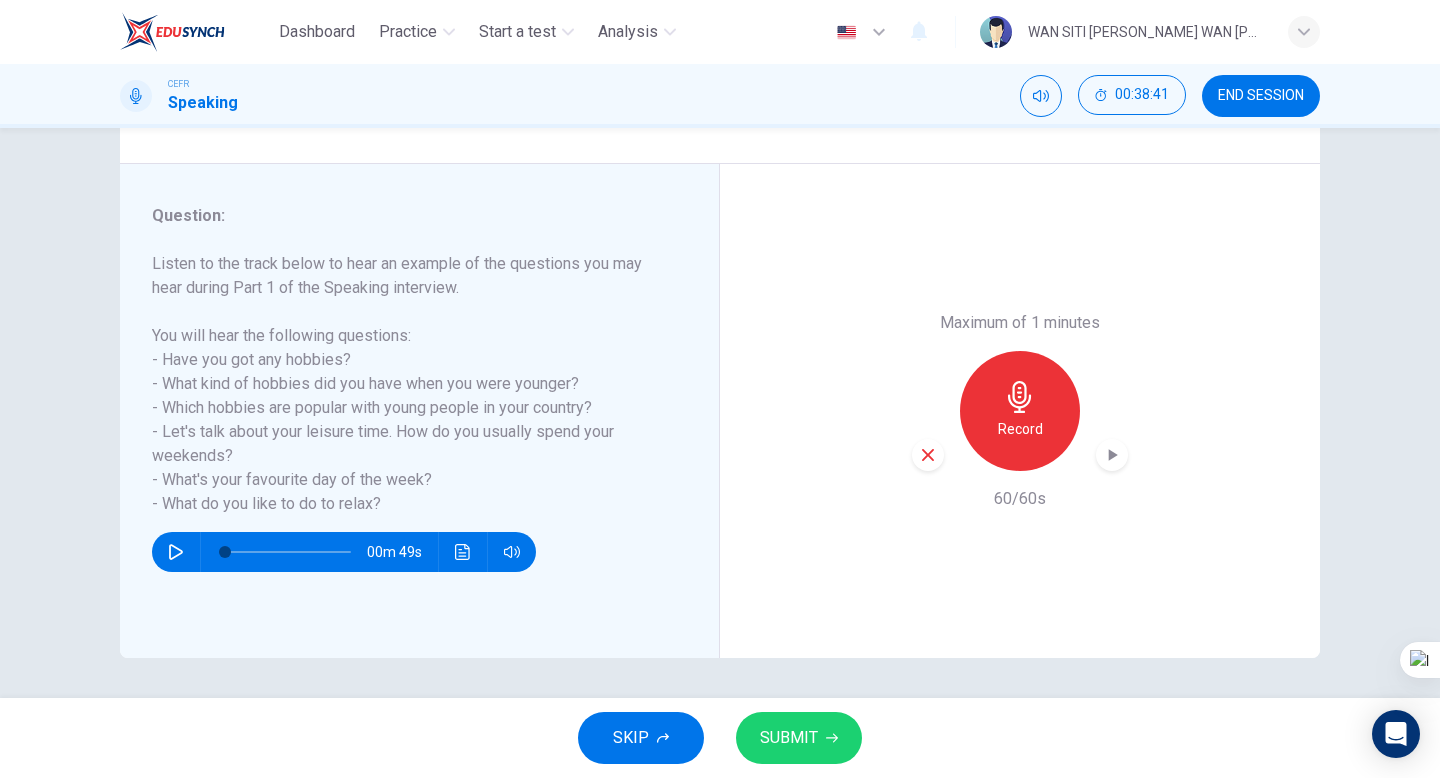click on "SUBMIT" at bounding box center (789, 738) 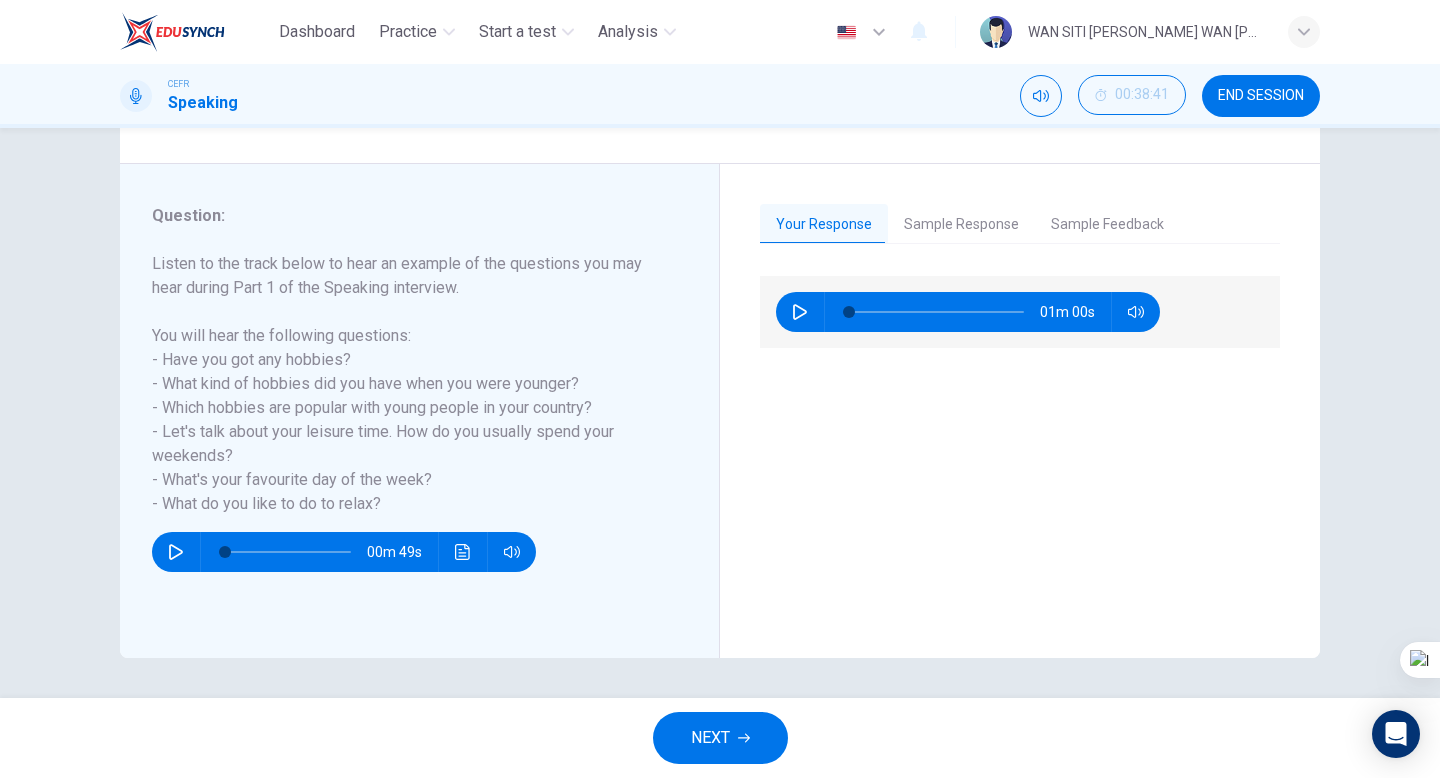 click 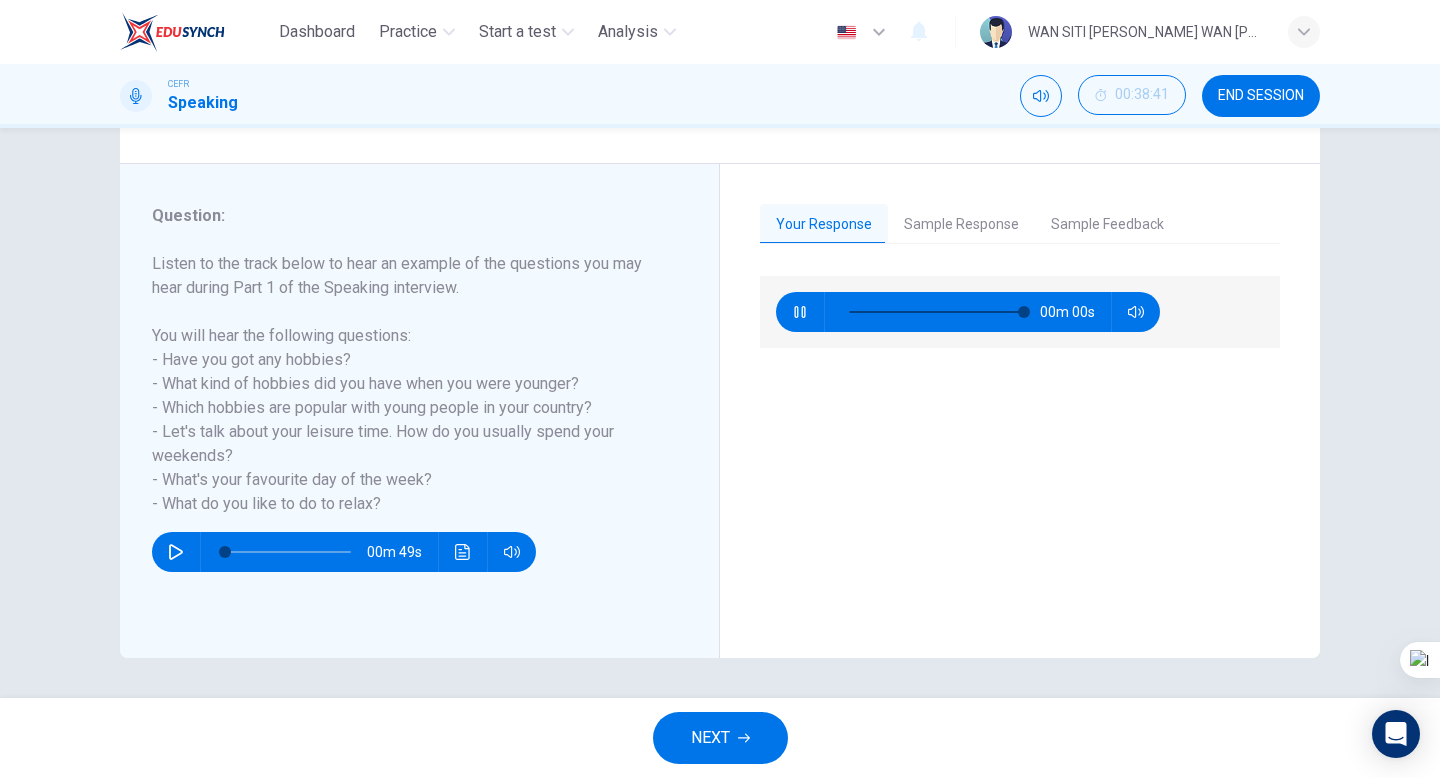 type on "0" 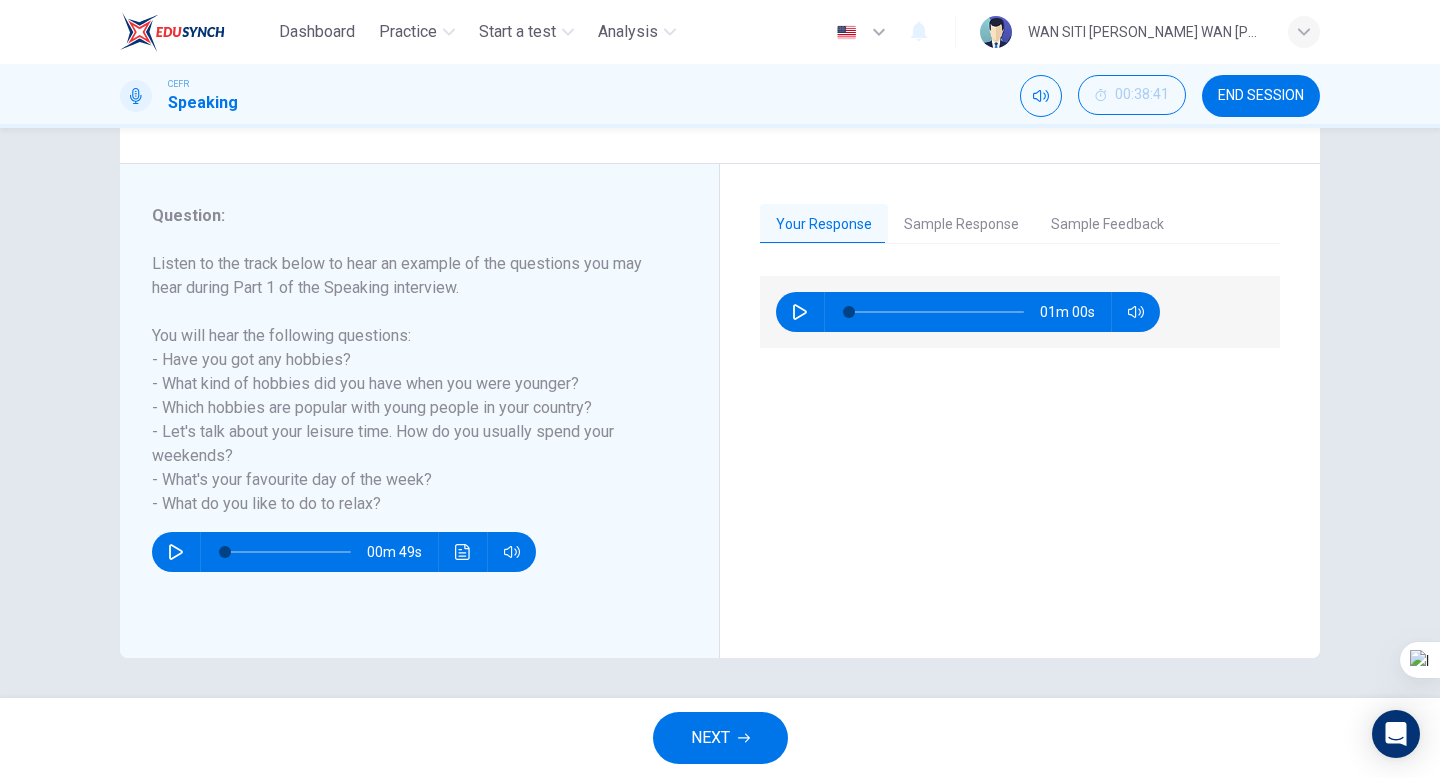 click on "NEXT" at bounding box center [720, 738] 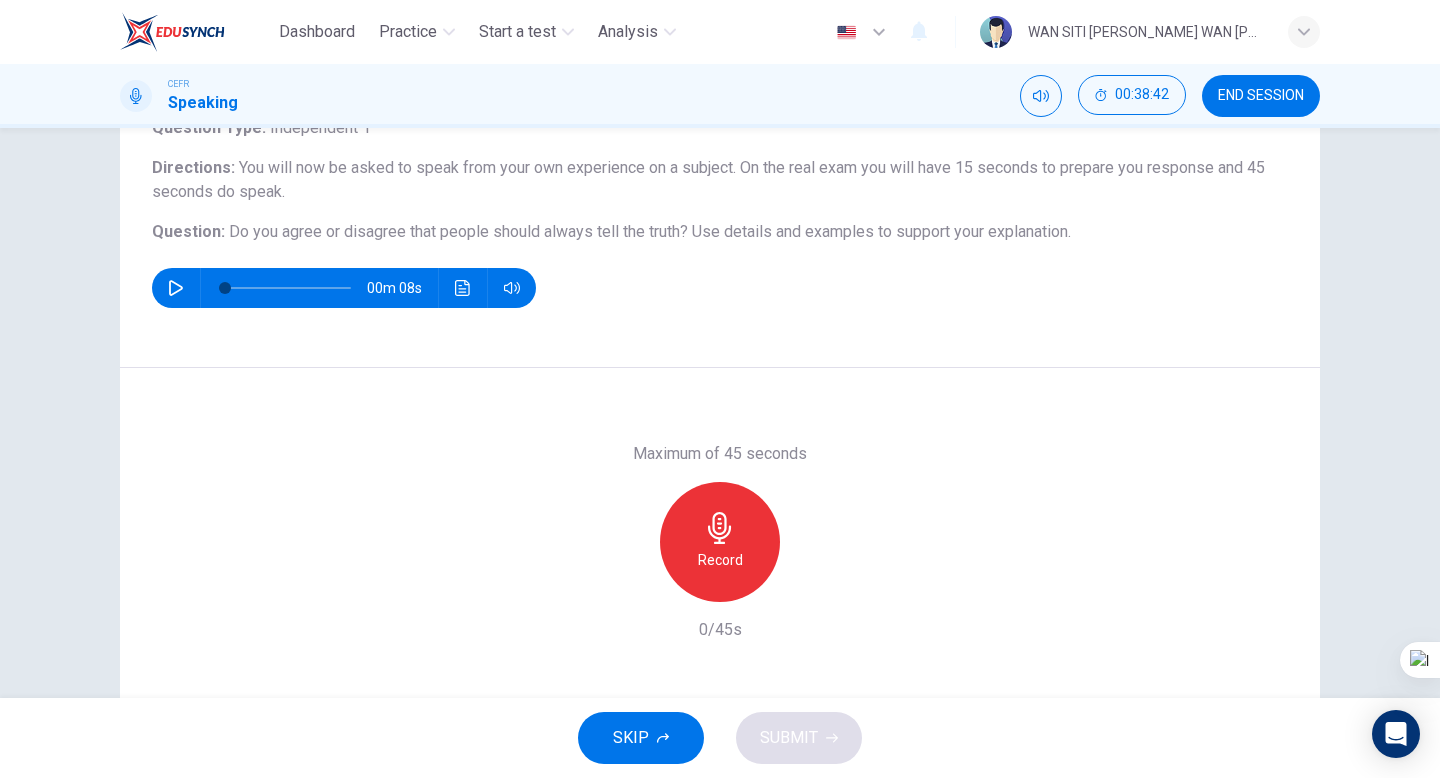 scroll, scrollTop: 149, scrollLeft: 0, axis: vertical 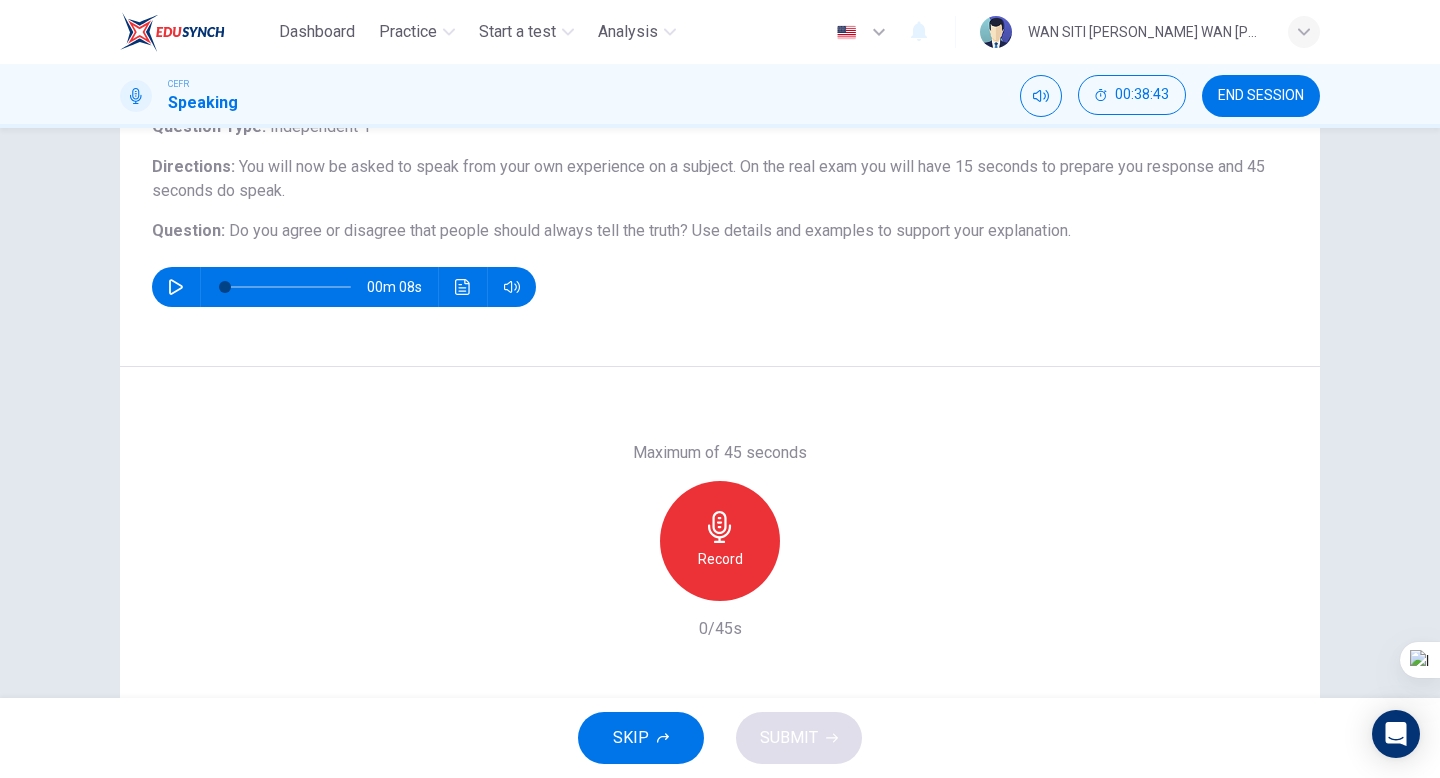 click 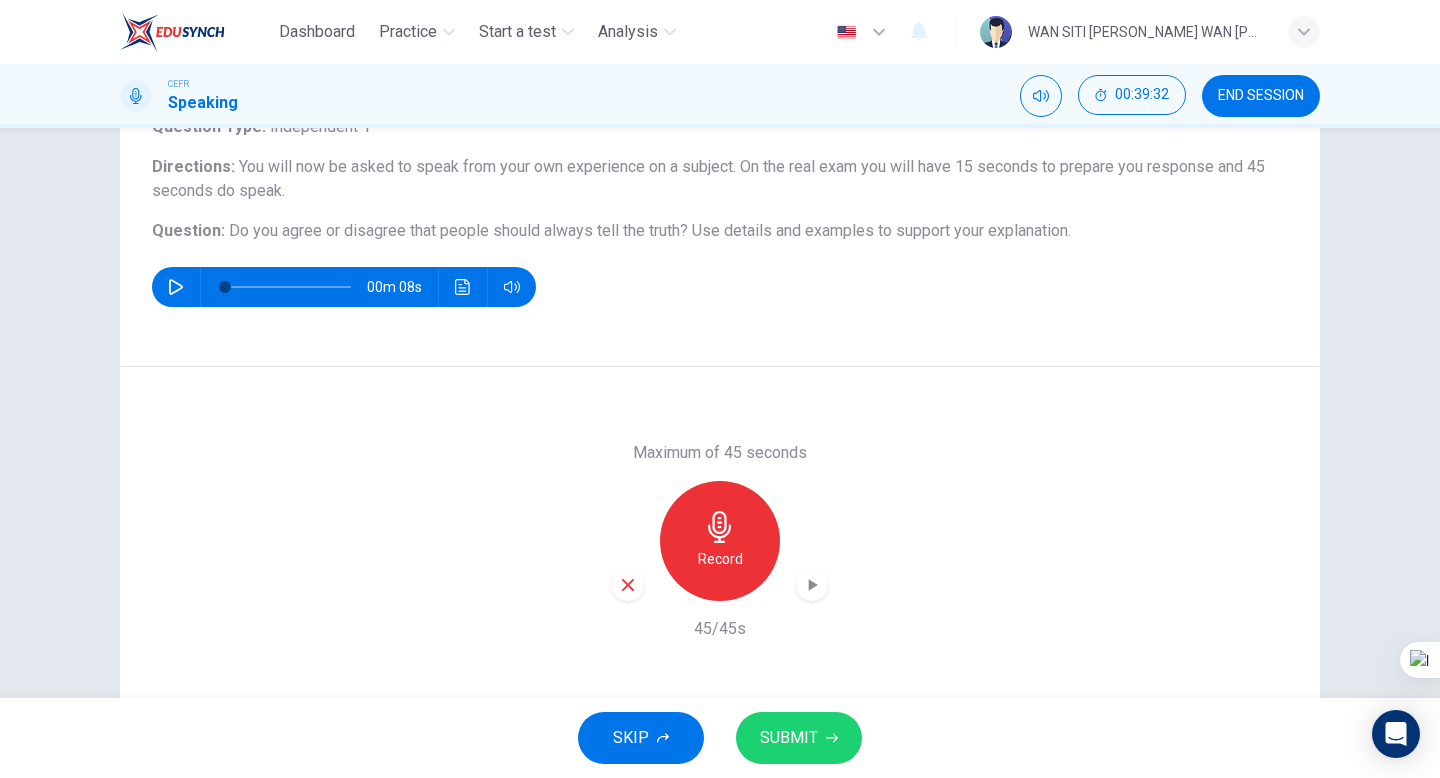 click at bounding box center [812, 585] 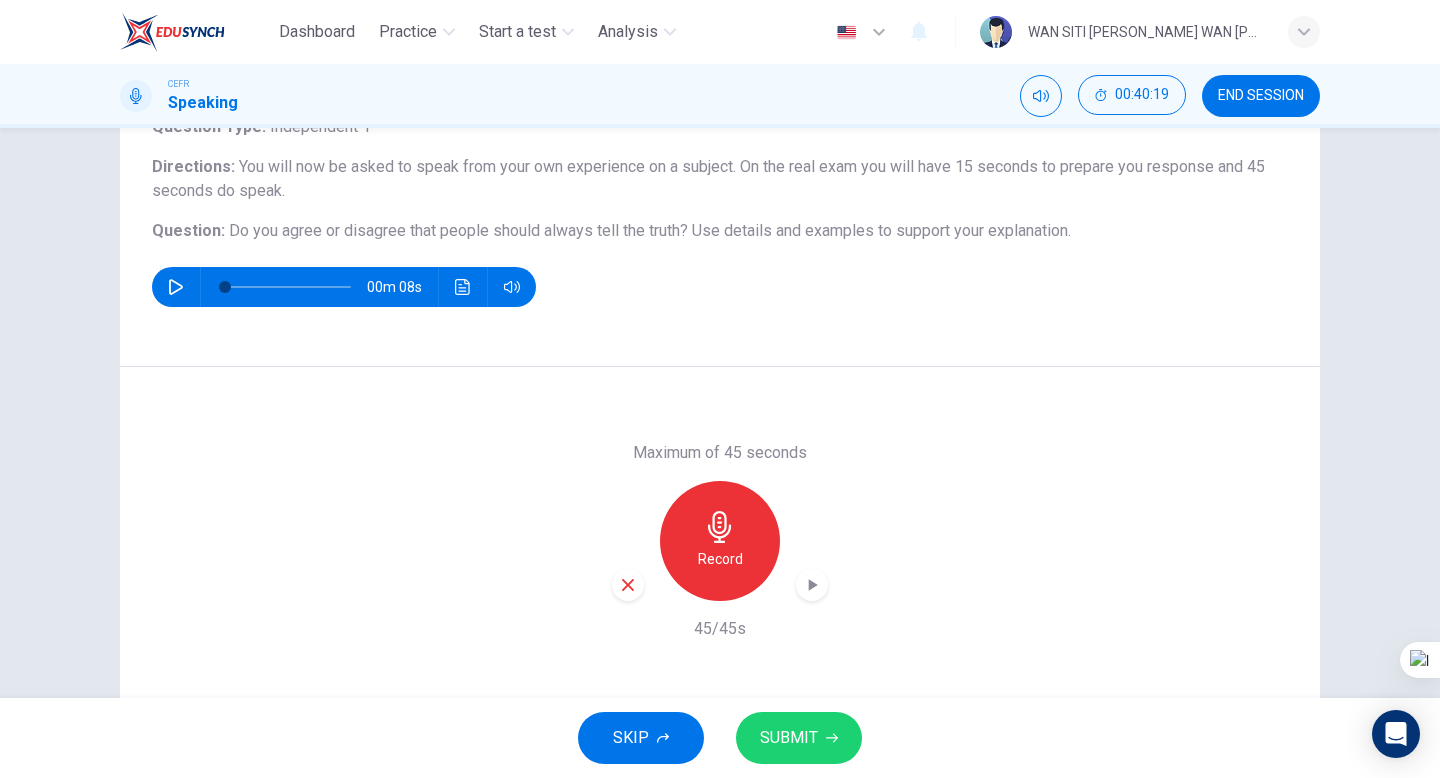 click on "Record" at bounding box center [720, 541] 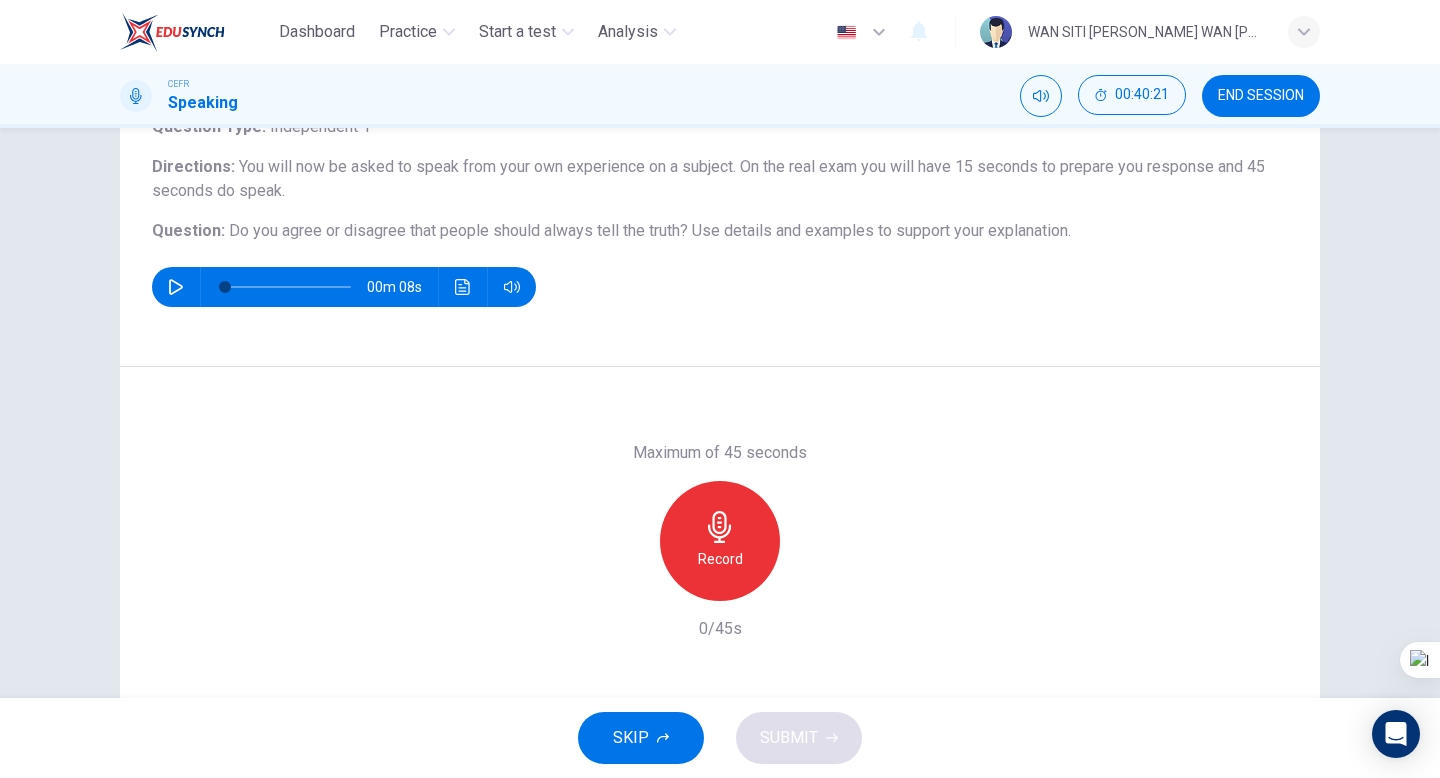 click 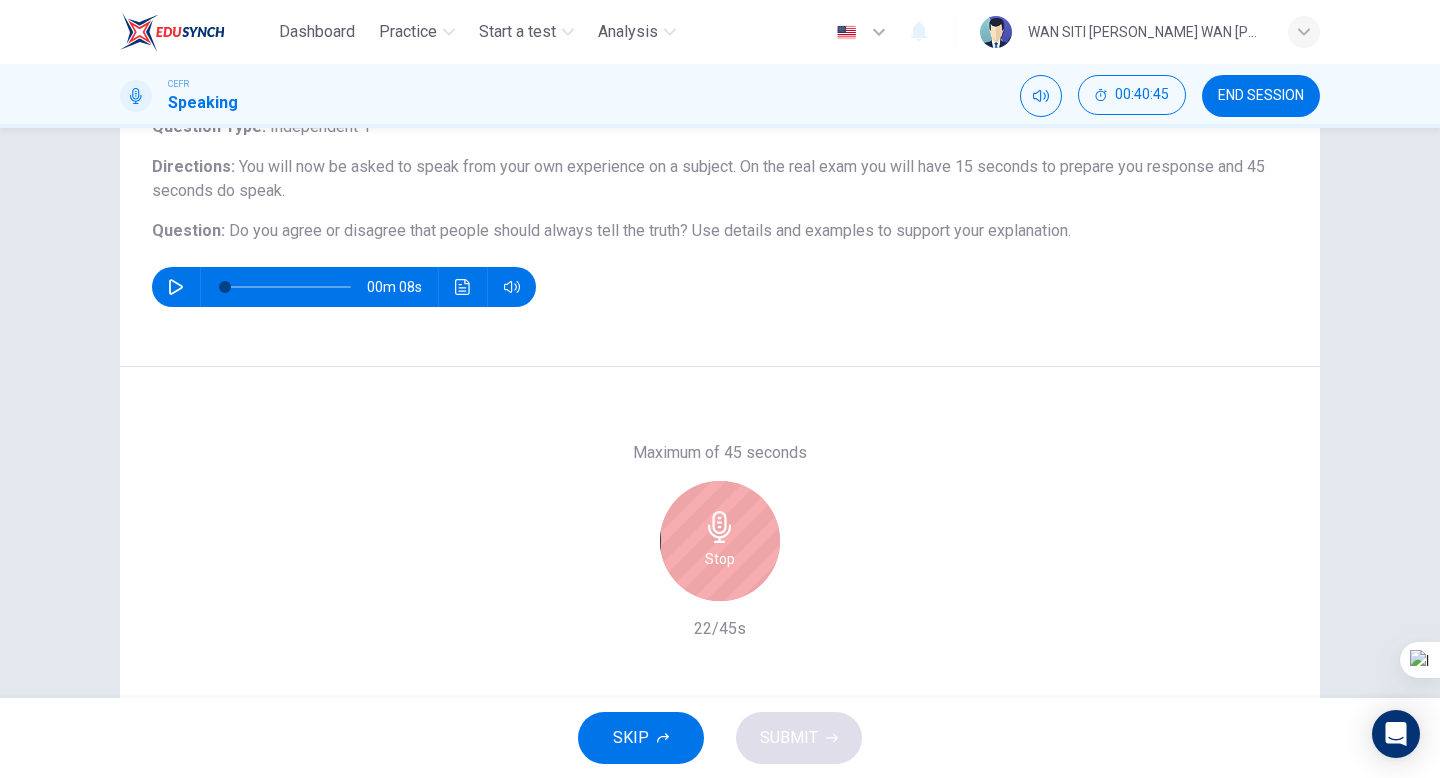 click 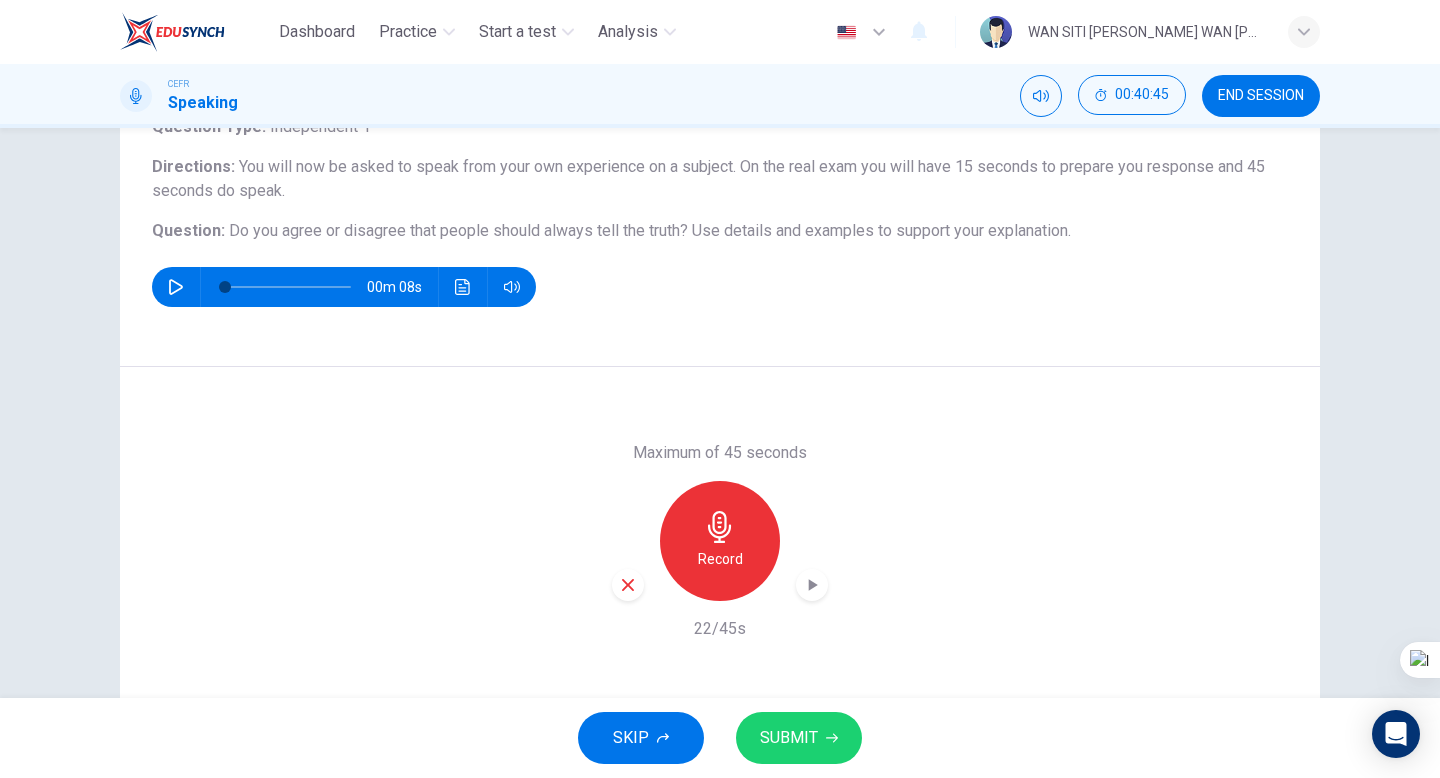 click 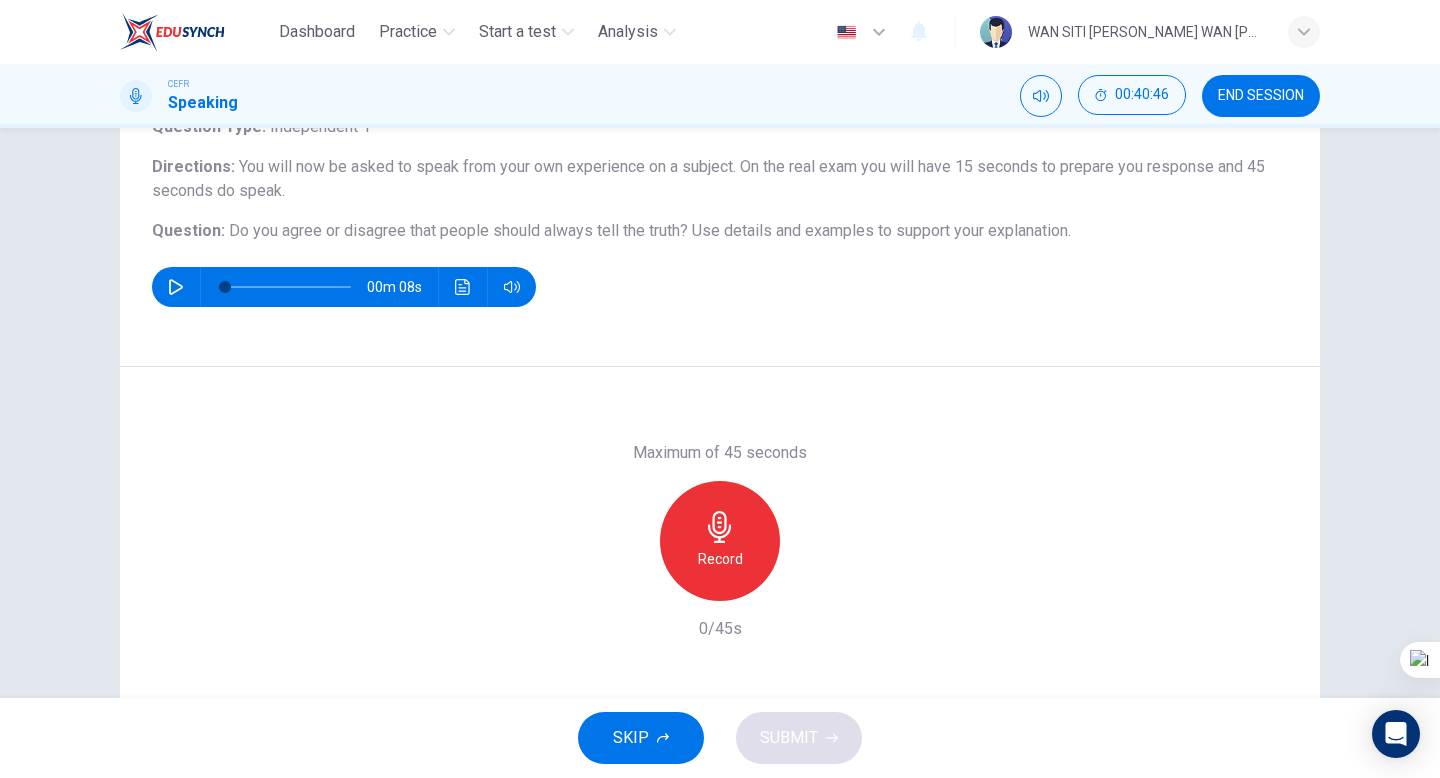 click on "Record" at bounding box center (720, 541) 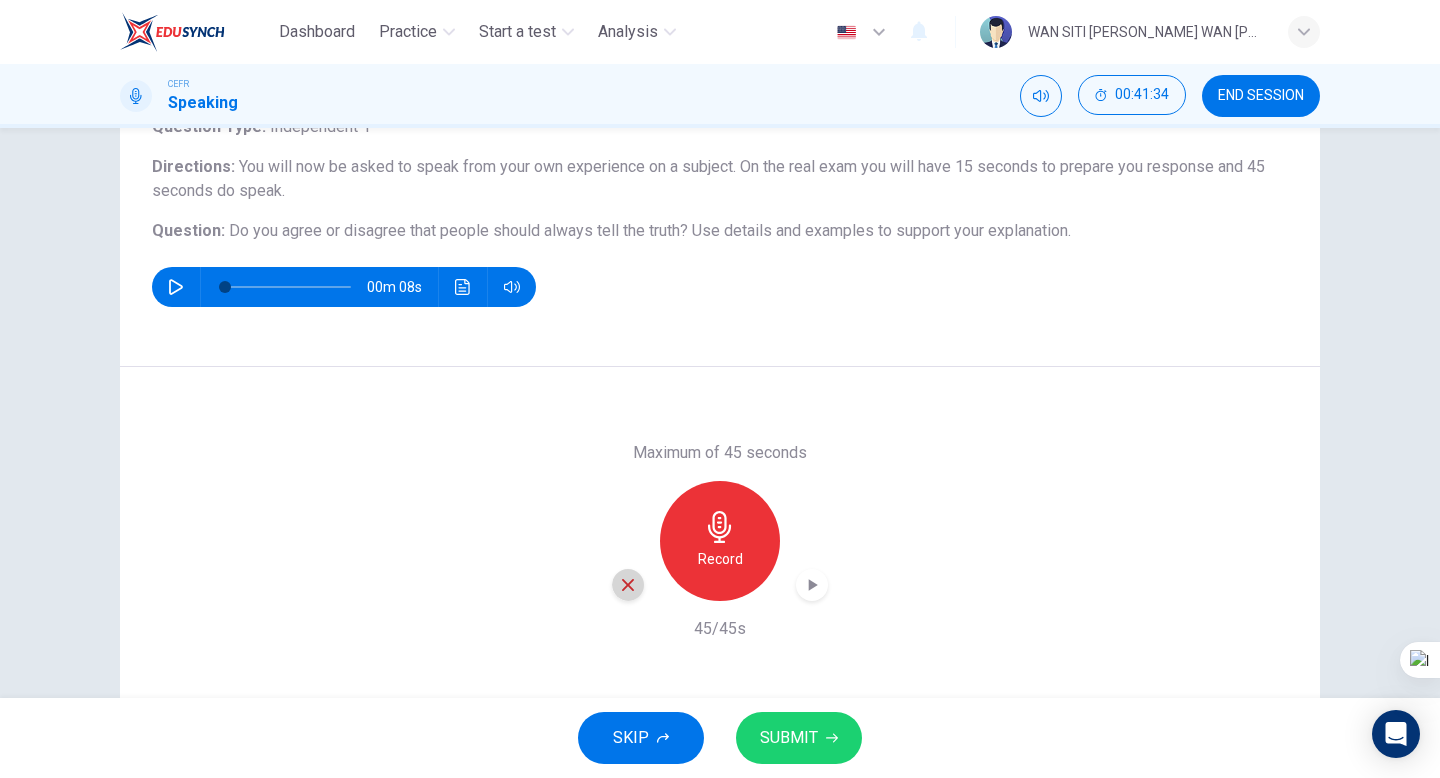 click 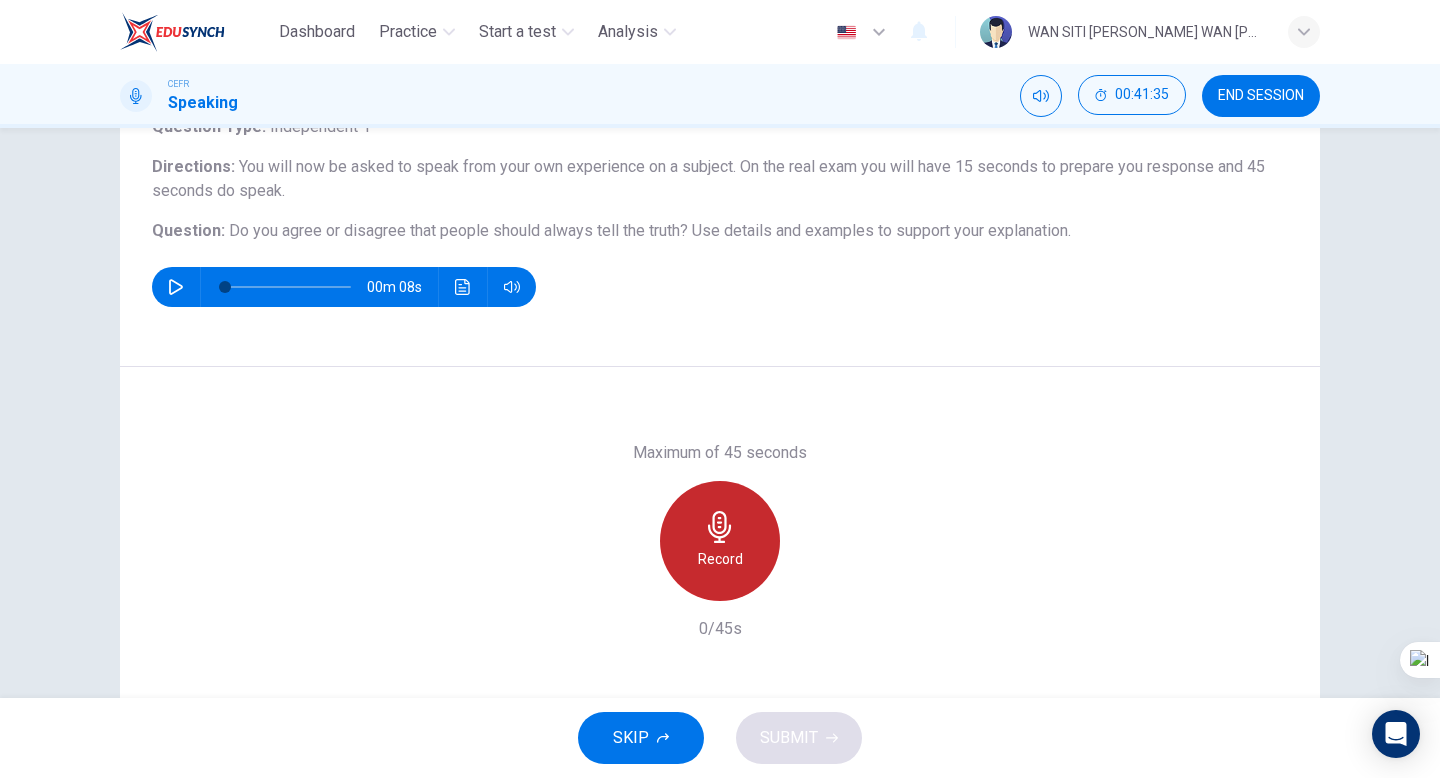 click on "Record" at bounding box center (720, 541) 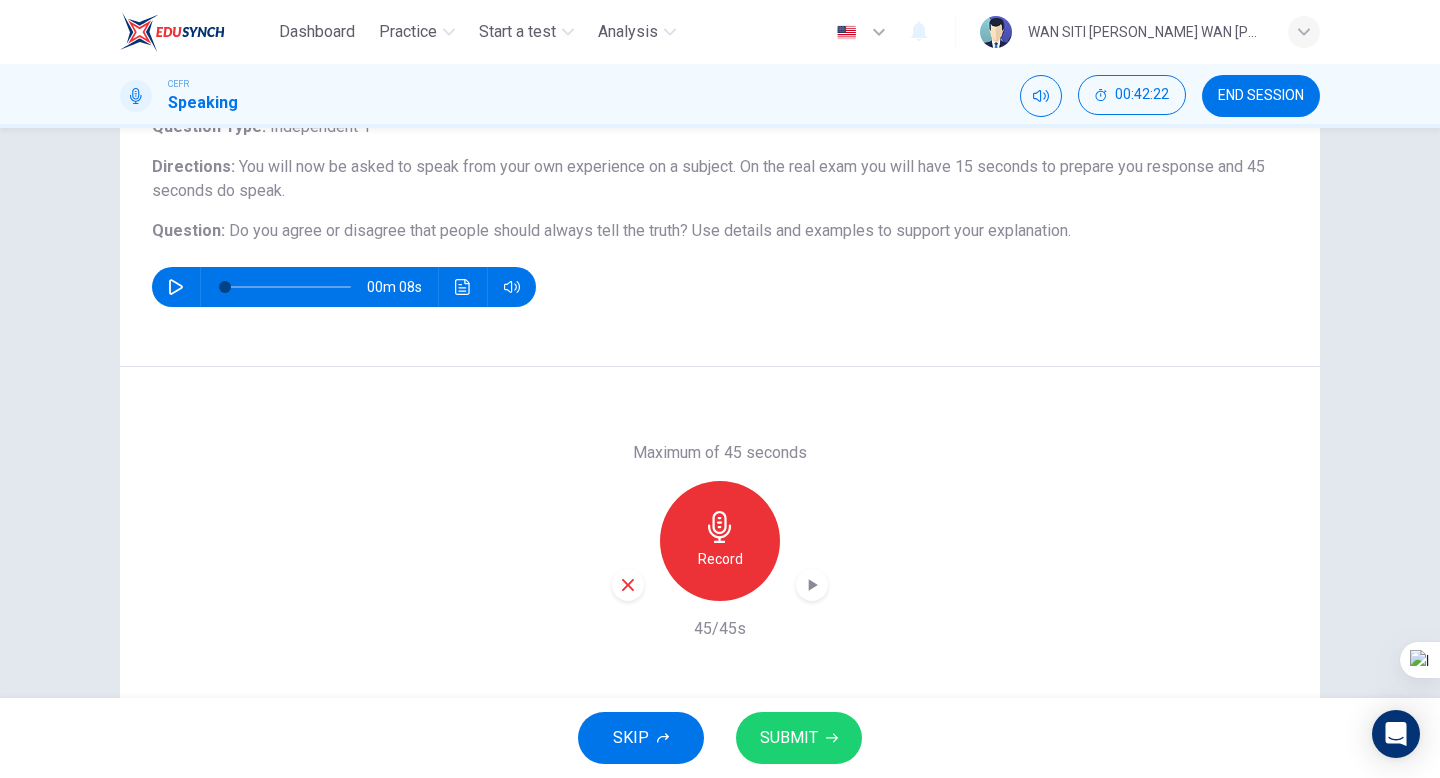 click on "SUBMIT" at bounding box center (789, 738) 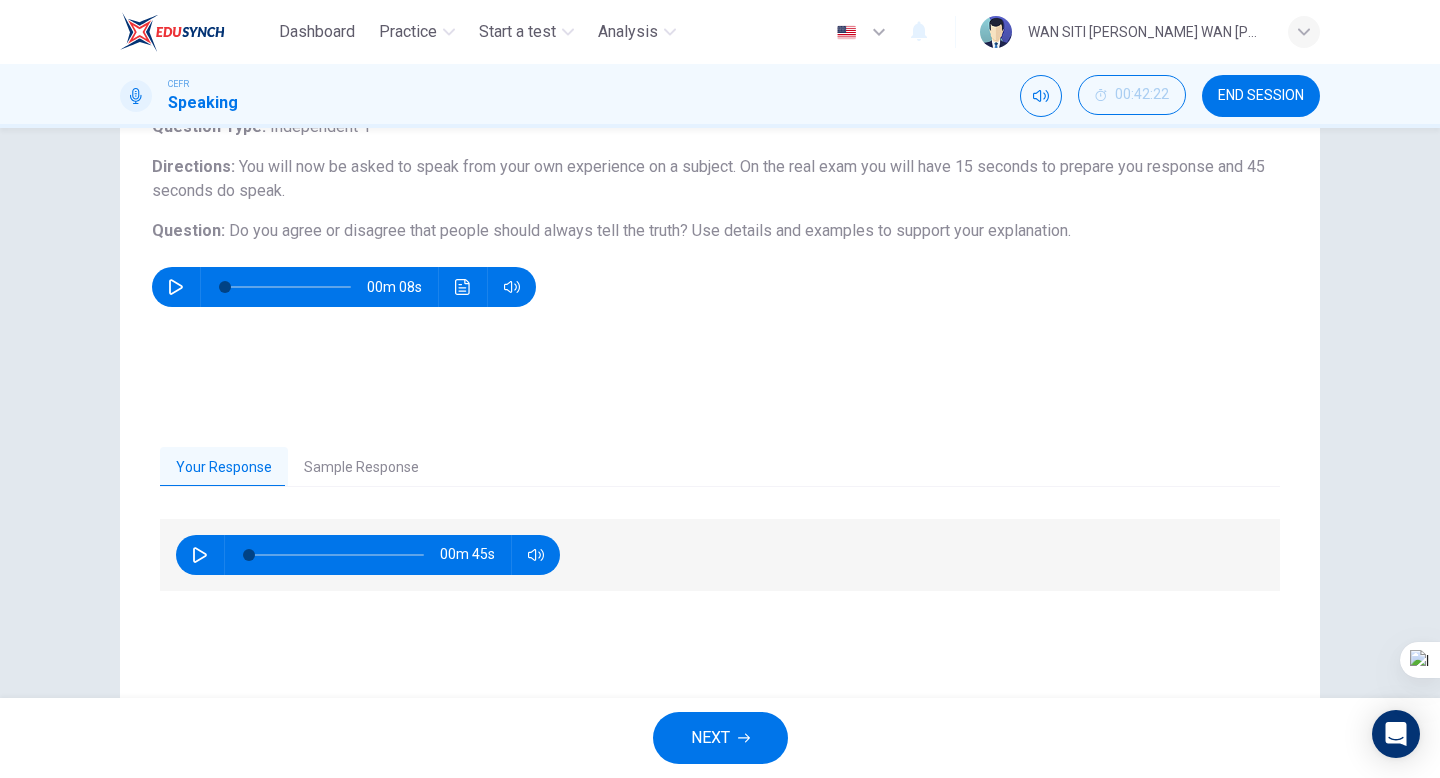 click 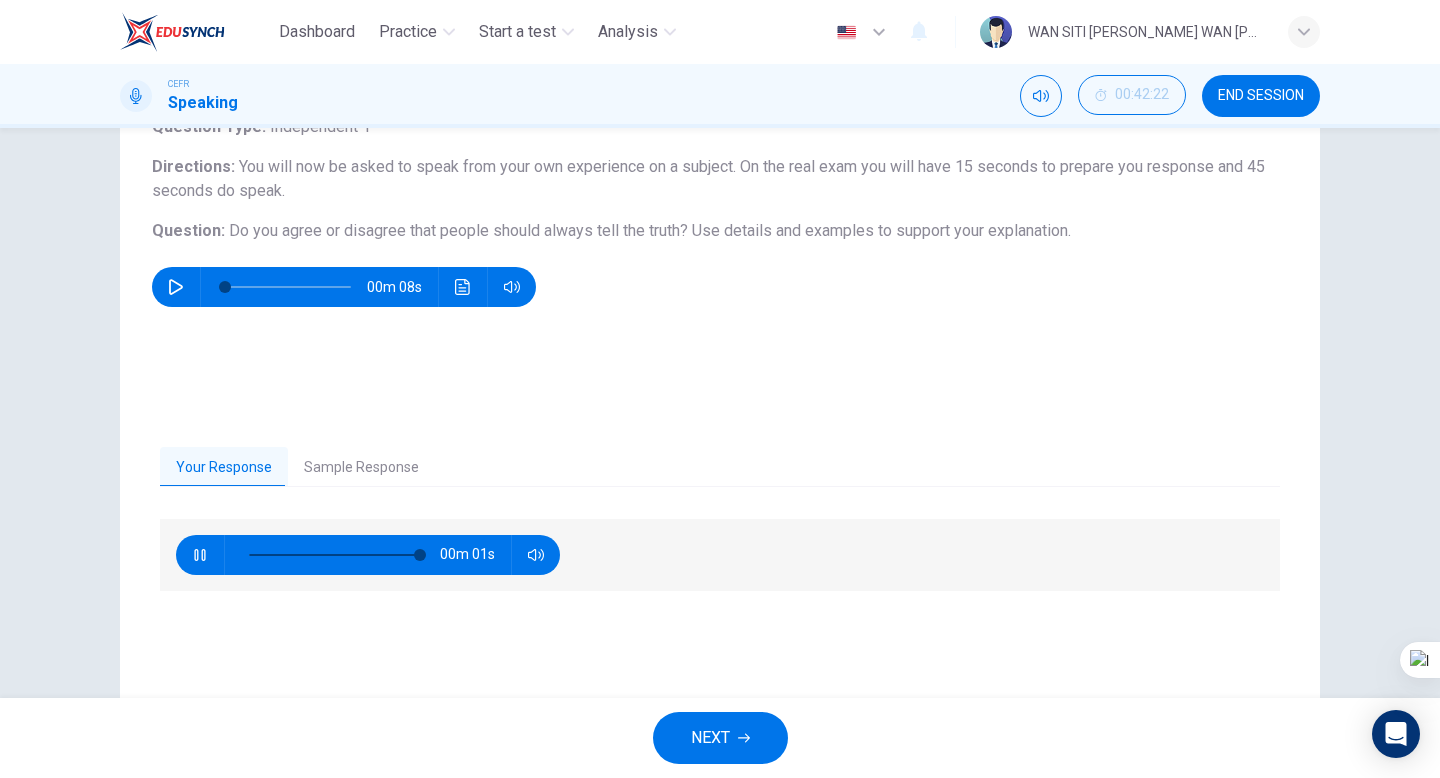 type on "0" 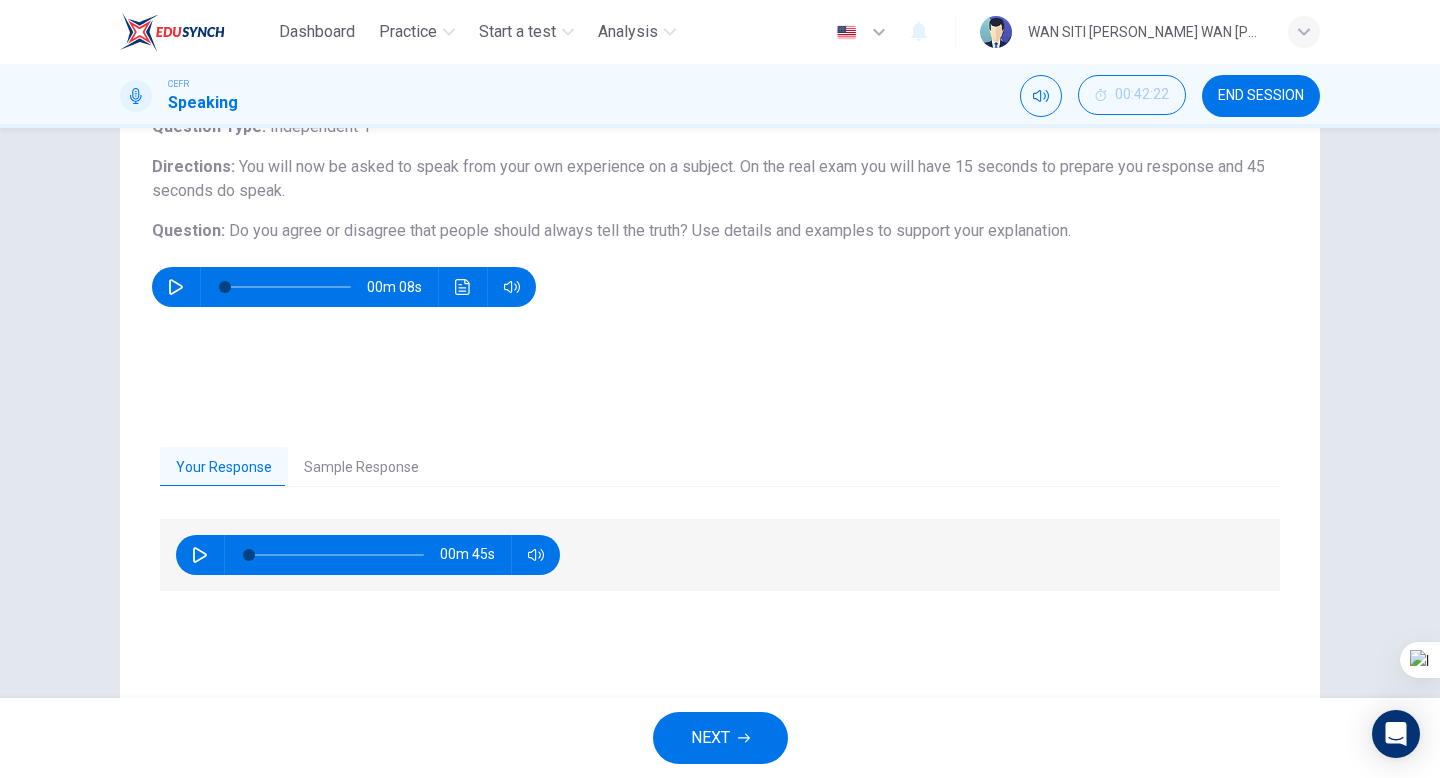 click on "NEXT" at bounding box center (710, 738) 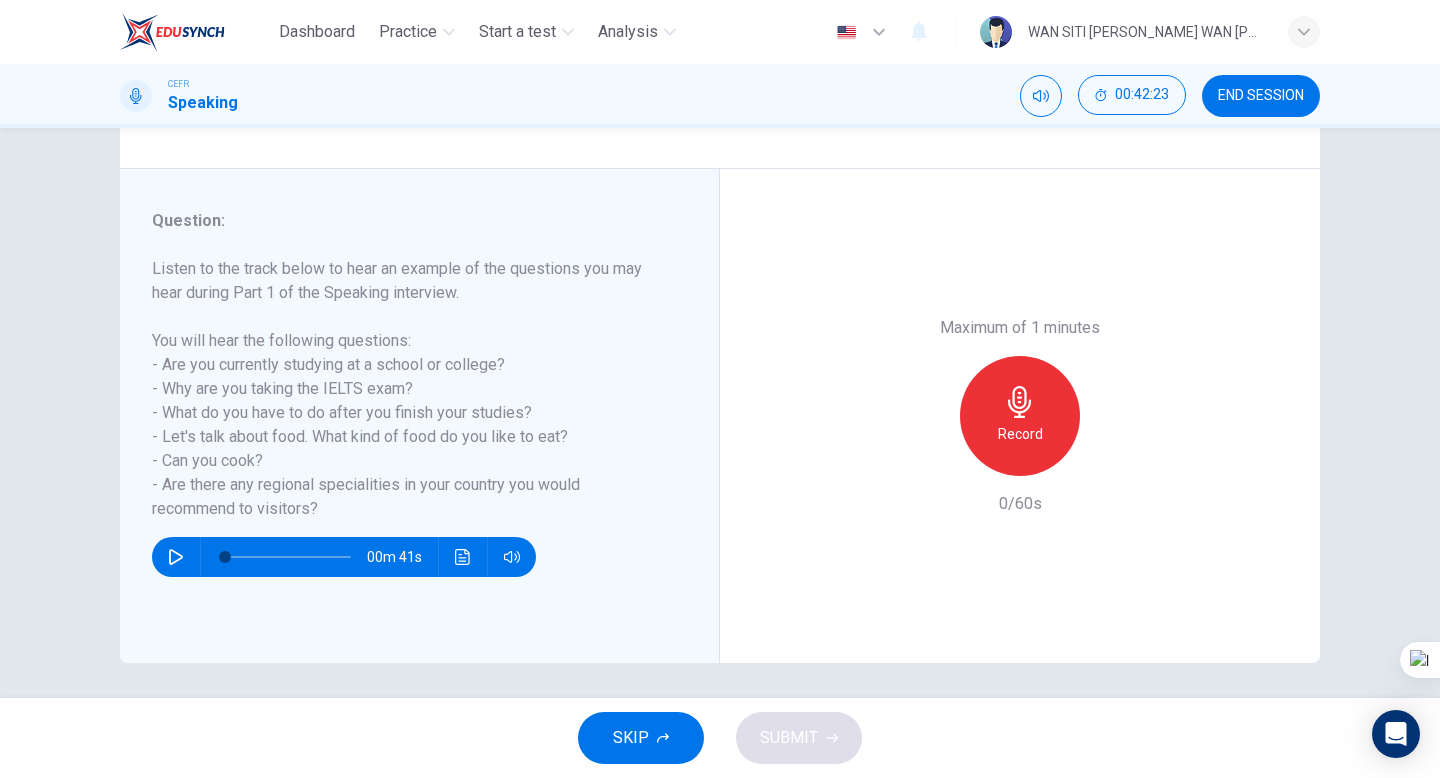 scroll, scrollTop: 201, scrollLeft: 0, axis: vertical 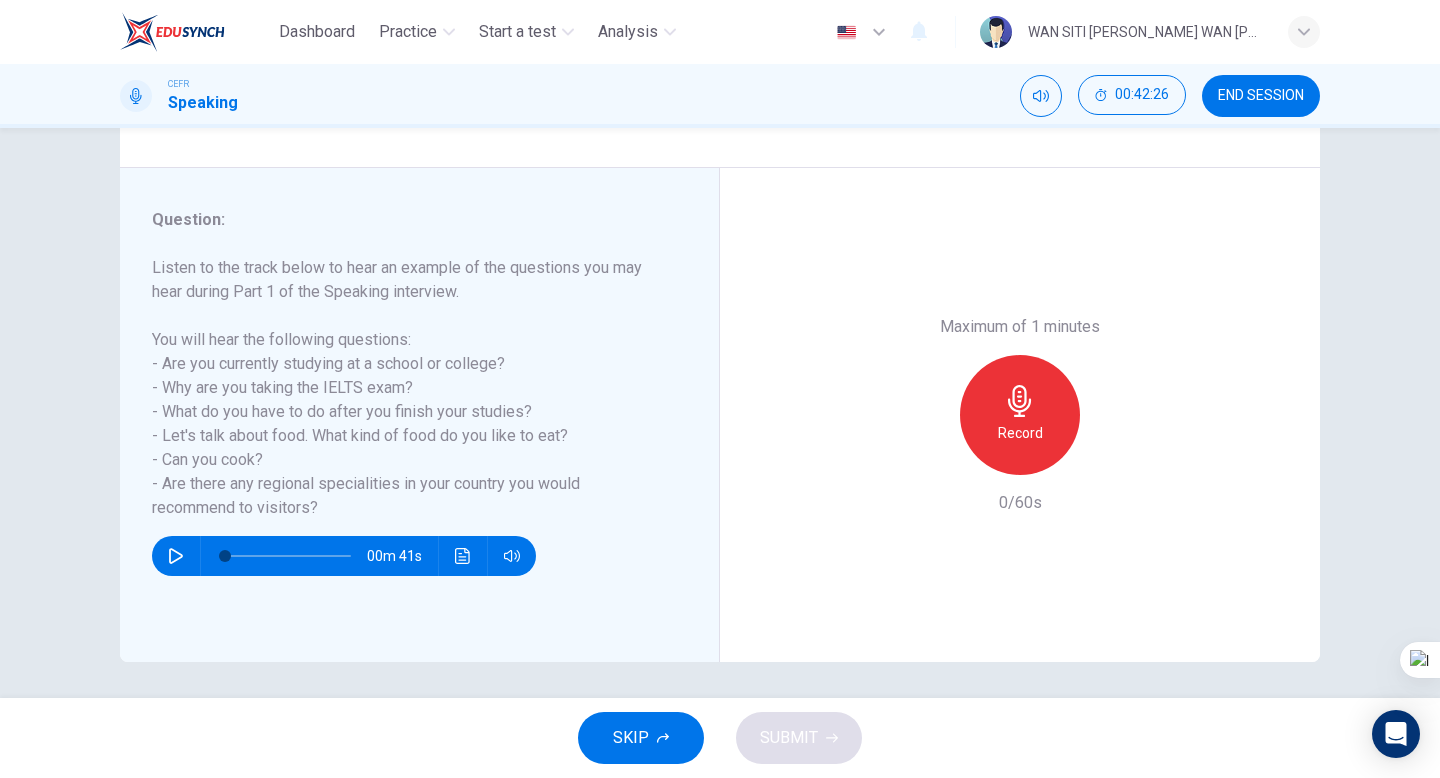 click on "Record" at bounding box center (1020, 415) 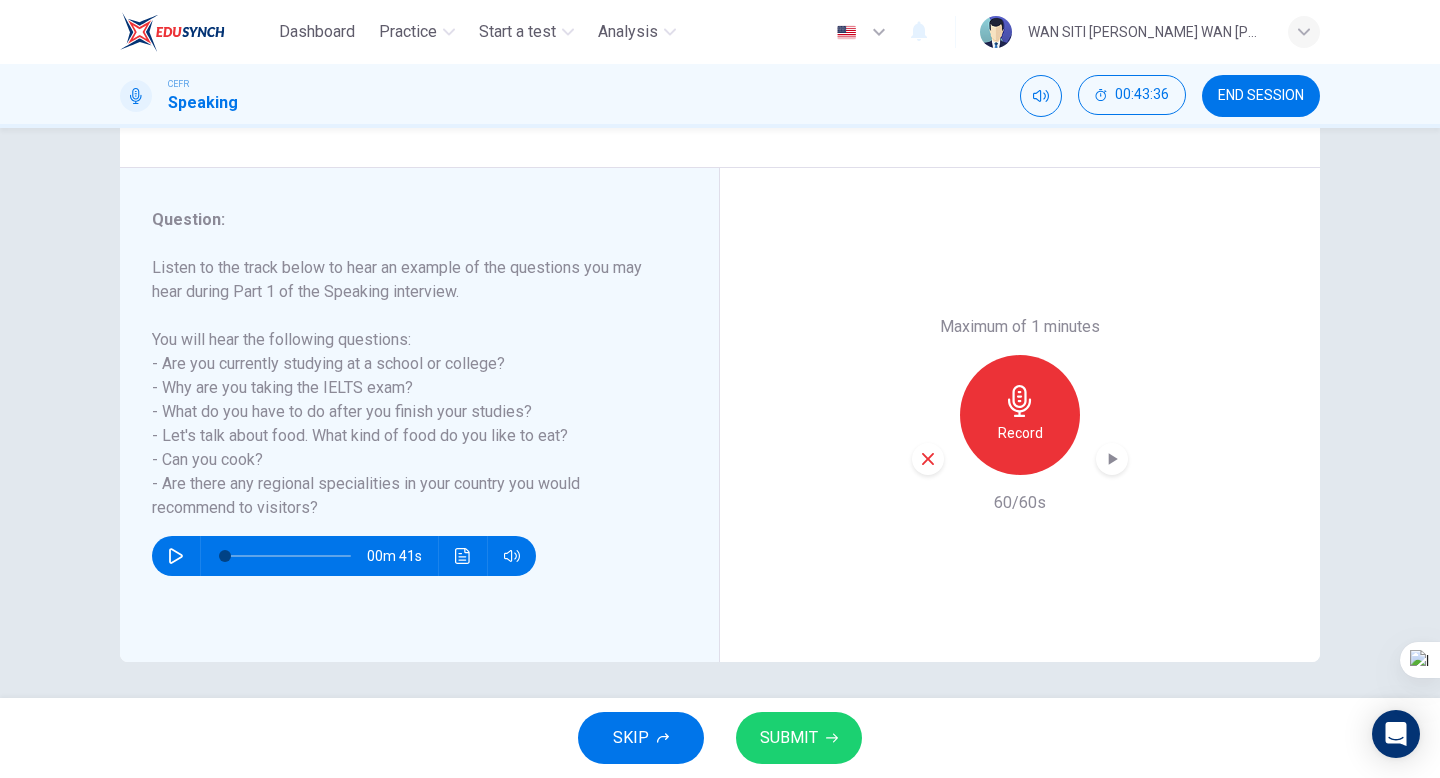 click on "Record" at bounding box center (1020, 415) 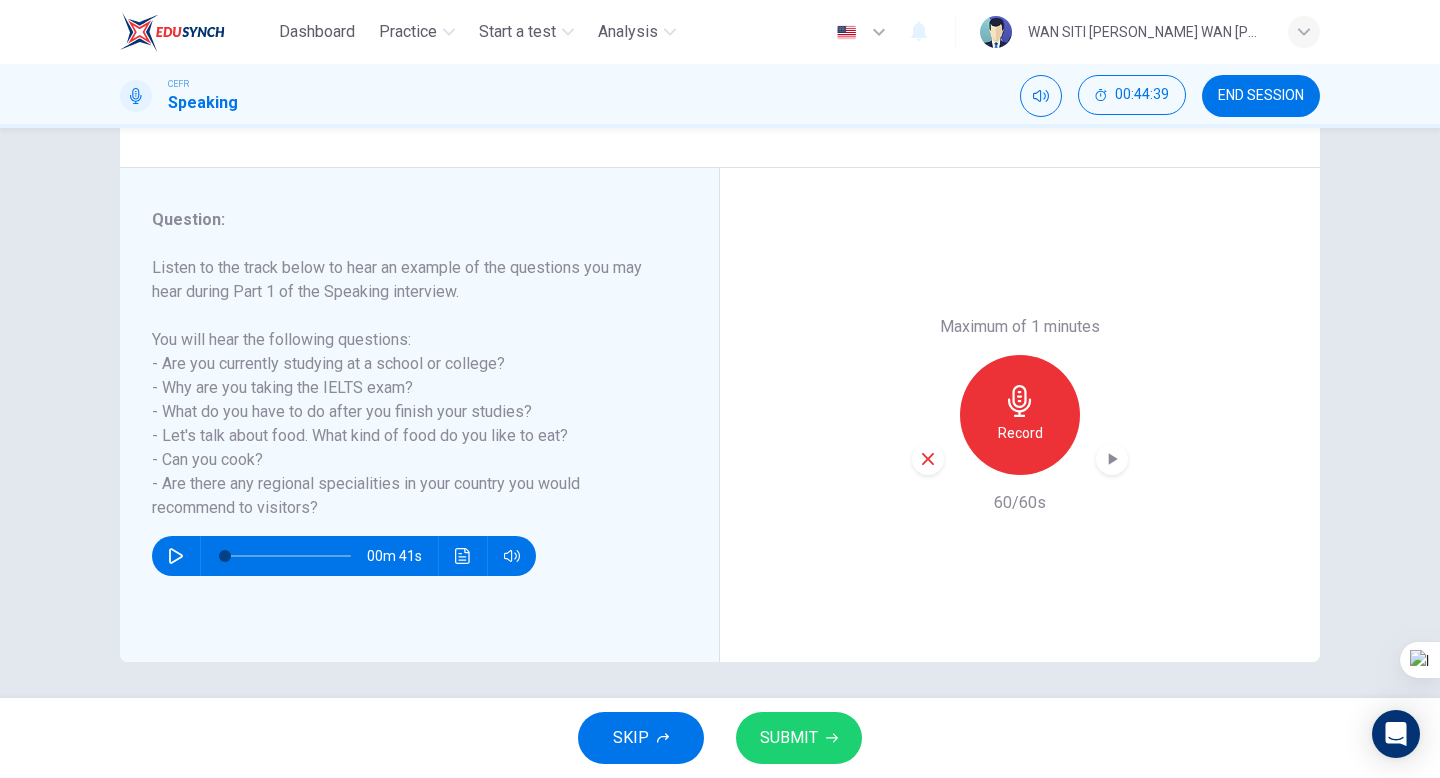 click on "SKIP SUBMIT" at bounding box center (720, 738) 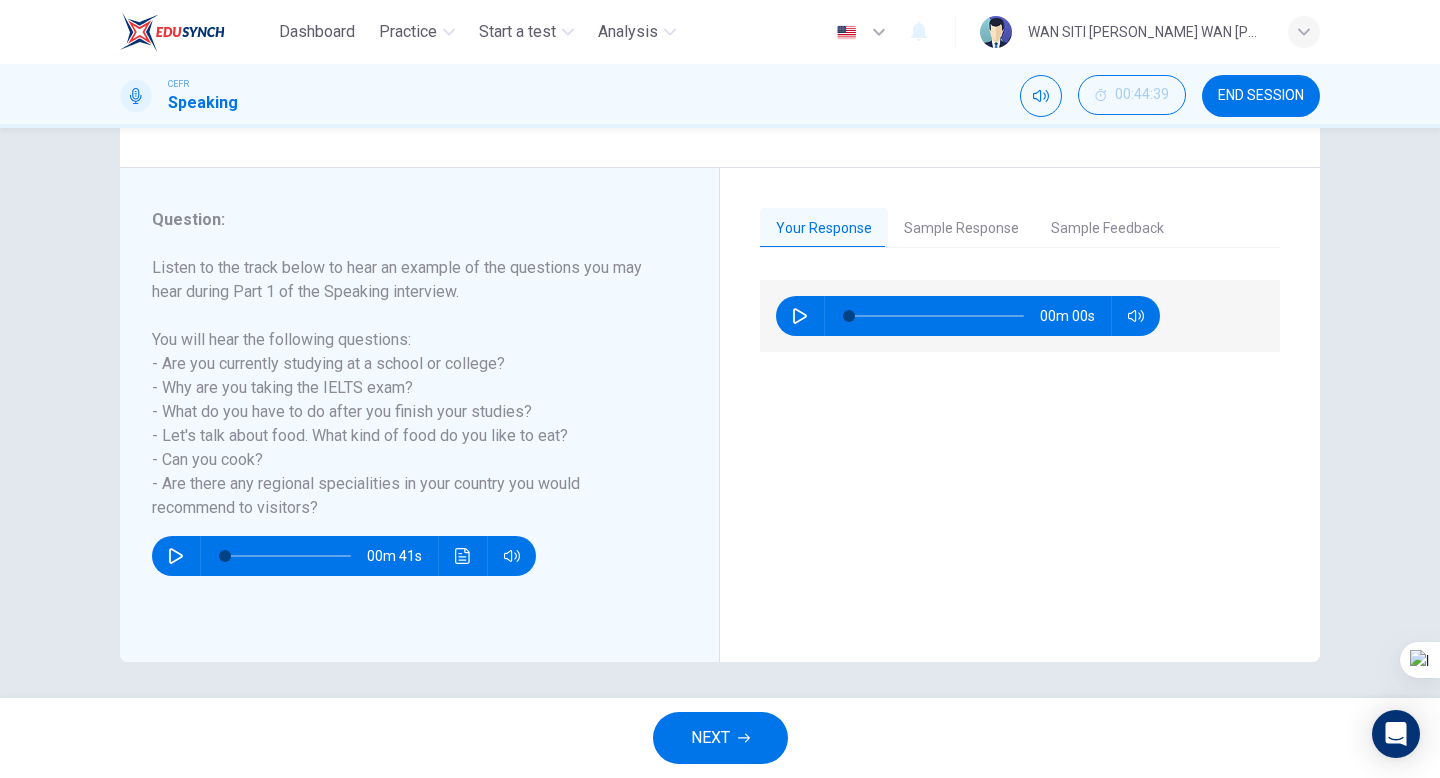 click at bounding box center (800, 316) 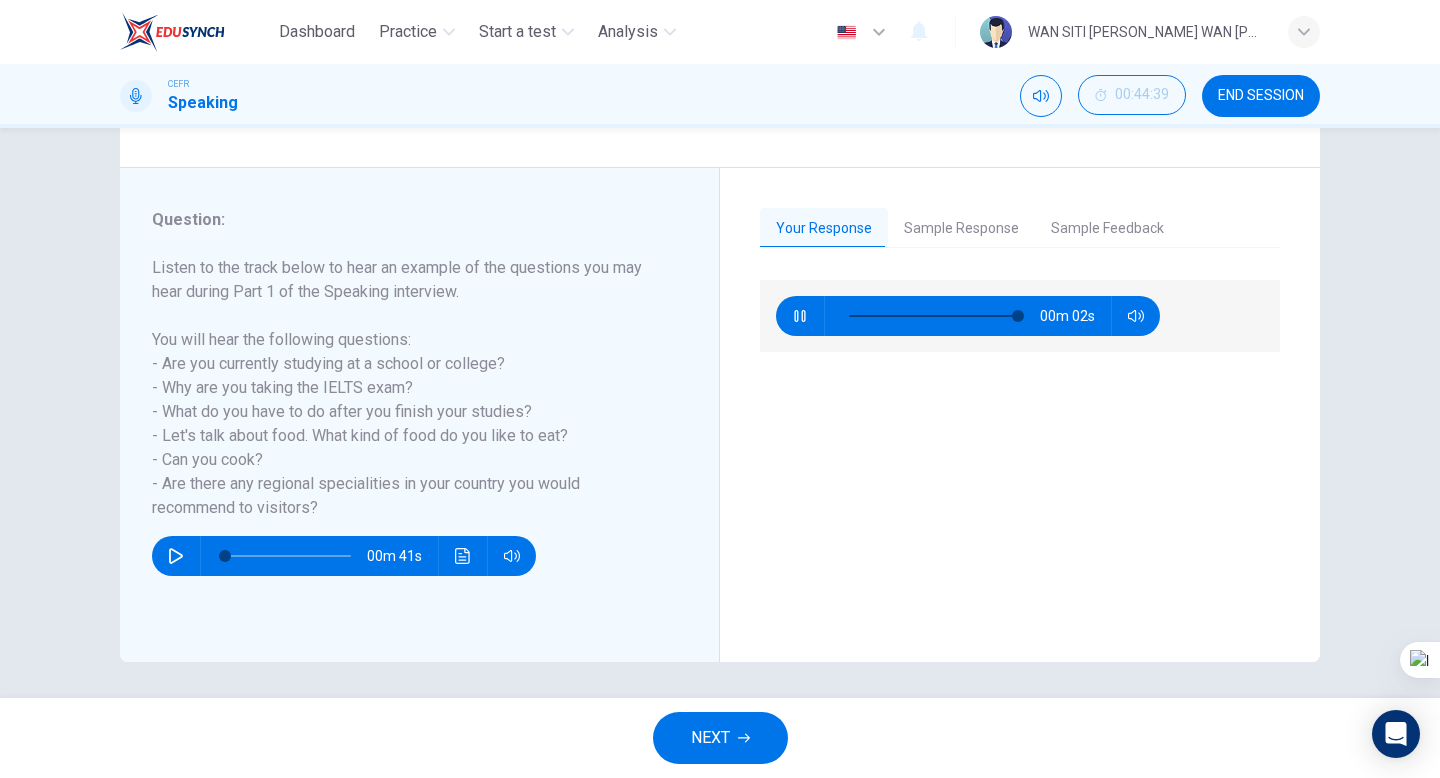 type on "98" 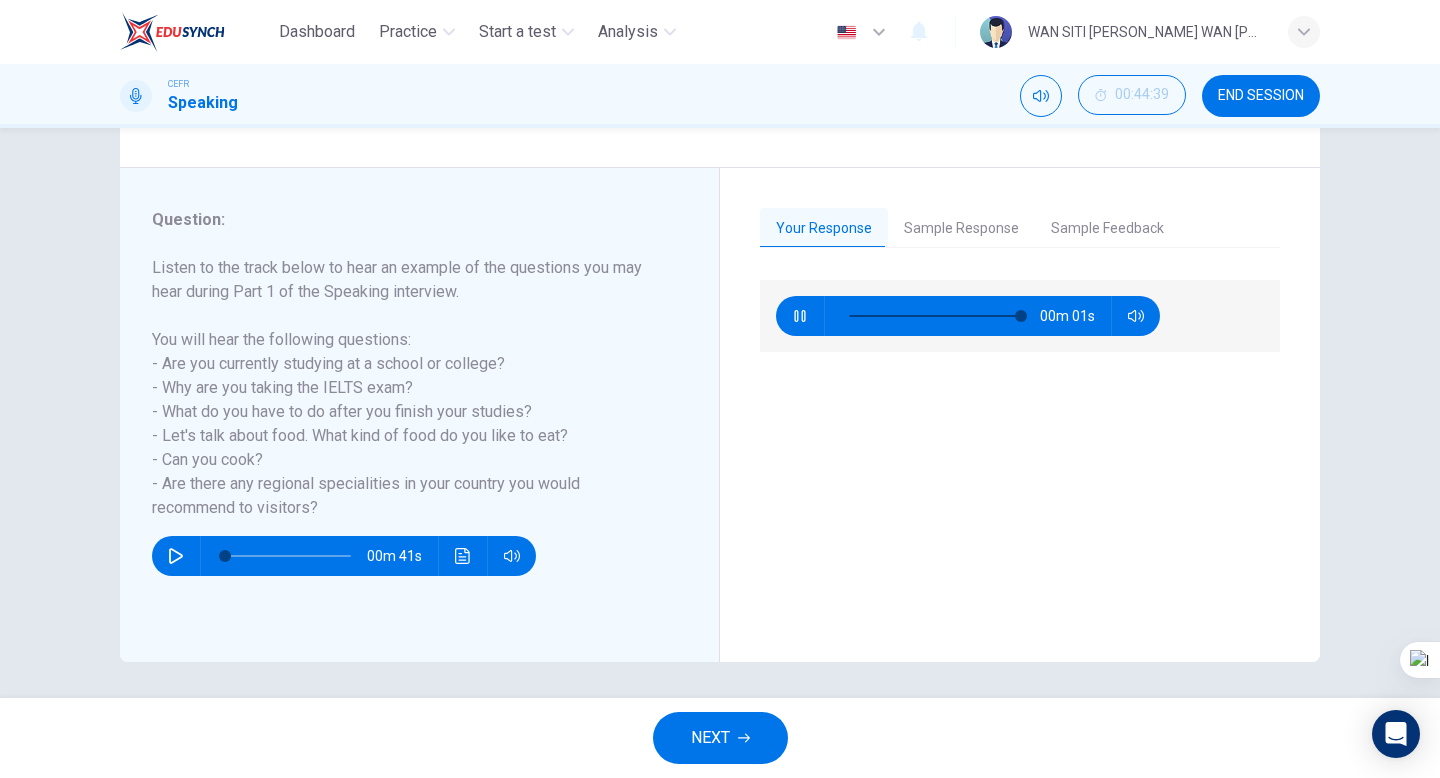 click on "Sample Response" at bounding box center (961, 229) 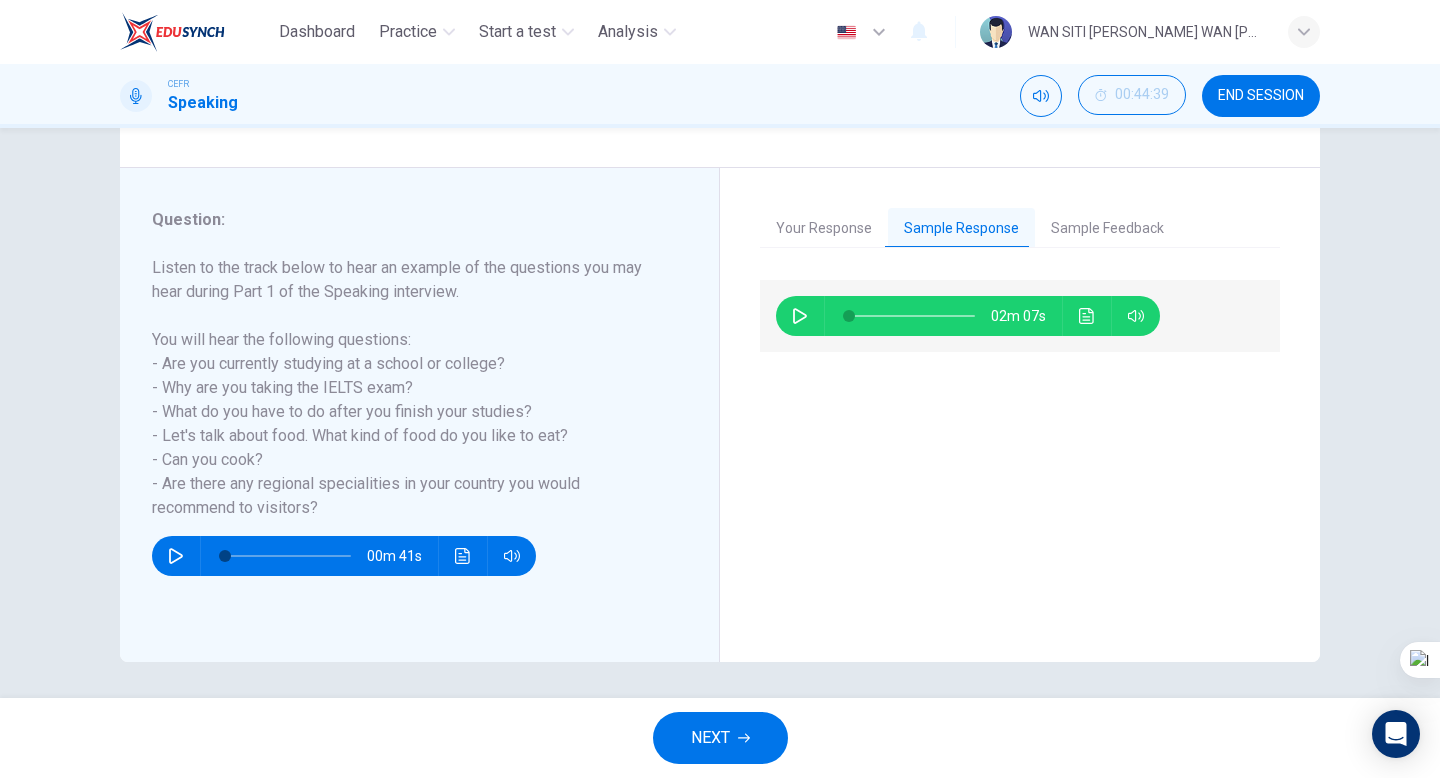 click on "02m 07s" at bounding box center [968, 316] 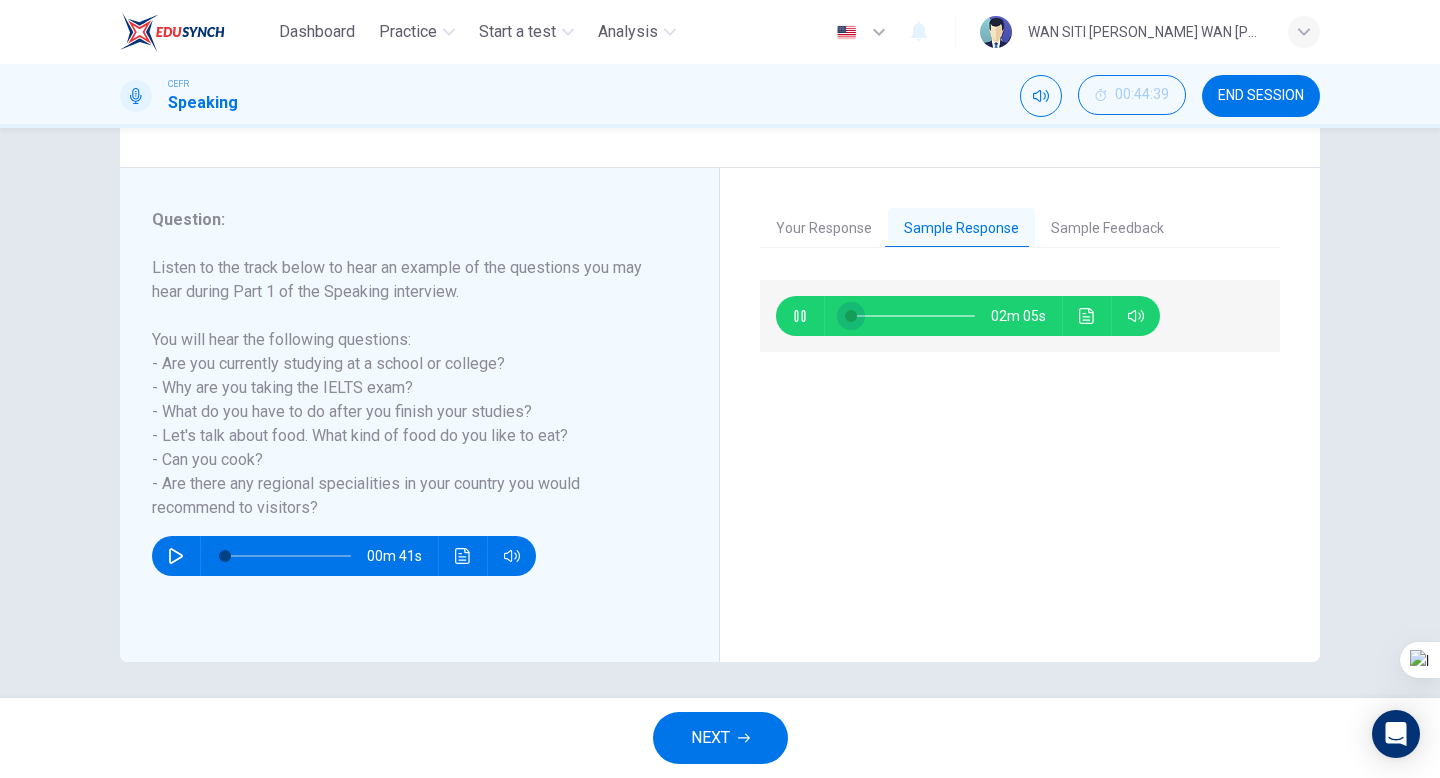 click at bounding box center [851, 316] 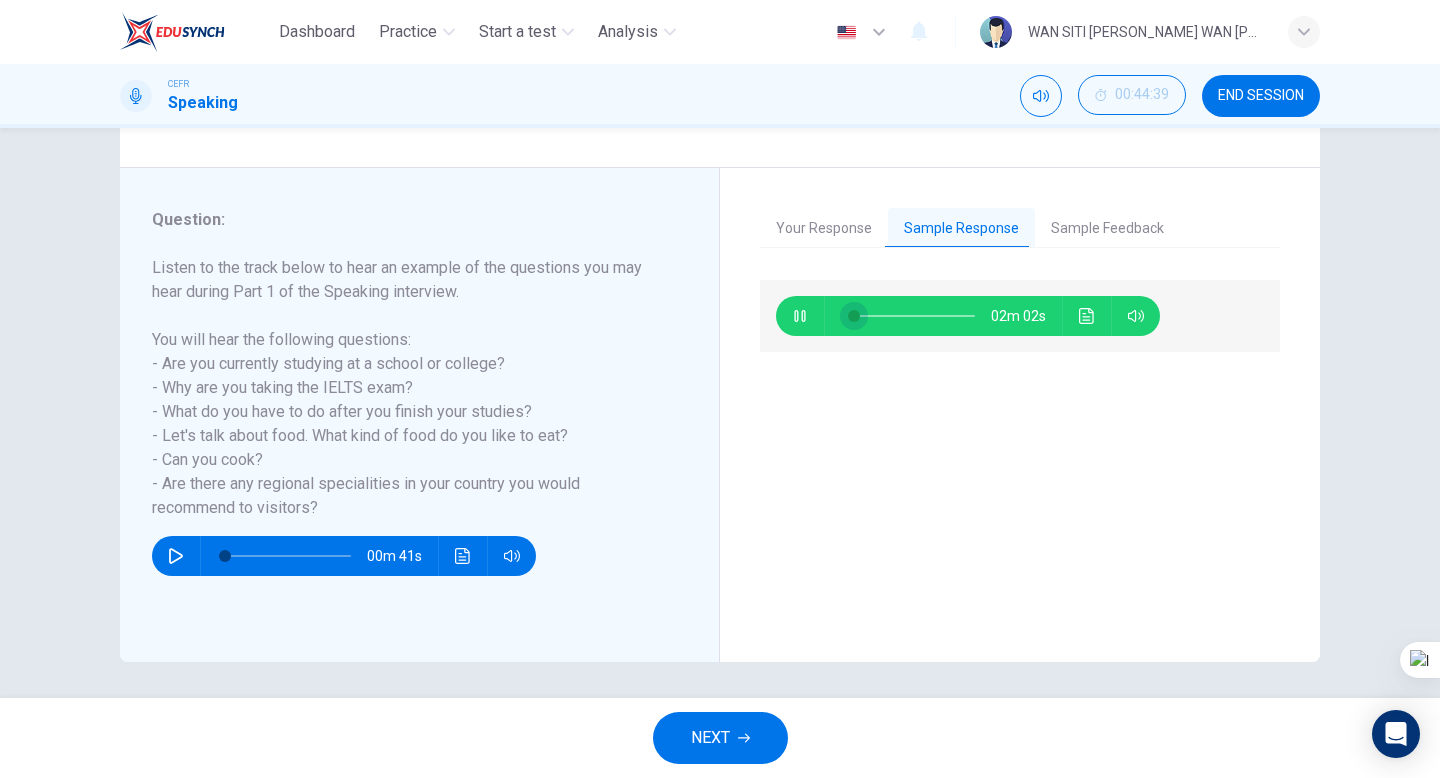 click at bounding box center (854, 316) 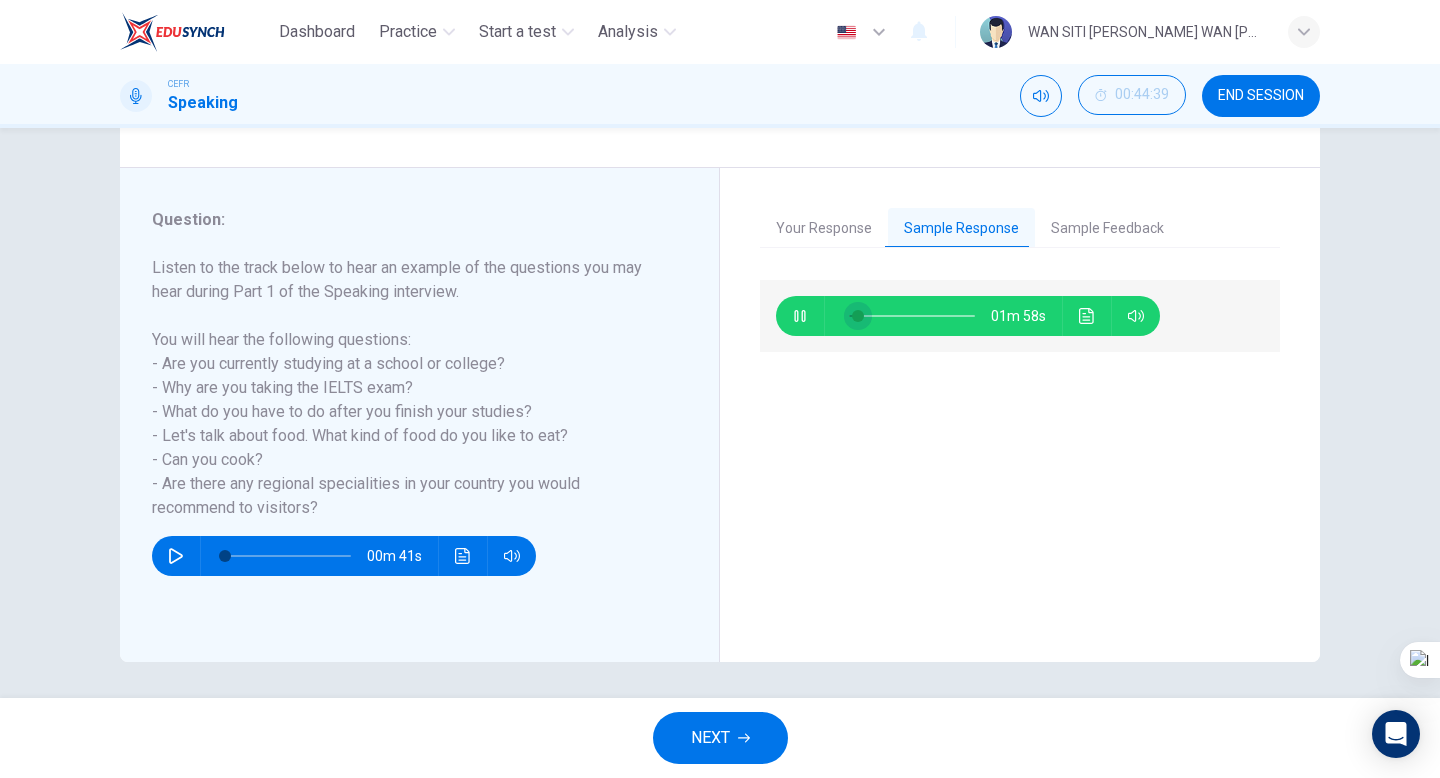 click at bounding box center [858, 316] 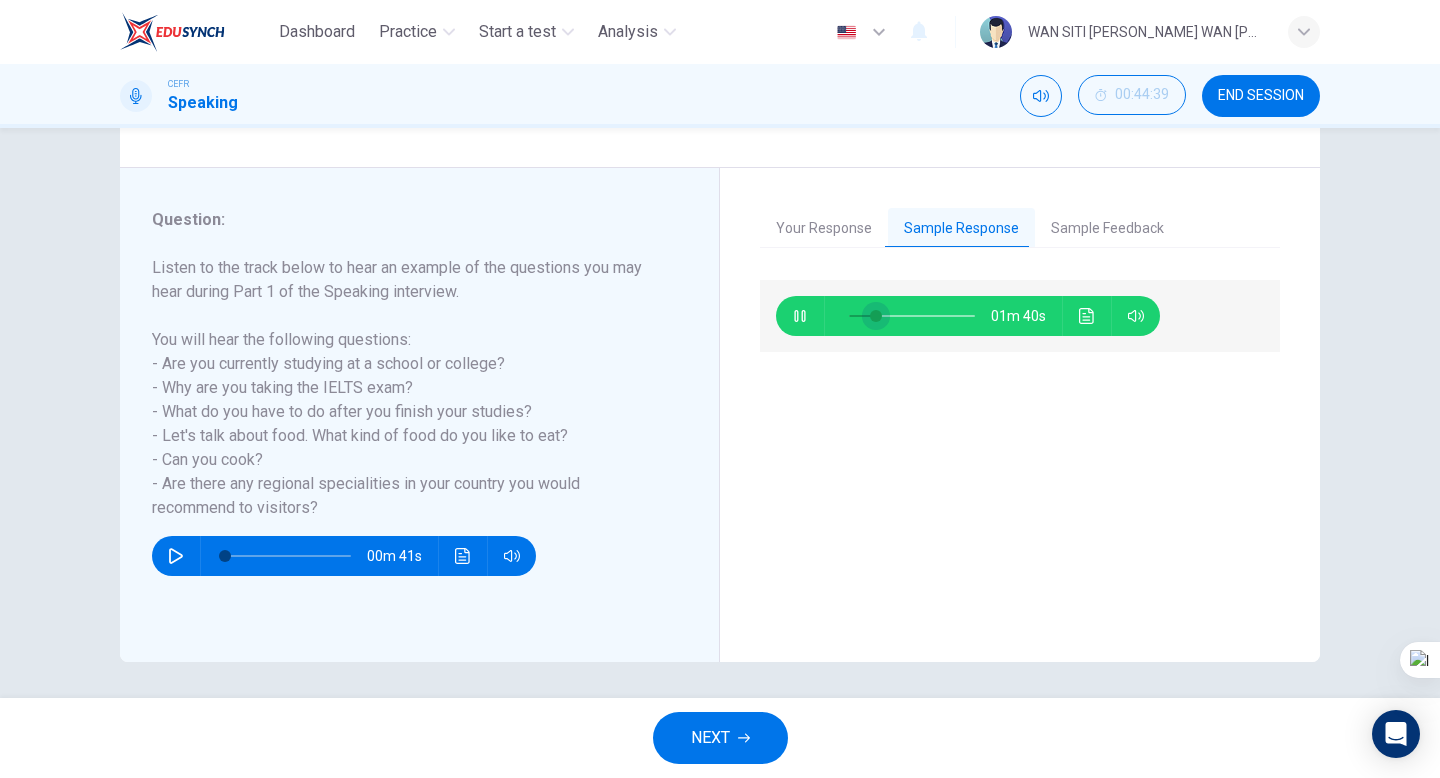 click at bounding box center [876, 316] 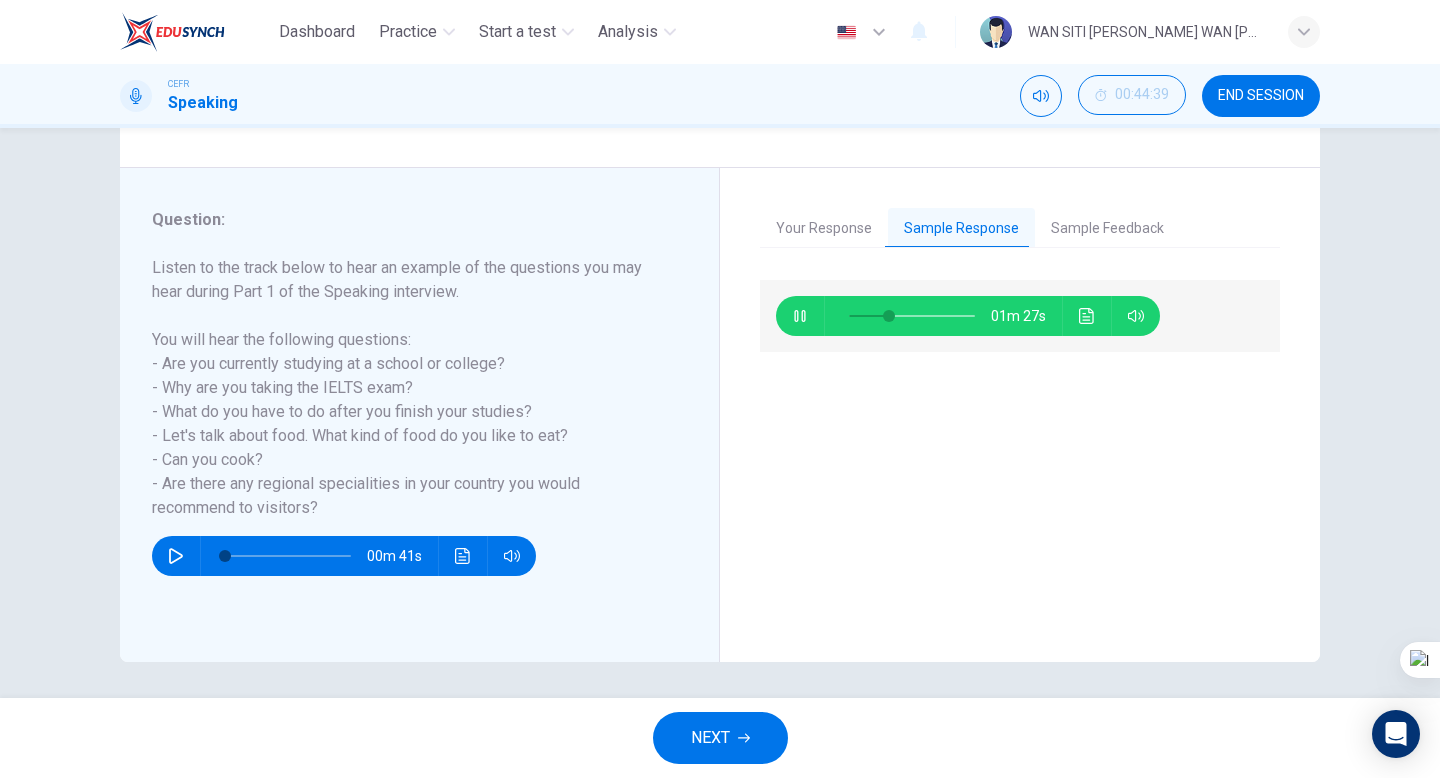 click at bounding box center (912, 316) 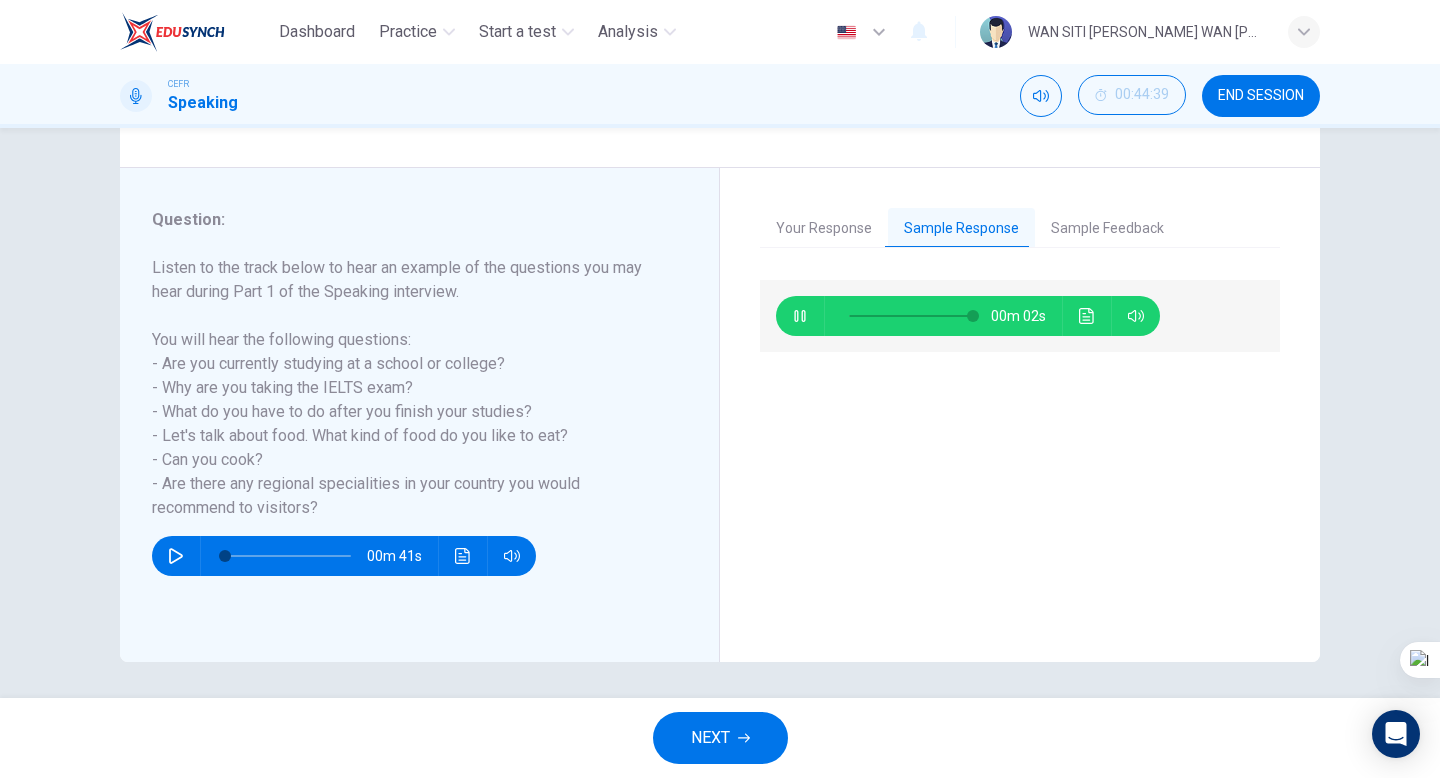 type on "99" 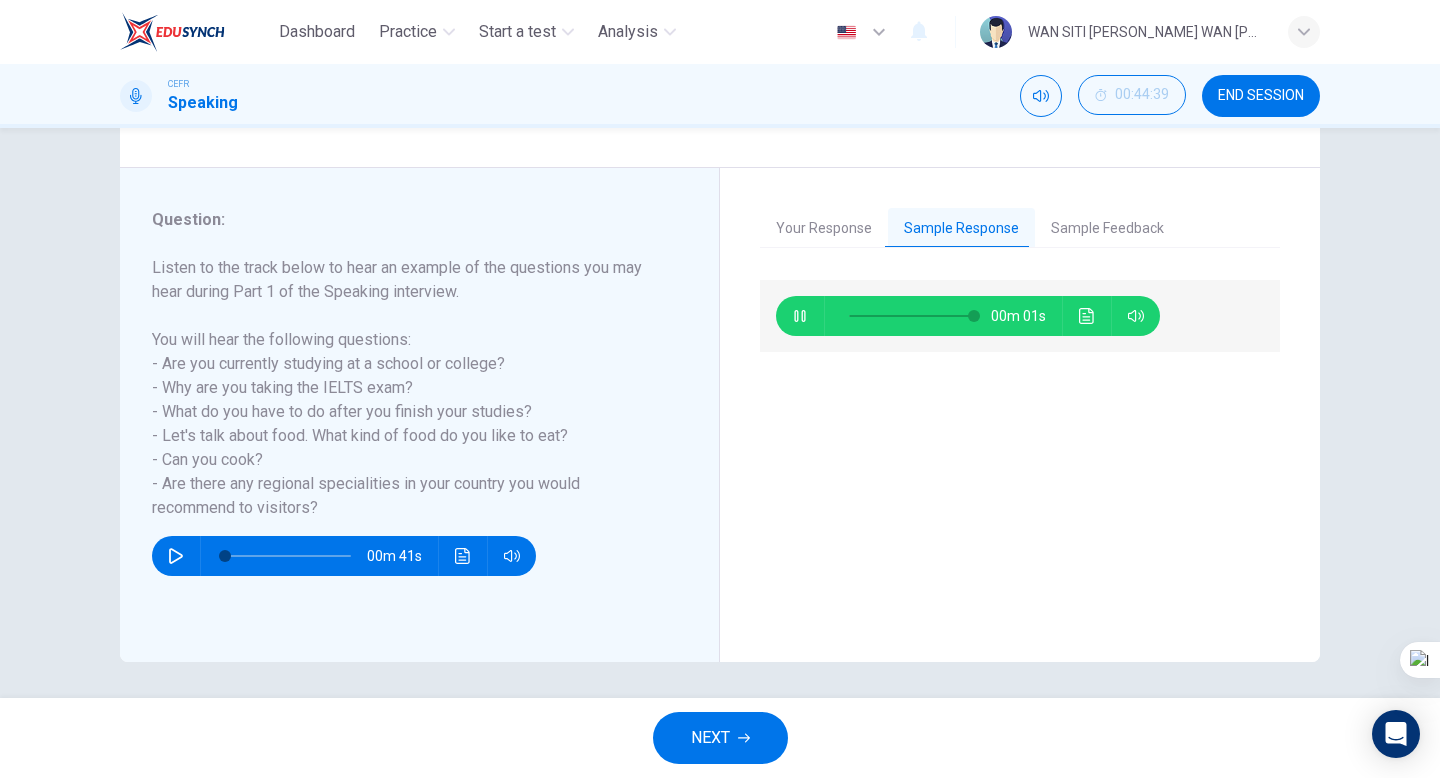 click on "Sample Feedback" at bounding box center (1107, 229) 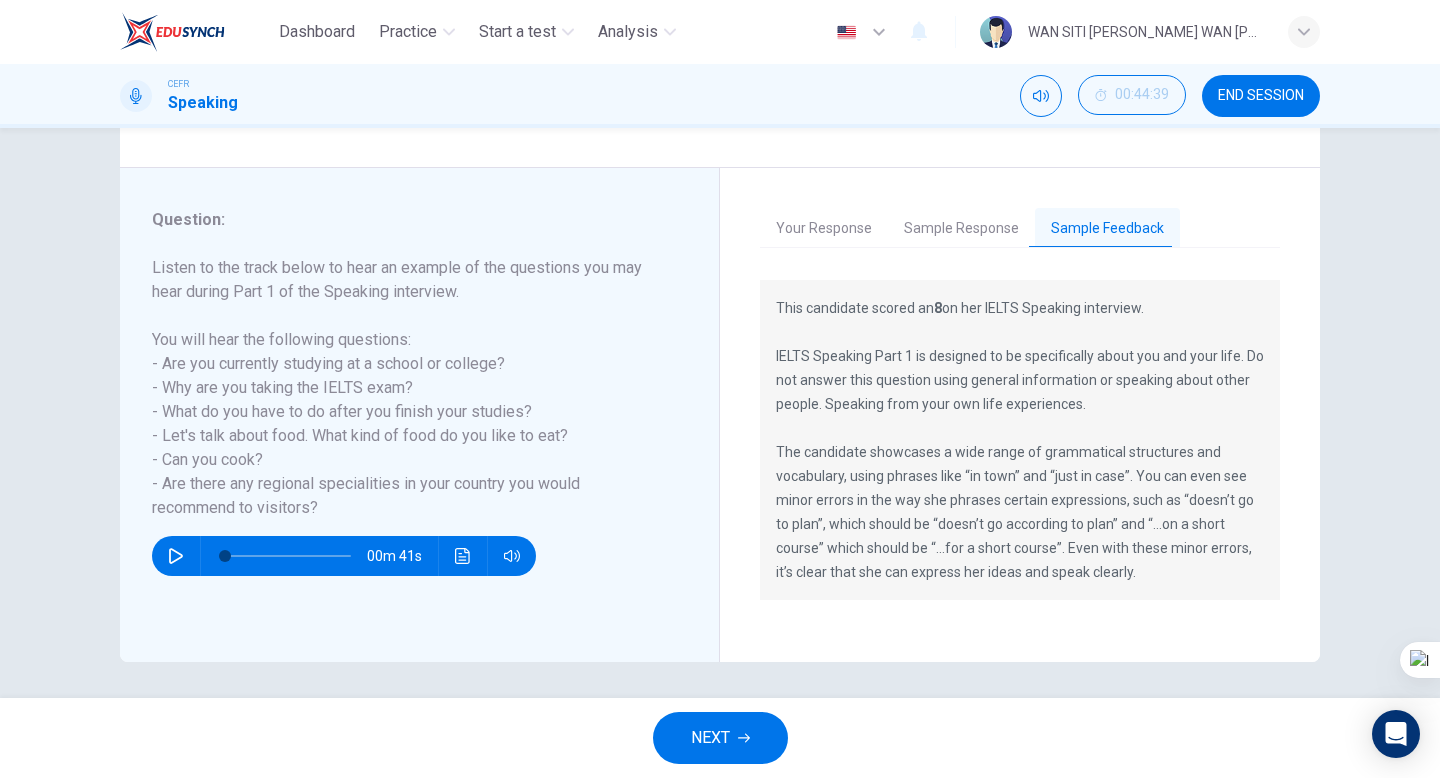 scroll, scrollTop: 205, scrollLeft: 0, axis: vertical 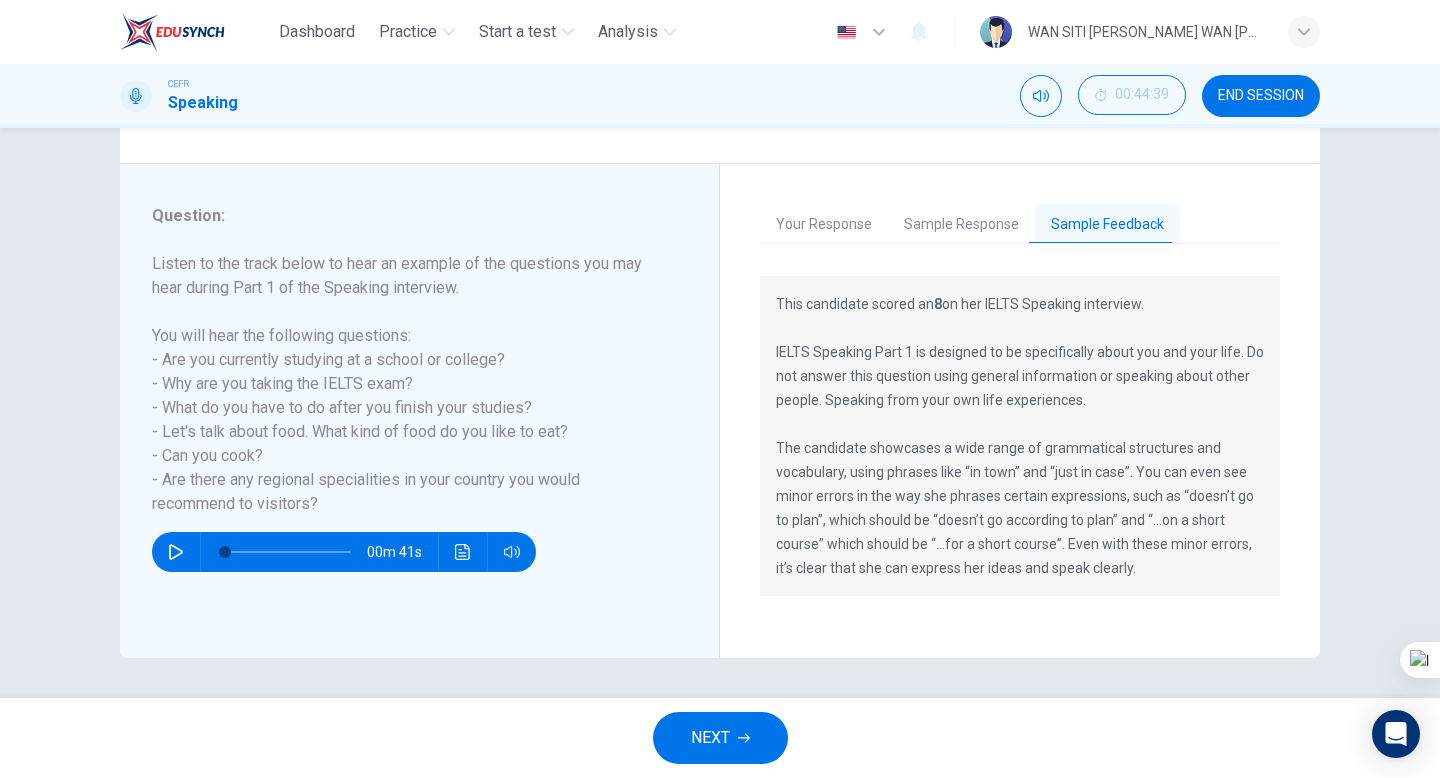 click on "NEXT" at bounding box center (720, 738) 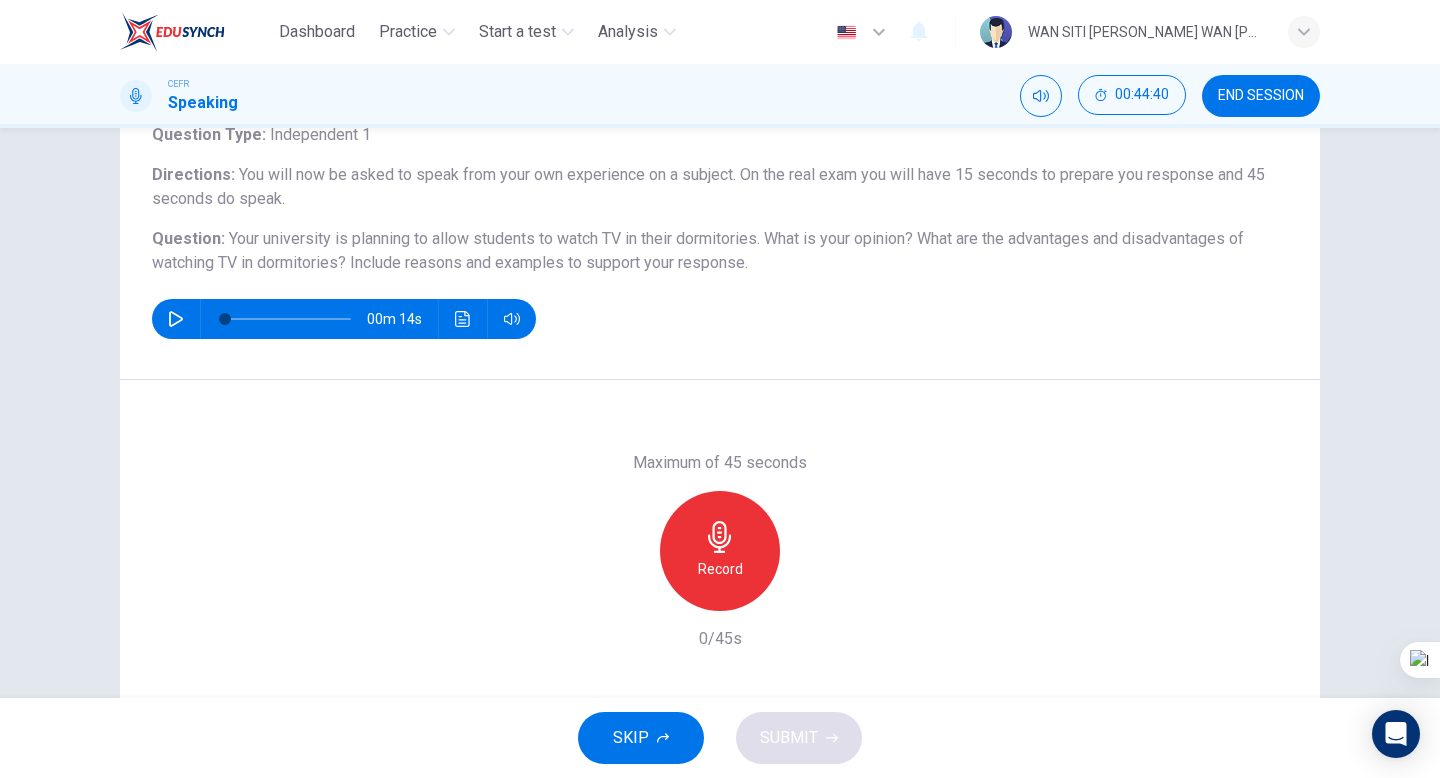 scroll, scrollTop: 144, scrollLeft: 0, axis: vertical 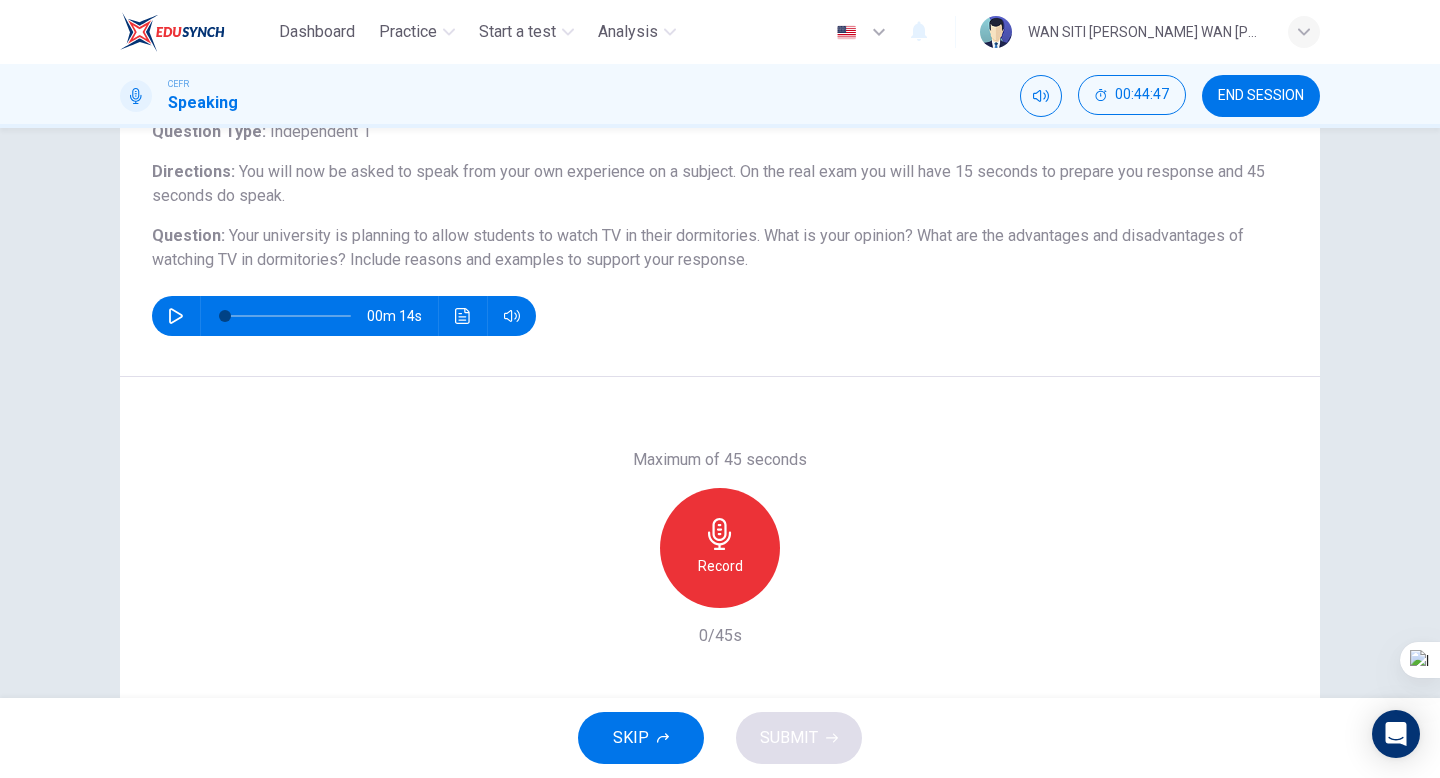 click on "Record" at bounding box center [720, 548] 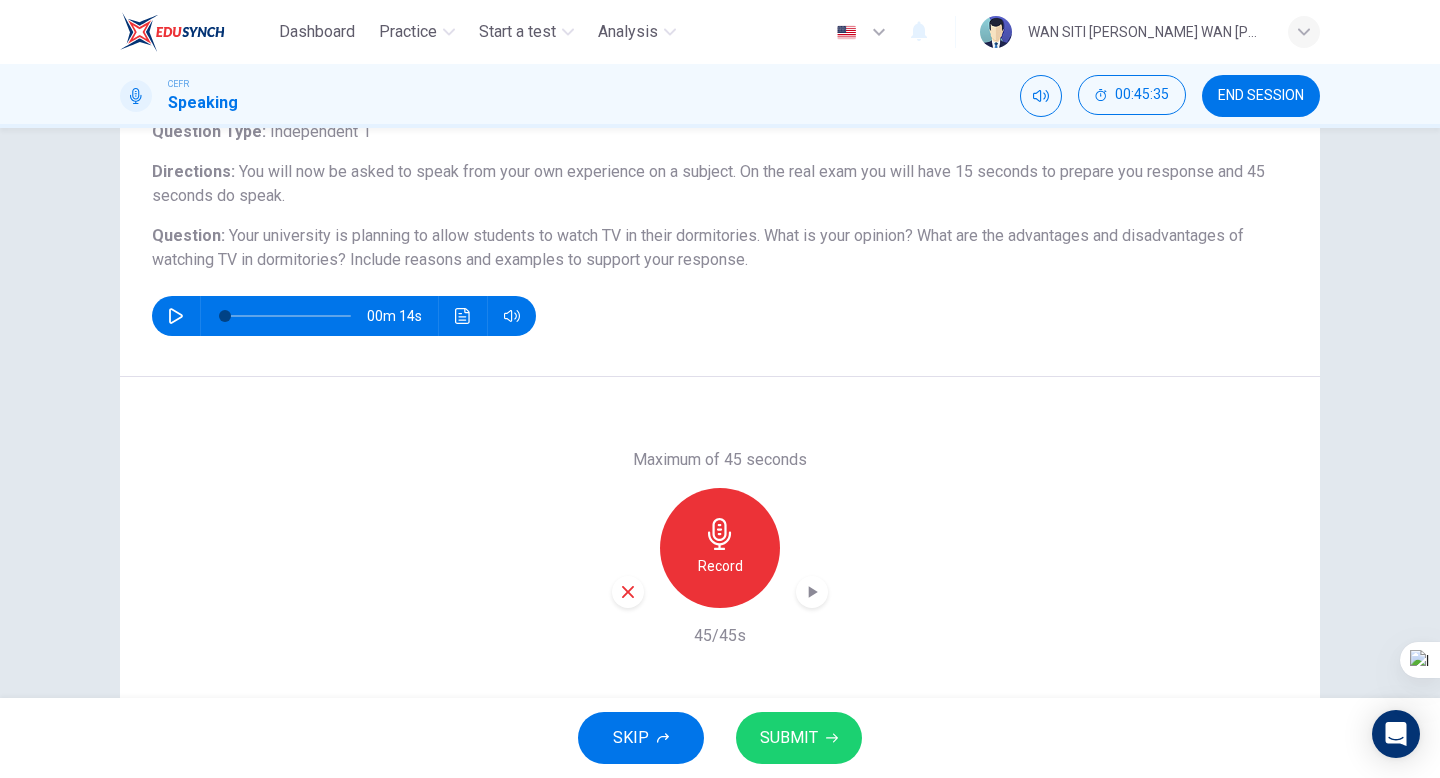 click 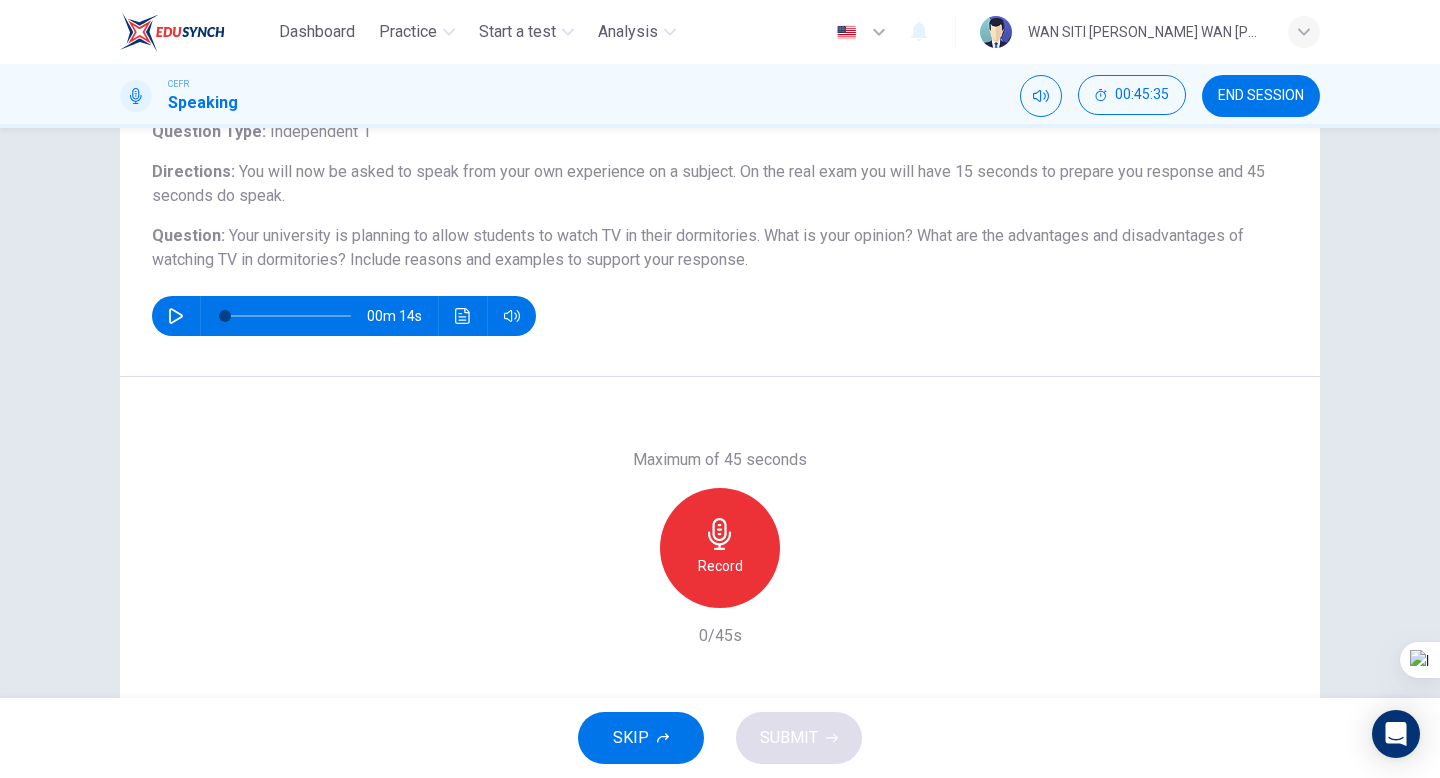 click 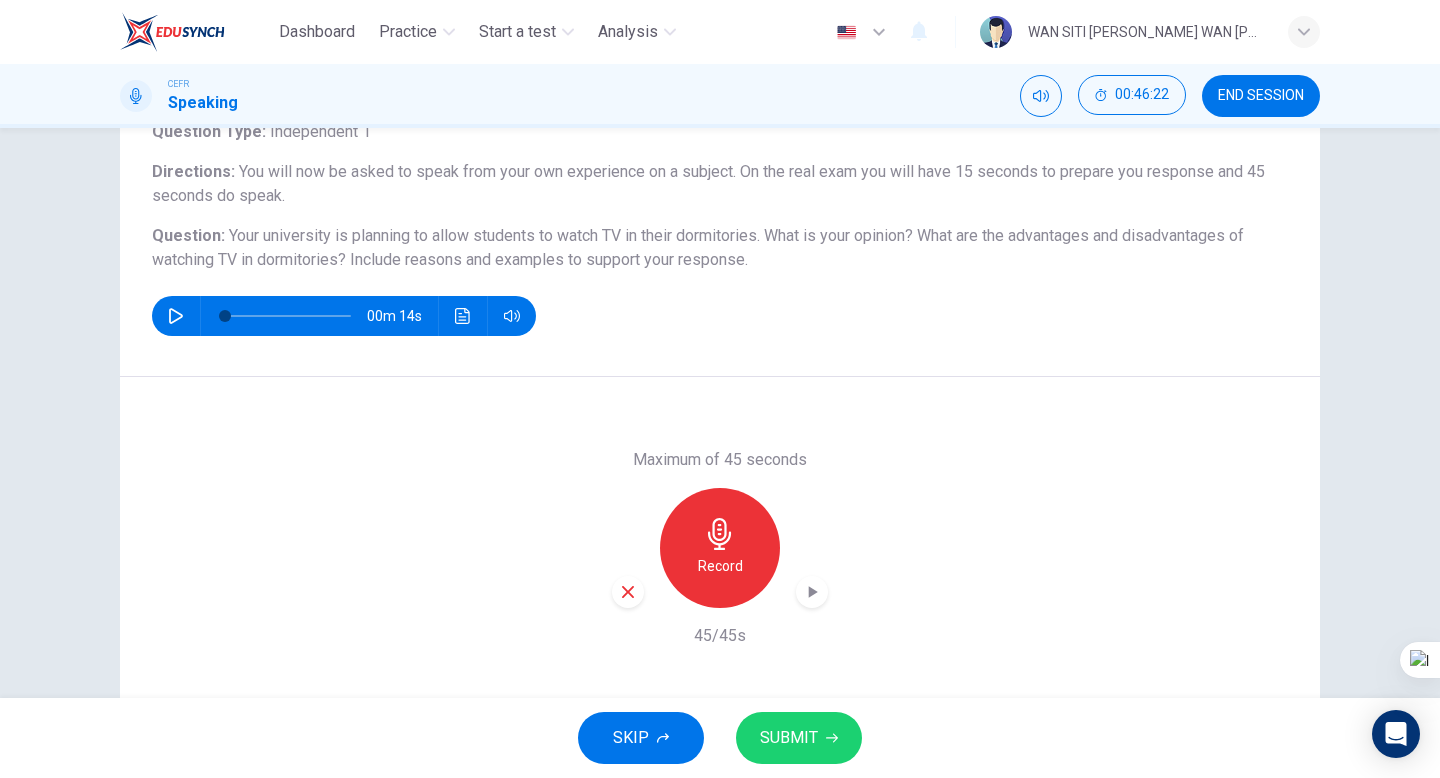 click at bounding box center (812, 592) 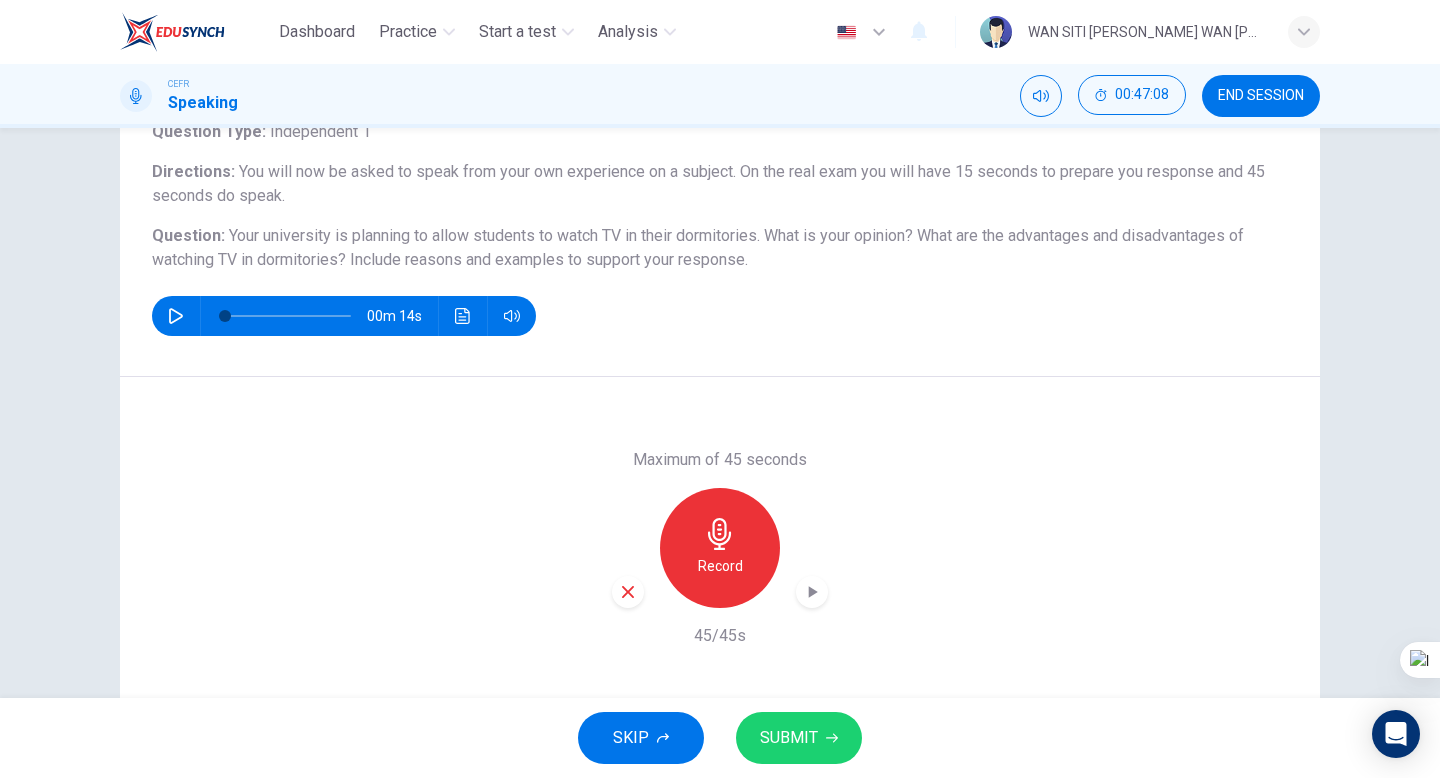 click on "SUBMIT" at bounding box center [789, 738] 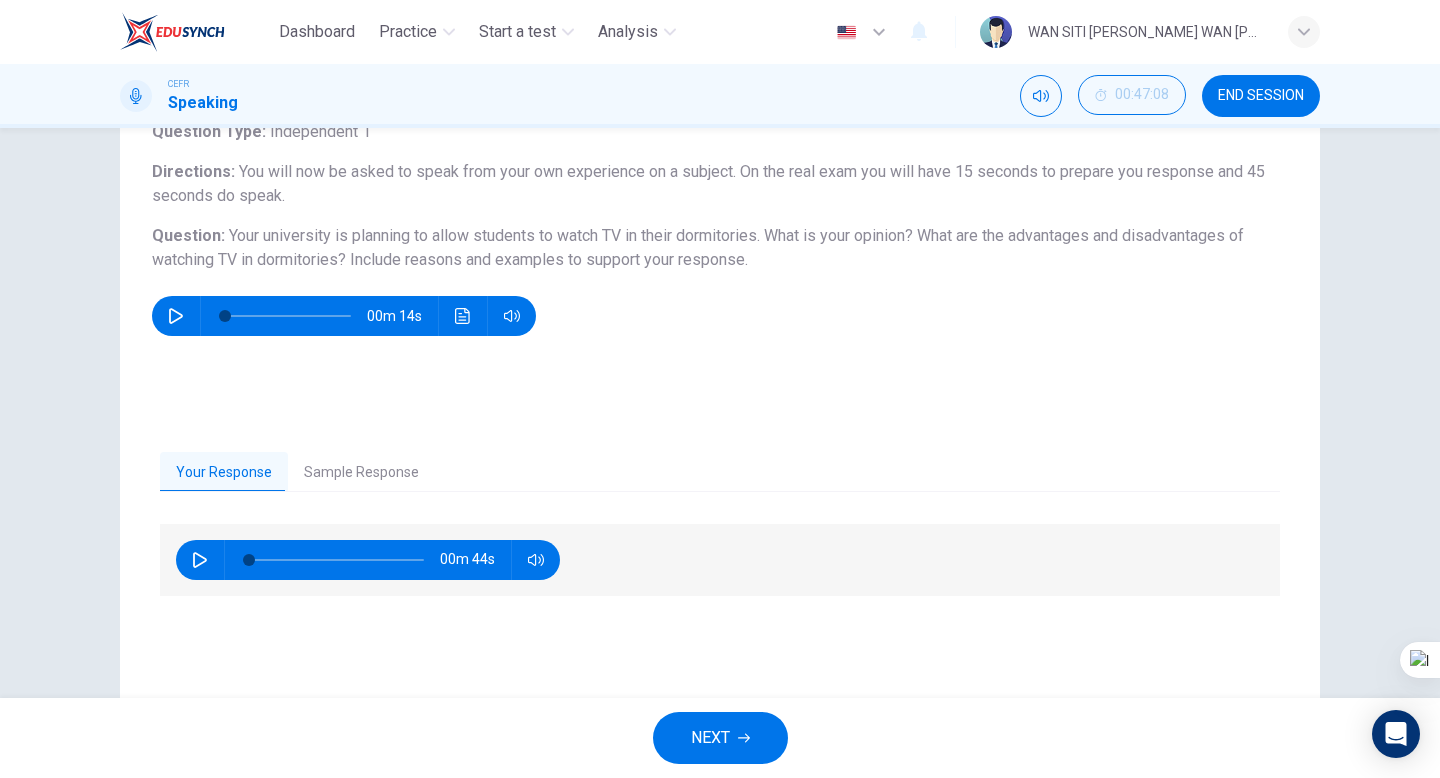 click on "END SESSION" at bounding box center (1261, 96) 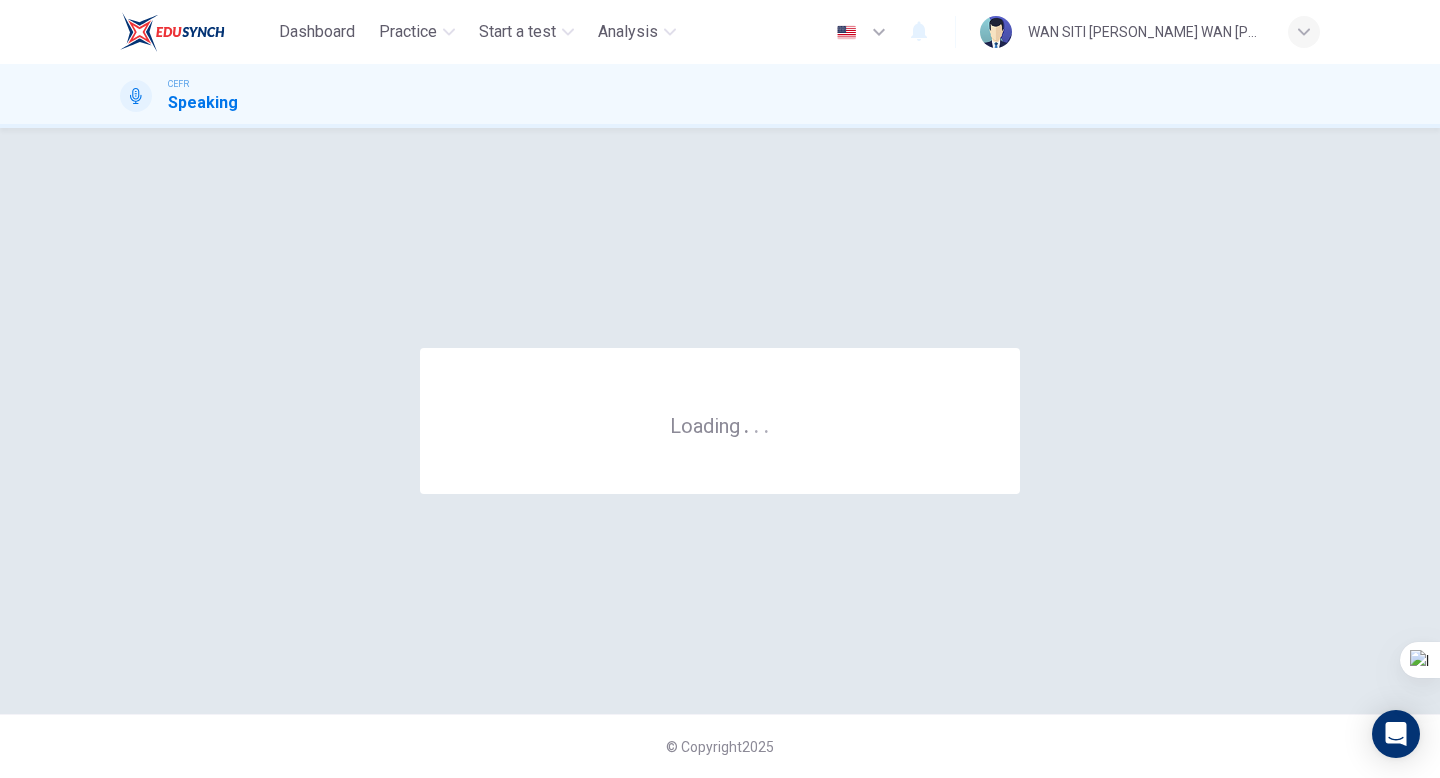 scroll, scrollTop: 0, scrollLeft: 0, axis: both 